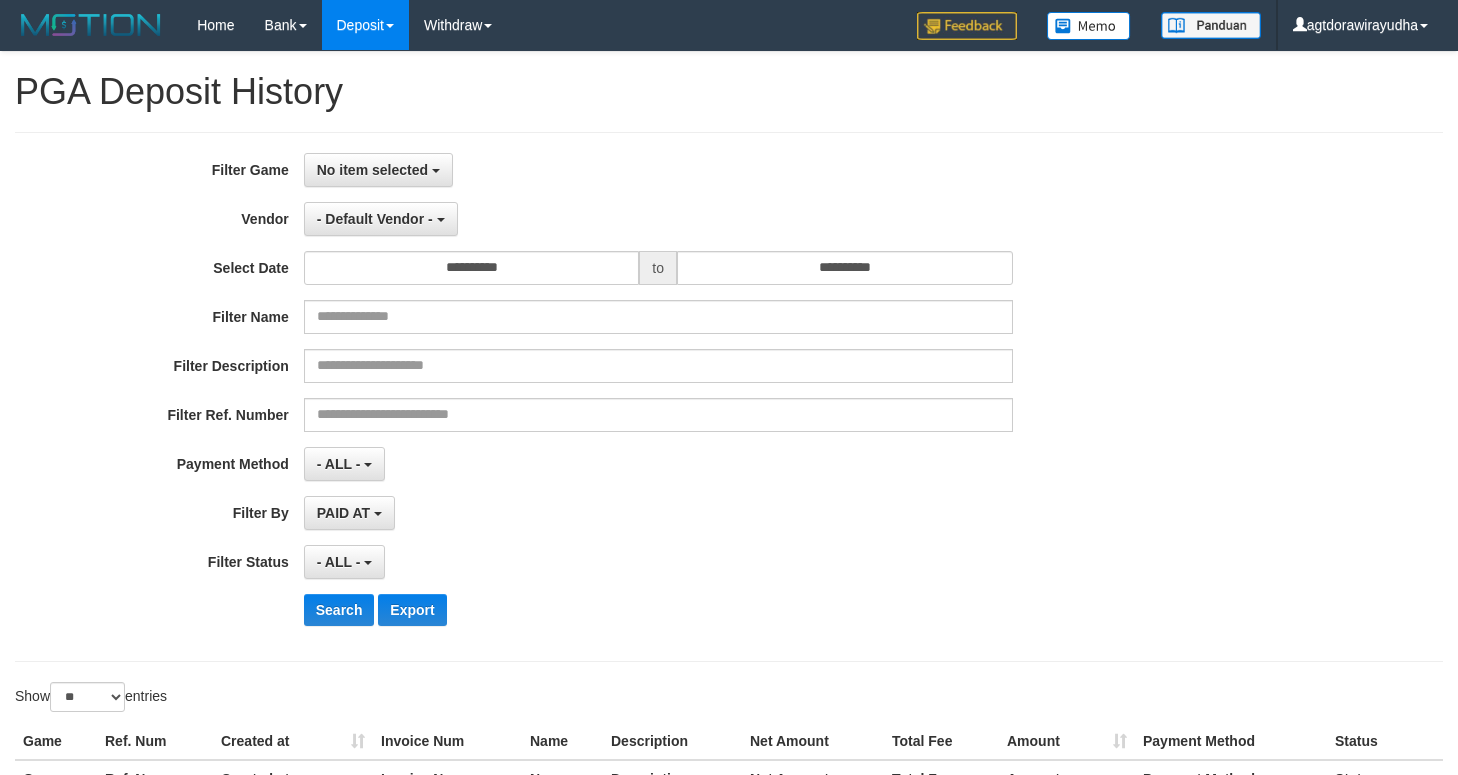 select 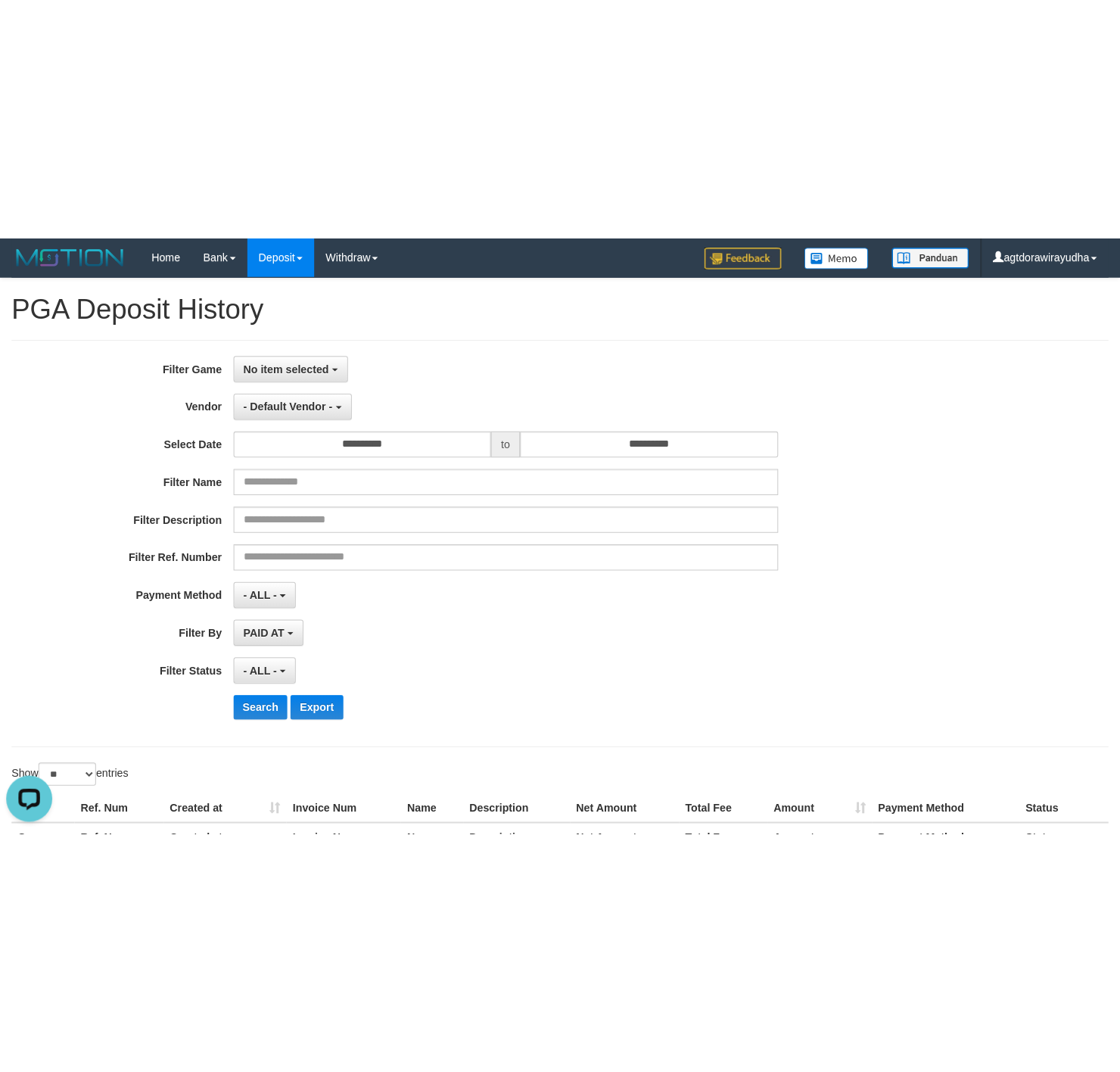 scroll, scrollTop: 0, scrollLeft: 0, axis: both 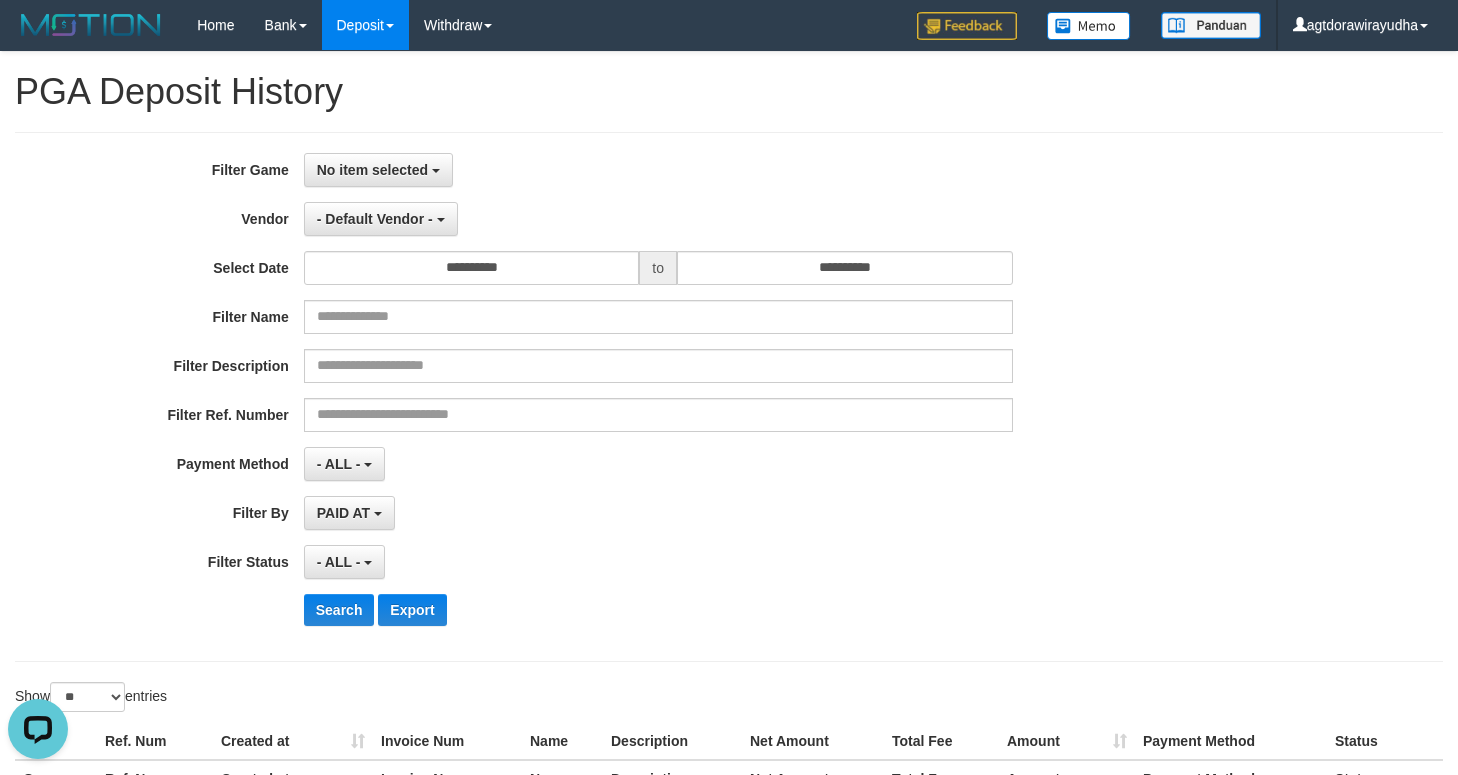 click on "**********" at bounding box center (607, 464) 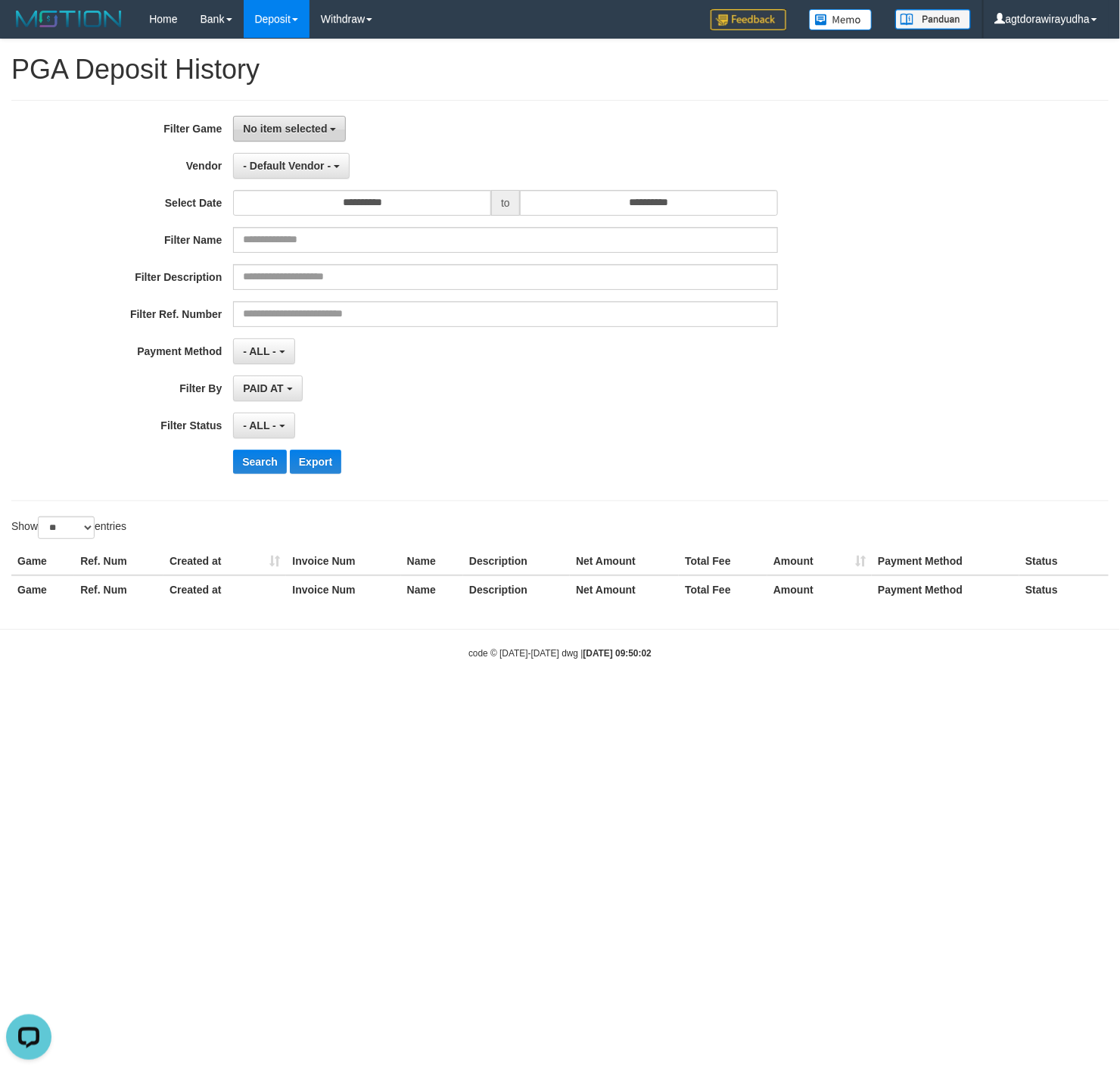 click on "No item selected" at bounding box center [289, 129] 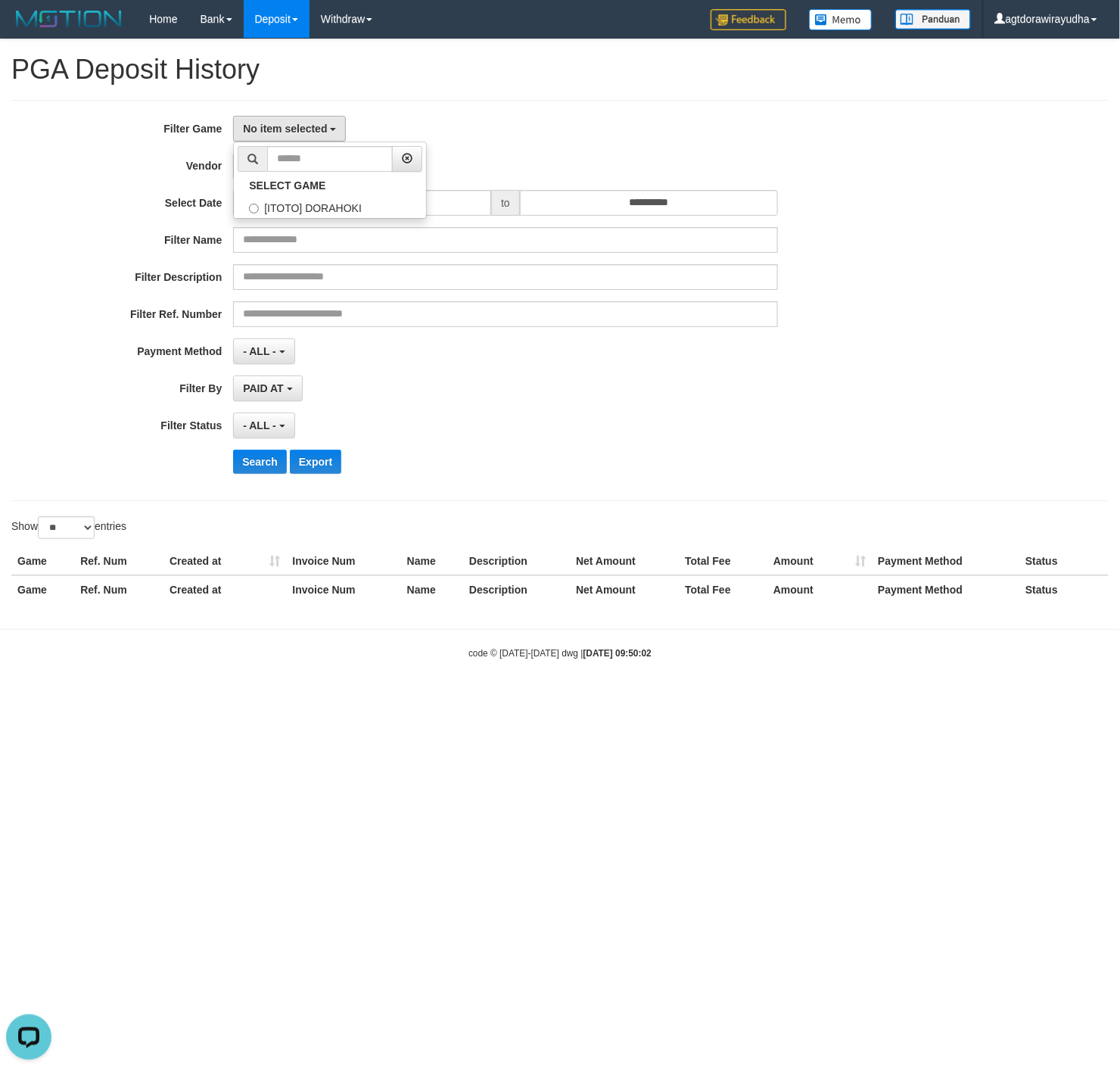 click on "**********" at bounding box center (560, 301) 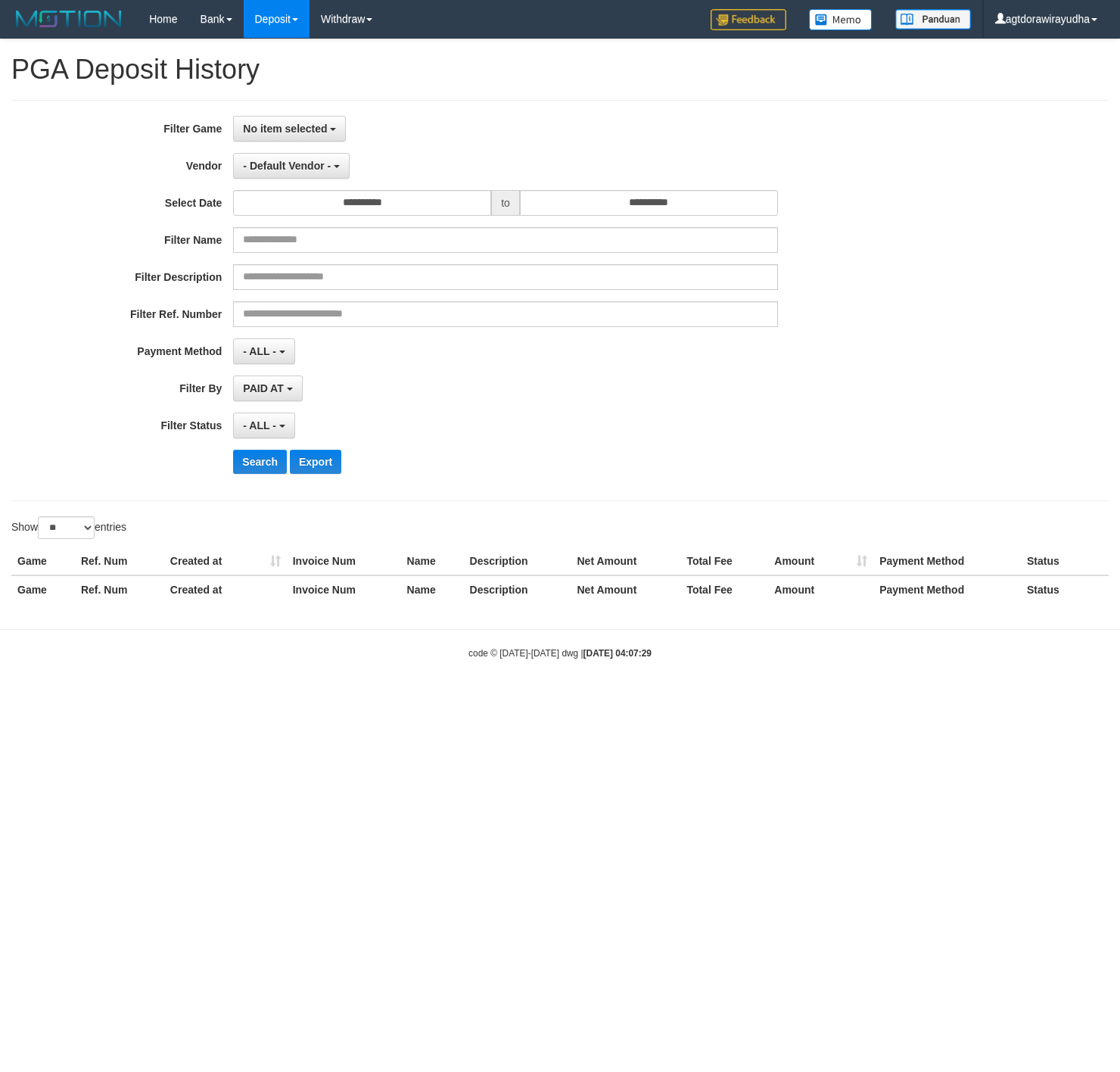 select 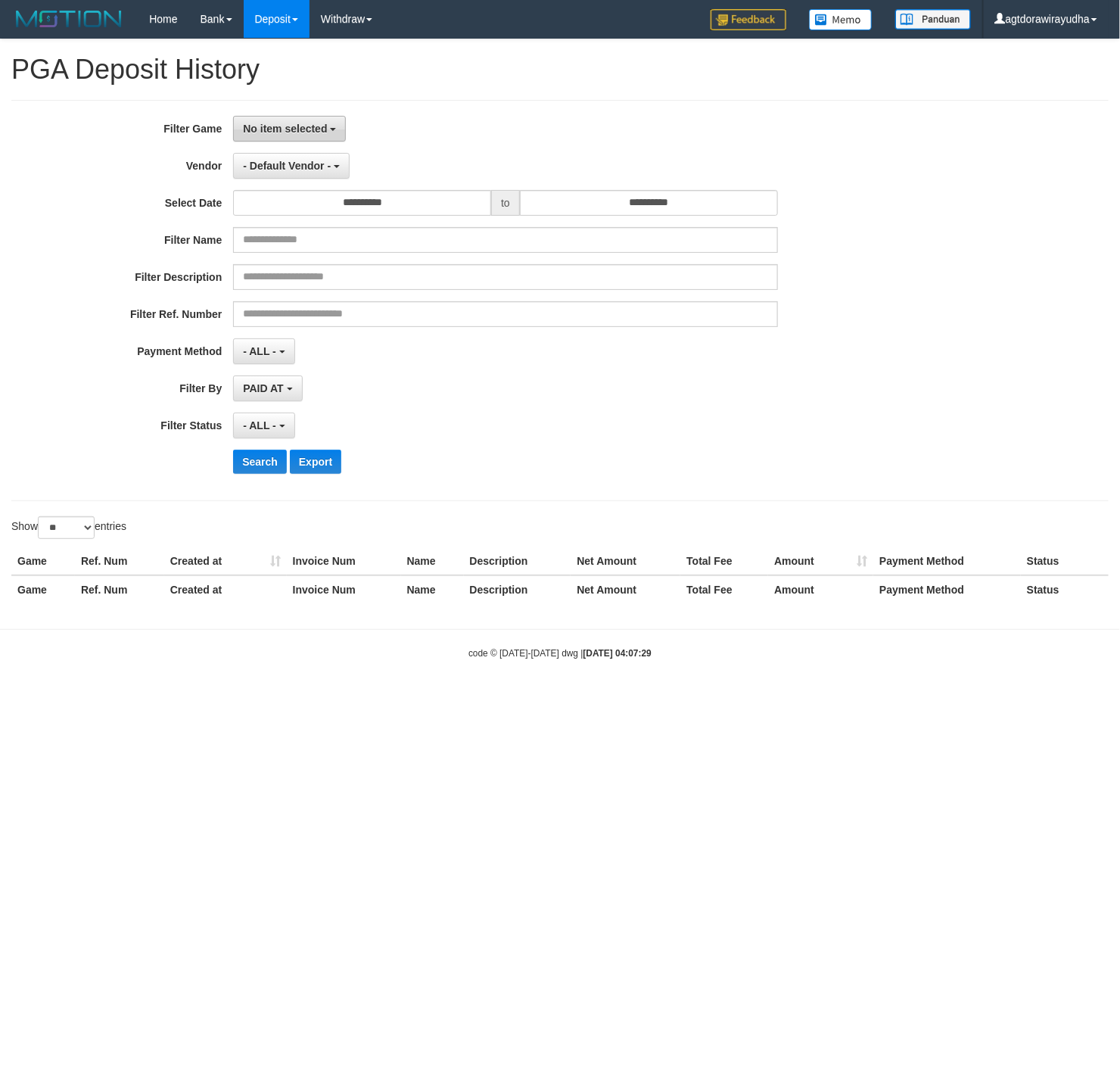 click on "No item selected" at bounding box center [285, 129] 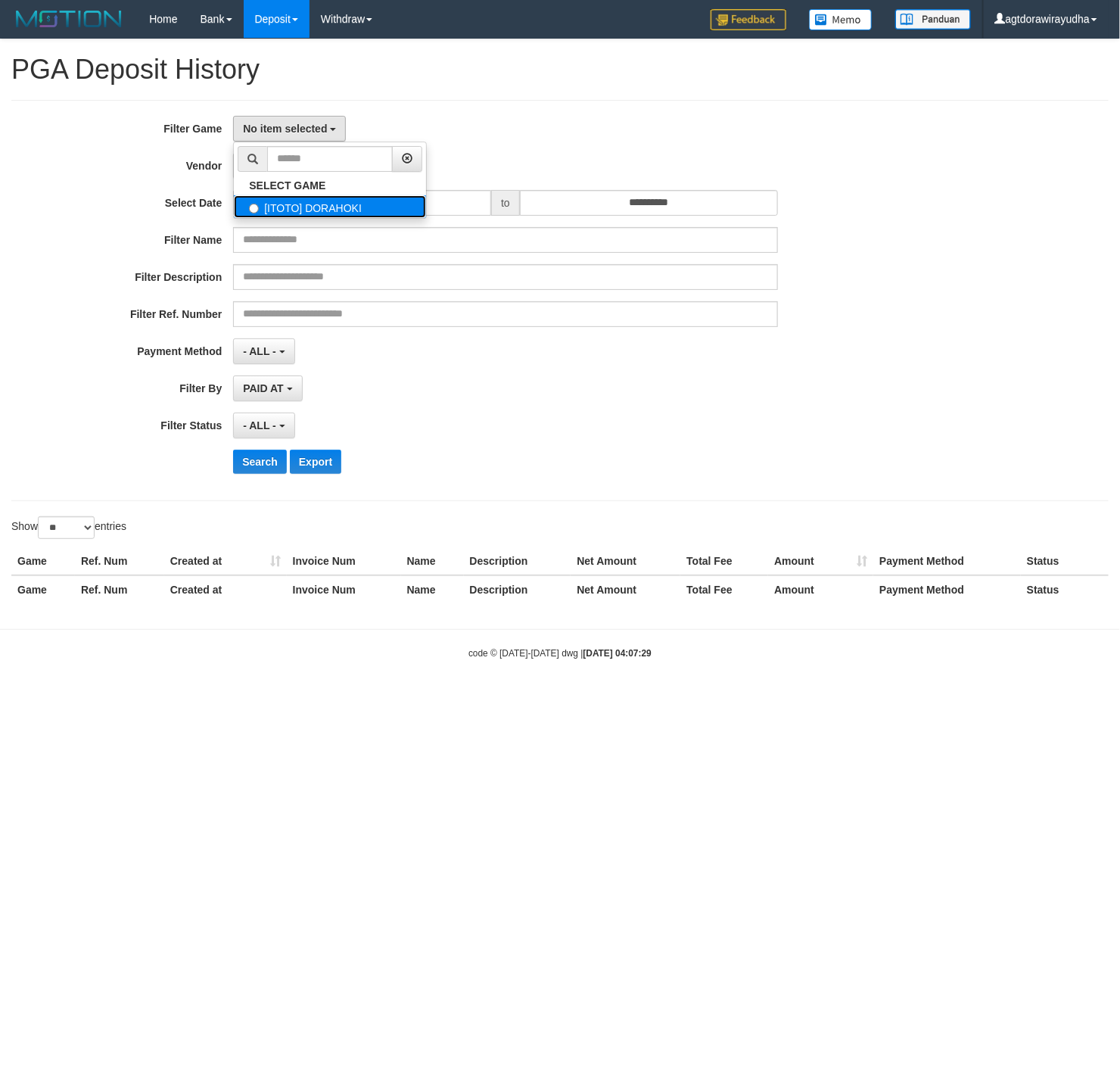 click on "[ITOTO] DORAHOKI" at bounding box center [330, 207] 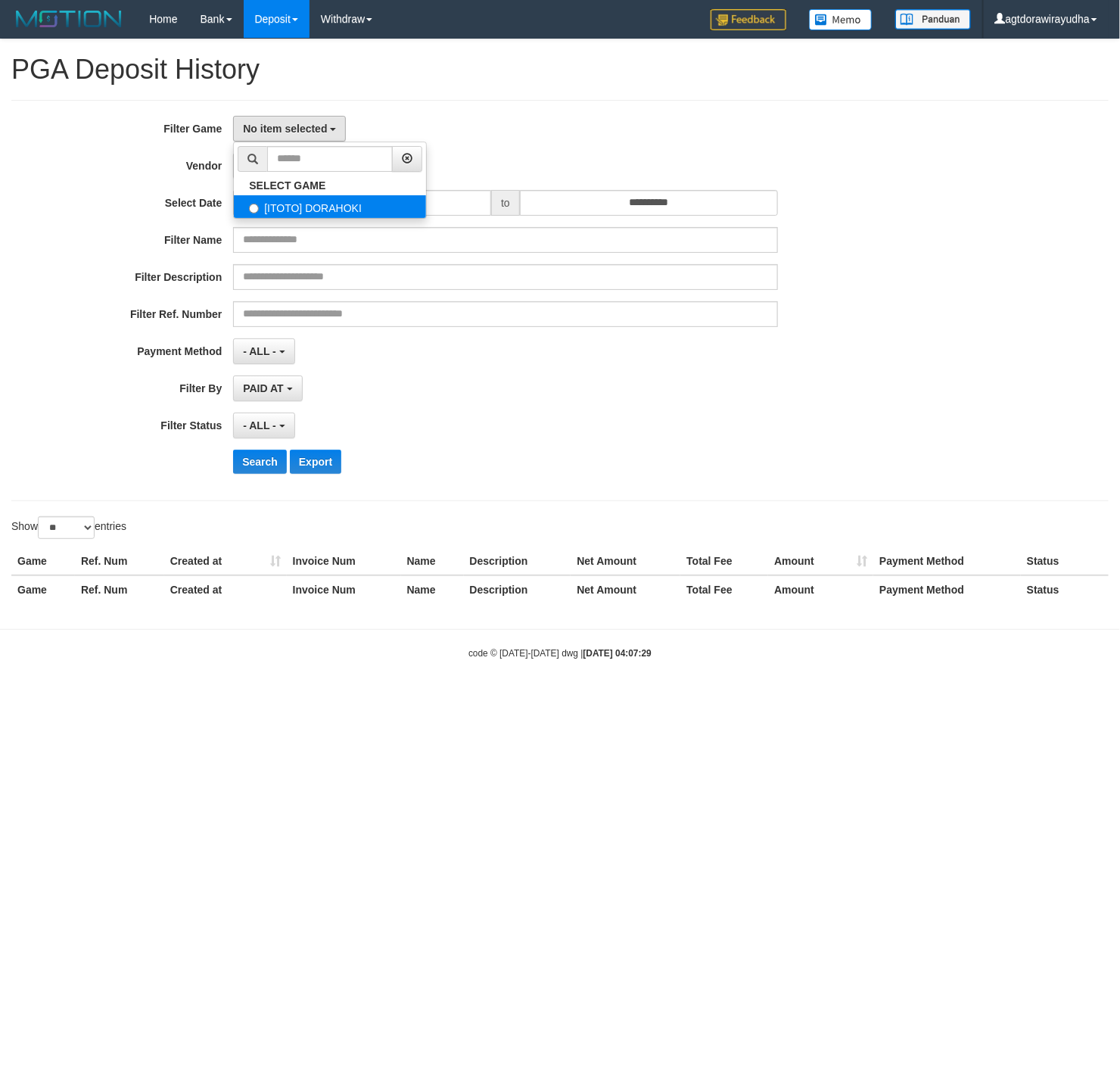 select on "****" 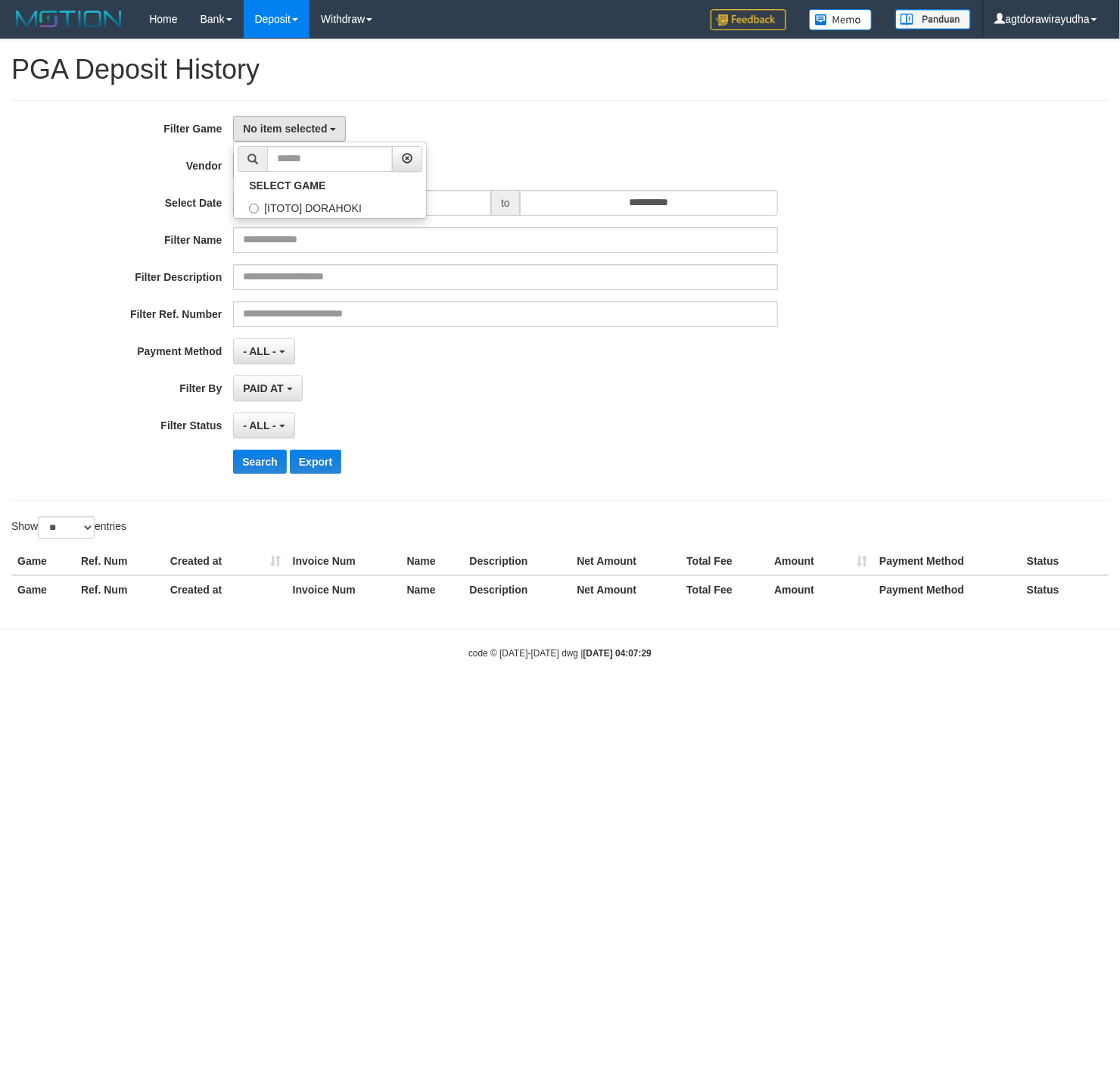scroll, scrollTop: 14, scrollLeft: 0, axis: vertical 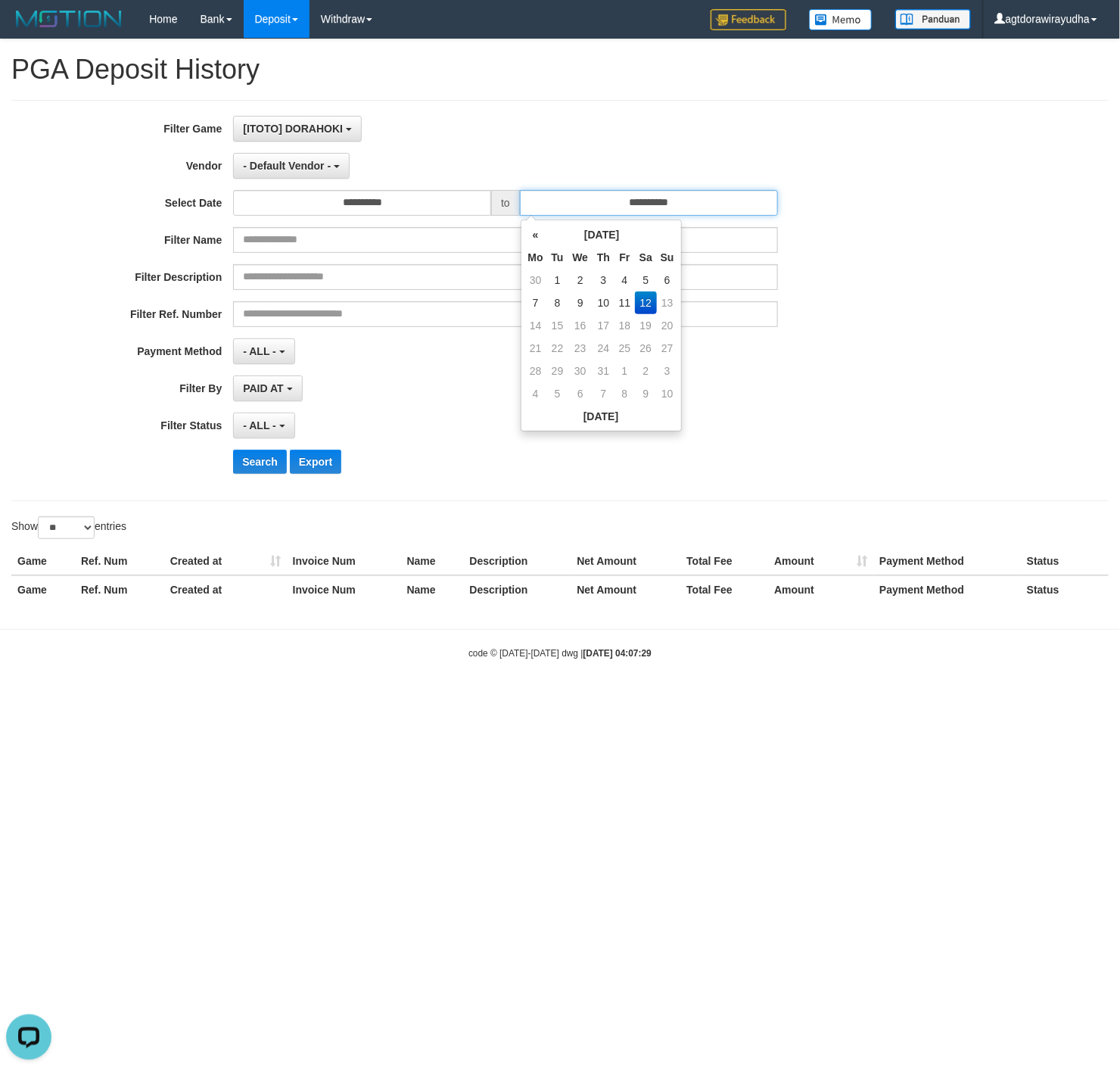 click on "**********" at bounding box center (649, 203) 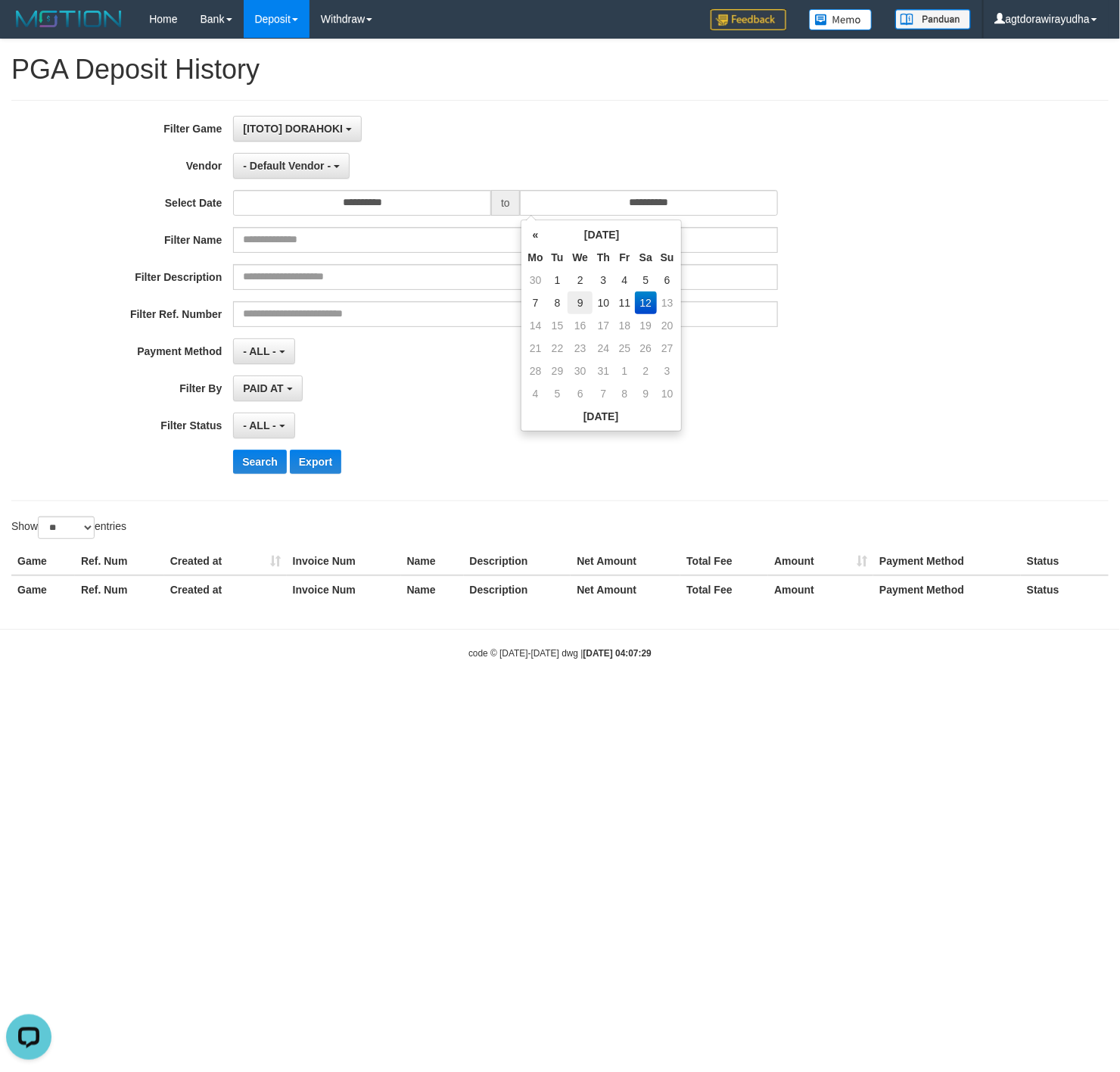 click on "9" at bounding box center [580, 303] 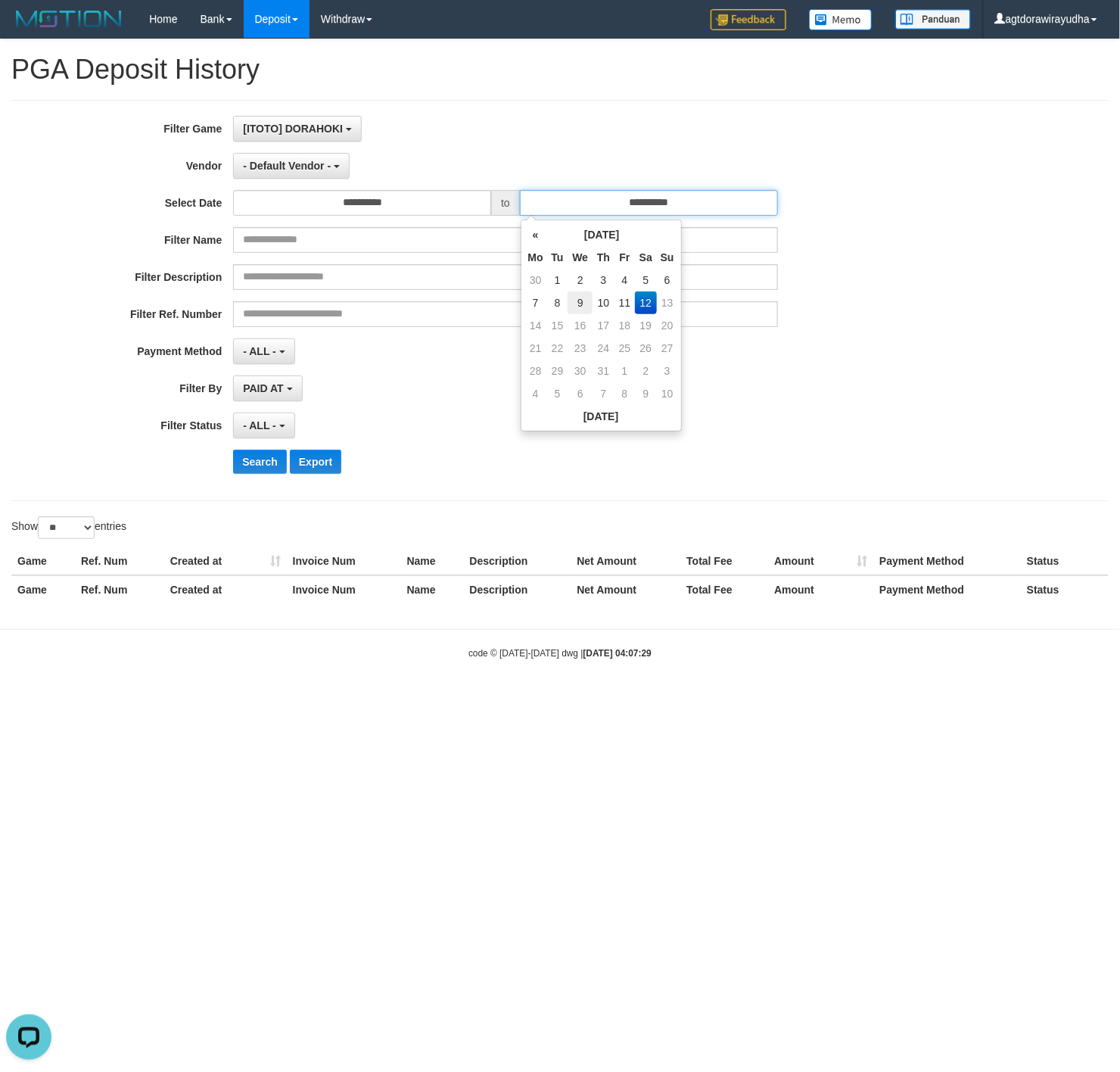 type on "**********" 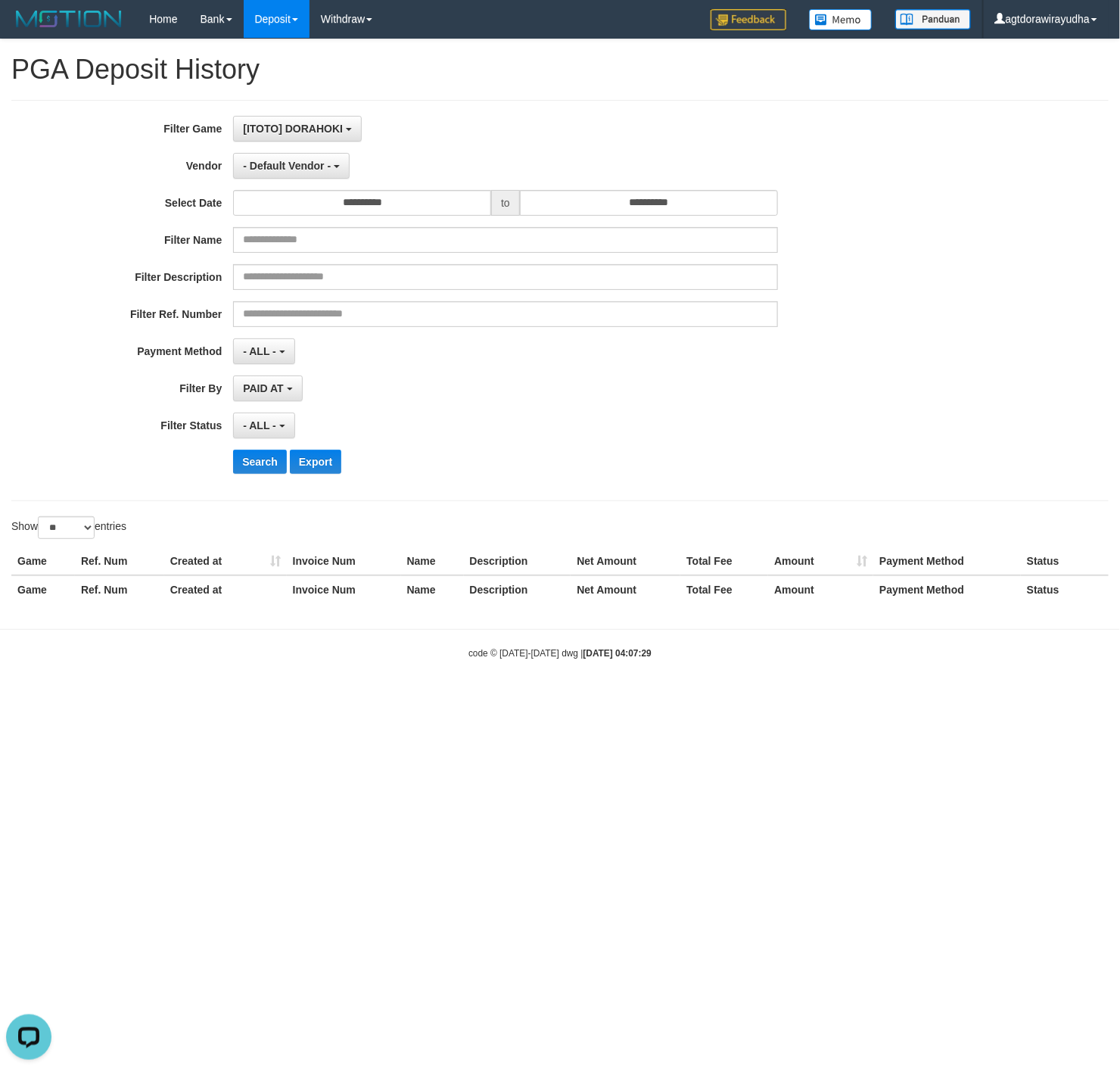 drag, startPoint x: 429, startPoint y: 355, endPoint x: 462, endPoint y: 359, distance: 33.24154 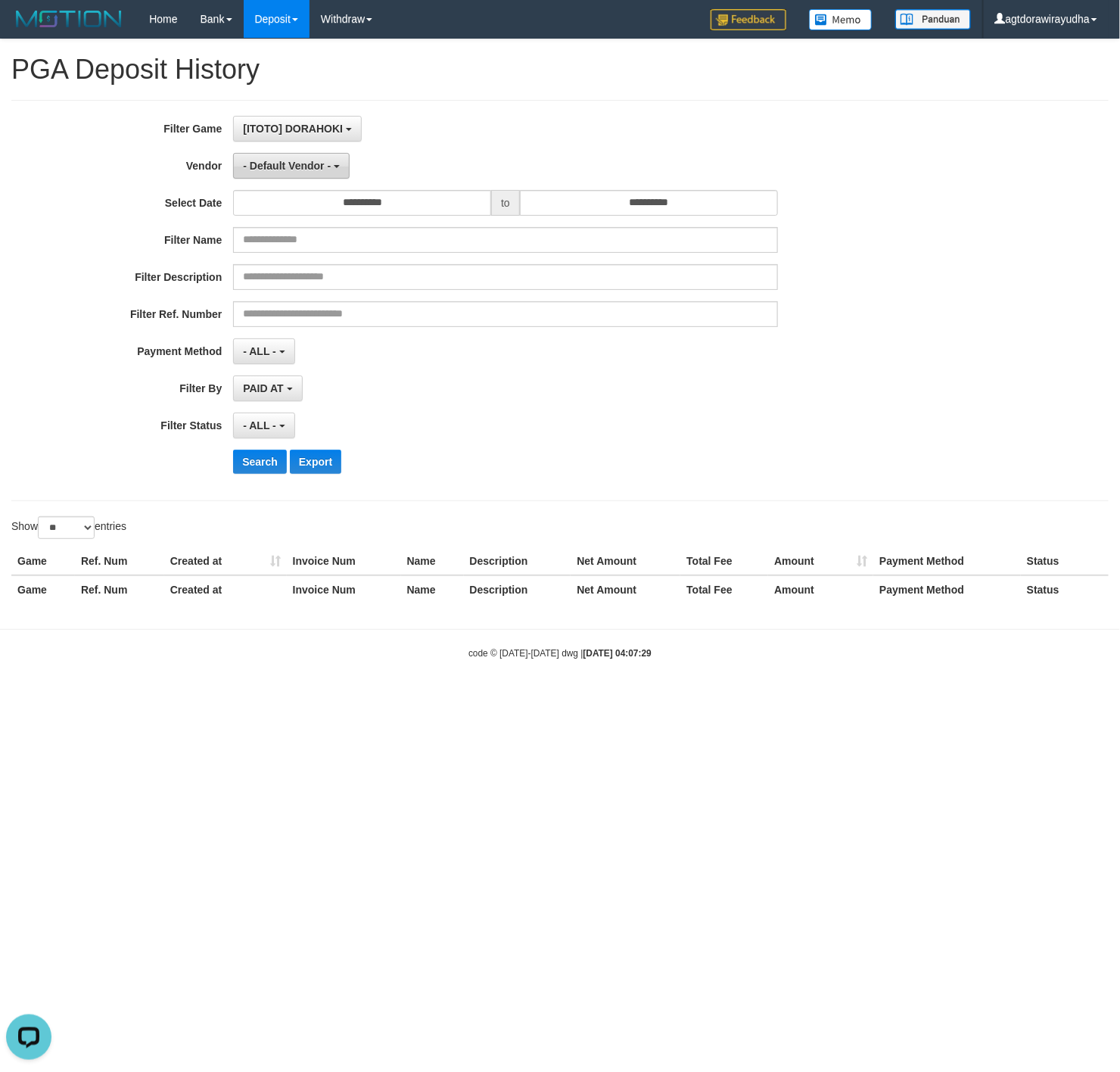 click on "- Default Vendor -" at bounding box center [291, 166] 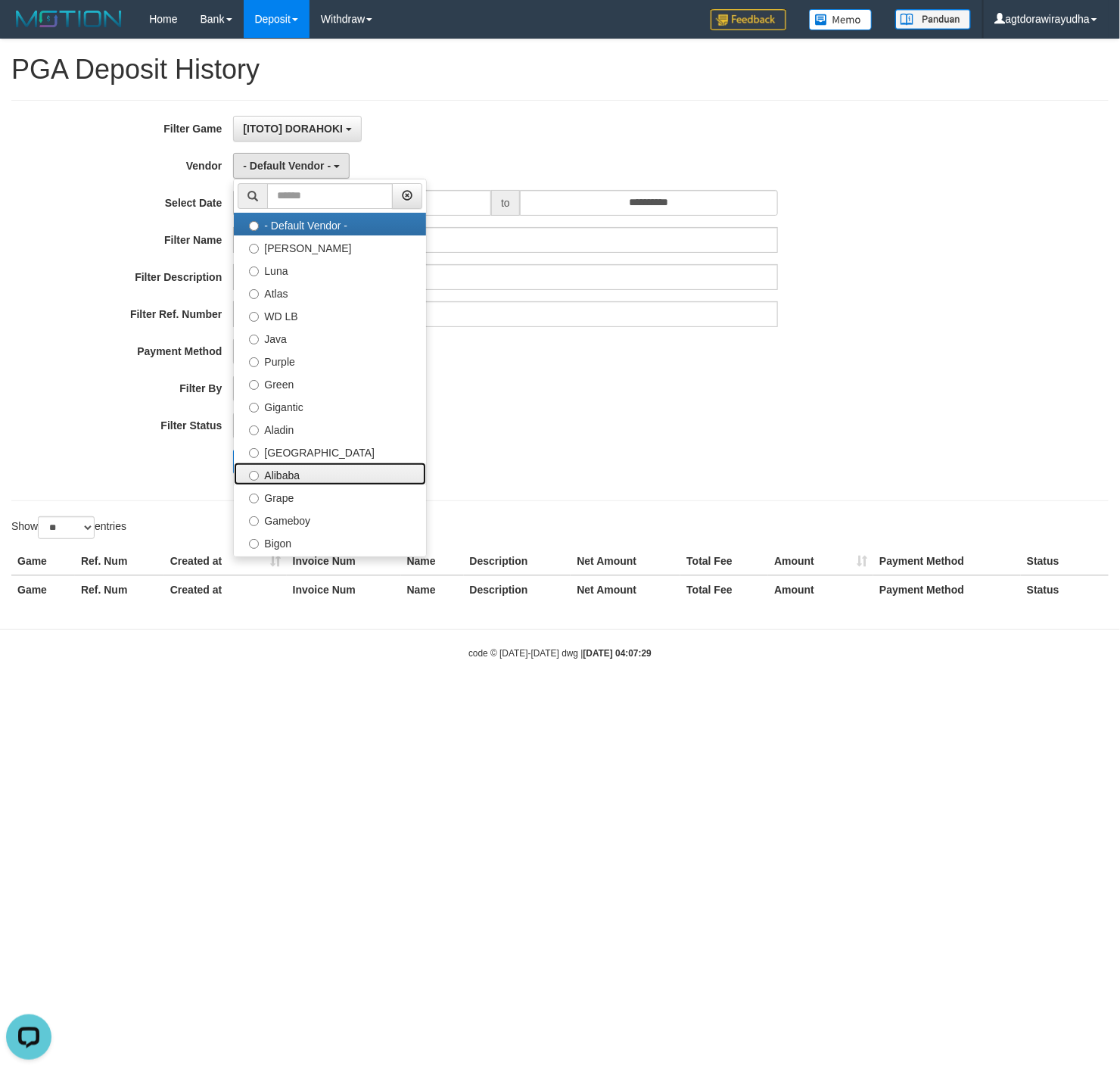 drag, startPoint x: 339, startPoint y: 481, endPoint x: 338, endPoint y: 455, distance: 26.019224 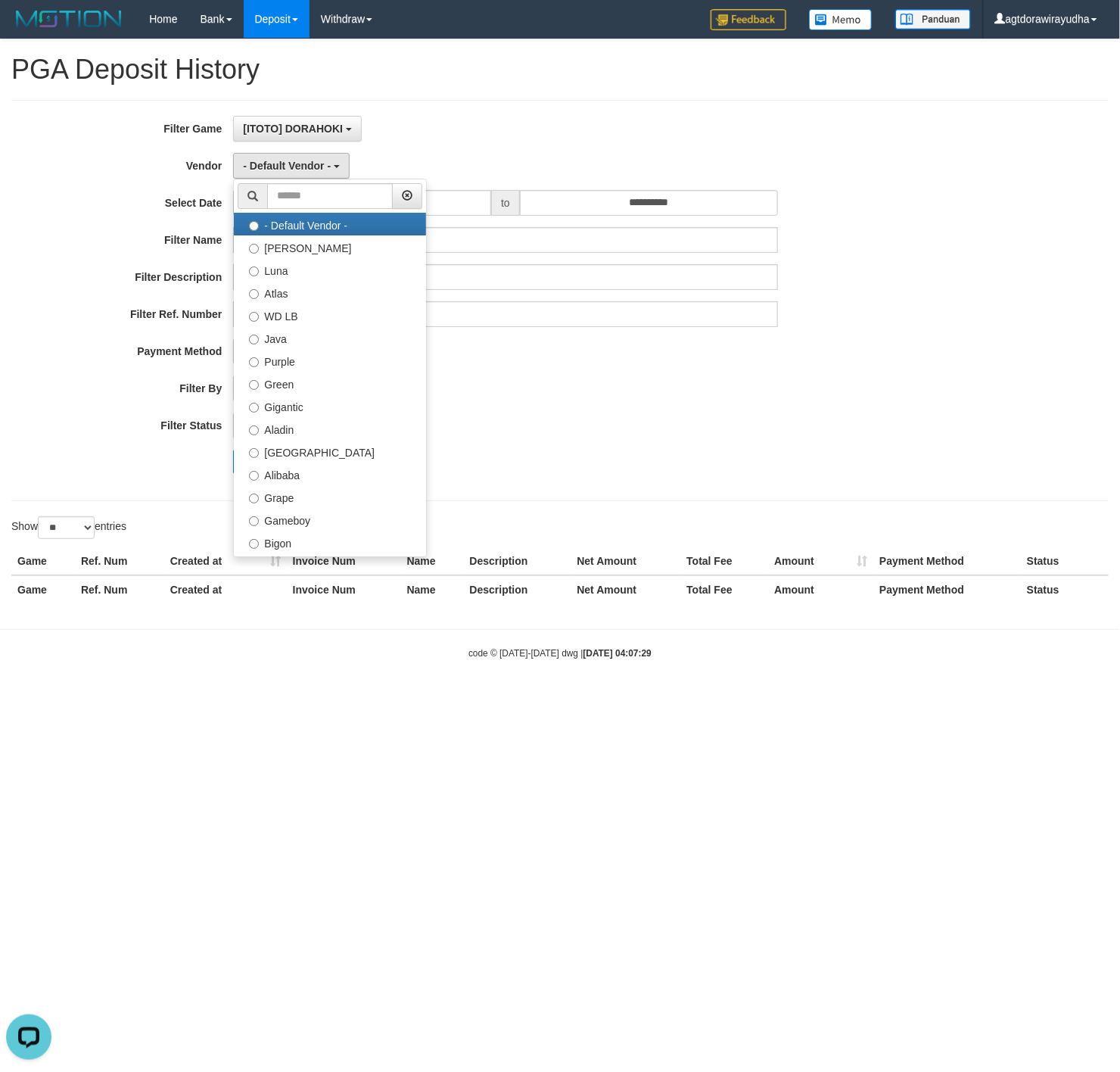 select on "**********" 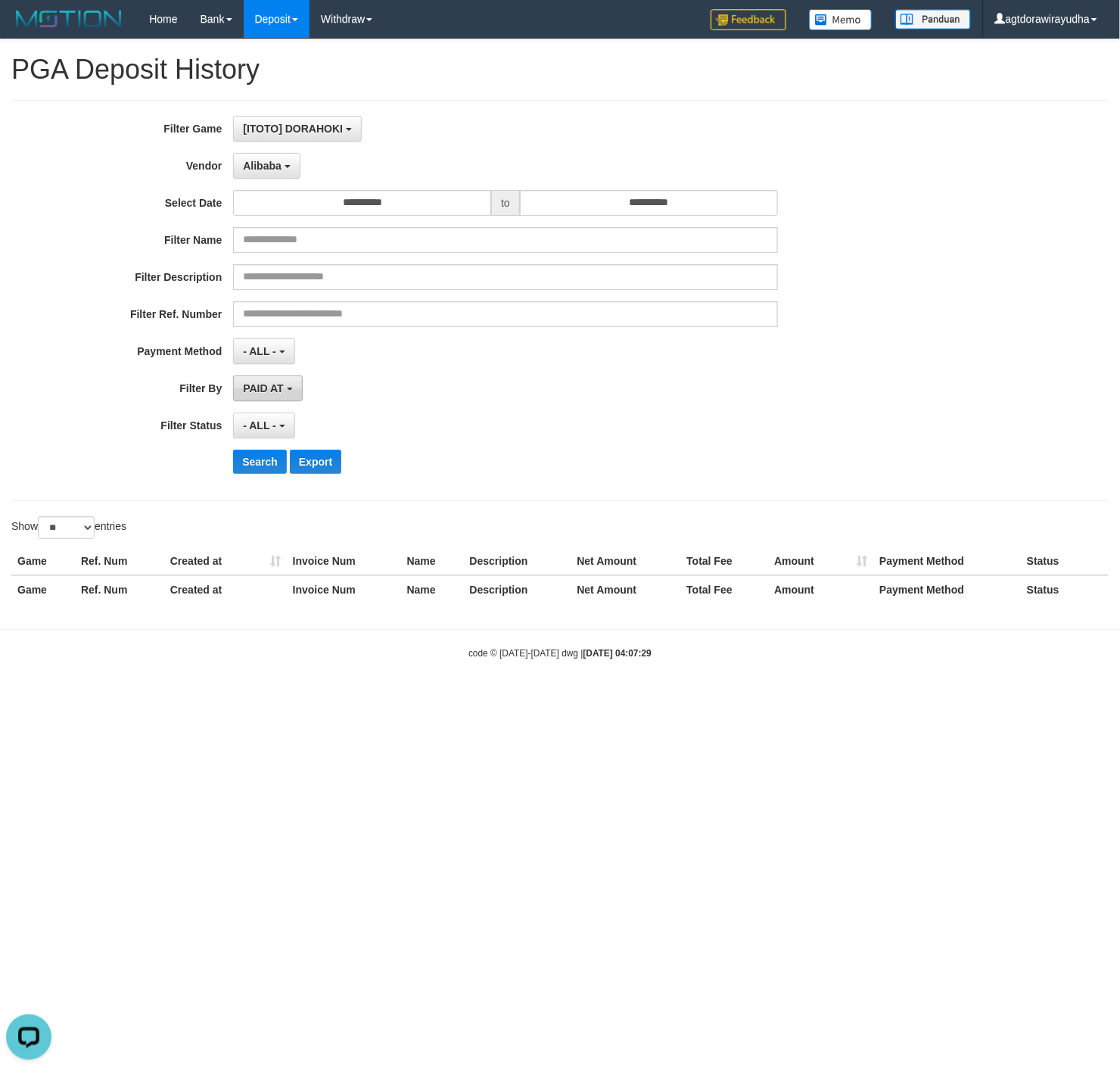 click on "PAID AT" at bounding box center (263, 388) 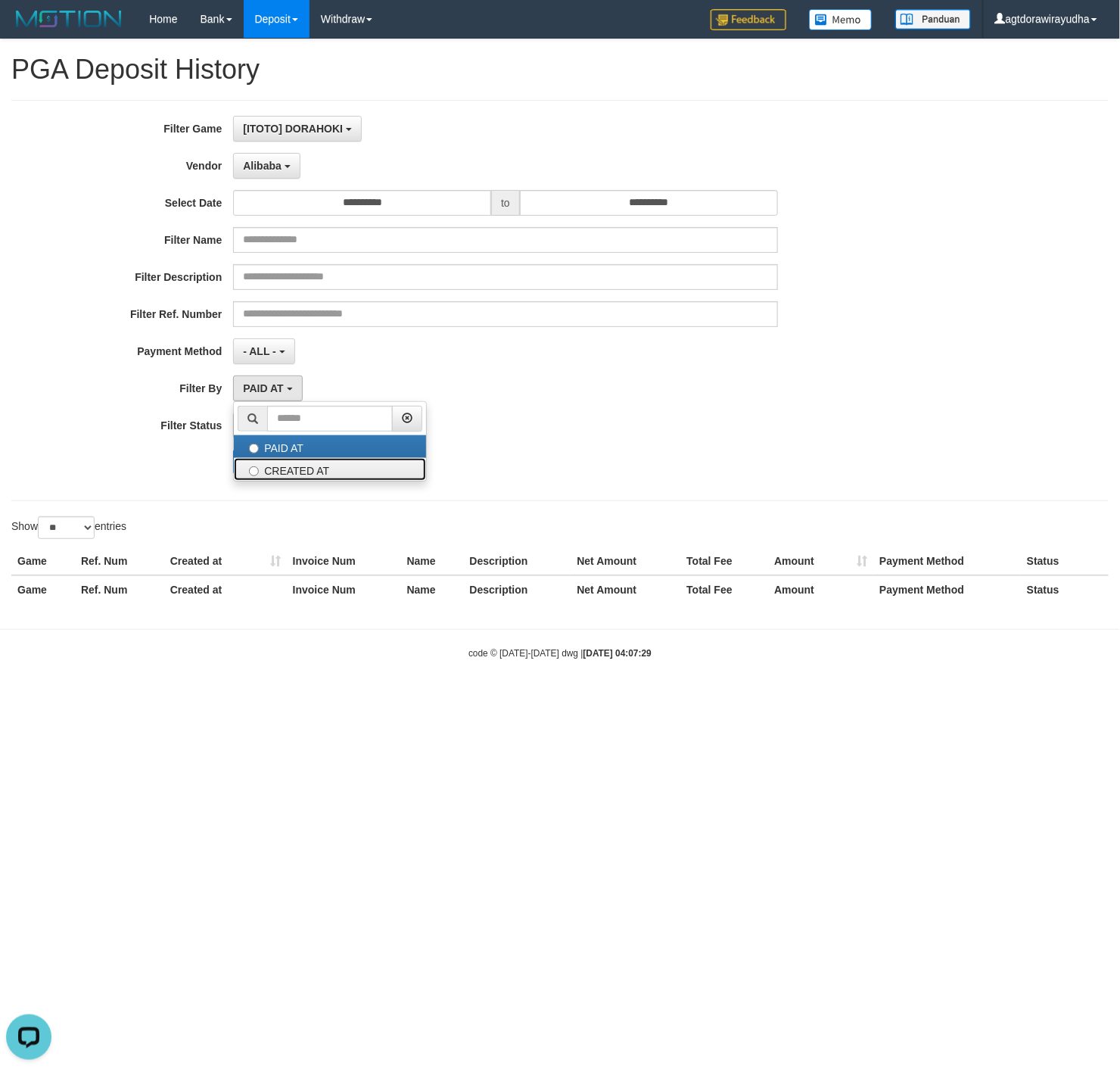drag, startPoint x: 311, startPoint y: 470, endPoint x: 291, endPoint y: 471, distance: 20.024984 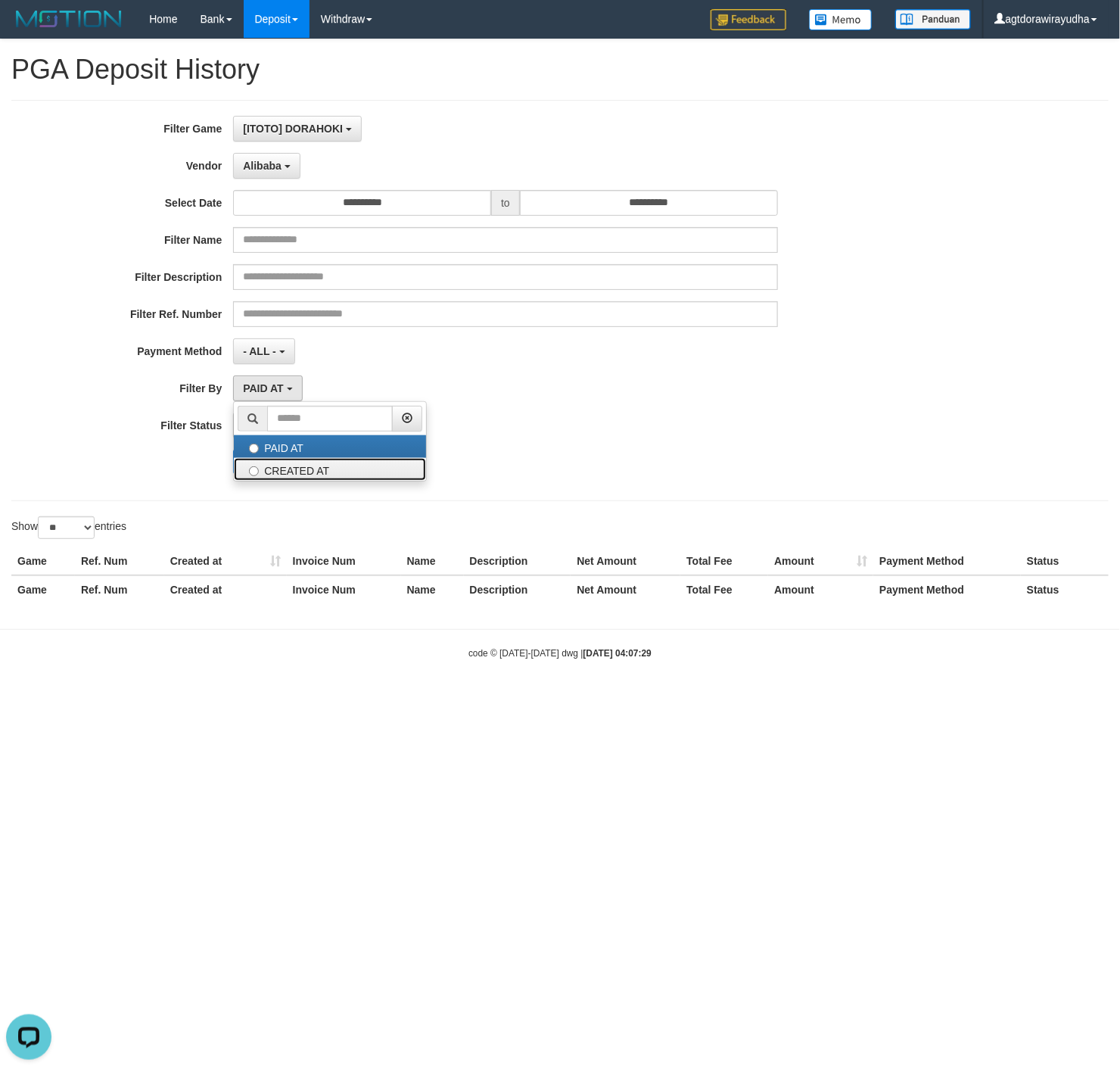 click on "CREATED AT" at bounding box center [330, 469] 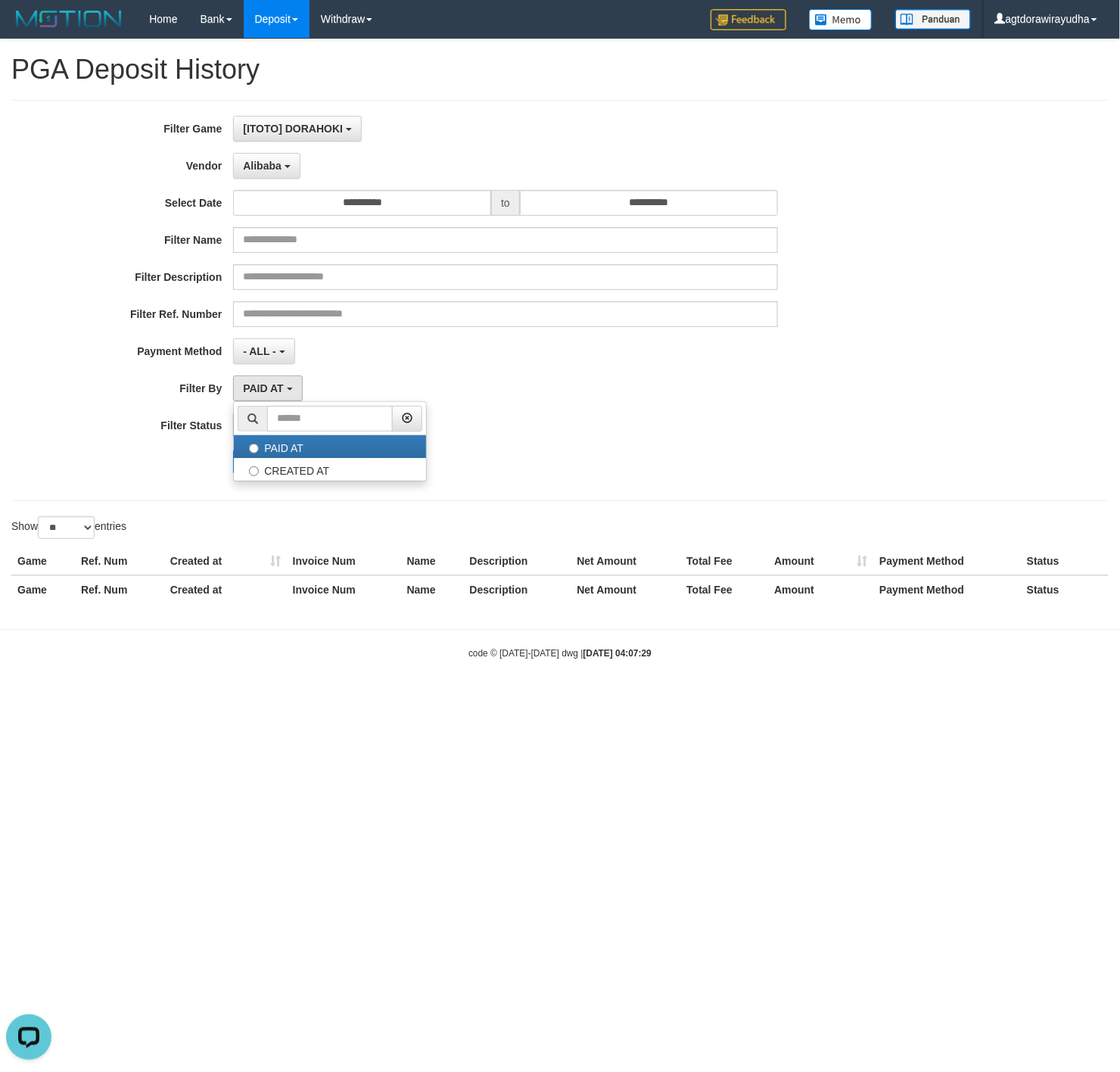 select on "*" 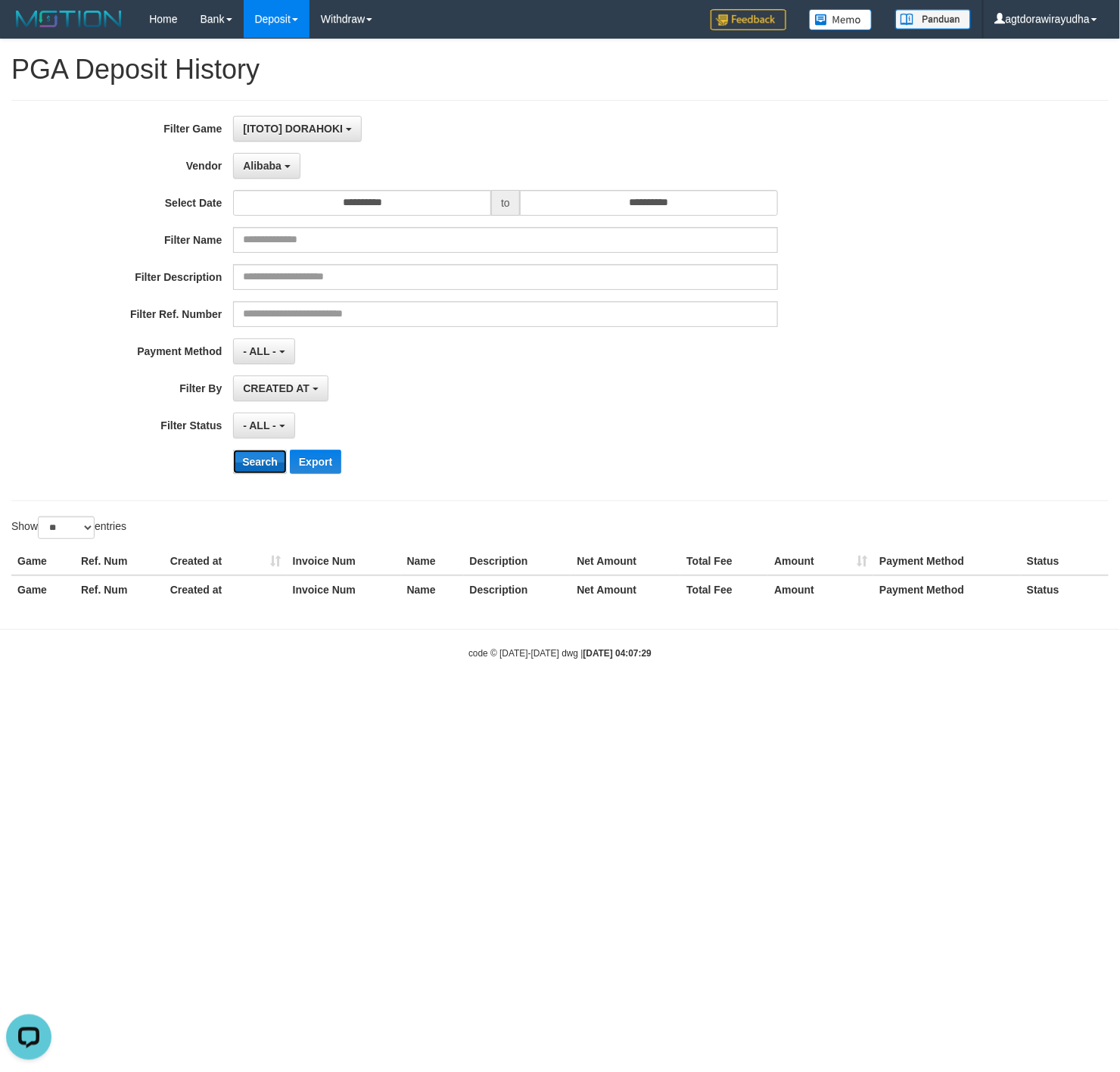 click on "Search" at bounding box center (260, 462) 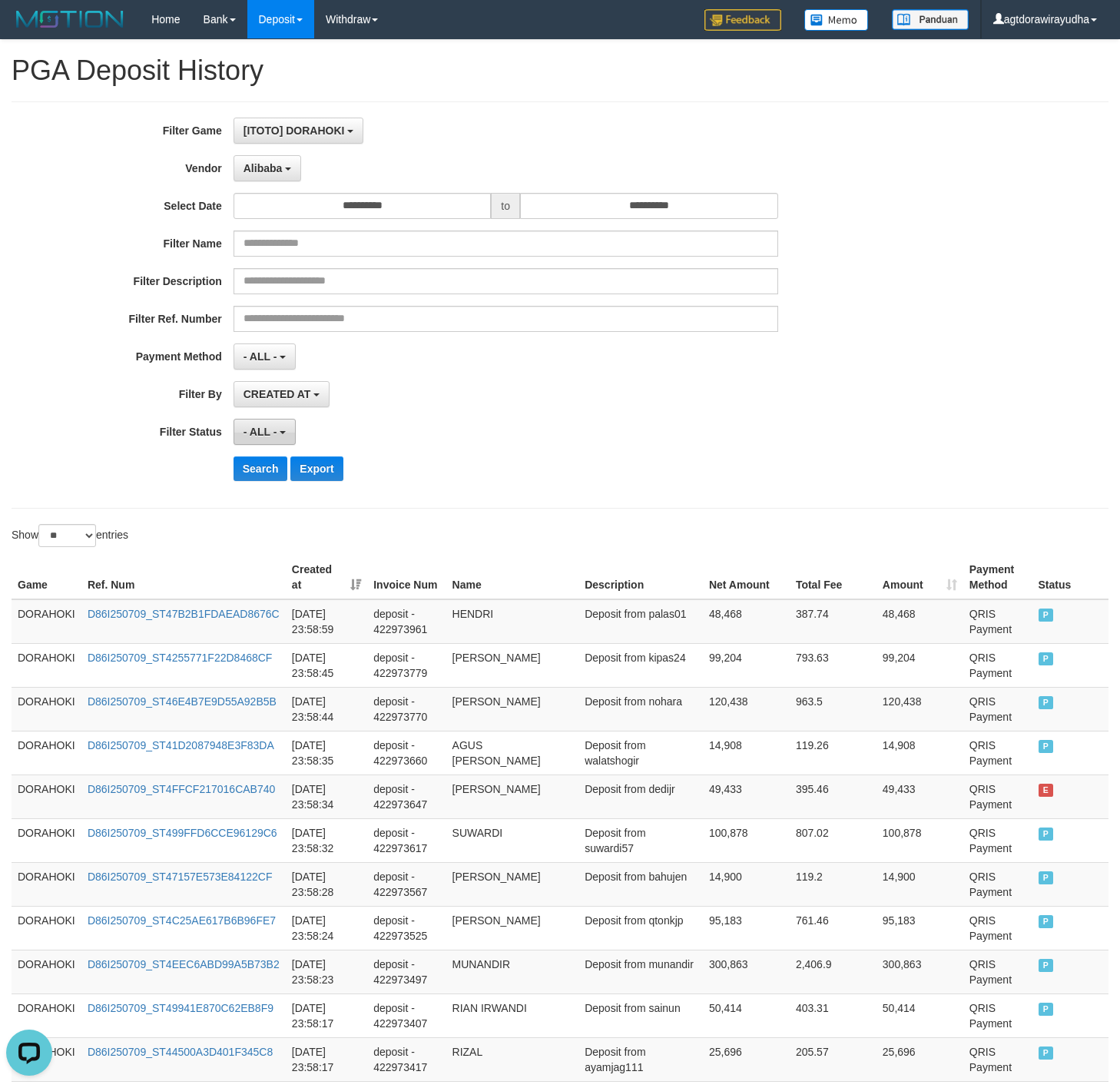 click on "- ALL -" at bounding box center [264, 432] 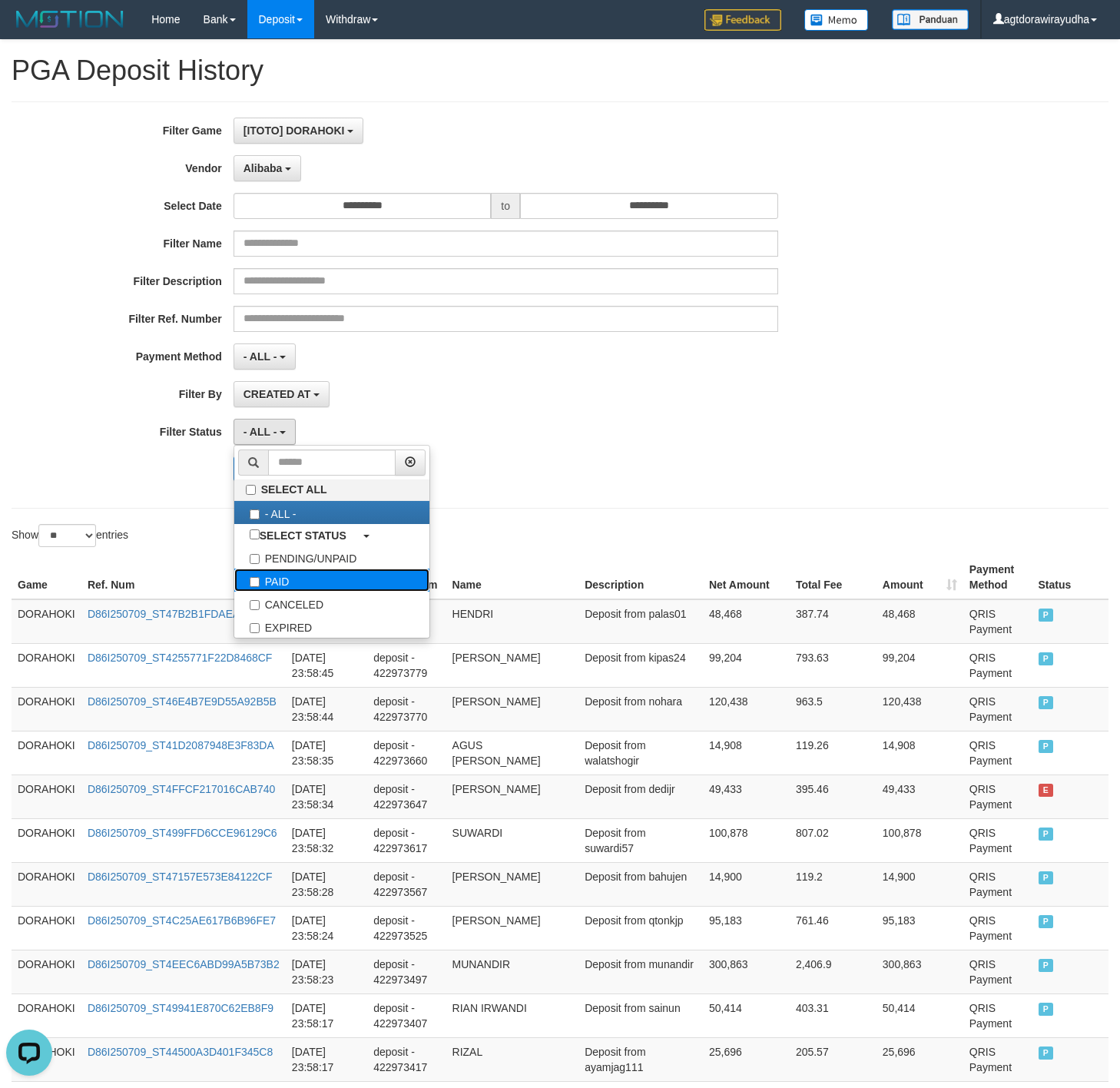 click on "PAID" at bounding box center (332, 580) 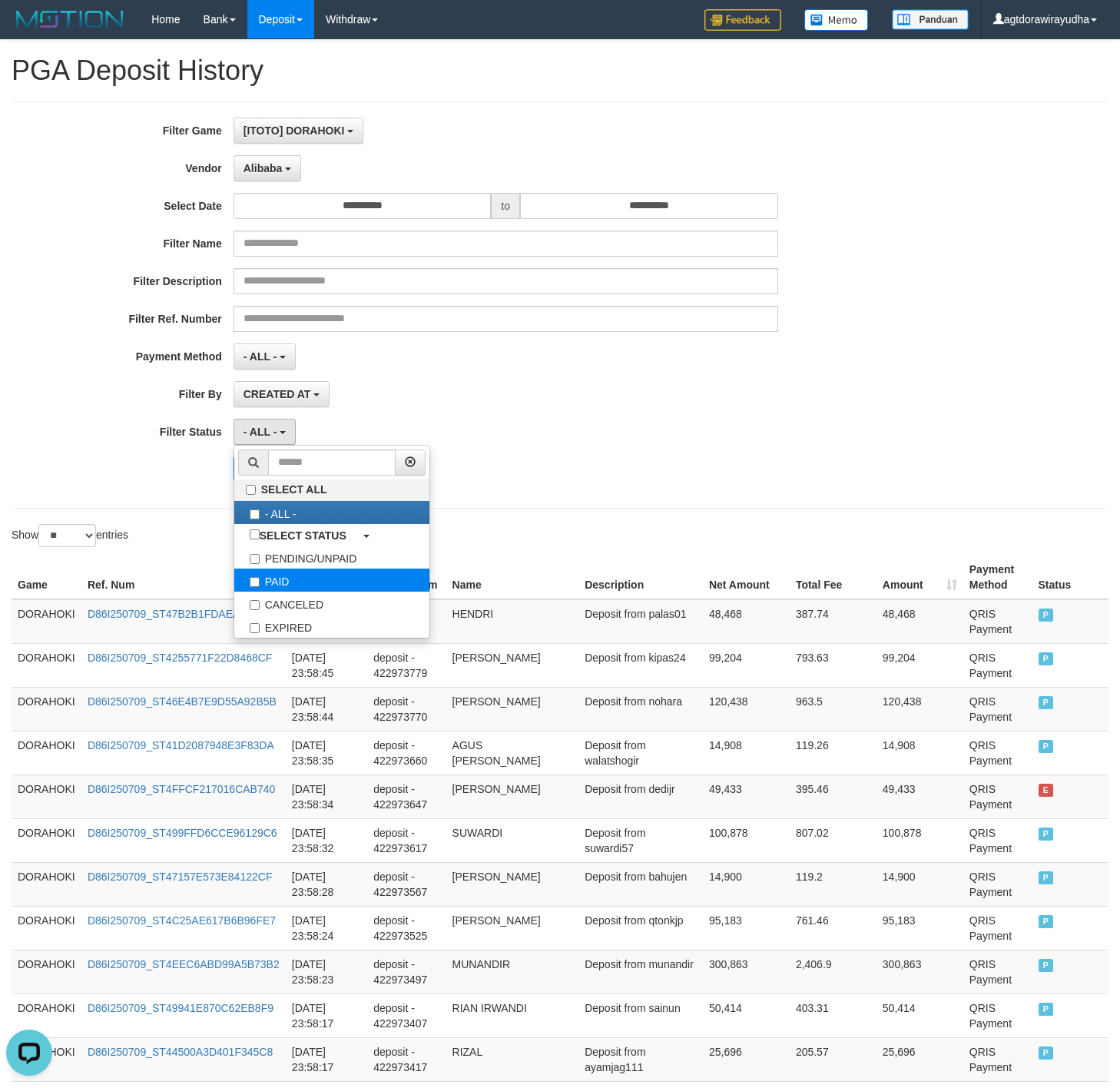 select on "*" 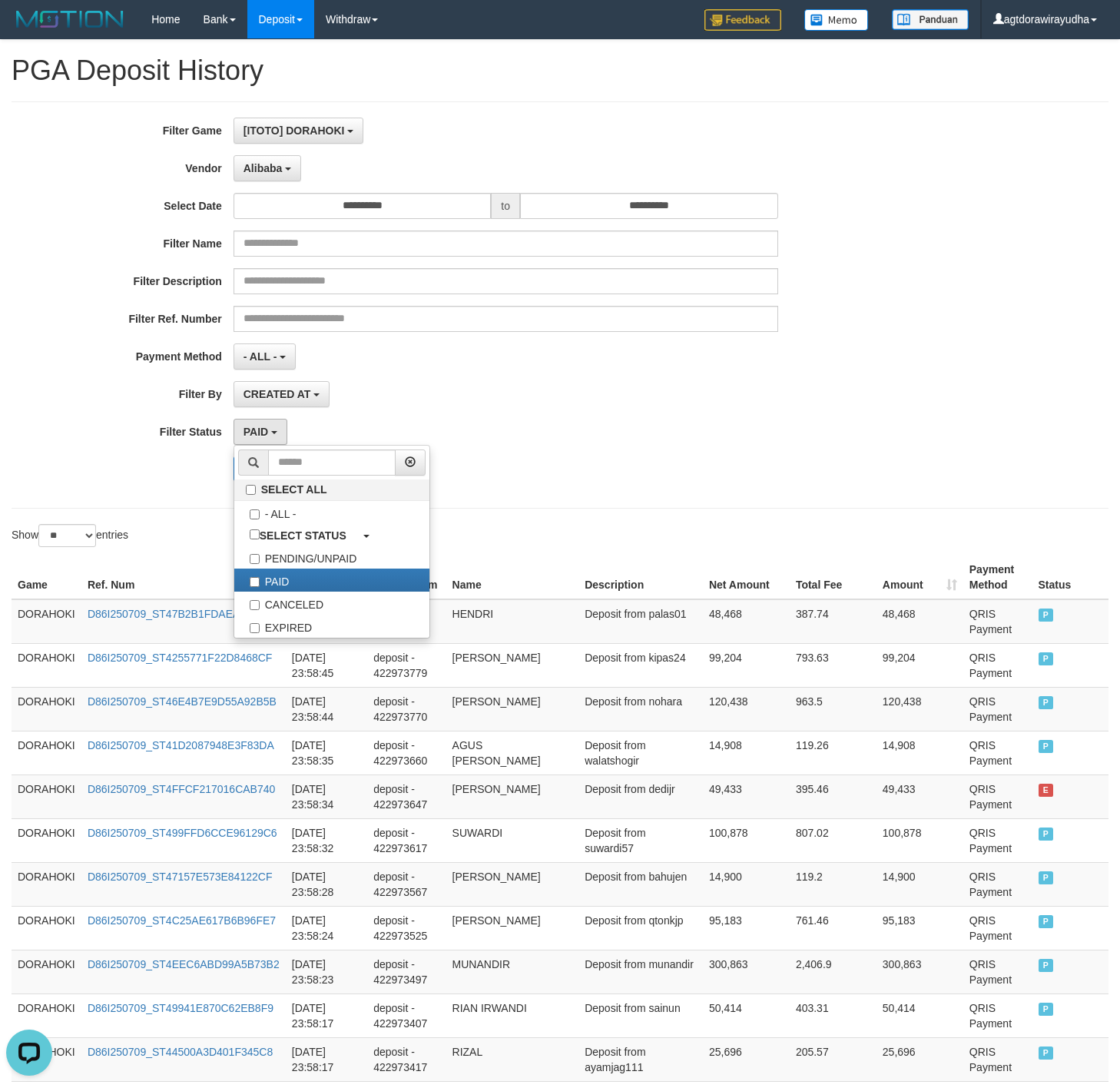 click on "Search
Export" at bounding box center (583, 469) 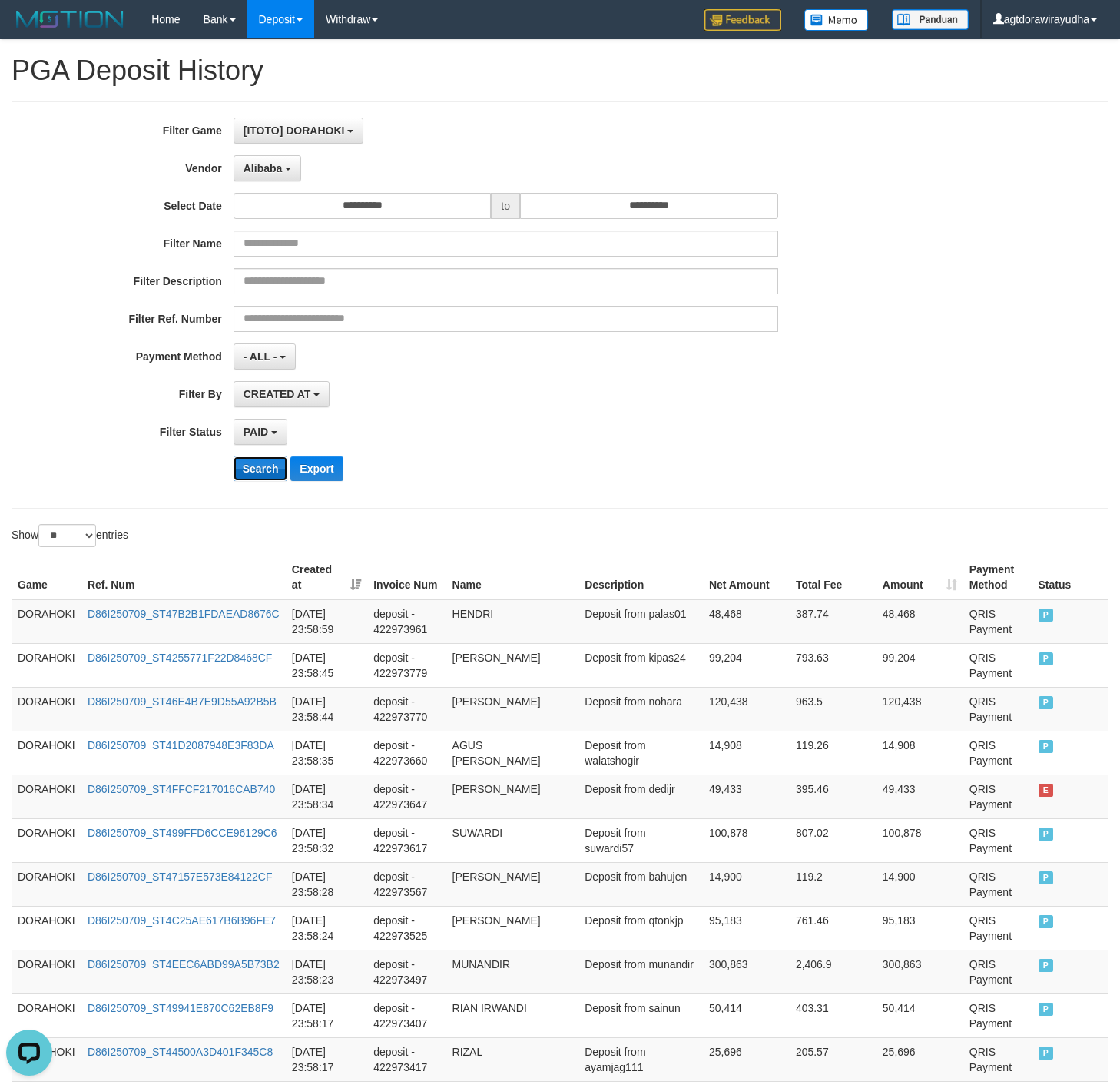 click on "Search" at bounding box center (260, 469) 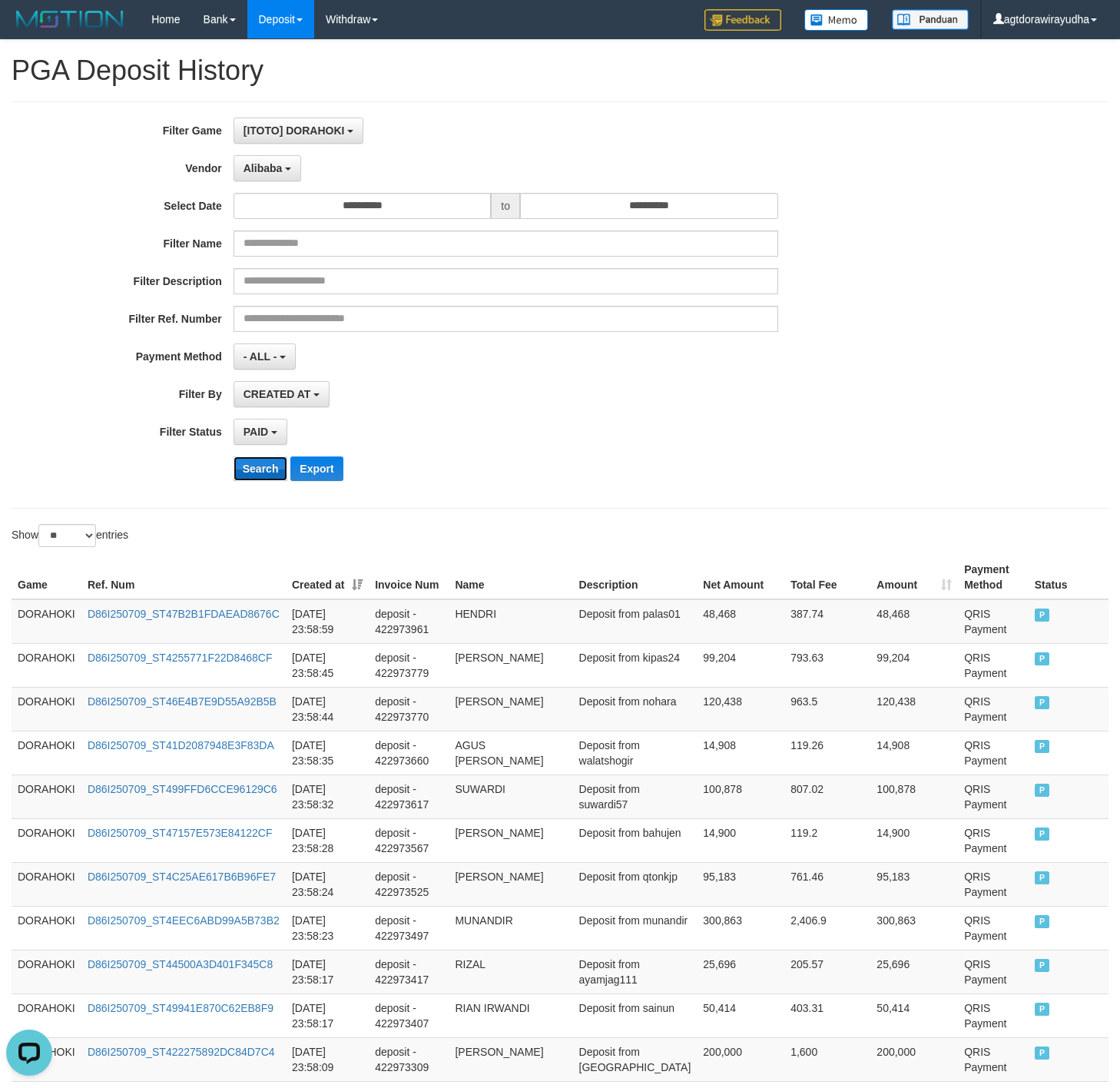 drag, startPoint x: 257, startPoint y: 461, endPoint x: 245, endPoint y: 462, distance: 12.041595 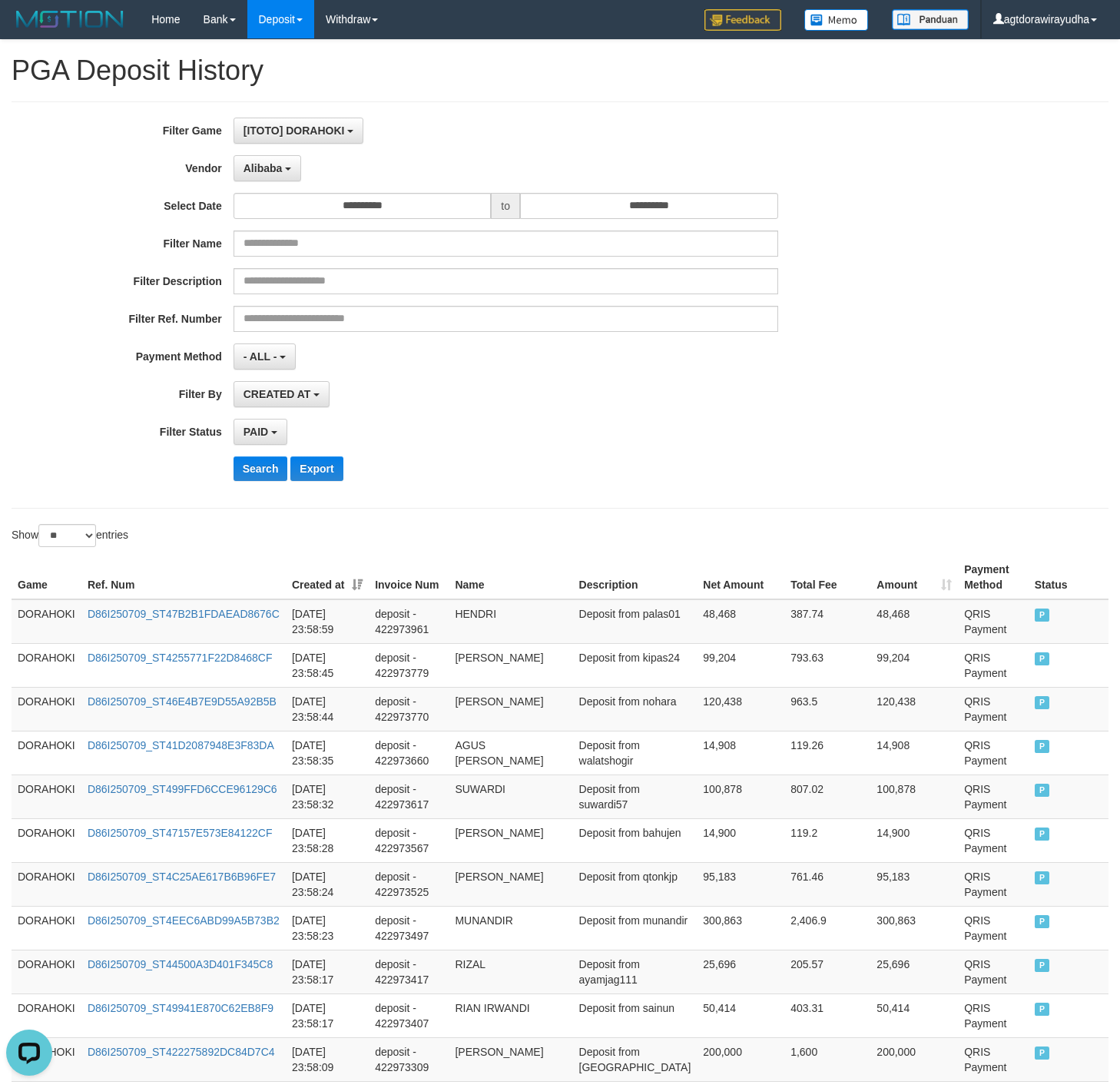 drag, startPoint x: 245, startPoint y: 462, endPoint x: 855, endPoint y: 369, distance: 617.0486 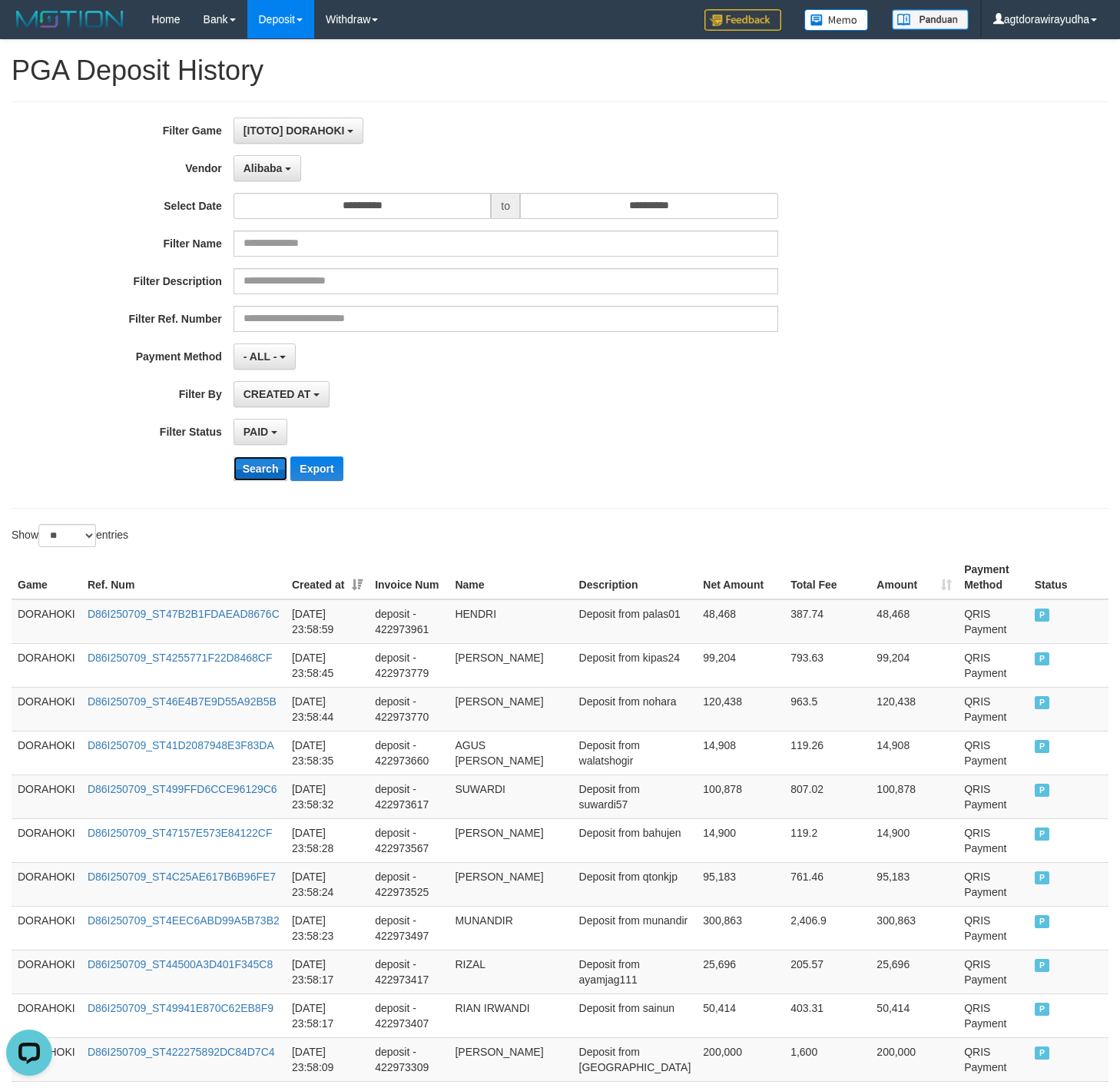 click on "Search" at bounding box center [260, 469] 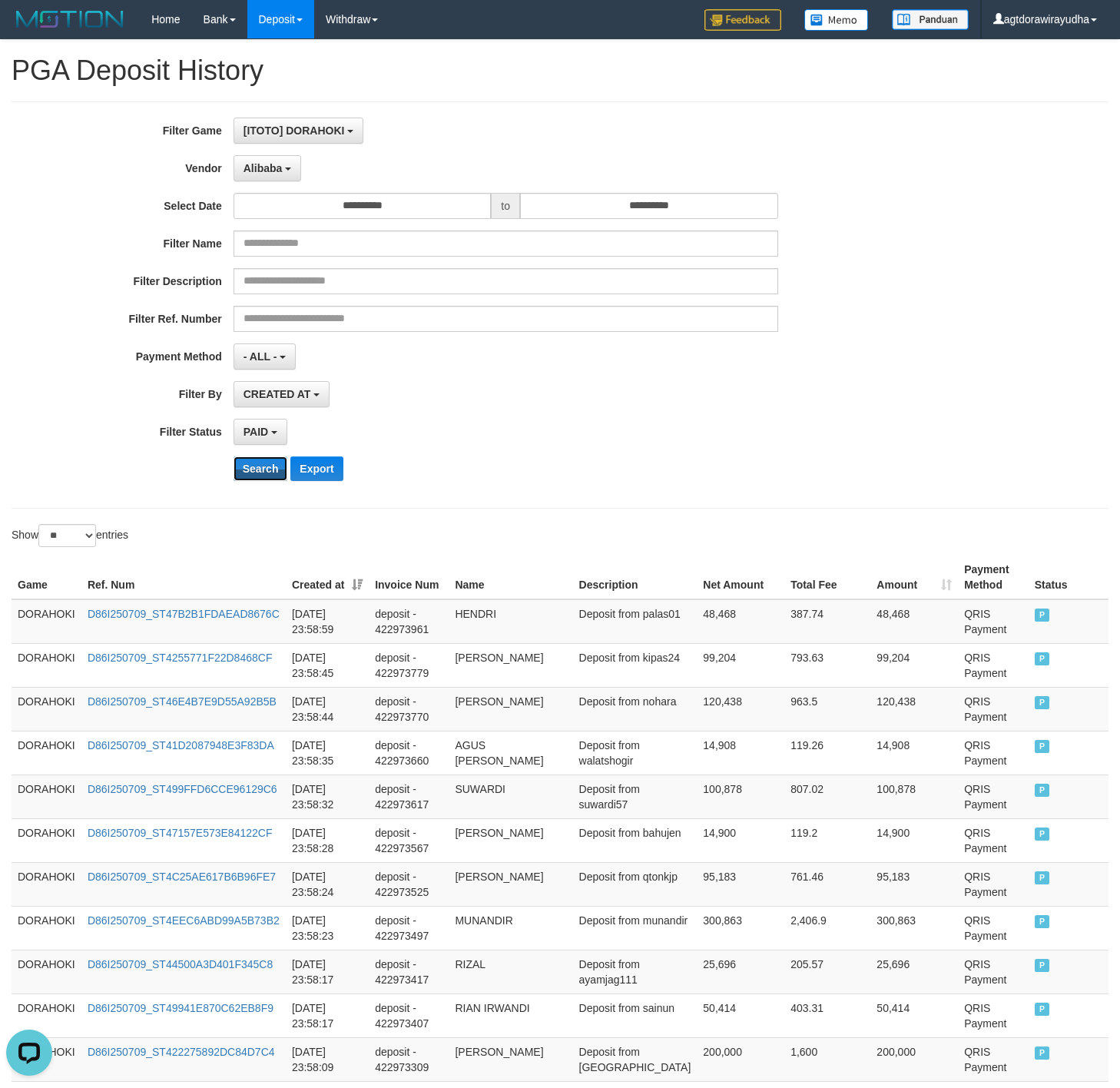 scroll, scrollTop: 787, scrollLeft: 0, axis: vertical 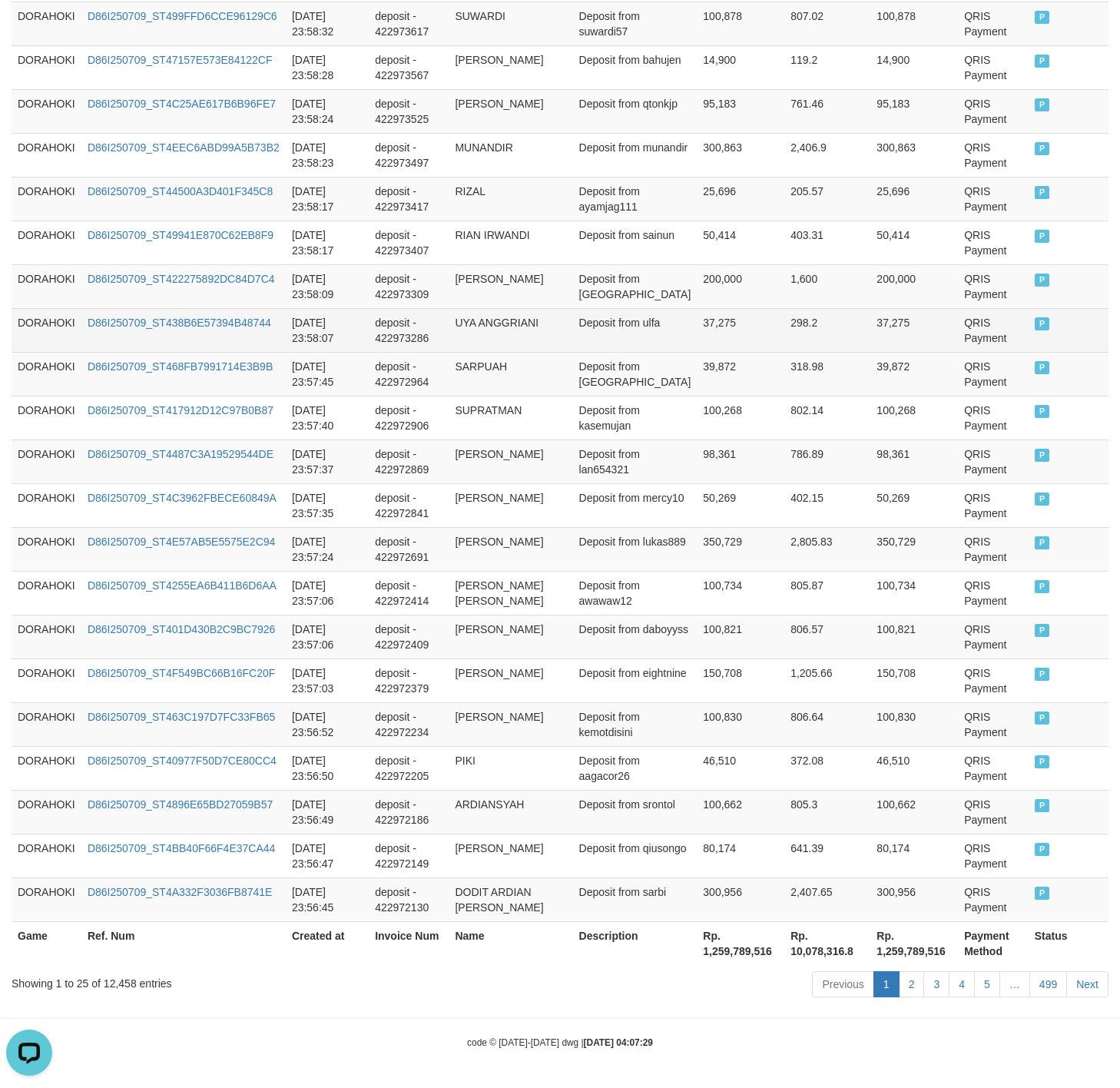 click on "deposit - 422973286" at bounding box center [409, 330] 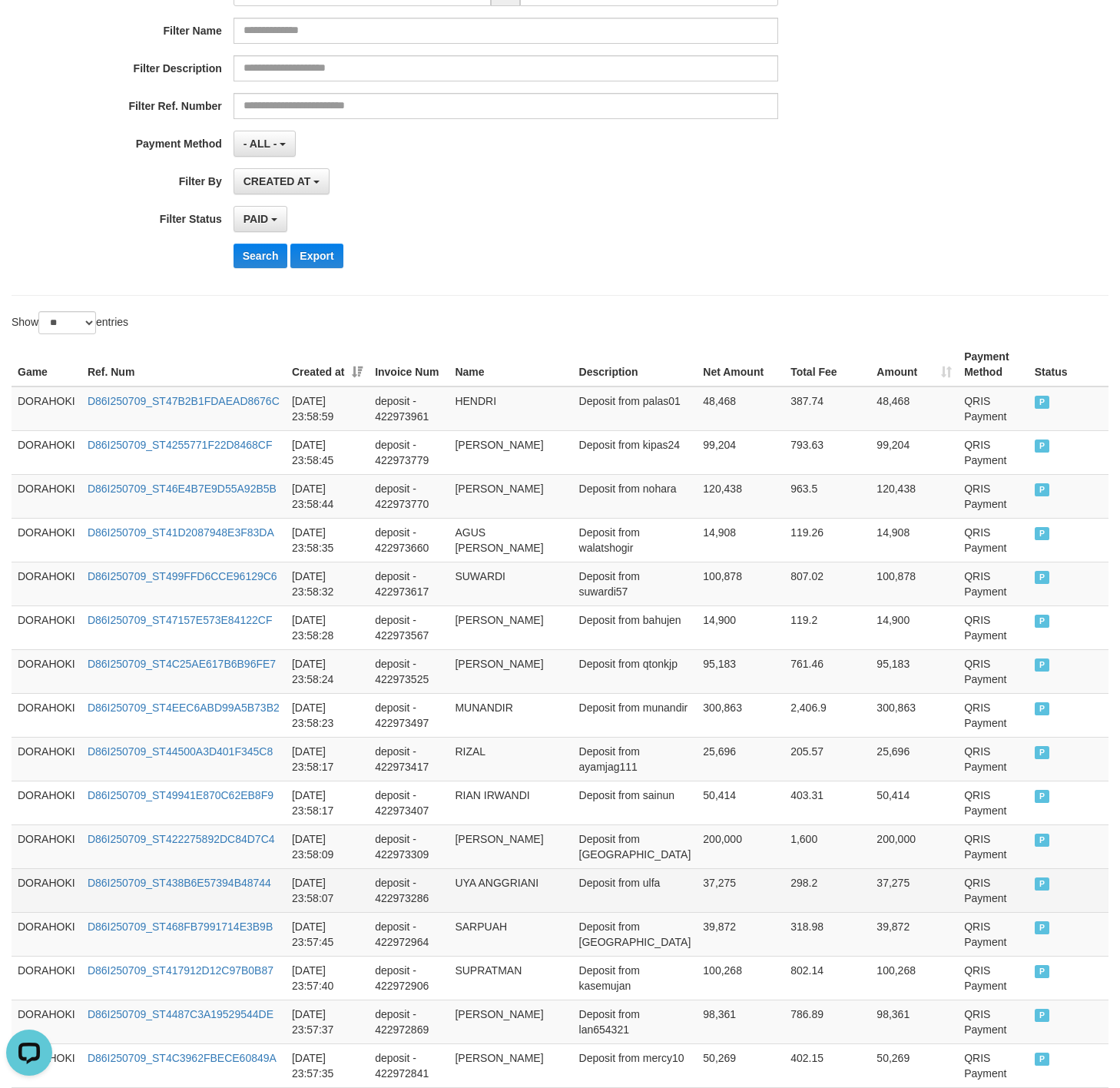 scroll, scrollTop: 0, scrollLeft: 0, axis: both 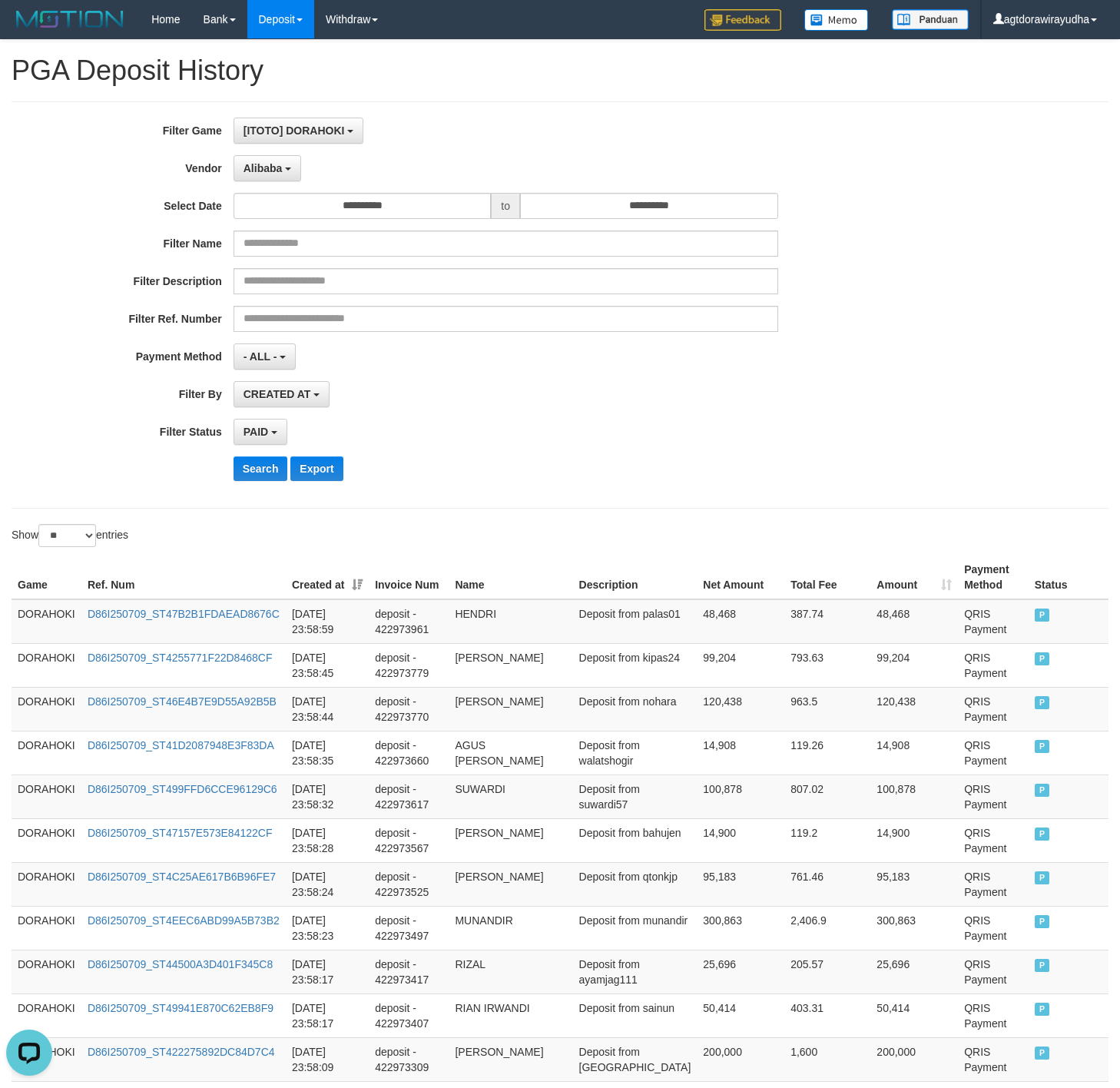 drag, startPoint x: 595, startPoint y: 512, endPoint x: 590, endPoint y: 505, distance: 8.602325 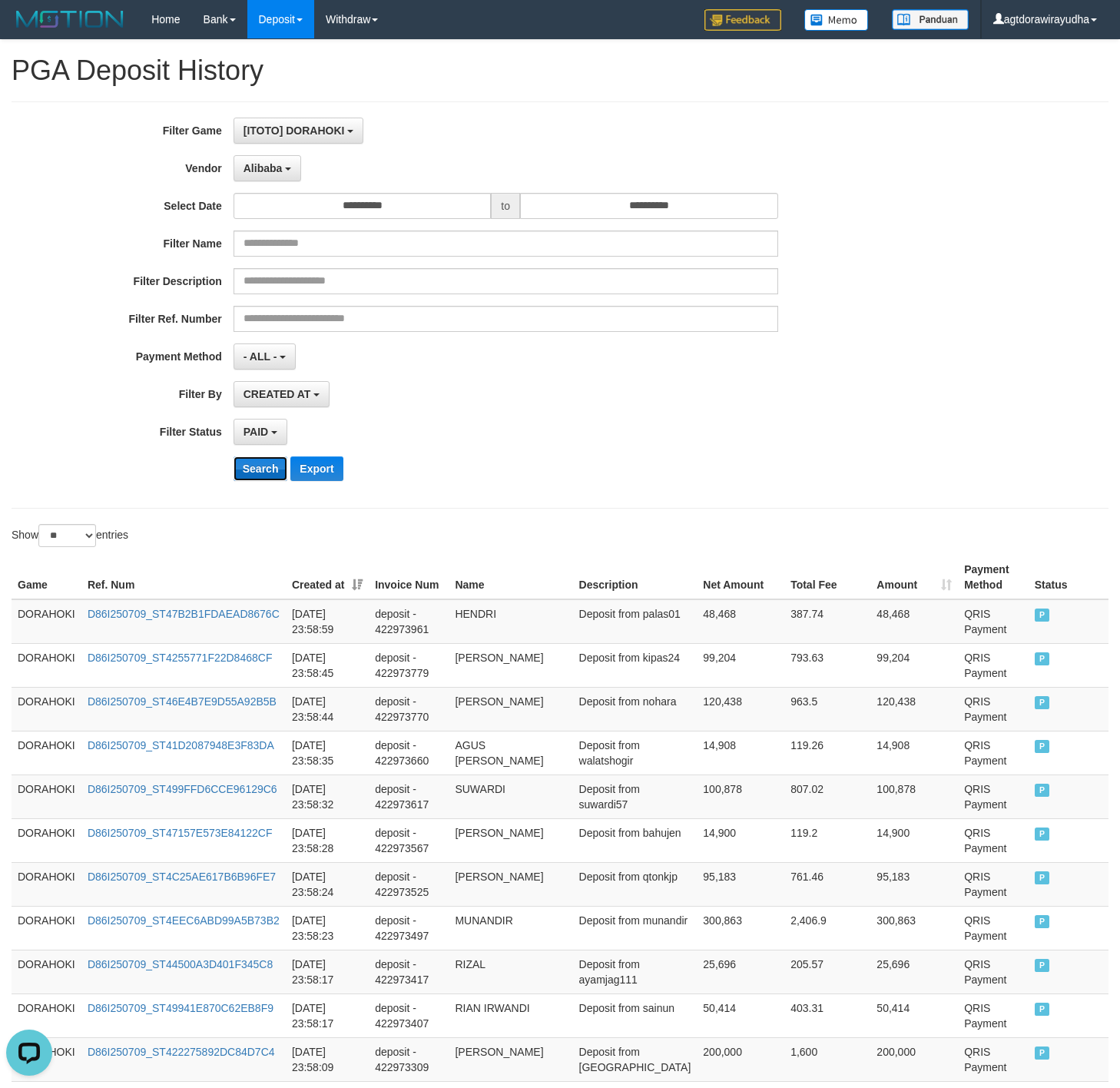 click on "Search" at bounding box center (260, 469) 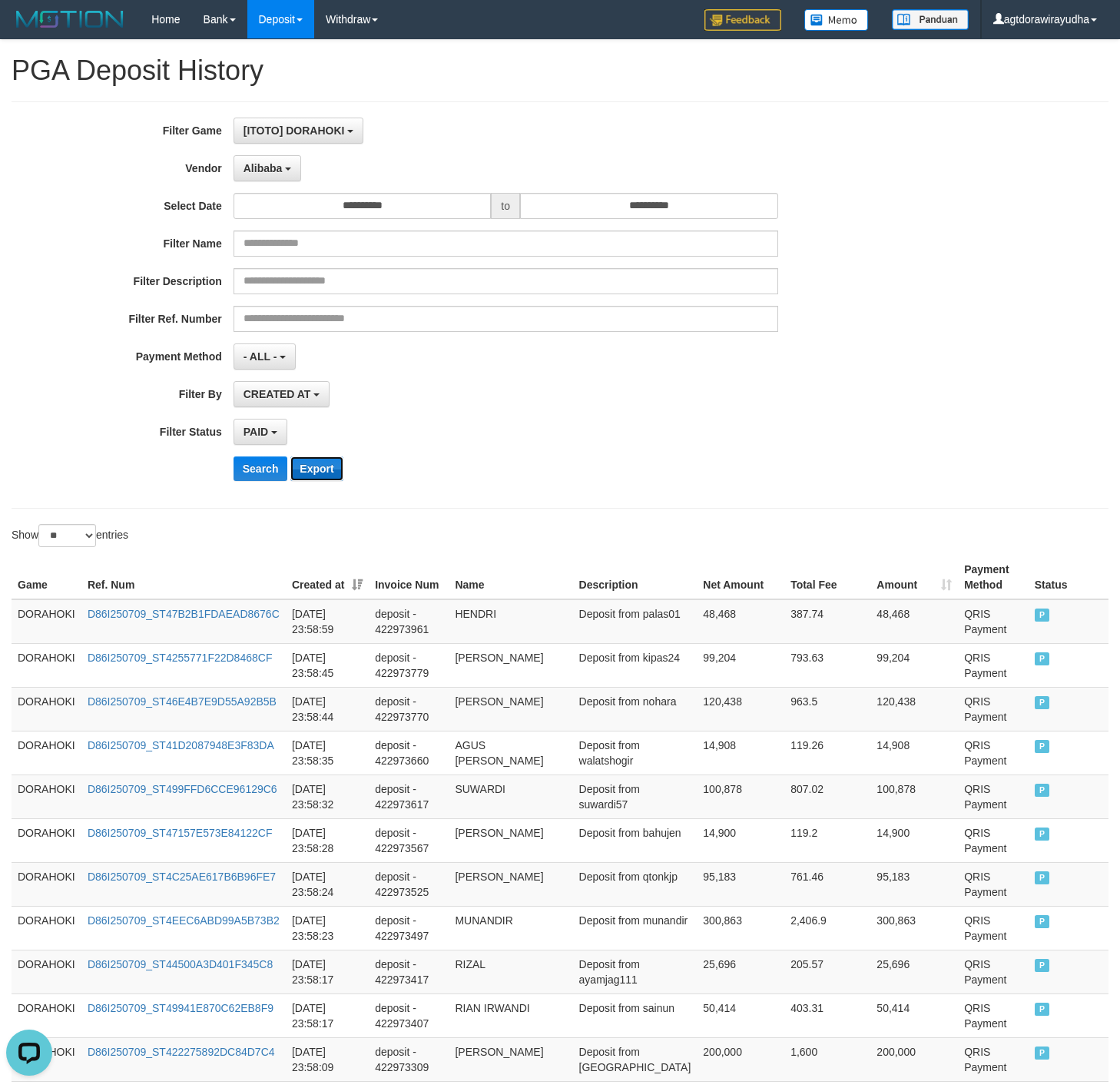 click on "Export" at bounding box center [316, 469] 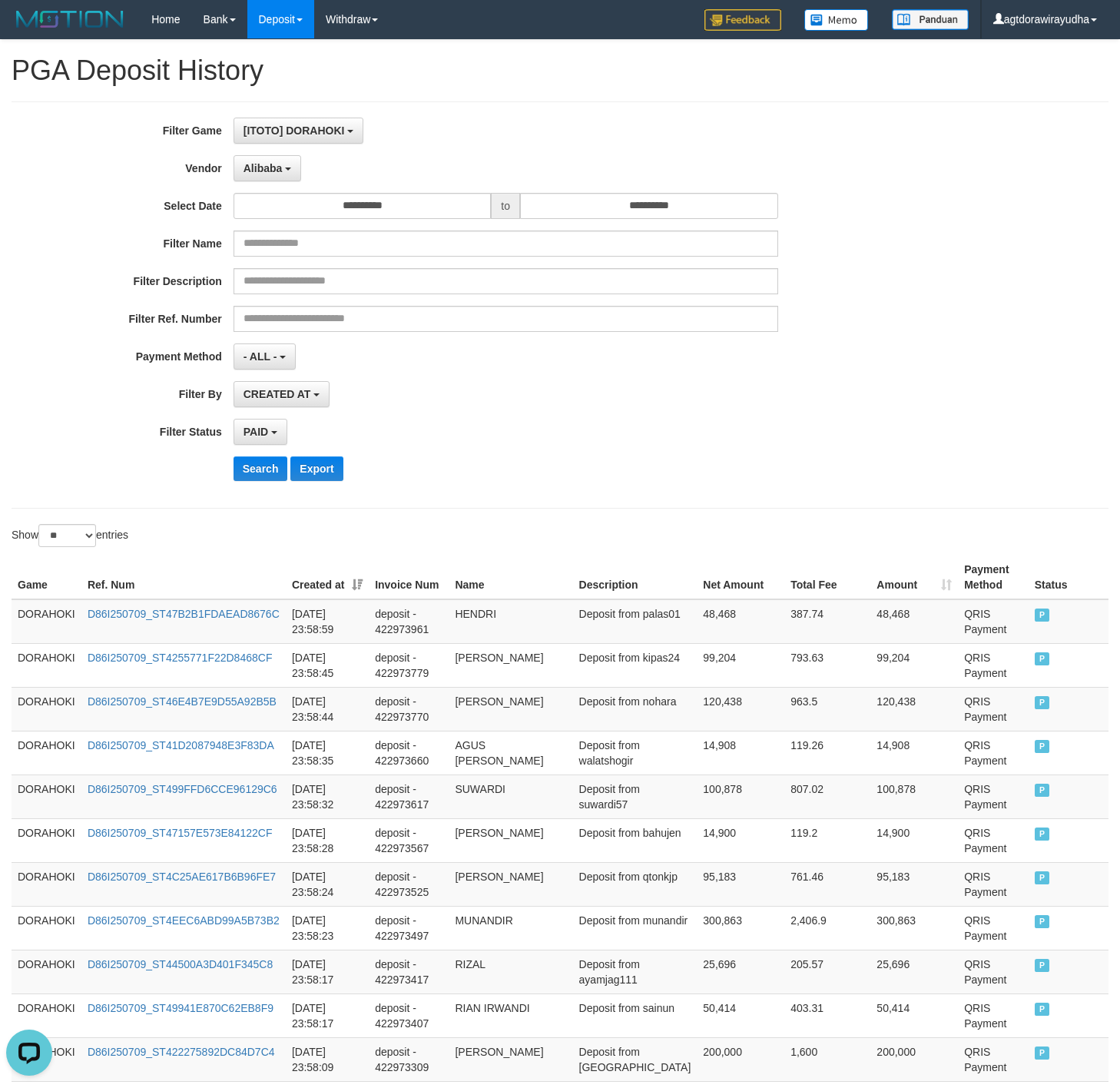 click on "PAID								    SELECT ALL  - ALL -  SELECT STATUS
PENDING/UNPAID
PAID
CANCELED
EXPIRED" at bounding box center (505, 432) 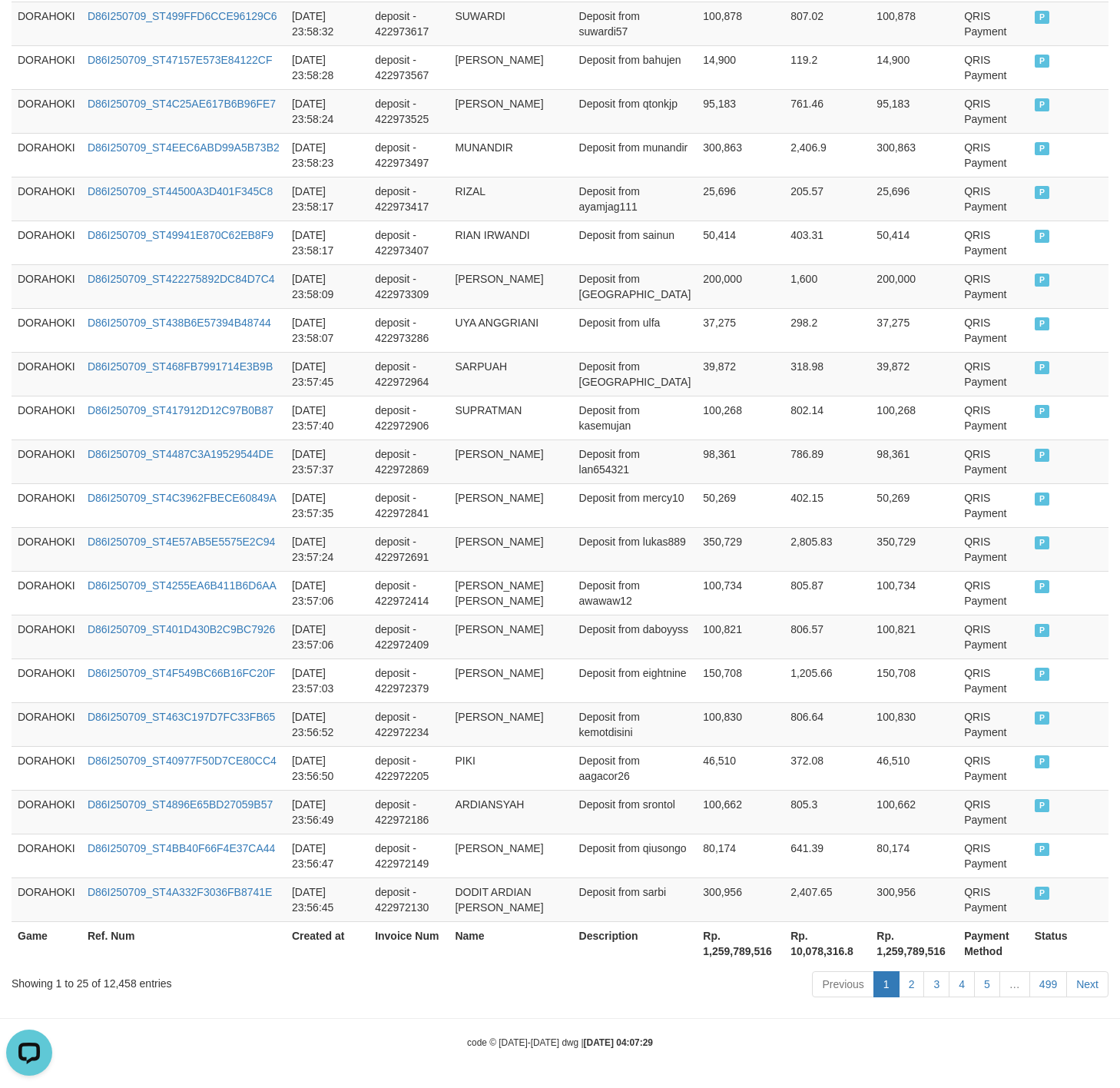 click on "Rp. 1,259,789,516" at bounding box center [741, 943] 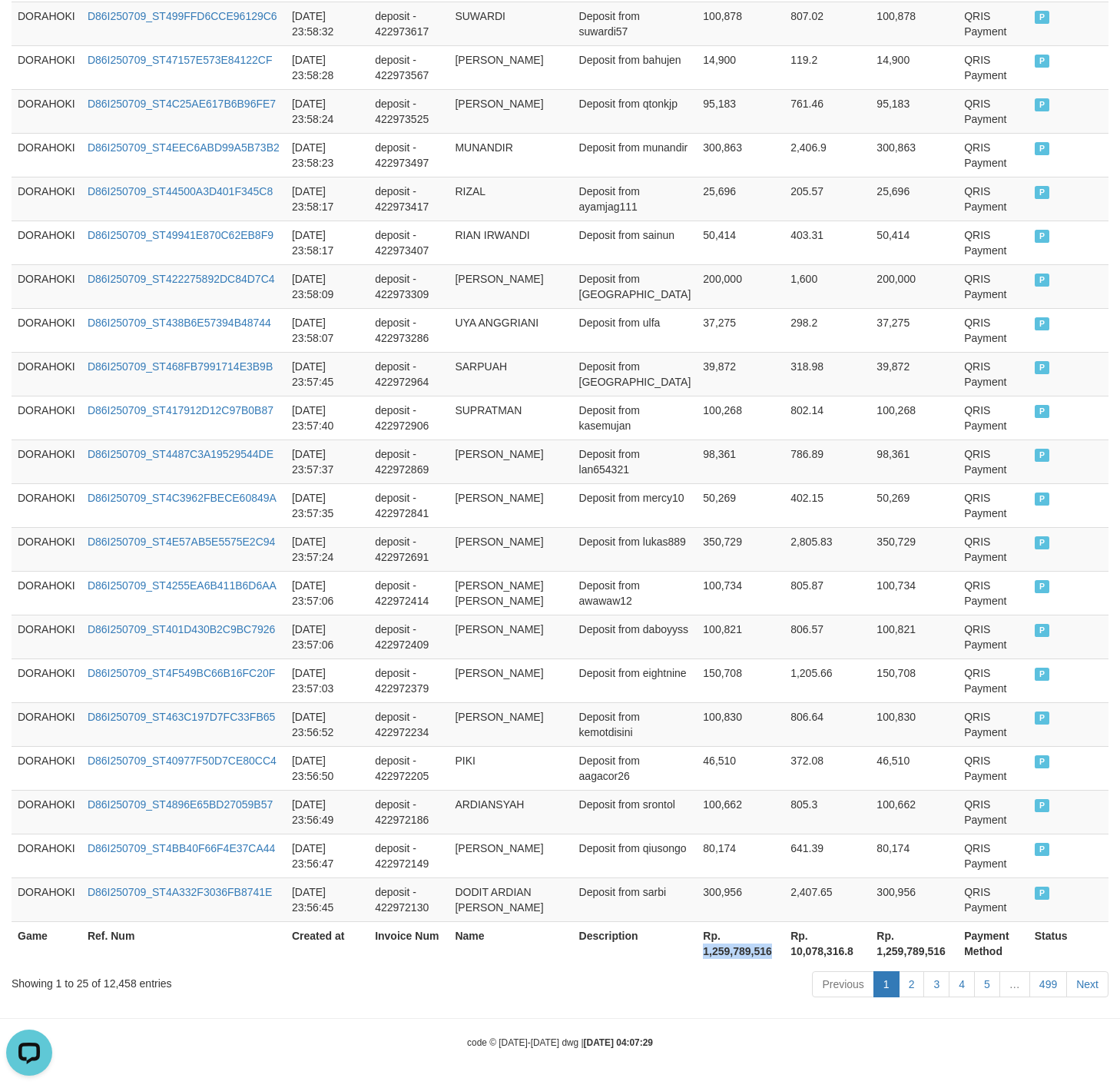 drag, startPoint x: 703, startPoint y: 943, endPoint x: 683, endPoint y: 946, distance: 20.223748 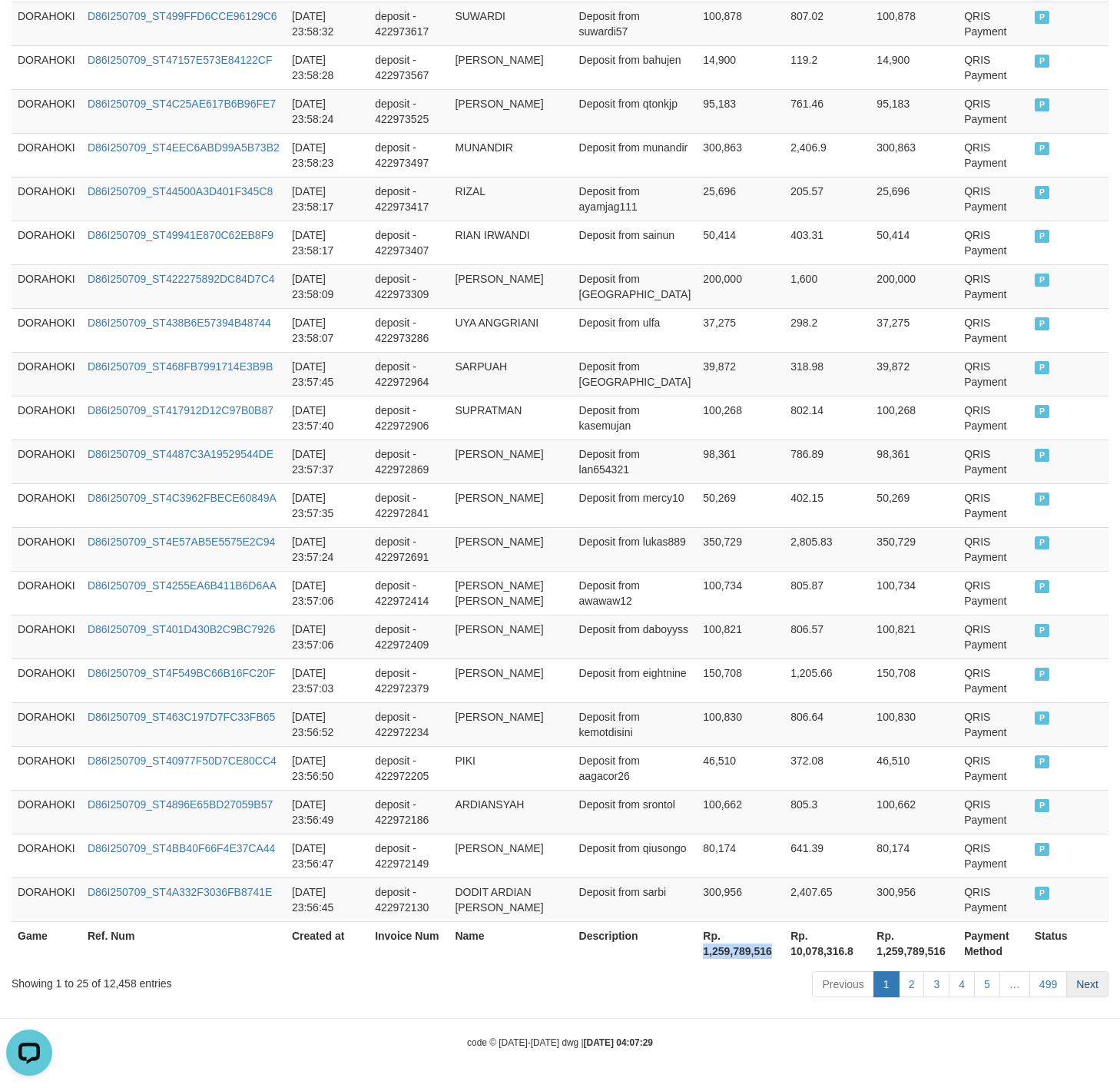 copy on "1,259,789,516" 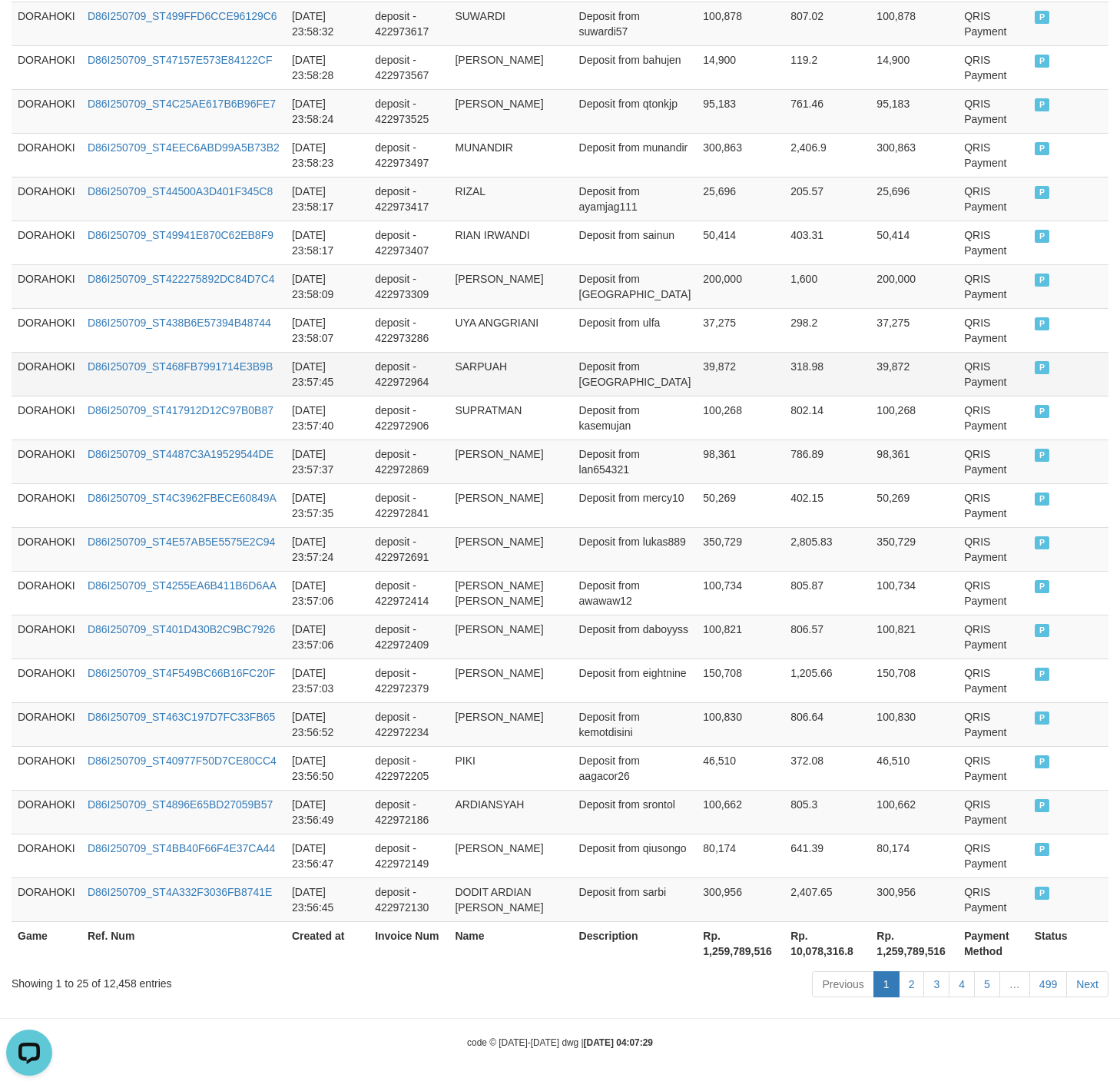 click on "39,872" at bounding box center [741, 373] 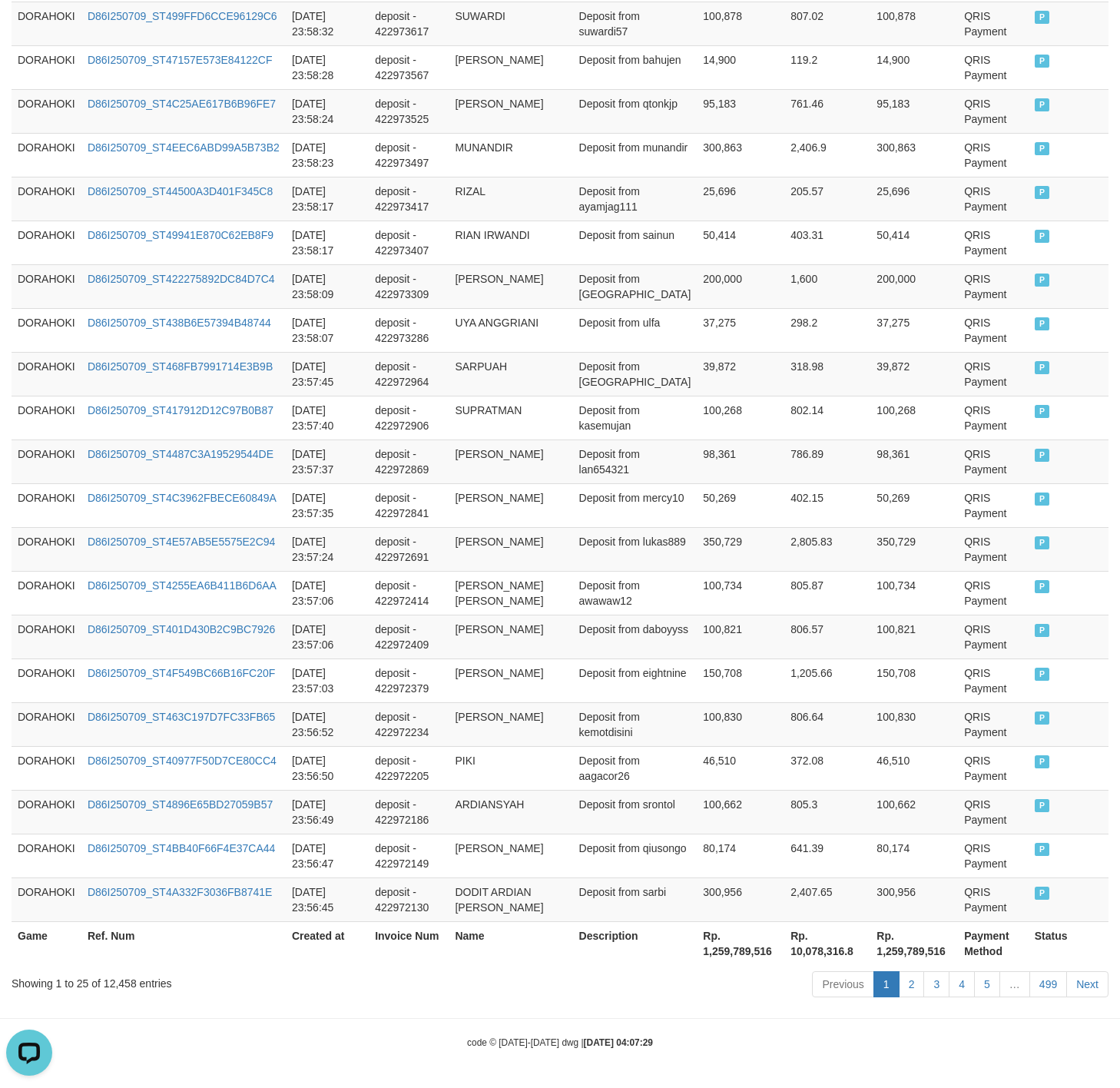 scroll, scrollTop: 0, scrollLeft: 0, axis: both 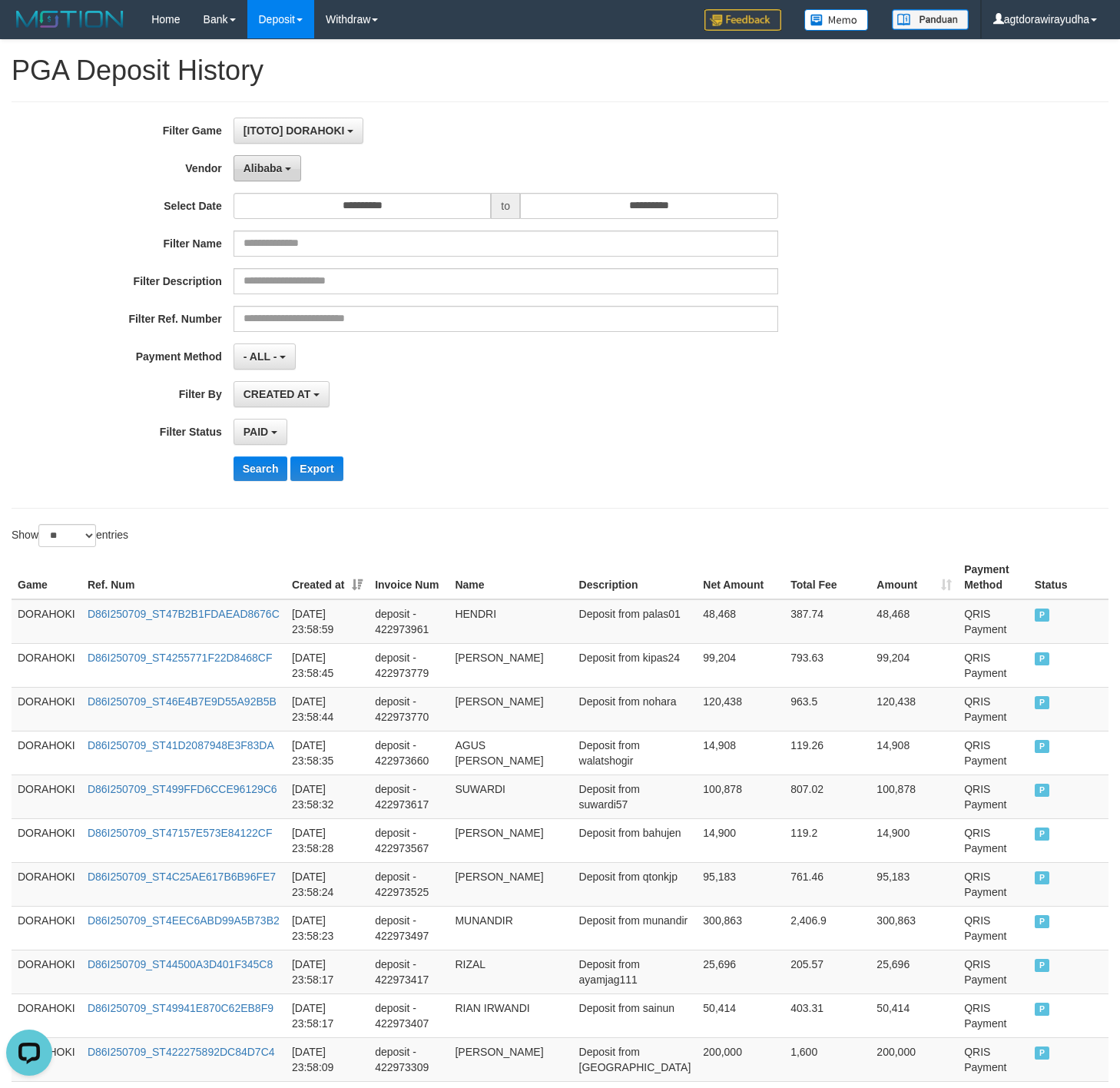 click on "Alibaba" at bounding box center [263, 168] 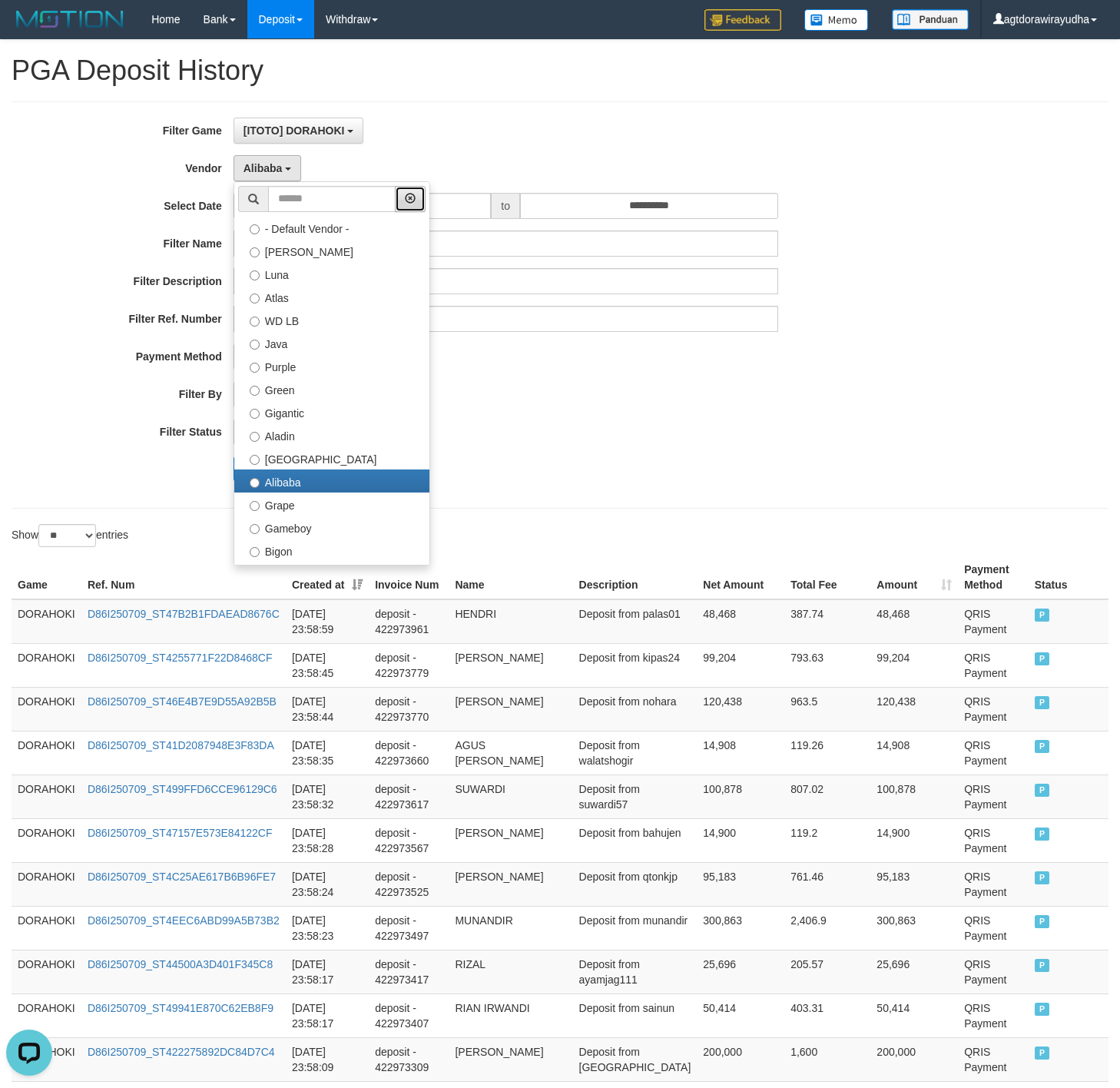 click at bounding box center [410, 198] 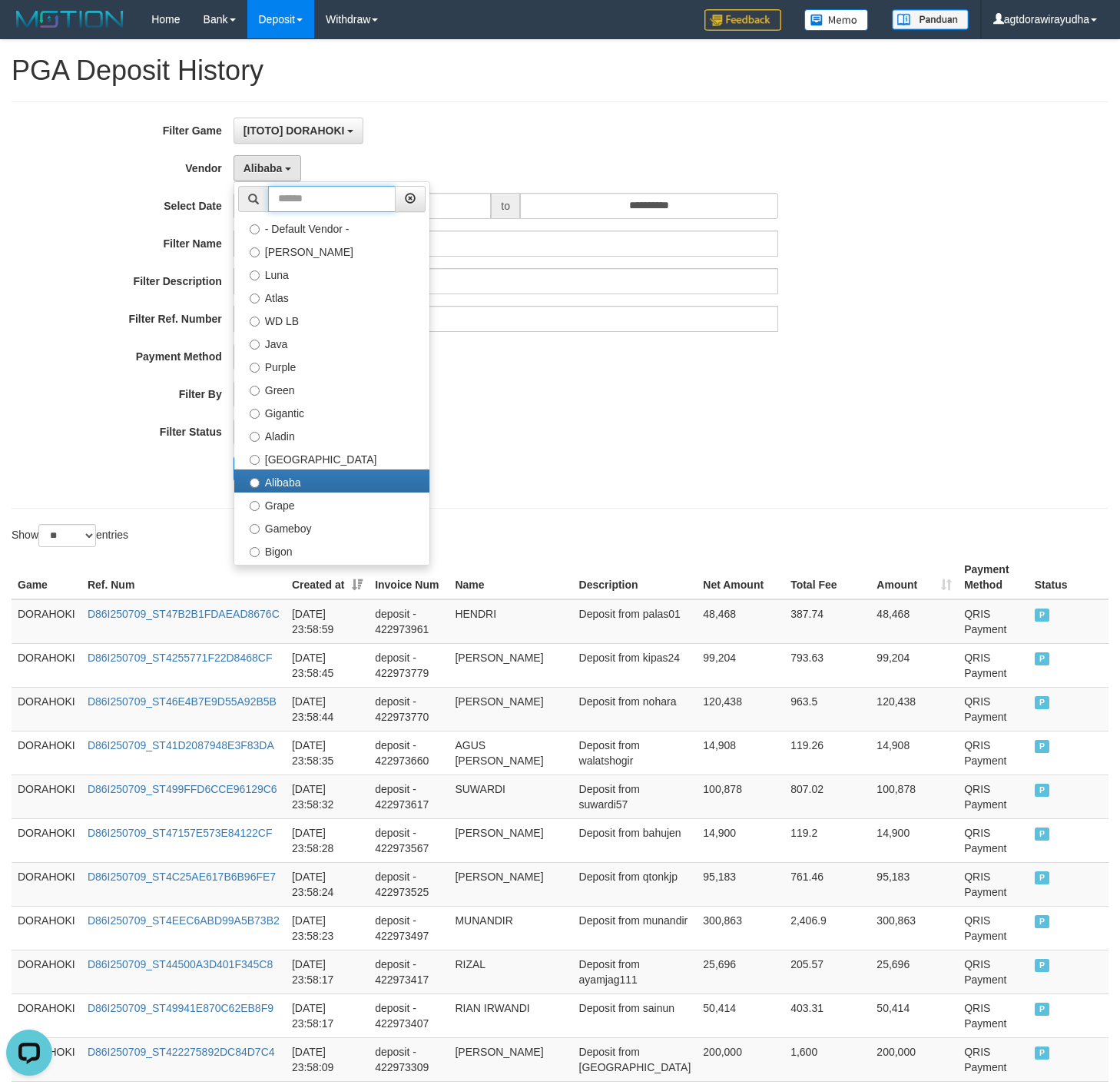 click at bounding box center [332, 199] 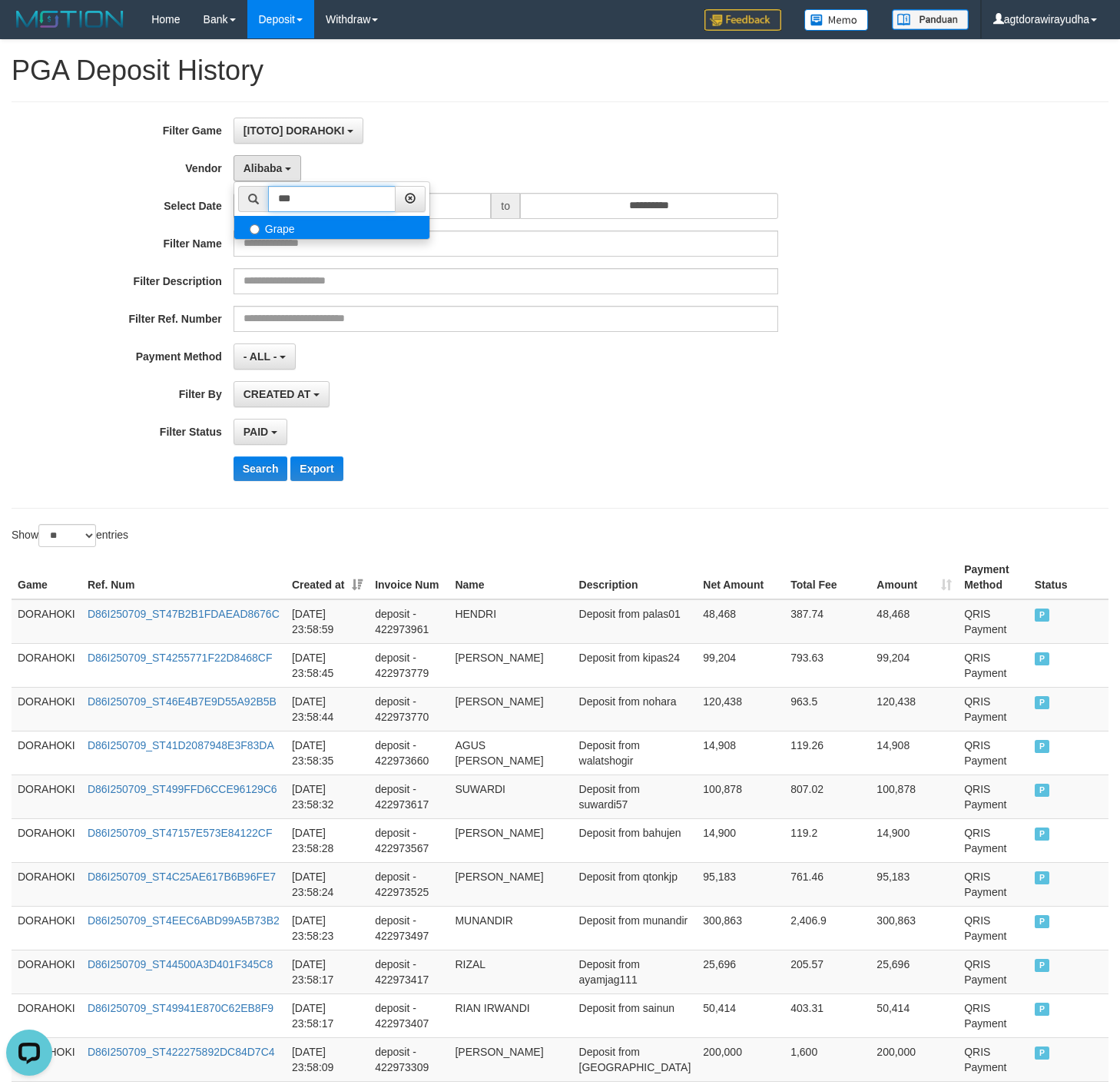 type on "***" 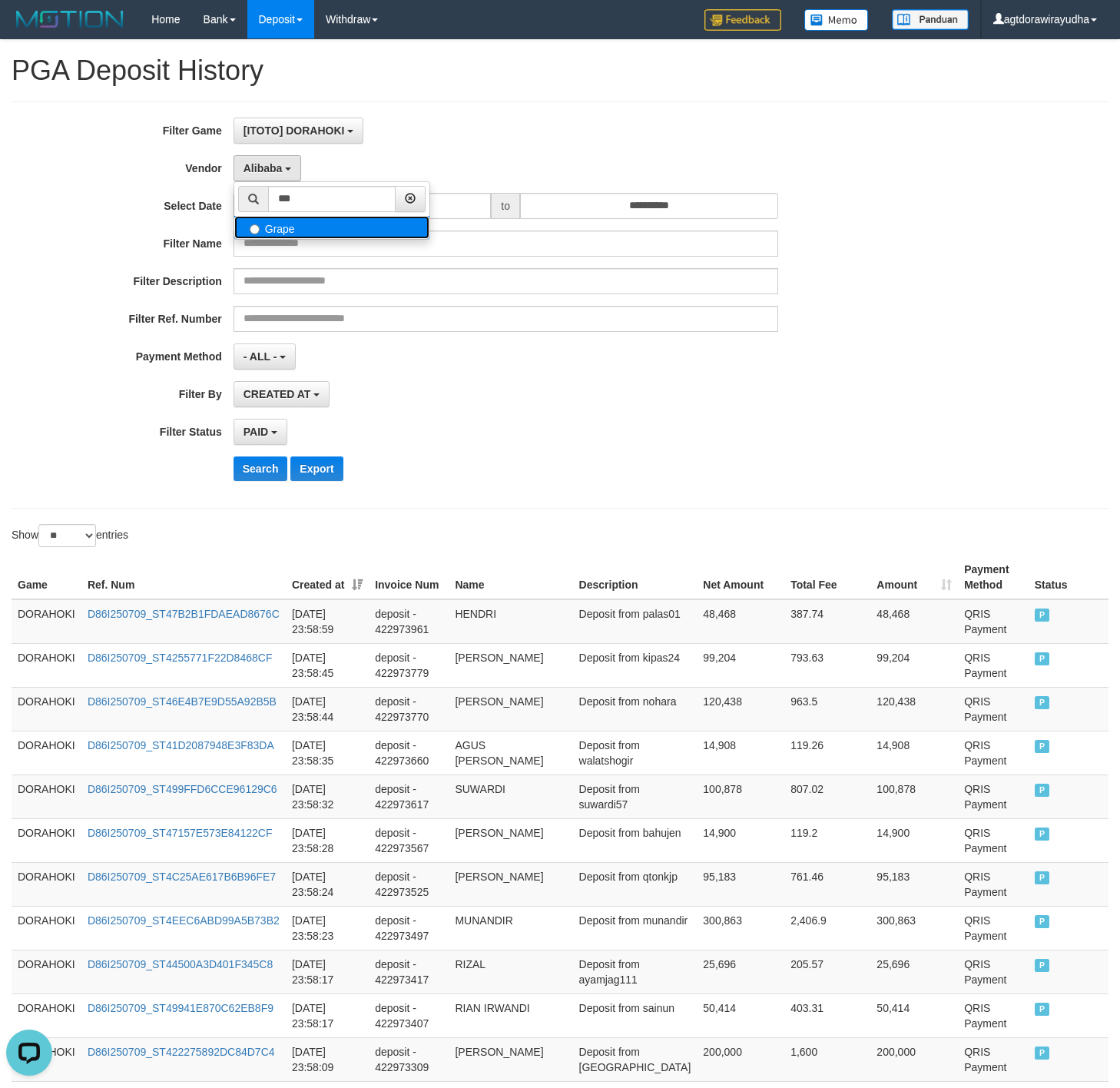 click on "Grape" at bounding box center [332, 227] 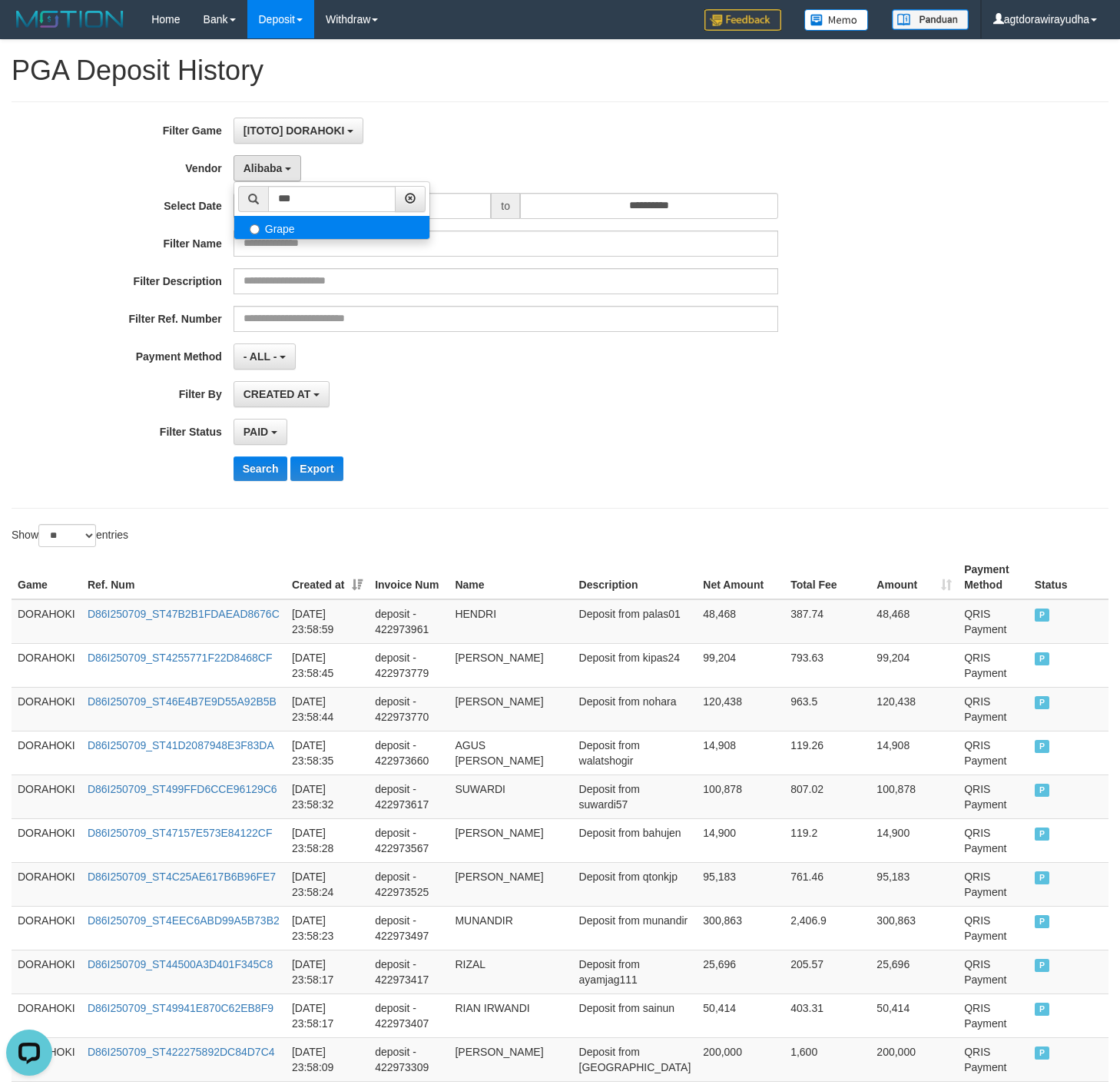 select on "**********" 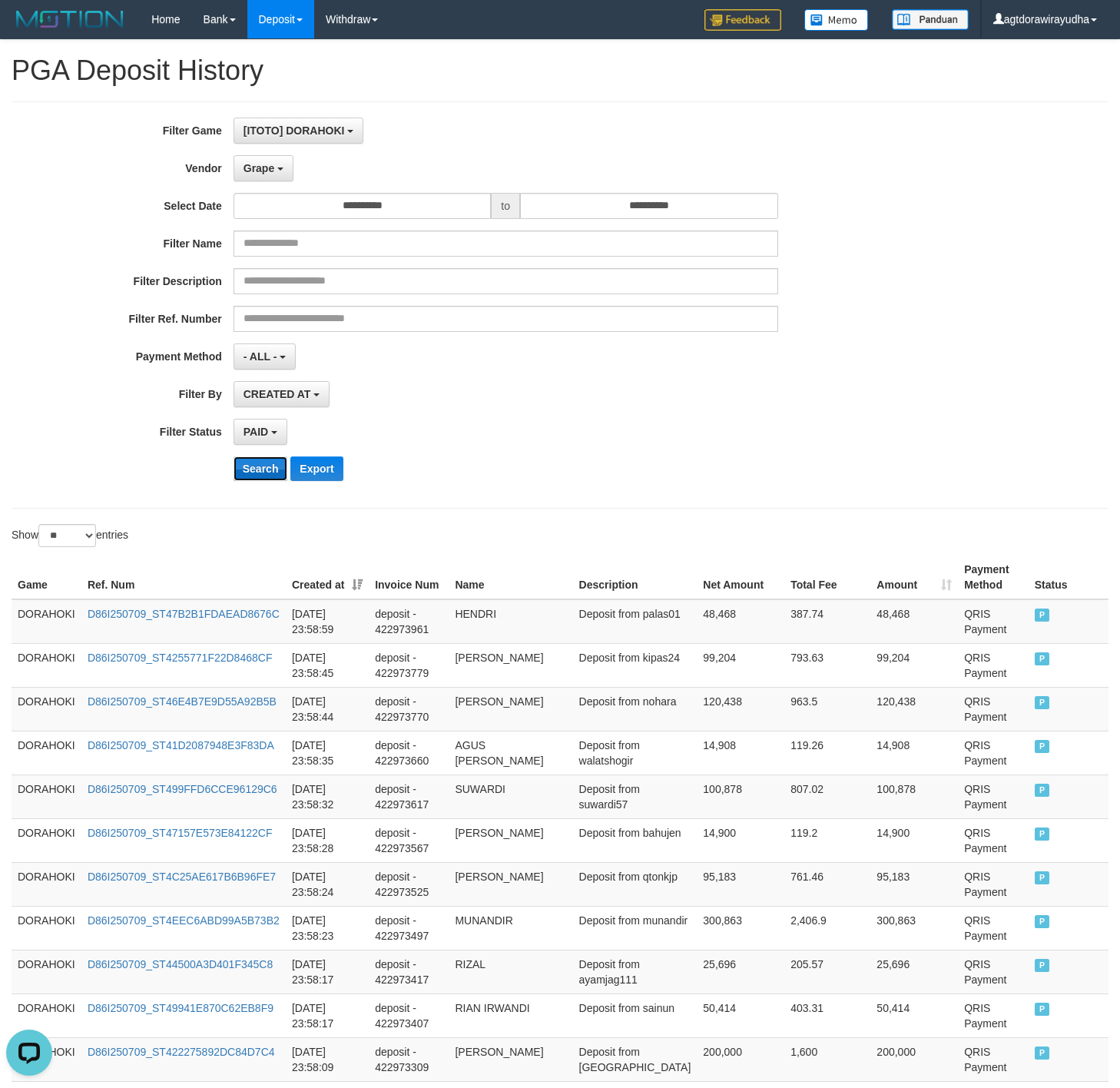 click on "Search" at bounding box center [260, 469] 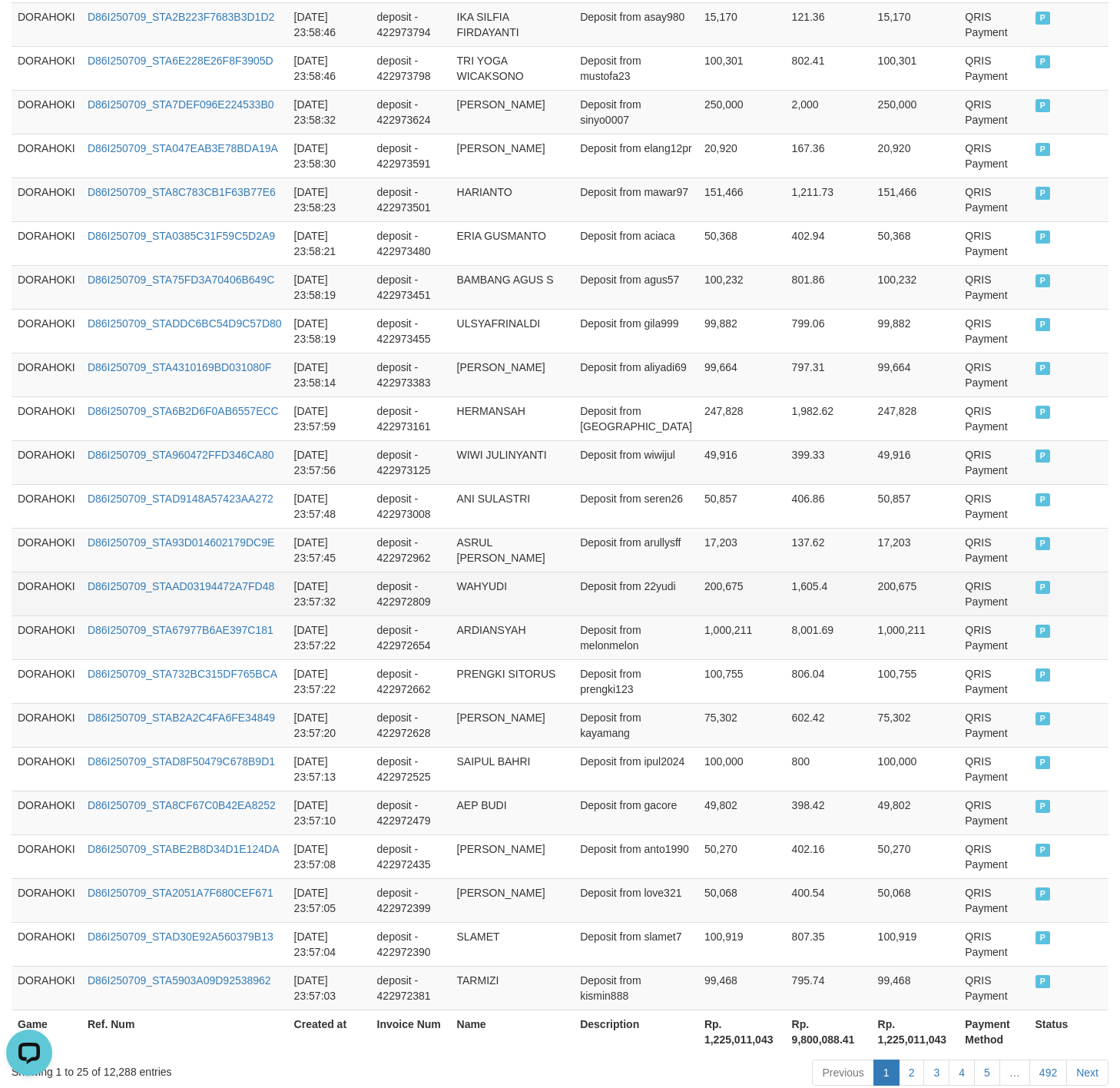 scroll, scrollTop: 787, scrollLeft: 0, axis: vertical 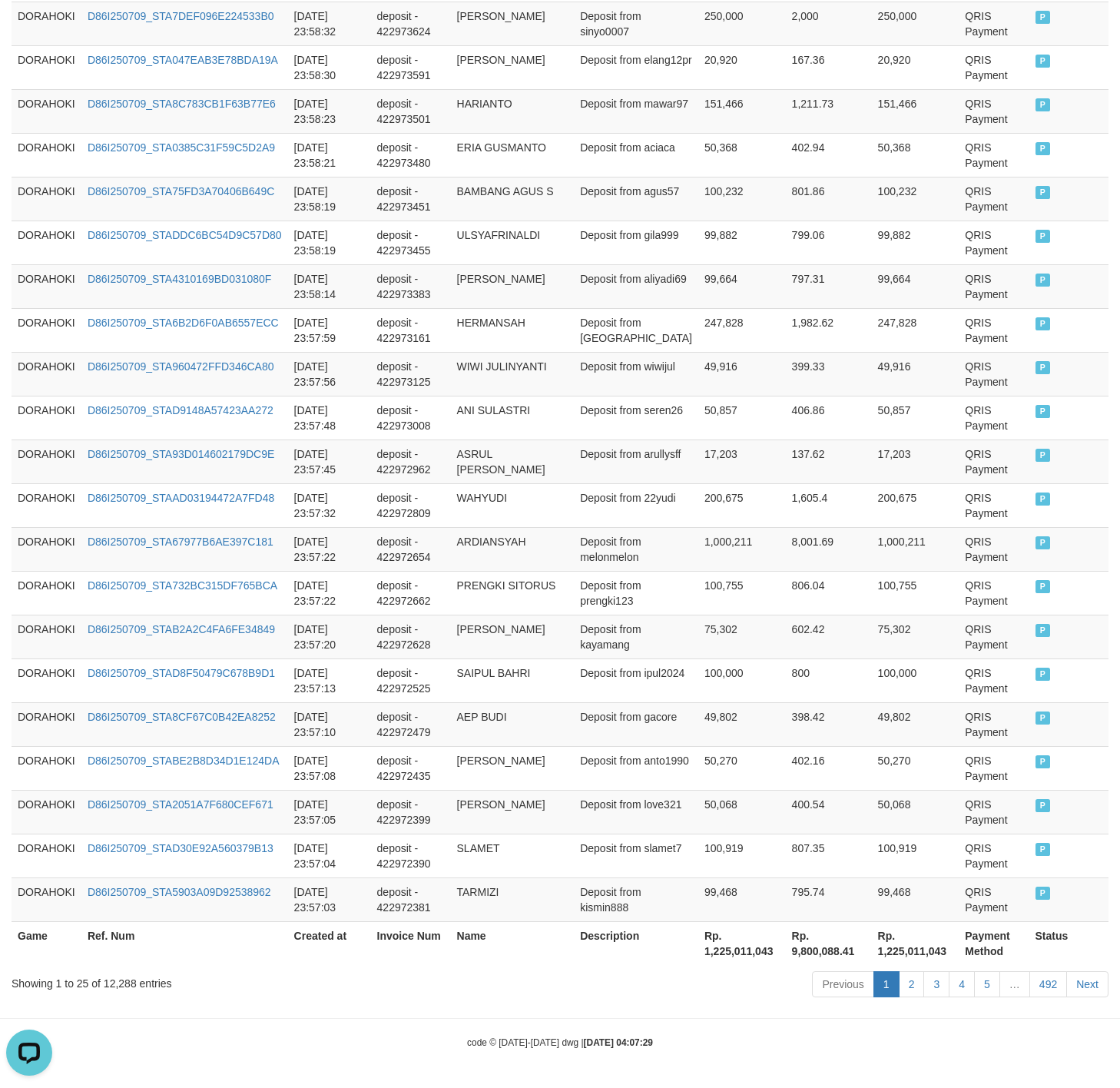 click on "Rp. 1,225,011,043" at bounding box center [742, 943] 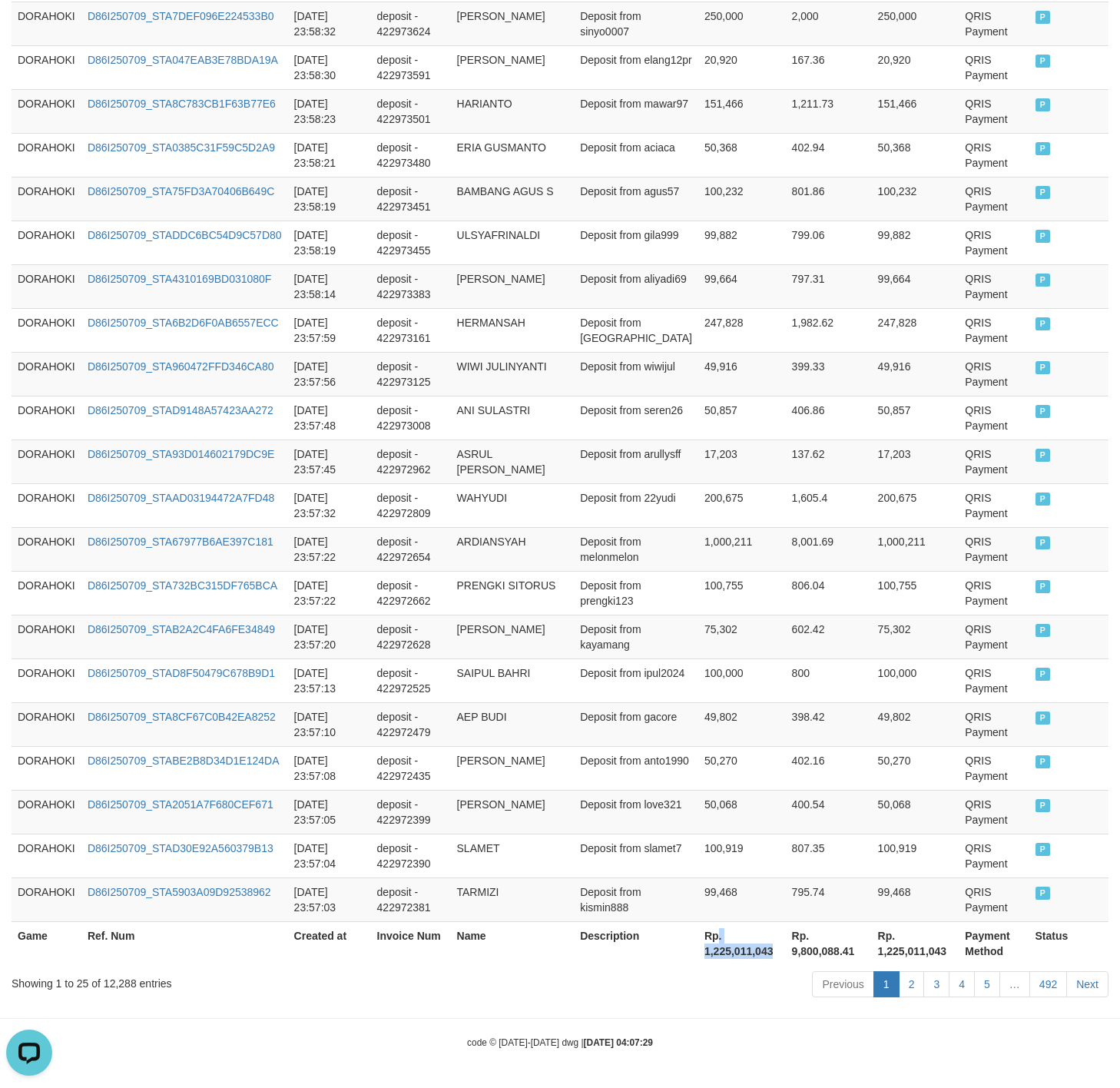 click on "Rp. 1,225,011,043" at bounding box center (742, 943) 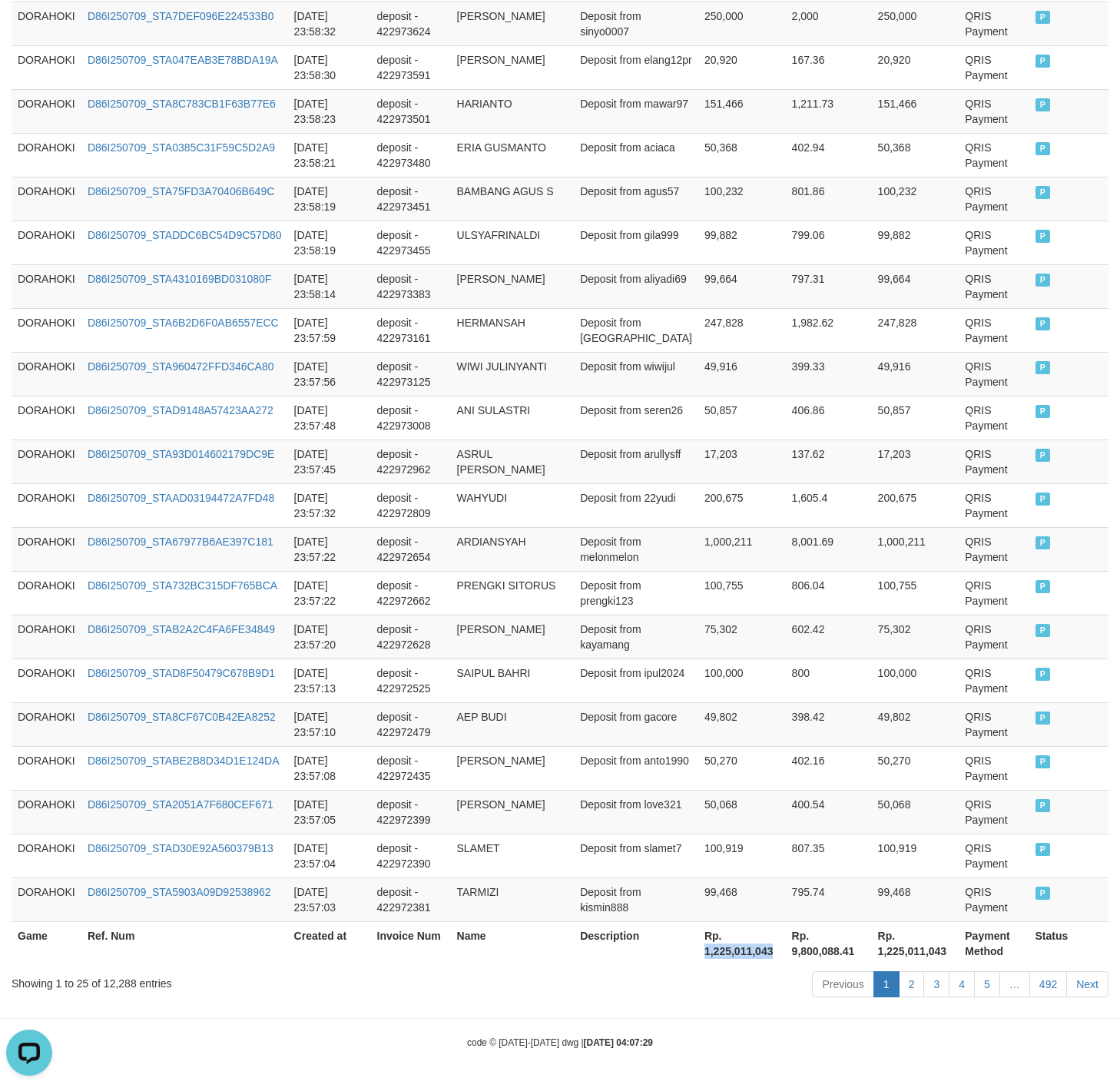 drag, startPoint x: 726, startPoint y: 946, endPoint x: 706, endPoint y: 948, distance: 20.099751 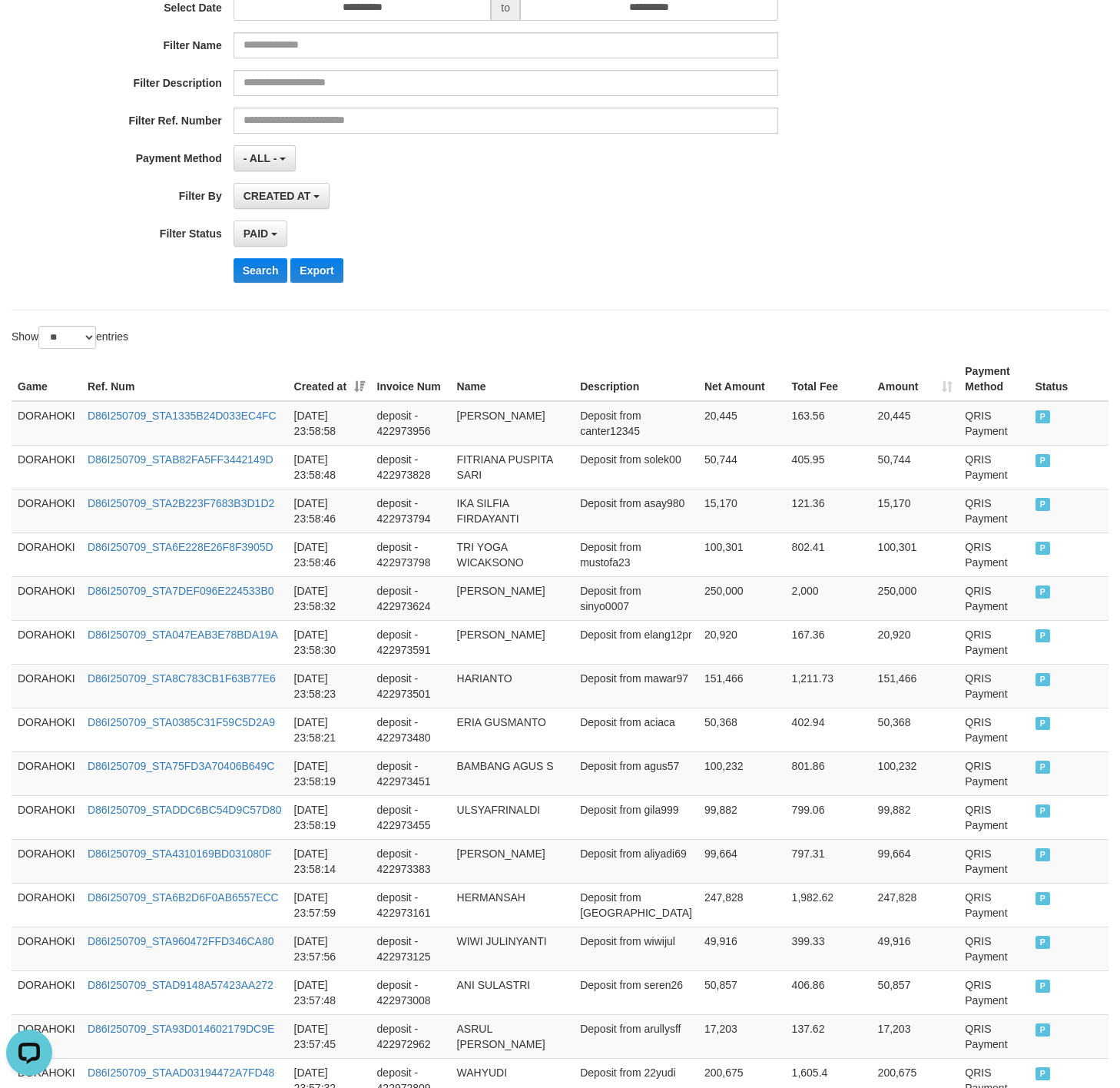 scroll, scrollTop: 0, scrollLeft: 0, axis: both 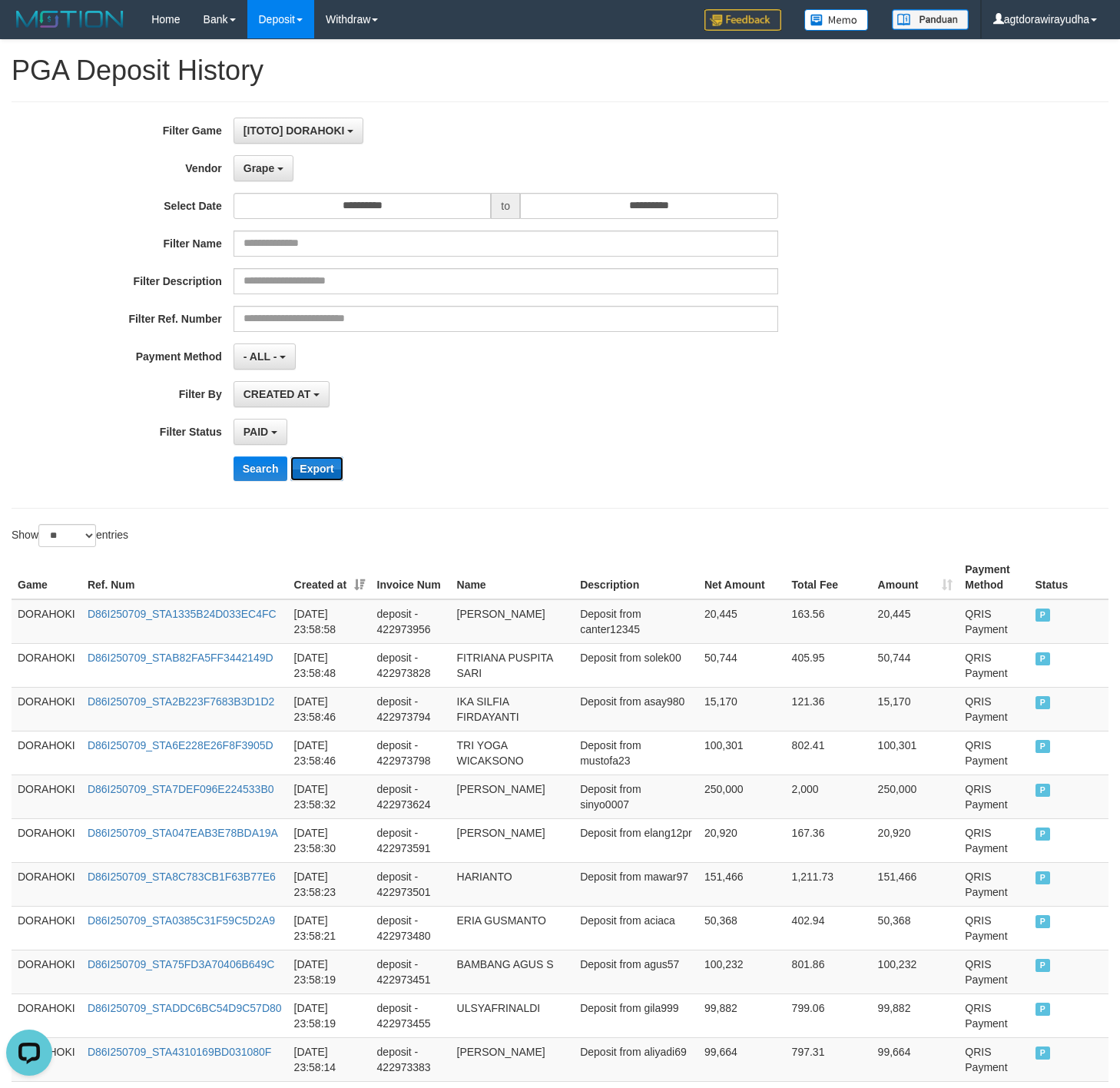 click on "Export" at bounding box center [316, 469] 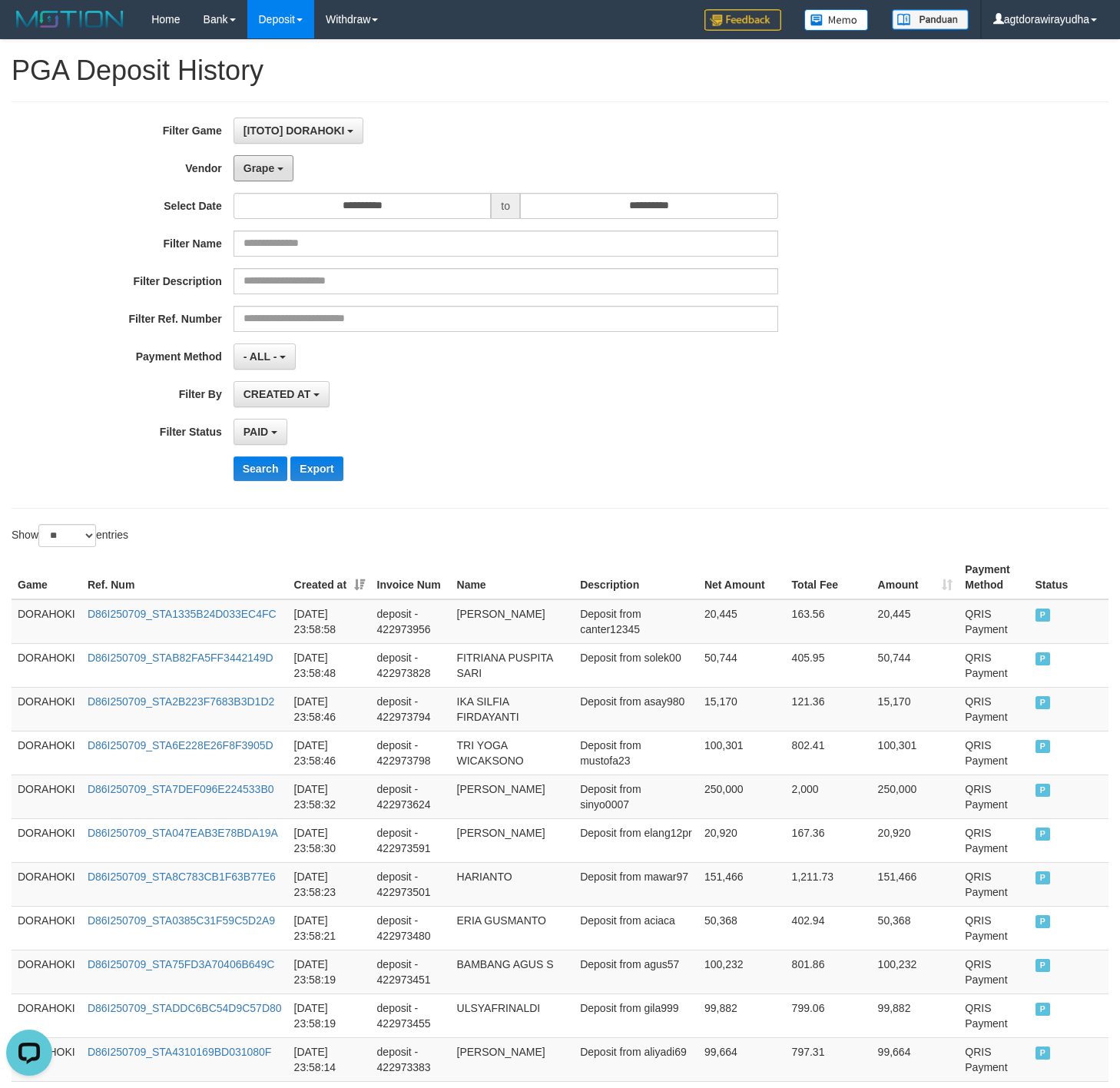 drag, startPoint x: 279, startPoint y: 164, endPoint x: 339, endPoint y: 175, distance: 61 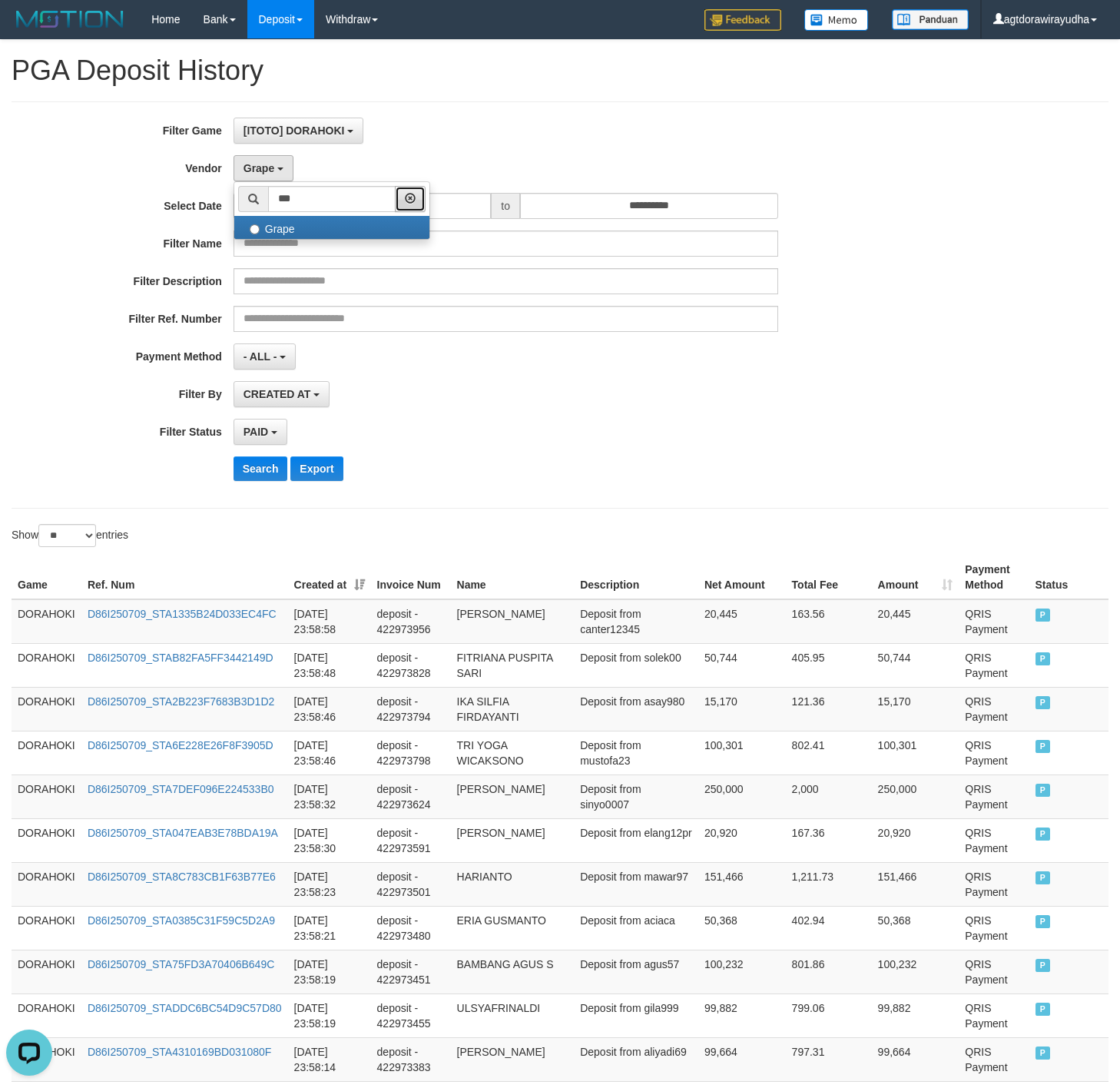 click at bounding box center [410, 199] 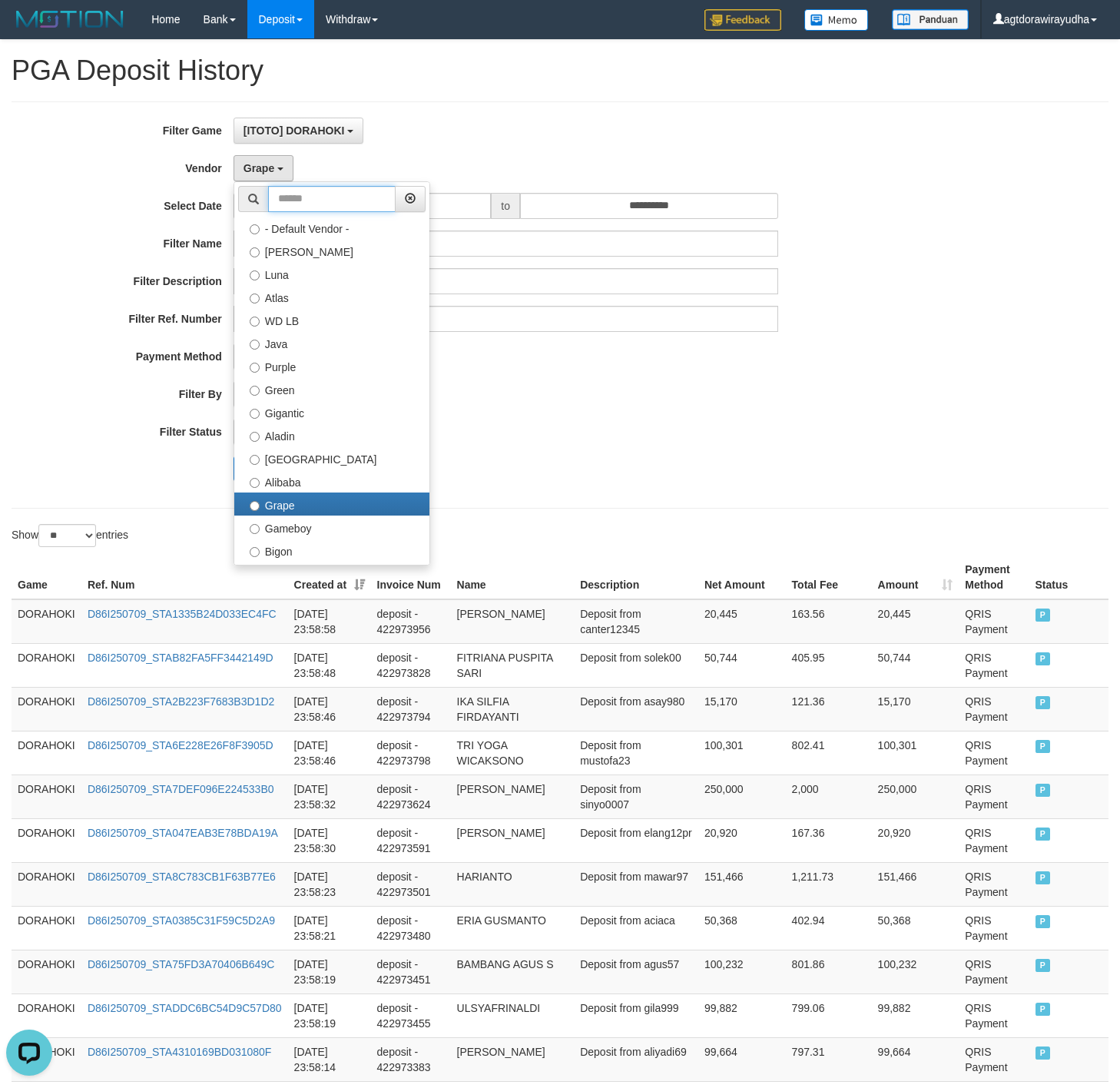 click at bounding box center (332, 199) 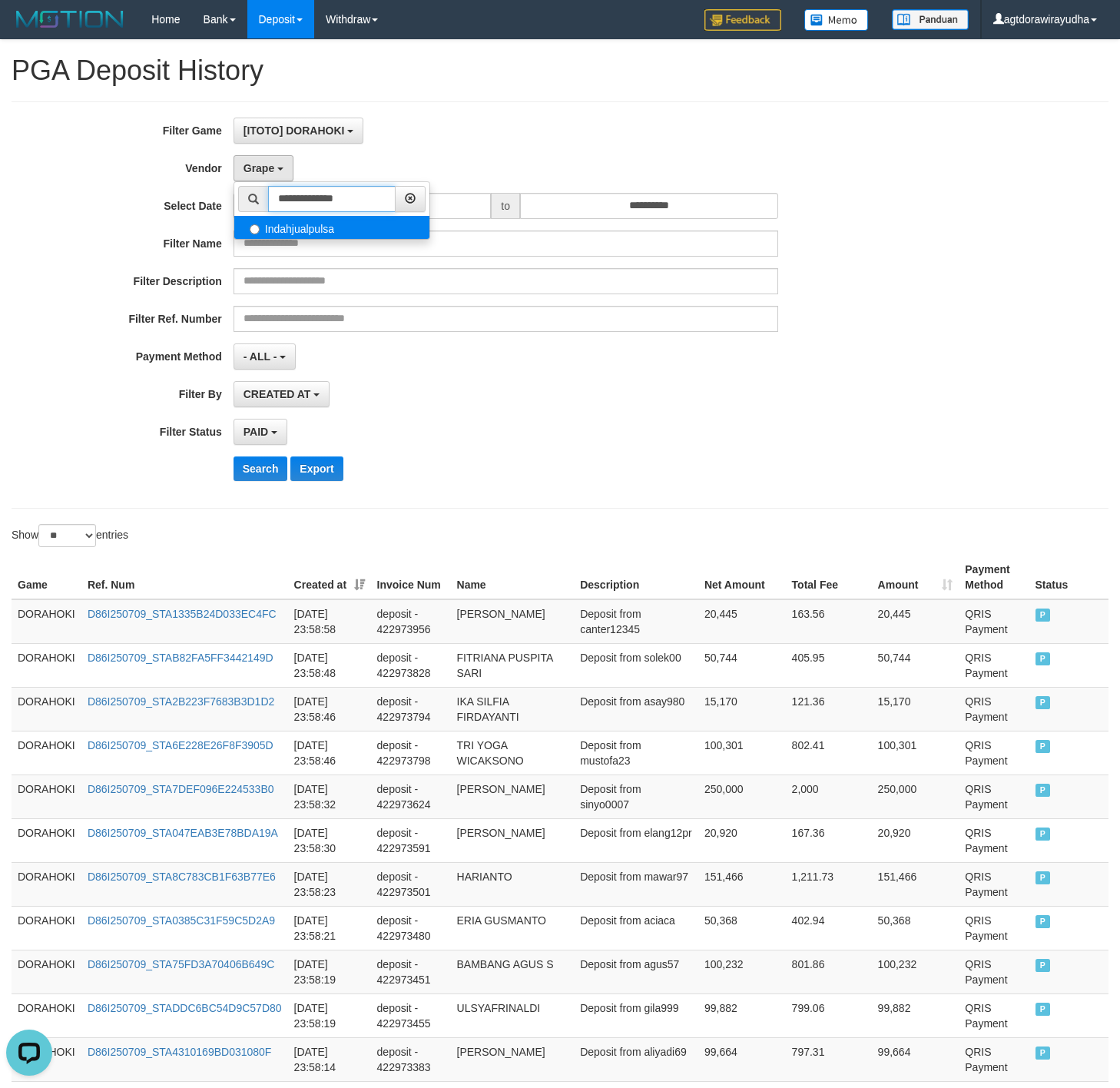 type on "**********" 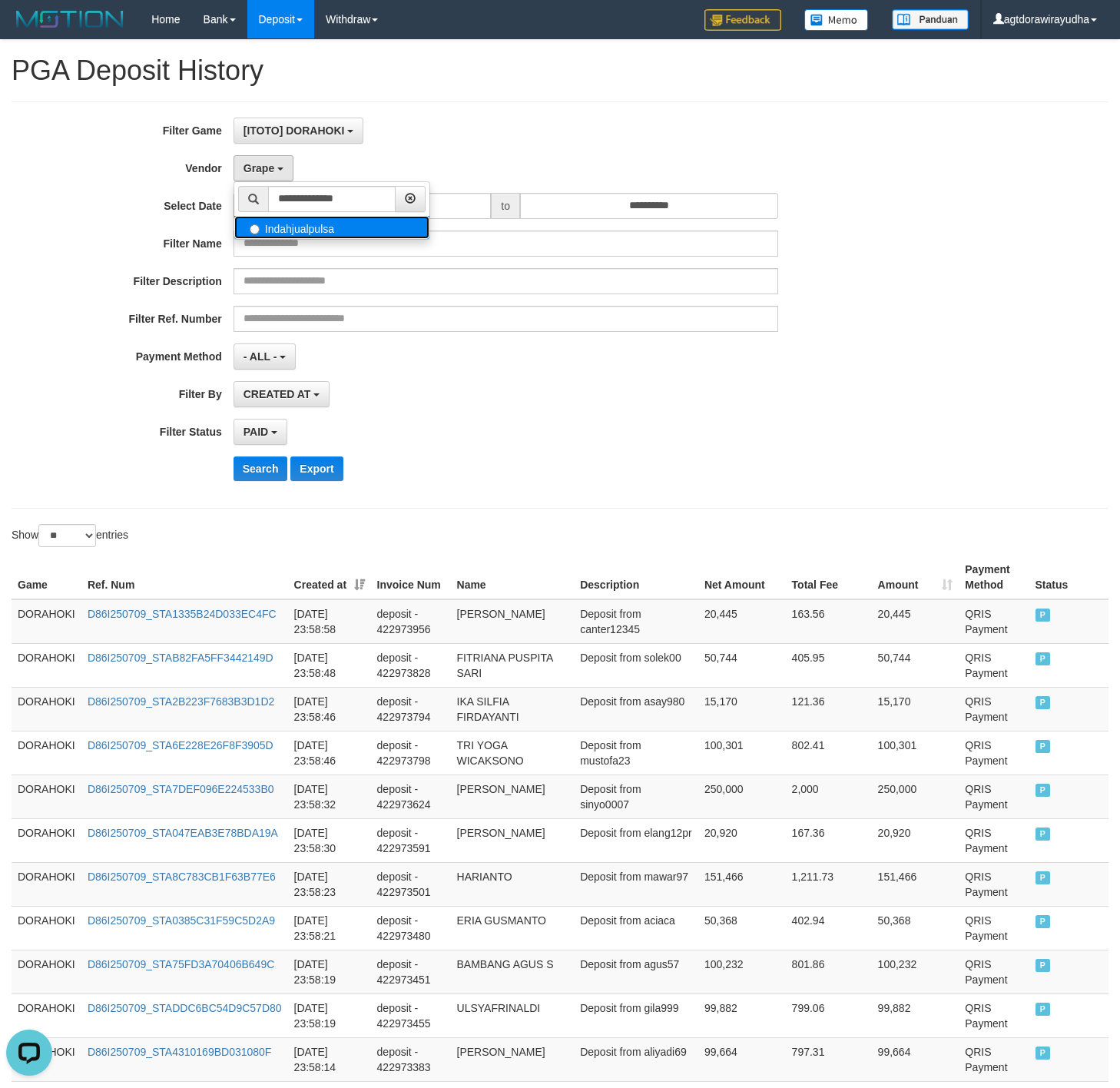 click on "Indahjualpulsa" at bounding box center [332, 227] 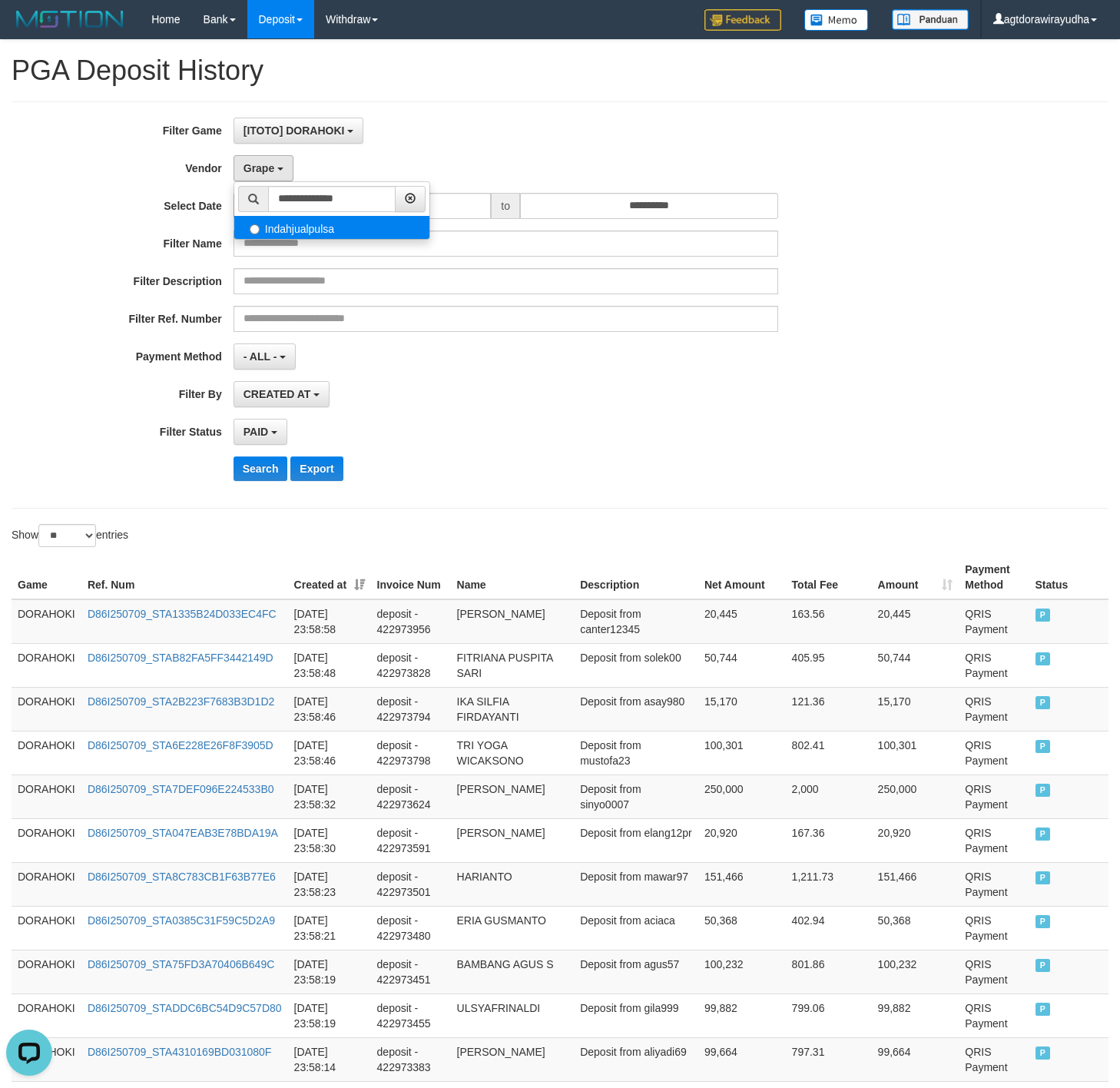 select on "**********" 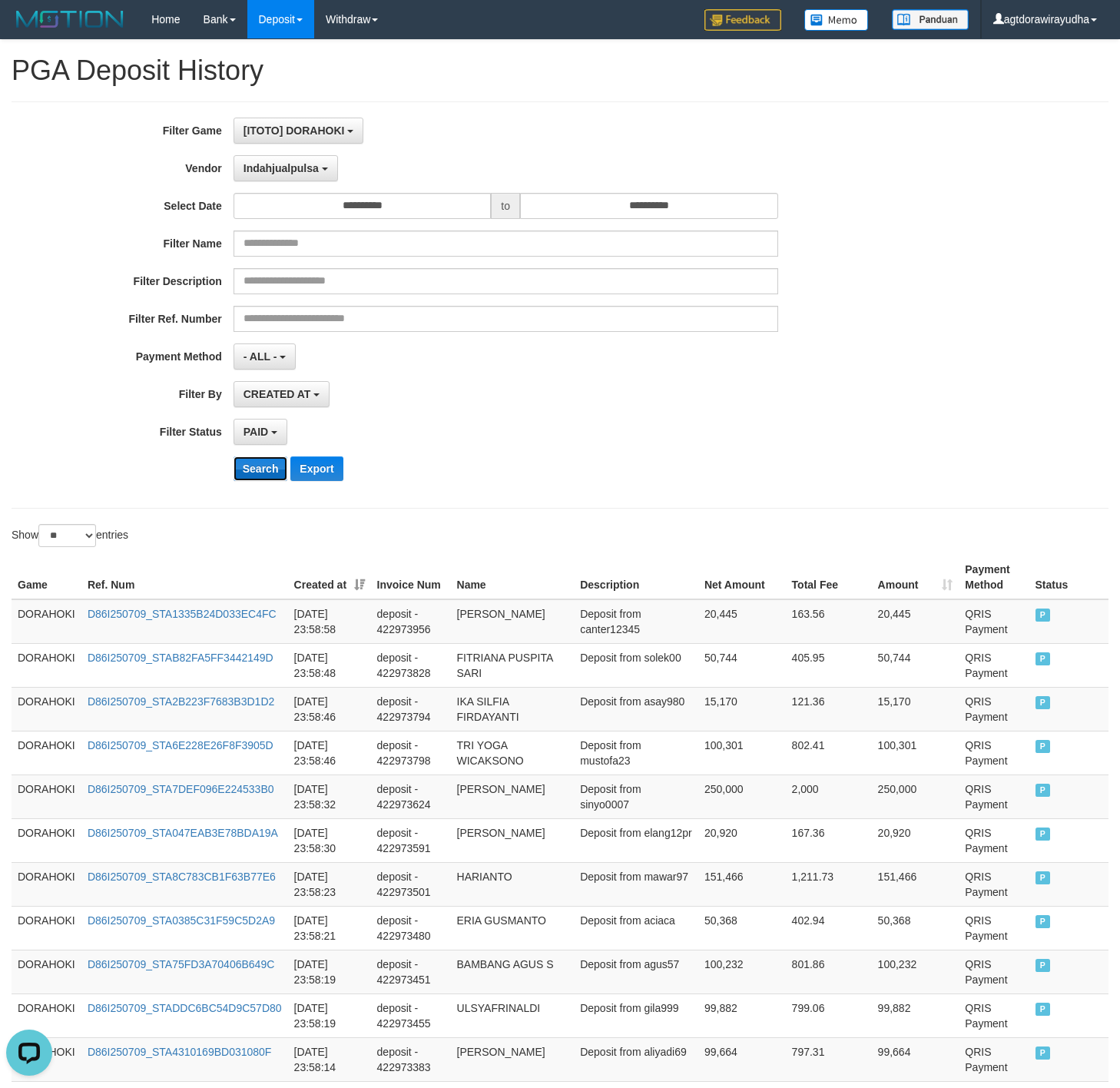 click on "Search" at bounding box center (260, 469) 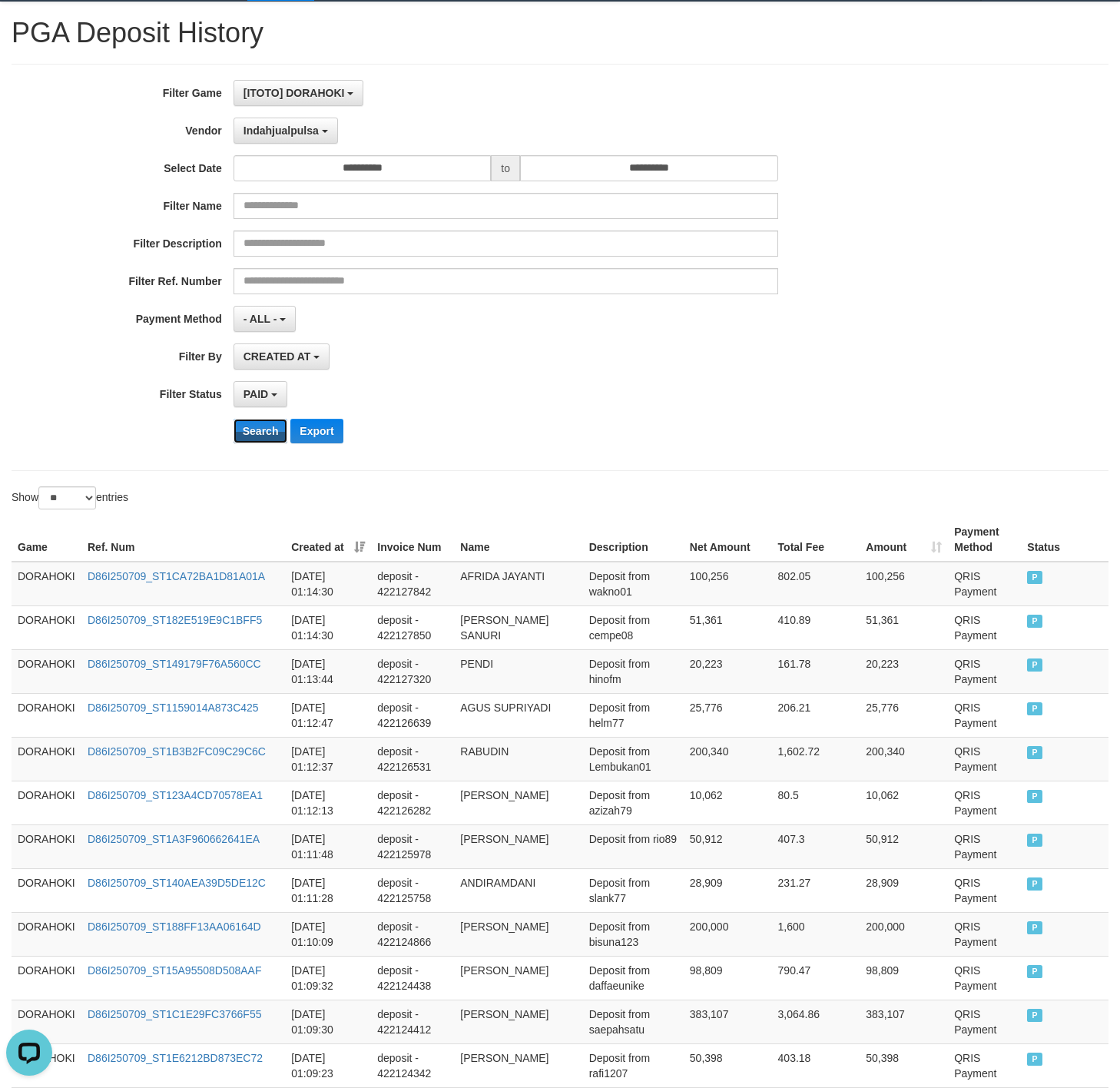 scroll, scrollTop: 787, scrollLeft: 0, axis: vertical 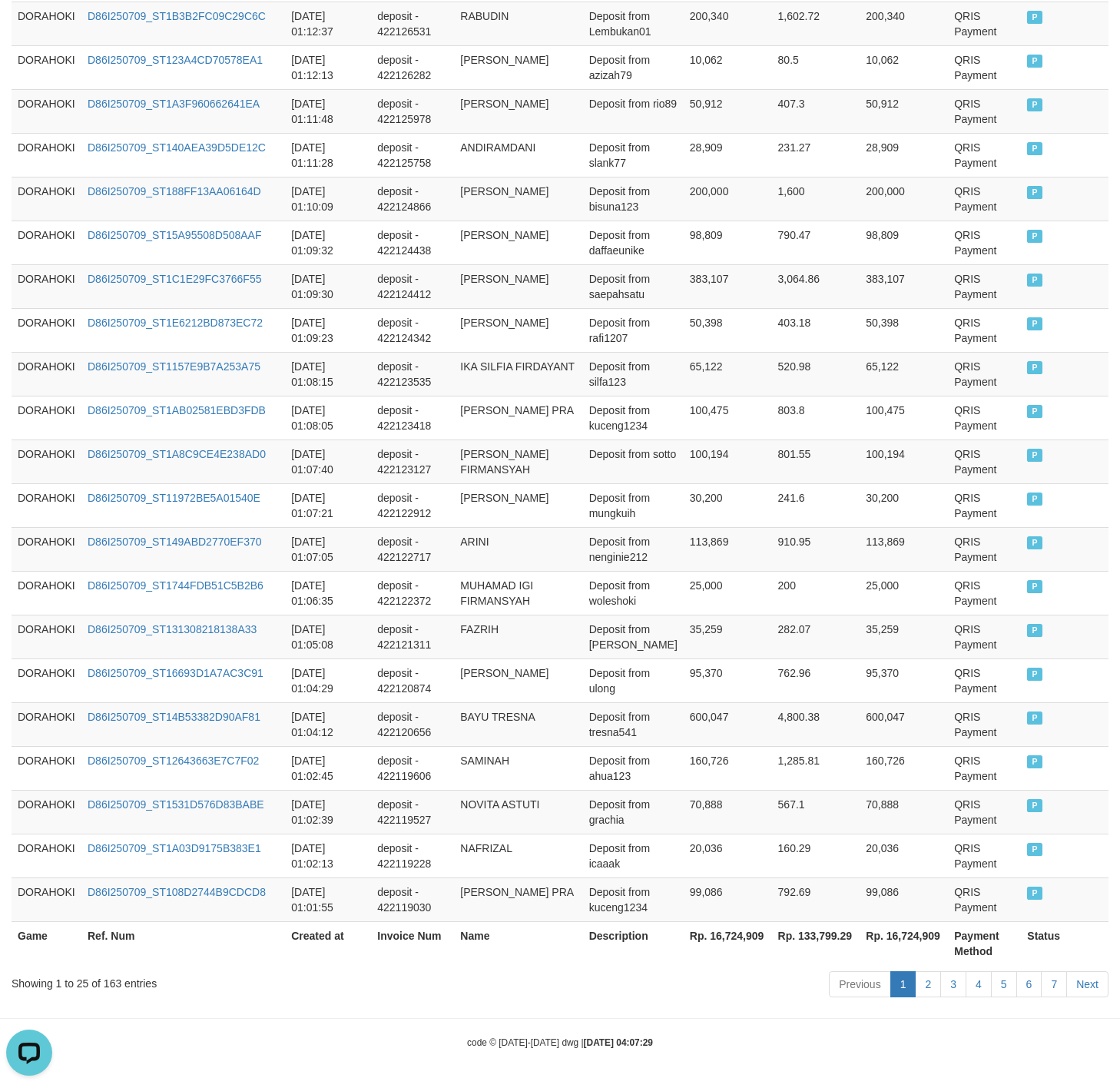 click on "Rp. 16,724,909" at bounding box center [727, 943] 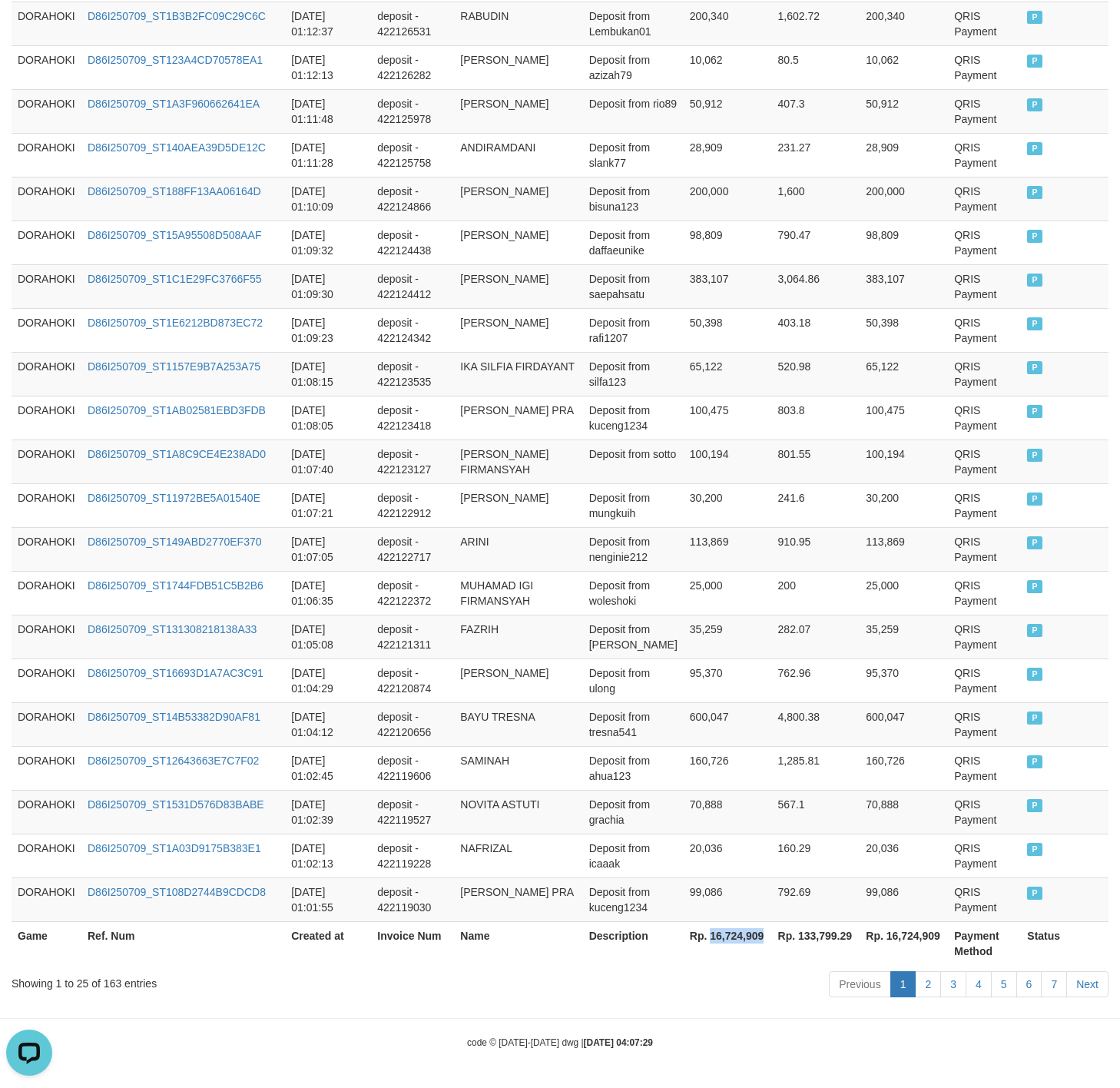 click on "Rp. 16,724,909" at bounding box center [727, 943] 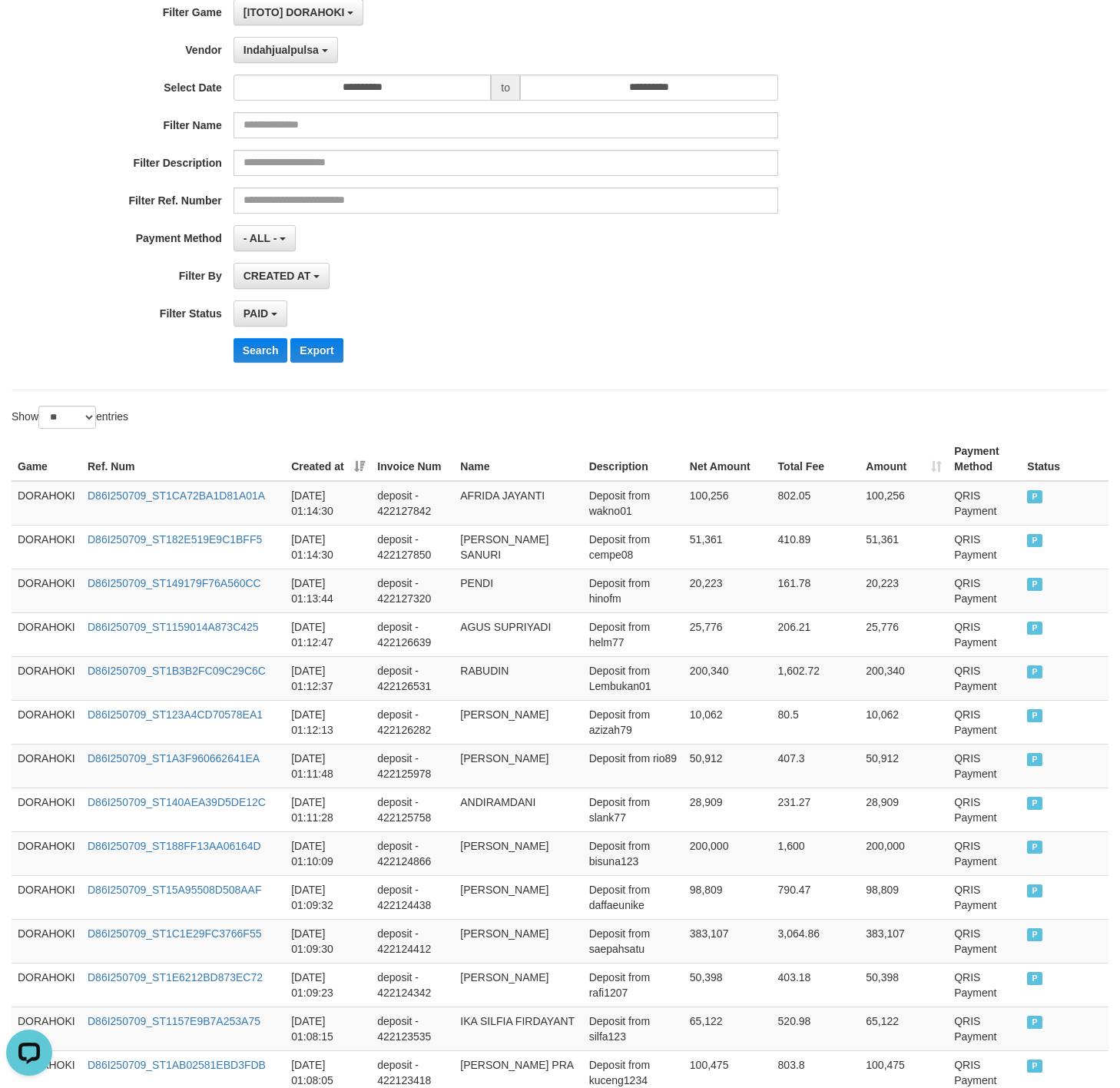 scroll, scrollTop: 0, scrollLeft: 0, axis: both 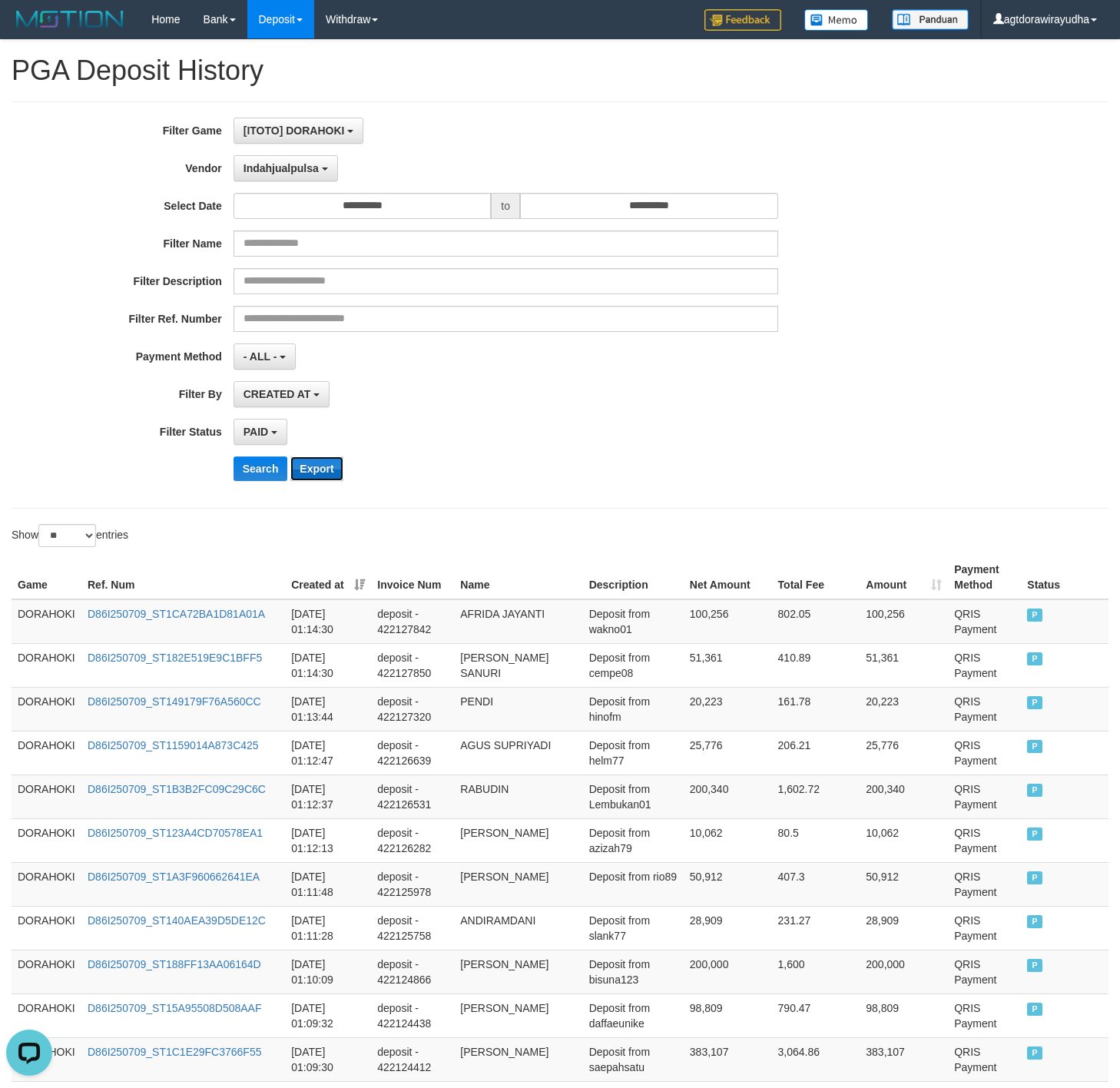 drag, startPoint x: 309, startPoint y: 476, endPoint x: 320, endPoint y: 473, distance: 11.401754 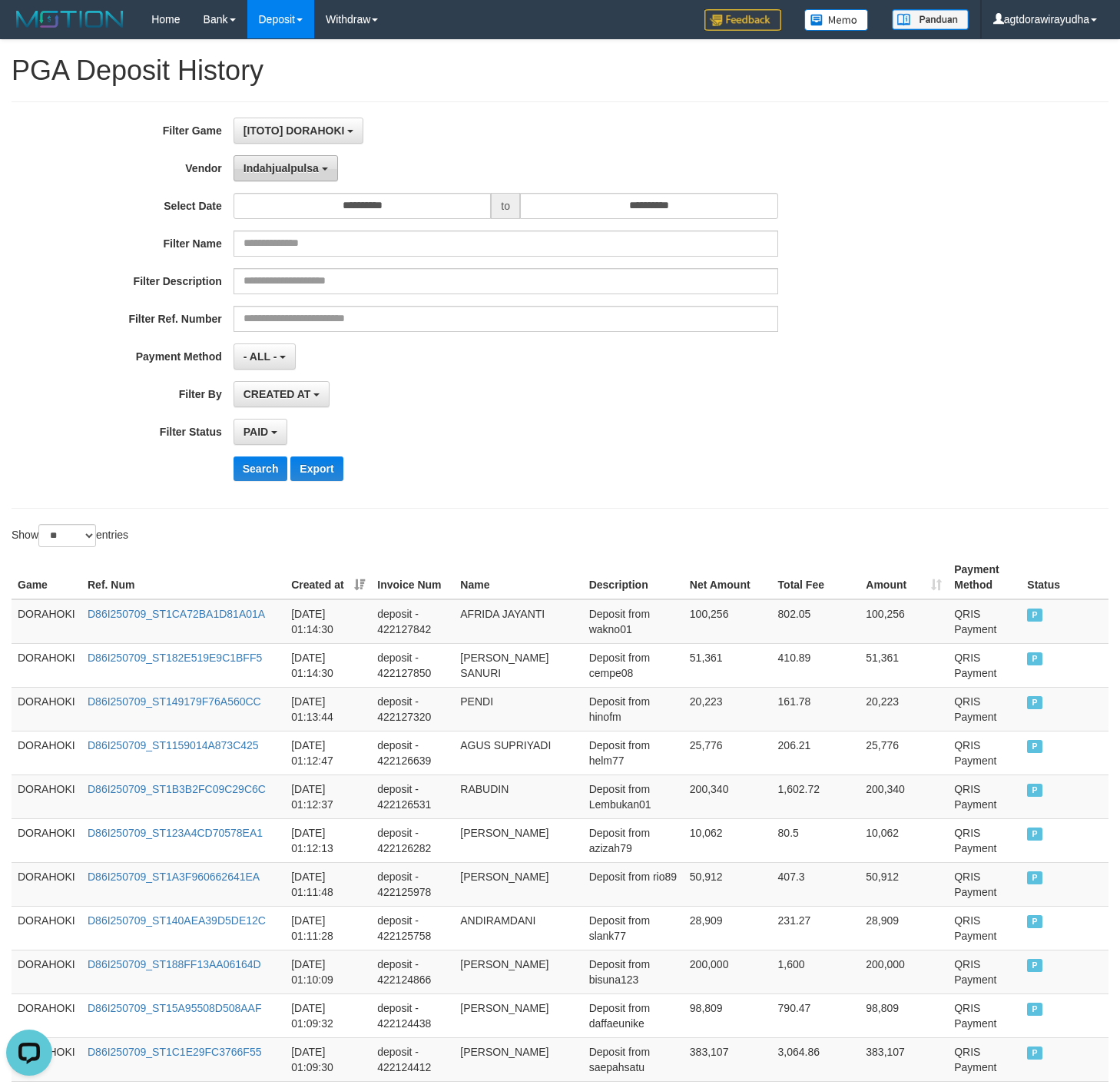 click on "Indahjualpulsa" at bounding box center (286, 168) 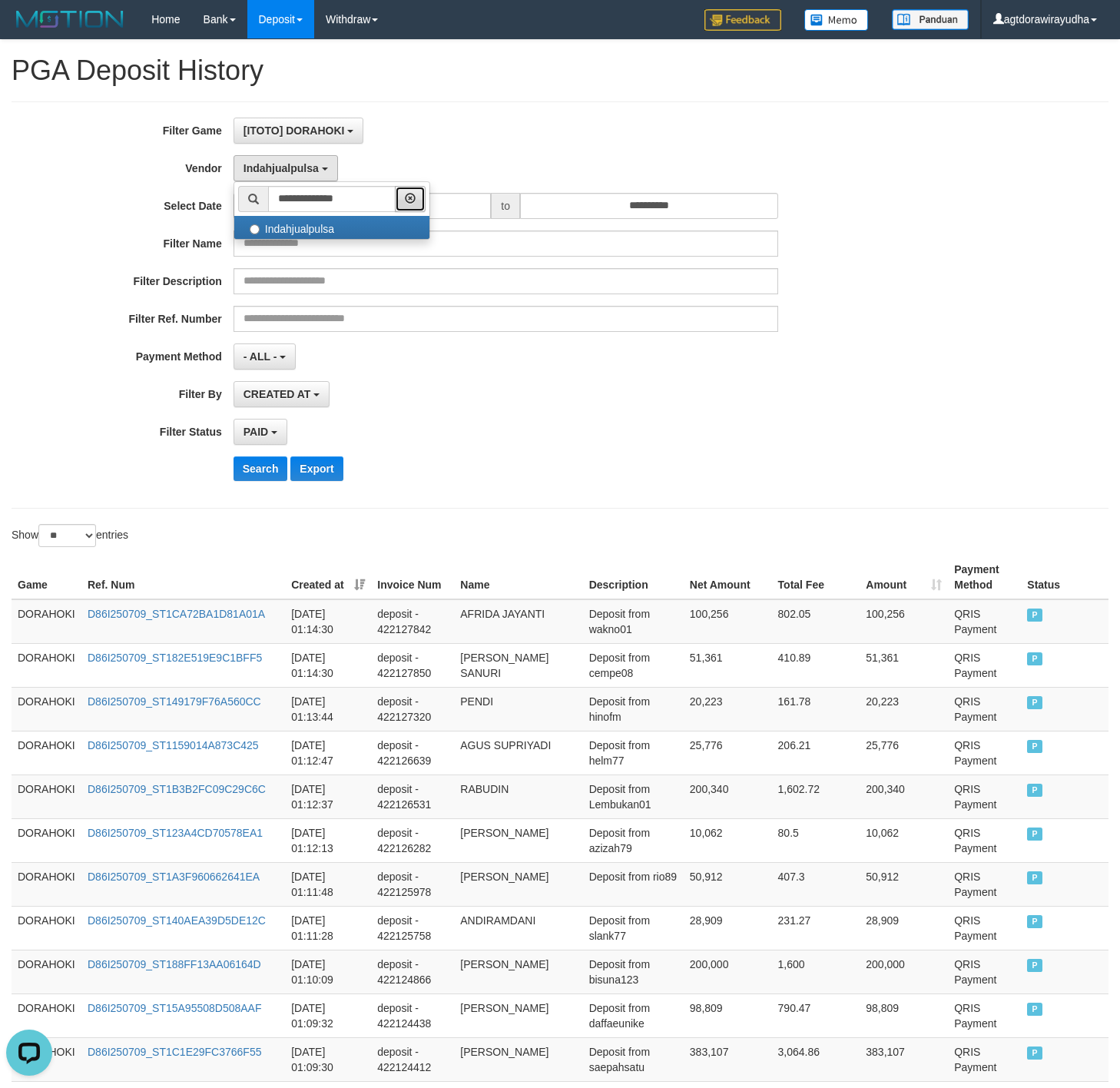 drag, startPoint x: 438, startPoint y: 205, endPoint x: 349, endPoint y: 198, distance: 89.27486 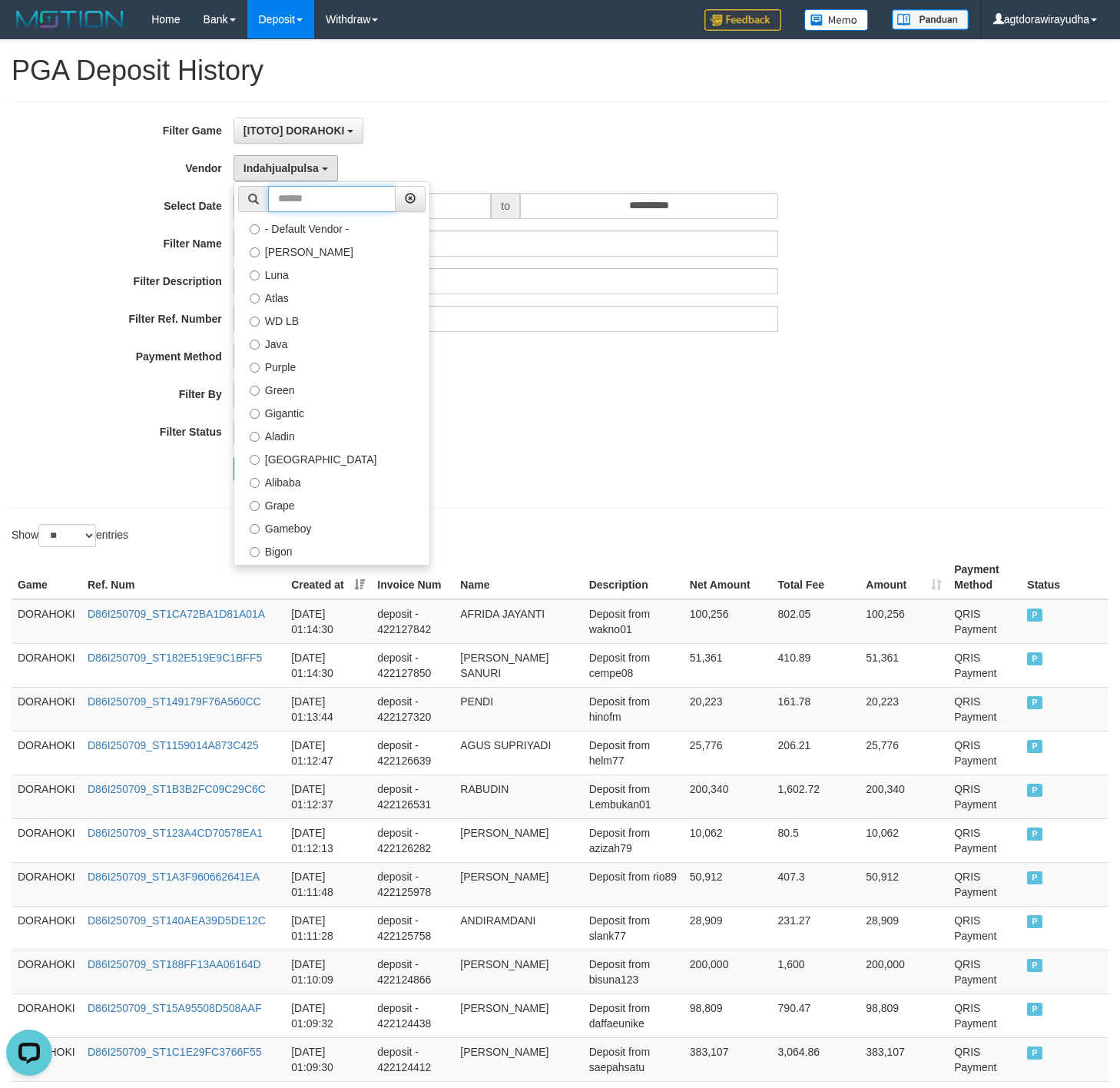 click at bounding box center (332, 199) 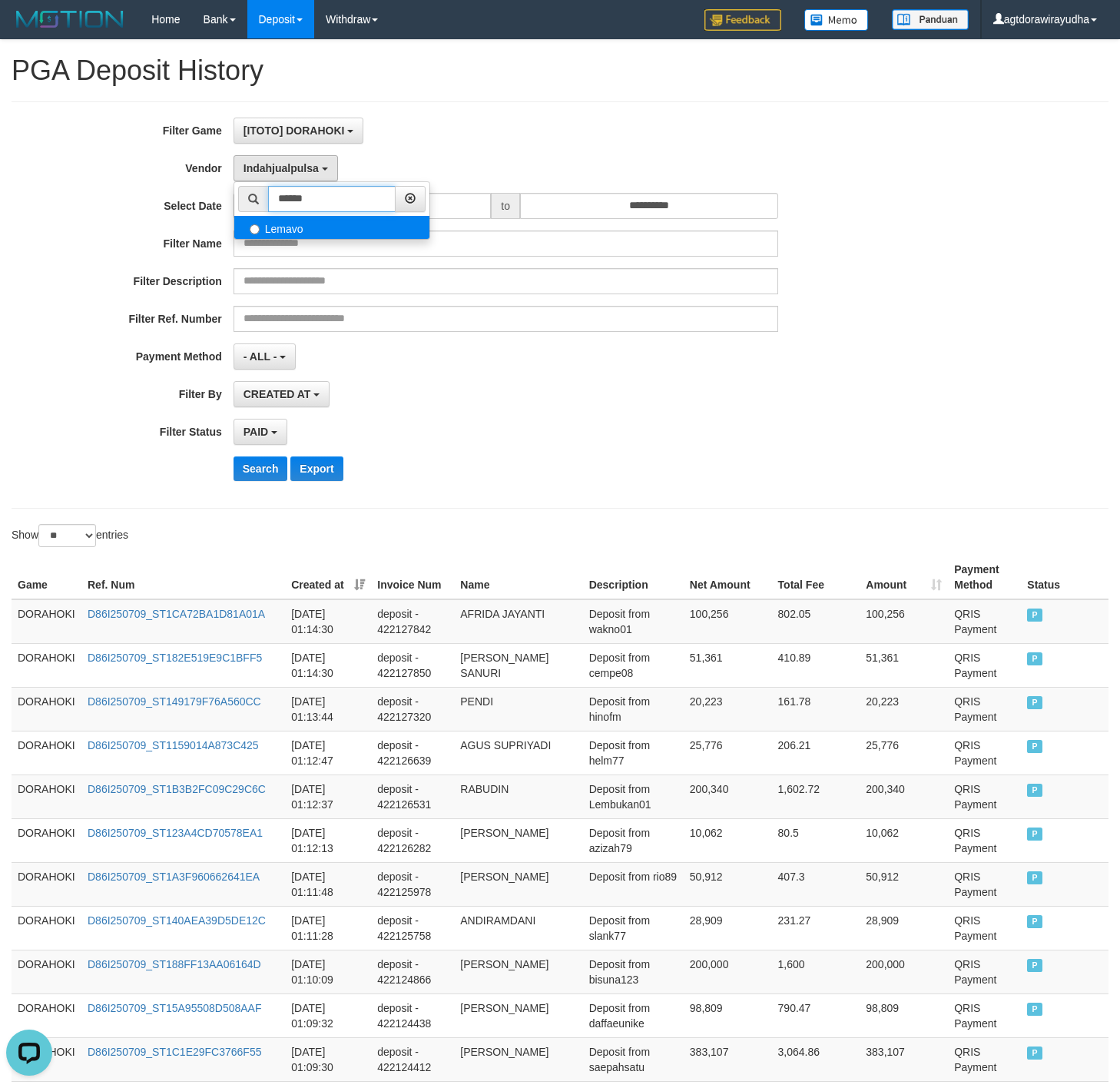 type on "******" 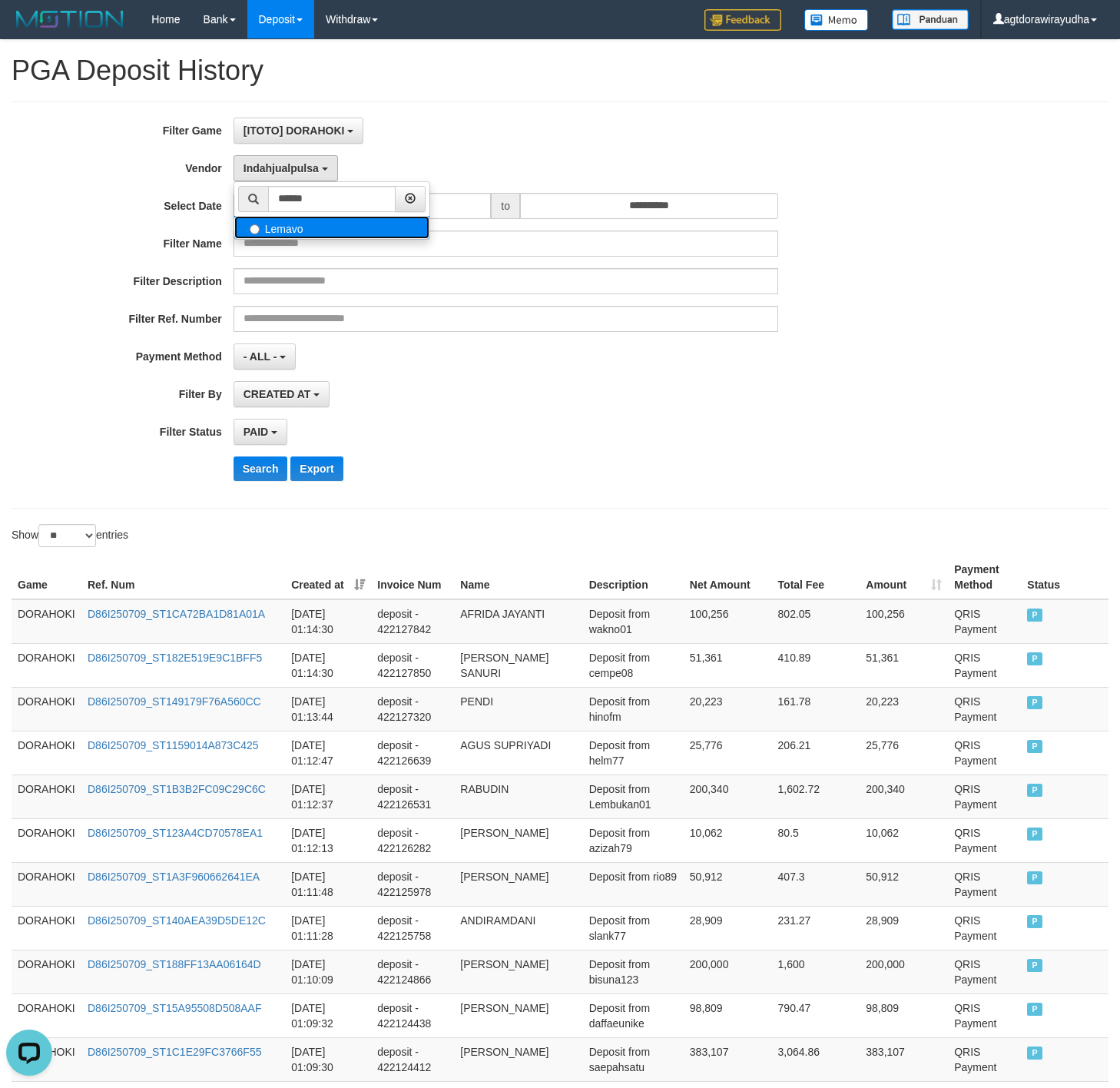 click on "Lemavo" at bounding box center [332, 227] 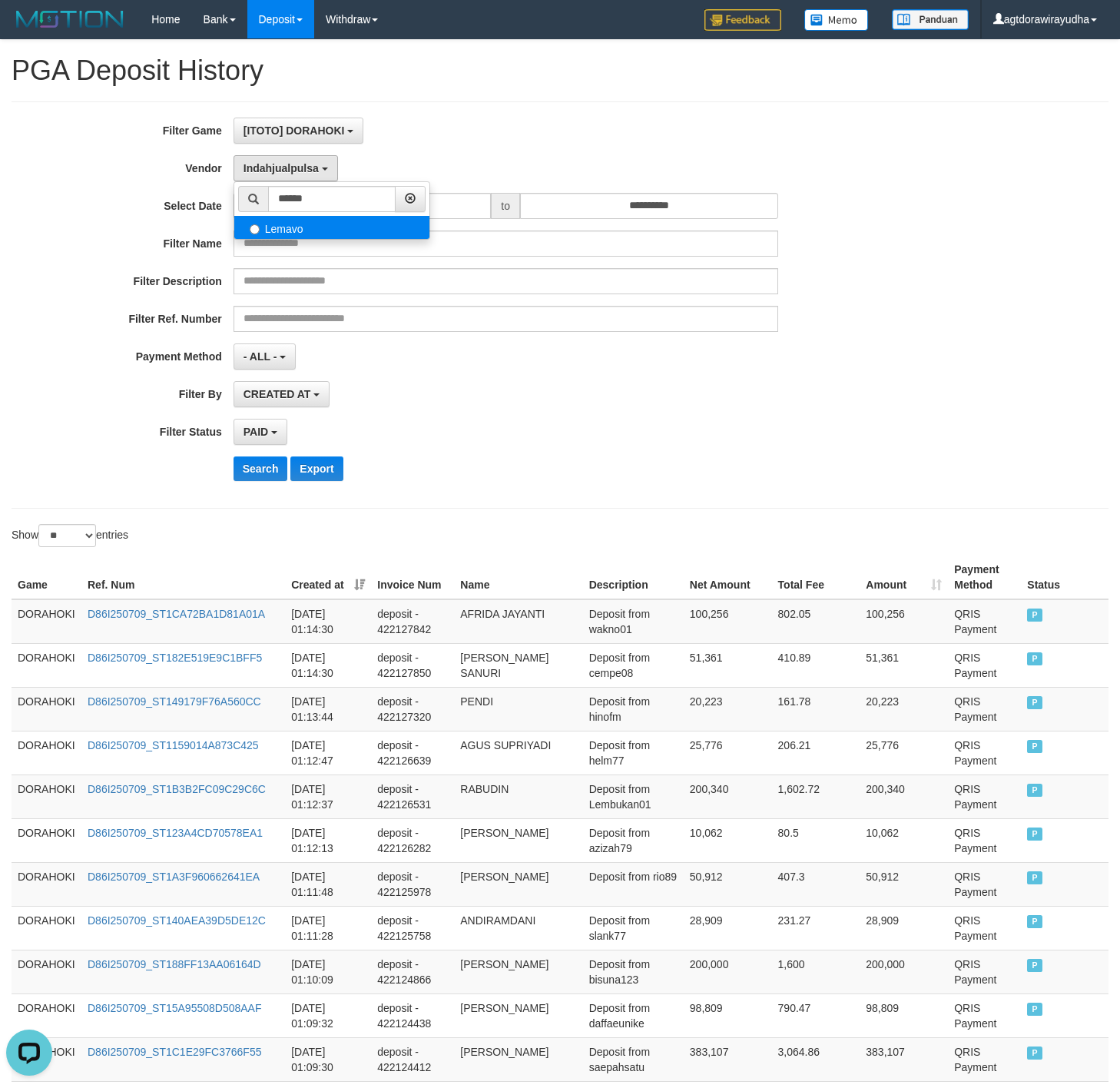 select on "**********" 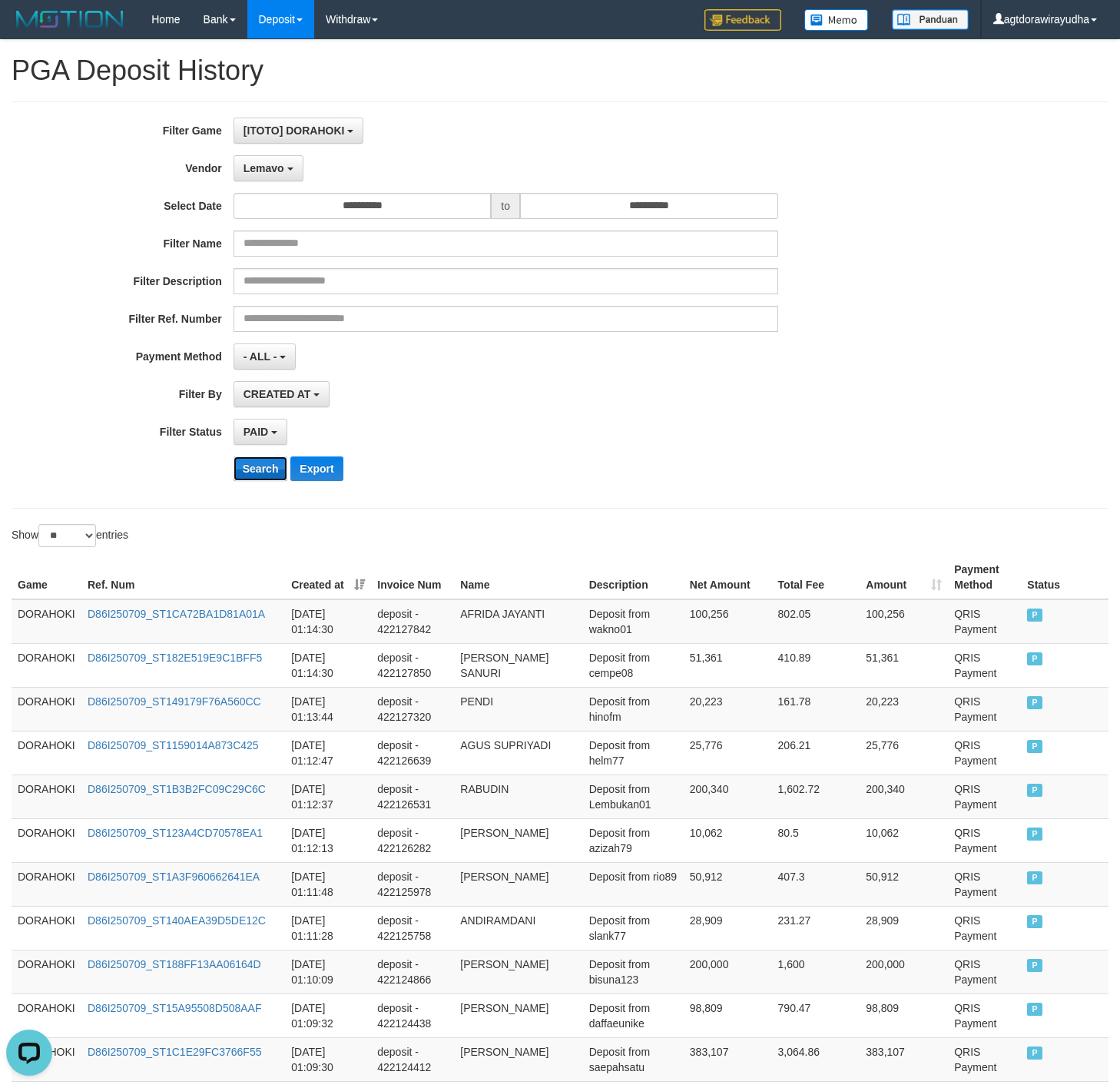 click on "Search" at bounding box center (260, 469) 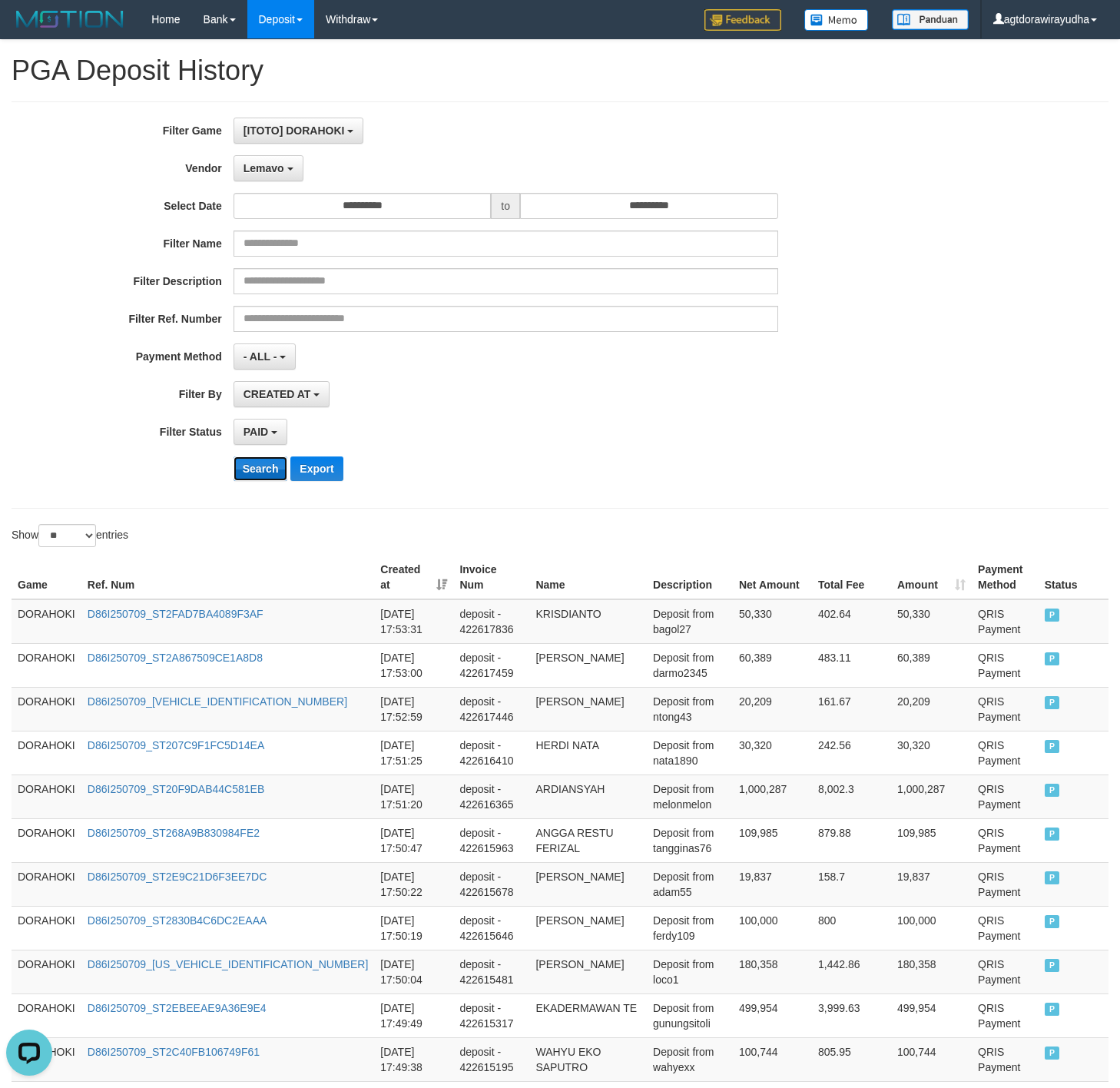 click on "Search" at bounding box center (260, 469) 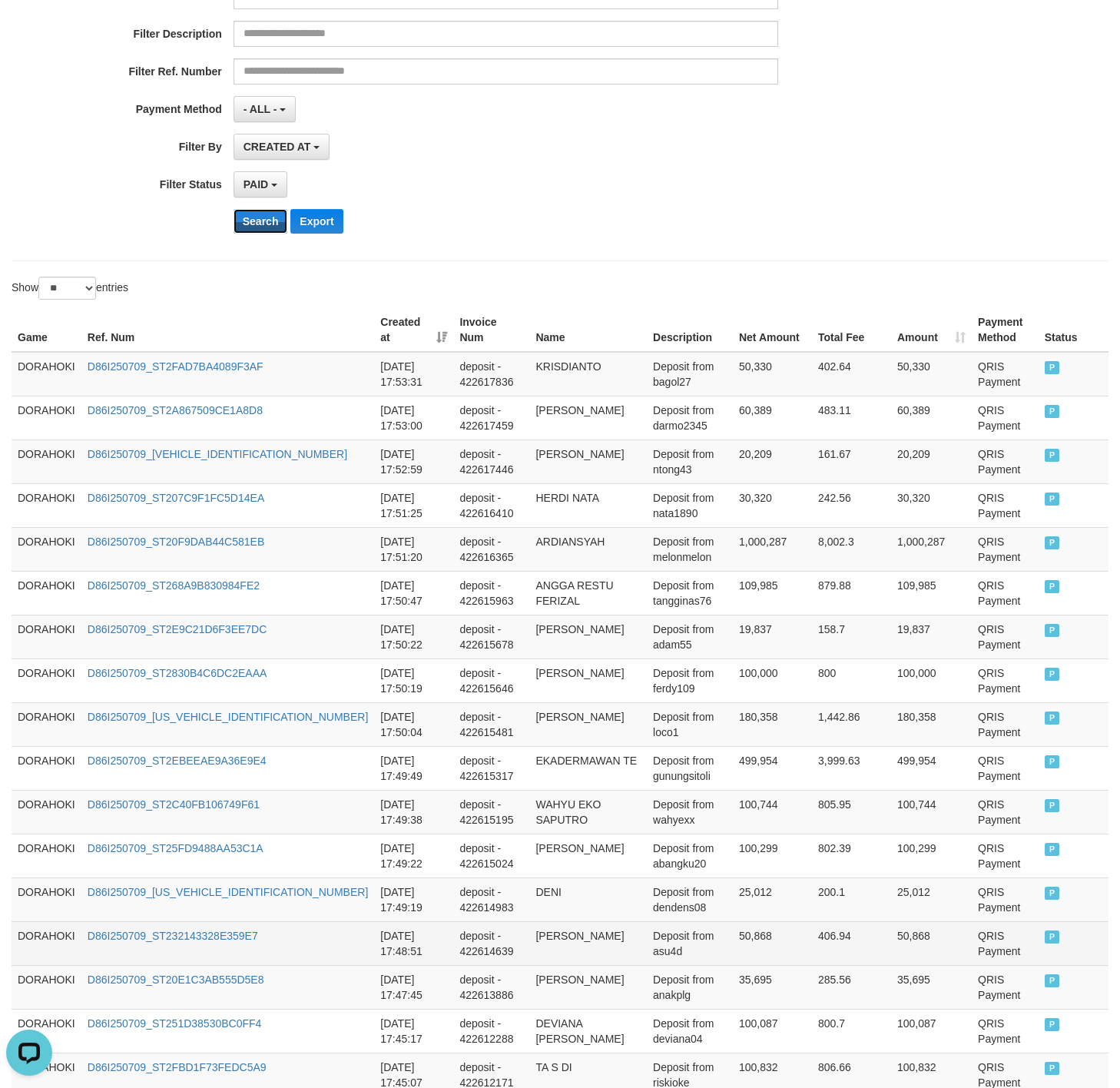 scroll, scrollTop: 787, scrollLeft: 0, axis: vertical 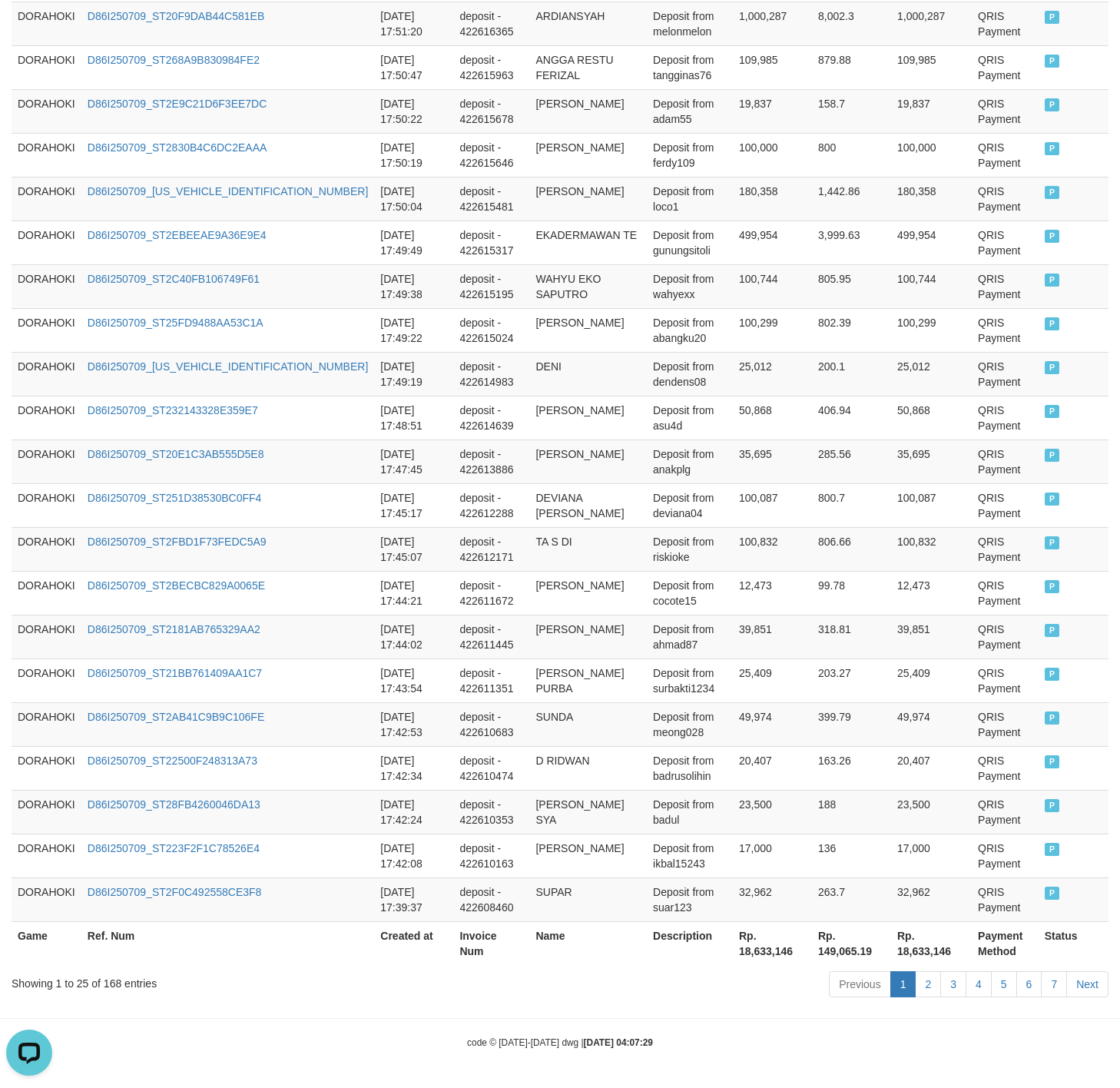 click on "Rp. 18,633,146" at bounding box center (772, 943) 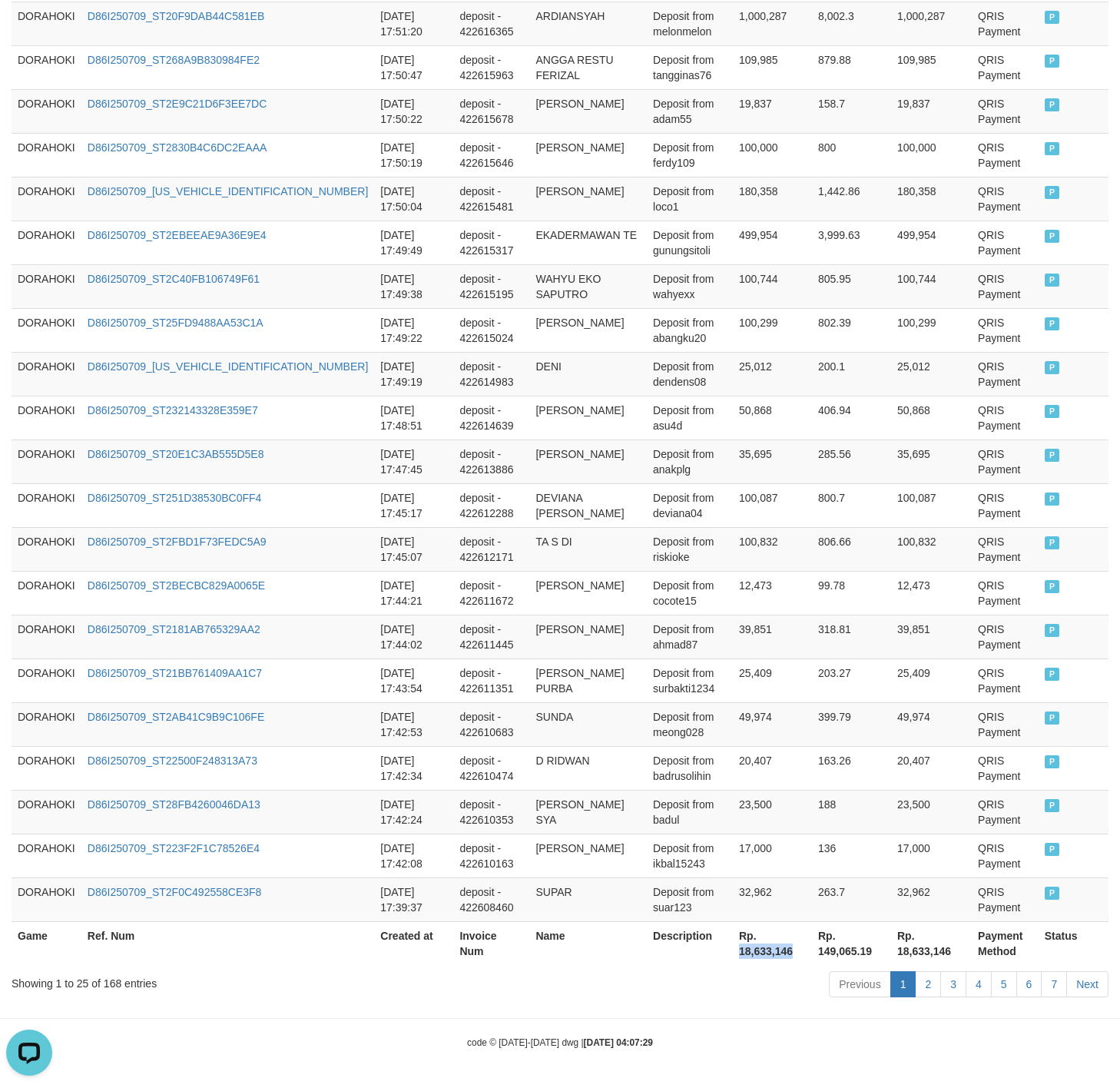 drag, startPoint x: 740, startPoint y: 934, endPoint x: 727, endPoint y: 934, distance: 13 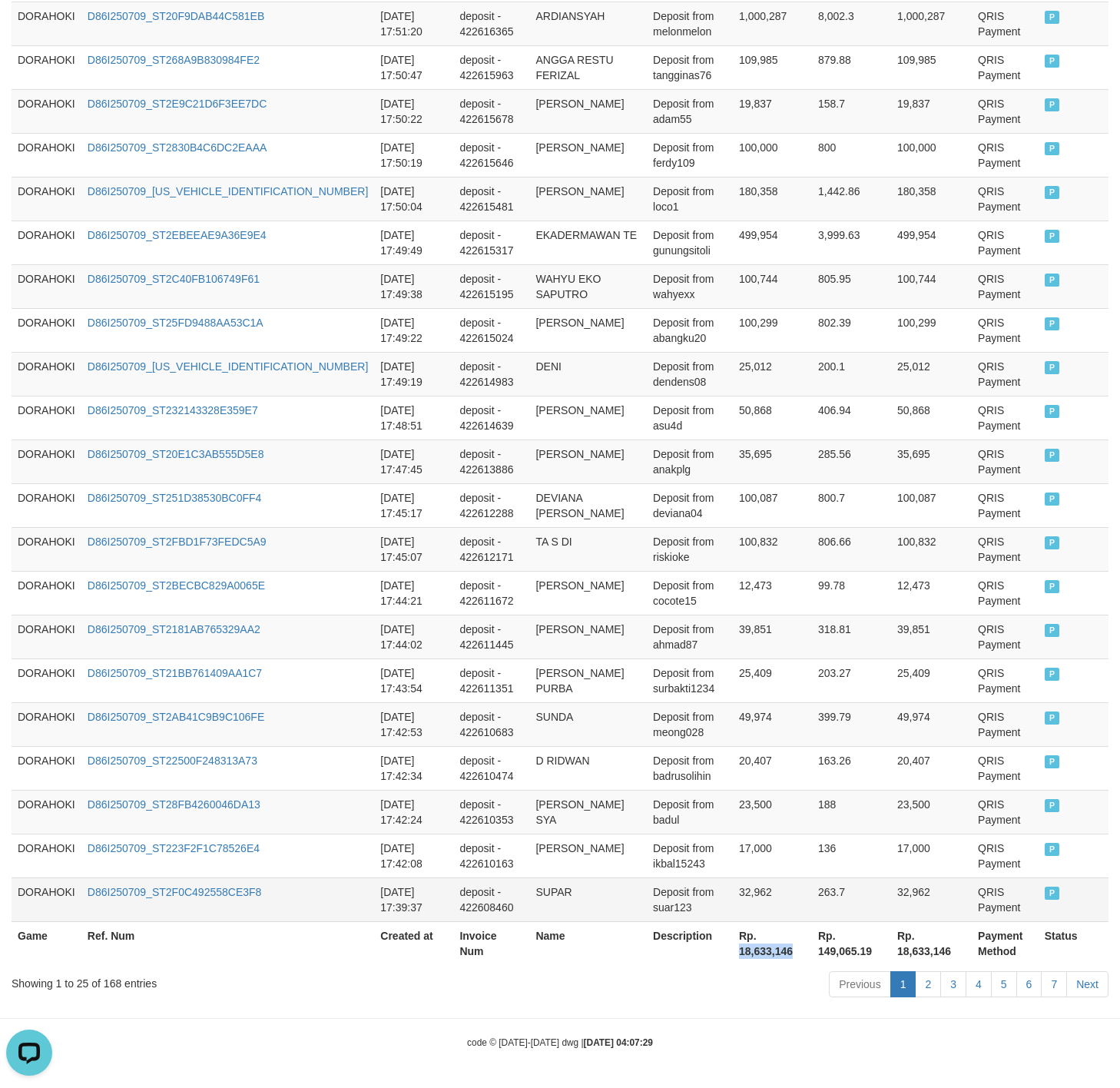 copy on "18,633,146" 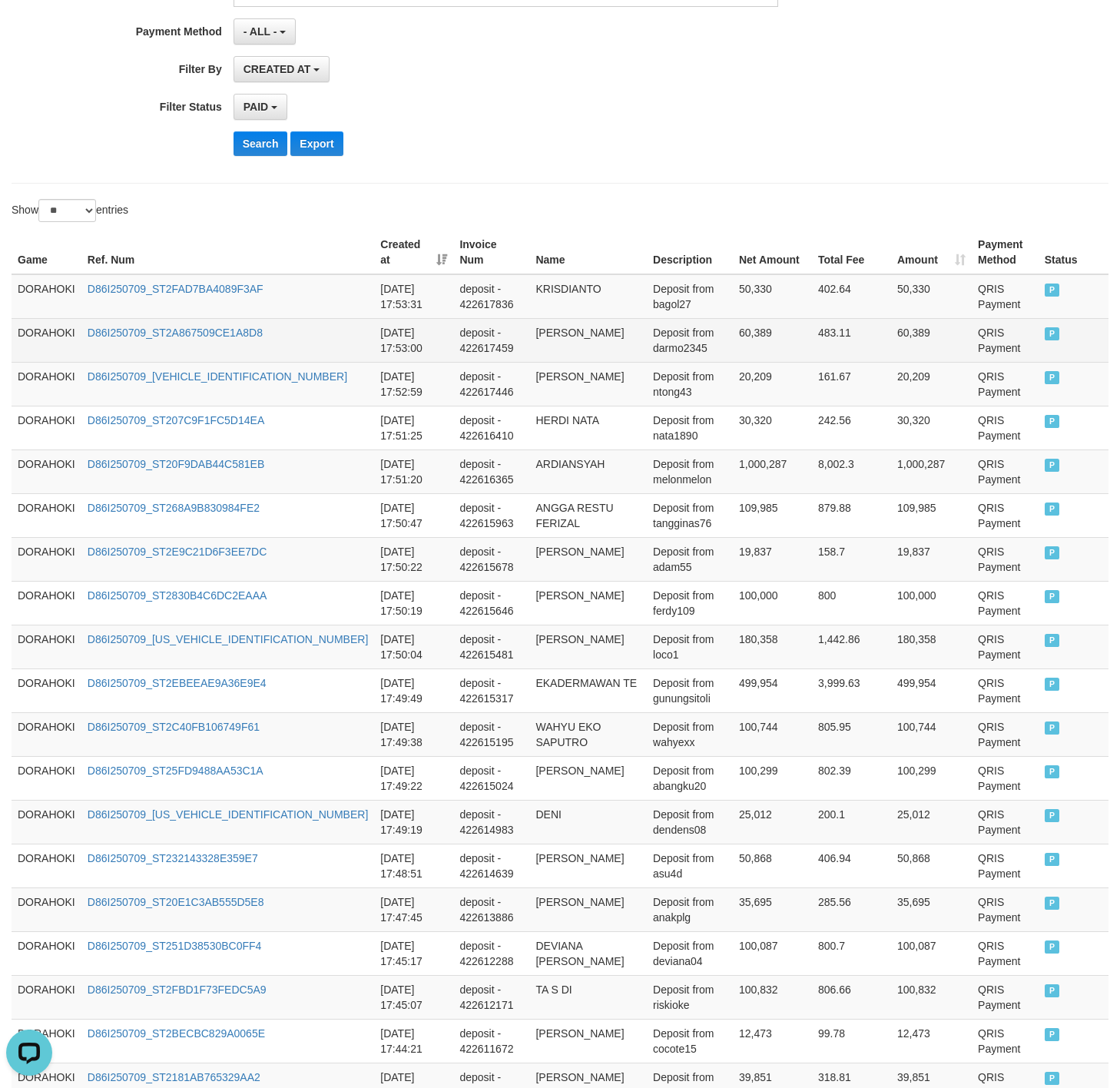 scroll, scrollTop: 0, scrollLeft: 0, axis: both 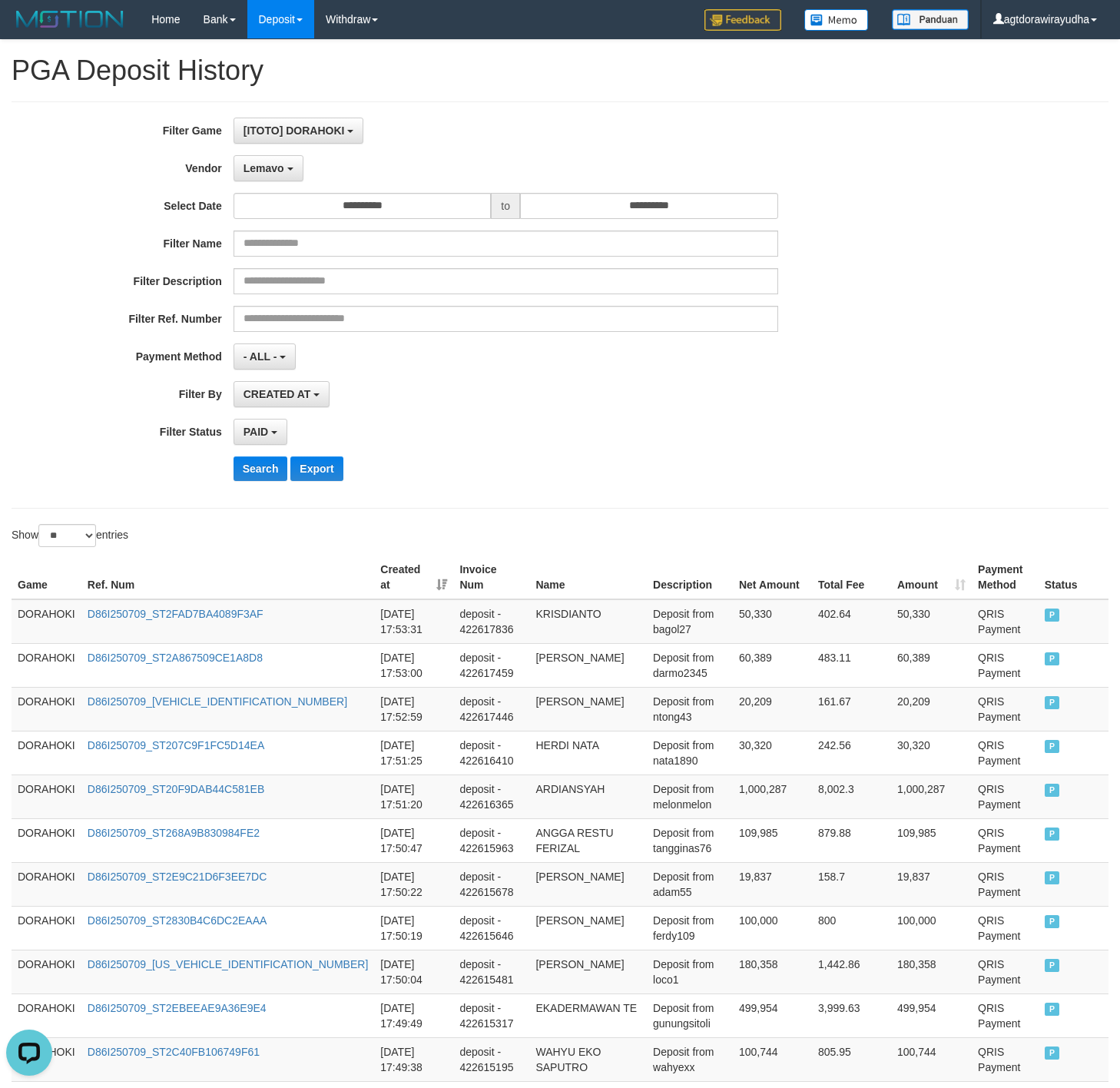 click on "**********" at bounding box center [466, 305] 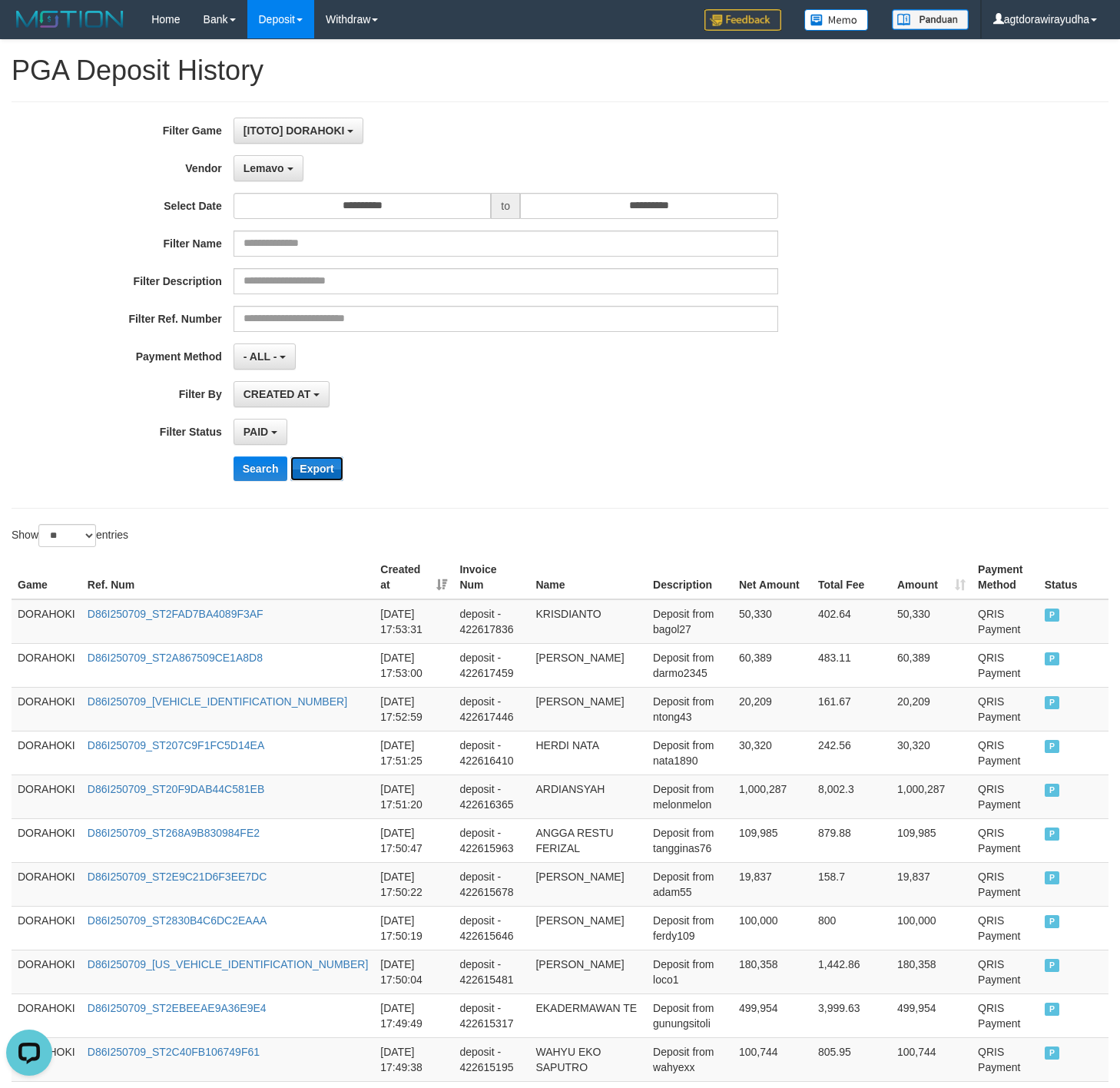 click on "Export" at bounding box center [316, 469] 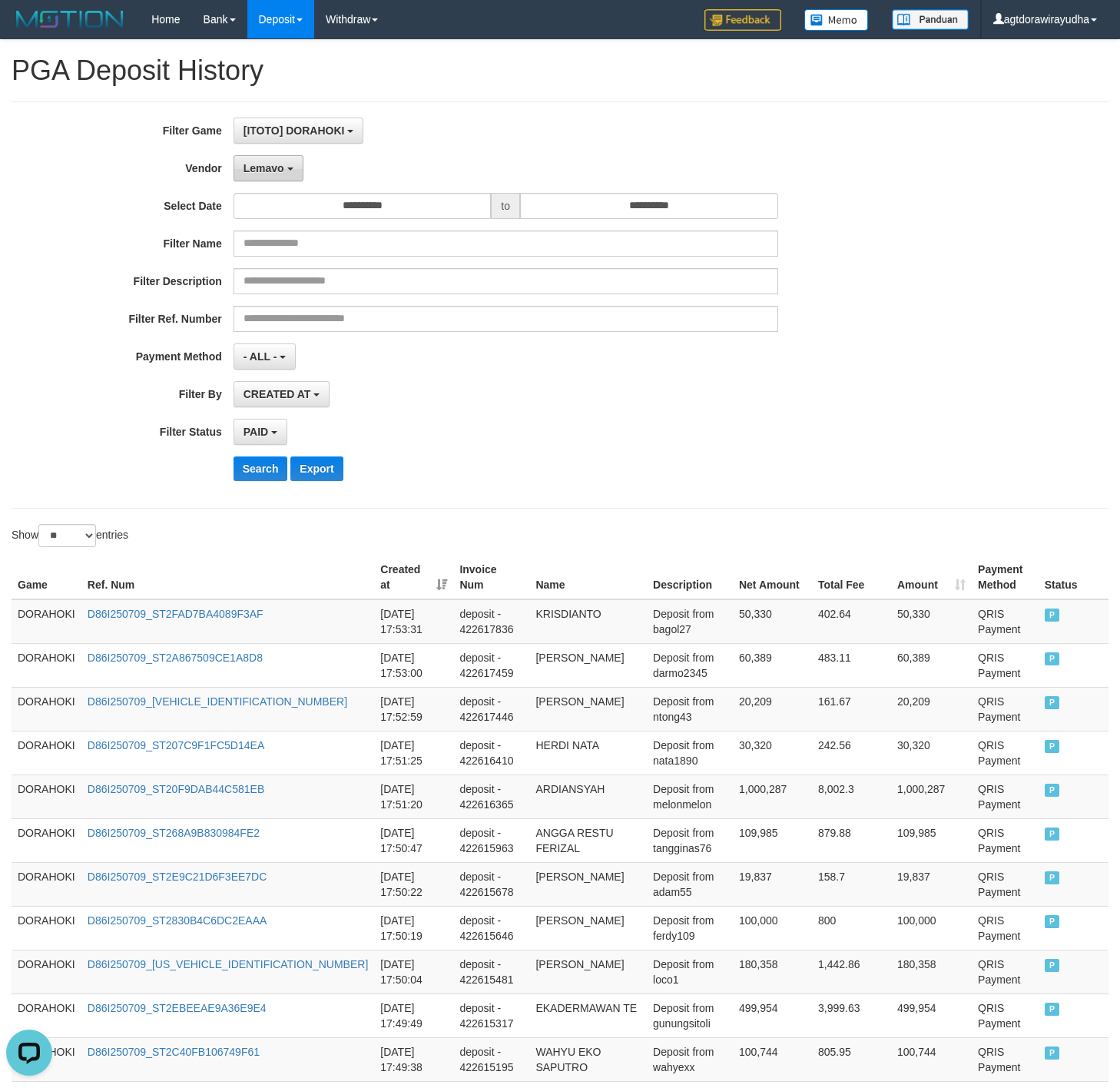 click on "Lemavo" at bounding box center [263, 168] 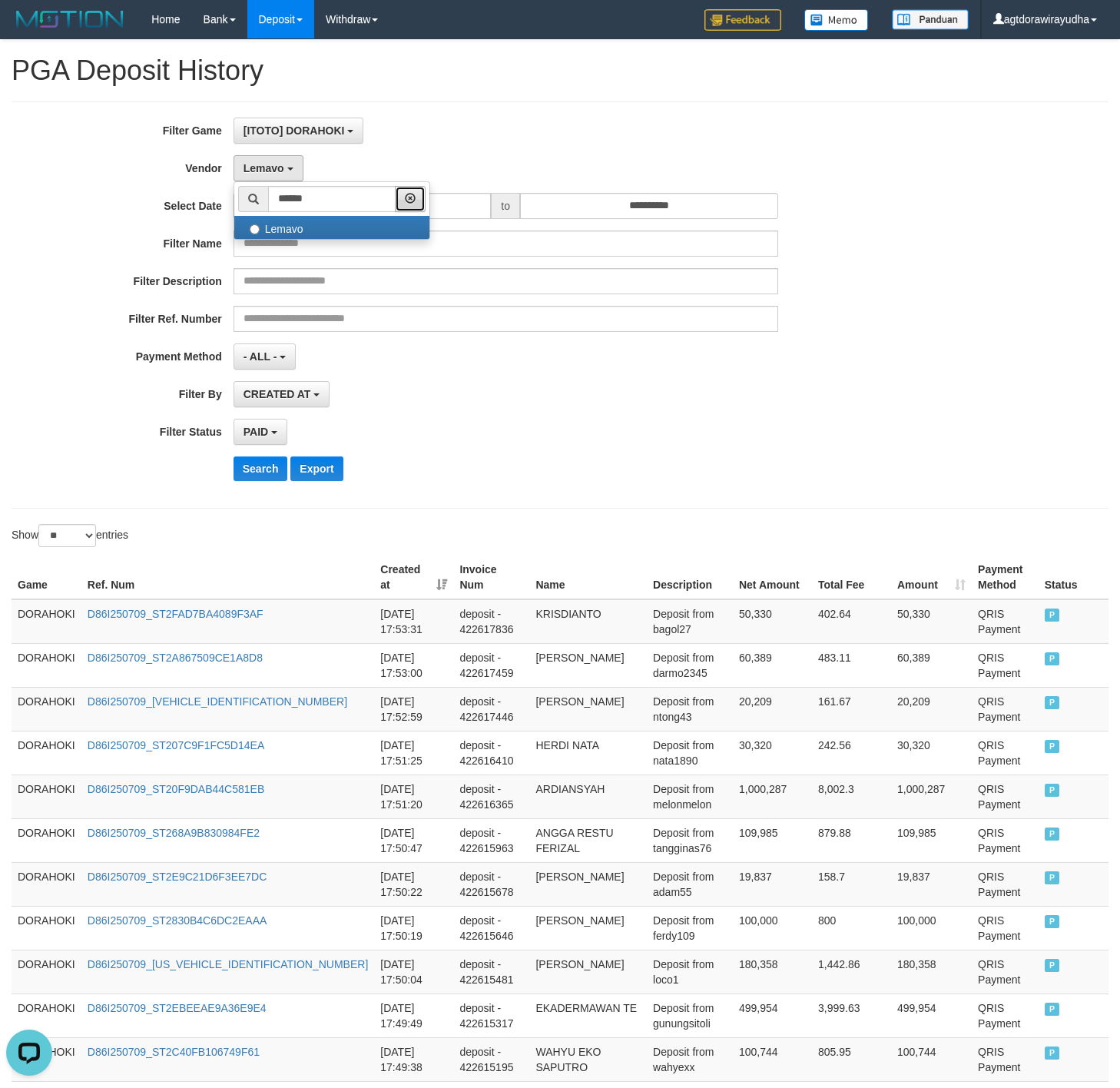 click at bounding box center [410, 199] 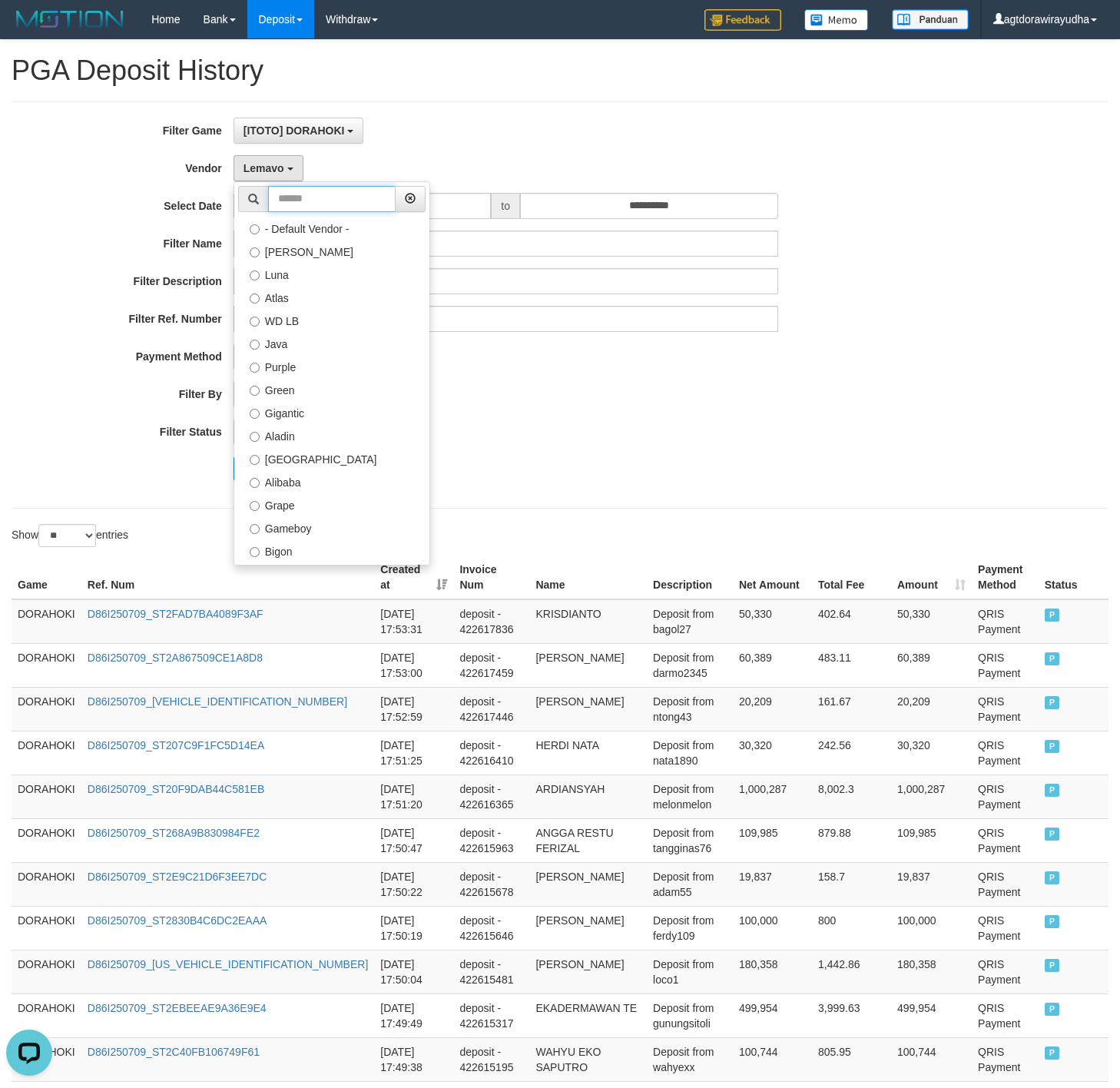 click at bounding box center (332, 199) 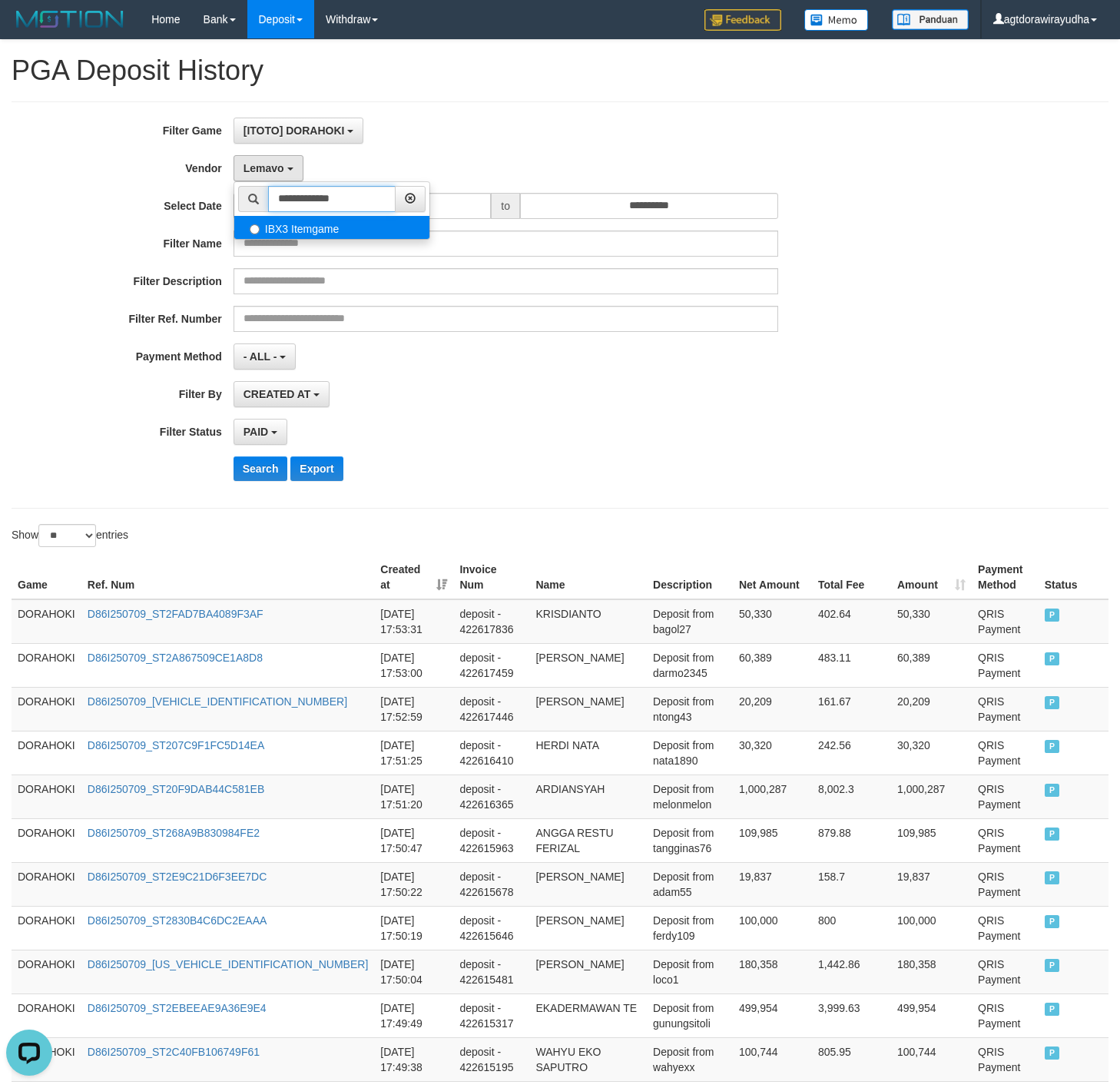 type on "**********" 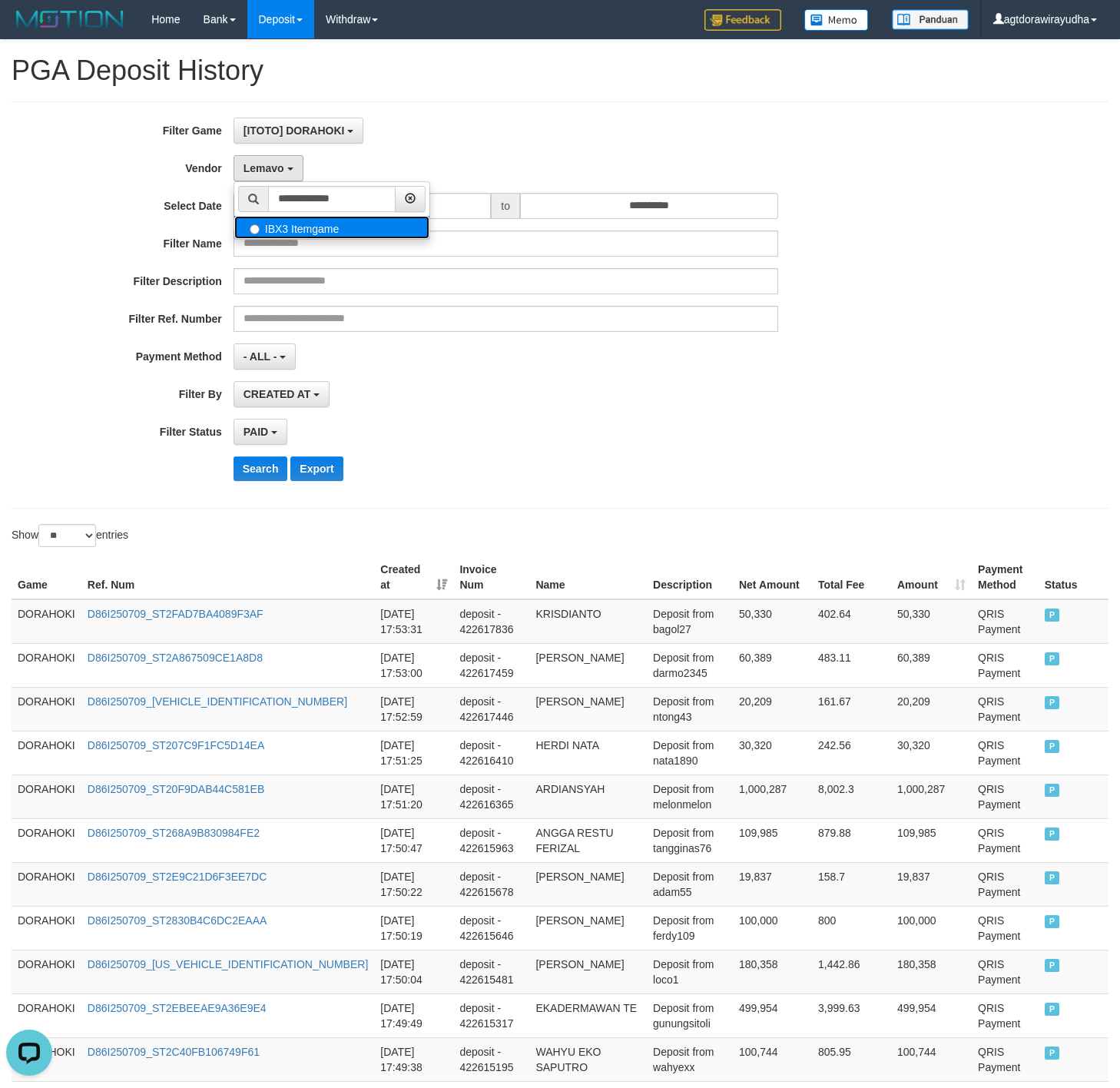 click on "IBX3 Itemgame" at bounding box center (332, 227) 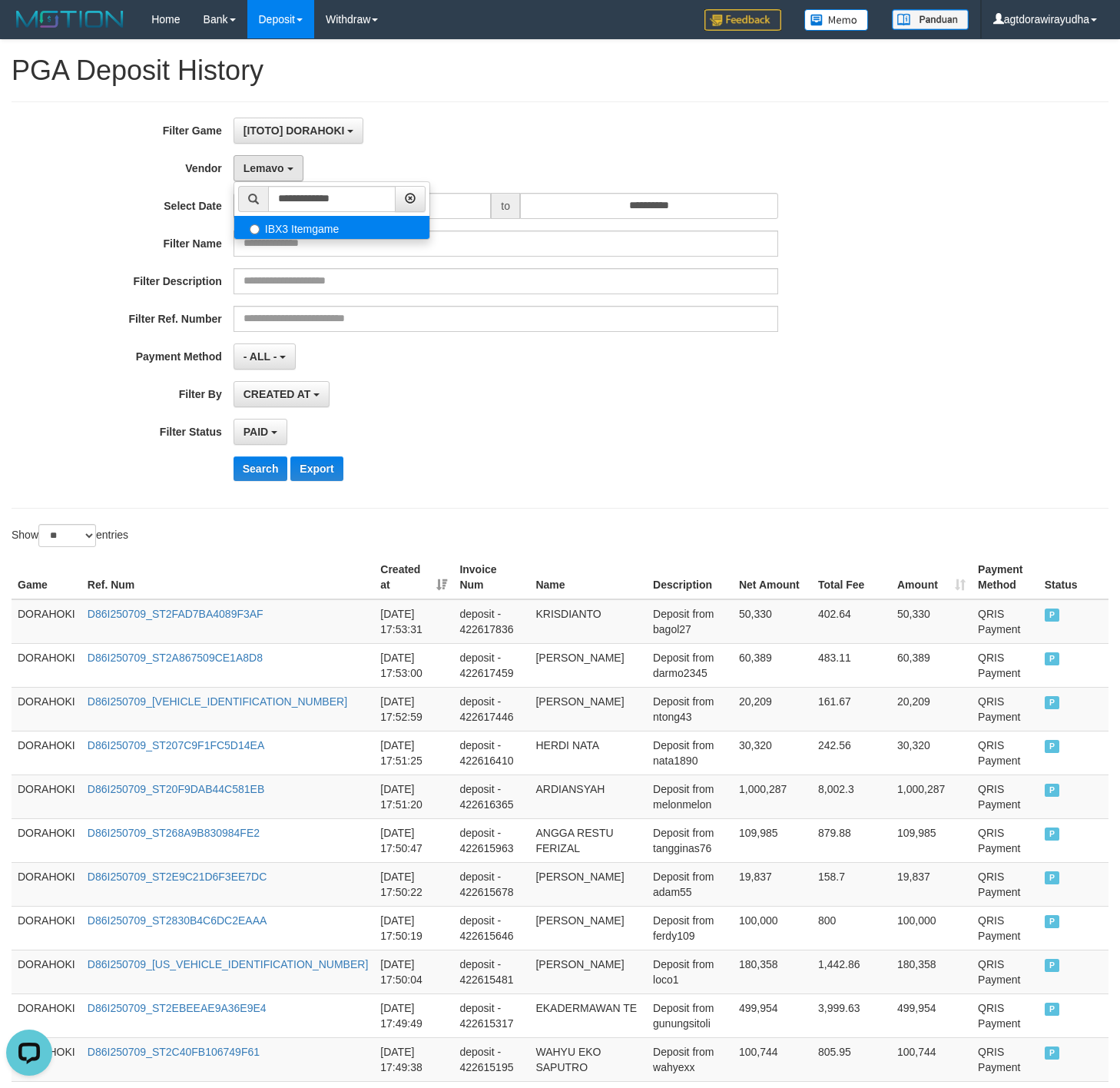 select on "**********" 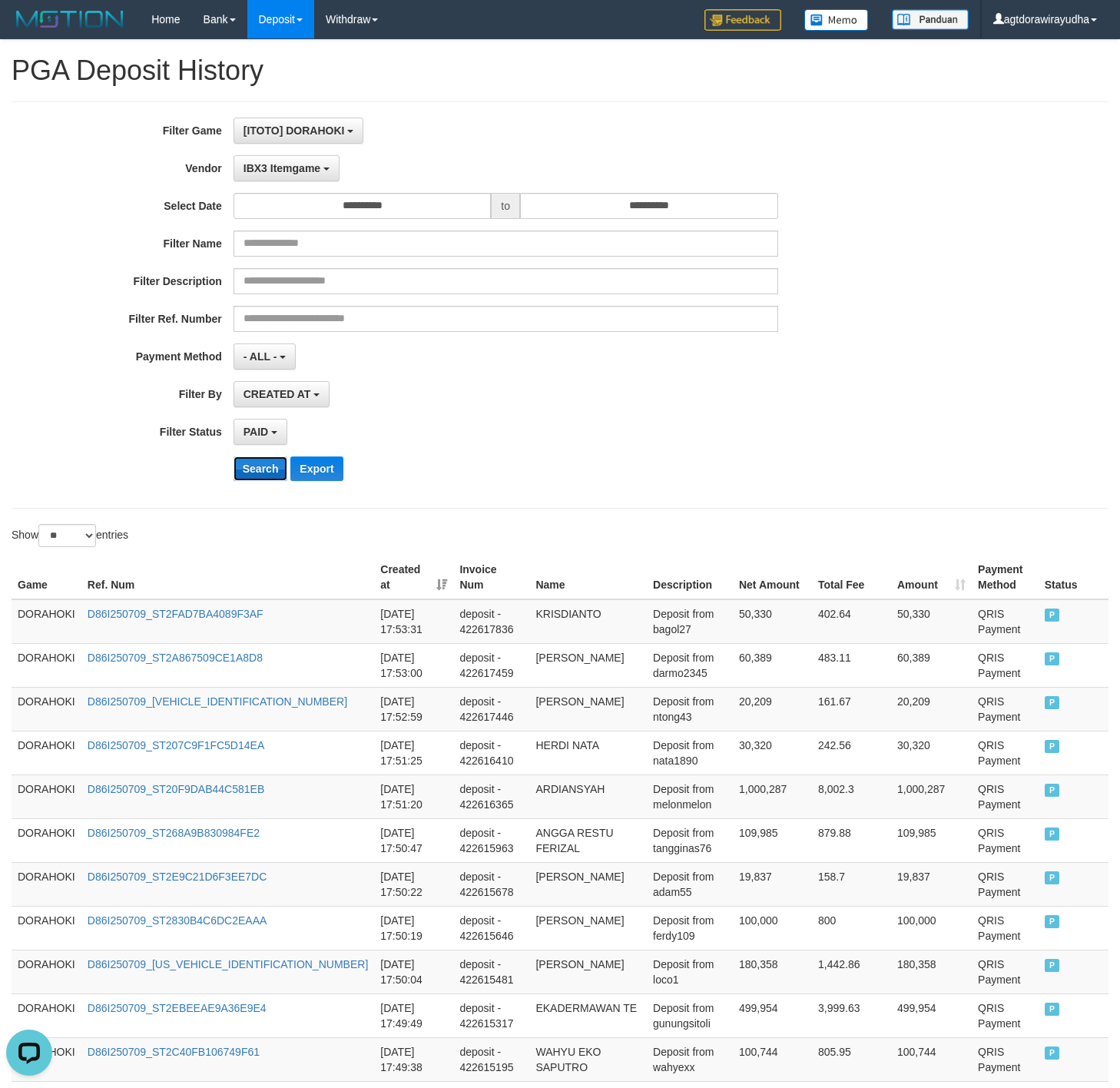 click on "Search" at bounding box center (260, 469) 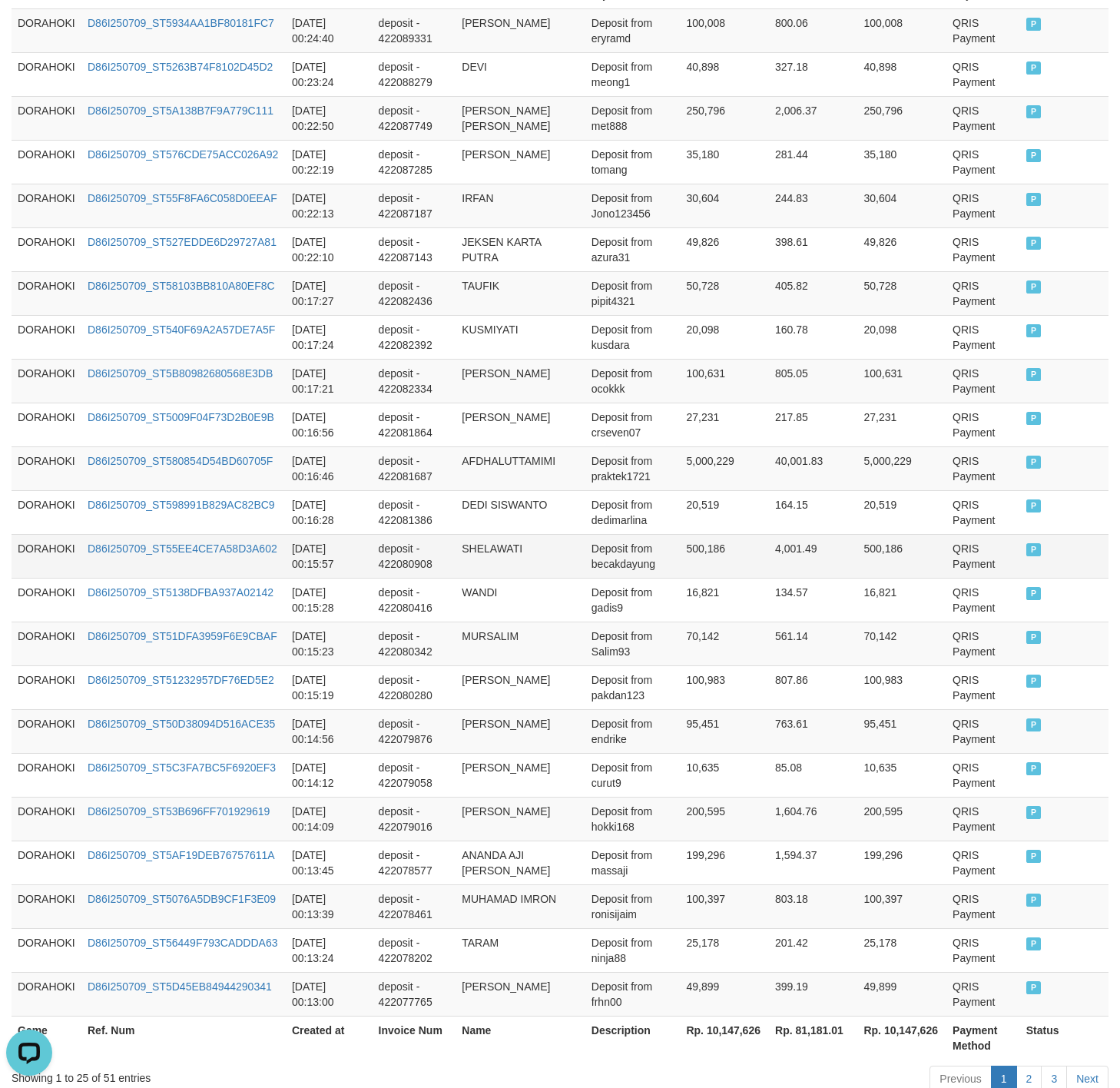 scroll, scrollTop: 787, scrollLeft: 0, axis: vertical 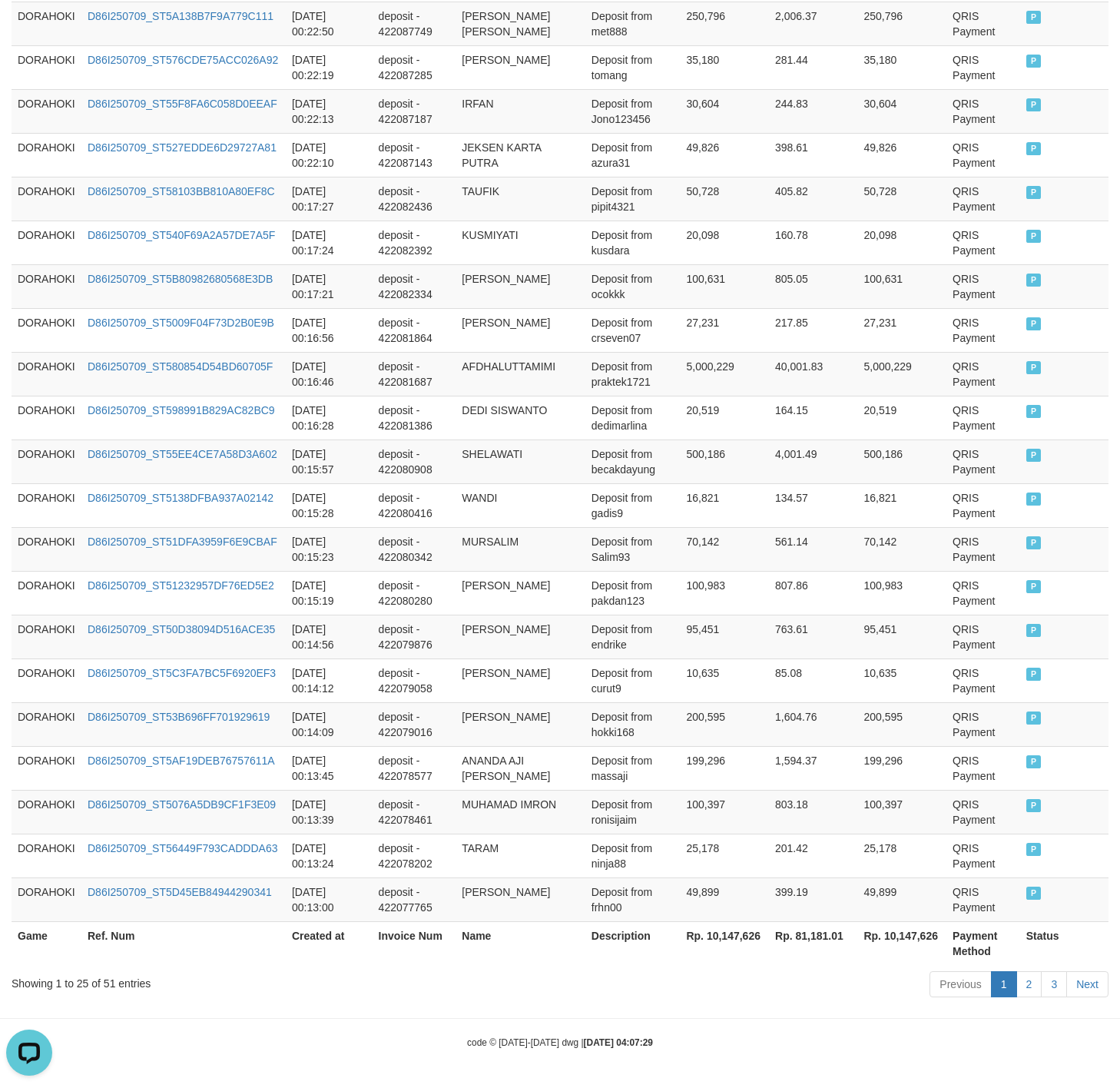 click on "Rp. 10,147,626" at bounding box center [724, 943] 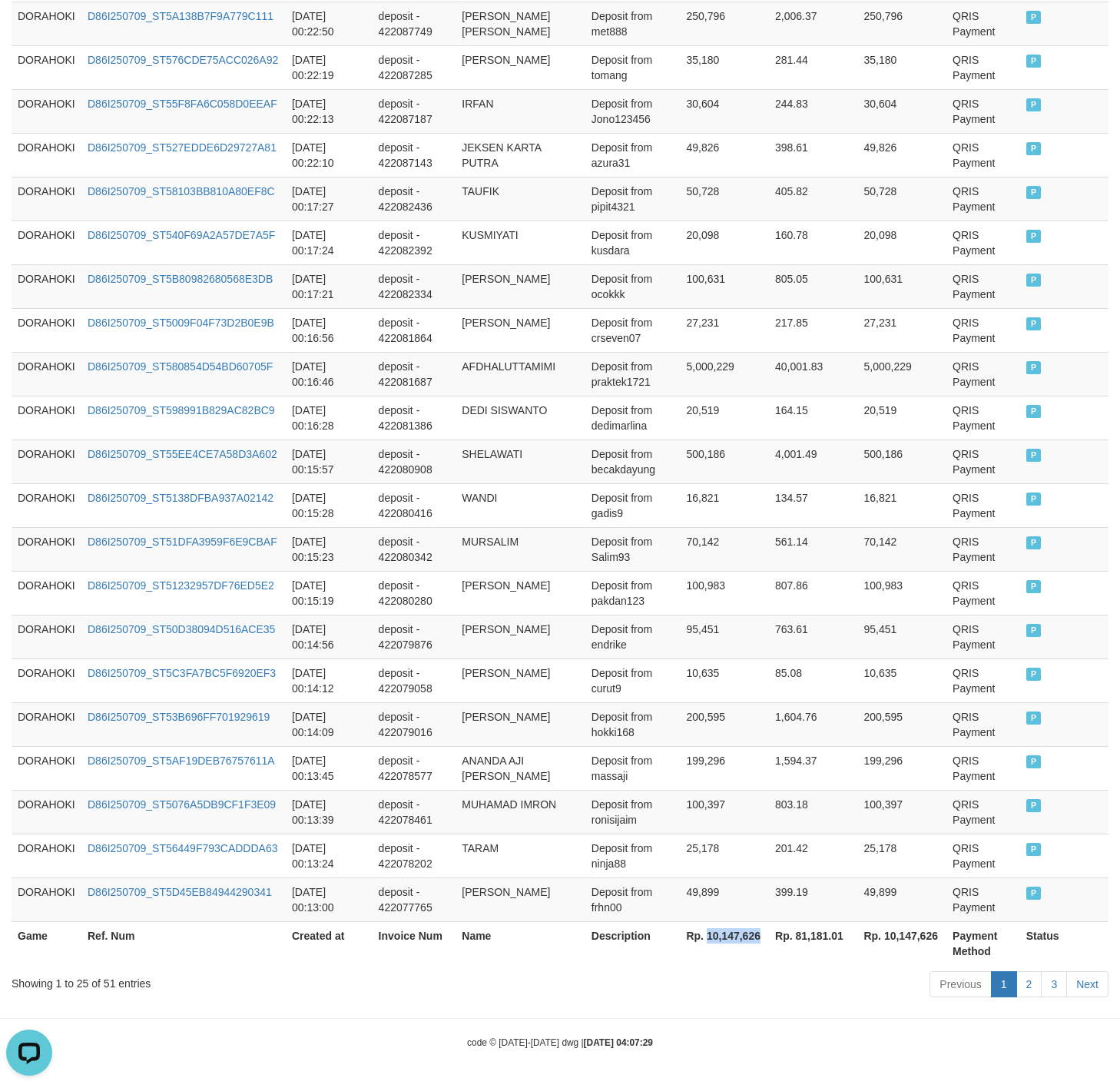 drag, startPoint x: 724, startPoint y: 927, endPoint x: 715, endPoint y: 929, distance: 9.219544 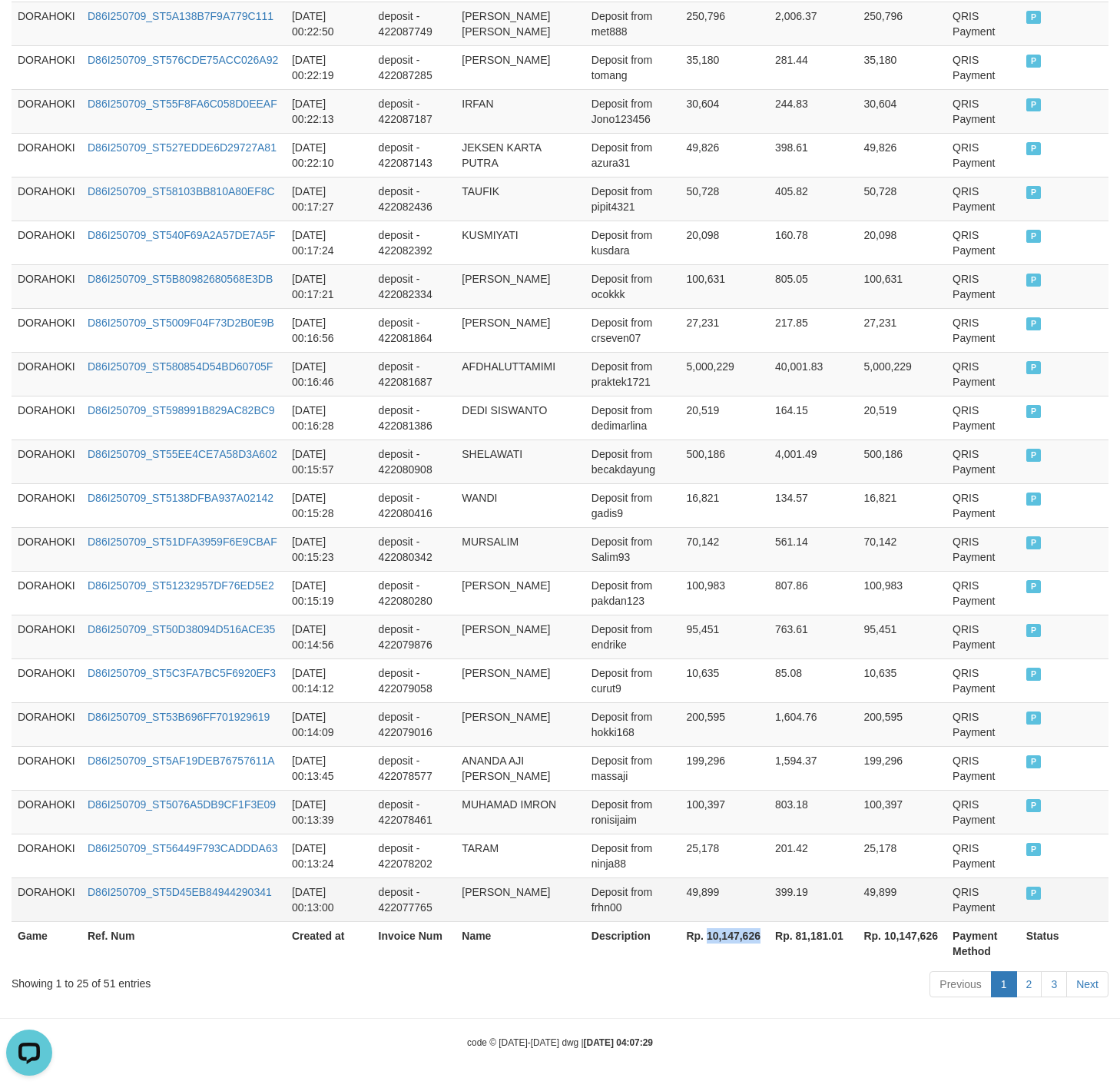 copy on "10,147,626" 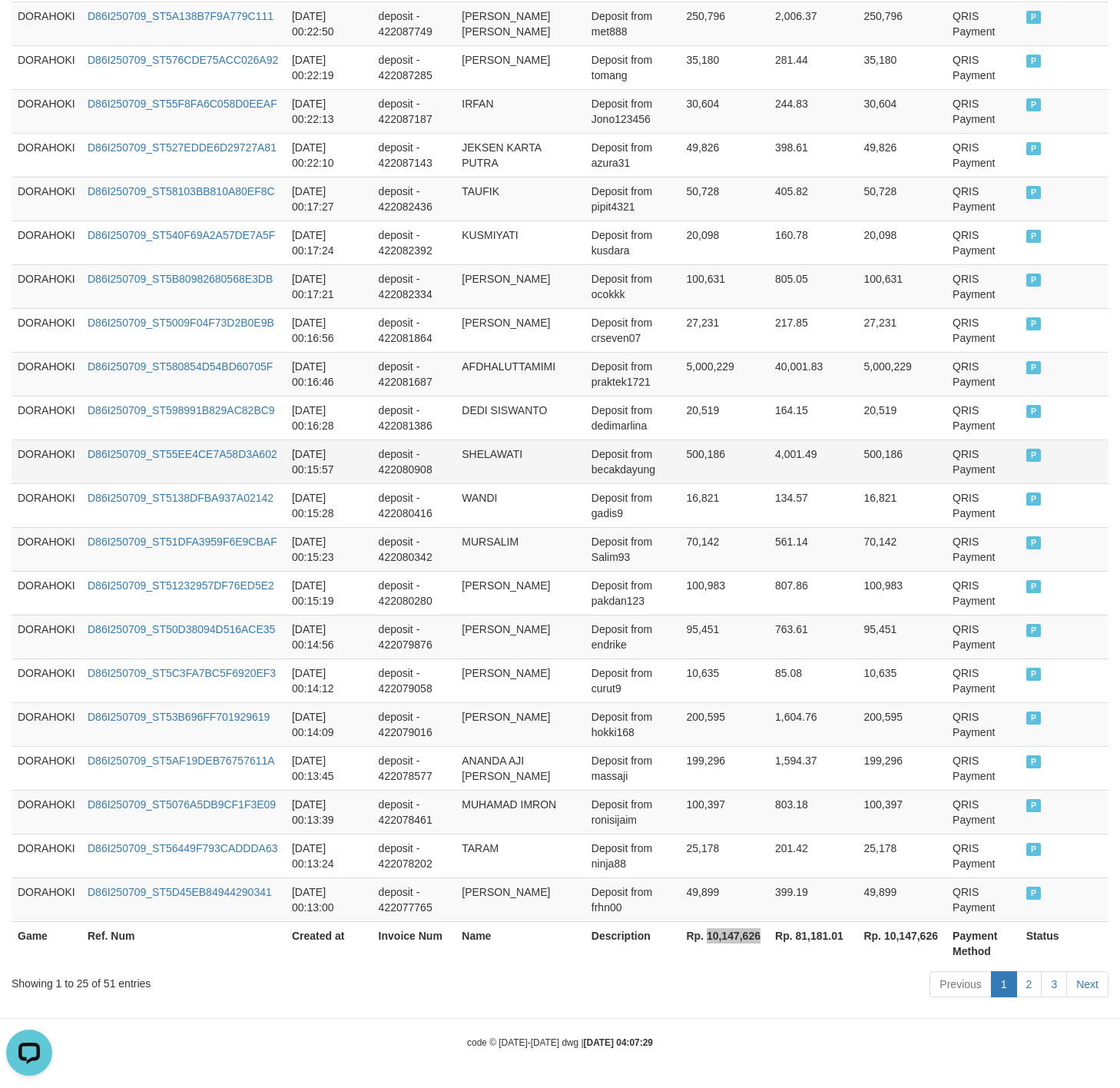 scroll, scrollTop: 0, scrollLeft: 0, axis: both 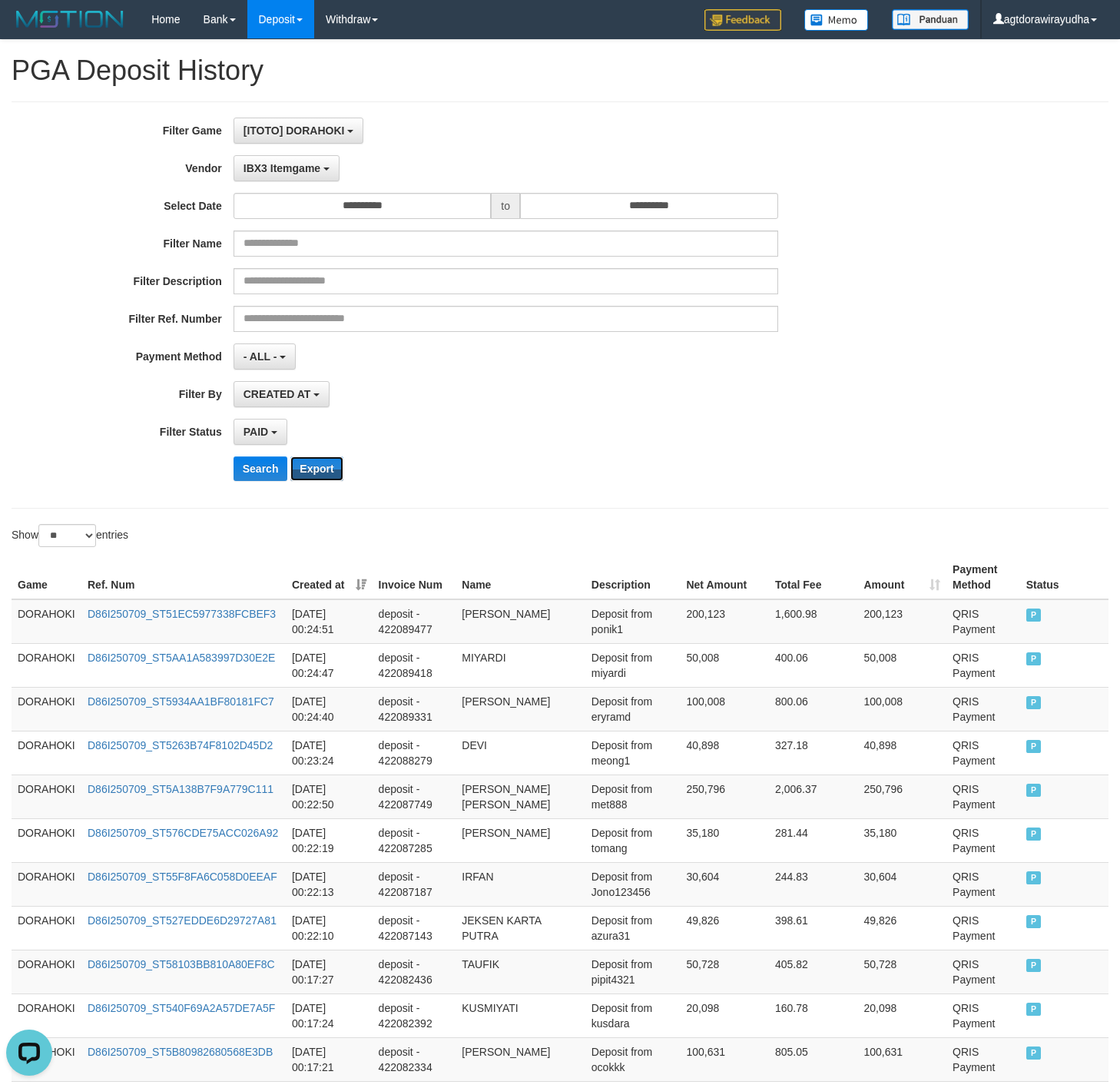 drag, startPoint x: 323, startPoint y: 470, endPoint x: 388, endPoint y: 449, distance: 68.30813 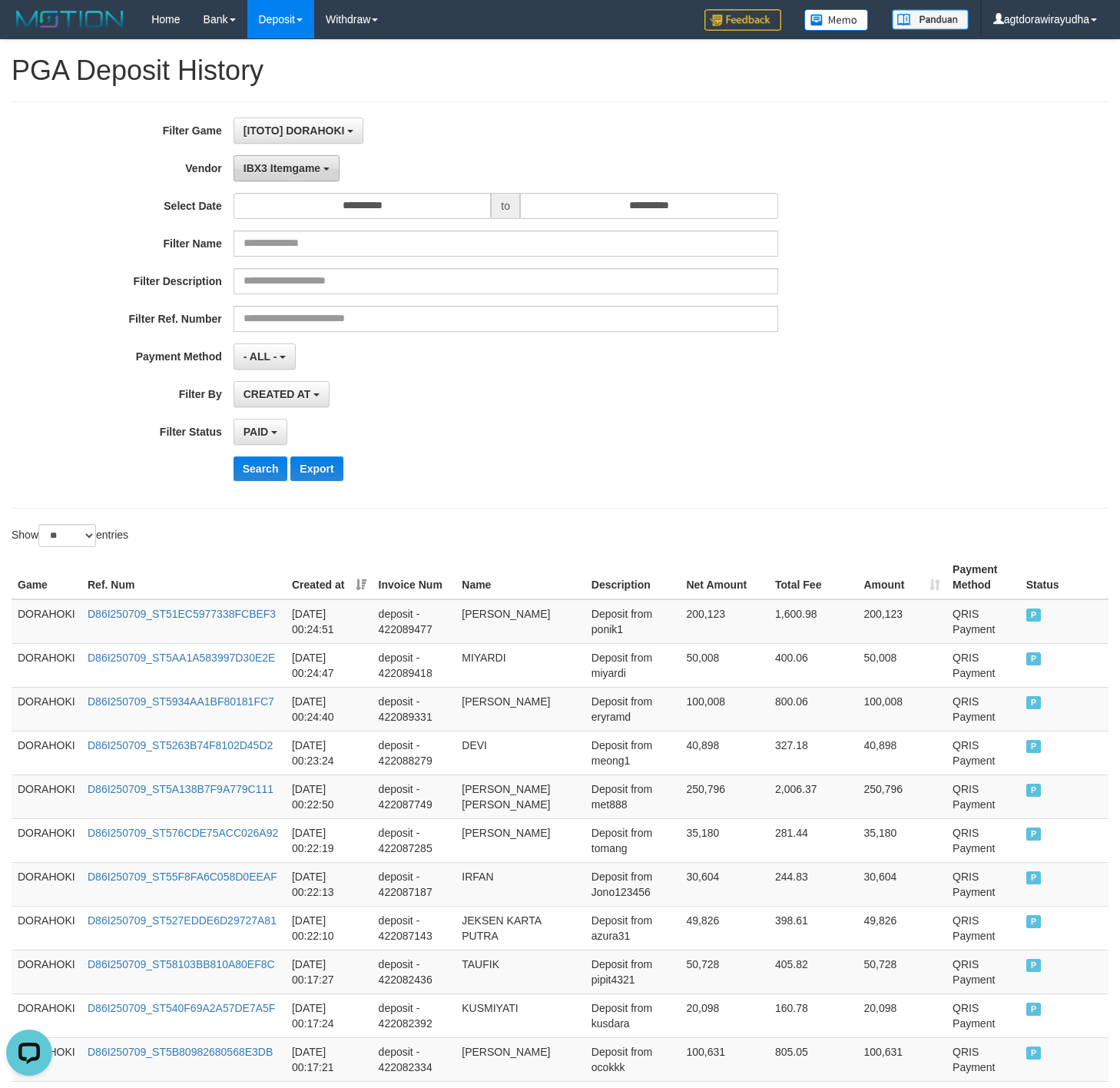 drag, startPoint x: 326, startPoint y: 178, endPoint x: 433, endPoint y: 207, distance: 110.8603 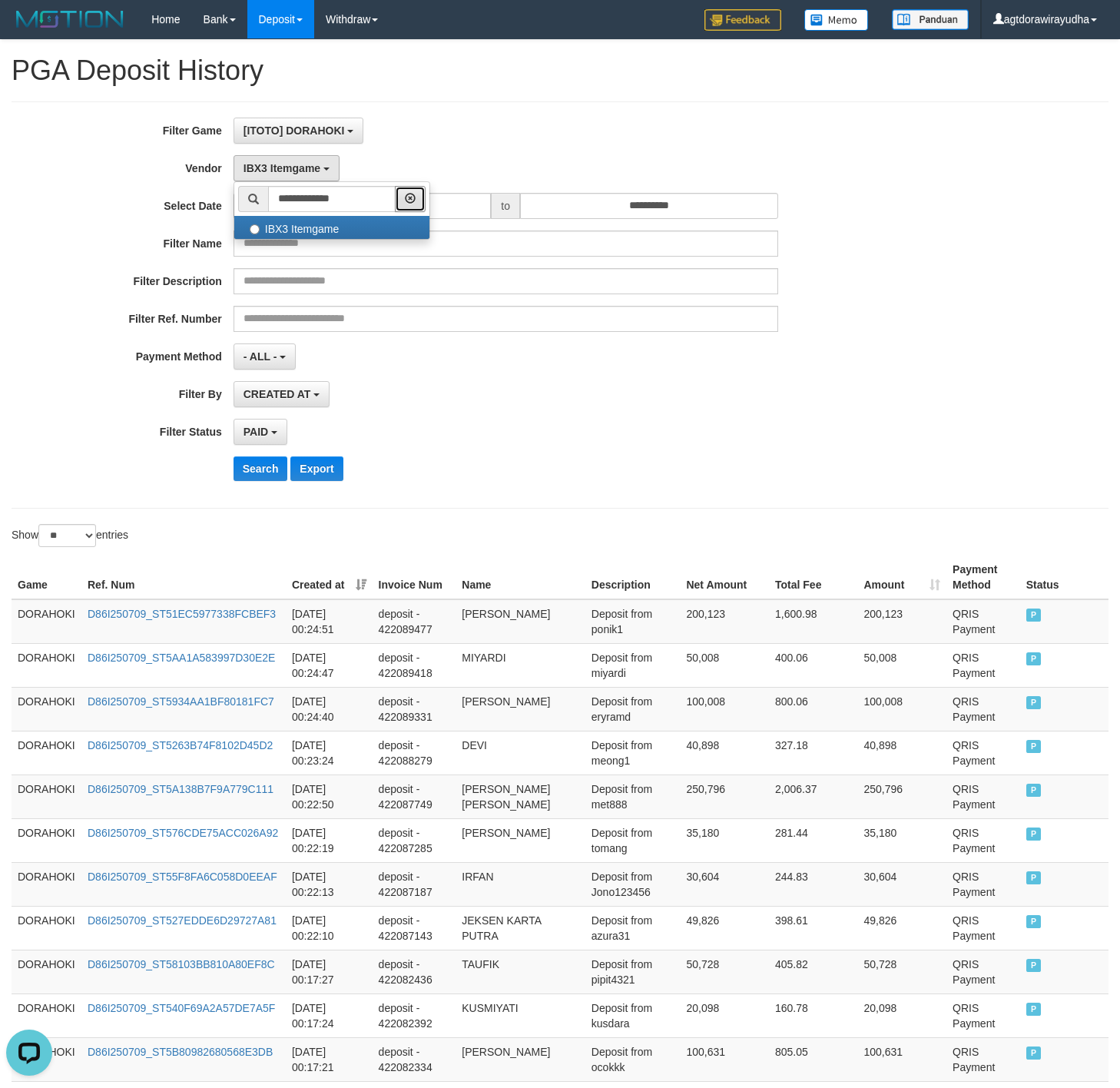 drag, startPoint x: 431, startPoint y: 203, endPoint x: 378, endPoint y: 203, distance: 53 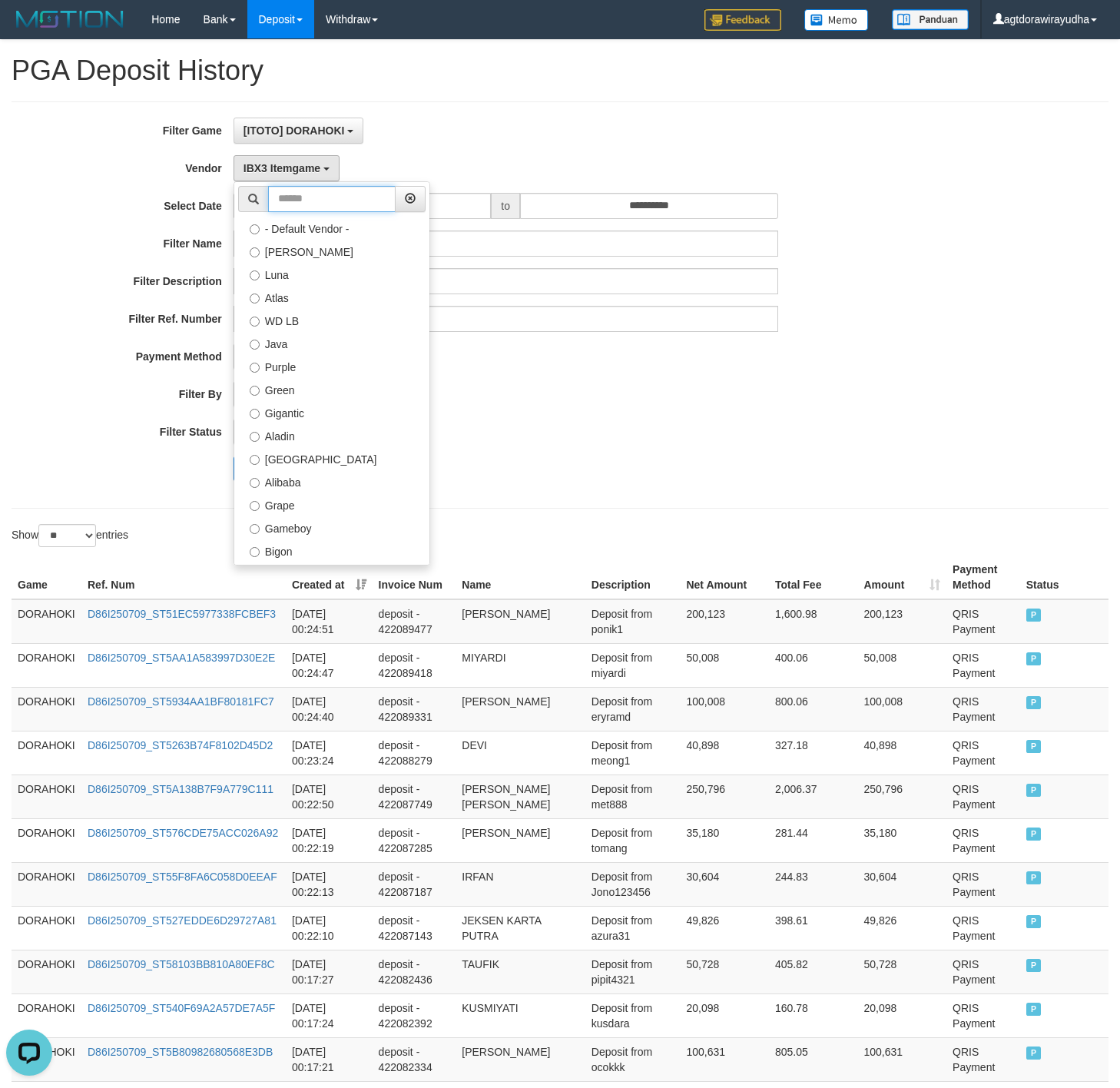 click at bounding box center (332, 199) 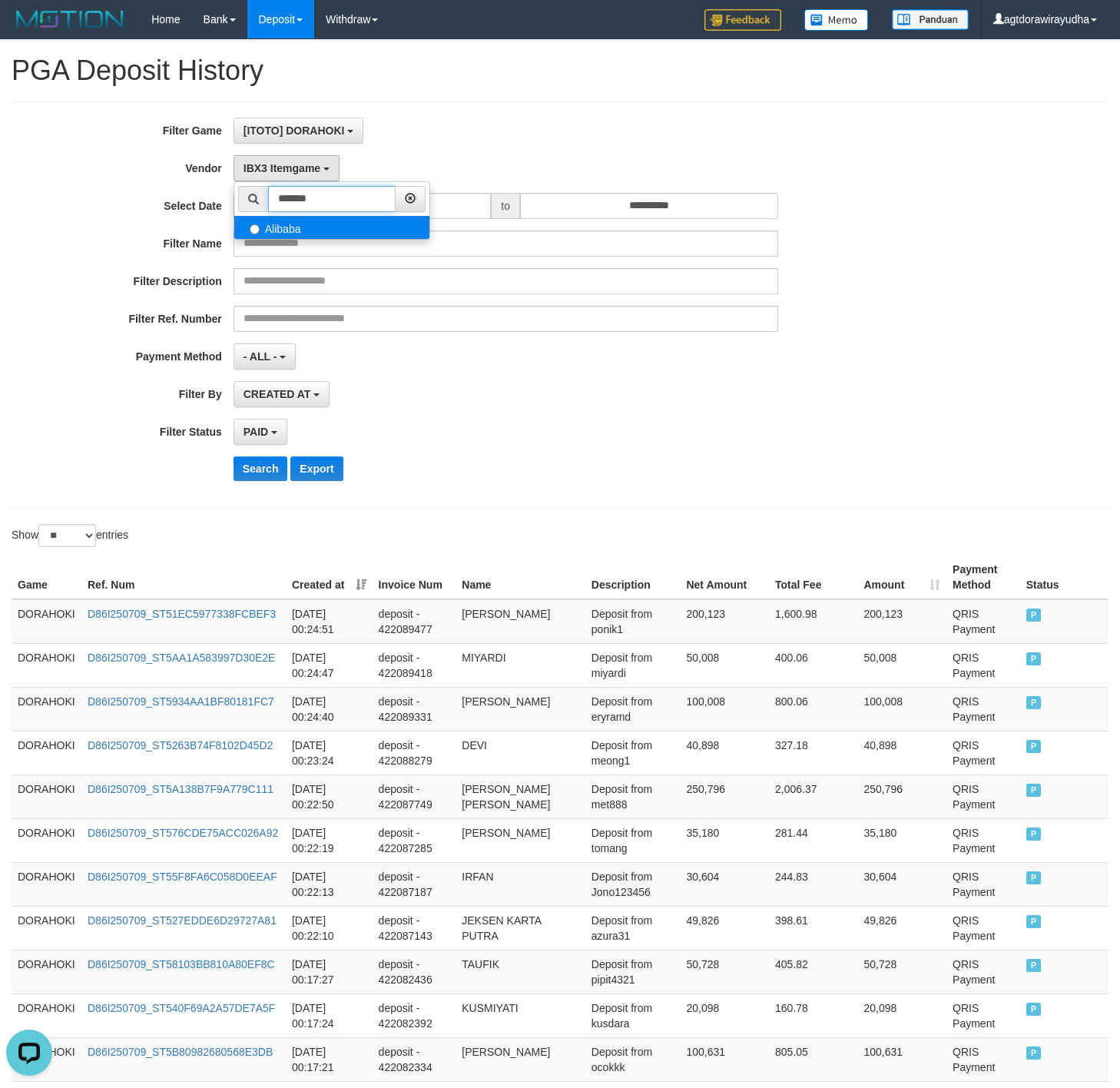 type on "*******" 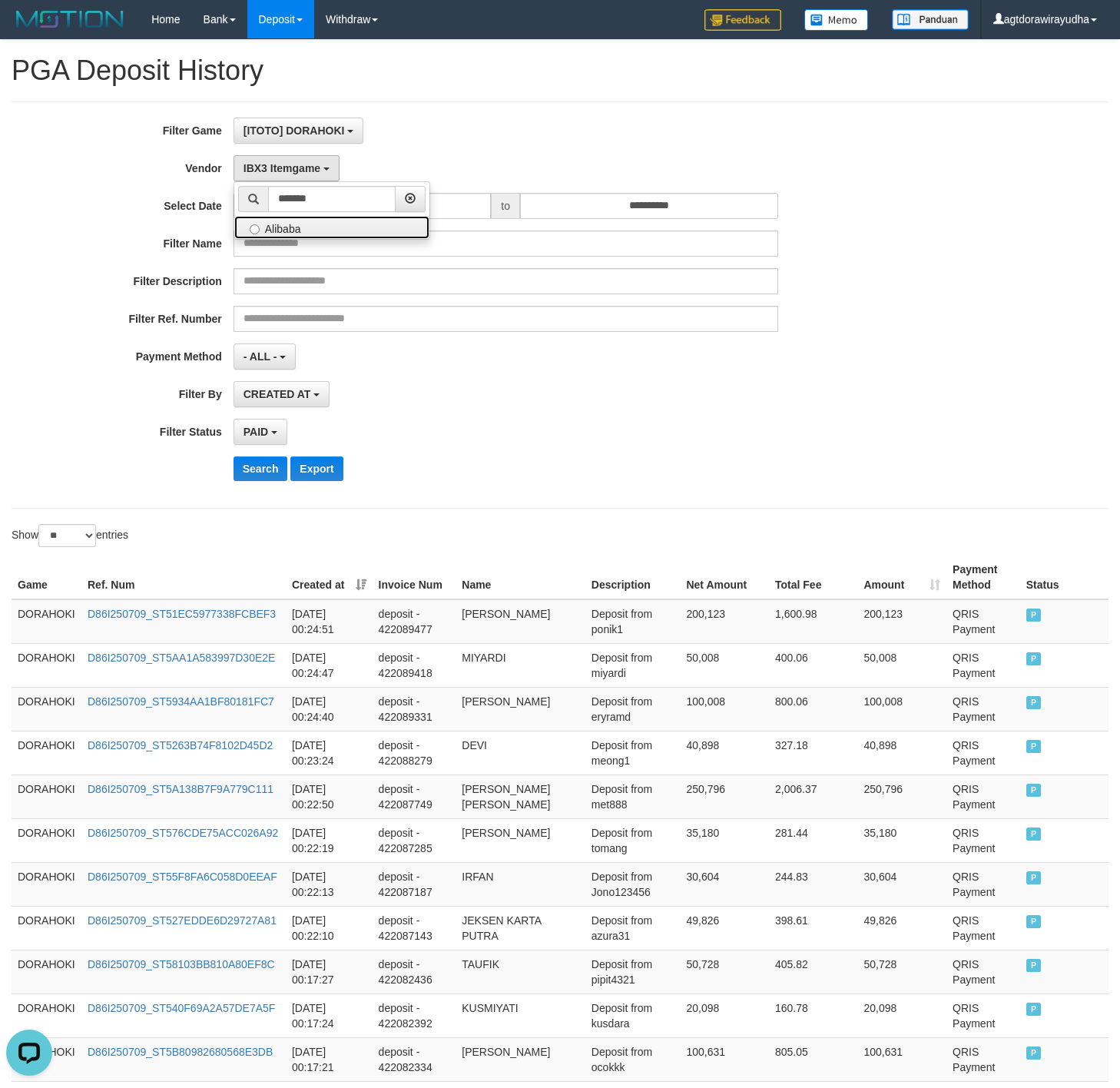 click on "Alibaba" at bounding box center [332, 227] 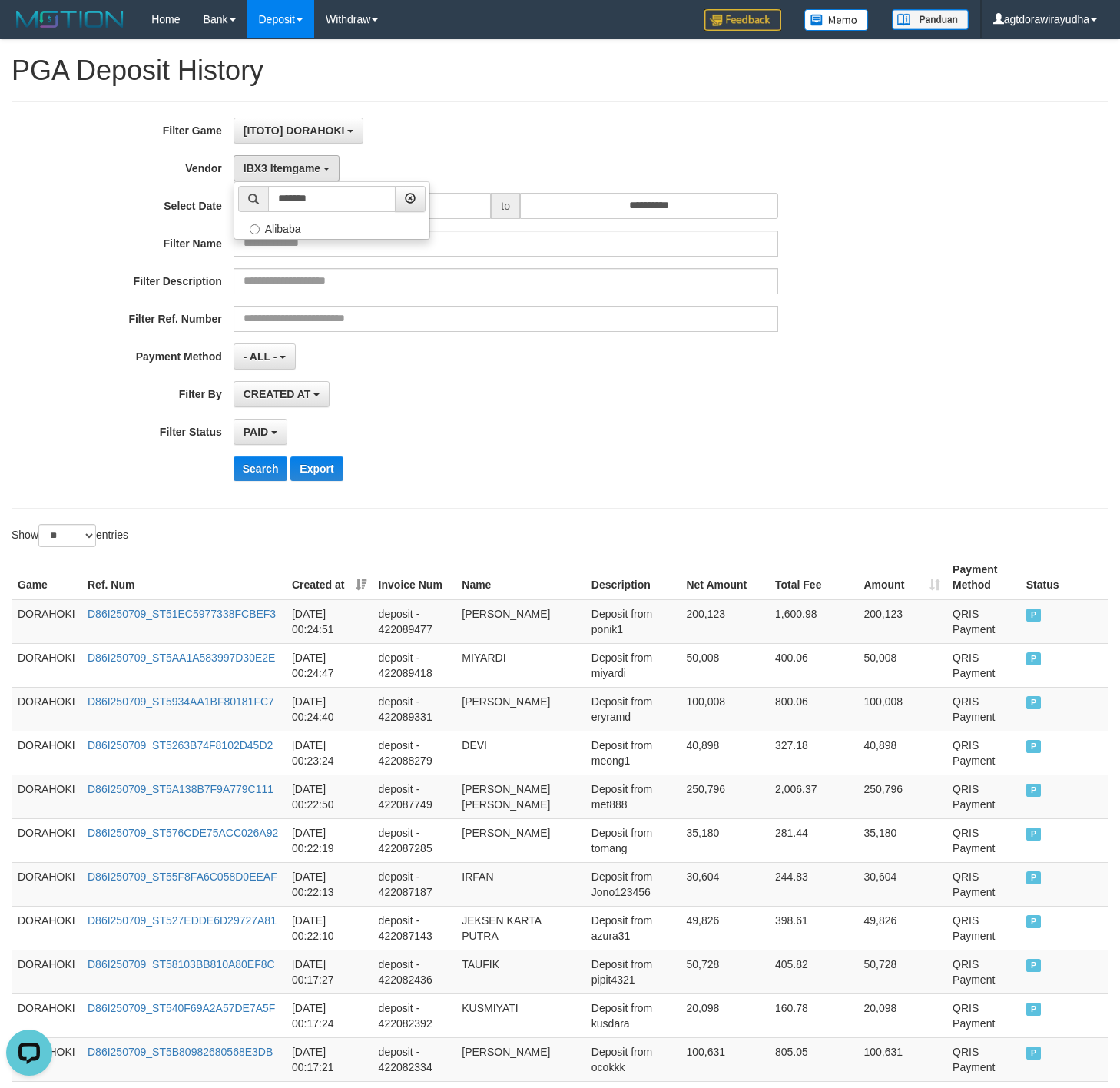 select on "**********" 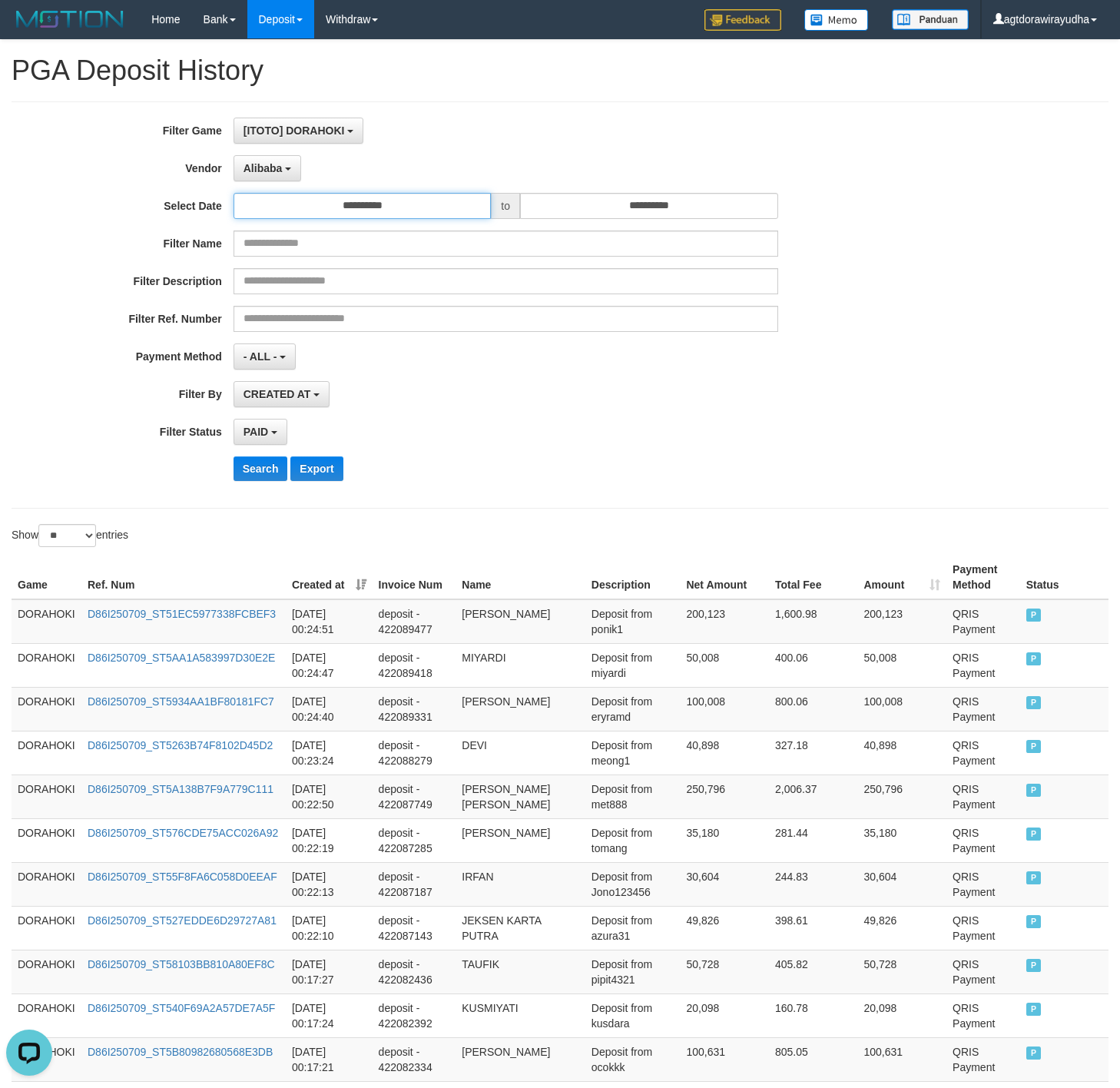 click on "**********" at bounding box center (363, 206) 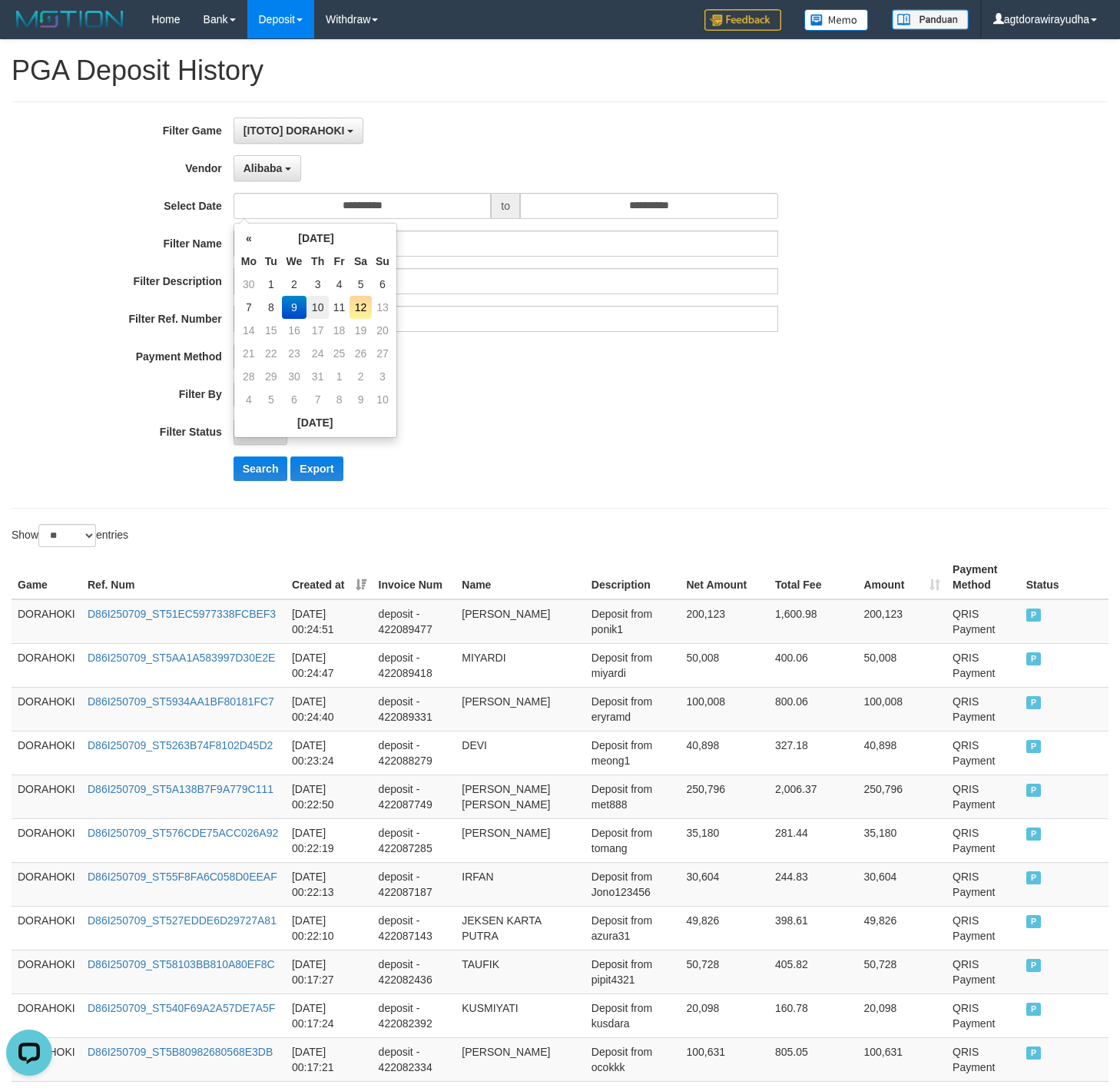 click on "10" at bounding box center [317, 307] 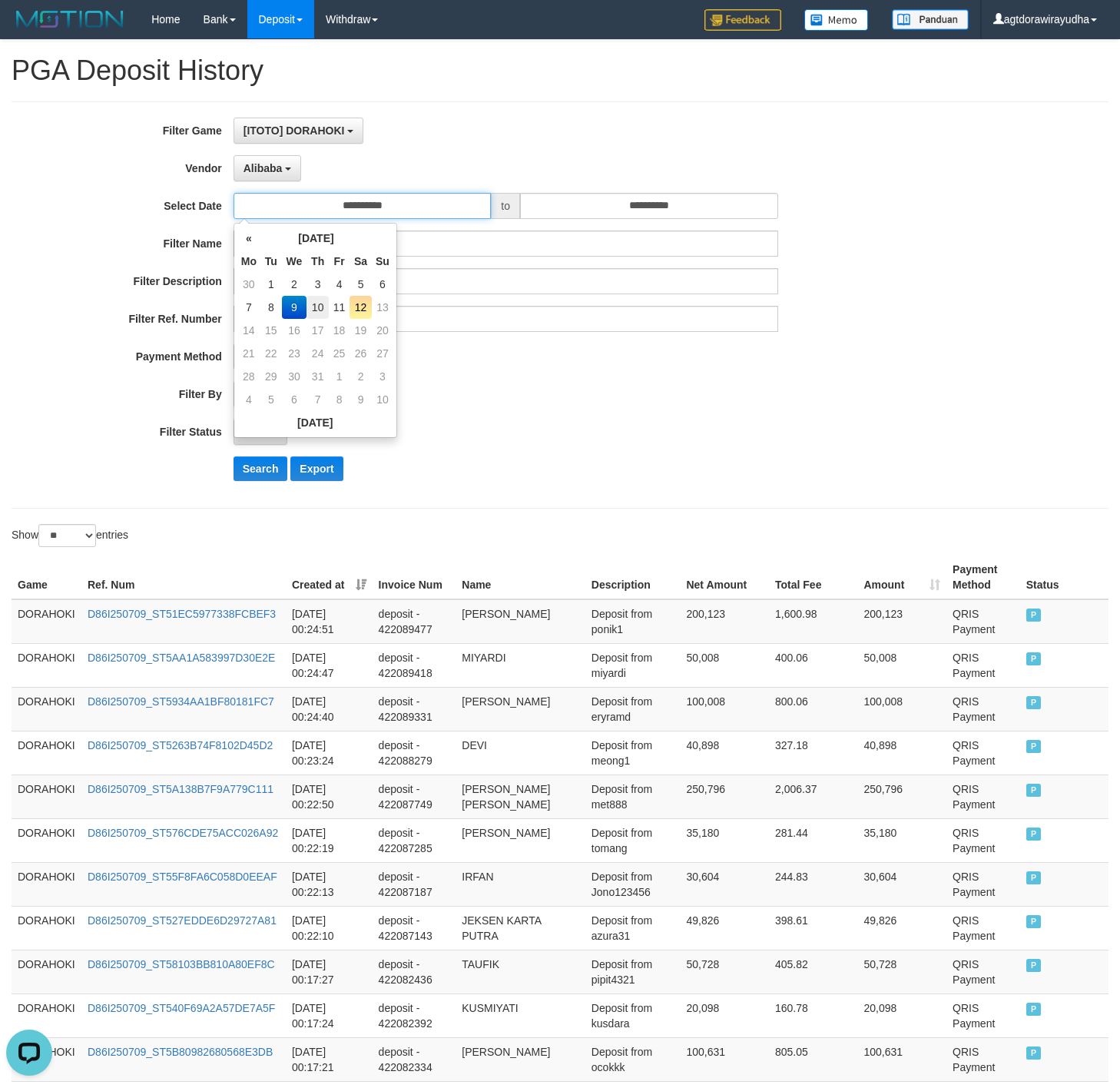 type on "**********" 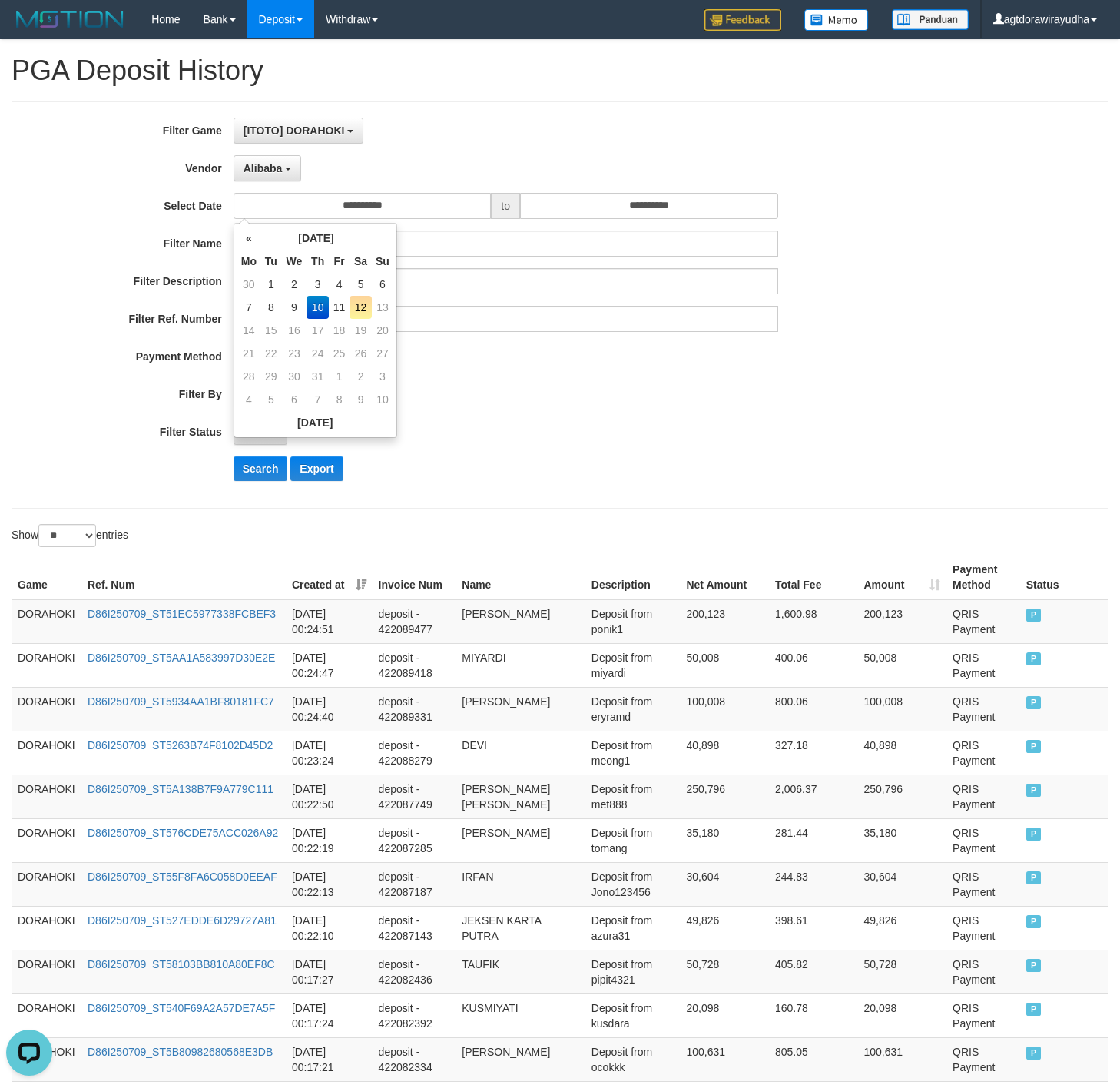 click on "- ALL -    SELECT ALL  - ALL -  SELECT PAYMENT METHOD
Mandiri
BNI
OVO
CIMB
BRI
MAYBANK
PERMATA
DANAMON
INDOMARET
ALFAMART
GOPAY
CC
BCA
QRIS
SINARMAS
LINKAJA
SHOPEEPAY
ATMBERSAMA
DANA
ARTHAGRAHA
SAMPOERNA
OCBCNISP" at bounding box center [505, 357] 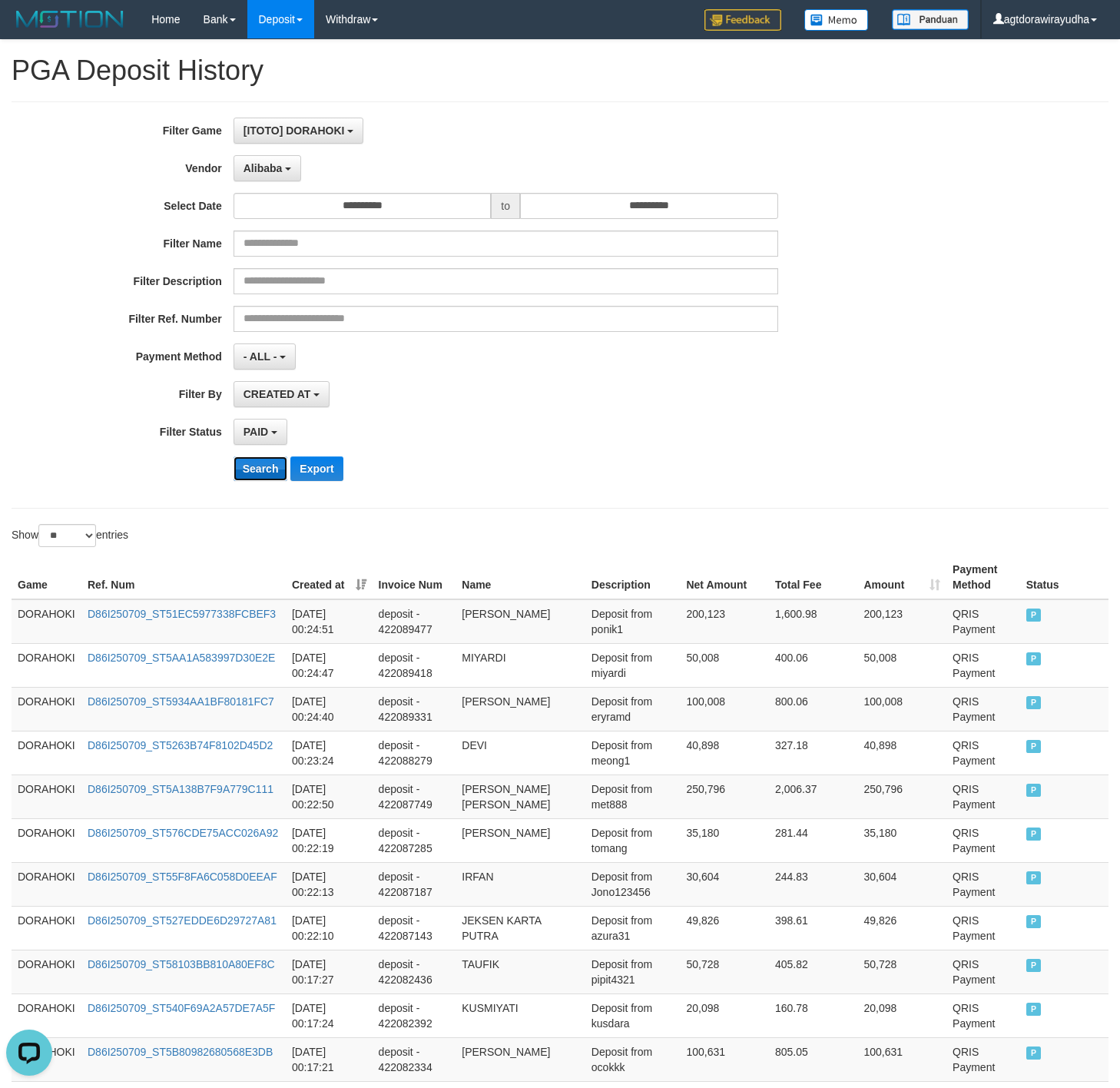 click on "Search" at bounding box center (260, 469) 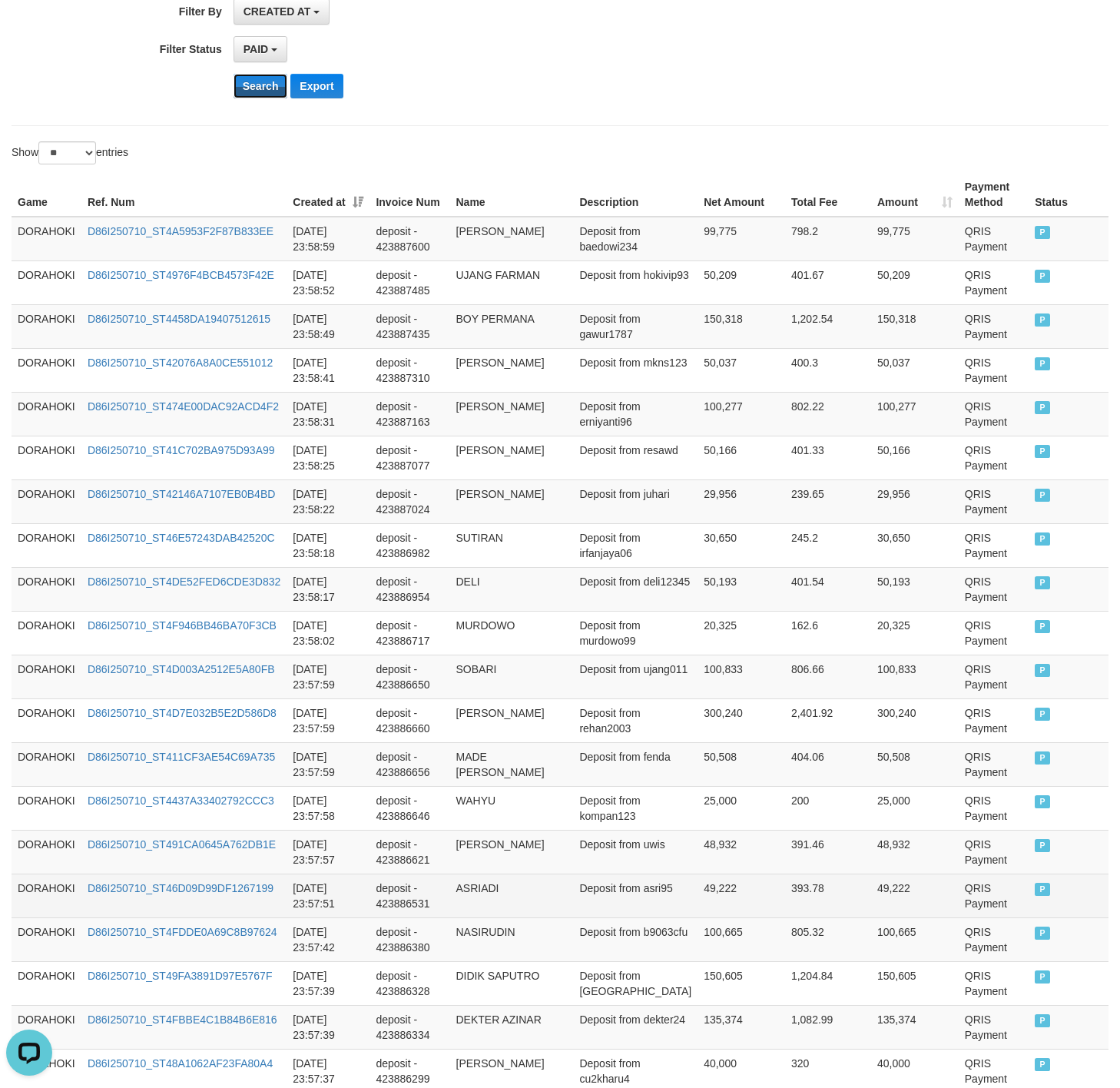 scroll, scrollTop: 787, scrollLeft: 0, axis: vertical 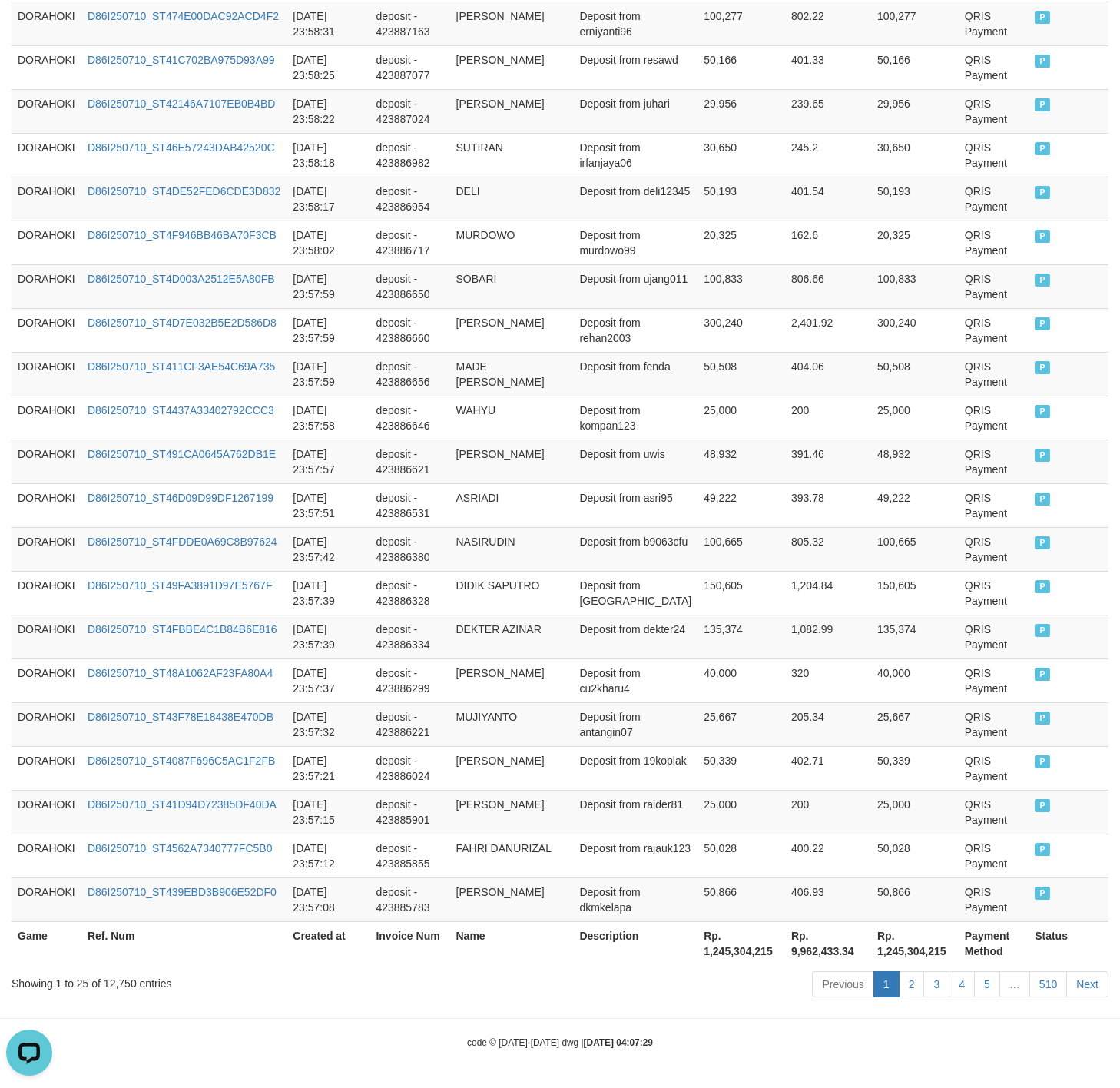 click on "Rp. 1,245,304,215" at bounding box center (741, 943) 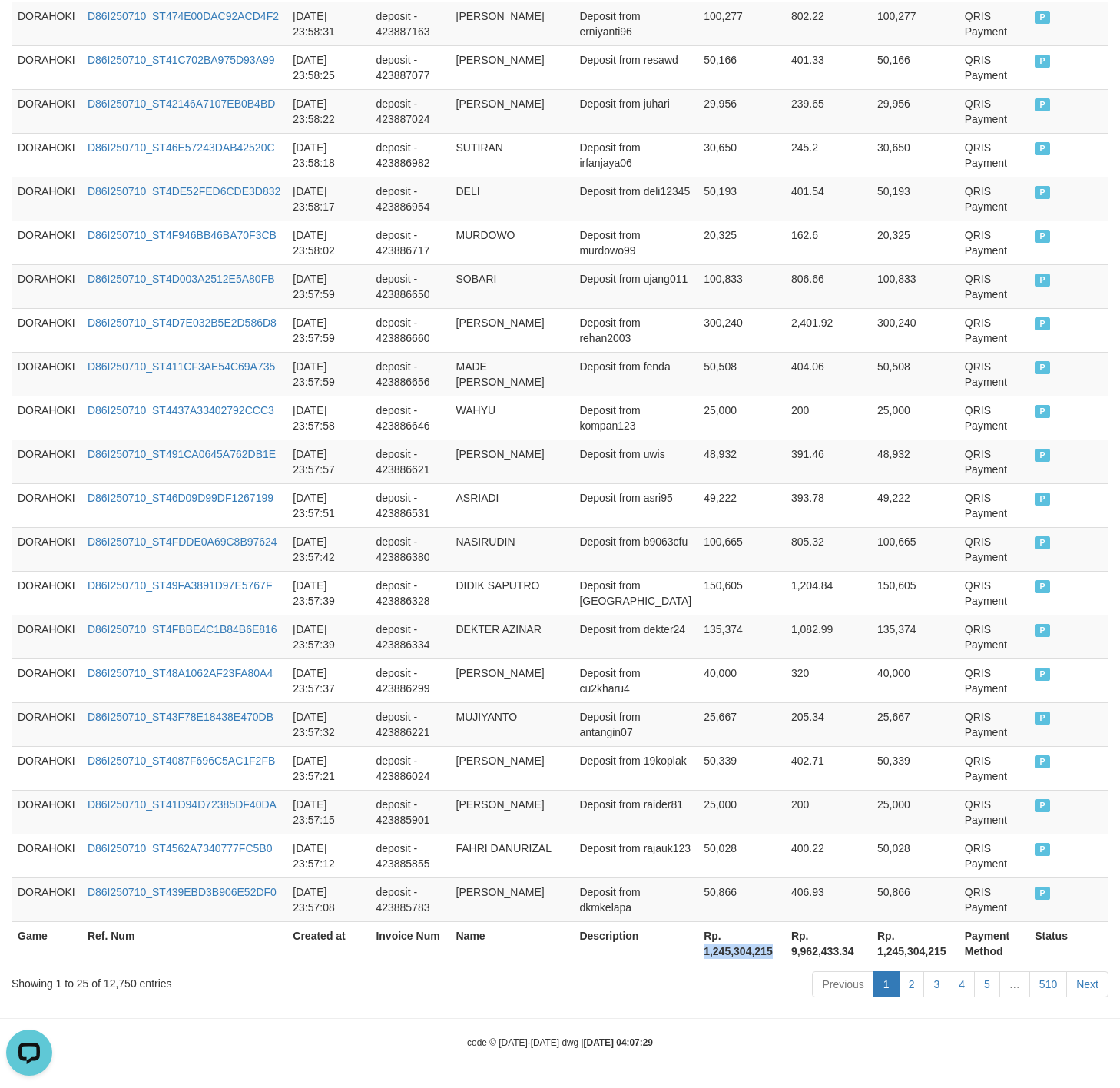drag, startPoint x: 717, startPoint y: 950, endPoint x: 703, endPoint y: 950, distance: 14 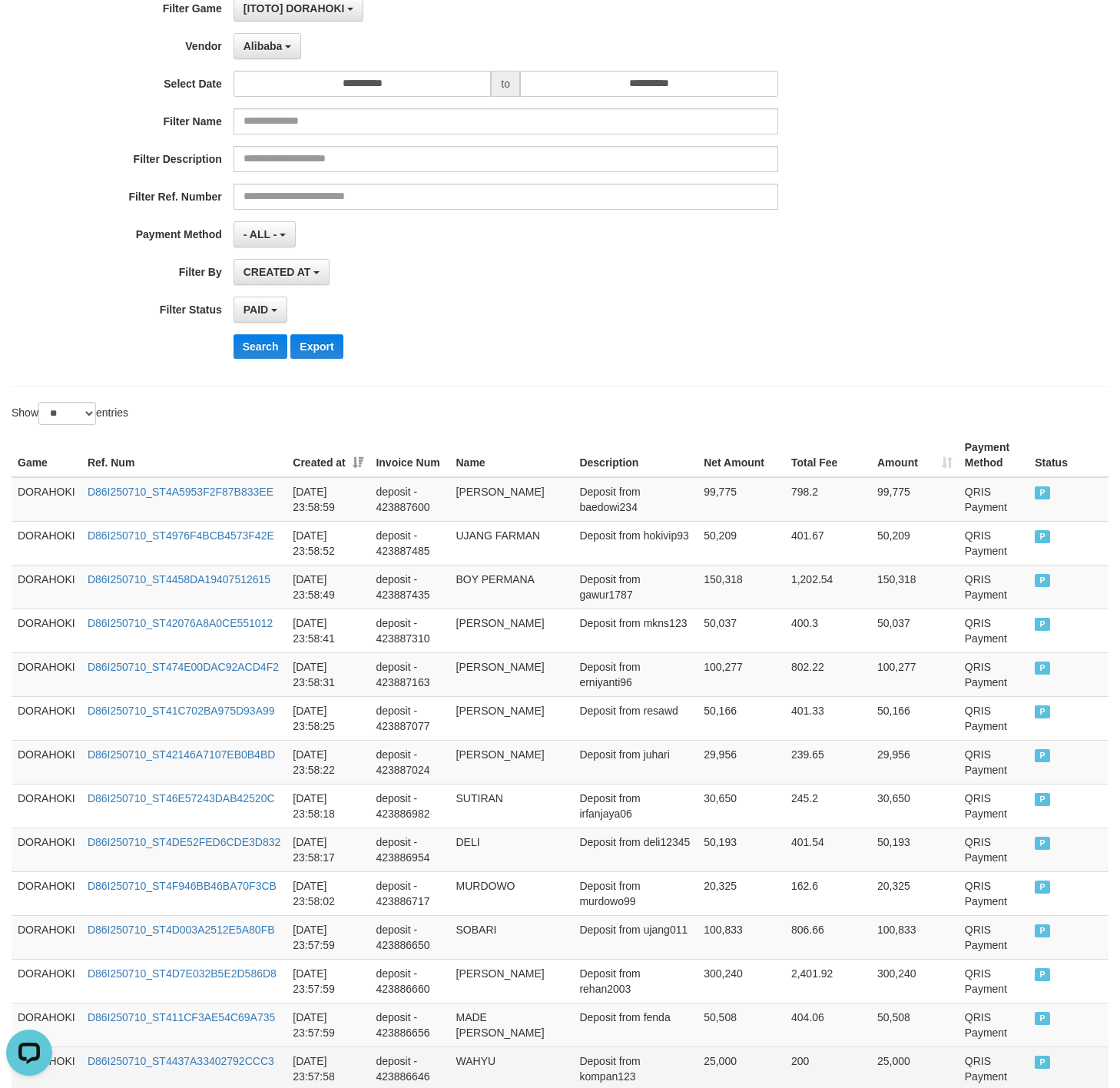scroll, scrollTop: 0, scrollLeft: 0, axis: both 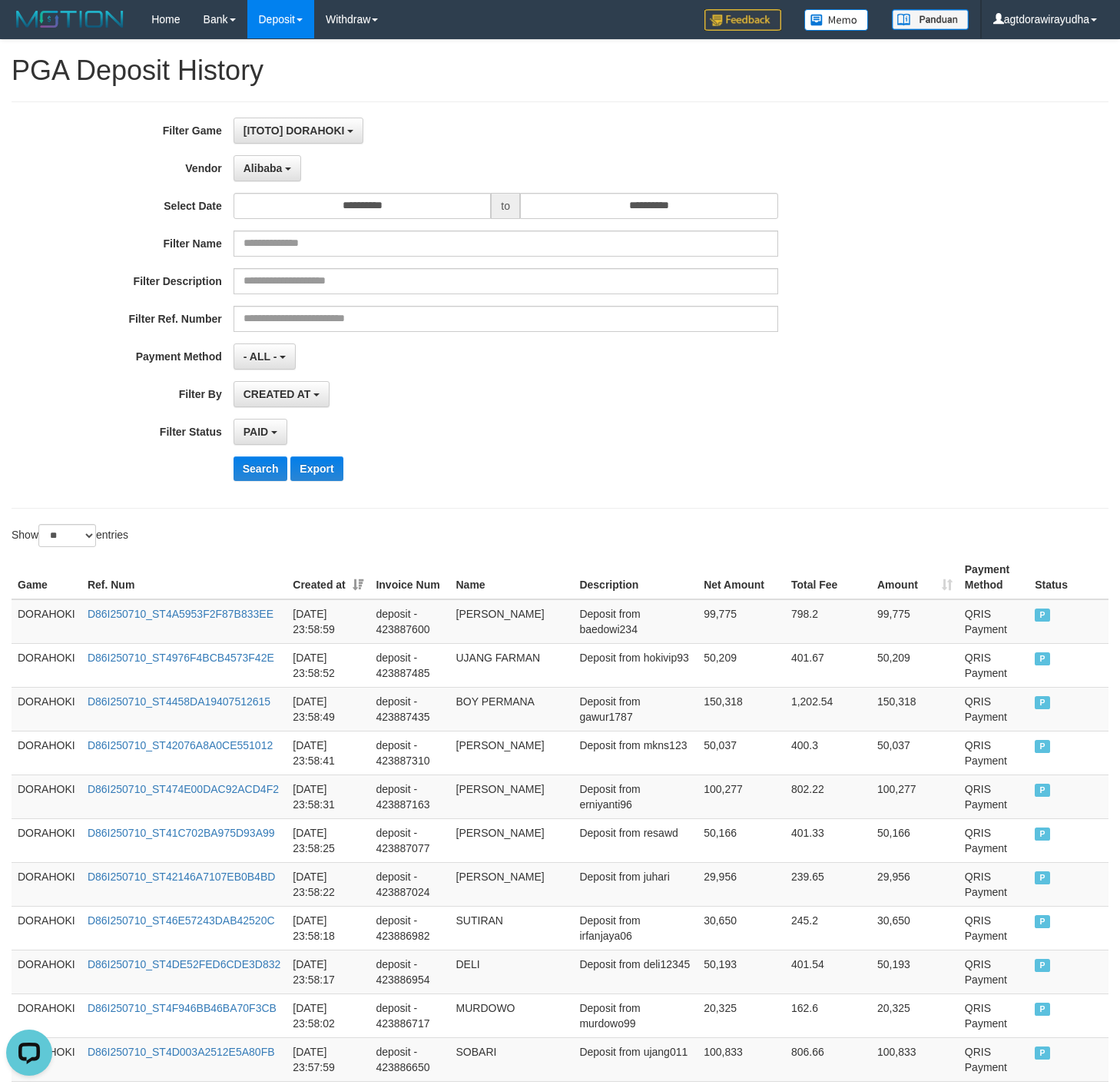 drag, startPoint x: 614, startPoint y: 443, endPoint x: 404, endPoint y: 291, distance: 259.23734 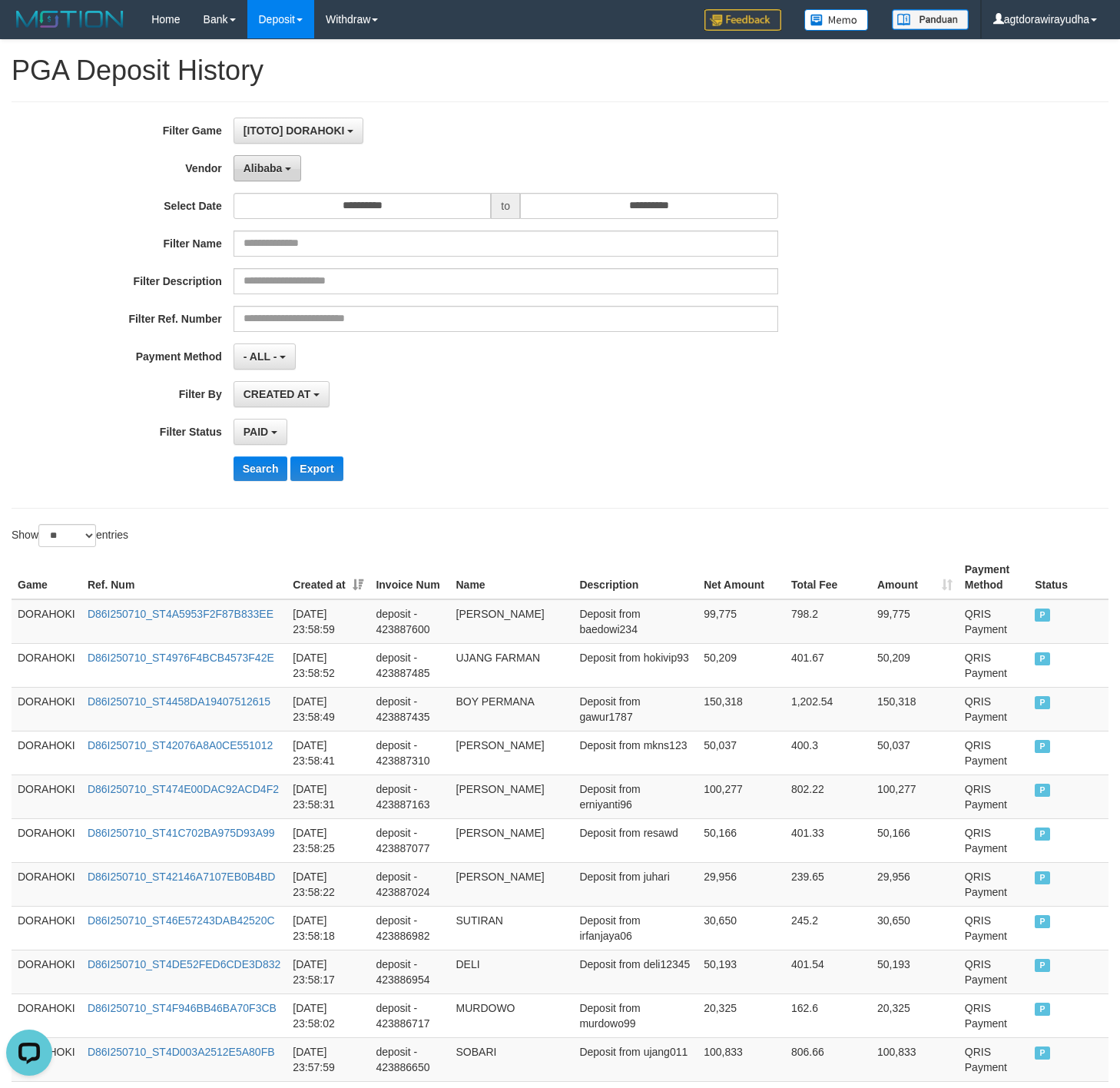 click on "Alibaba" at bounding box center (267, 168) 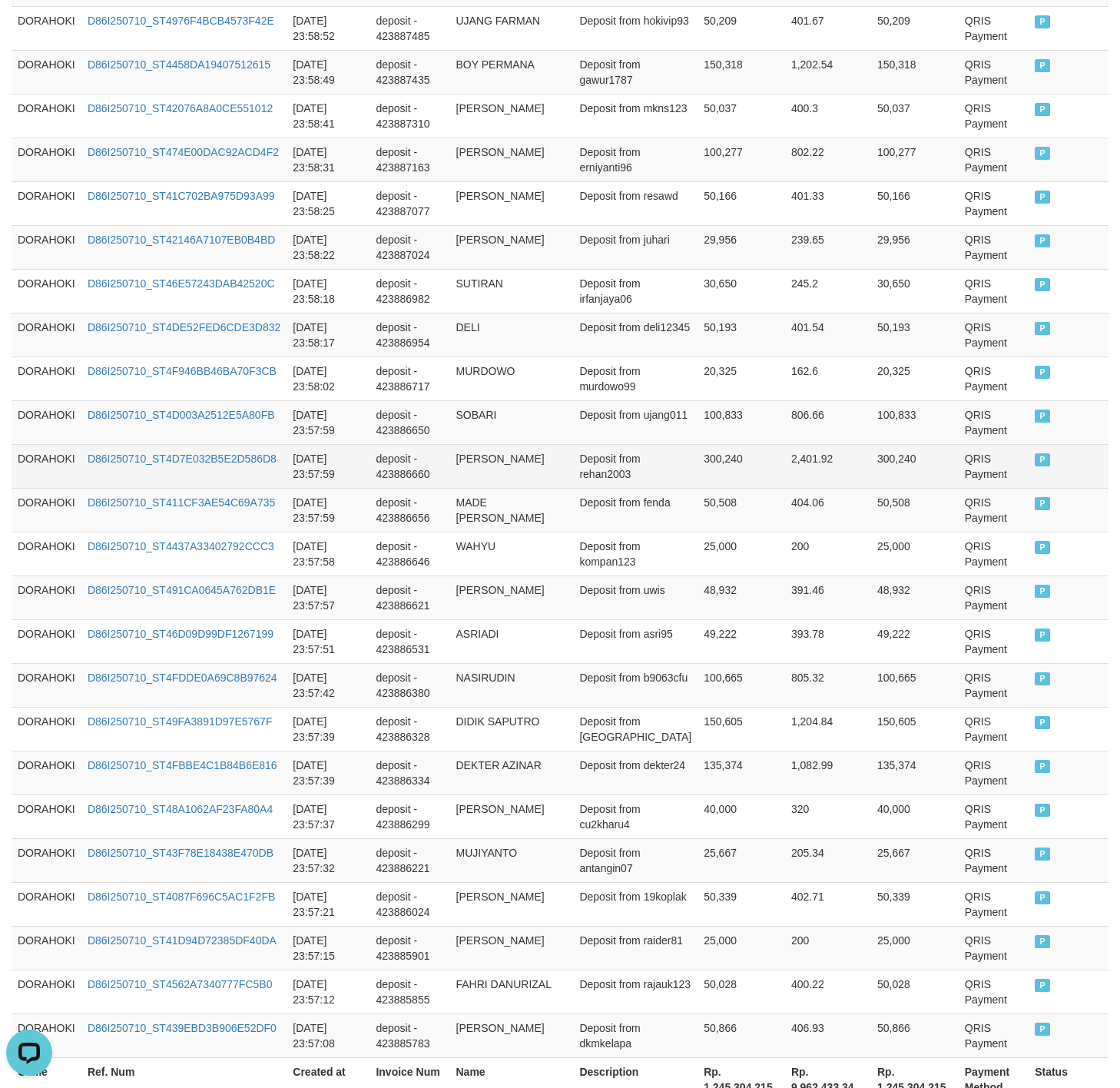scroll, scrollTop: 787, scrollLeft: 0, axis: vertical 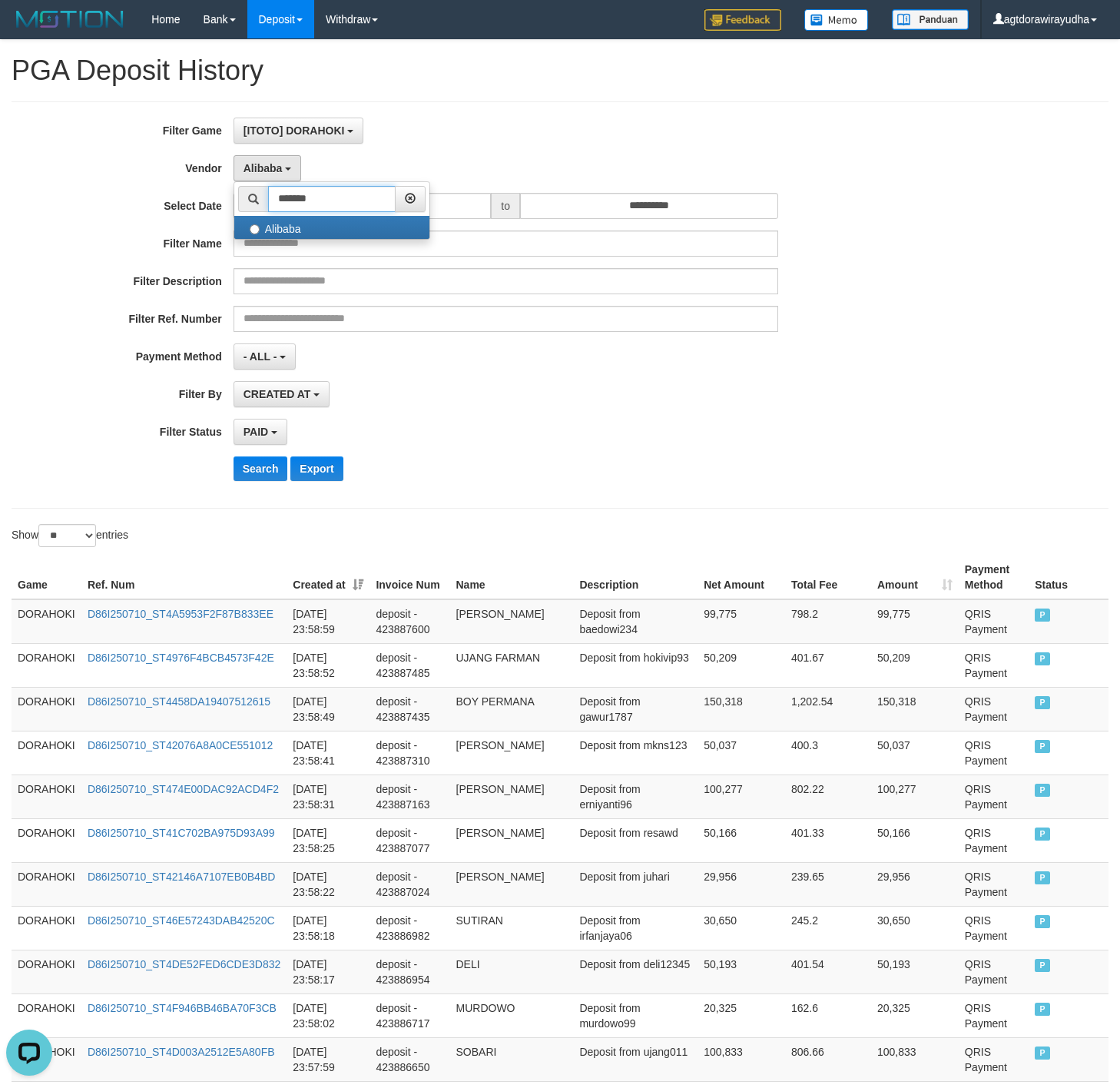 click on "*******" at bounding box center (332, 199) 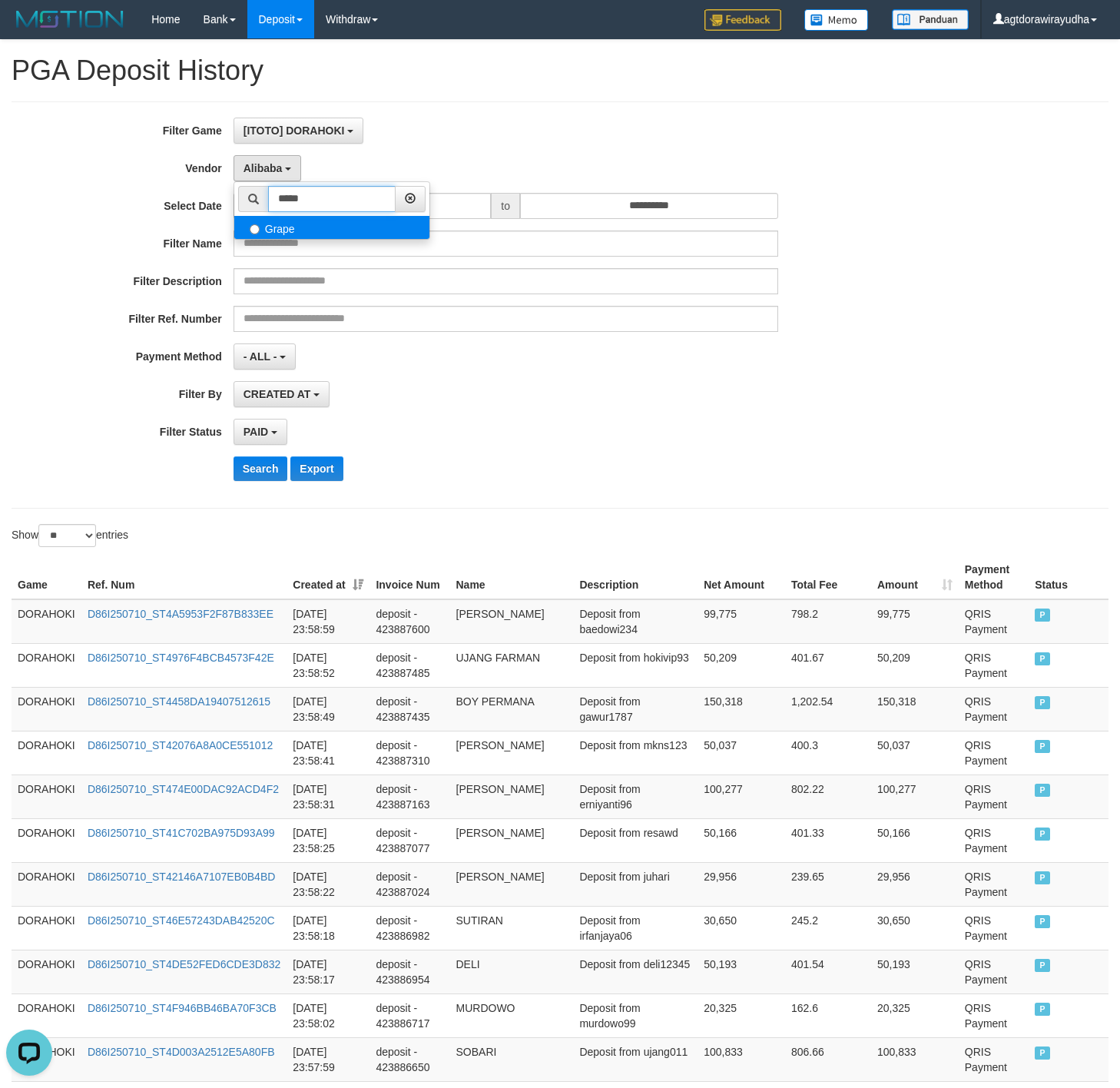 type on "*****" 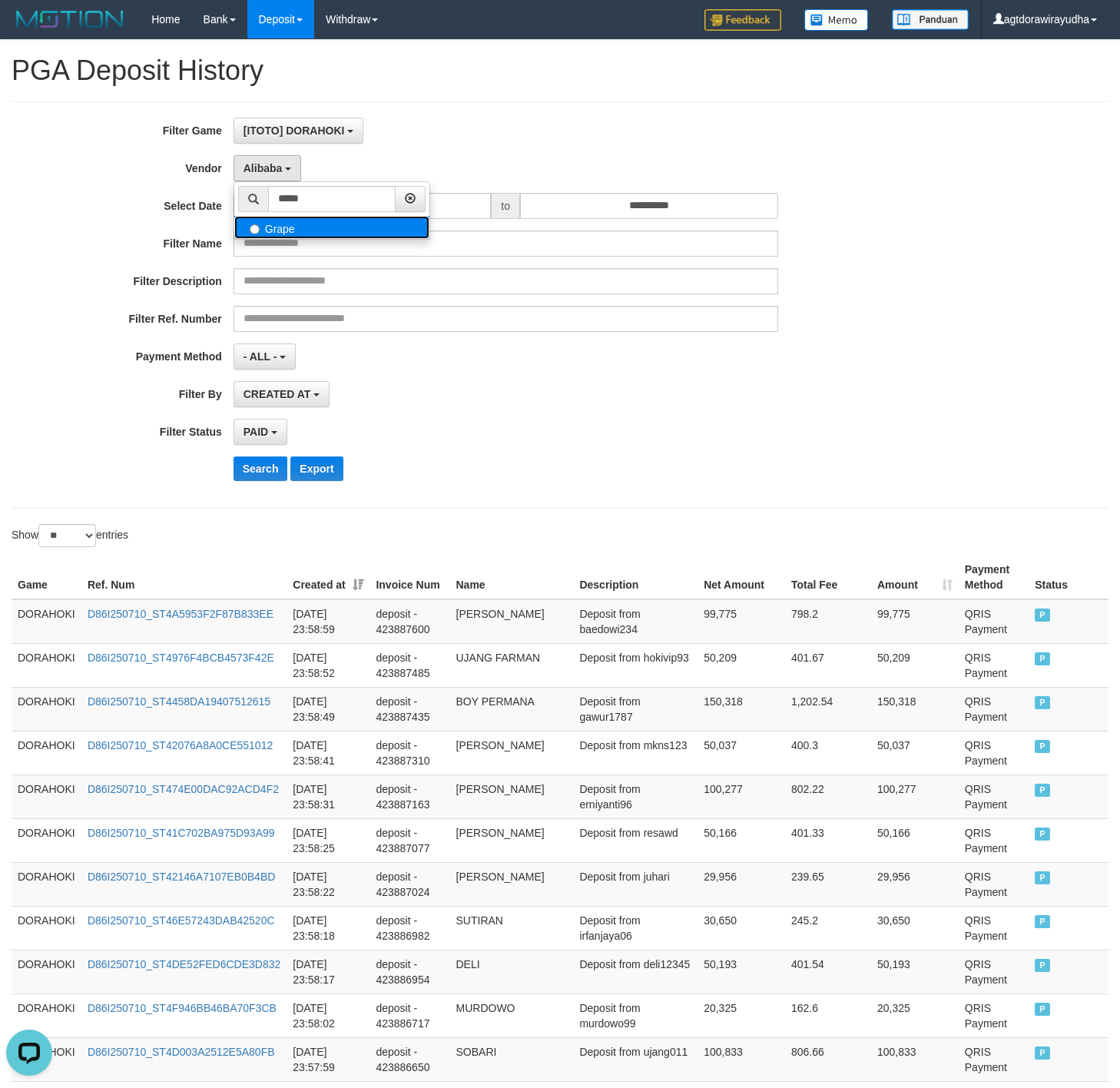 click on "Grape" at bounding box center (332, 227) 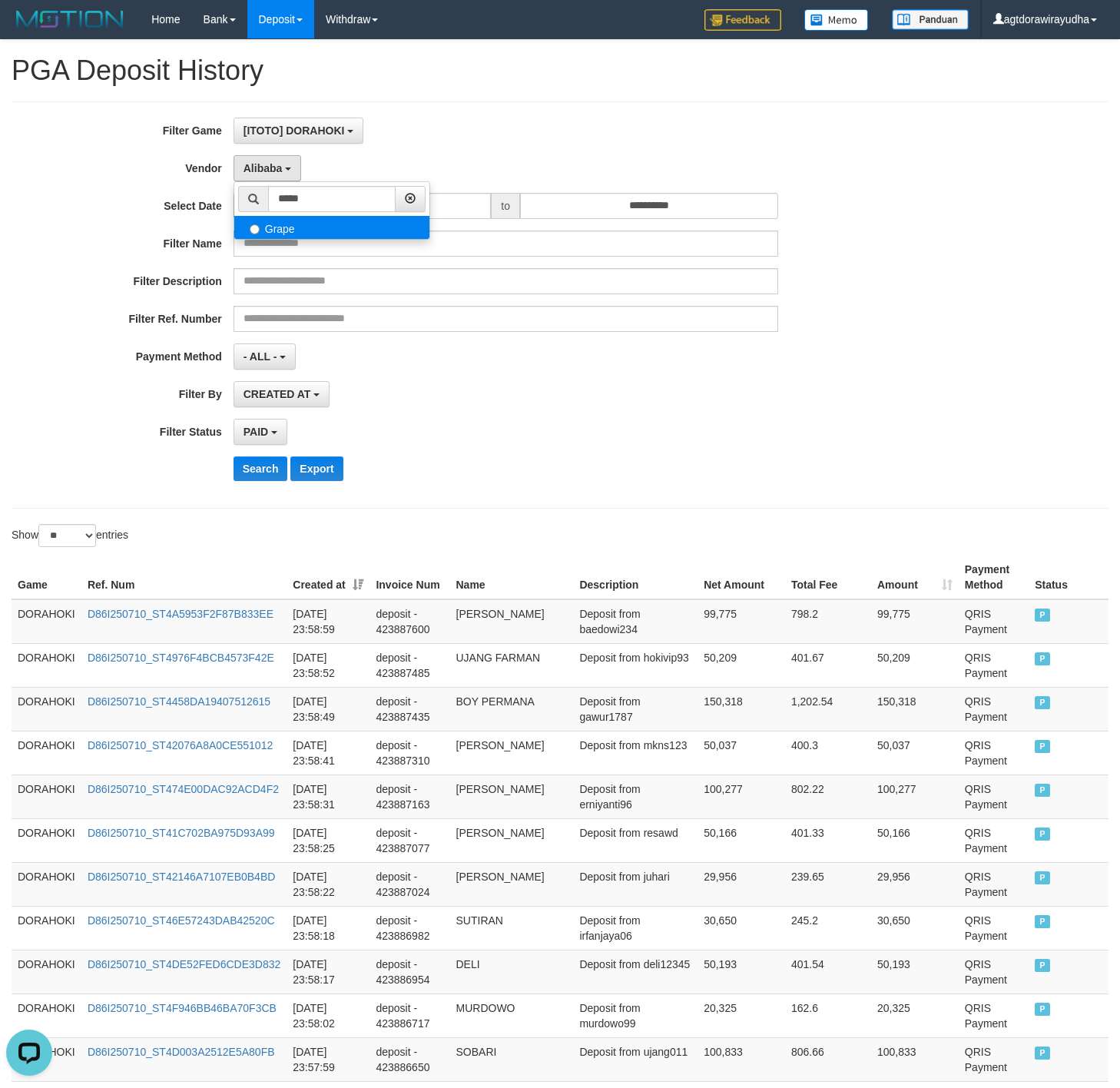 select on "**********" 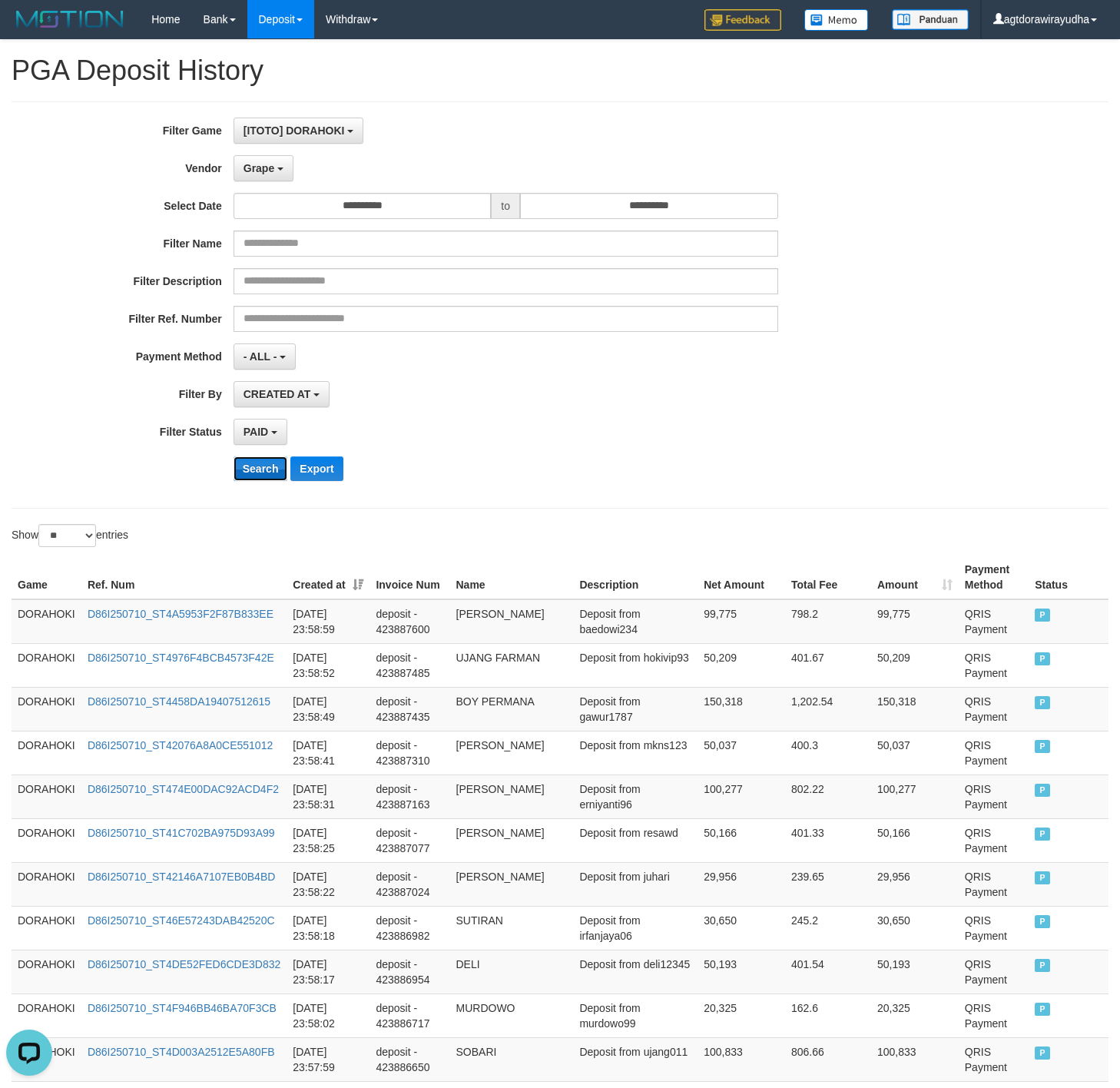 click on "Search" at bounding box center (260, 469) 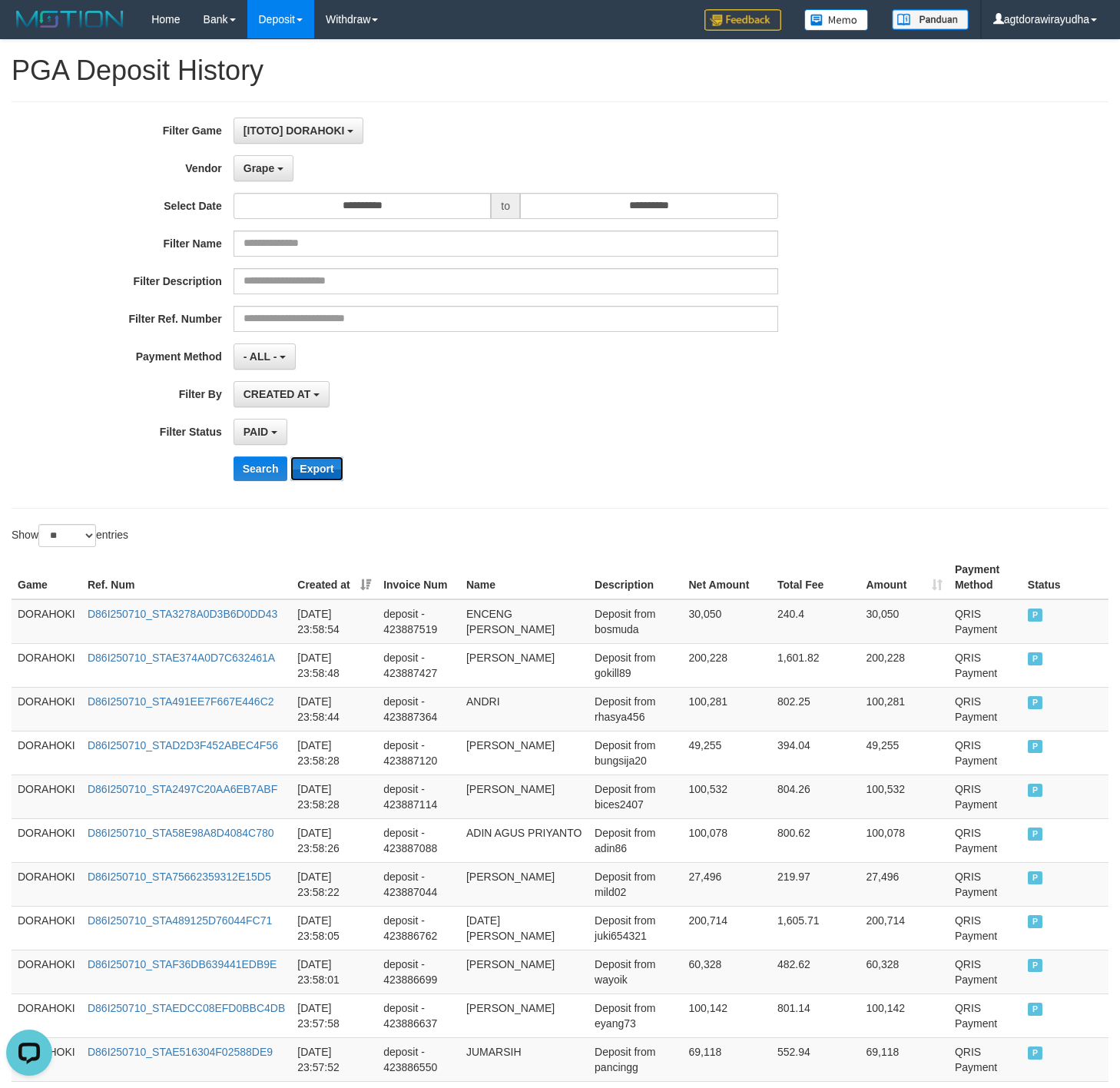 click on "Export" at bounding box center (316, 469) 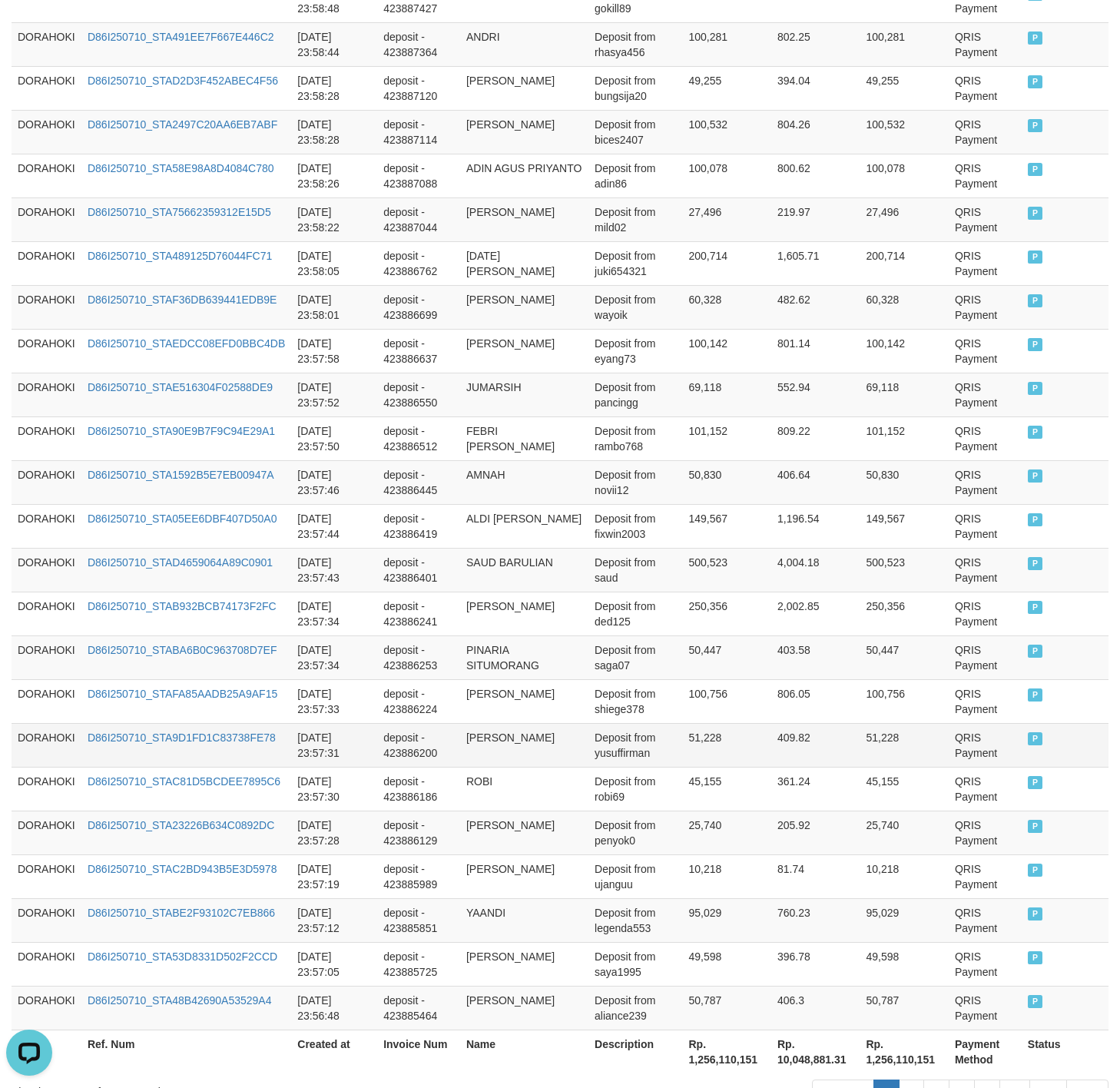 scroll, scrollTop: 787, scrollLeft: 0, axis: vertical 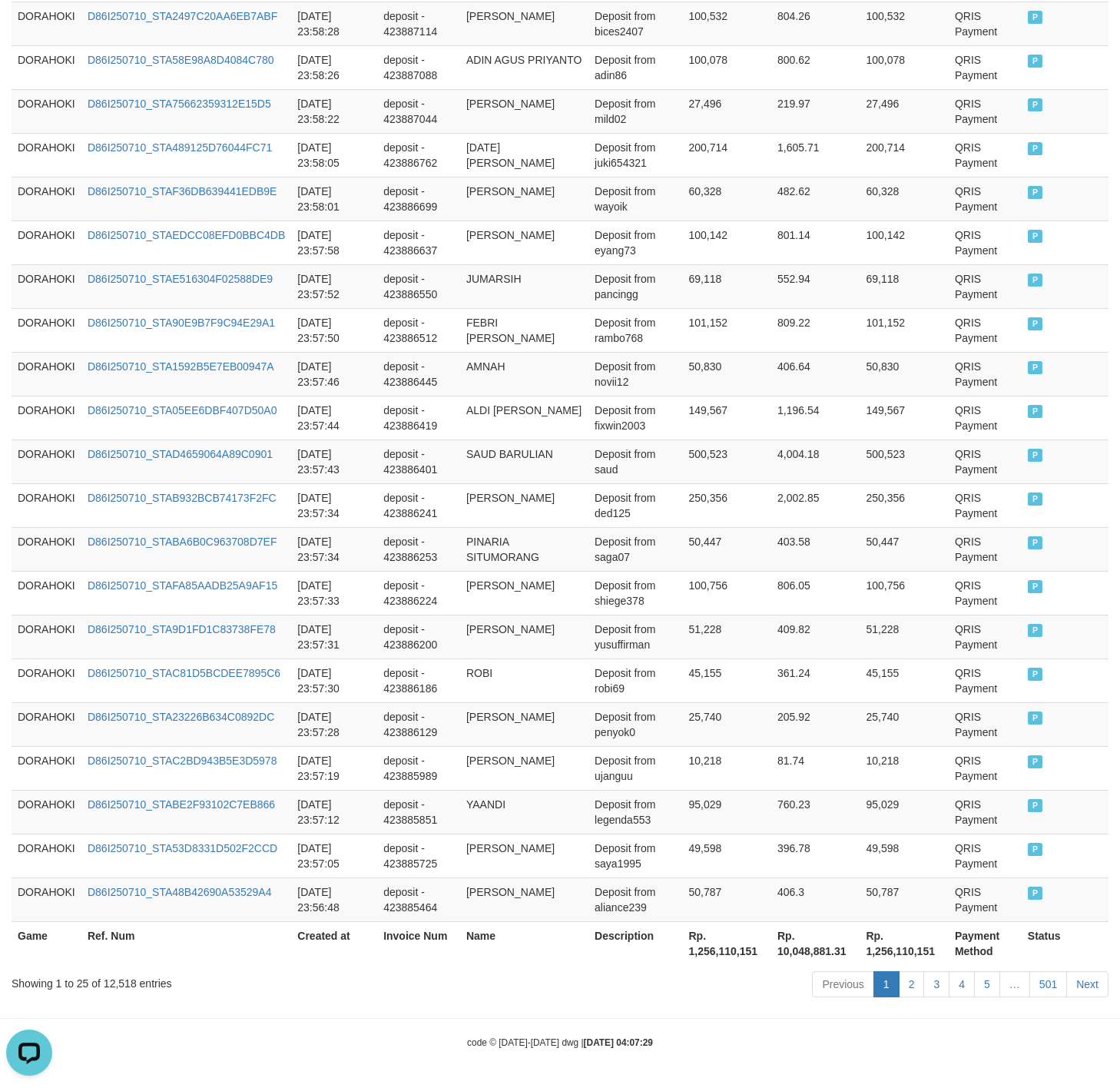 click on "Rp. 1,256,110,151" at bounding box center [727, 943] 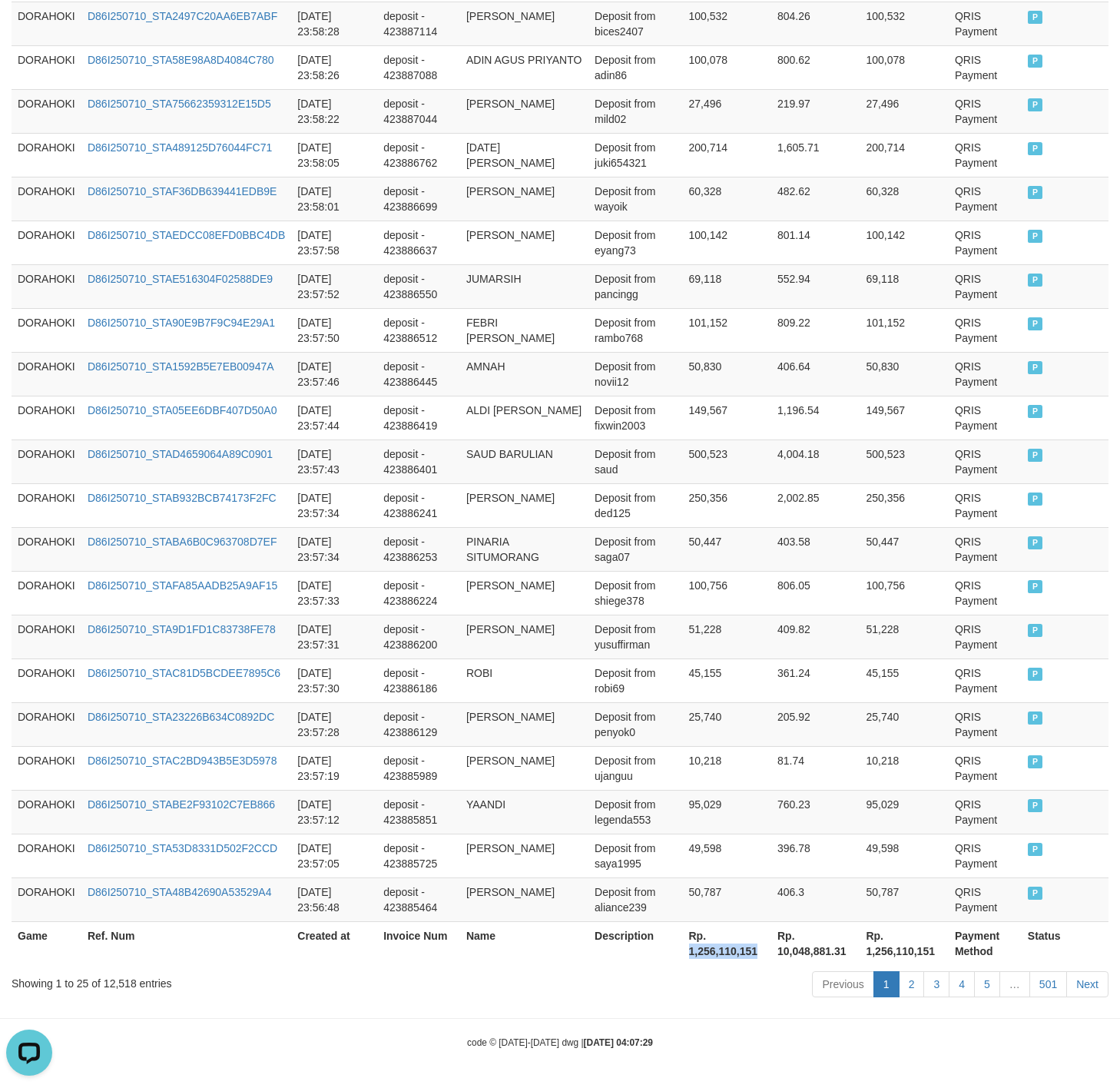 click on "Rp. 1,256,110,151" at bounding box center (727, 943) 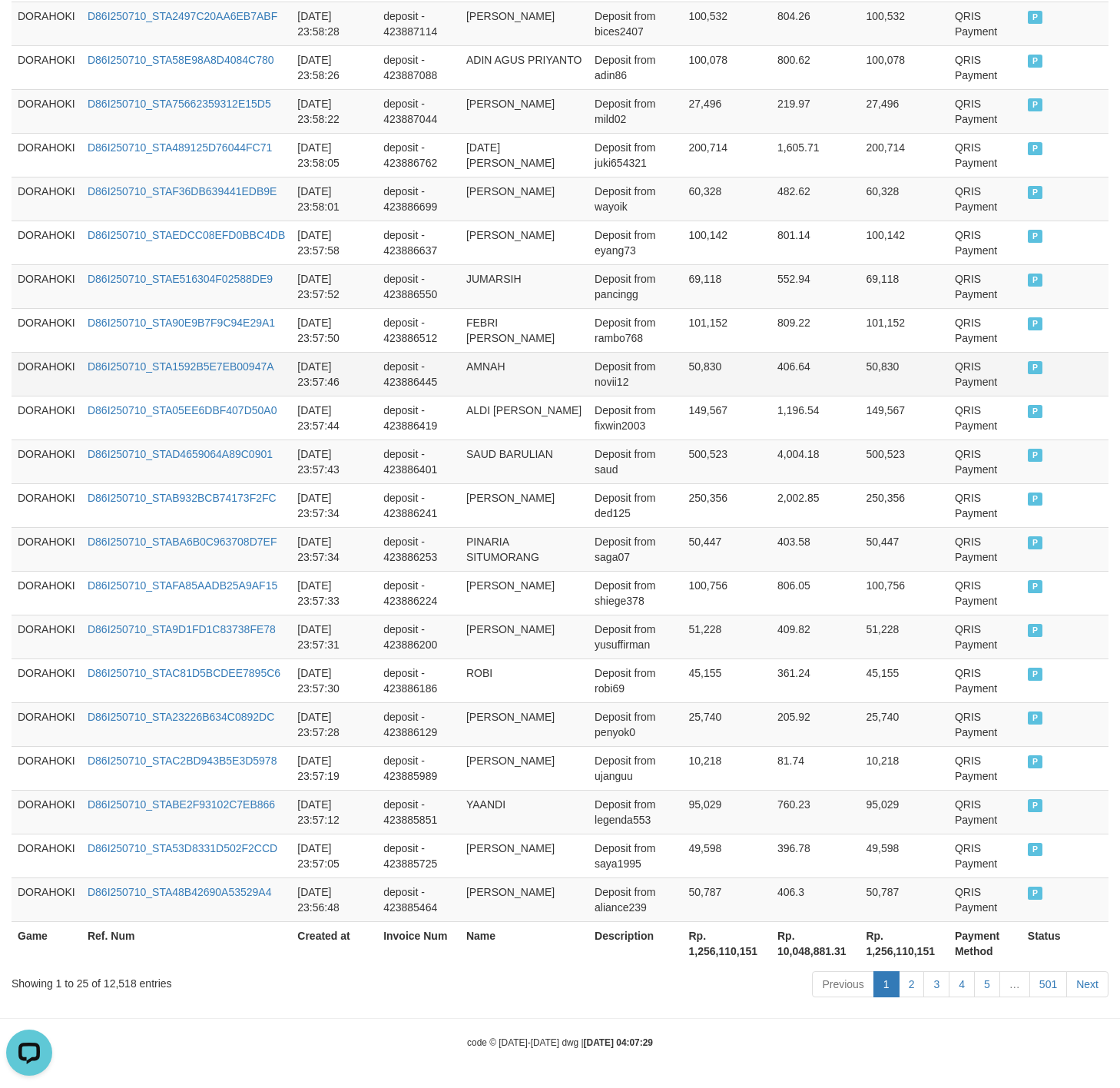 drag, startPoint x: 563, startPoint y: 393, endPoint x: 595, endPoint y: 358, distance: 47.423623 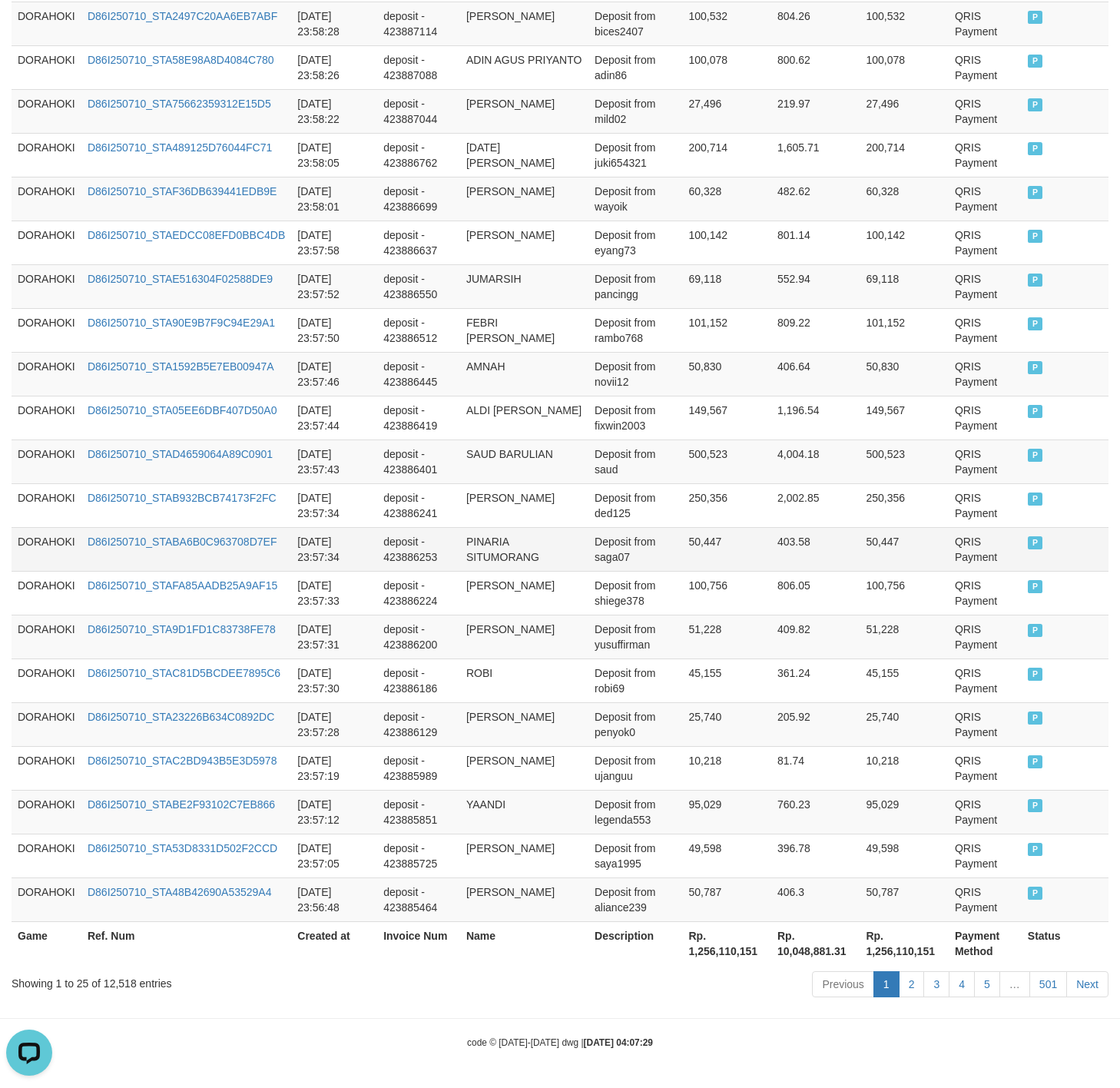 drag, startPoint x: 867, startPoint y: 556, endPoint x: 810, endPoint y: 553, distance: 57.078893 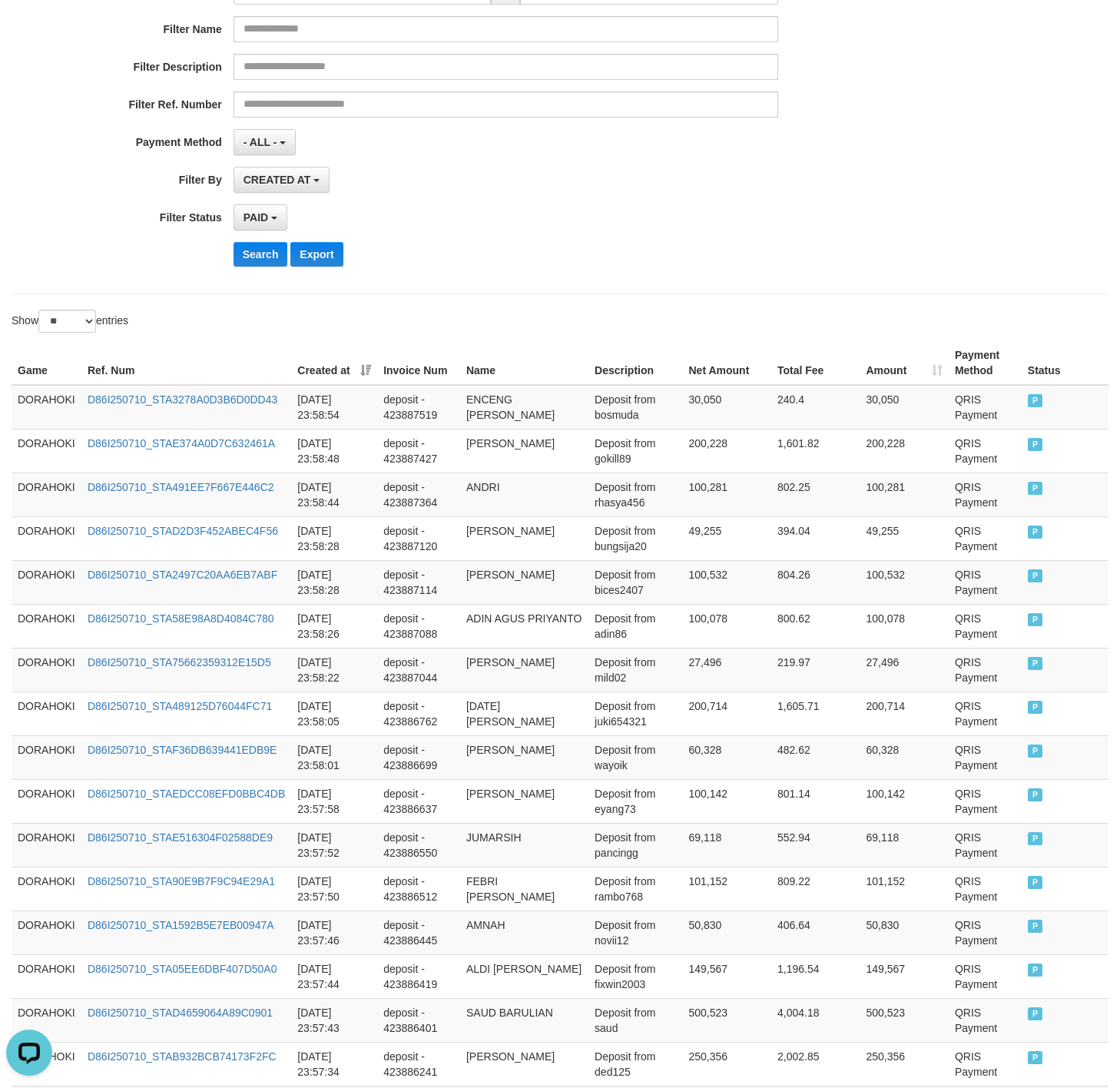scroll, scrollTop: 0, scrollLeft: 0, axis: both 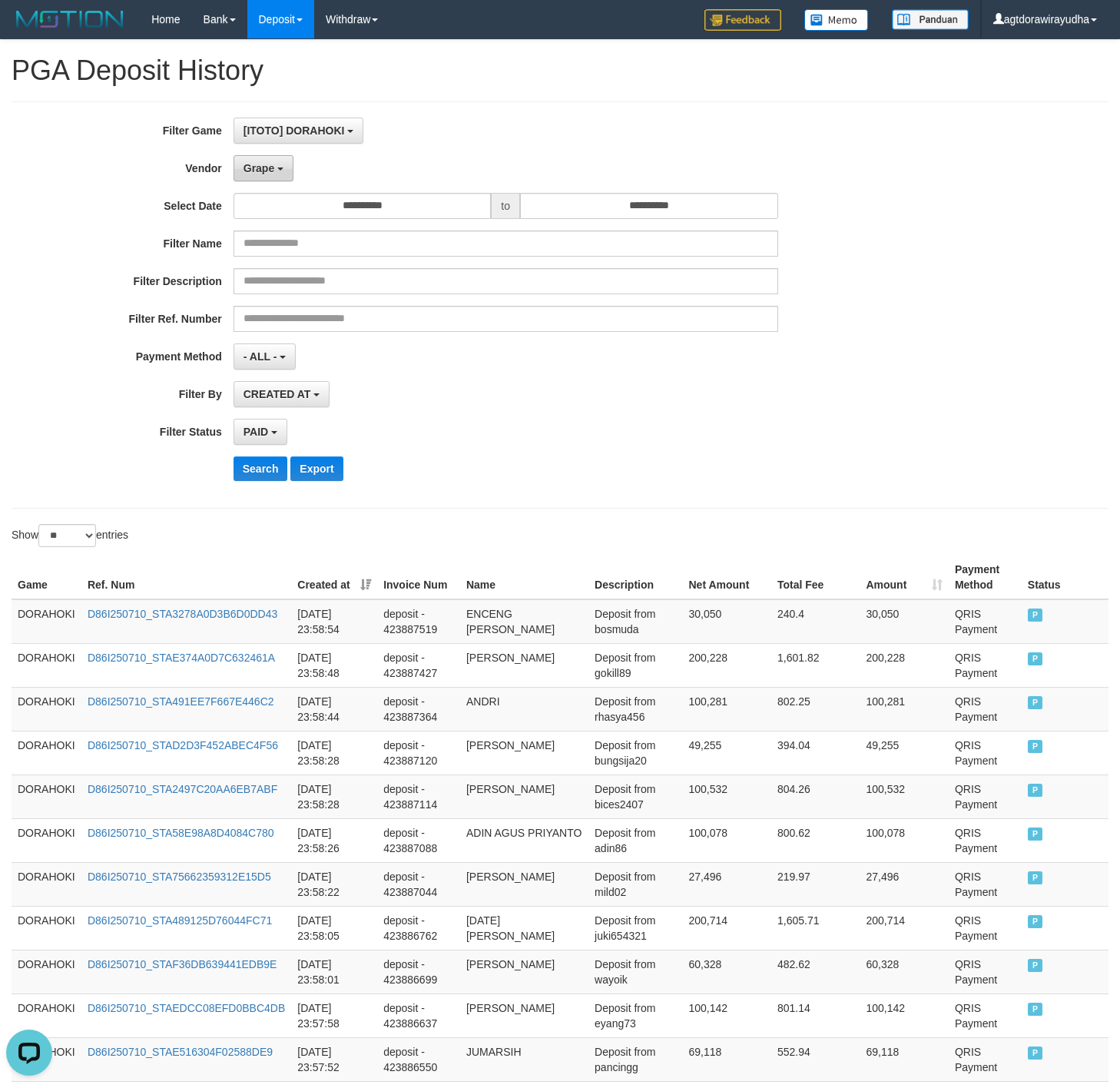 click on "Grape" at bounding box center (263, 168) 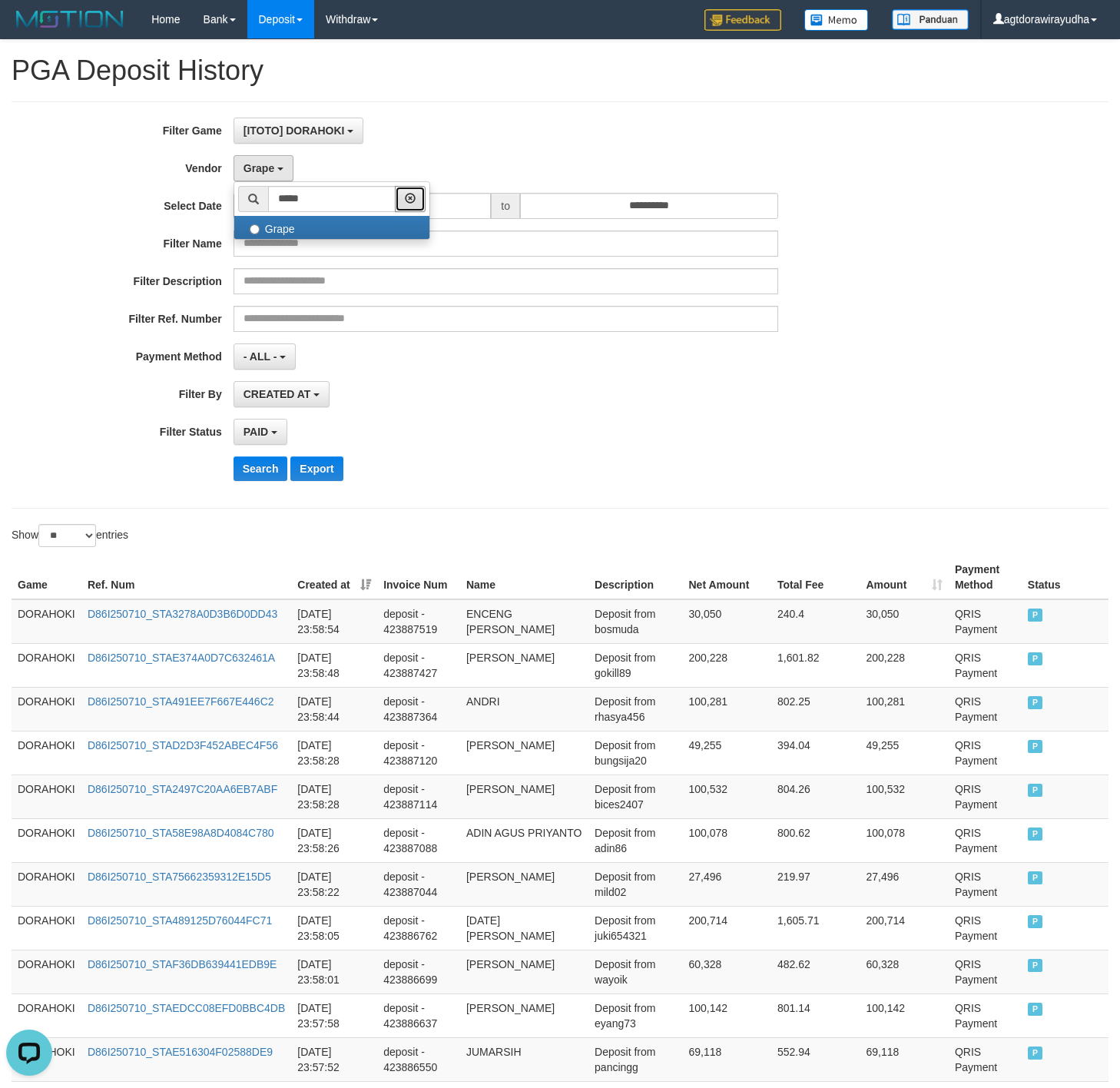 drag, startPoint x: 440, startPoint y: 201, endPoint x: 356, endPoint y: 204, distance: 84.0536 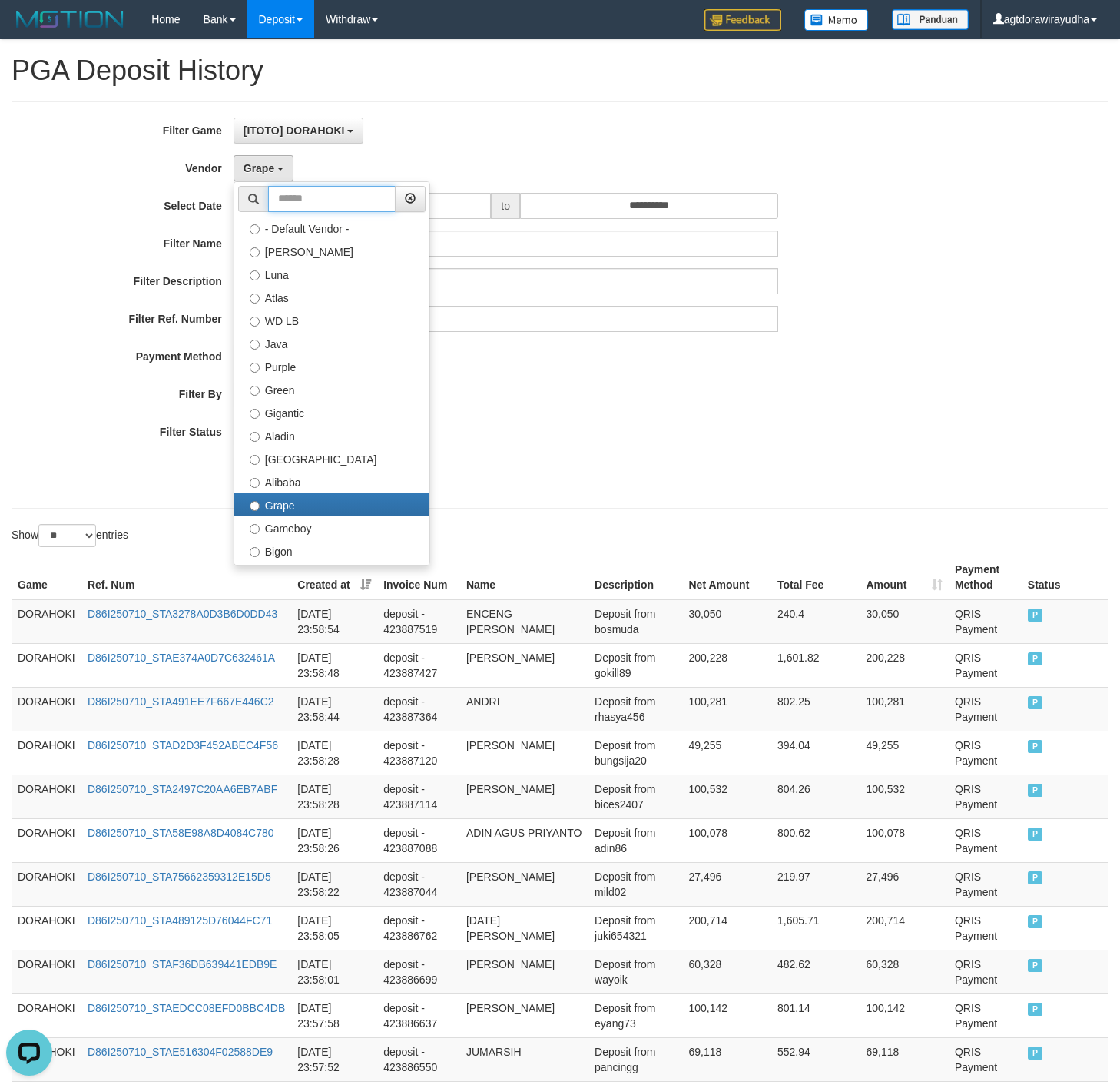click at bounding box center (332, 199) 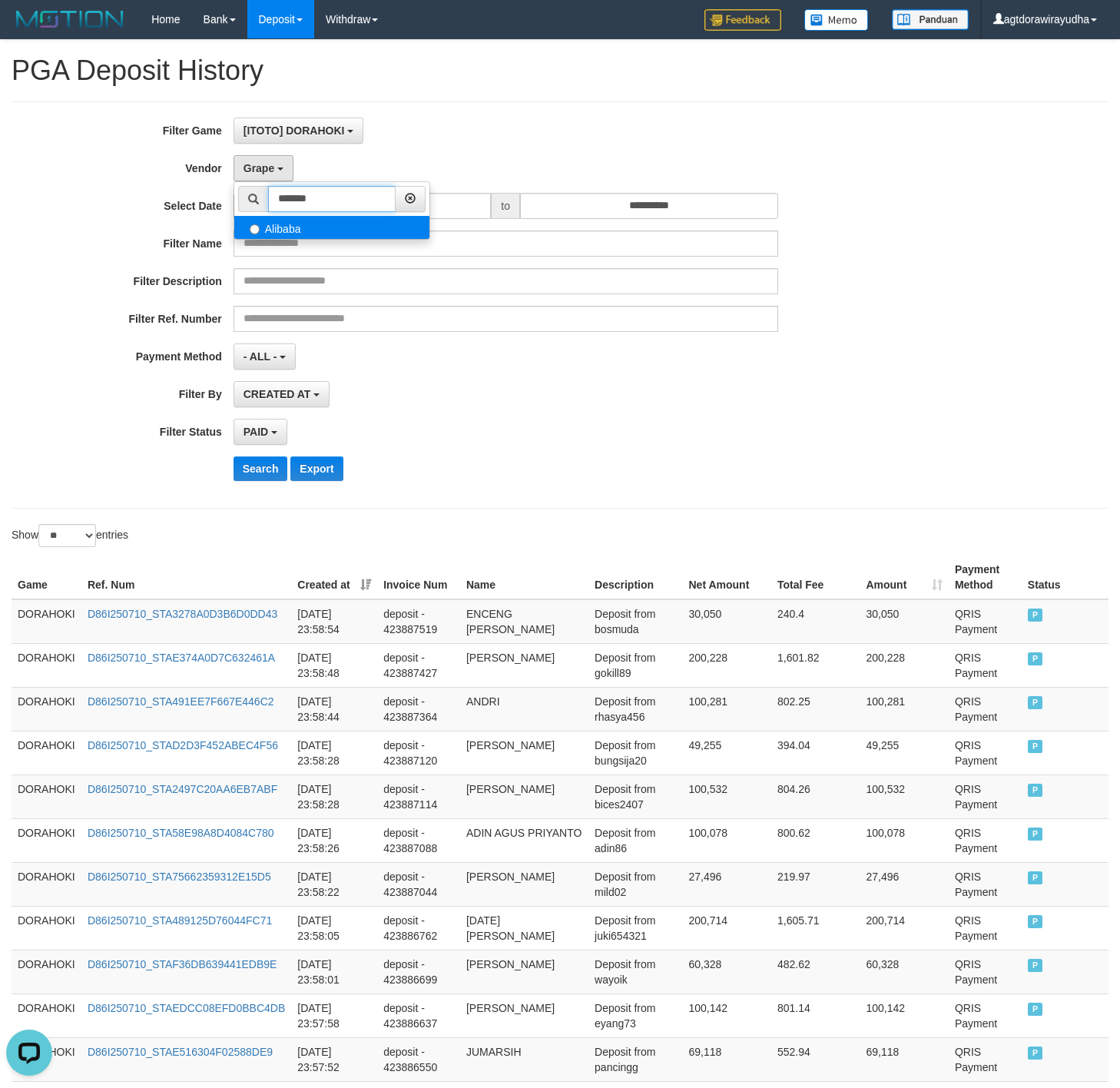 type on "*******" 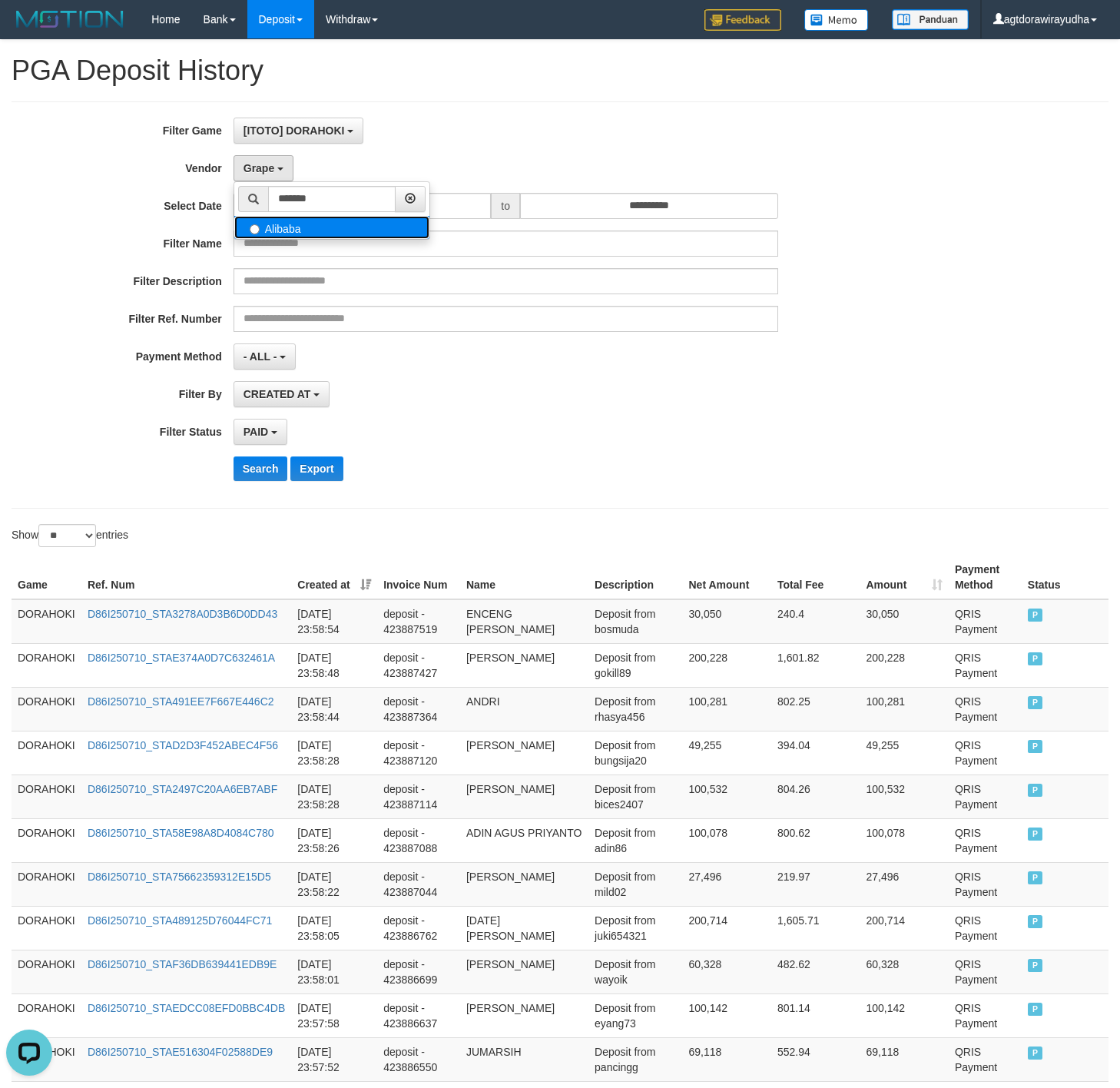 click on "Alibaba" at bounding box center (332, 227) 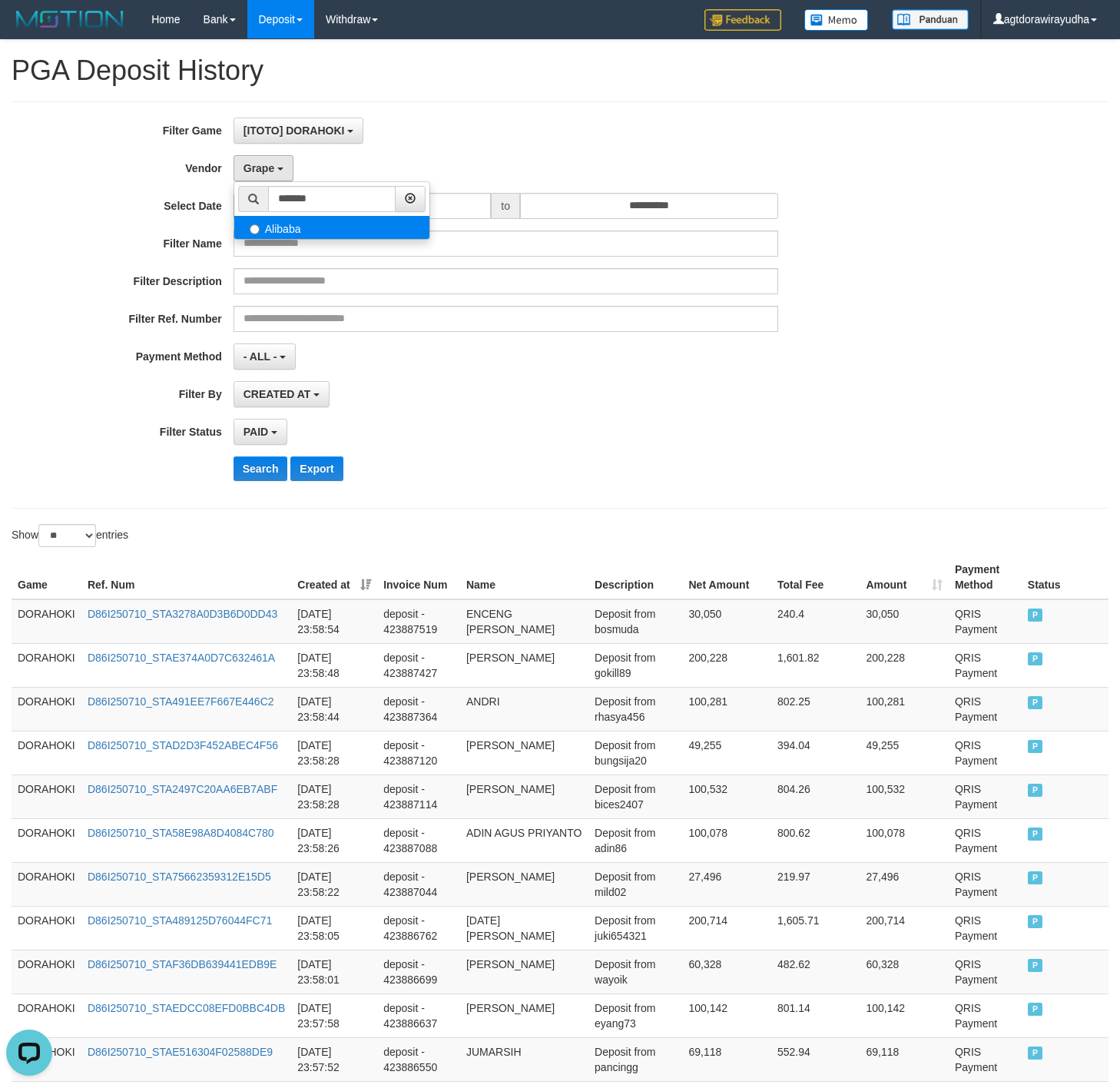 select on "**********" 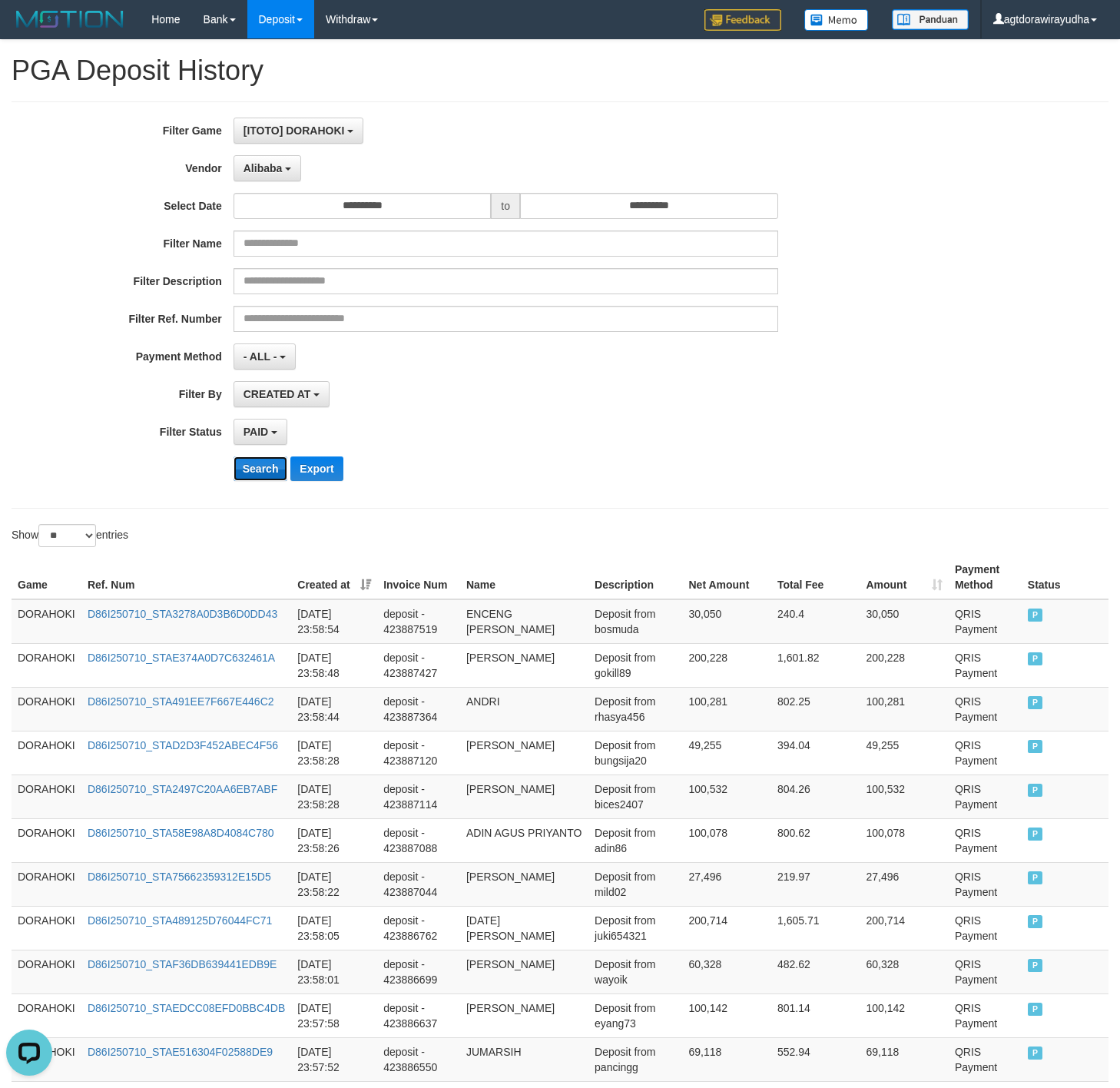 click on "Search" at bounding box center [260, 469] 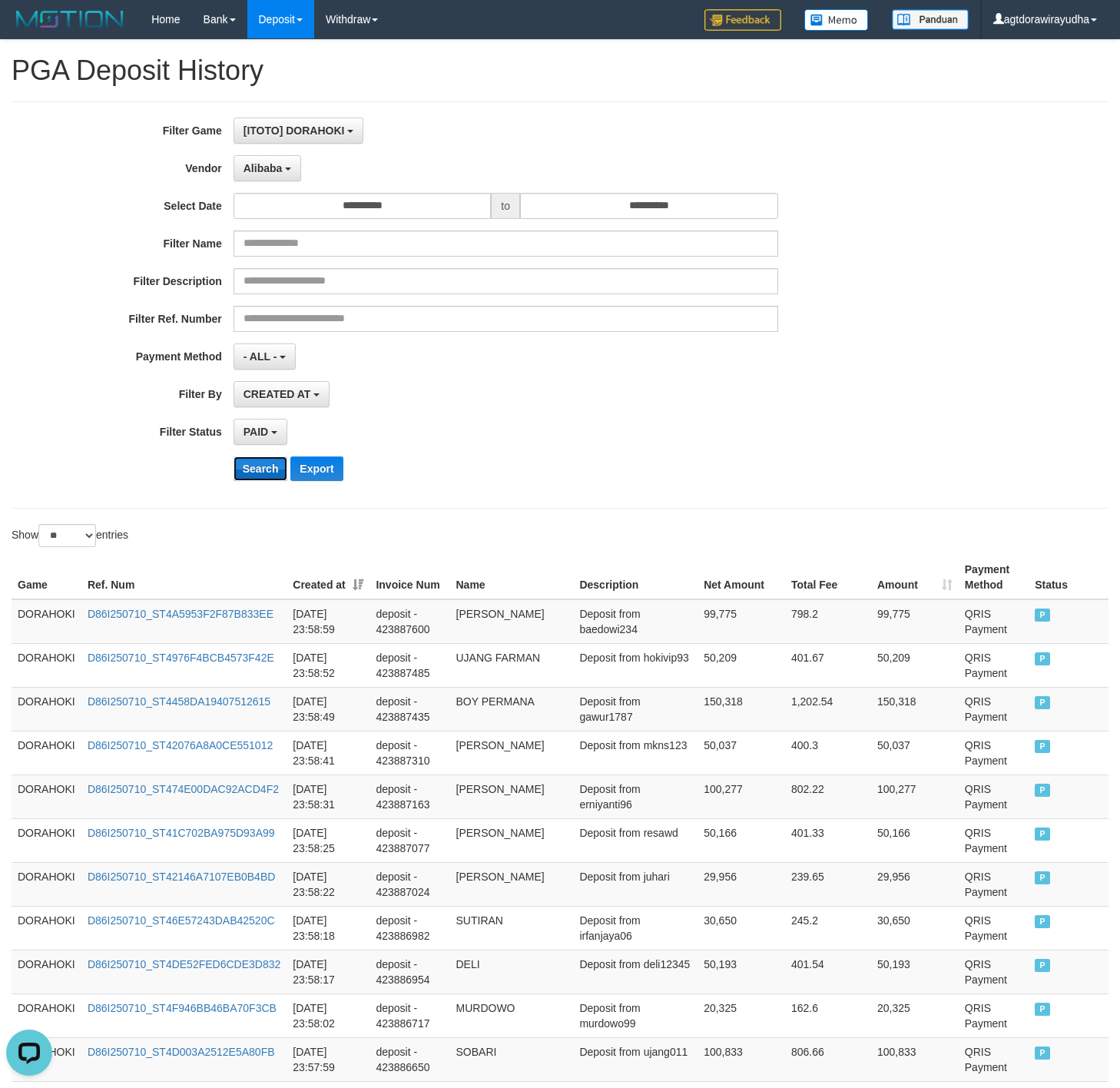 click on "Search" at bounding box center [260, 469] 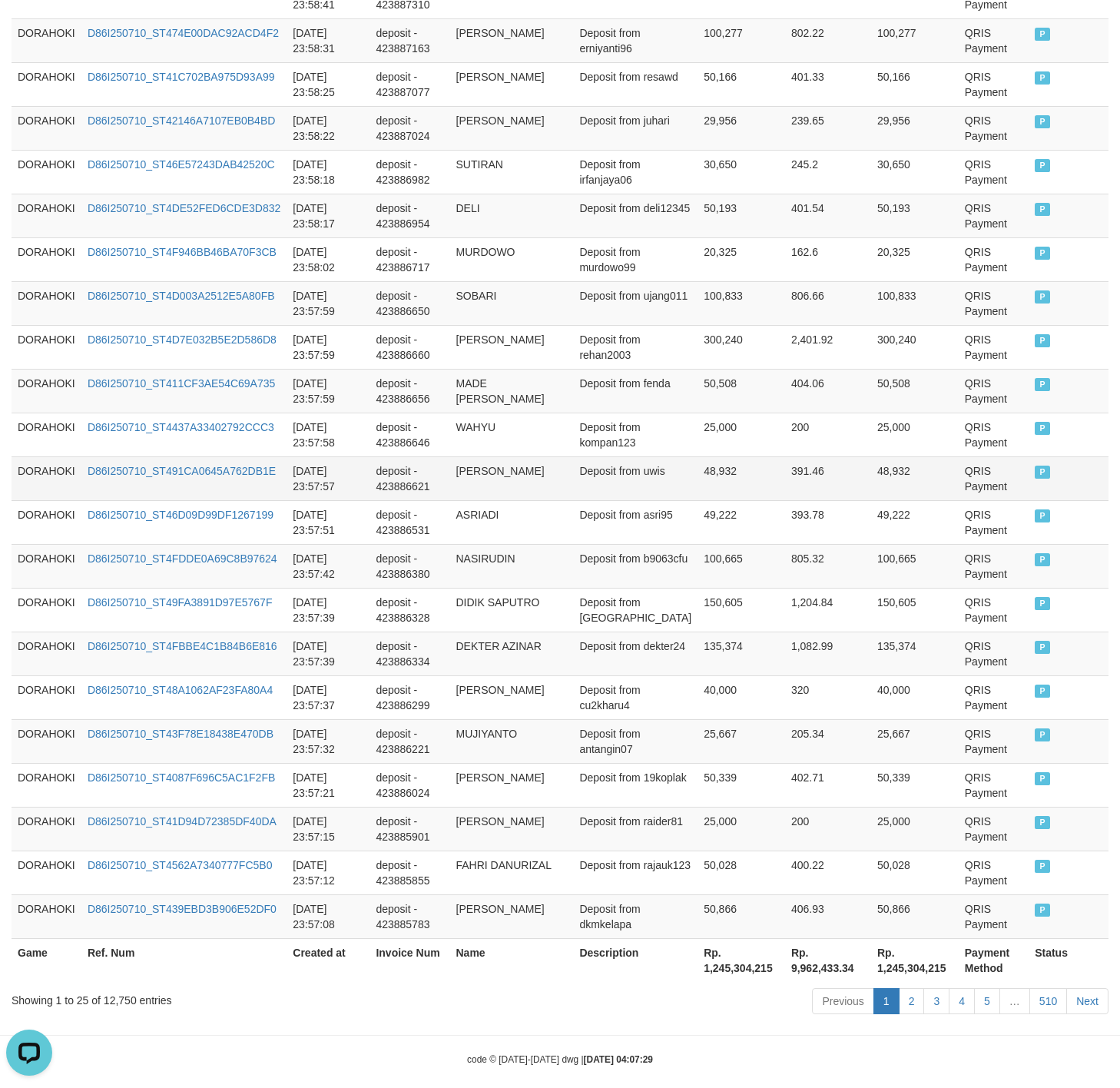 scroll, scrollTop: 787, scrollLeft: 0, axis: vertical 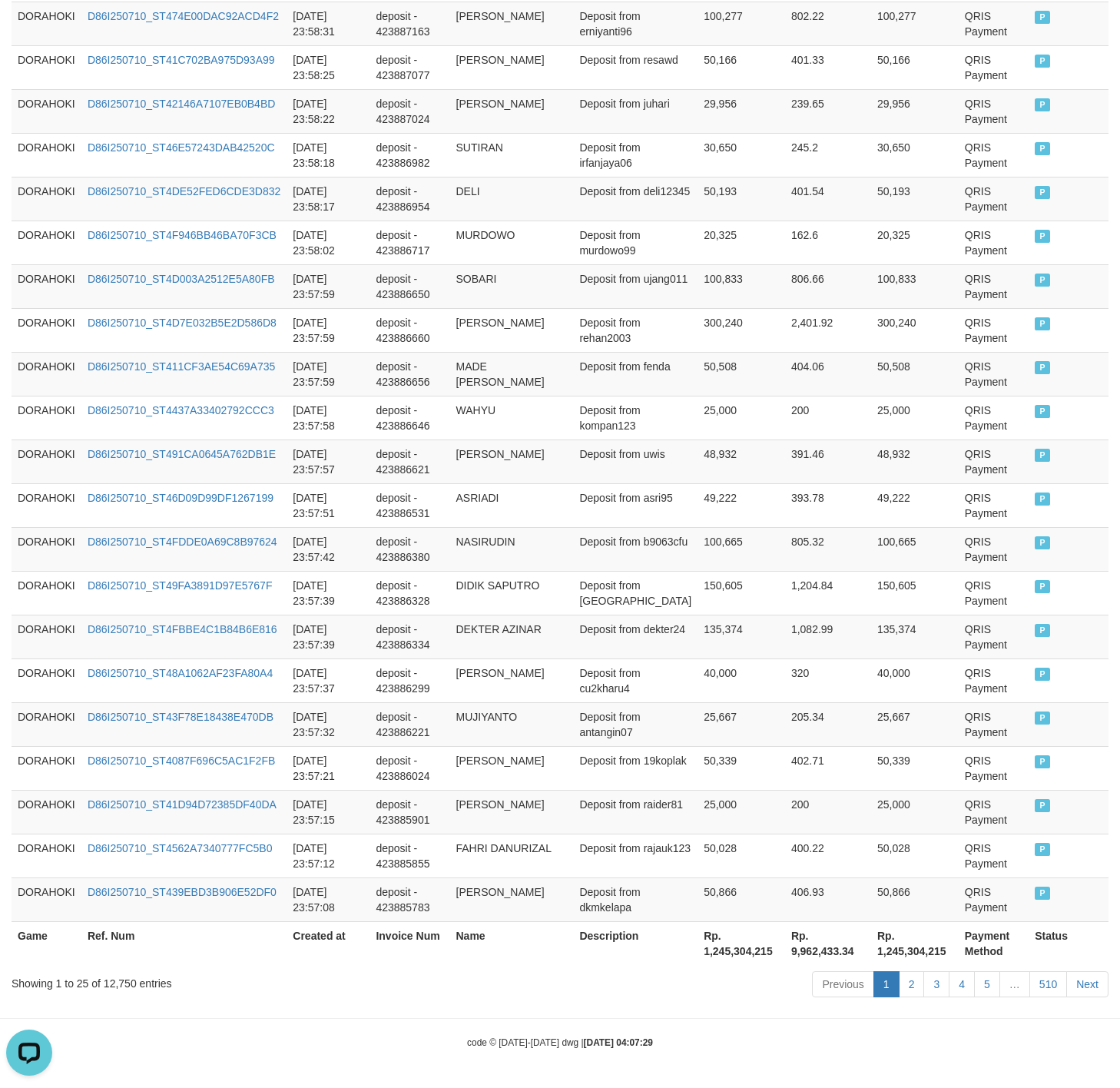 click on "Rp. 1,245,304,215" at bounding box center (741, 943) 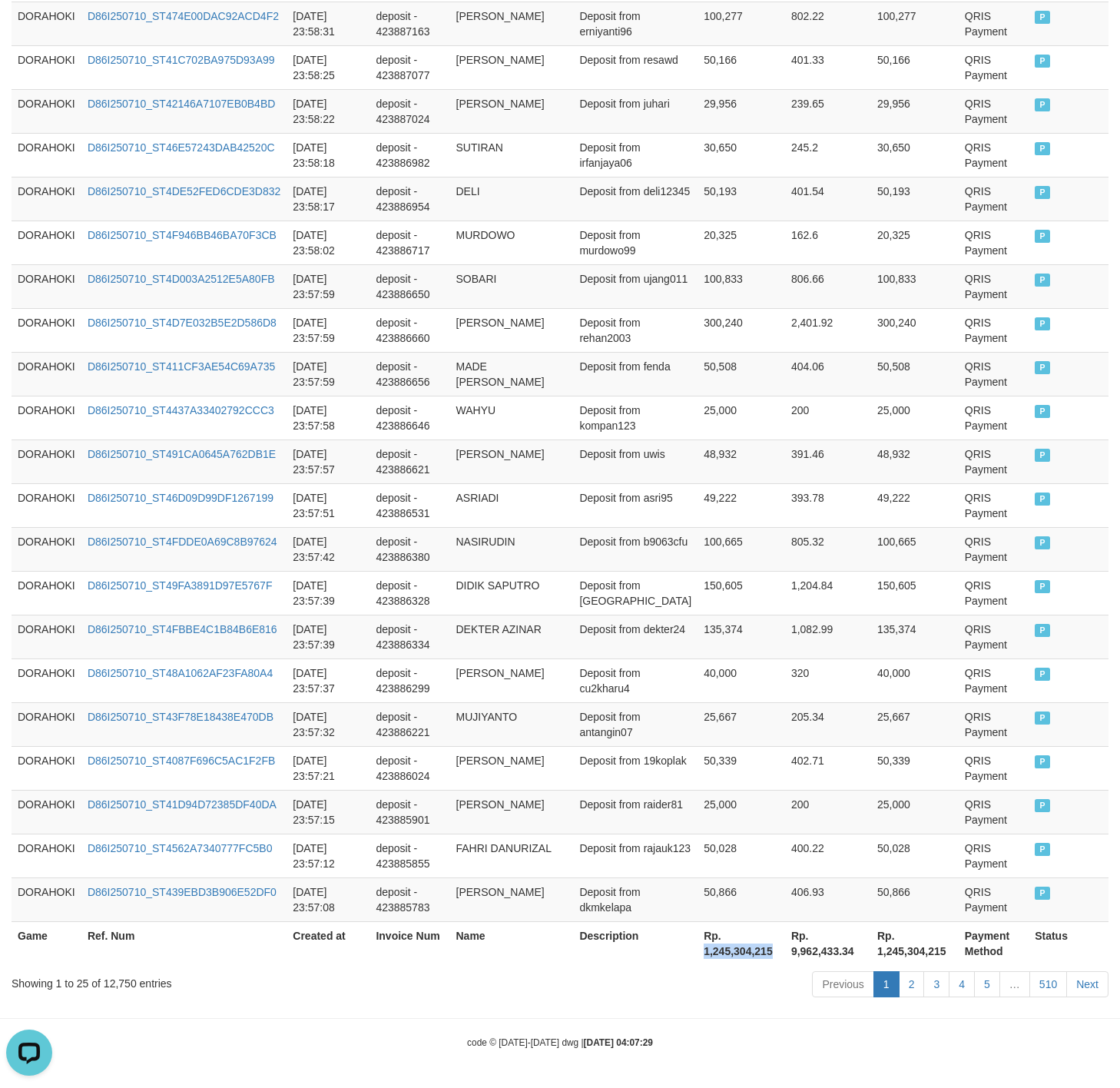drag, startPoint x: 724, startPoint y: 950, endPoint x: 706, endPoint y: 950, distance: 18 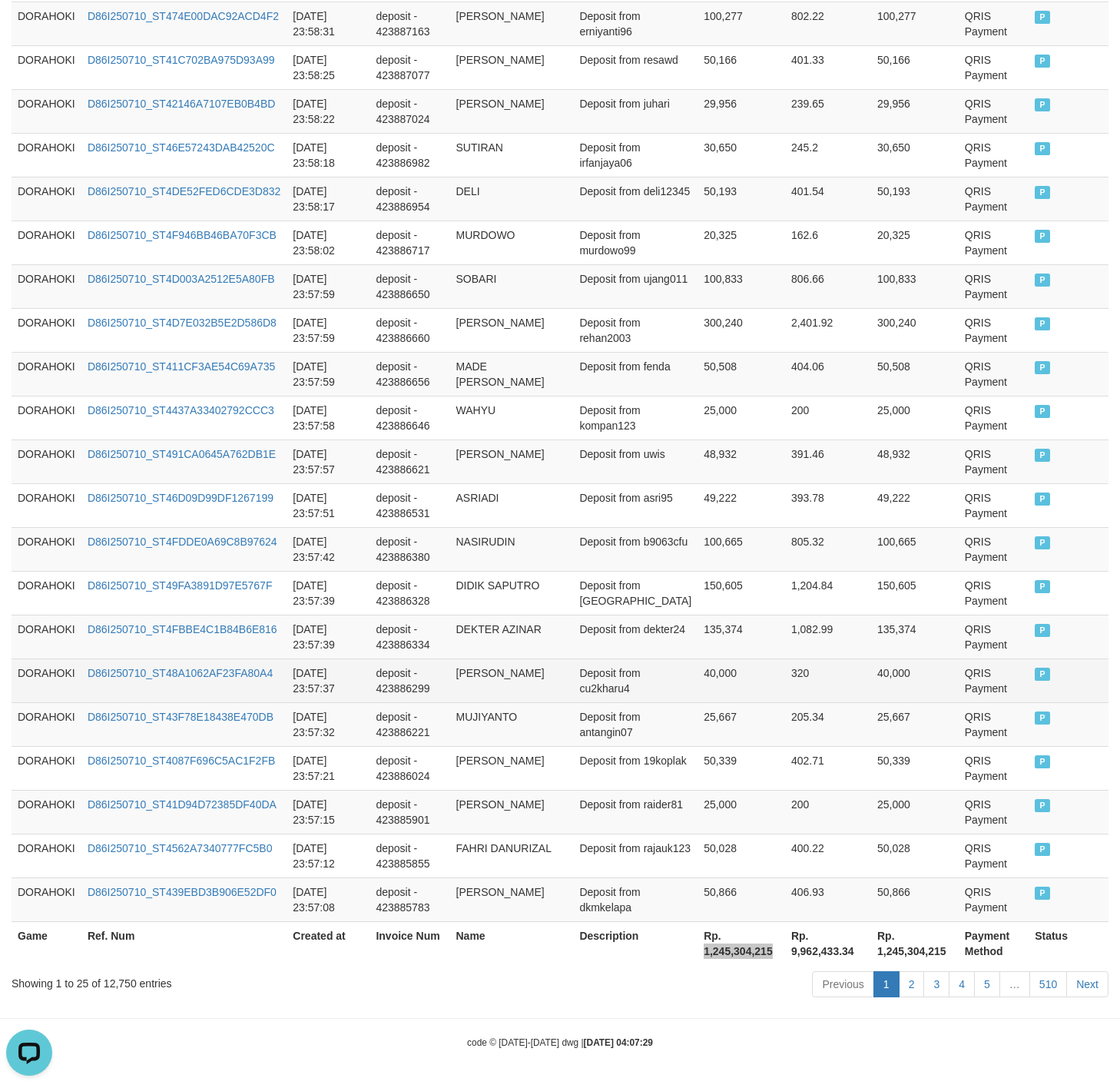 scroll, scrollTop: 0, scrollLeft: 0, axis: both 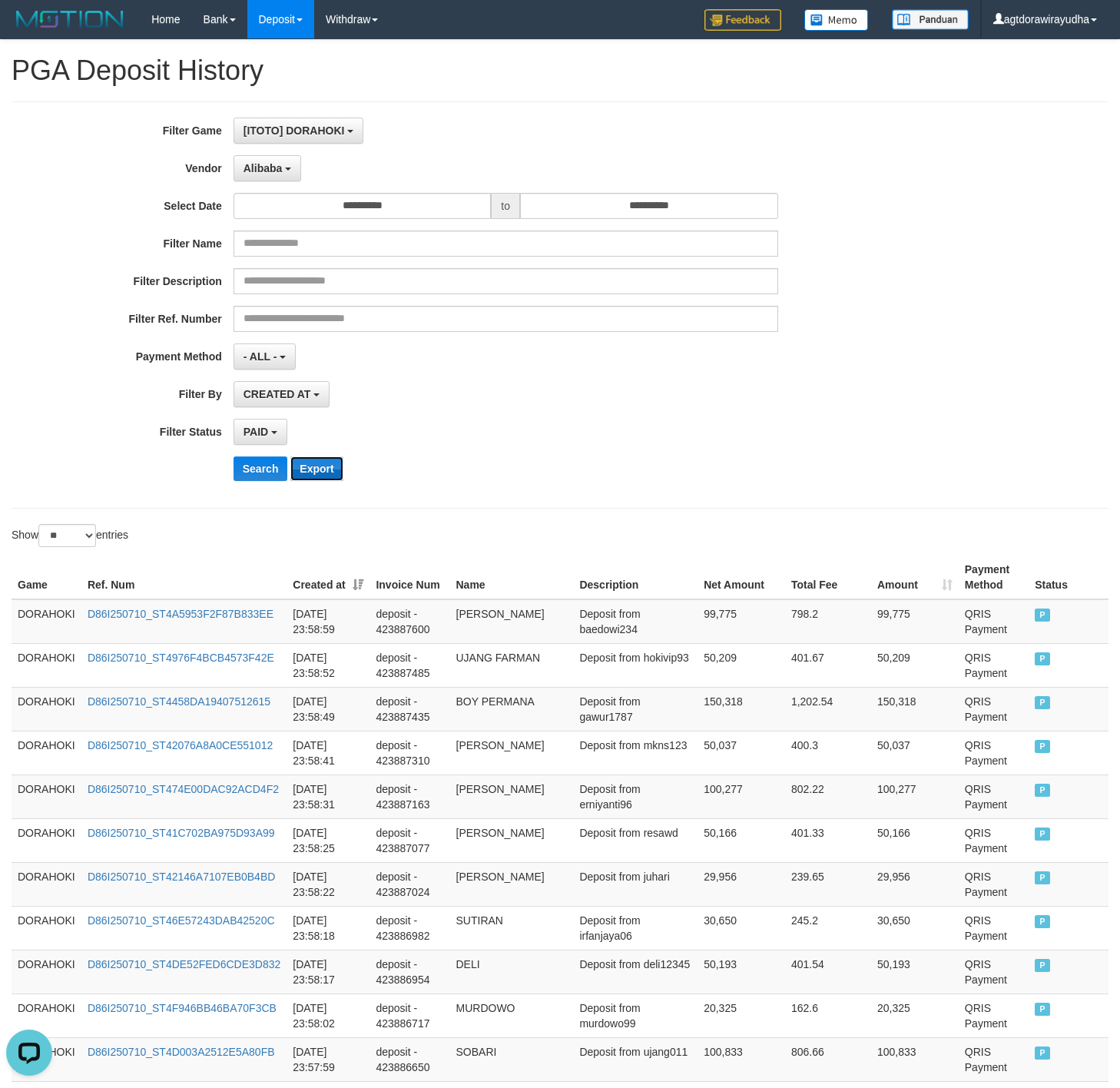 click on "Export" at bounding box center (316, 469) 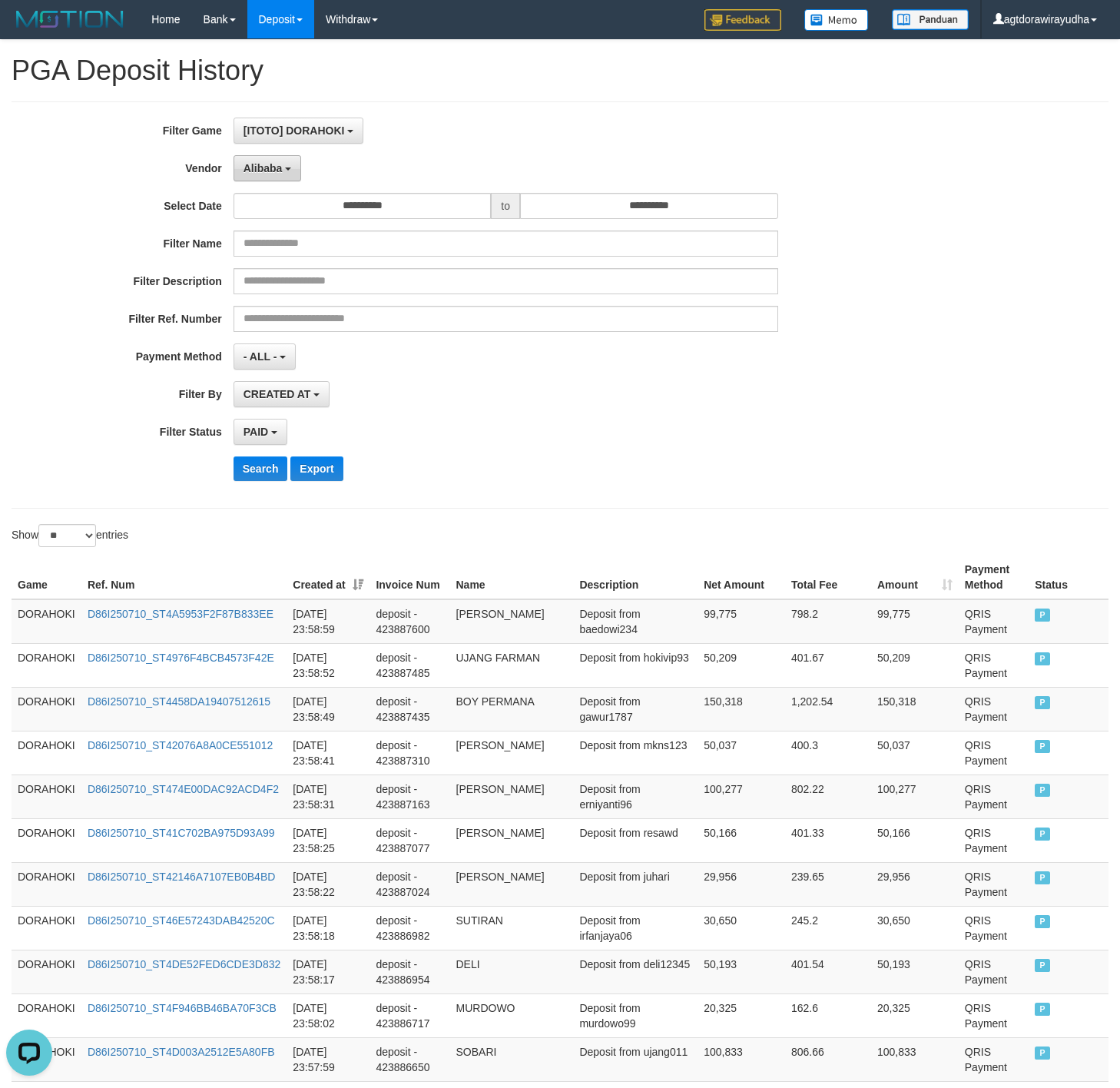 click on "Alibaba" at bounding box center [263, 168] 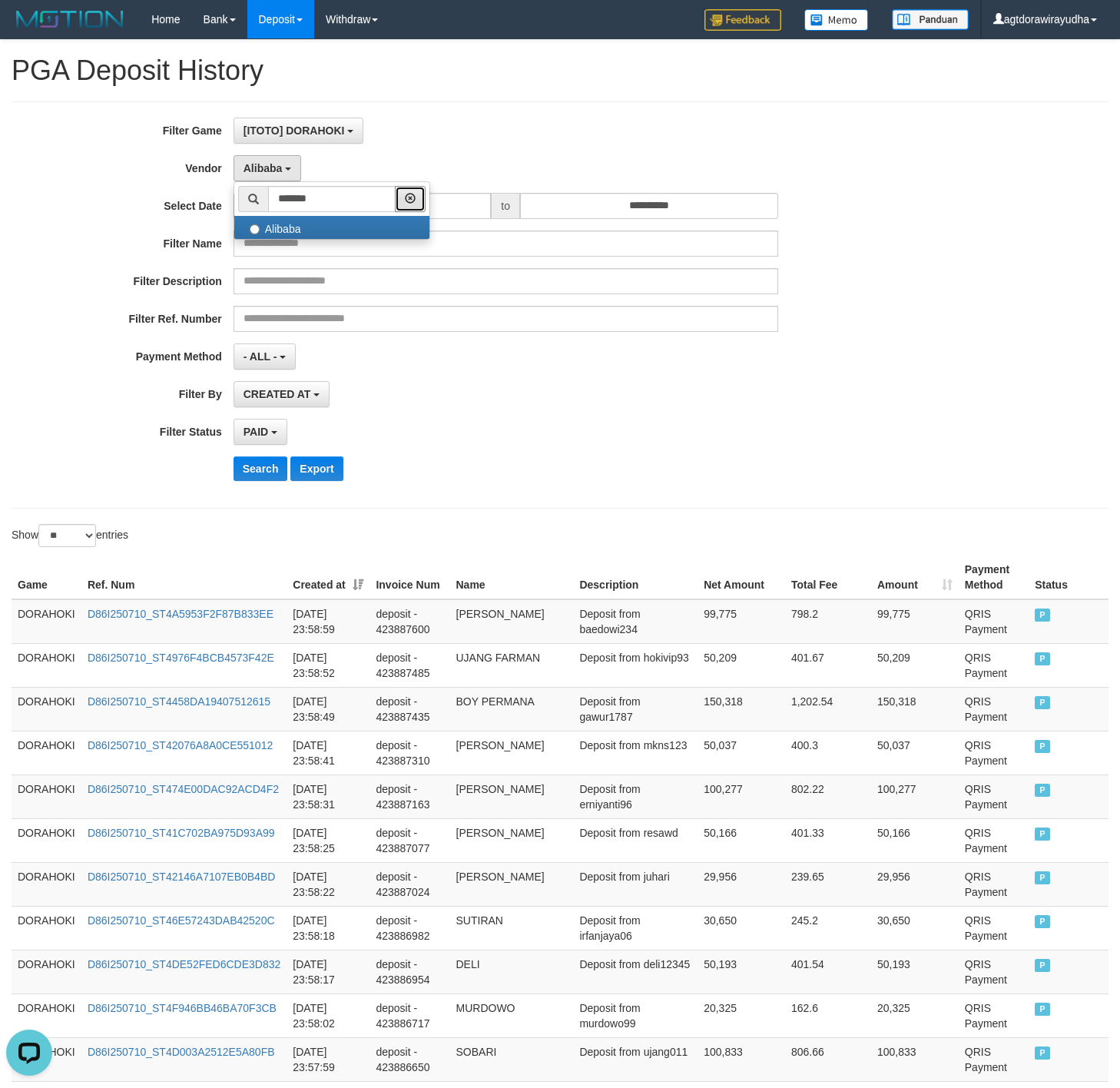 drag, startPoint x: 442, startPoint y: 197, endPoint x: 348, endPoint y: 198, distance: 94.00532 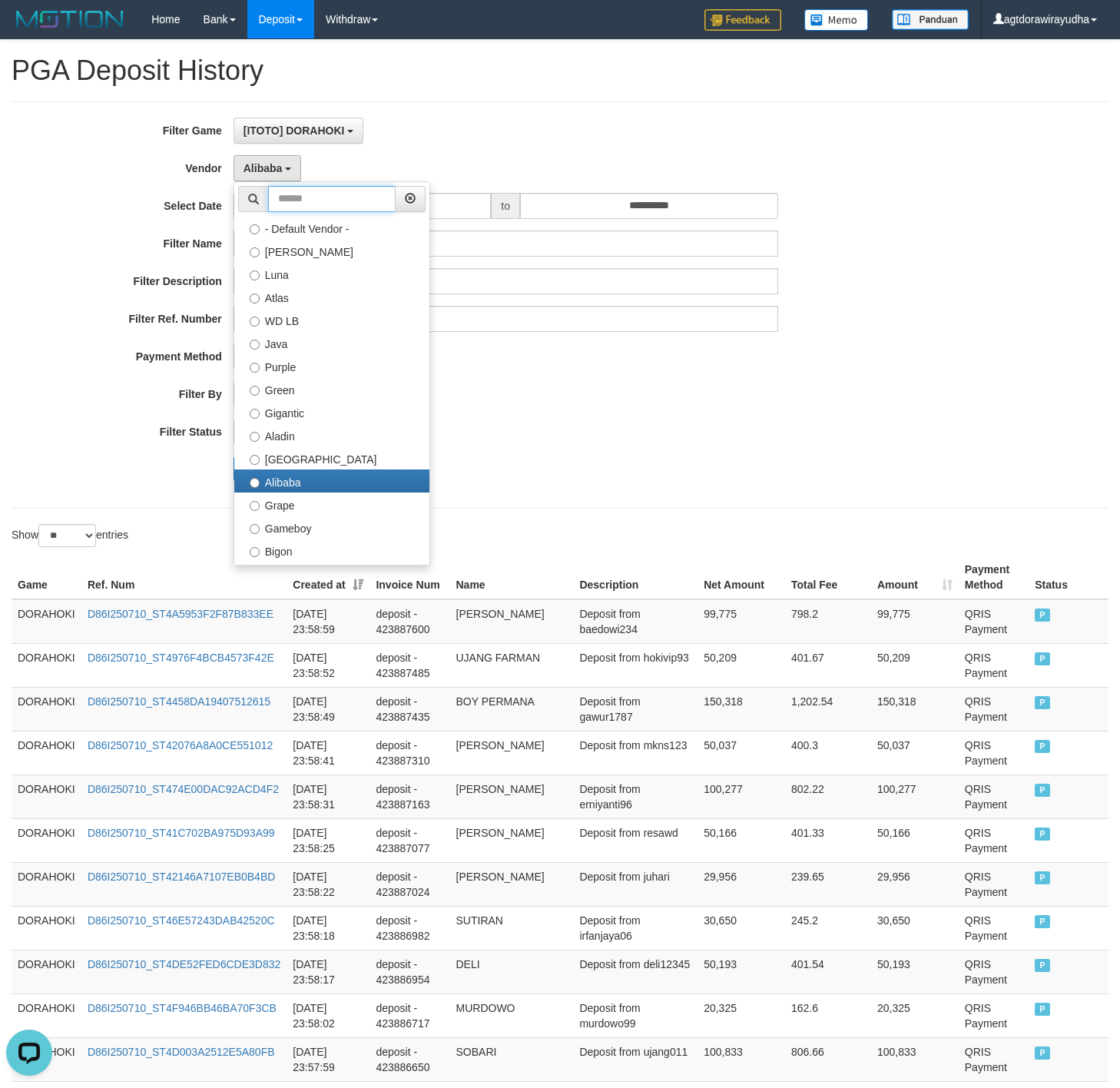 click at bounding box center (332, 199) 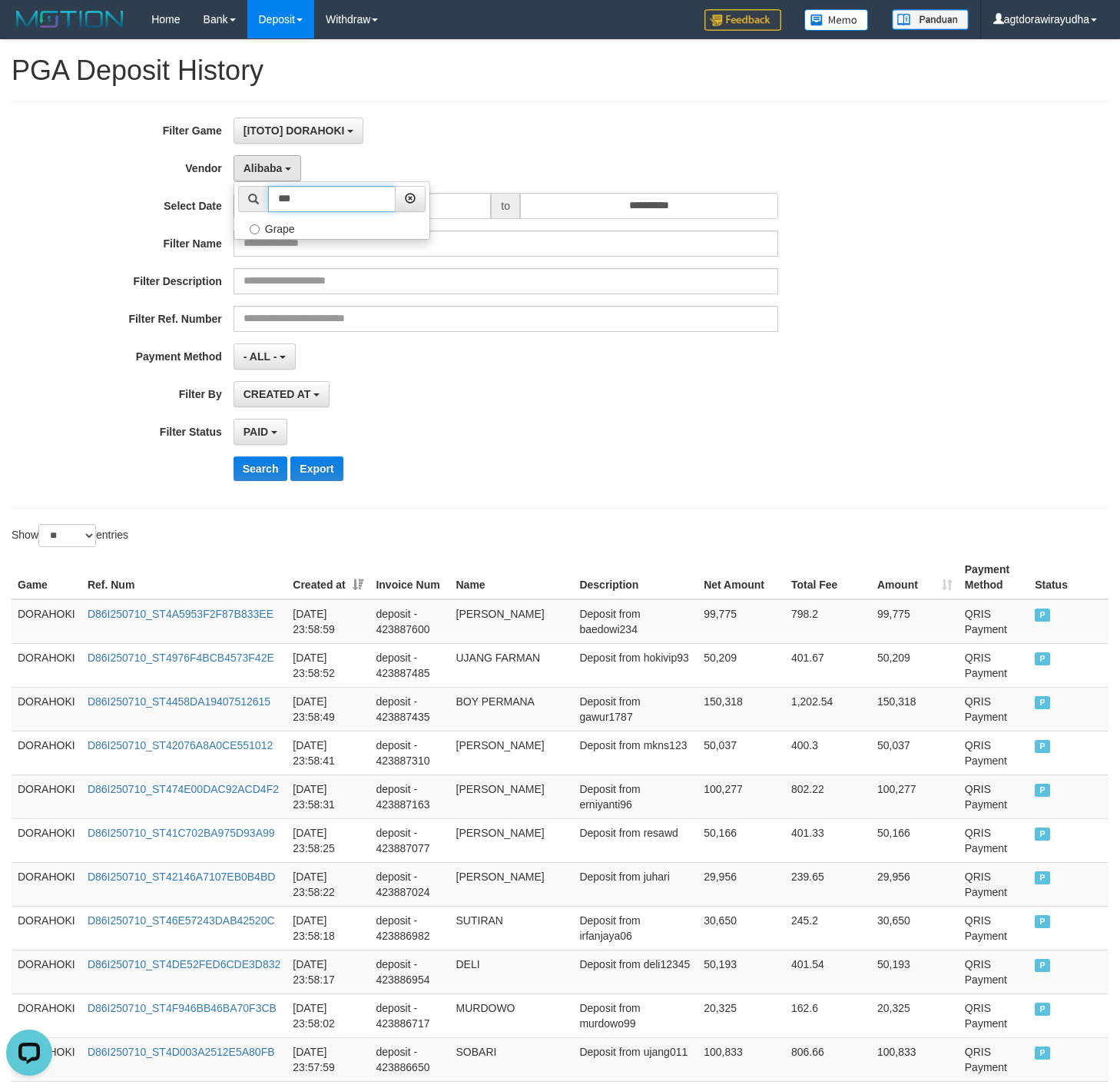 type on "***" 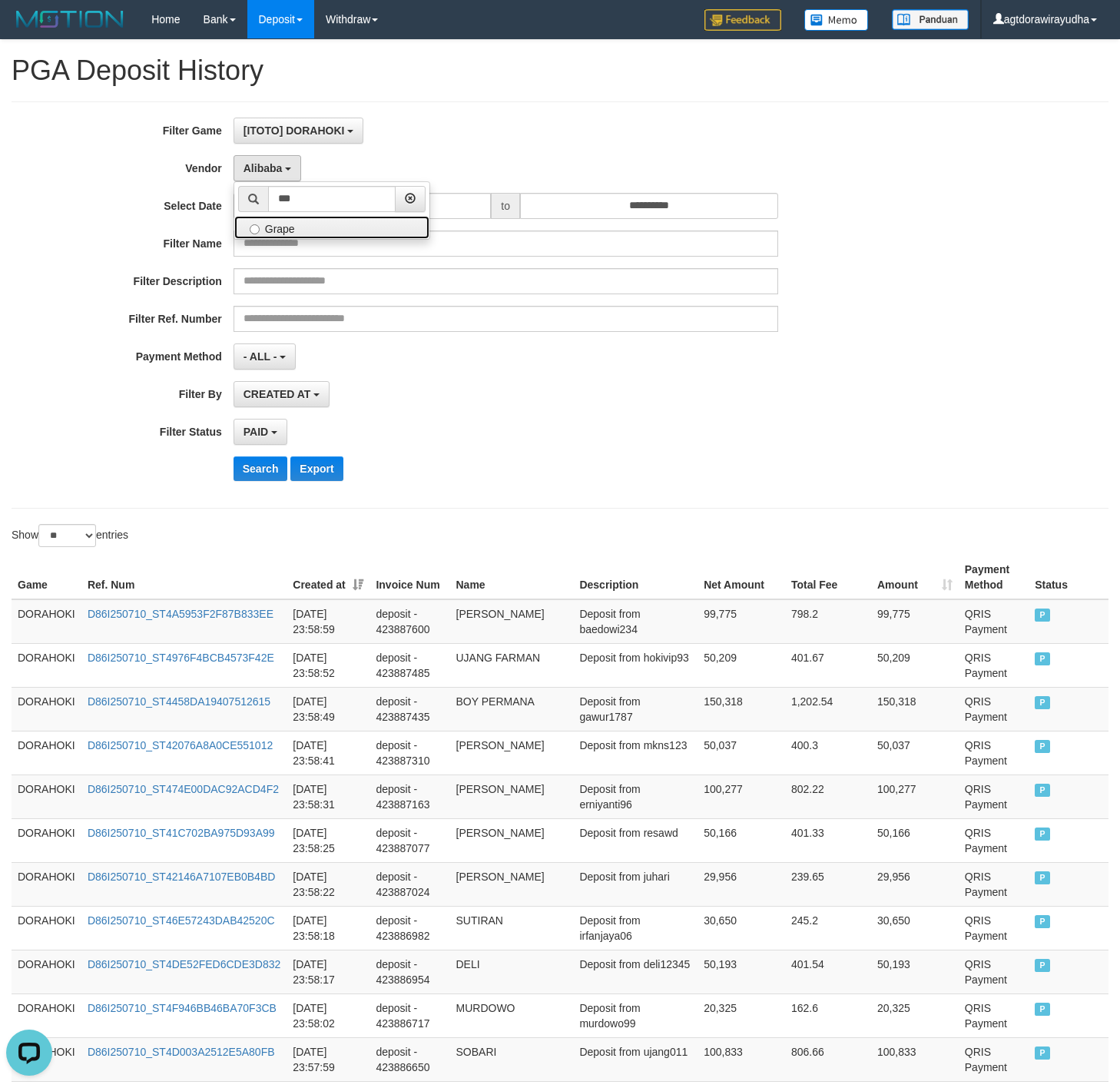 click on "Grape" at bounding box center [332, 227] 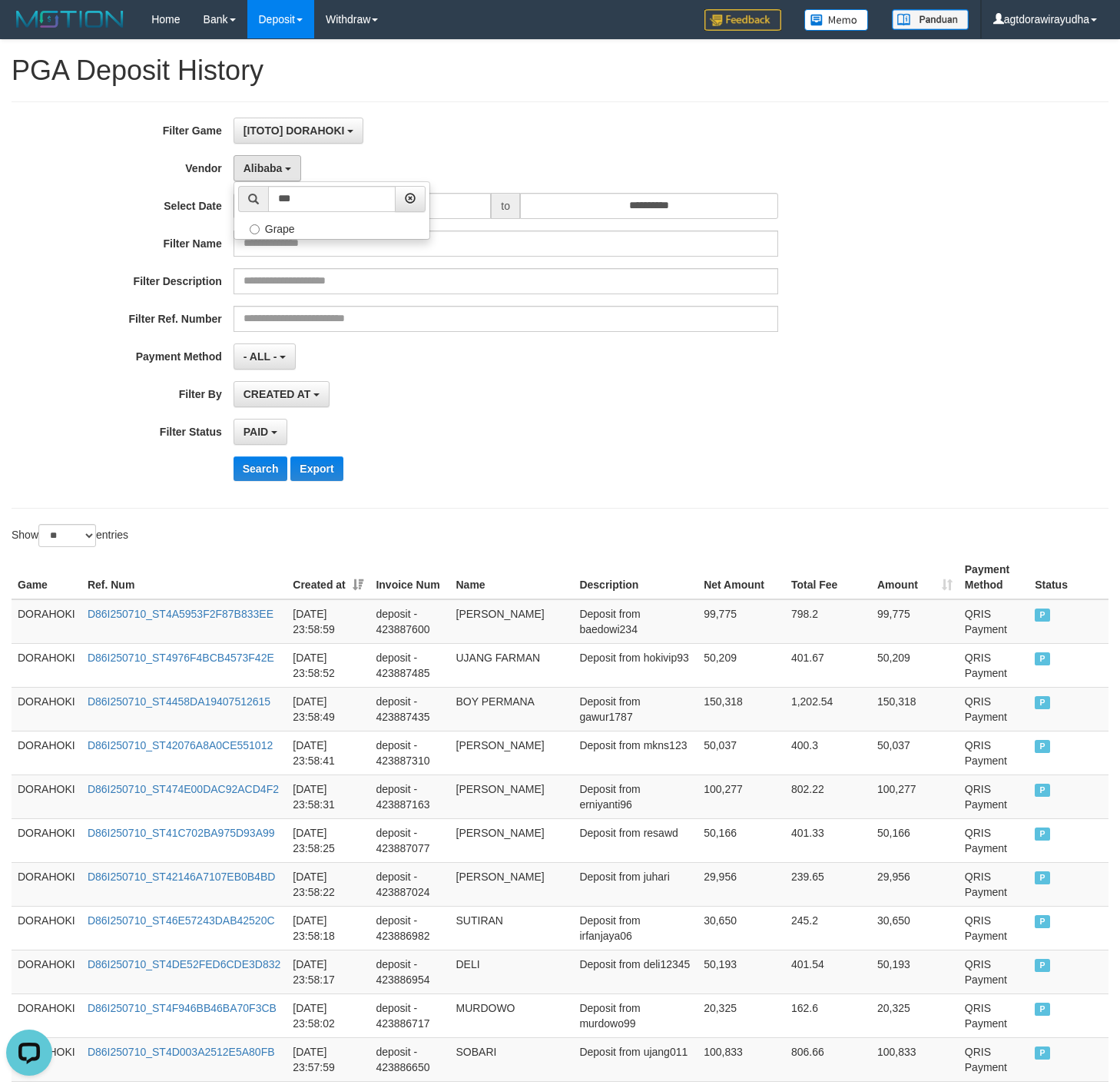 select on "**********" 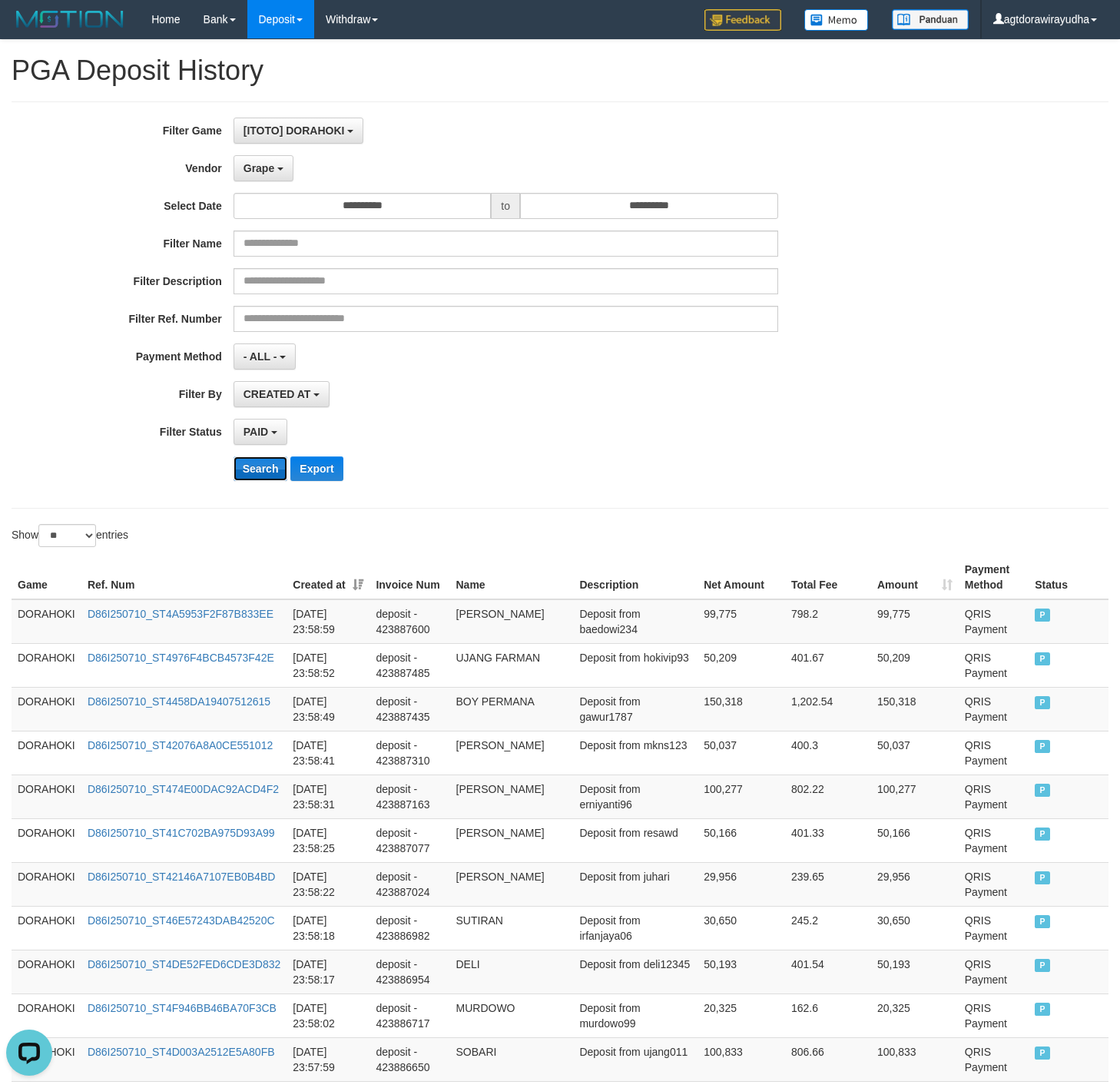 click on "Search" at bounding box center (260, 469) 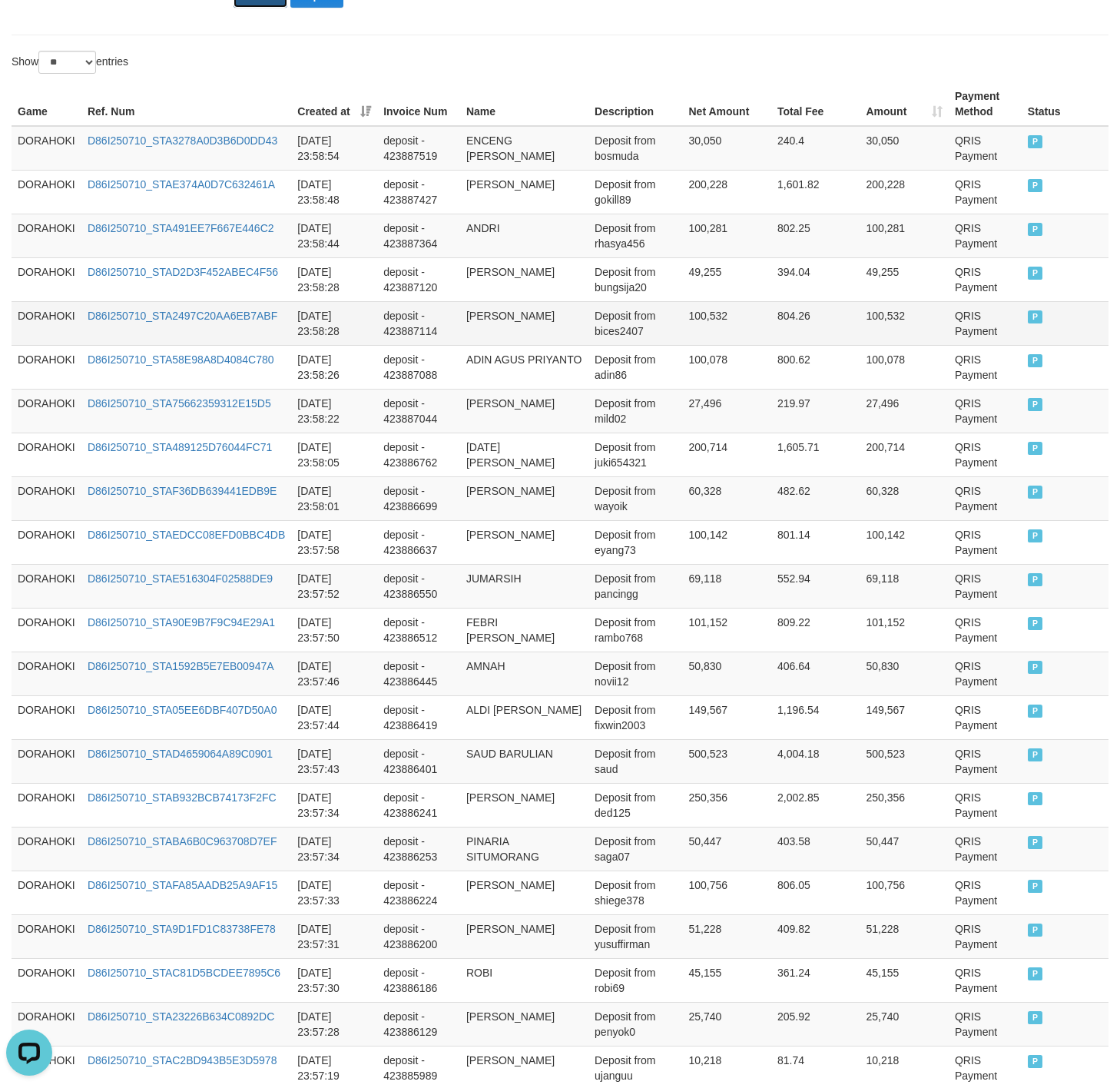 scroll, scrollTop: 787, scrollLeft: 0, axis: vertical 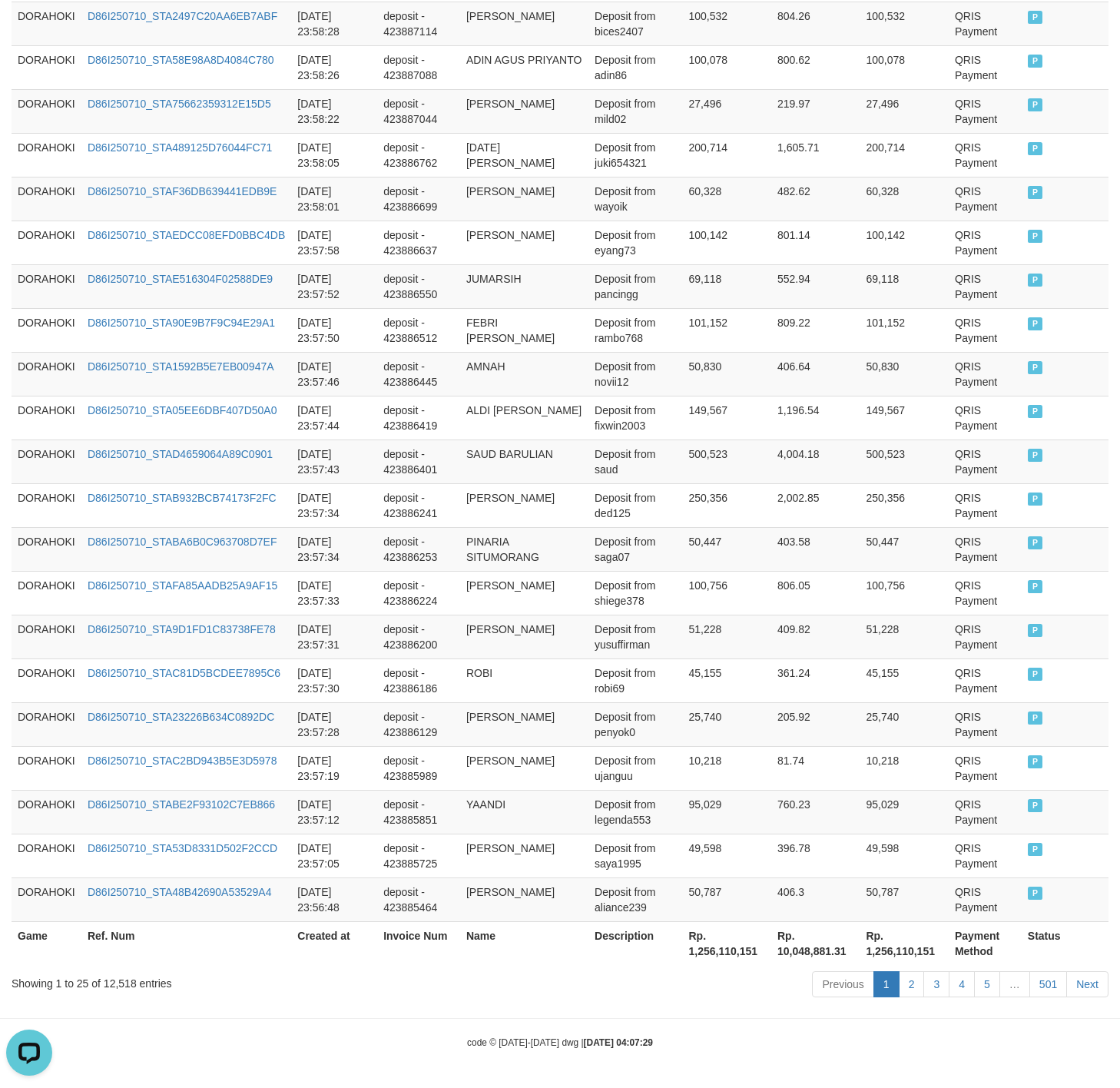 click on "Rp. 1,256,110,151" at bounding box center (727, 943) 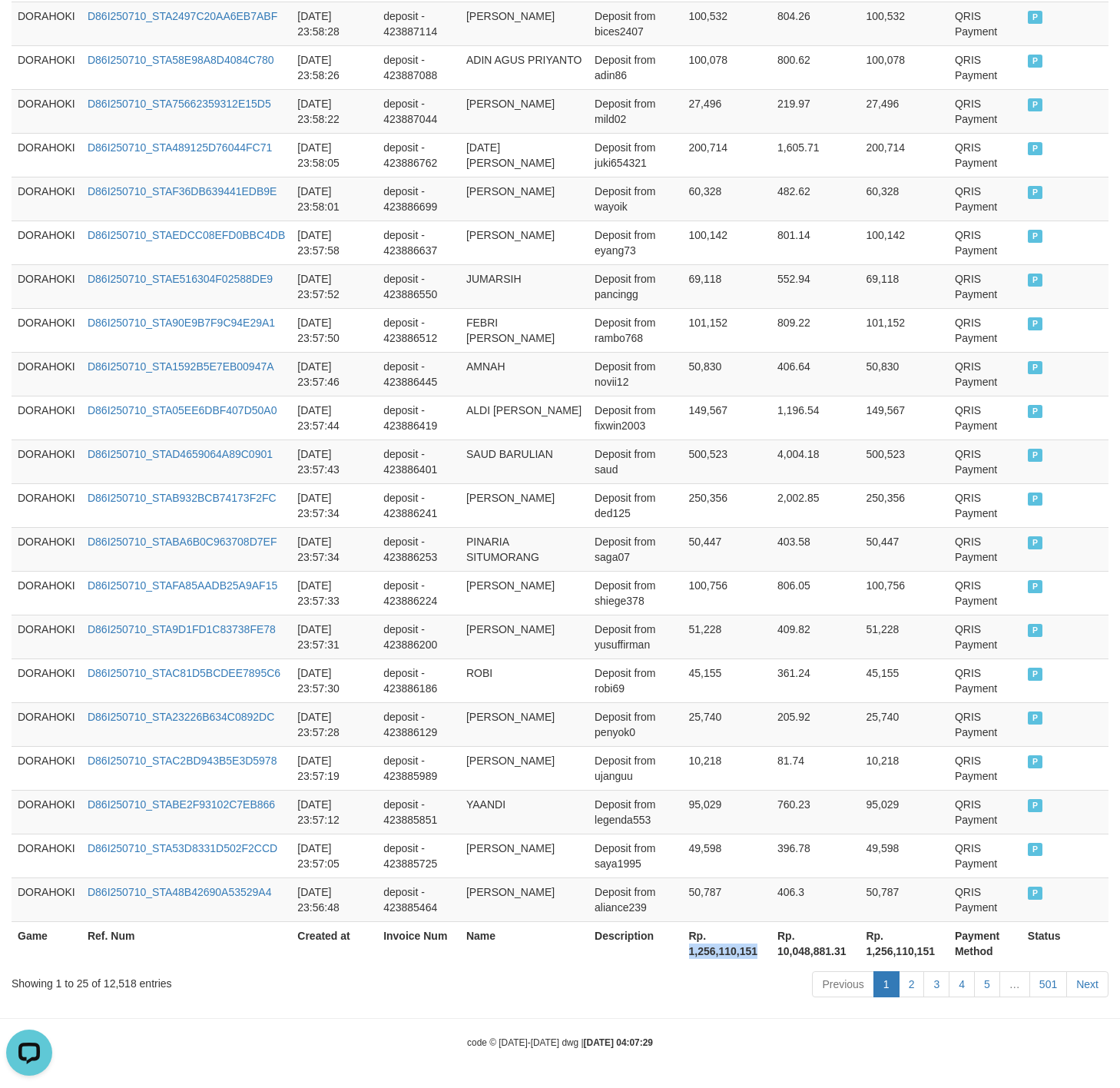 drag, startPoint x: 735, startPoint y: 947, endPoint x: 720, endPoint y: 952, distance: 15.811388 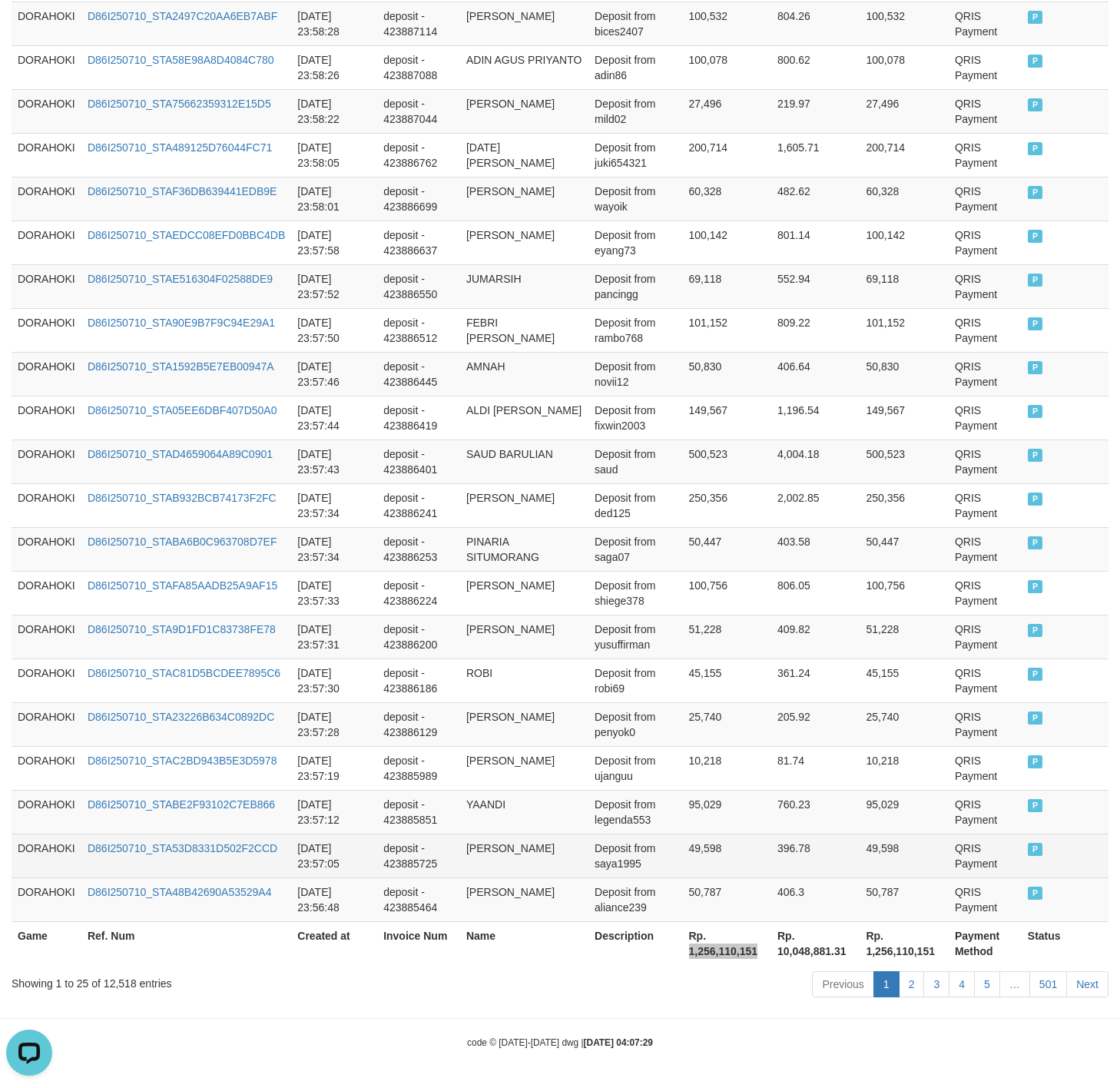 scroll, scrollTop: 0, scrollLeft: 0, axis: both 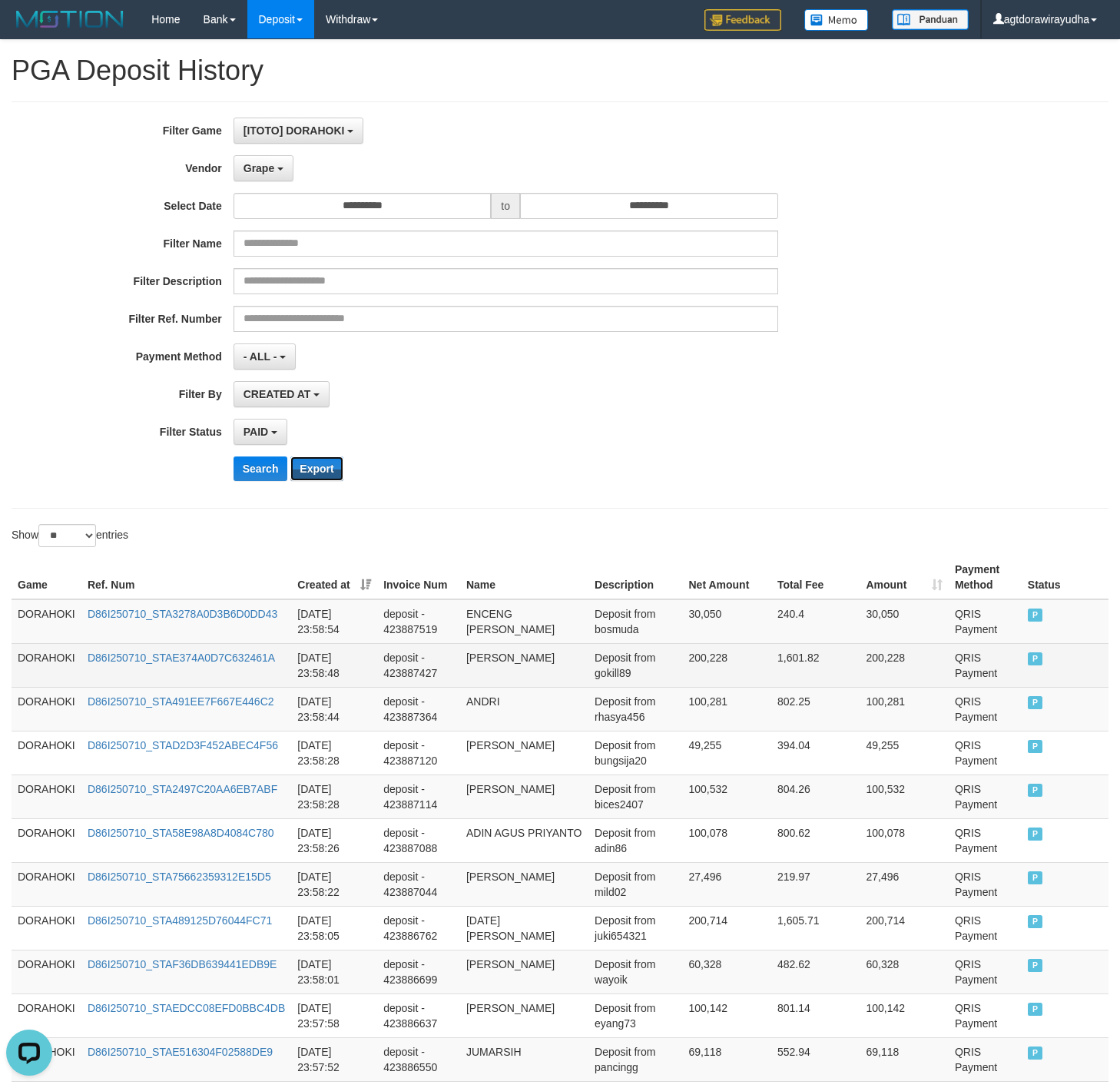 drag, startPoint x: 313, startPoint y: 466, endPoint x: 482, endPoint y: 652, distance: 251.3106 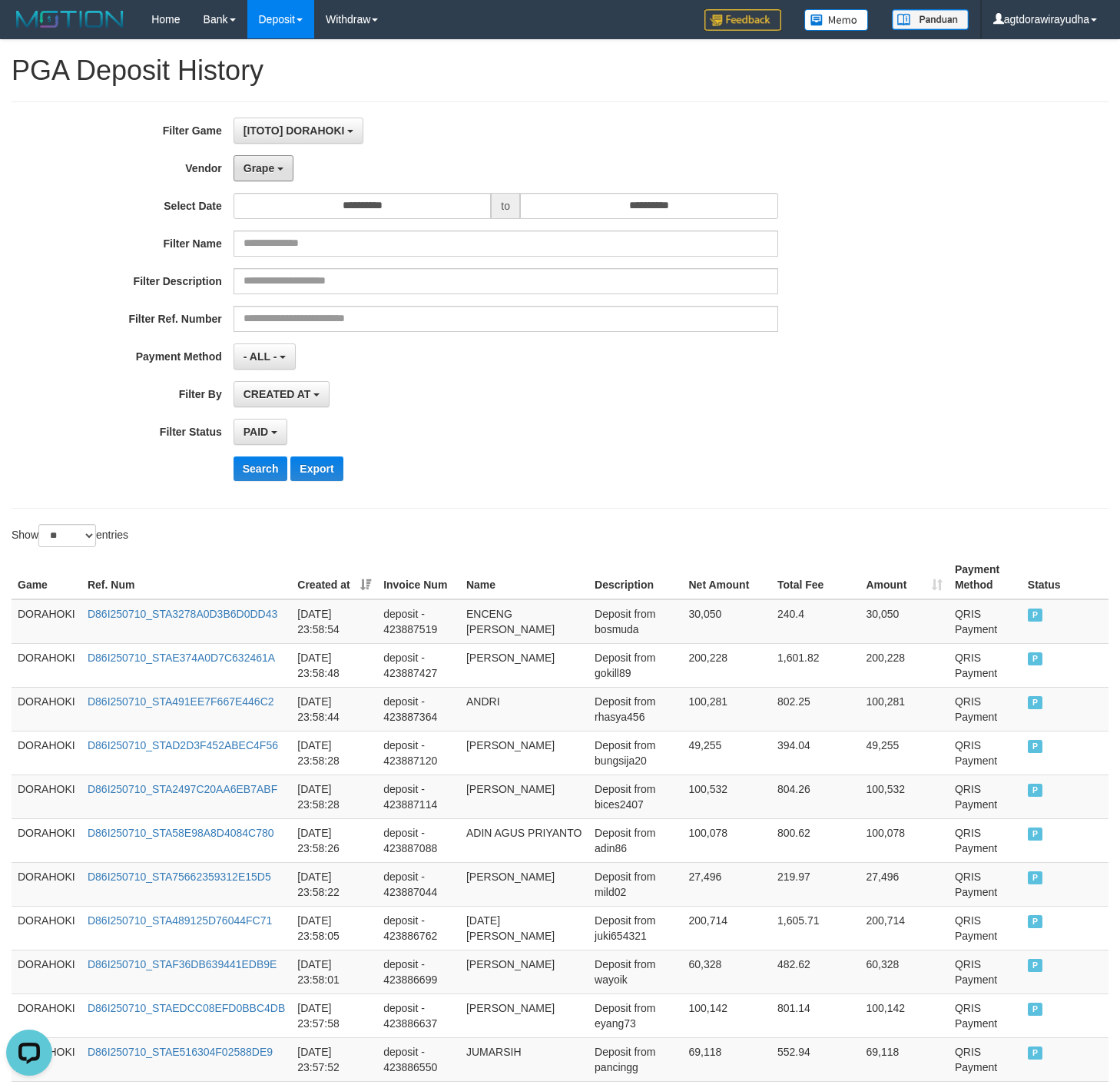 drag, startPoint x: 263, startPoint y: 171, endPoint x: 283, endPoint y: 194, distance: 30.479501 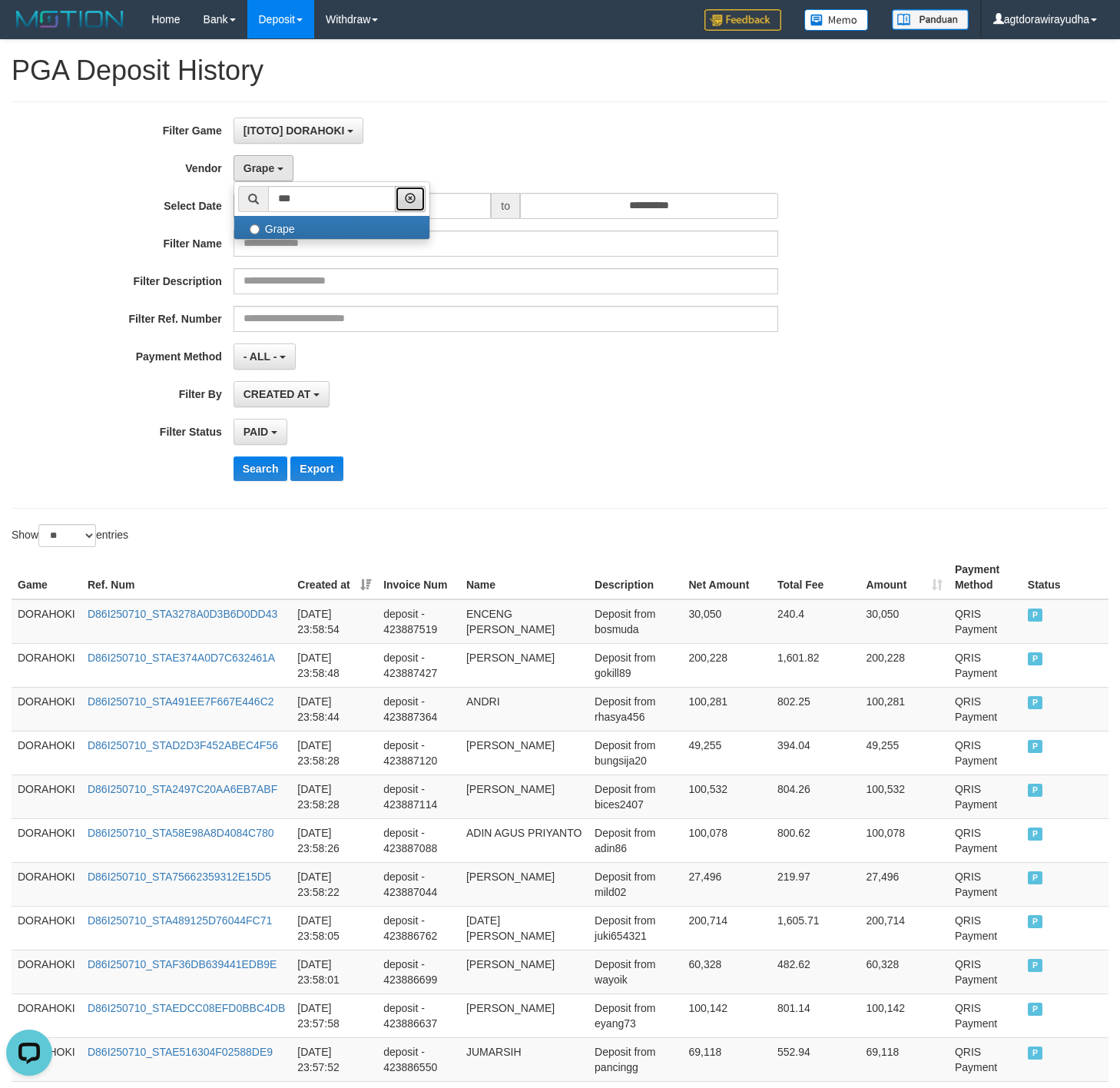 click at bounding box center [410, 199] 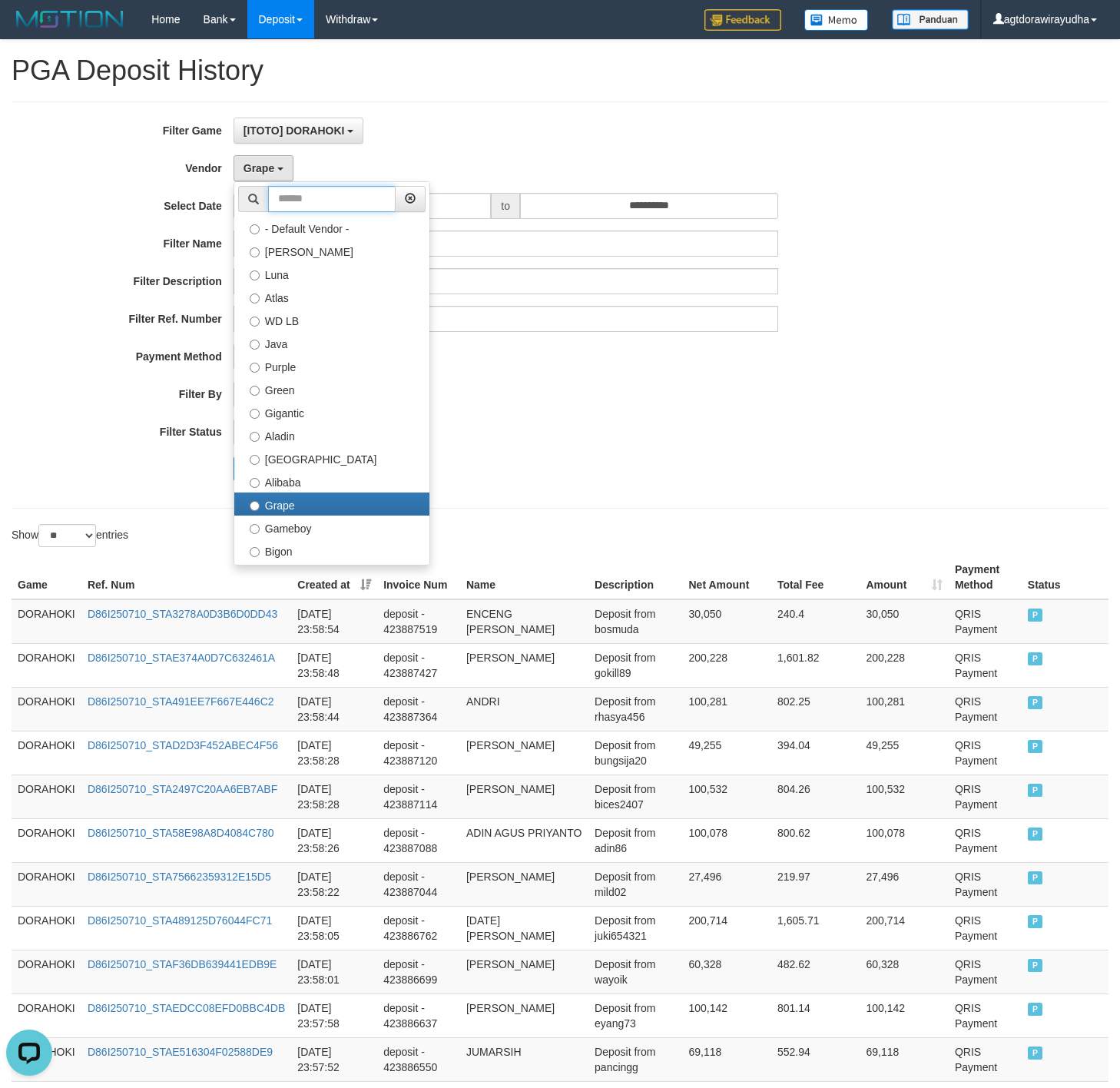 click at bounding box center [332, 199] 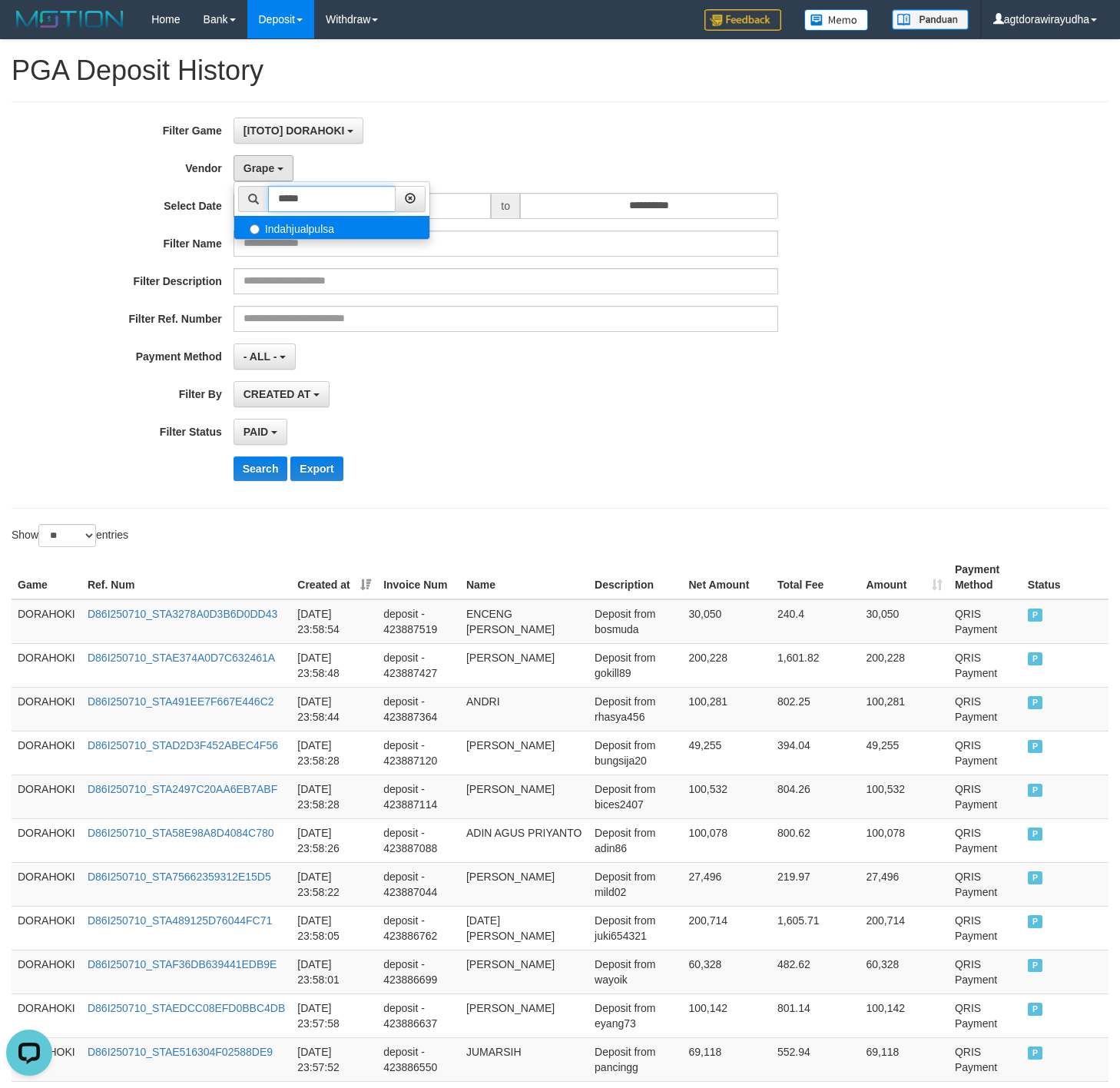 type on "*****" 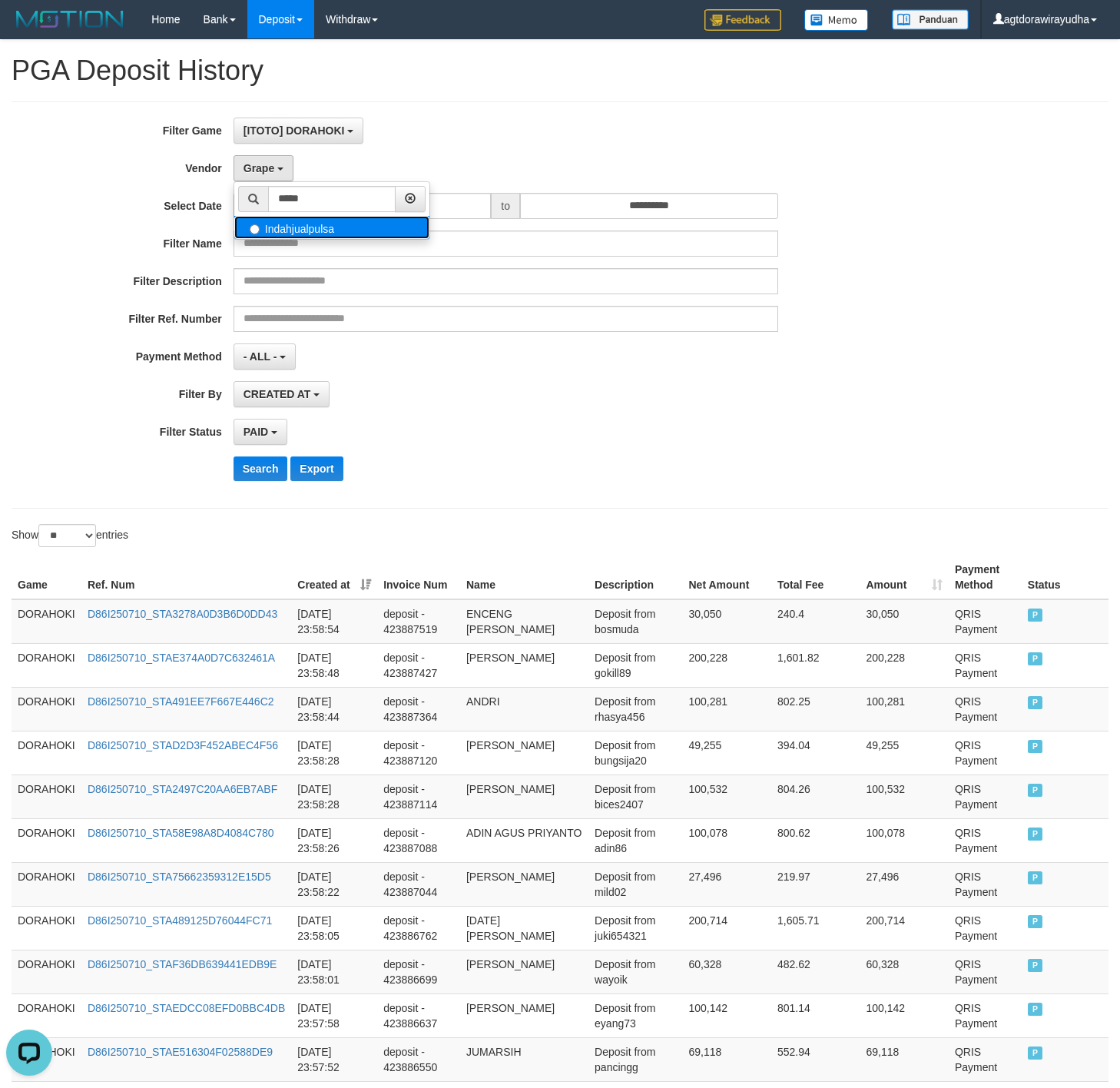 click on "Indahjualpulsa" at bounding box center (332, 227) 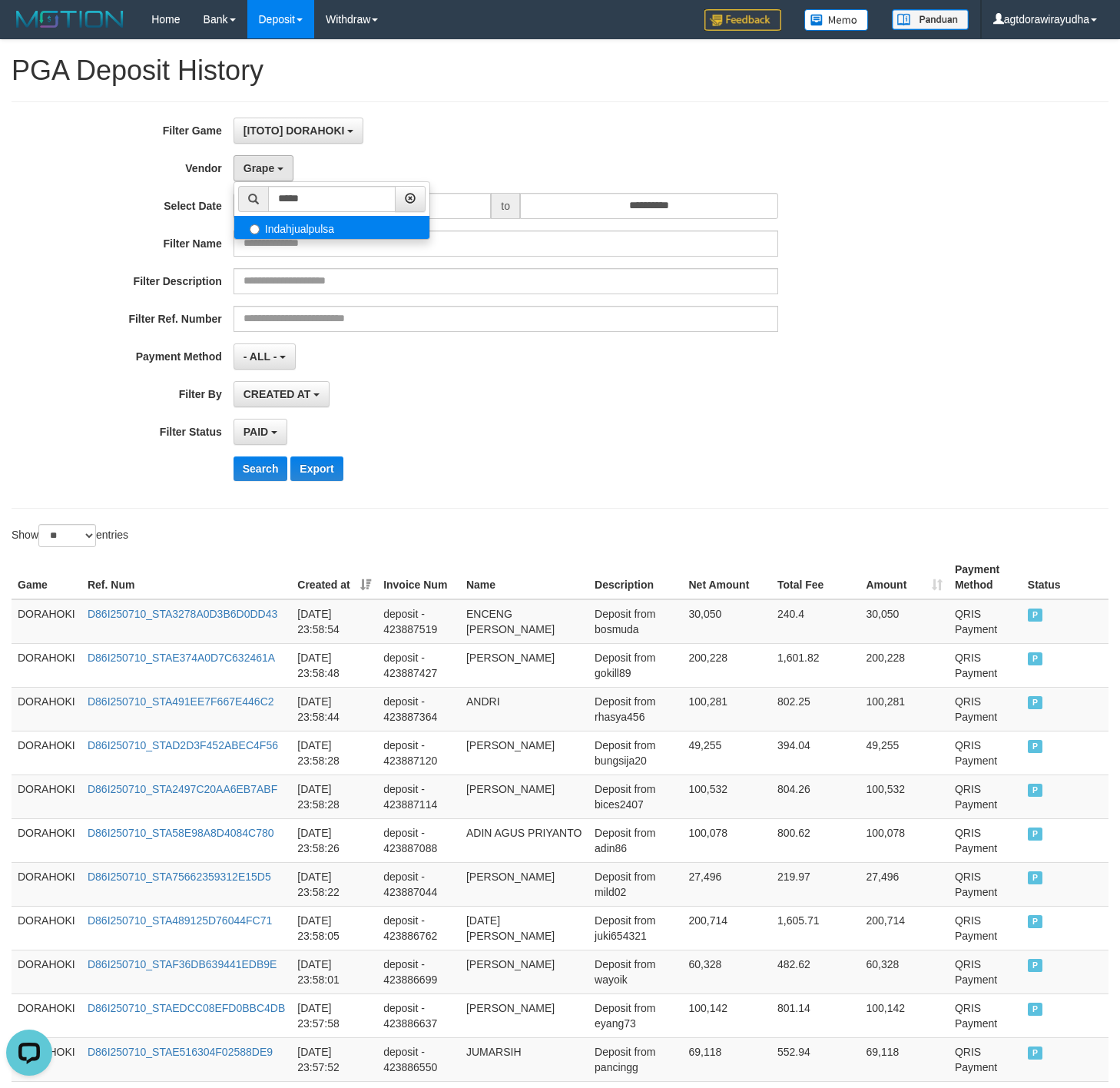 select on "**********" 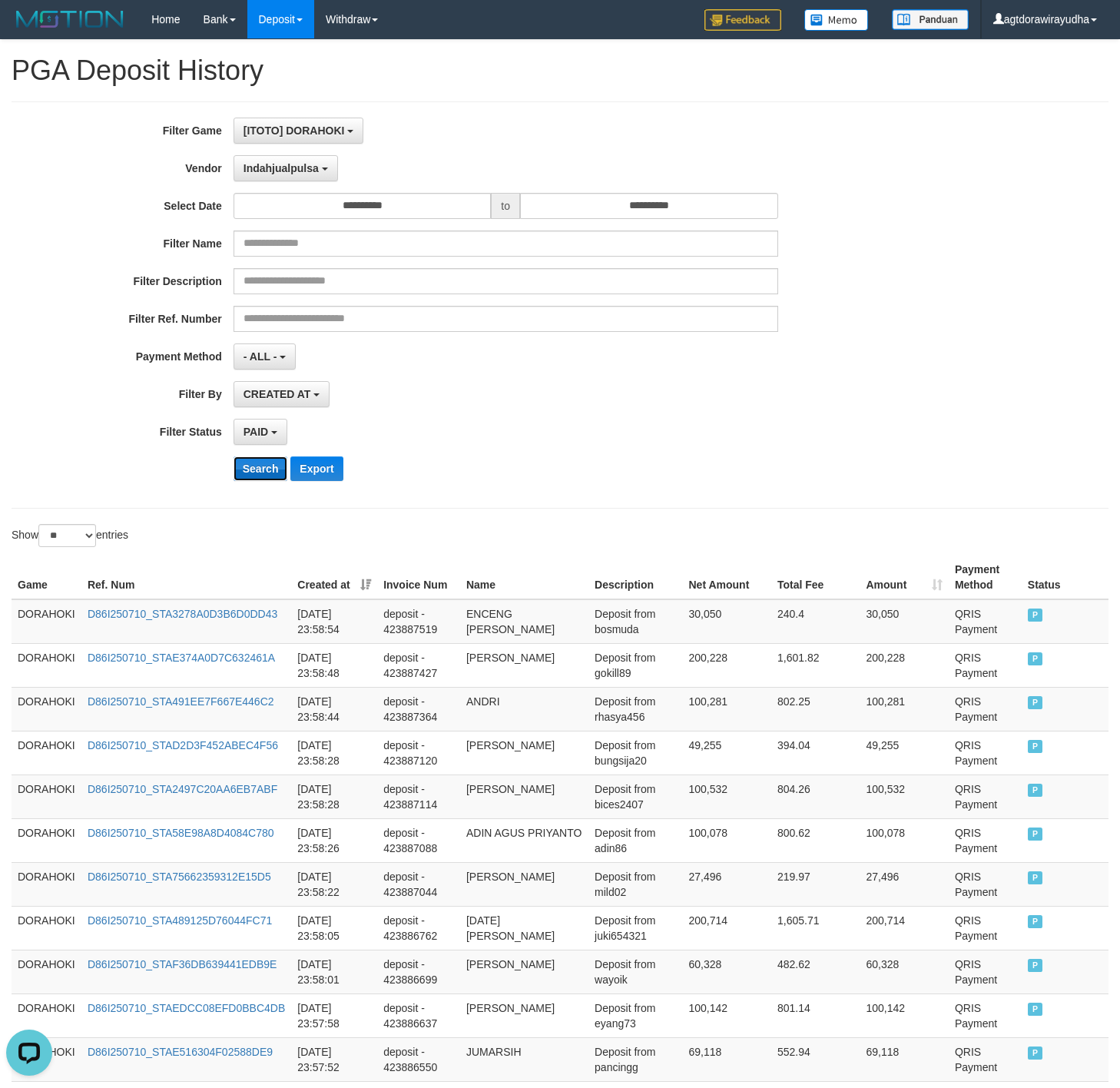 click on "Search" at bounding box center (260, 469) 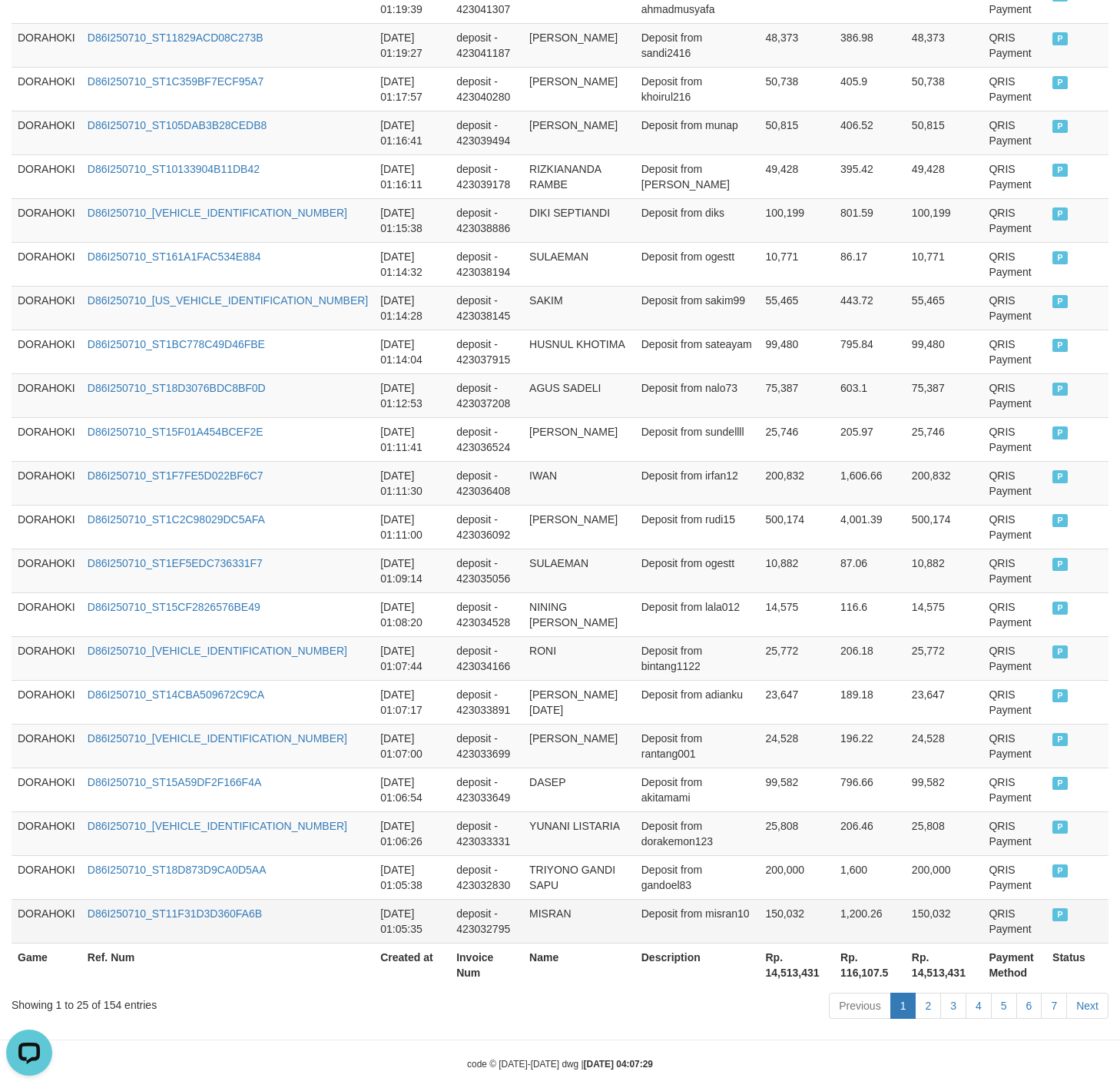 scroll, scrollTop: 787, scrollLeft: 0, axis: vertical 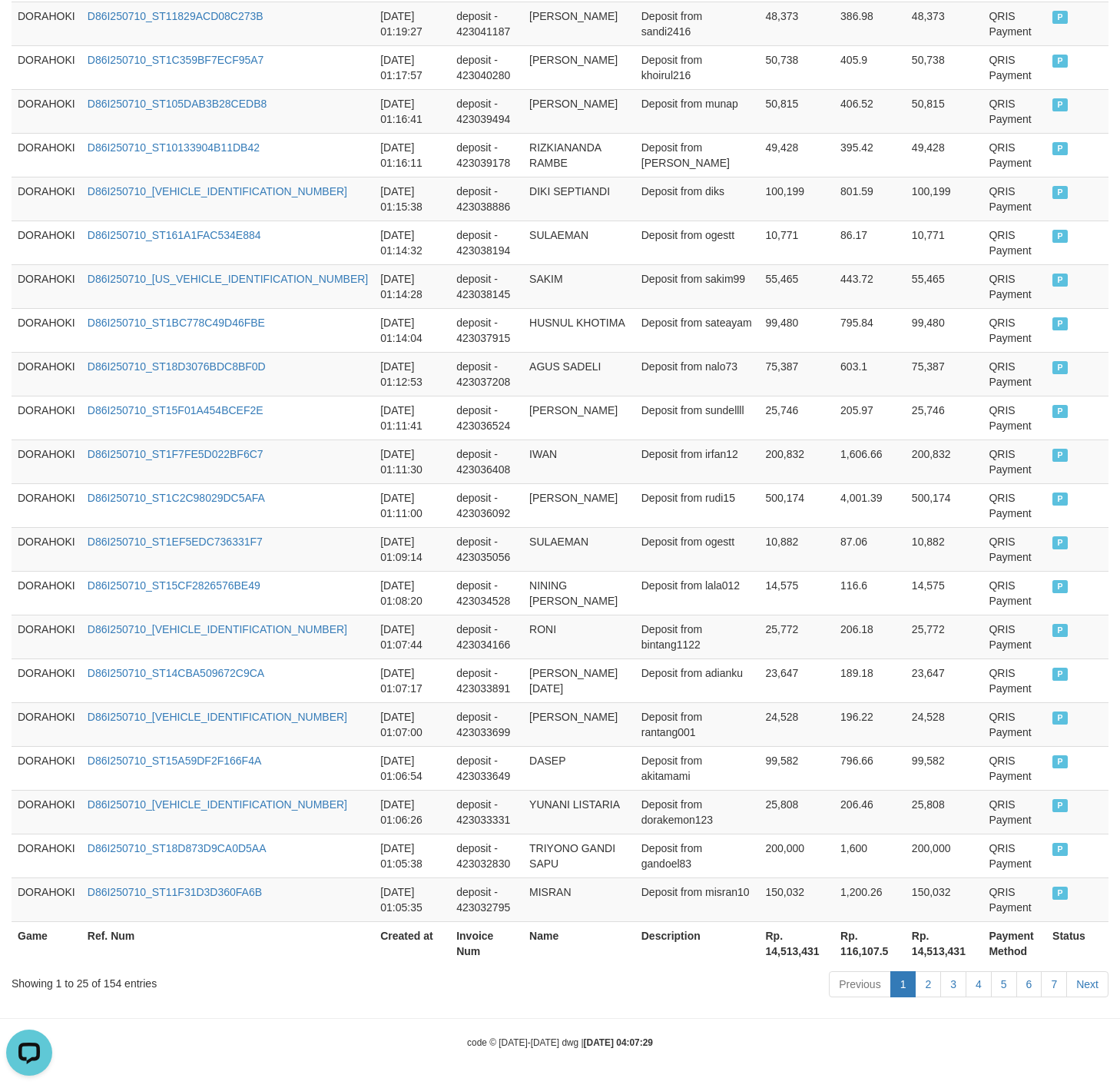 click on "Rp. 14,513,431" at bounding box center [797, 943] 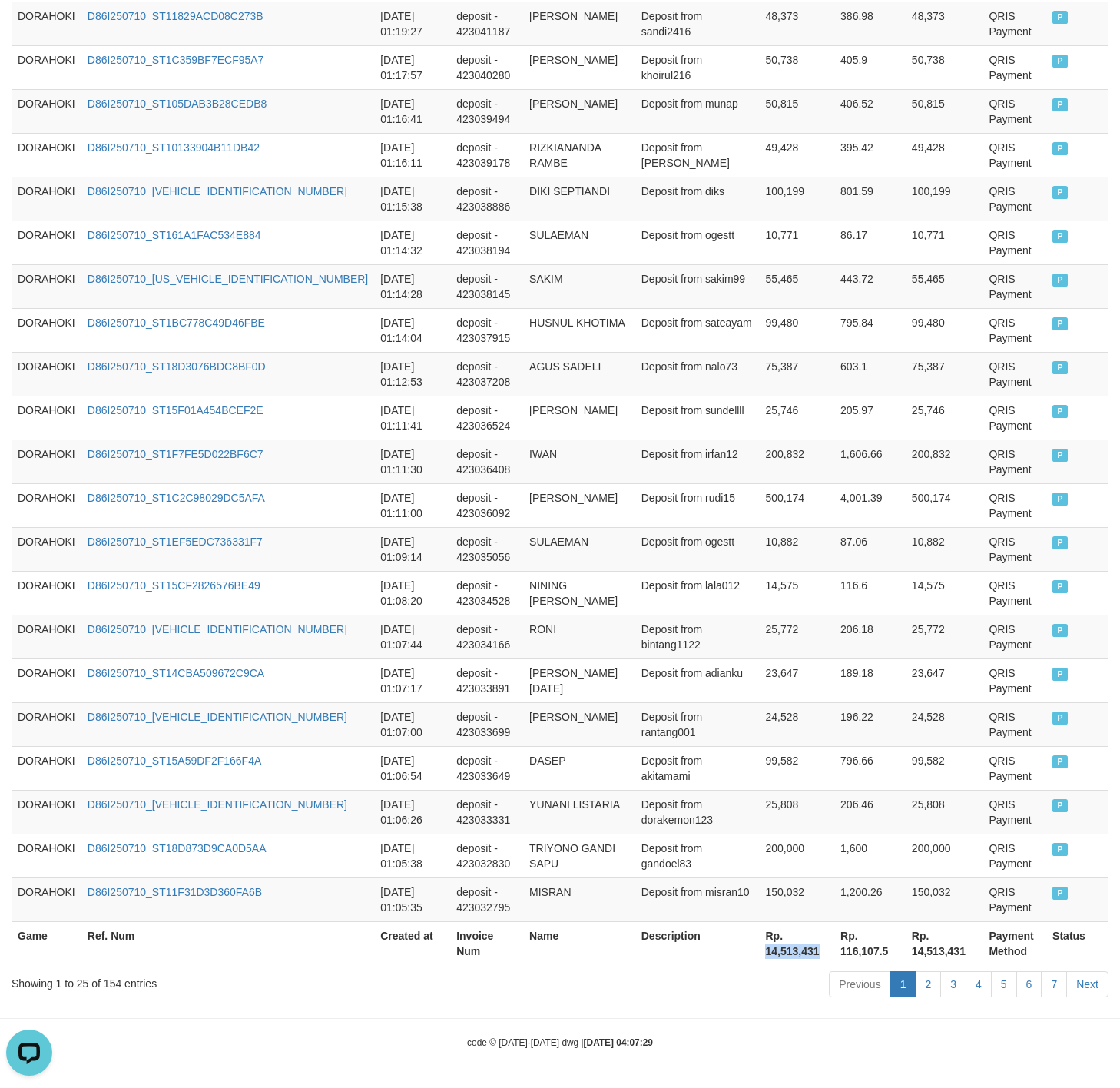 drag, startPoint x: 741, startPoint y: 929, endPoint x: 728, endPoint y: 931, distance: 13.15295 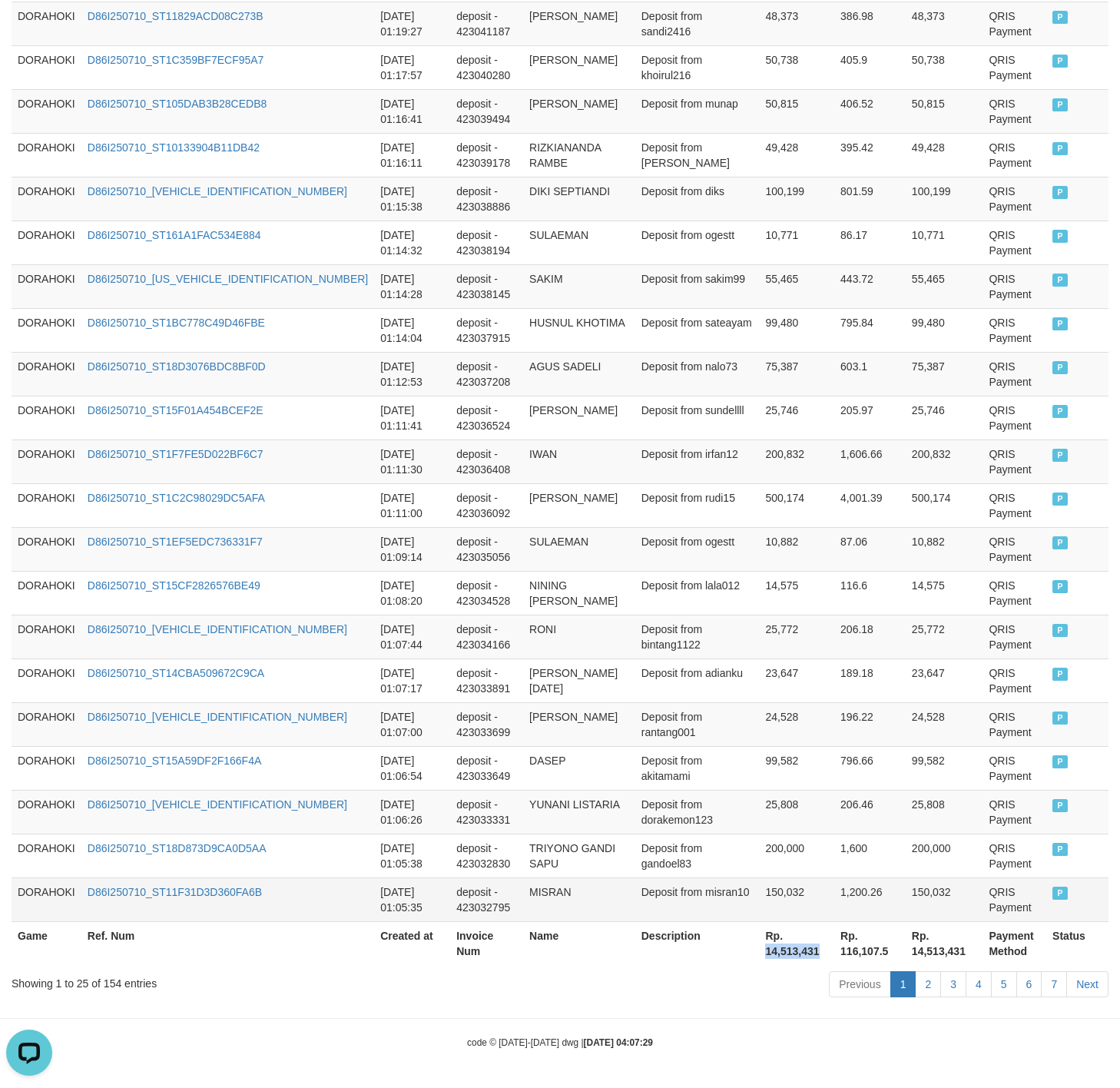 copy on "14,513,431" 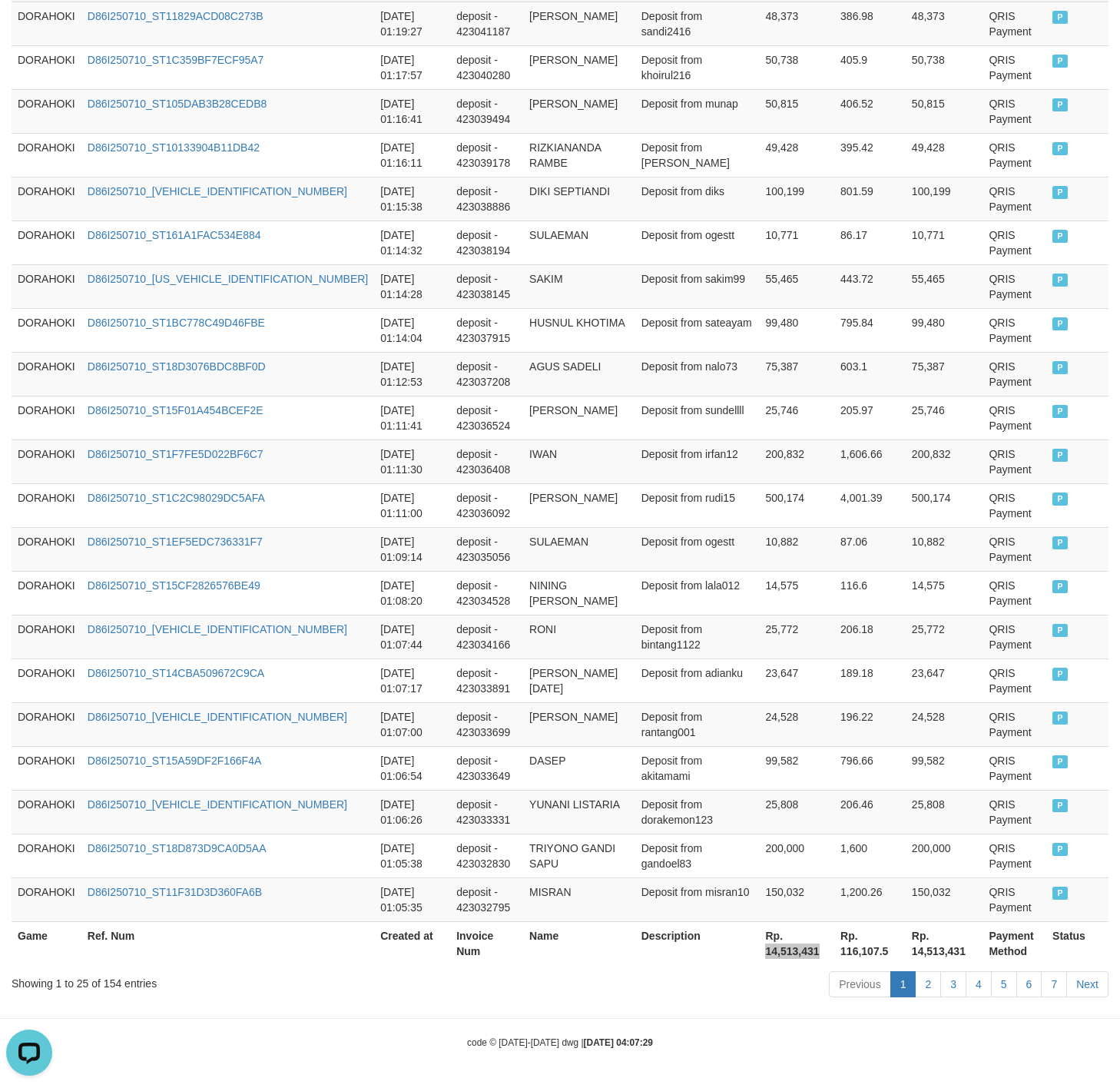 scroll, scrollTop: 0, scrollLeft: 0, axis: both 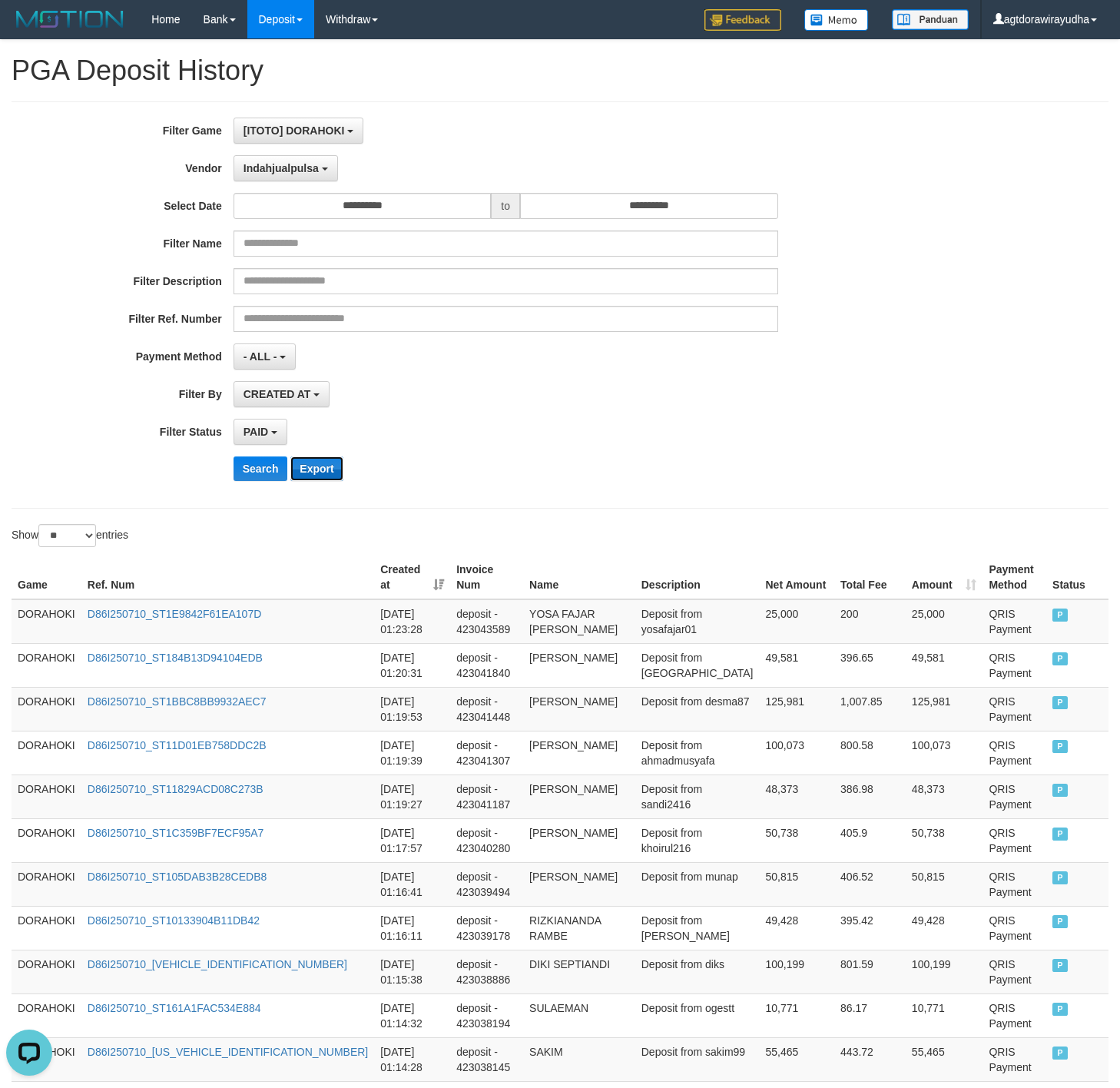 click on "Export" at bounding box center (316, 469) 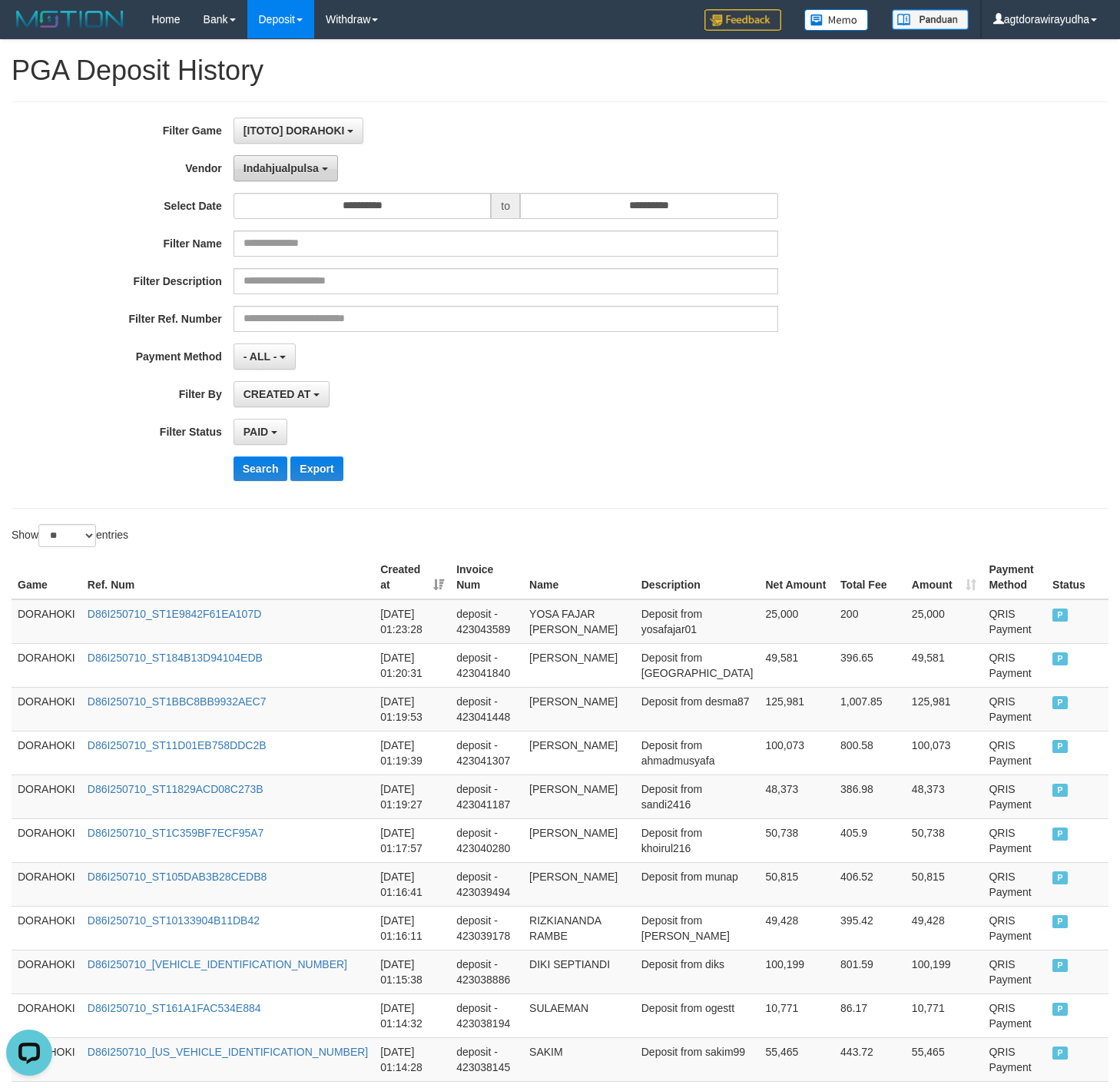 click on "Indahjualpulsa" at bounding box center [281, 168] 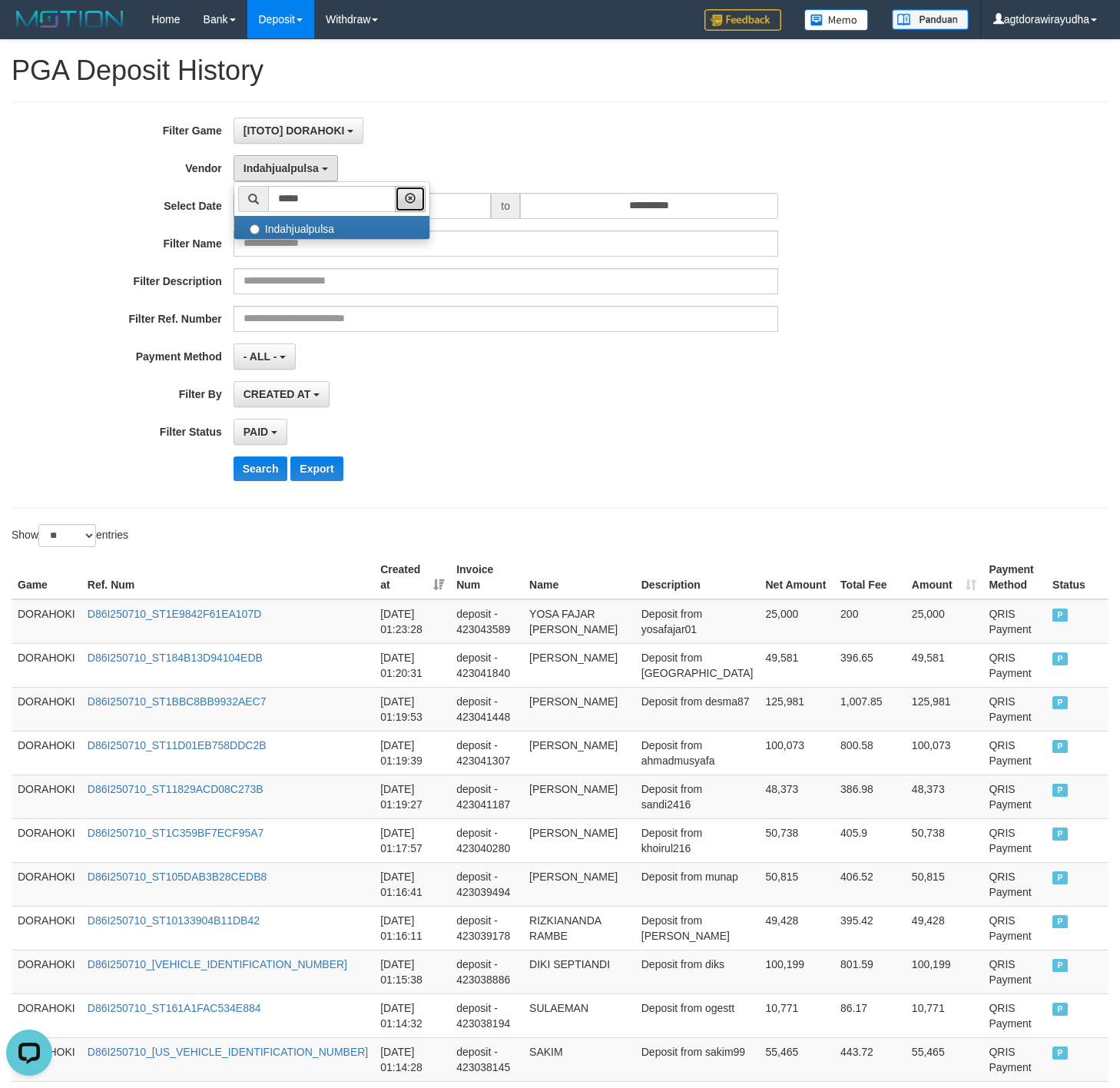click at bounding box center (410, 198) 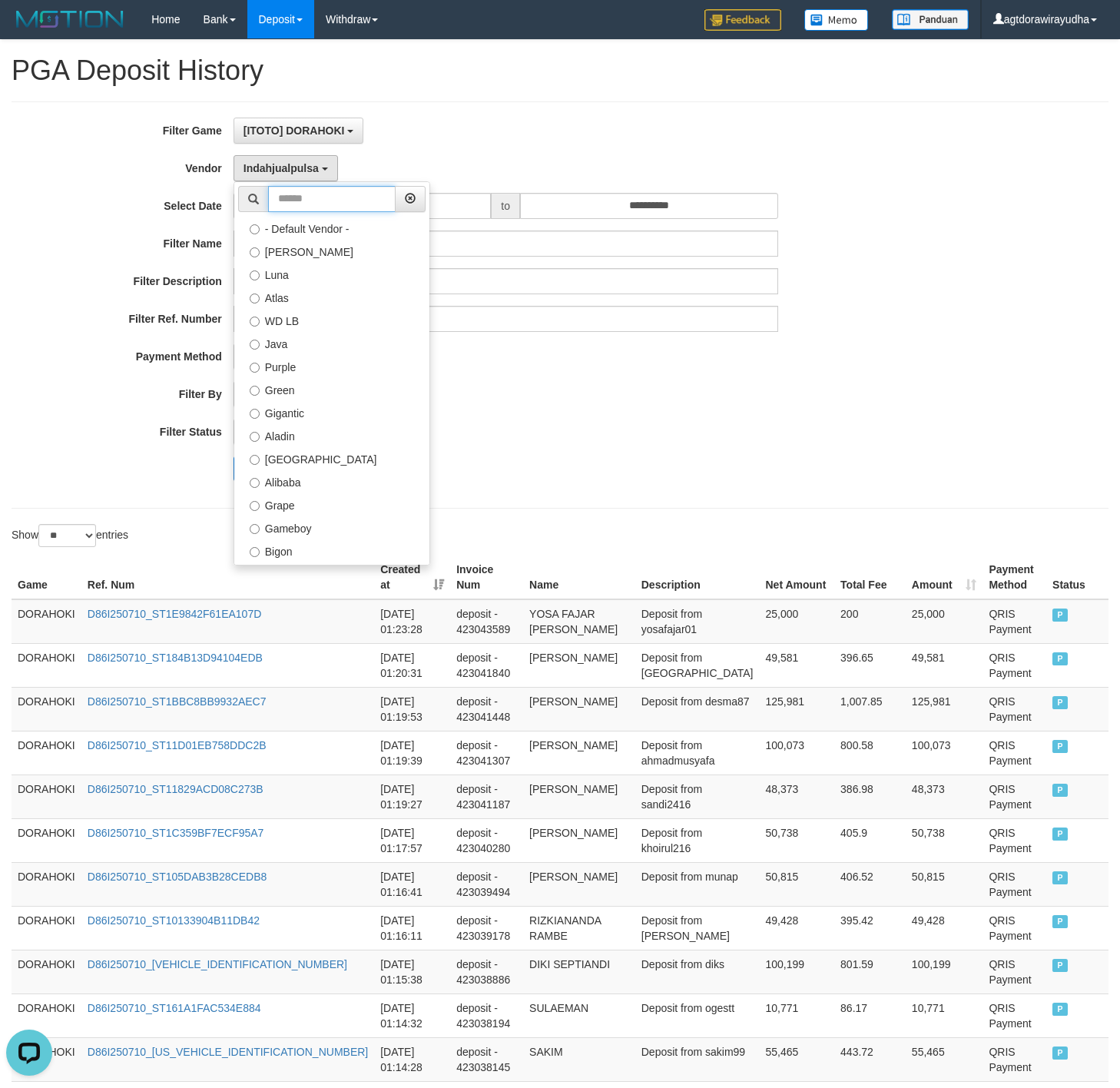 click at bounding box center [332, 199] 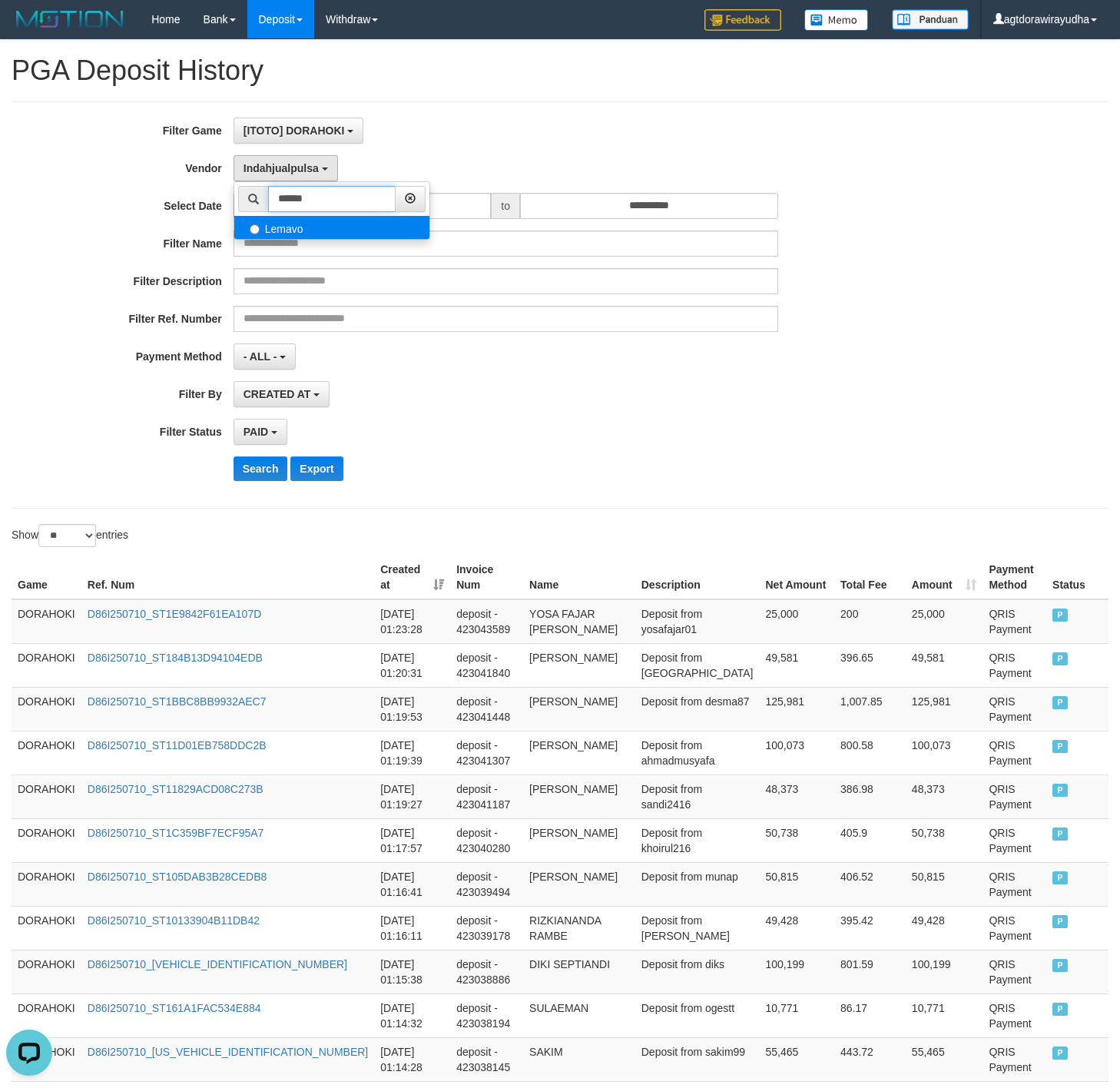 type on "******" 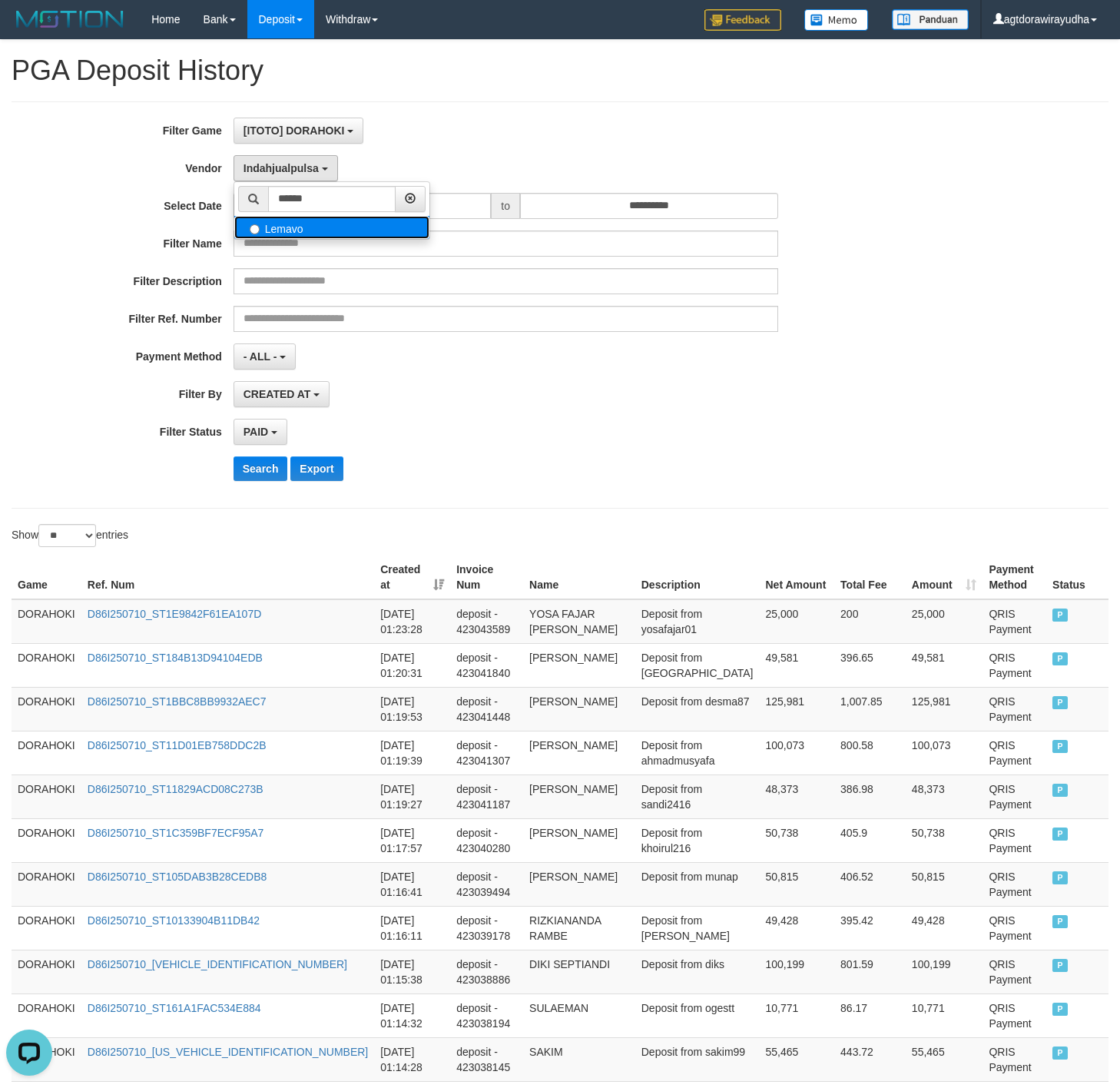 click on "Lemavo" at bounding box center [332, 227] 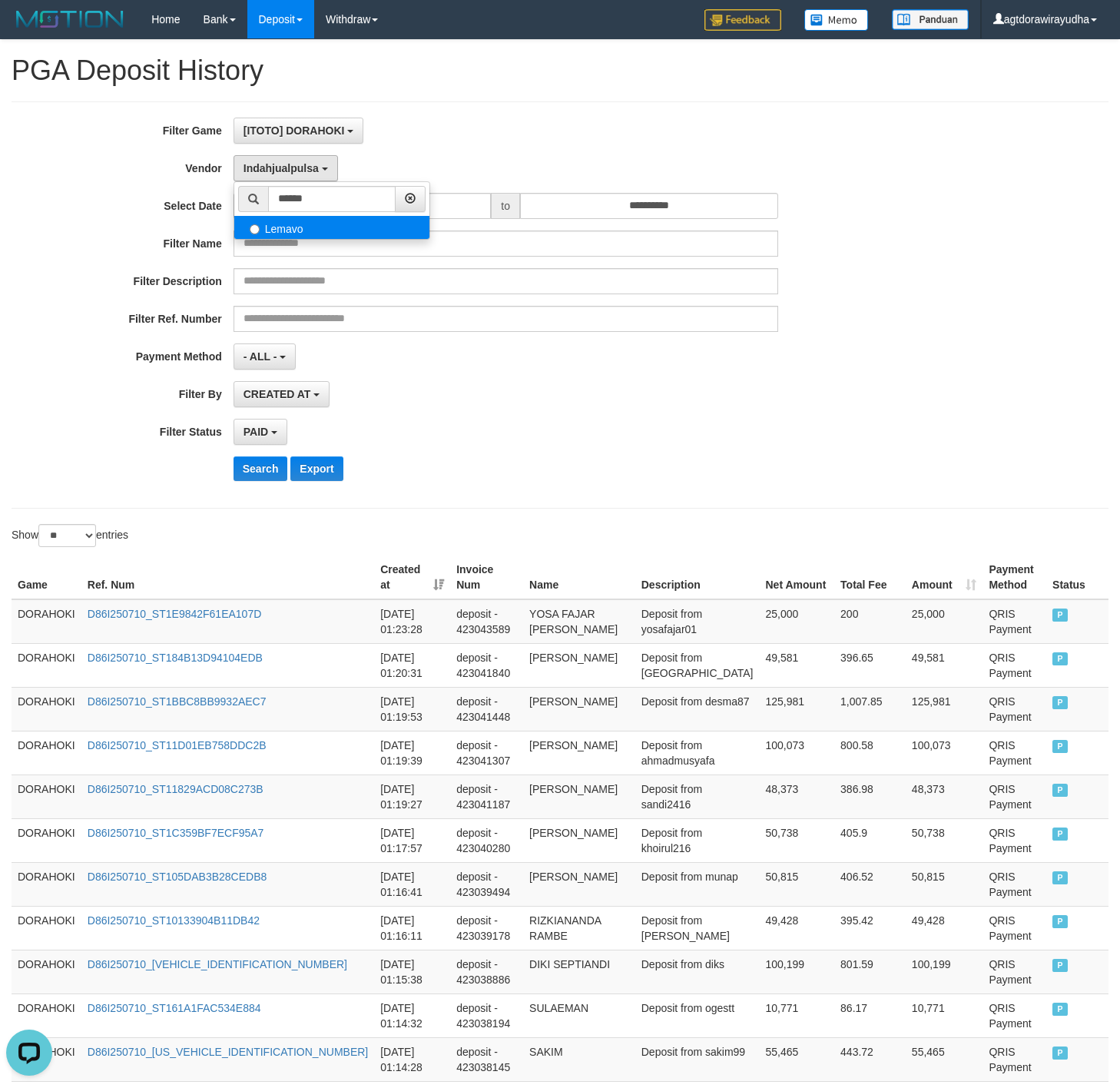 select on "**********" 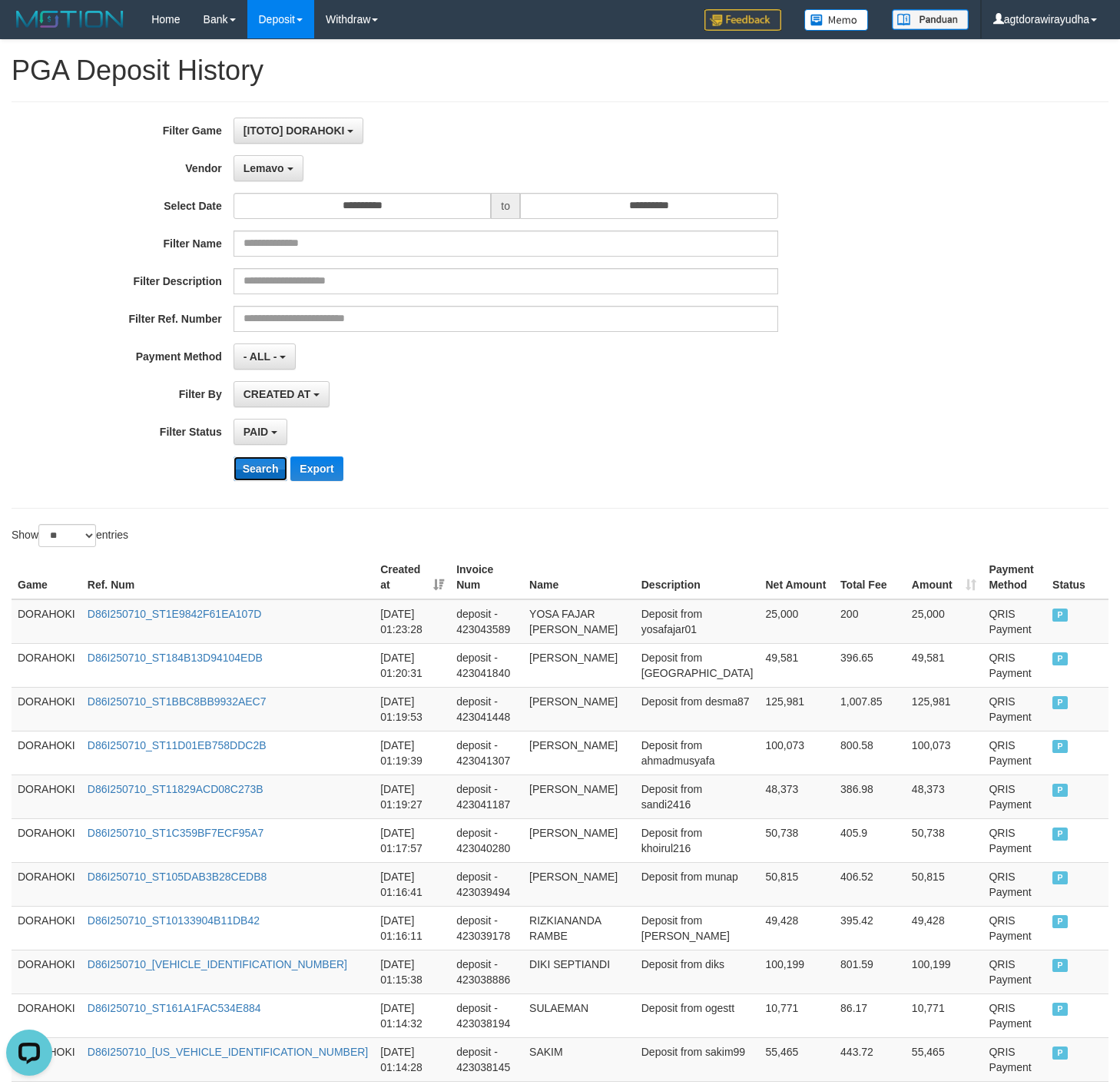 click on "Search" at bounding box center [260, 469] 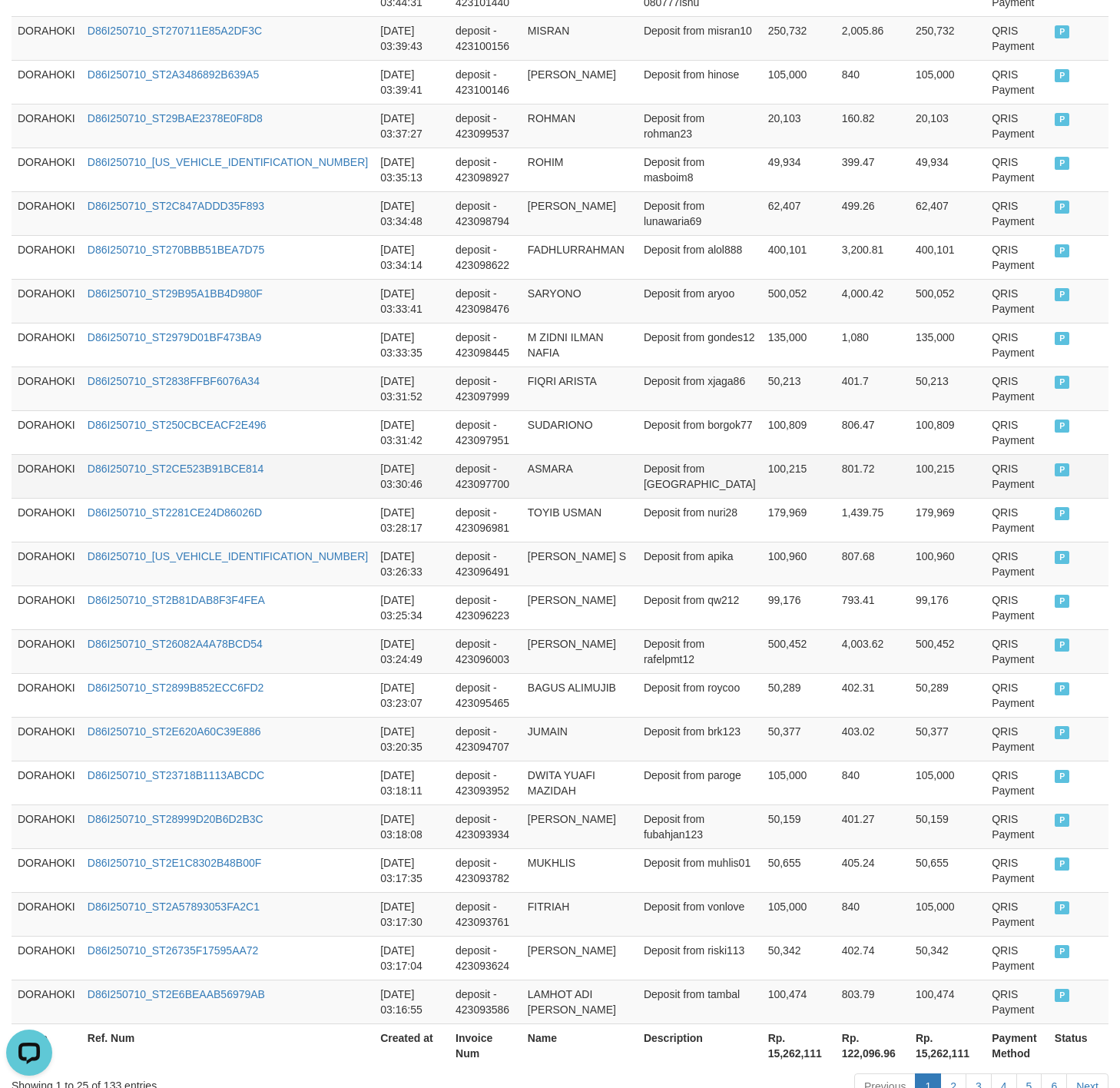 scroll, scrollTop: 787, scrollLeft: 0, axis: vertical 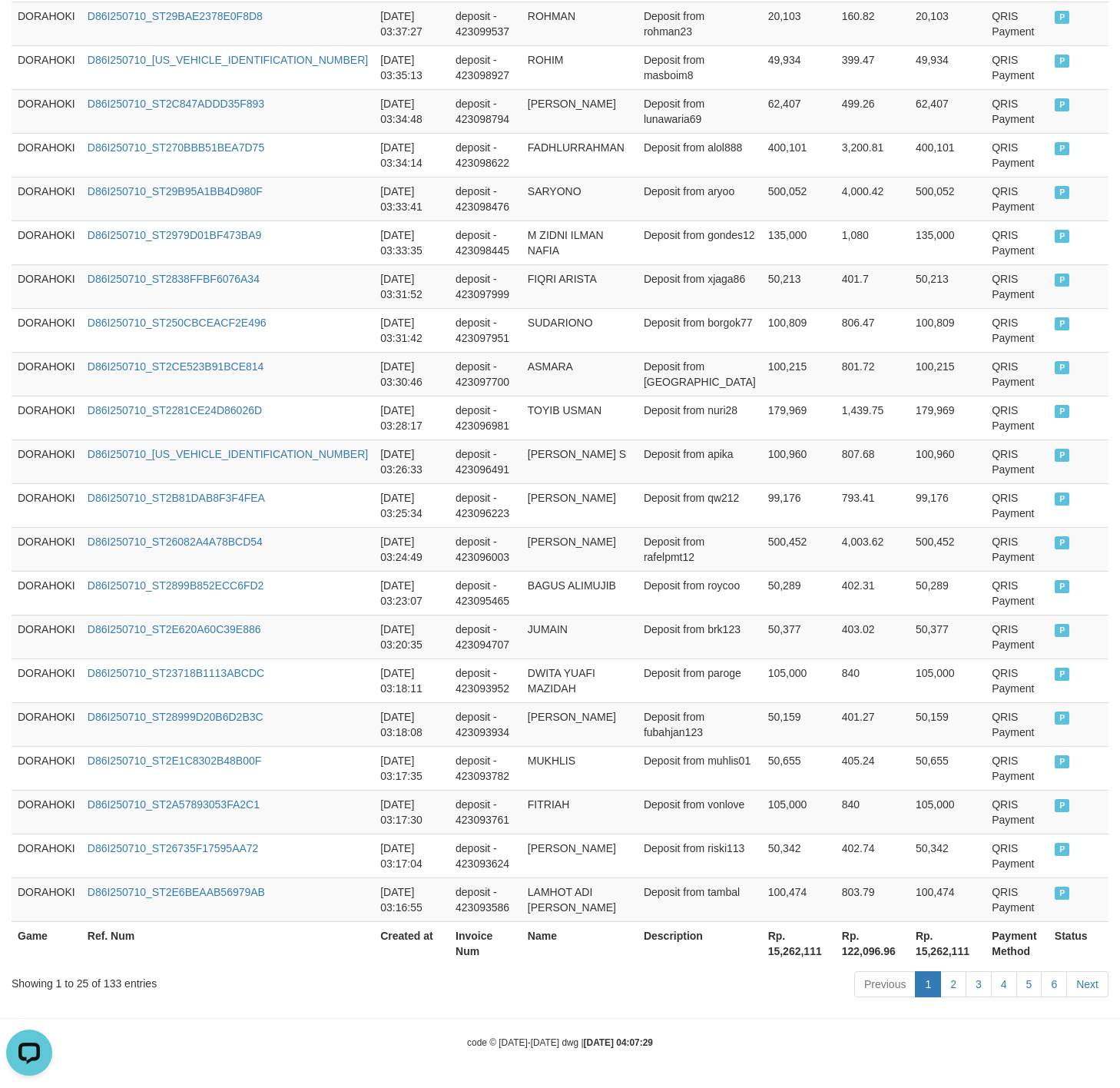 click on "Rp. 15,262,111" at bounding box center [799, 943] 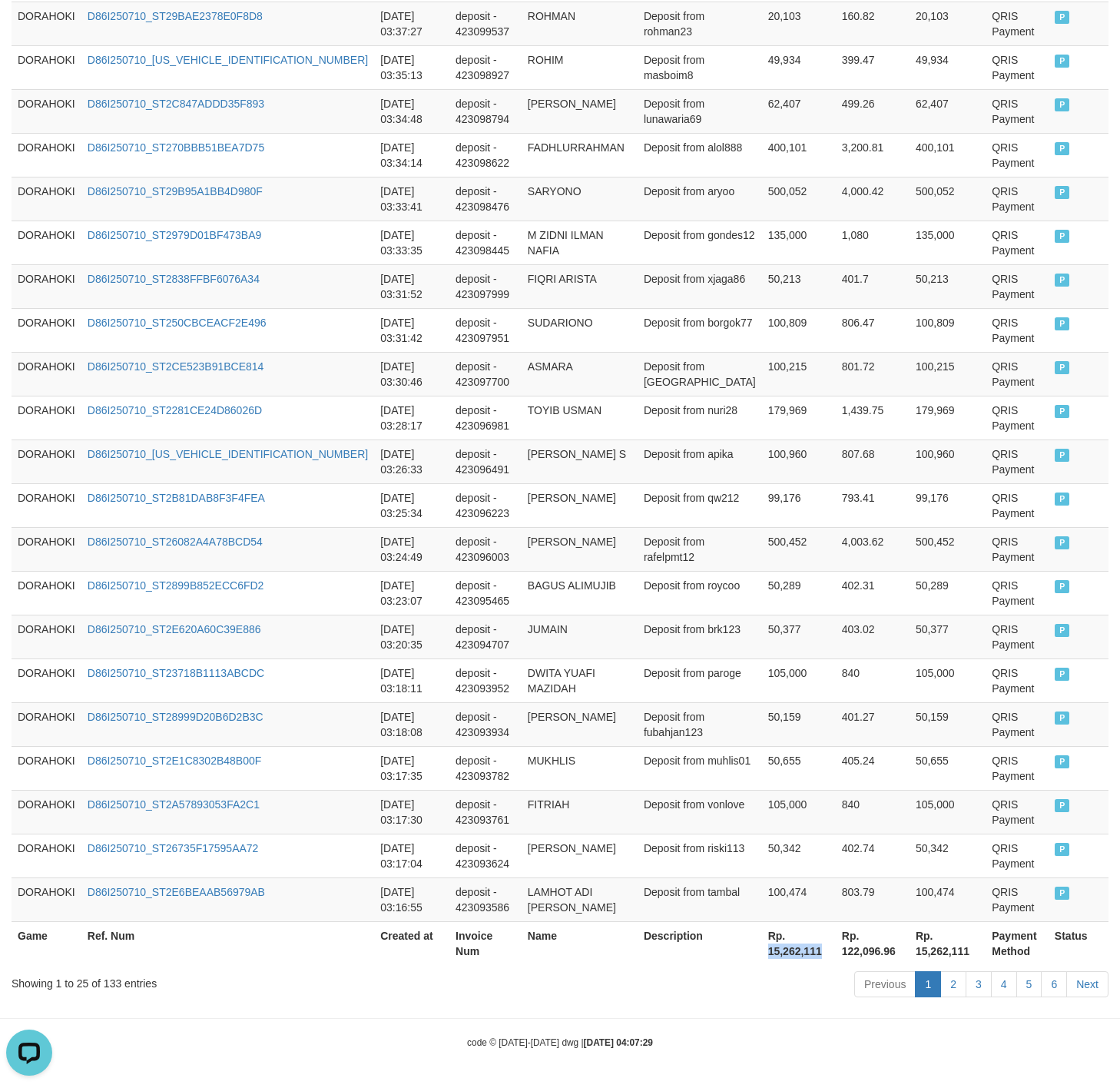 drag, startPoint x: 728, startPoint y: 934, endPoint x: 708, endPoint y: 937, distance: 20.223748 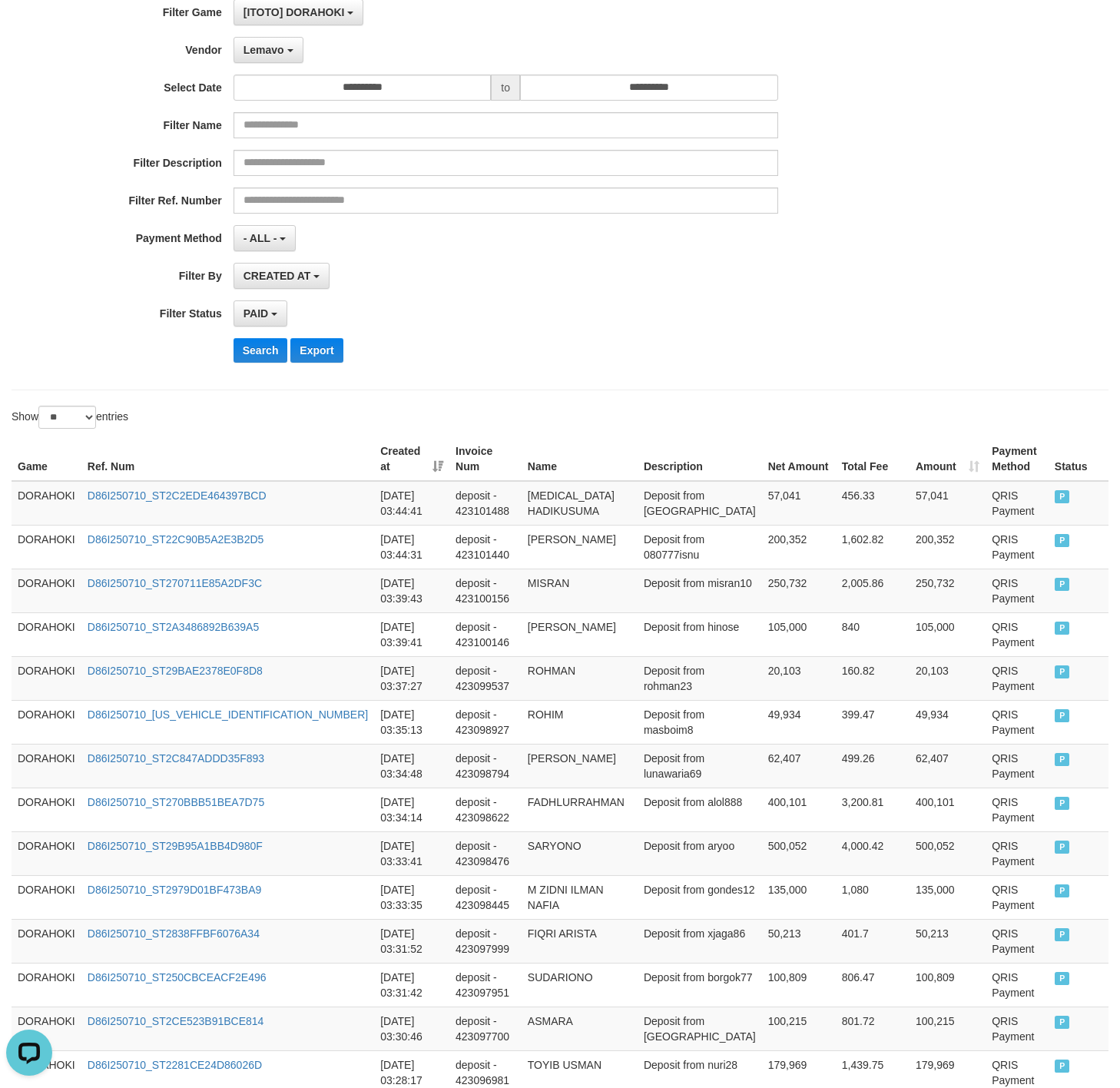 scroll, scrollTop: 0, scrollLeft: 0, axis: both 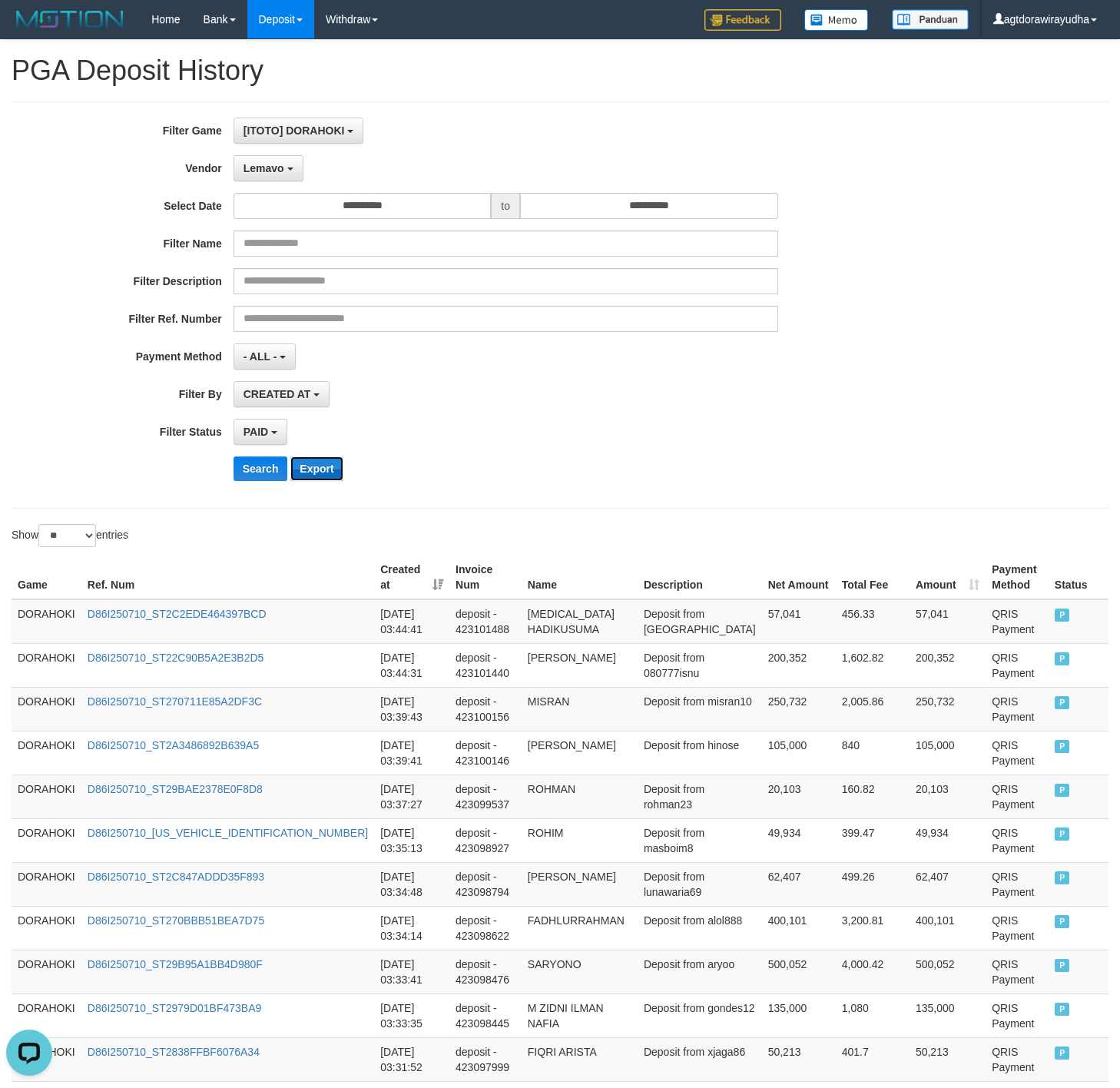 click on "Export" at bounding box center (316, 469) 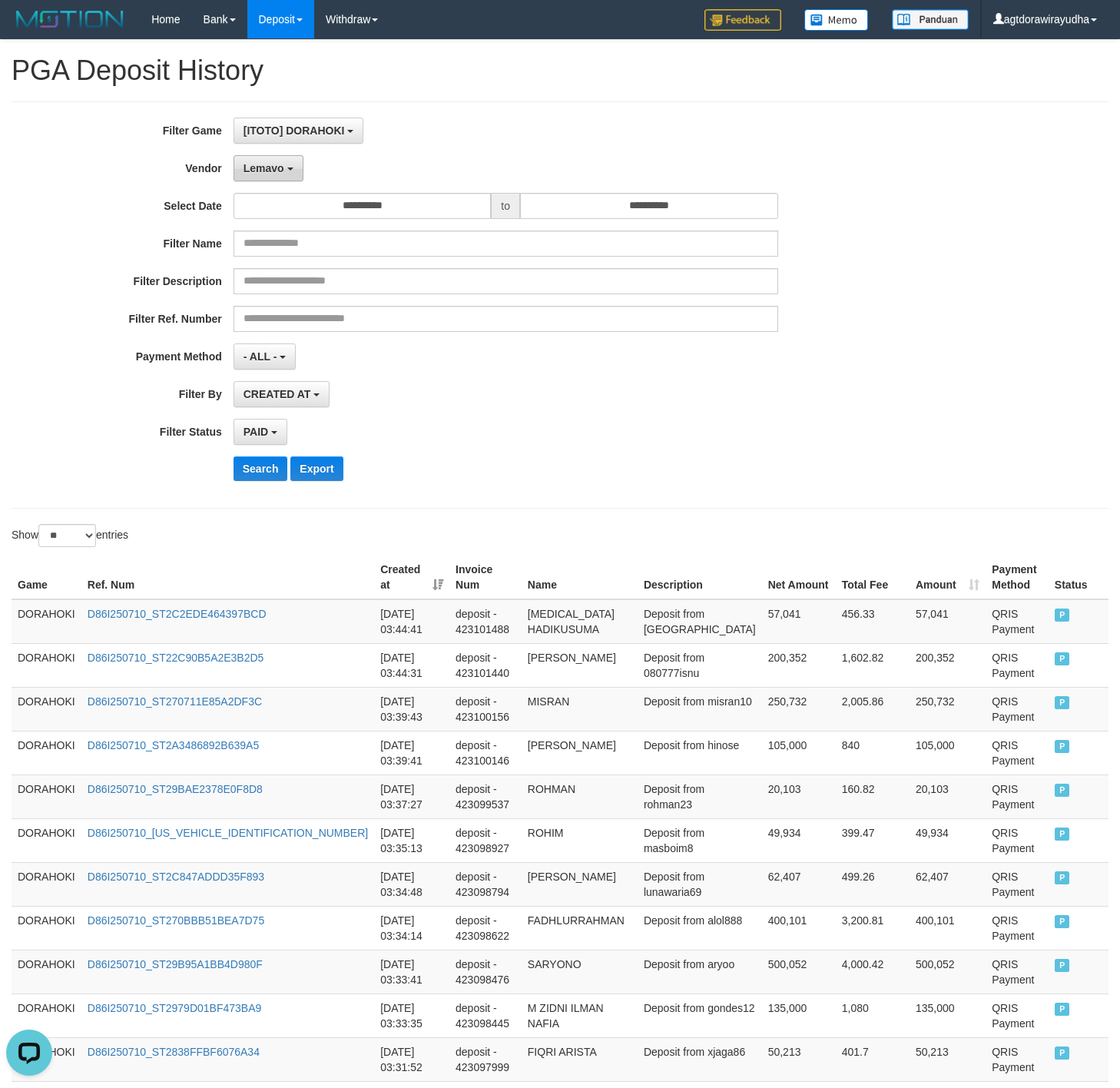 click on "Lemavo" at bounding box center (263, 168) 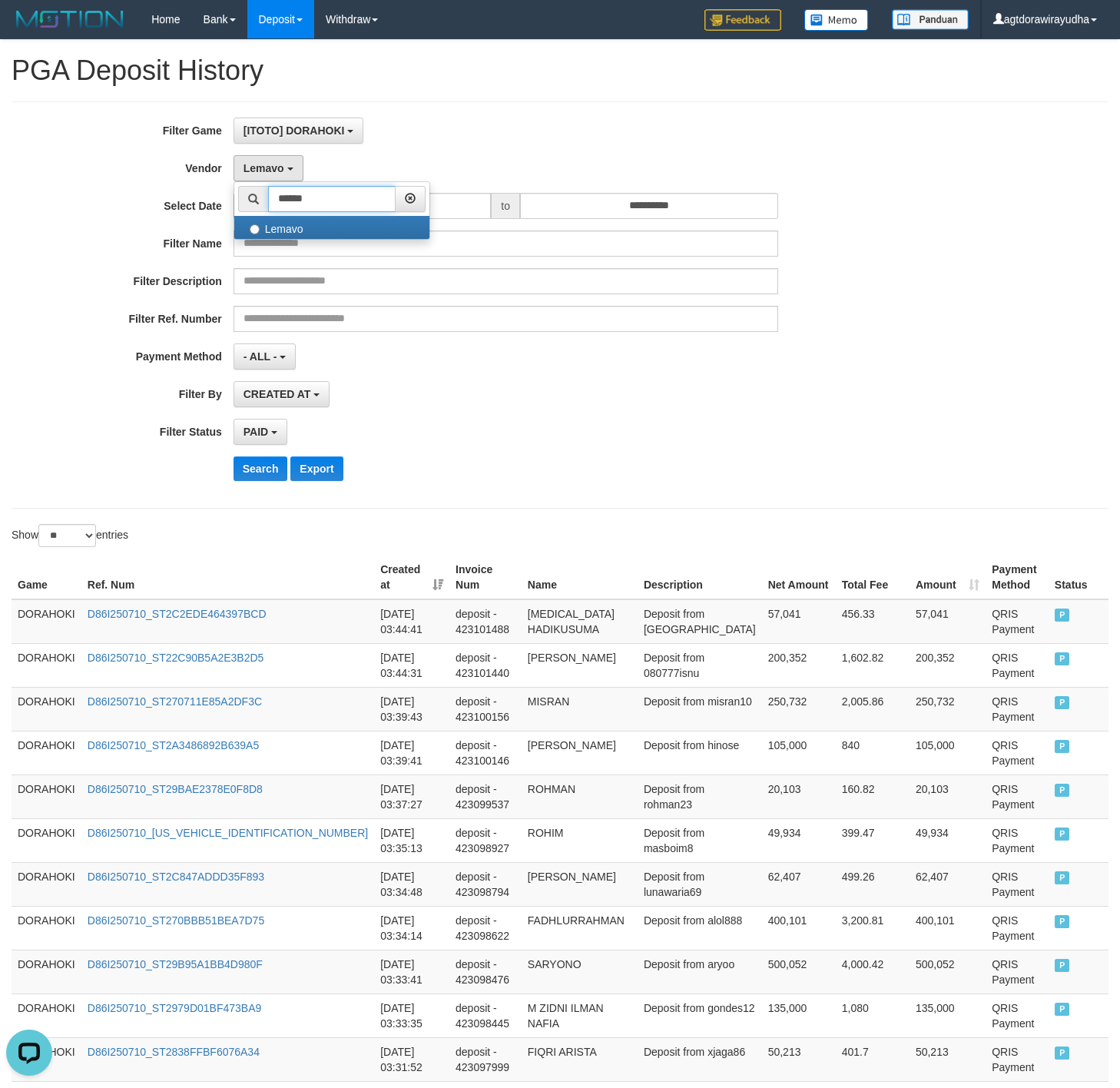 click on "******" at bounding box center (332, 199) 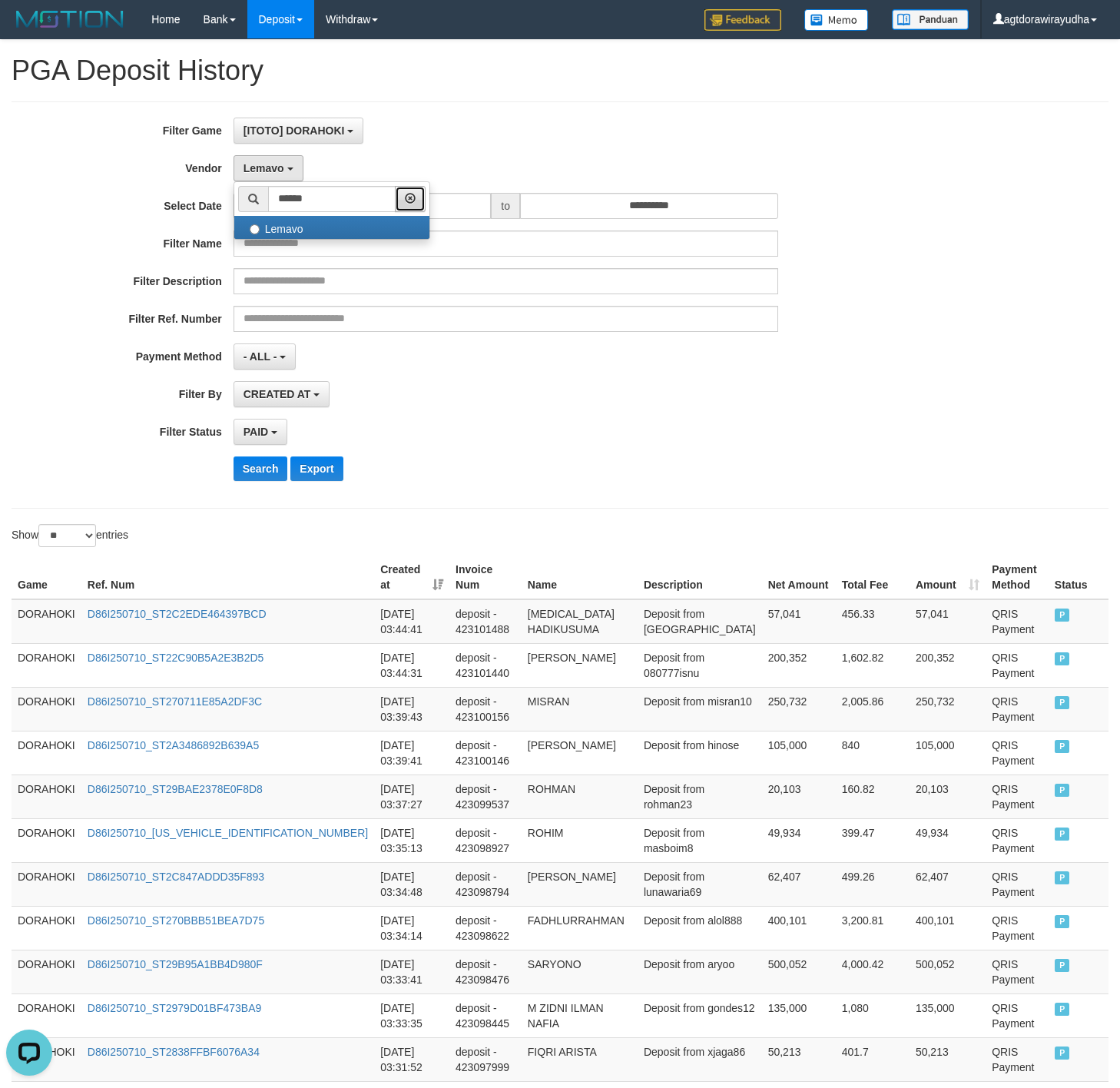 click at bounding box center [410, 199] 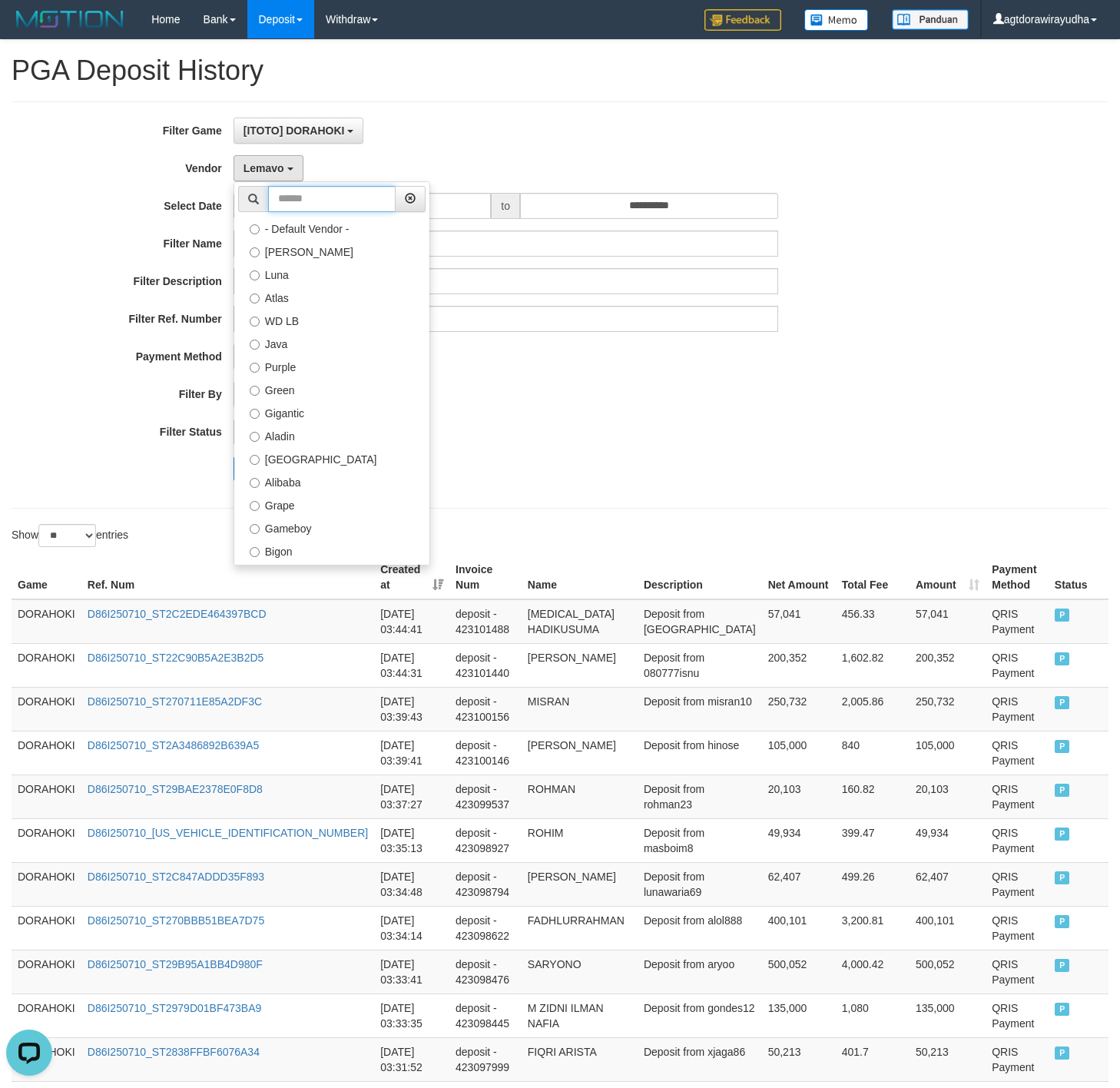click at bounding box center [332, 199] 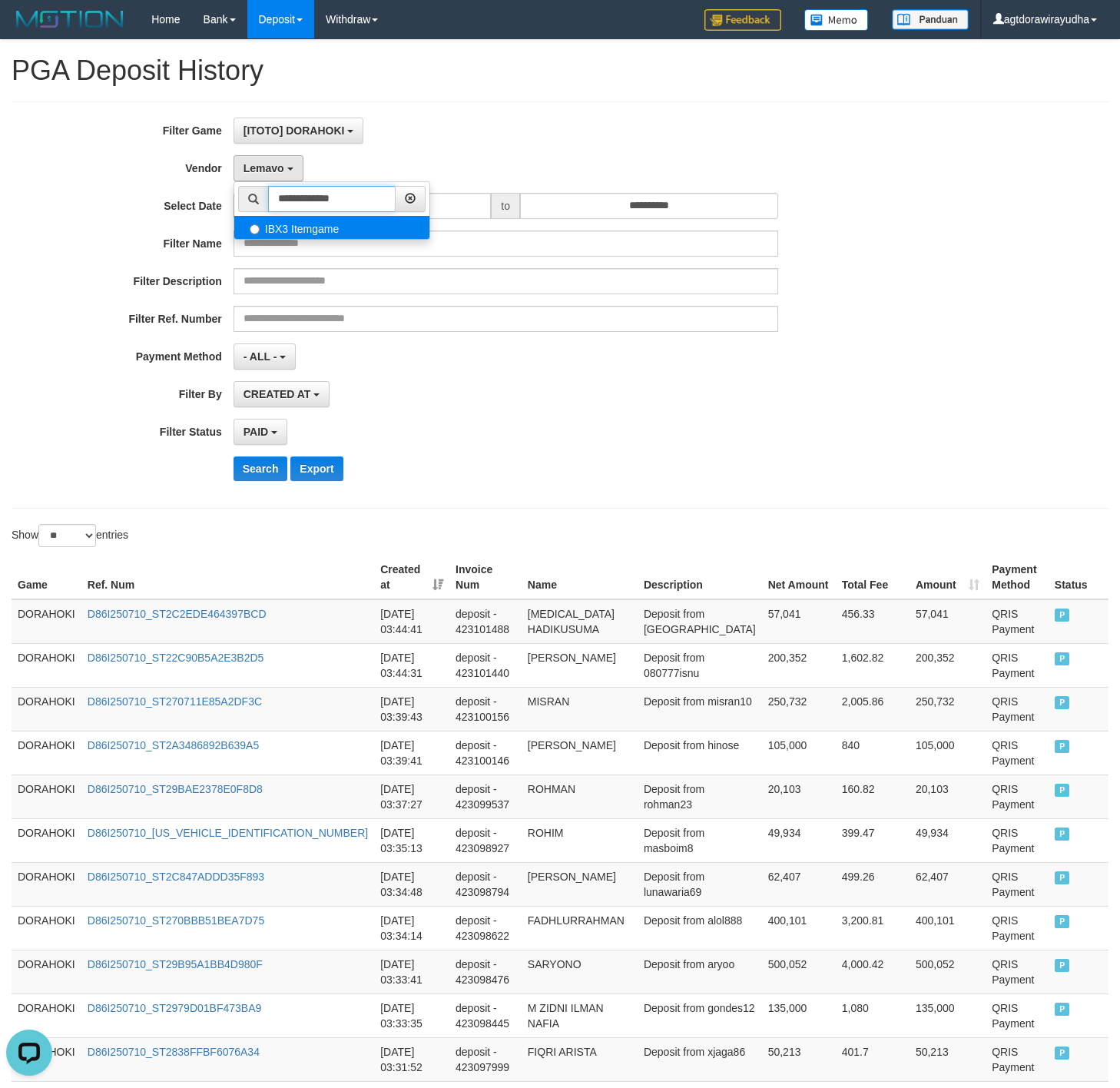type on "**********" 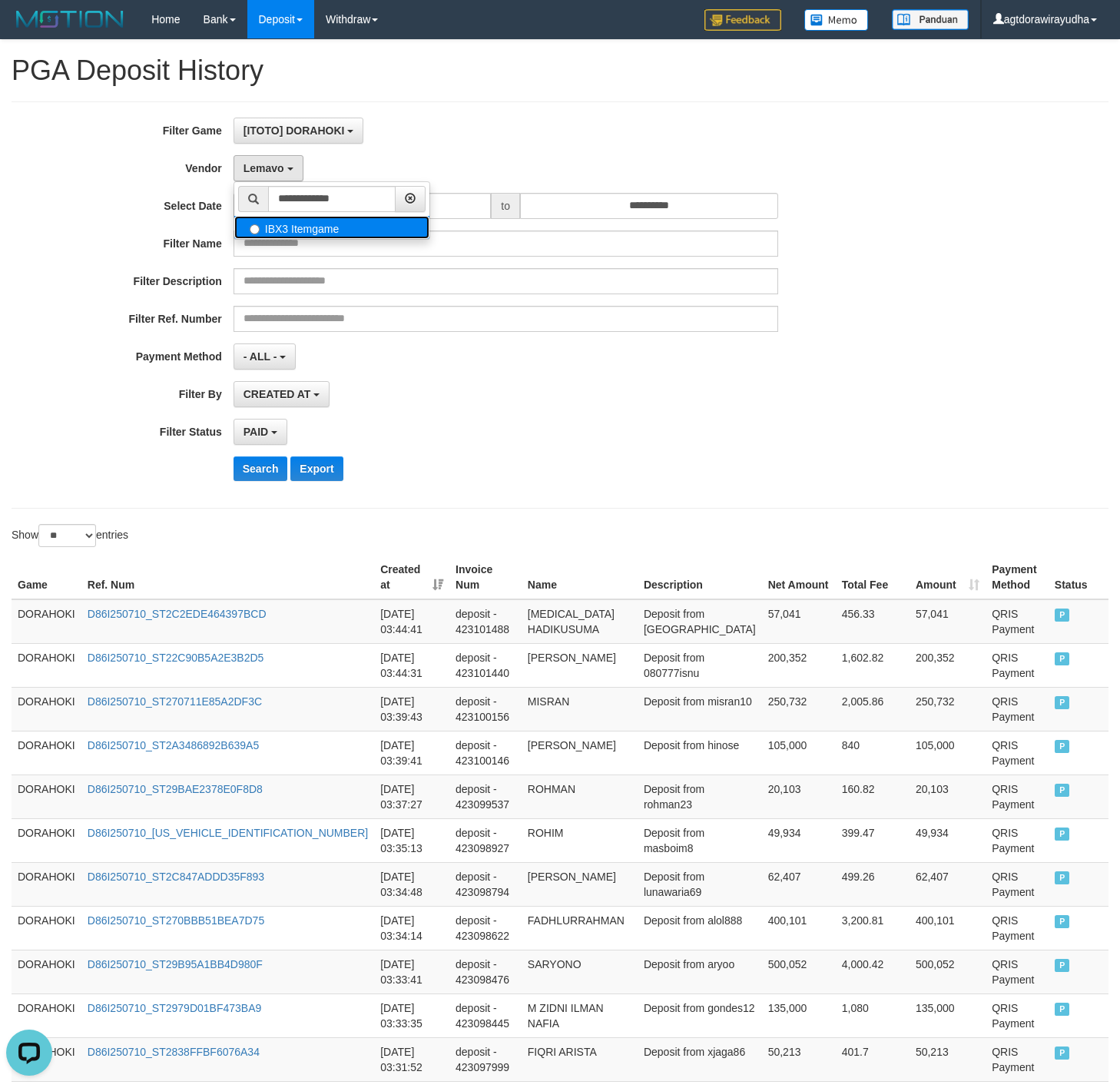 click on "IBX3 Itemgame" at bounding box center (332, 227) 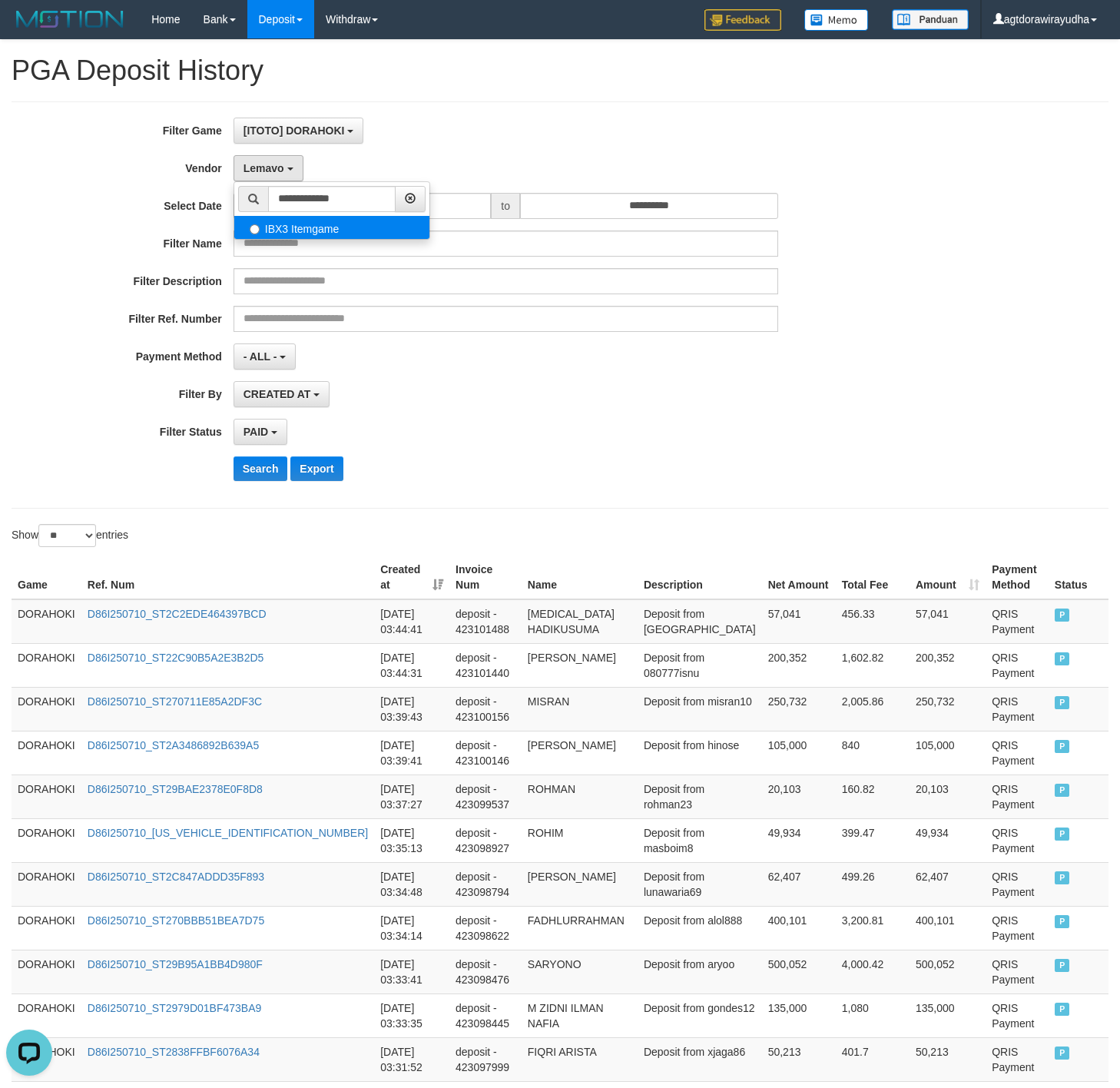 select on "**********" 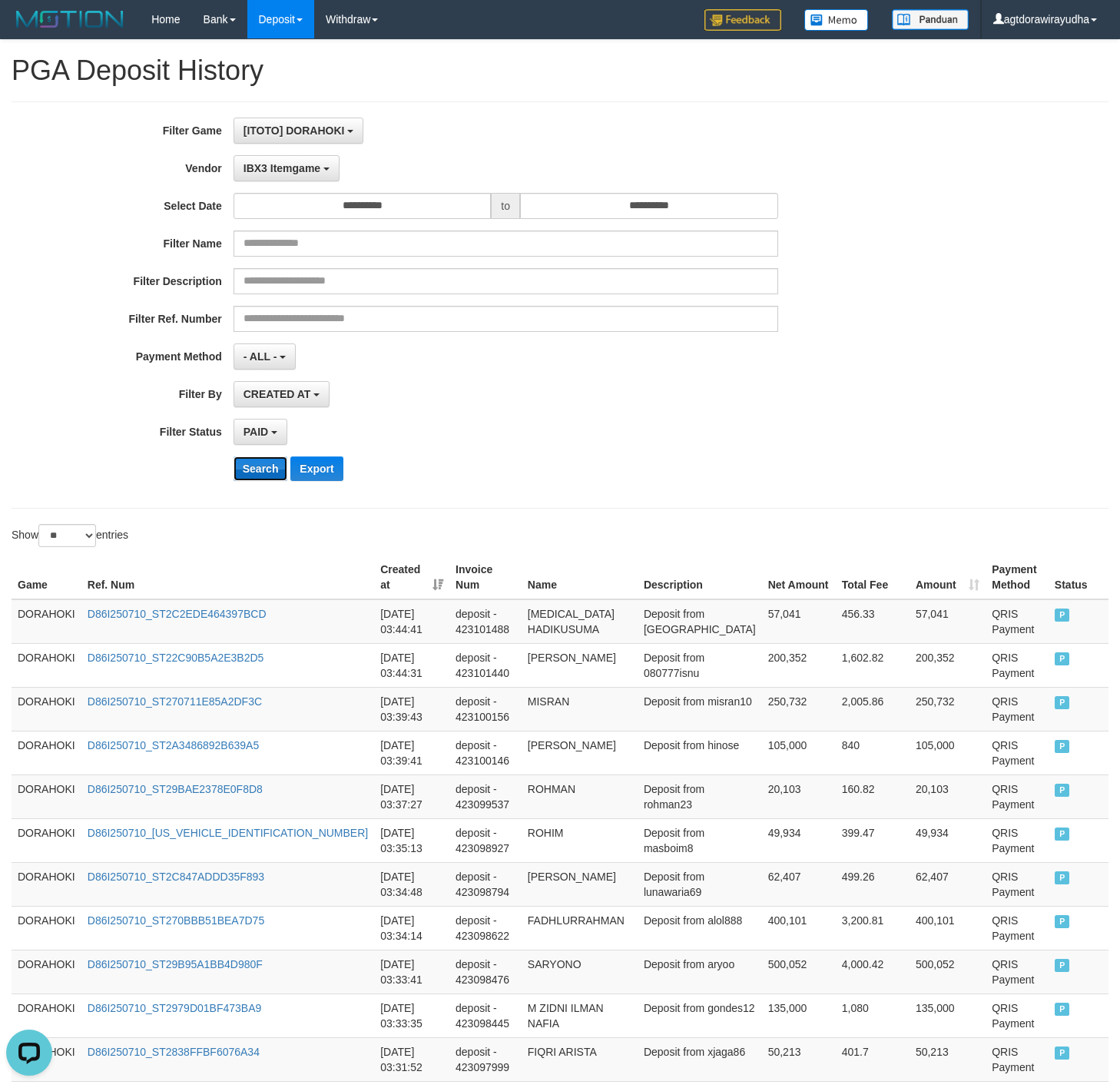 click on "Search" at bounding box center [260, 469] 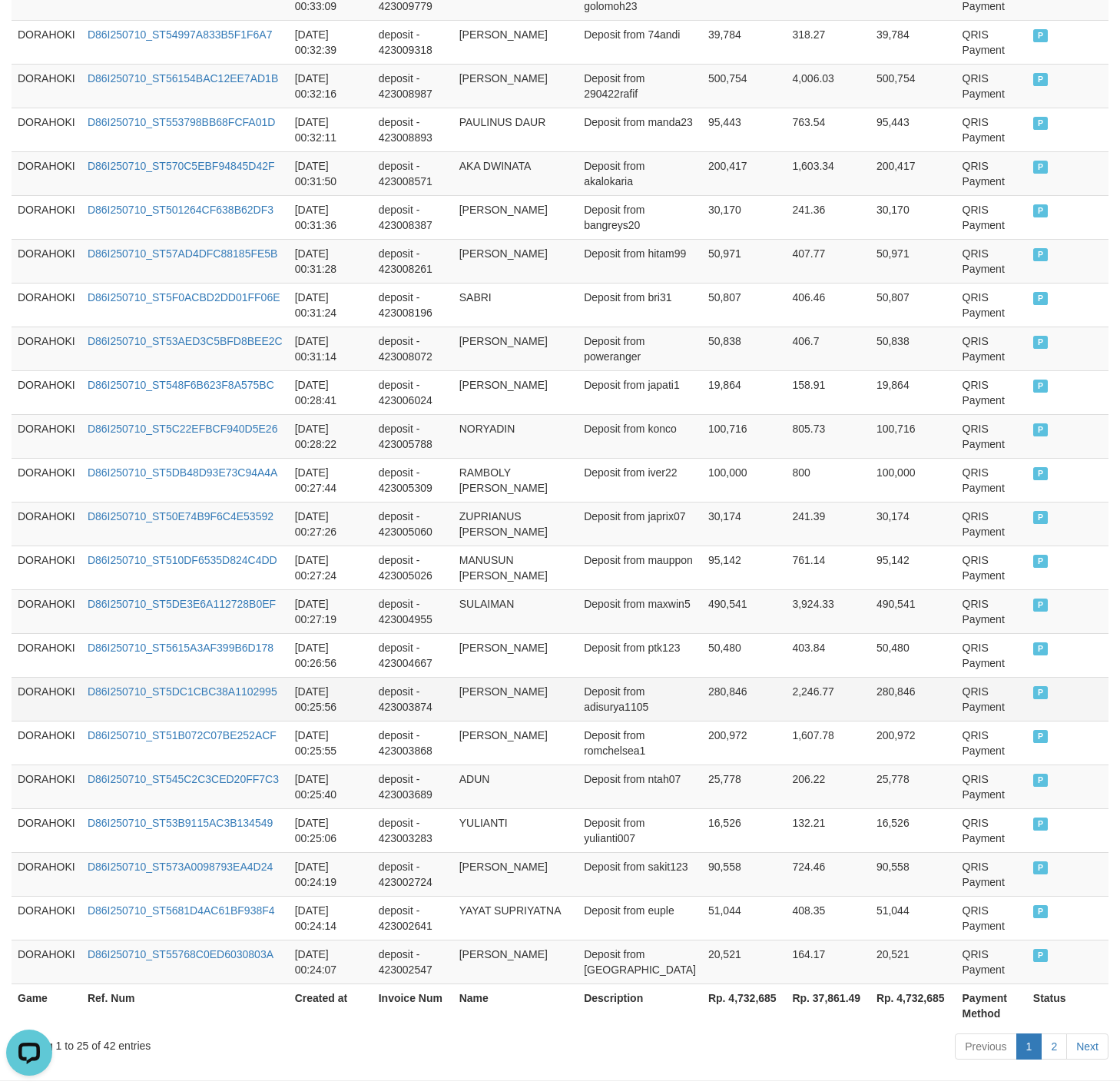 scroll, scrollTop: 787, scrollLeft: 0, axis: vertical 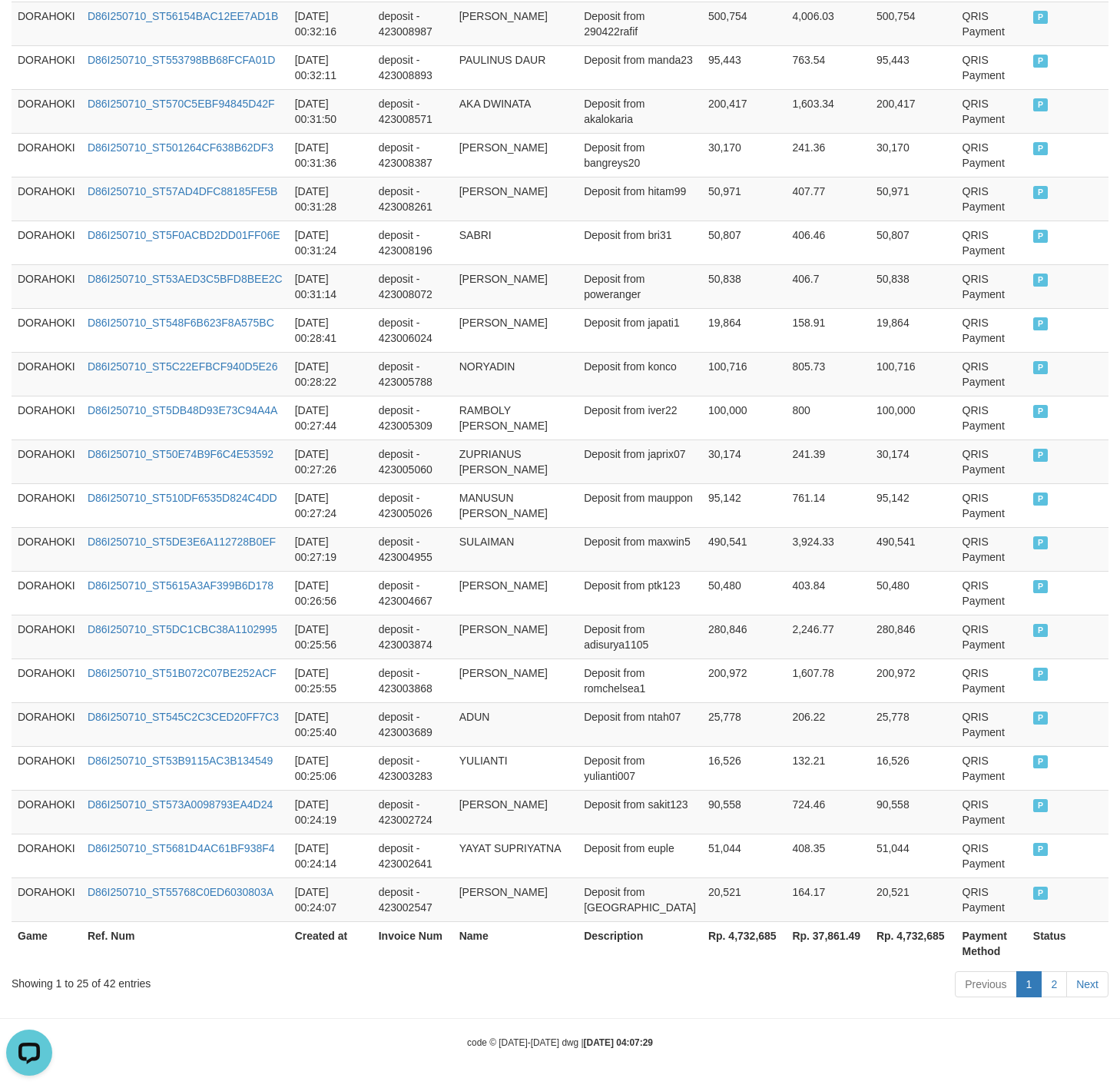 click on "Rp. 4,732,685" at bounding box center [744, 943] 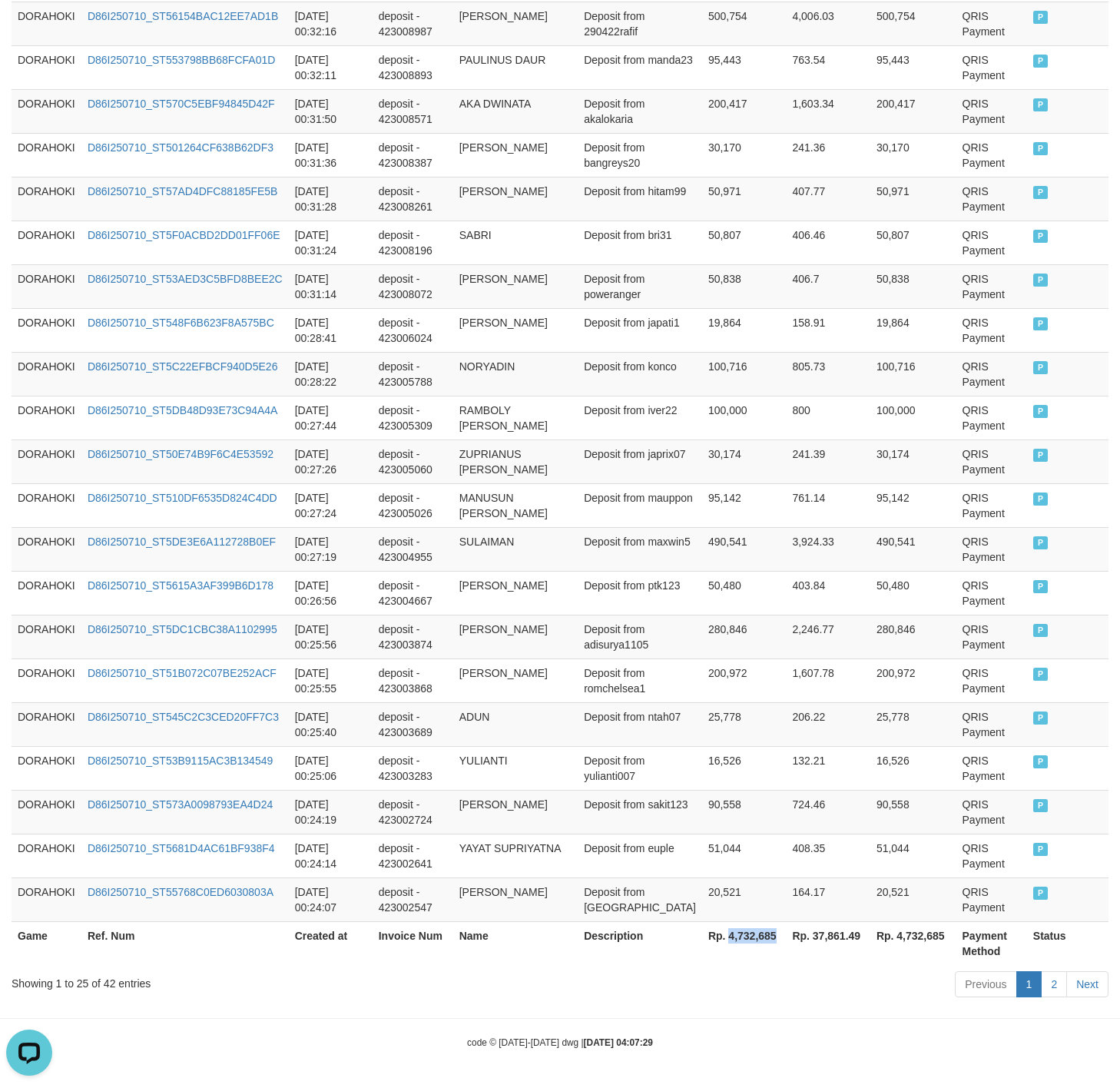 drag, startPoint x: 740, startPoint y: 934, endPoint x: 724, endPoint y: 934, distance: 16 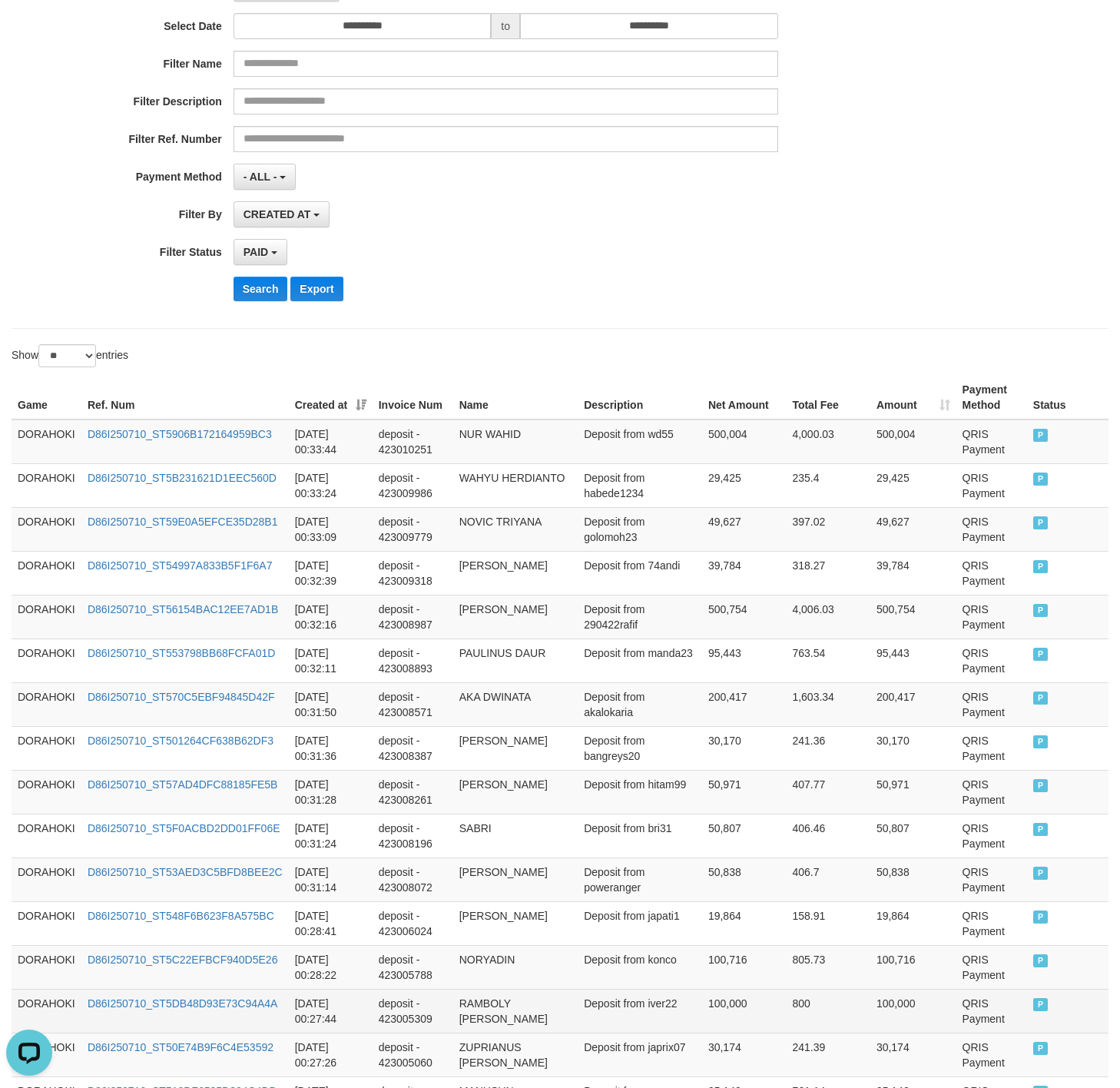 scroll, scrollTop: 0, scrollLeft: 0, axis: both 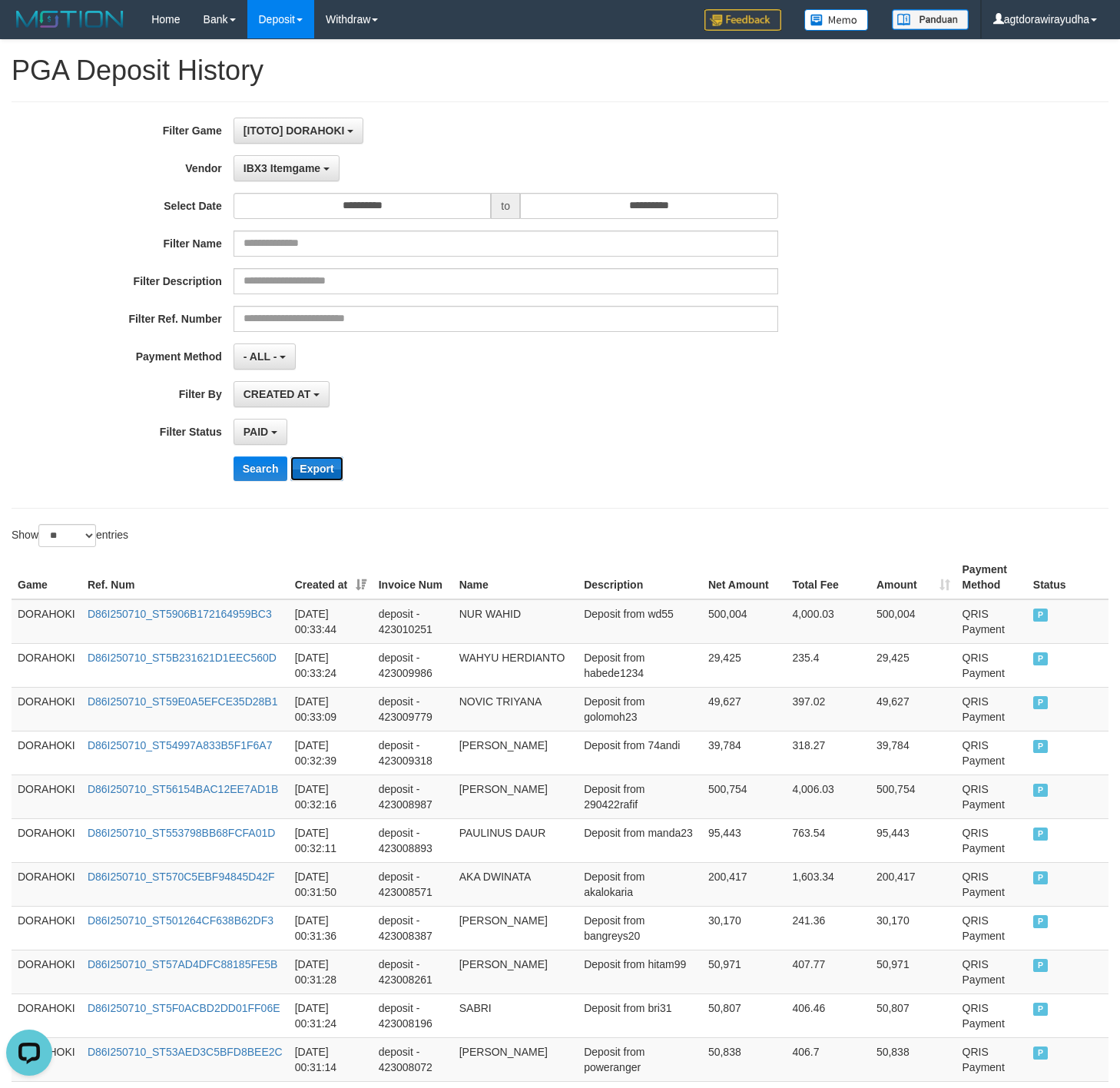 click on "Export" at bounding box center [316, 469] 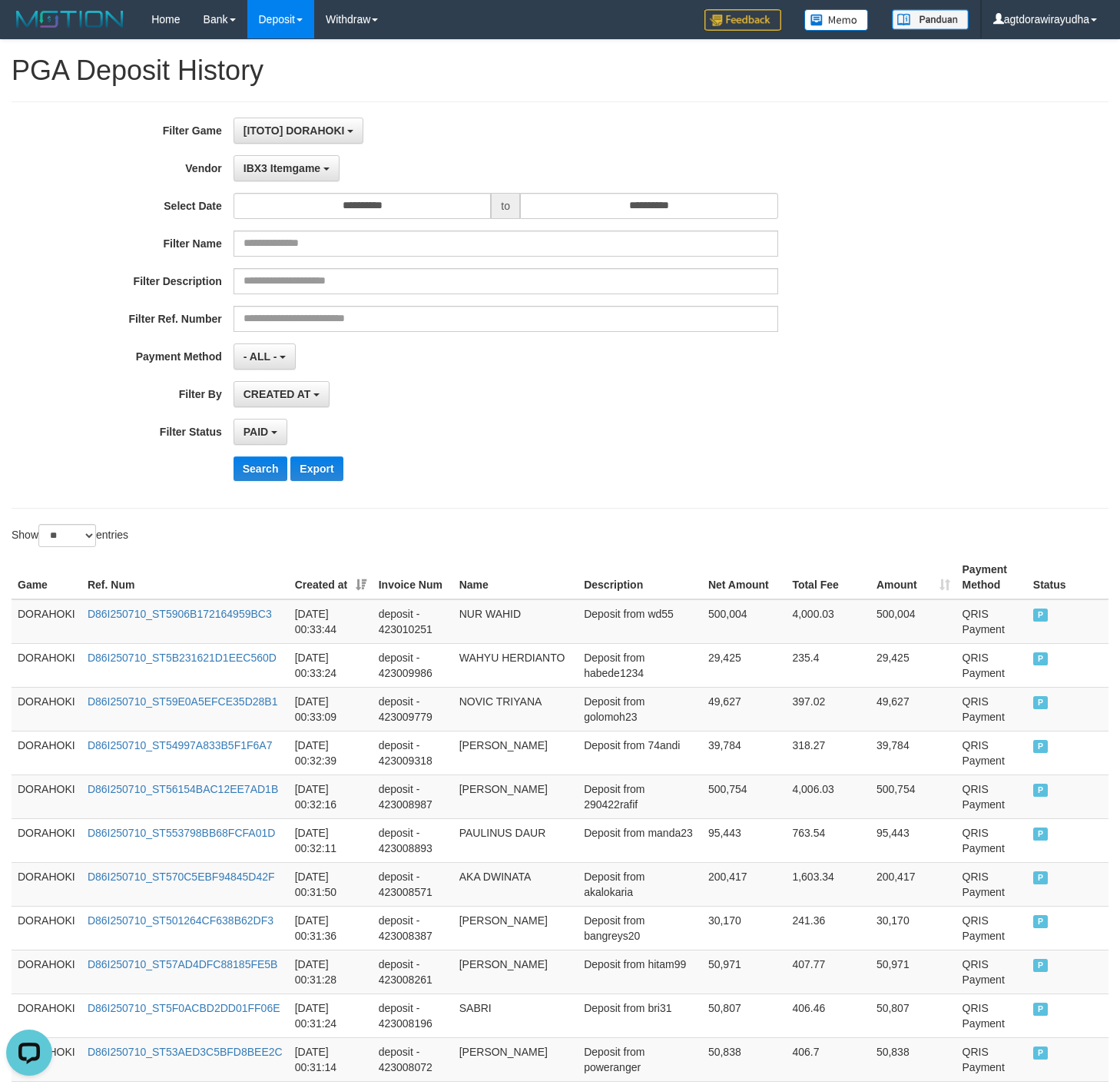 click on "CREATED AT
PAID AT
CREATED AT" at bounding box center [505, 394] 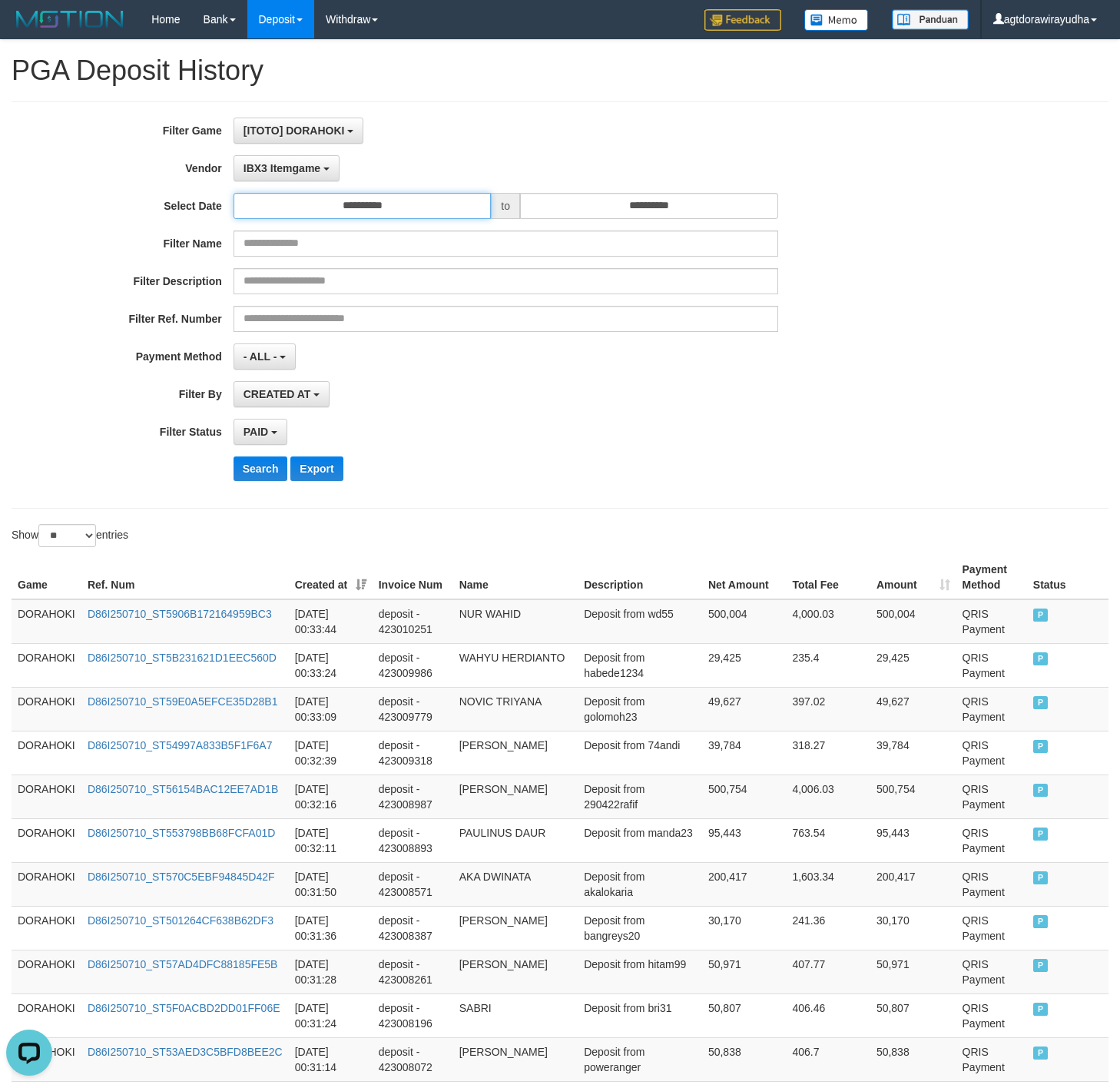 click on "**********" at bounding box center (363, 206) 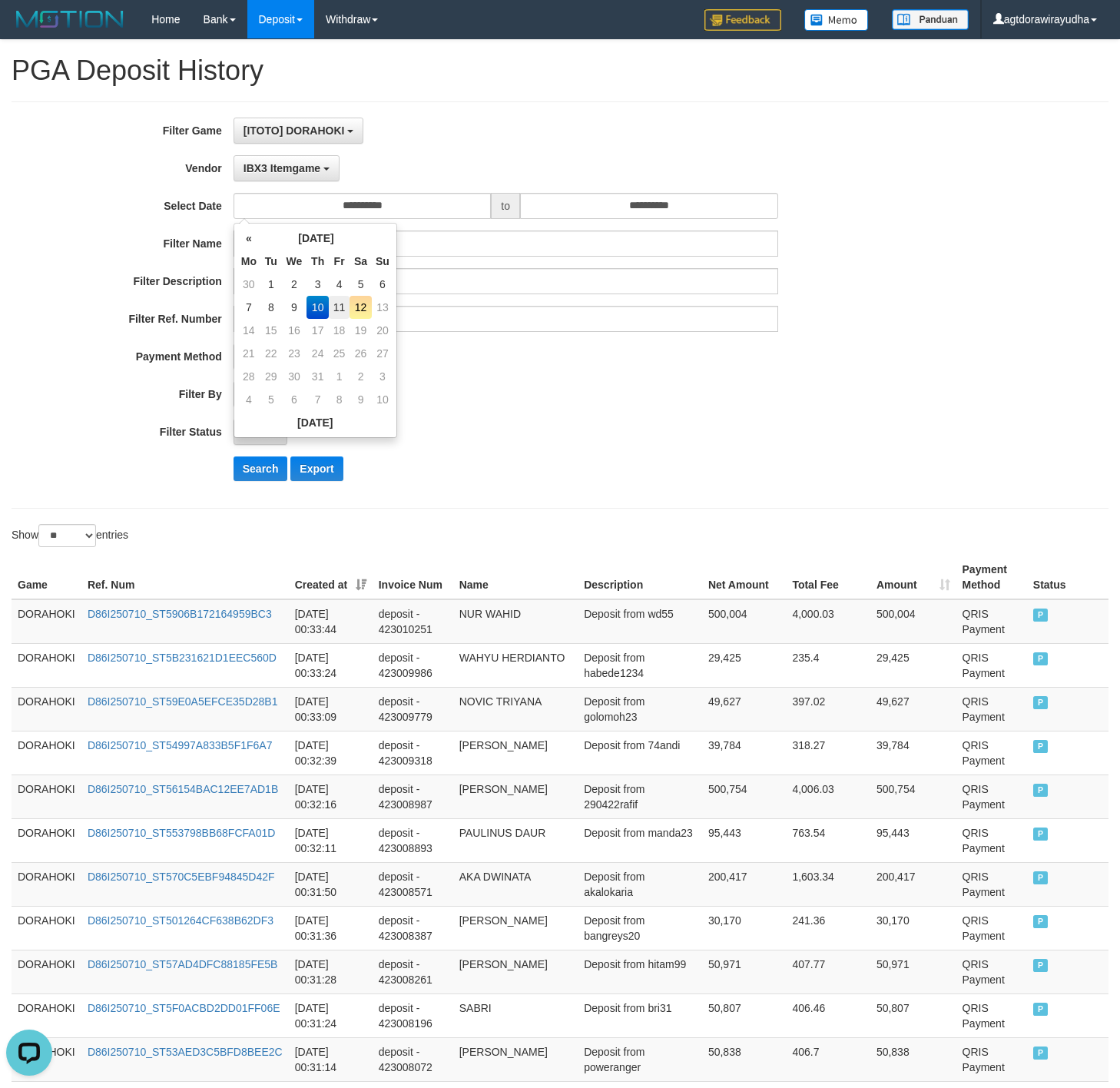 click on "11" at bounding box center [339, 307] 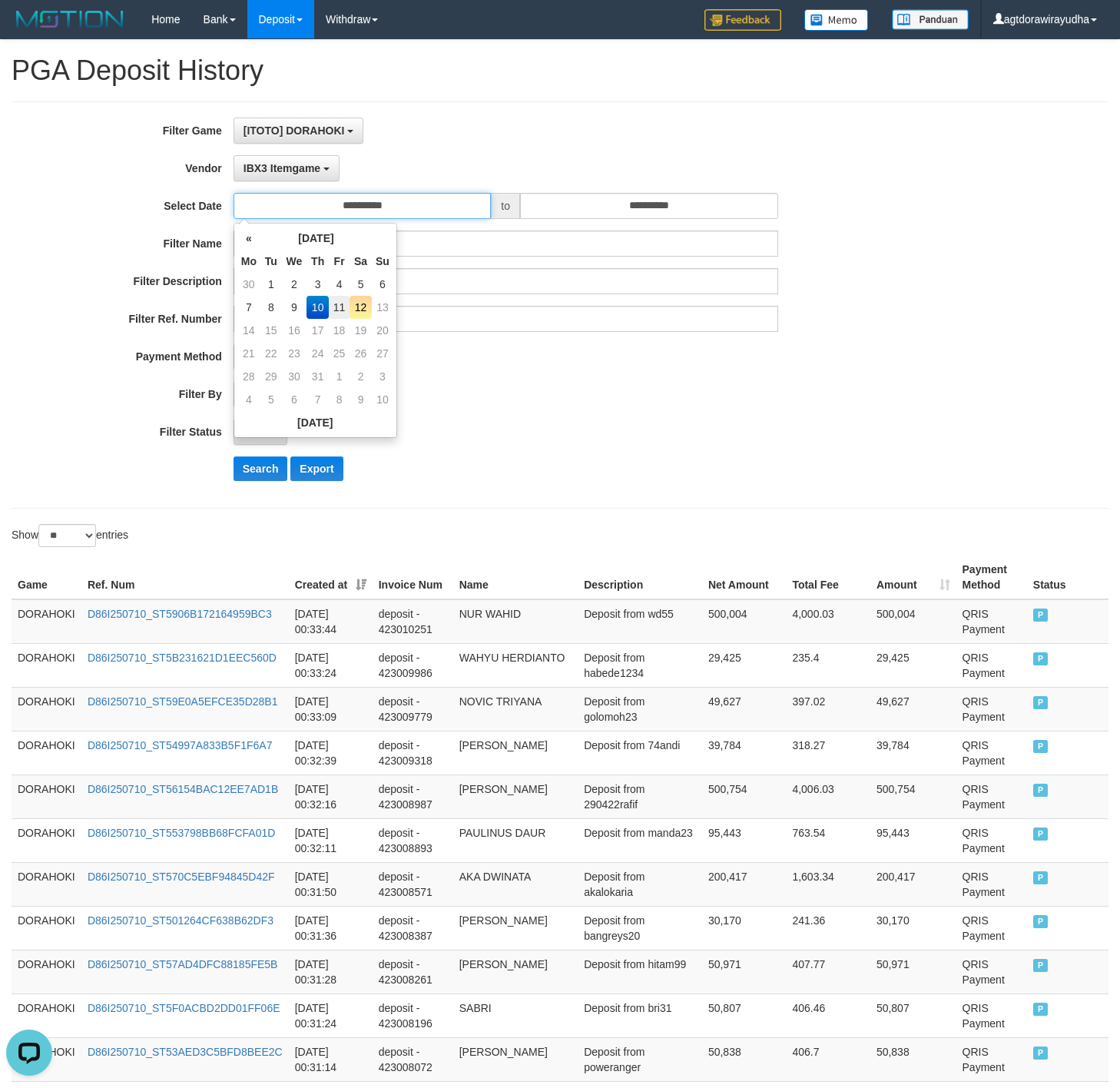 type on "**********" 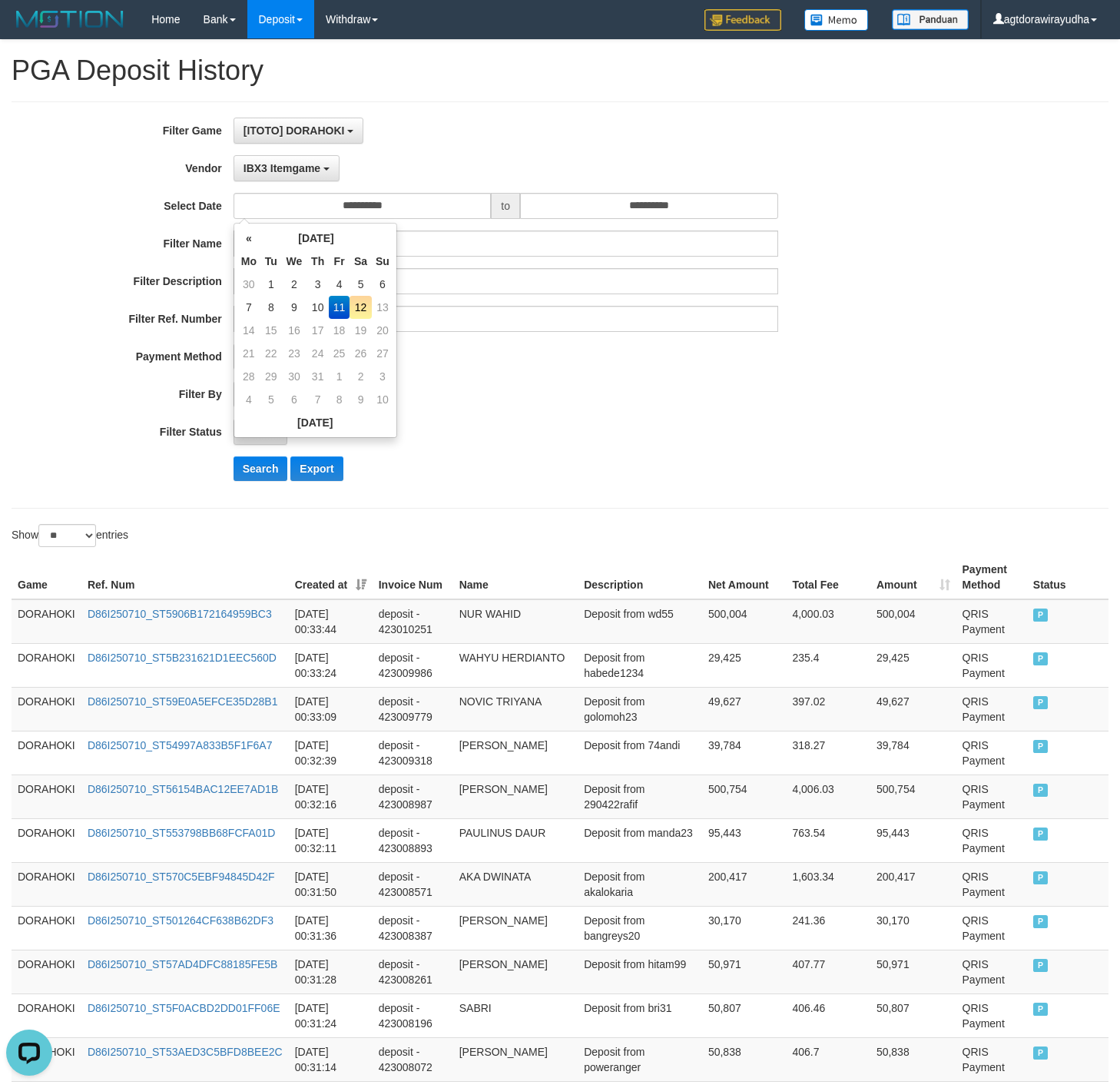 click on "PAID								    SELECT ALL  - ALL -  SELECT STATUS
PENDING/UNPAID
PAID
CANCELED
EXPIRED" at bounding box center [505, 432] 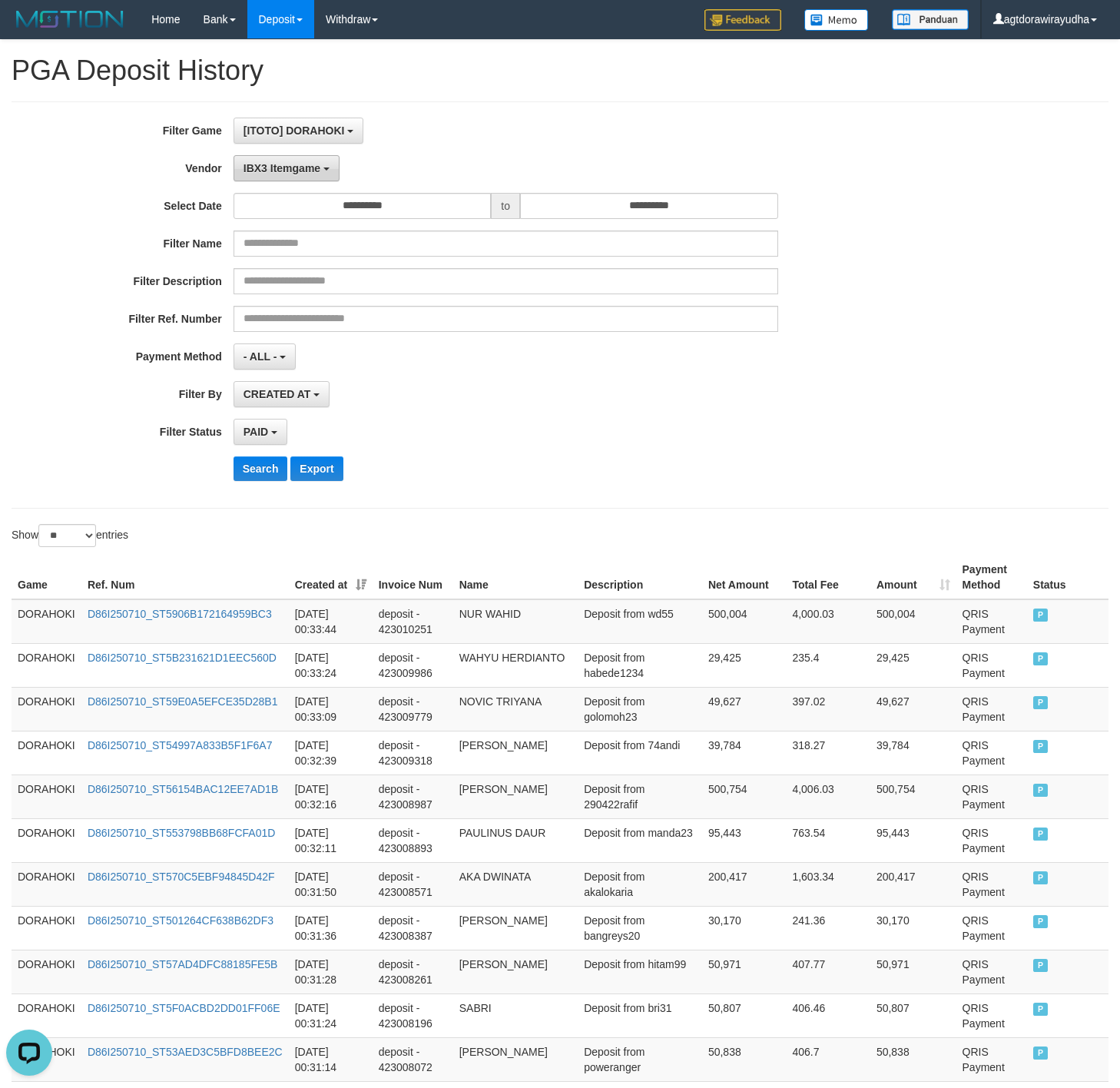 click on "IBX3 Itemgame" at bounding box center [287, 168] 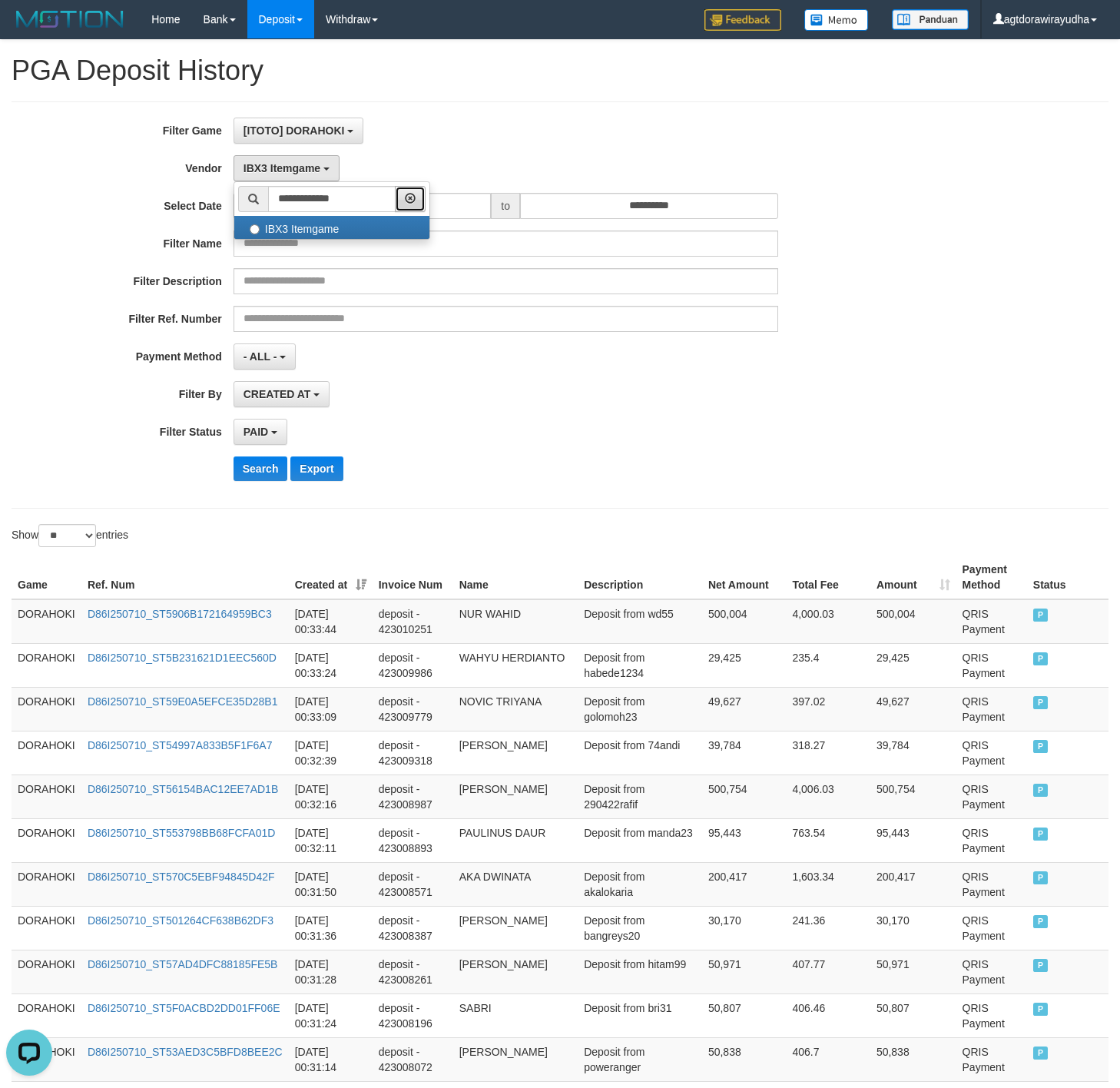 click at bounding box center [410, 199] 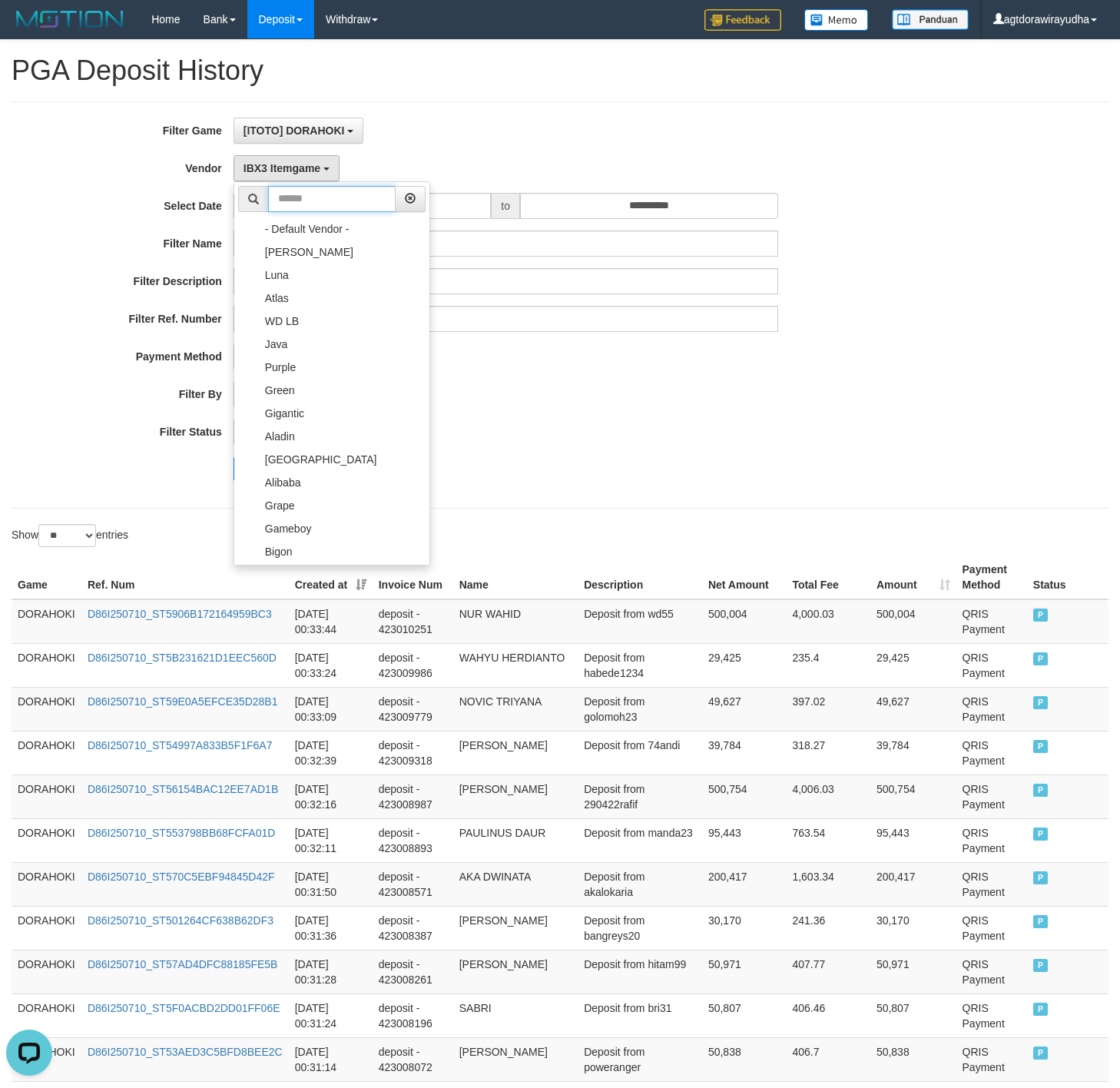 click at bounding box center (332, 199) 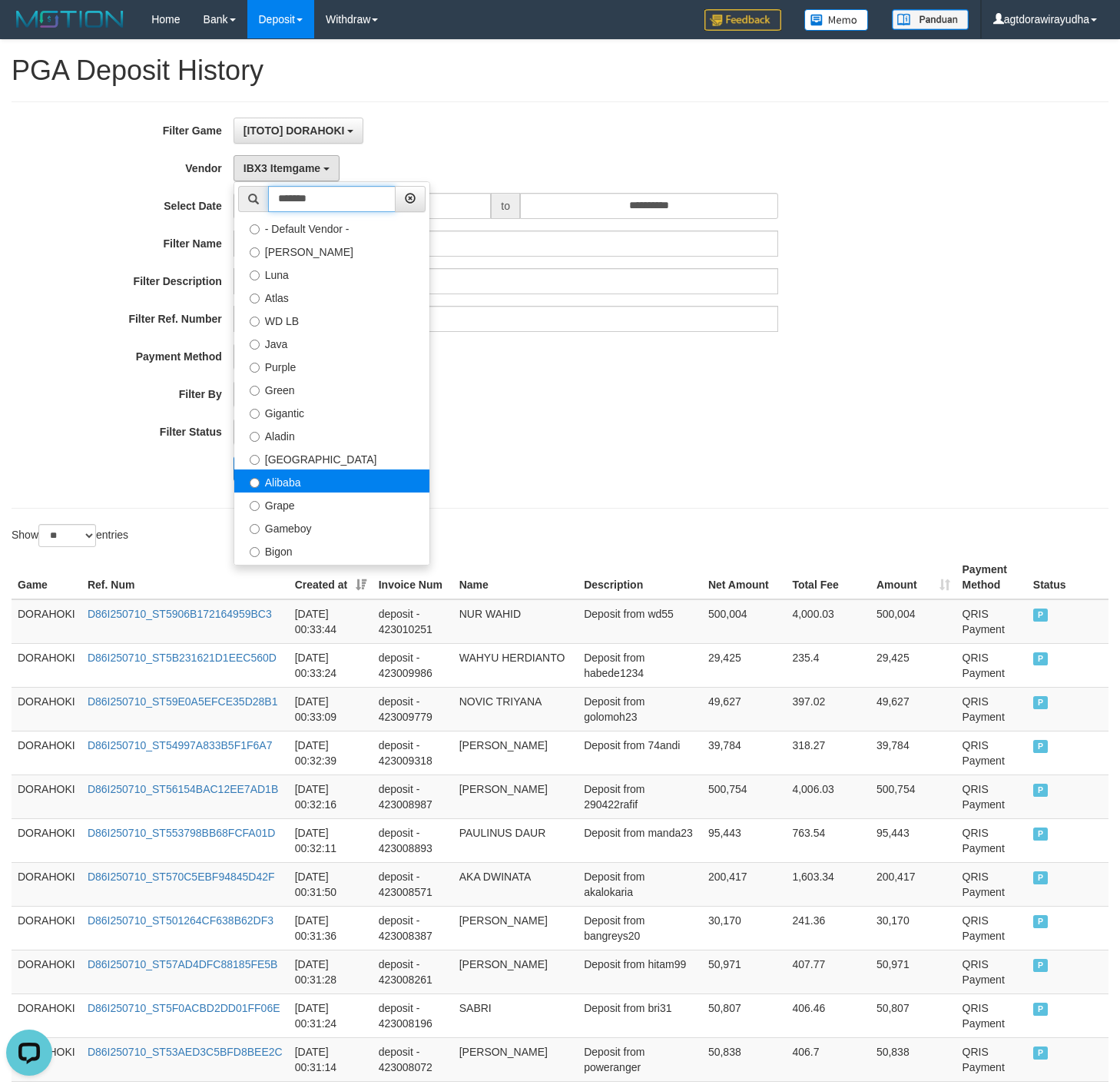type on "*******" 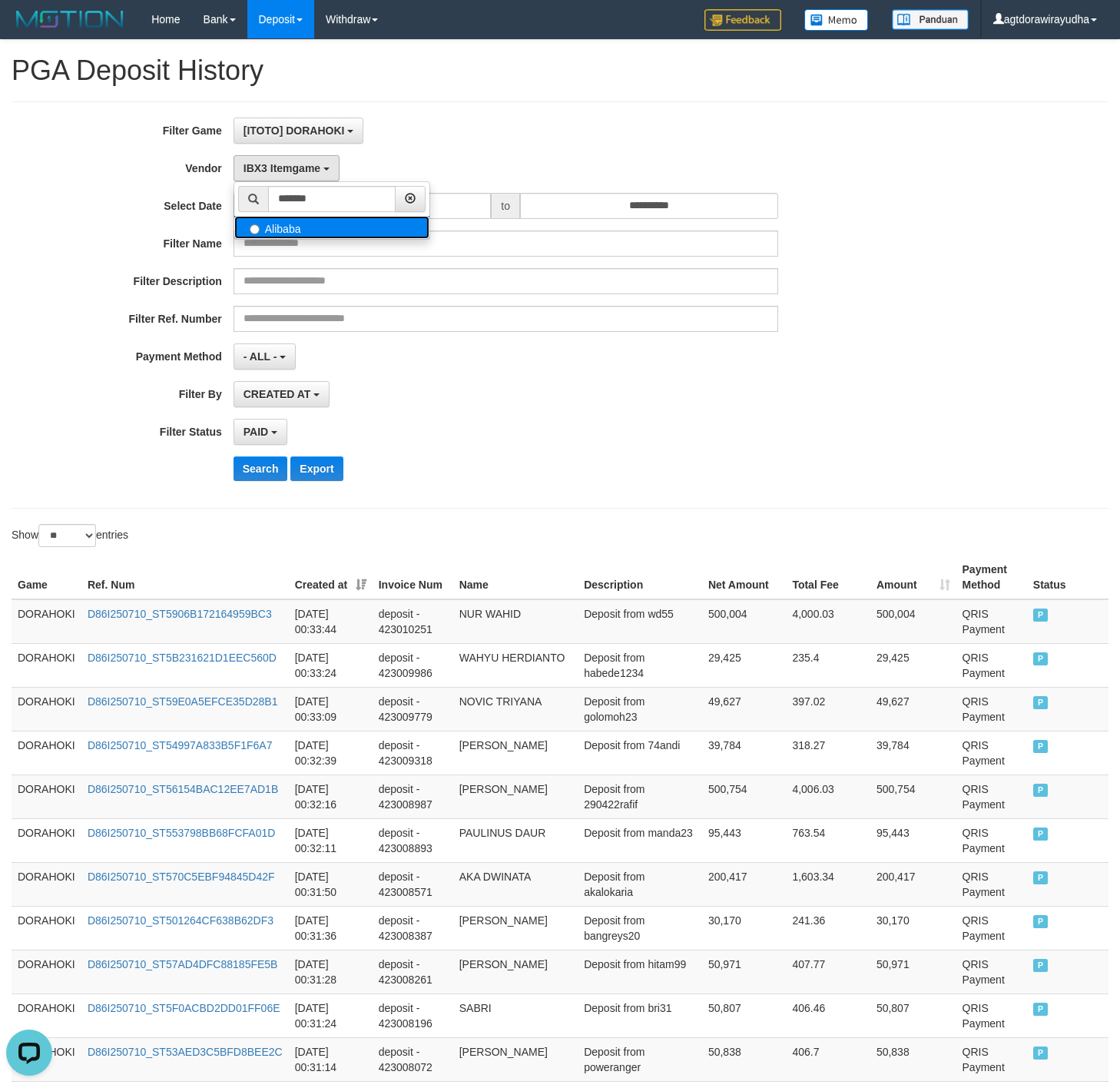 click on "Alibaba" at bounding box center (332, 227) 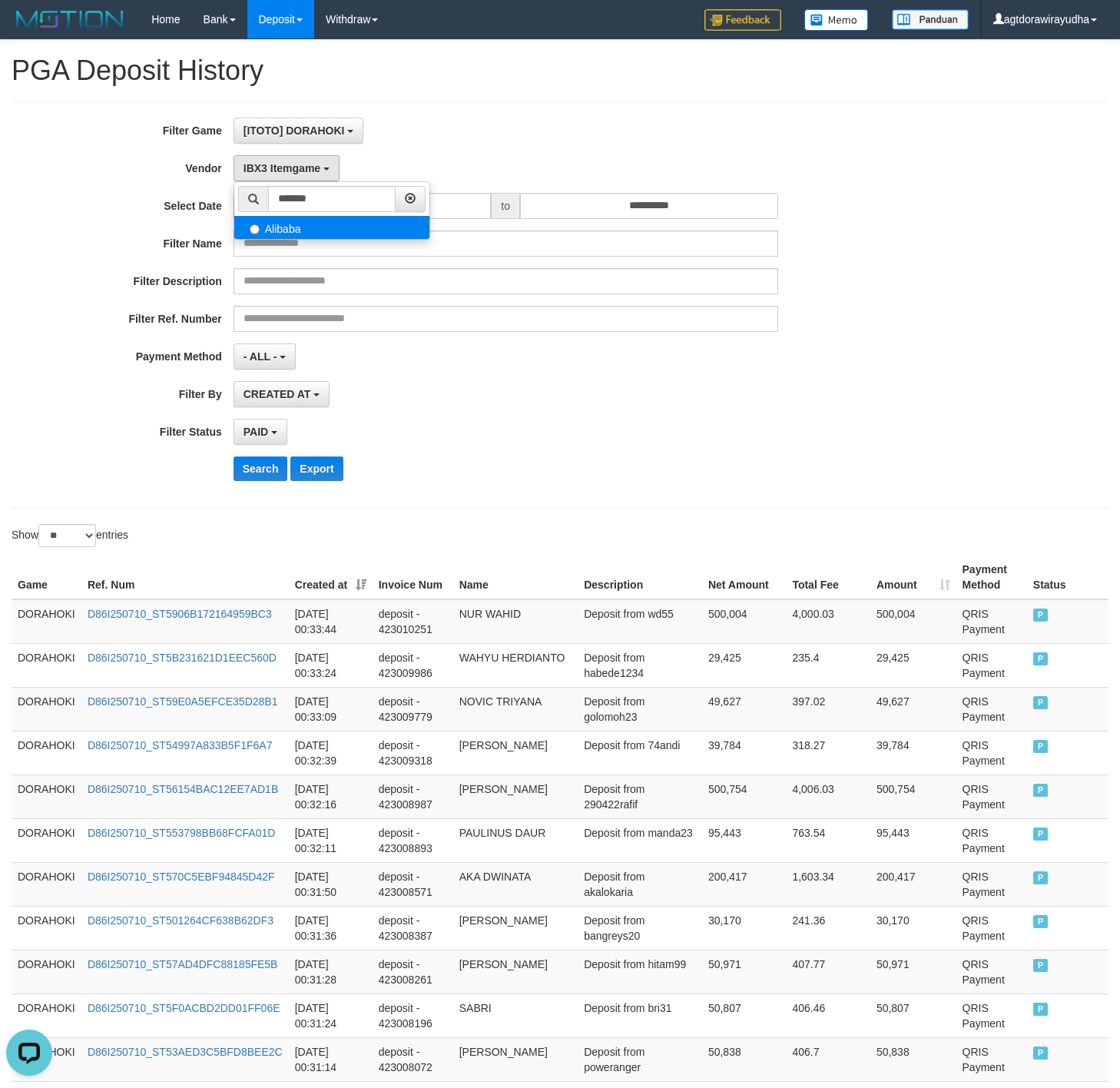 select on "**********" 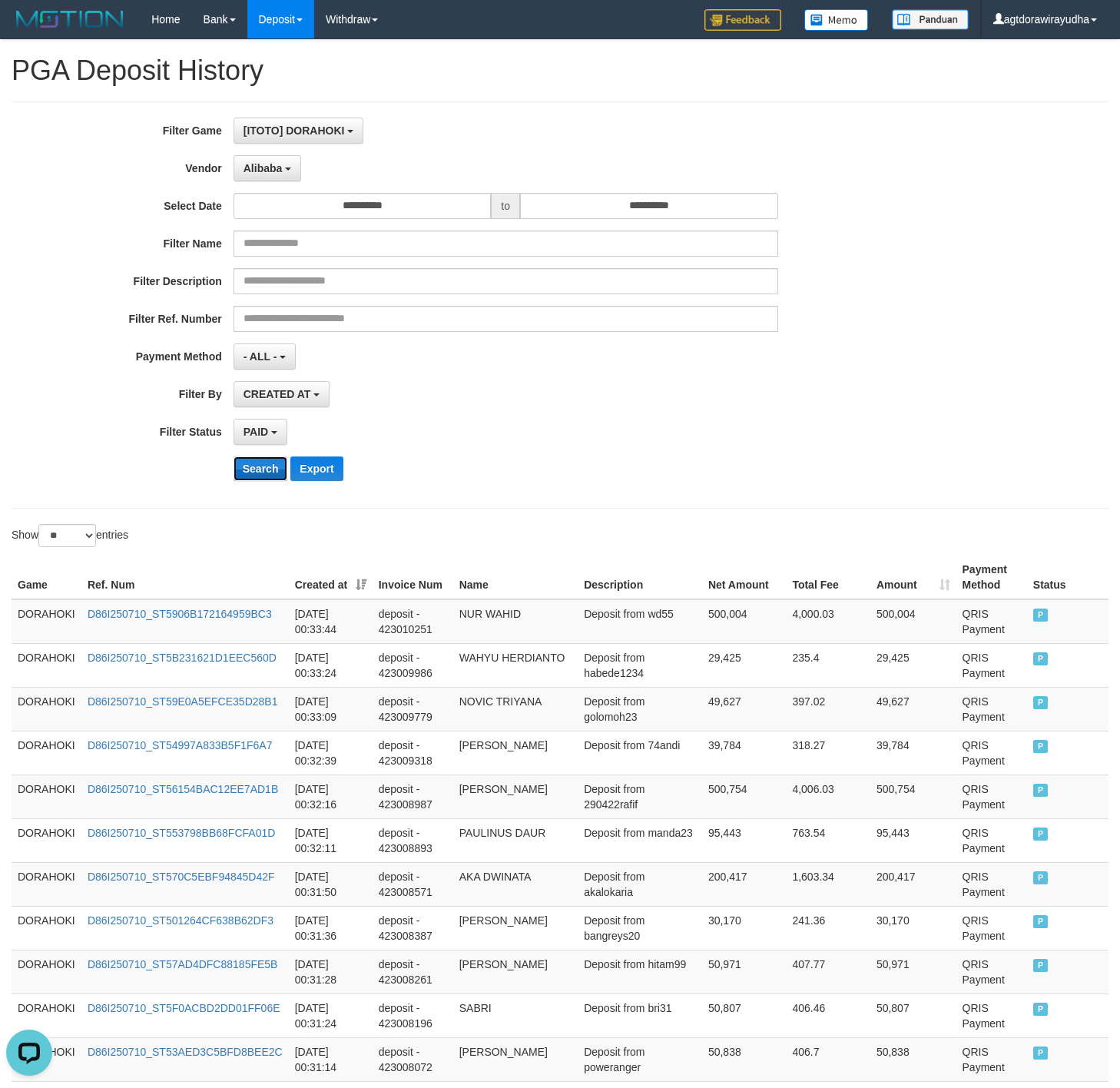 click on "Search" at bounding box center [260, 469] 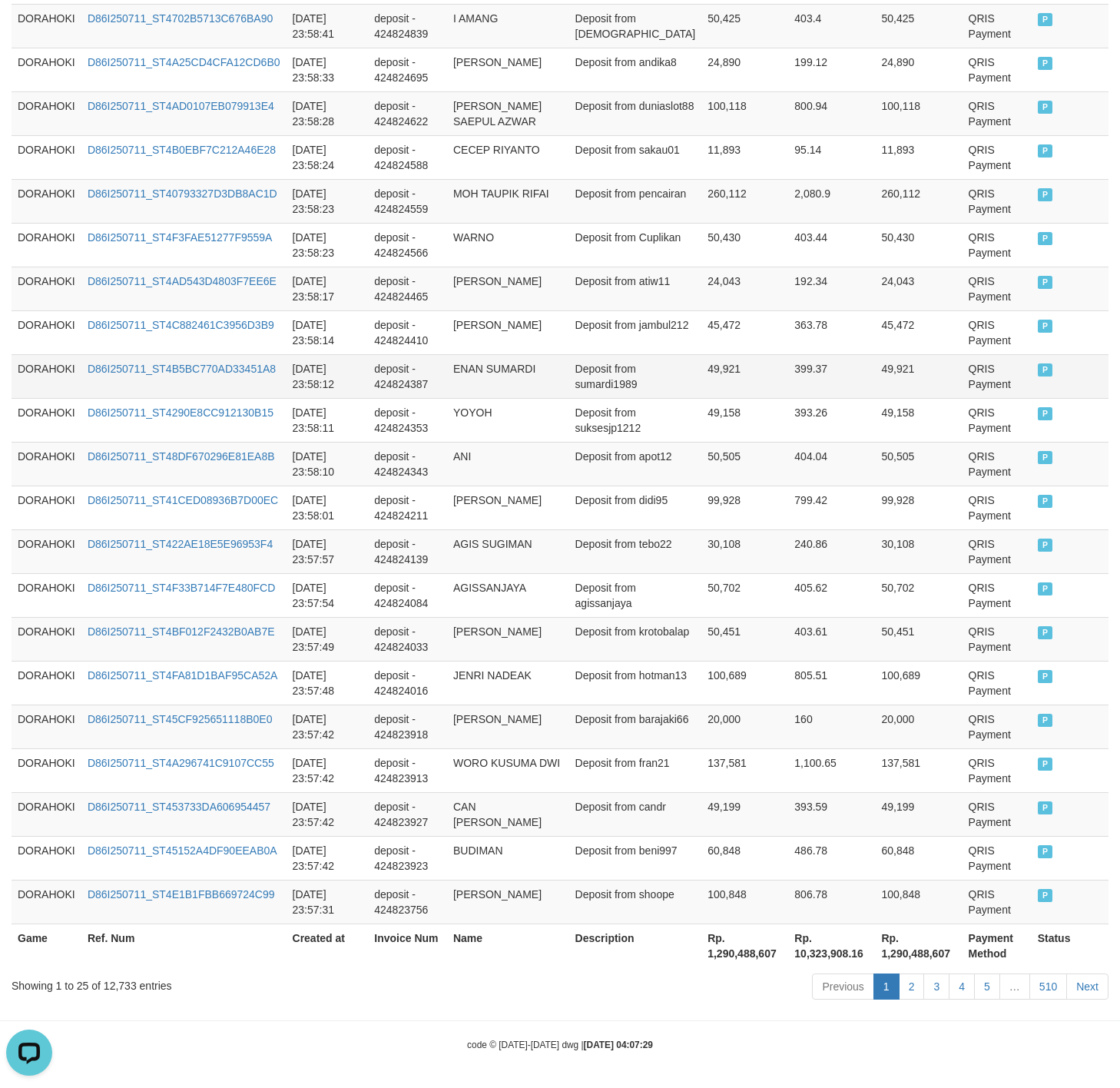 scroll, scrollTop: 787, scrollLeft: 0, axis: vertical 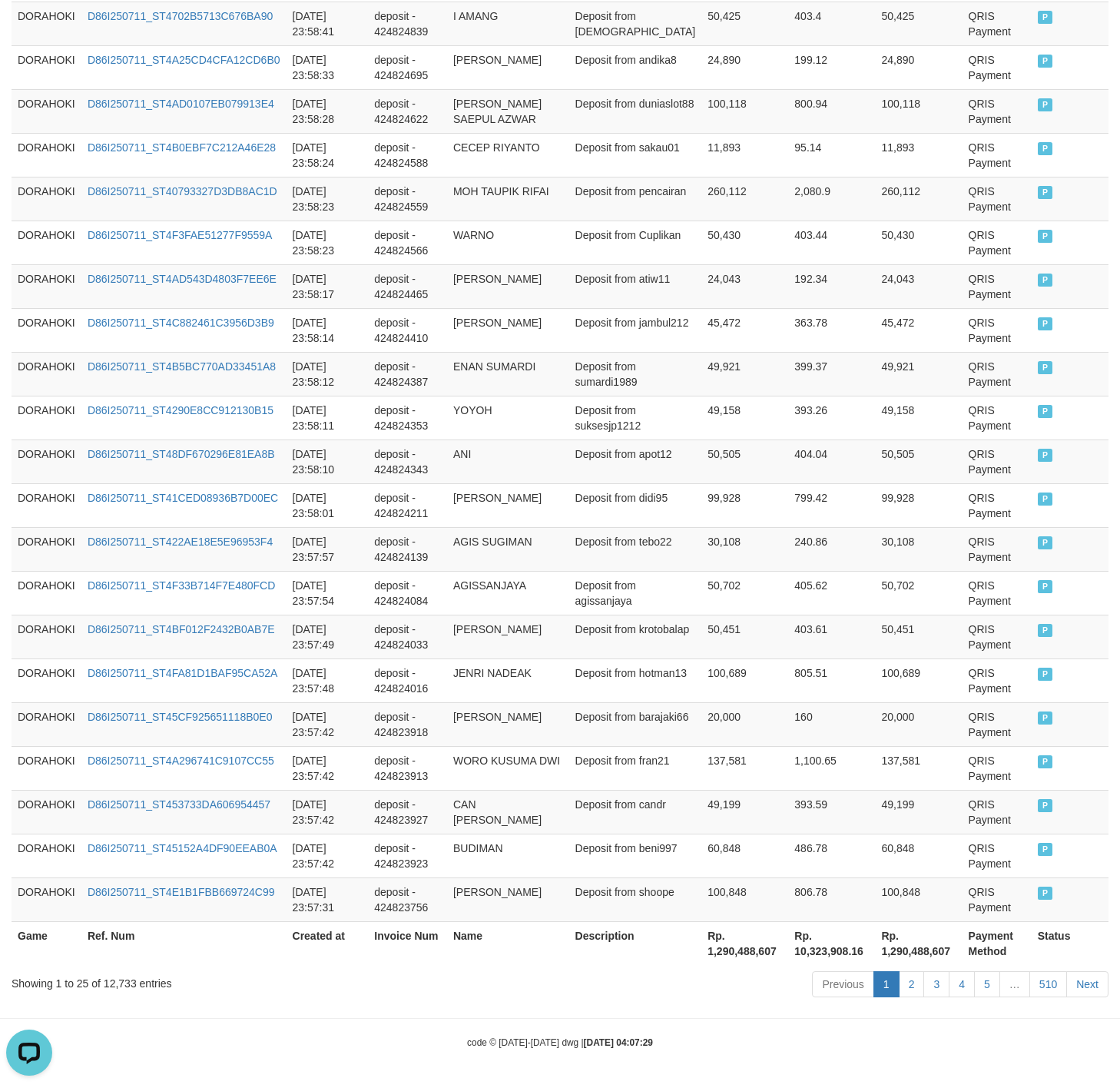 click on "Rp. 1,290,488,607" at bounding box center (744, 943) 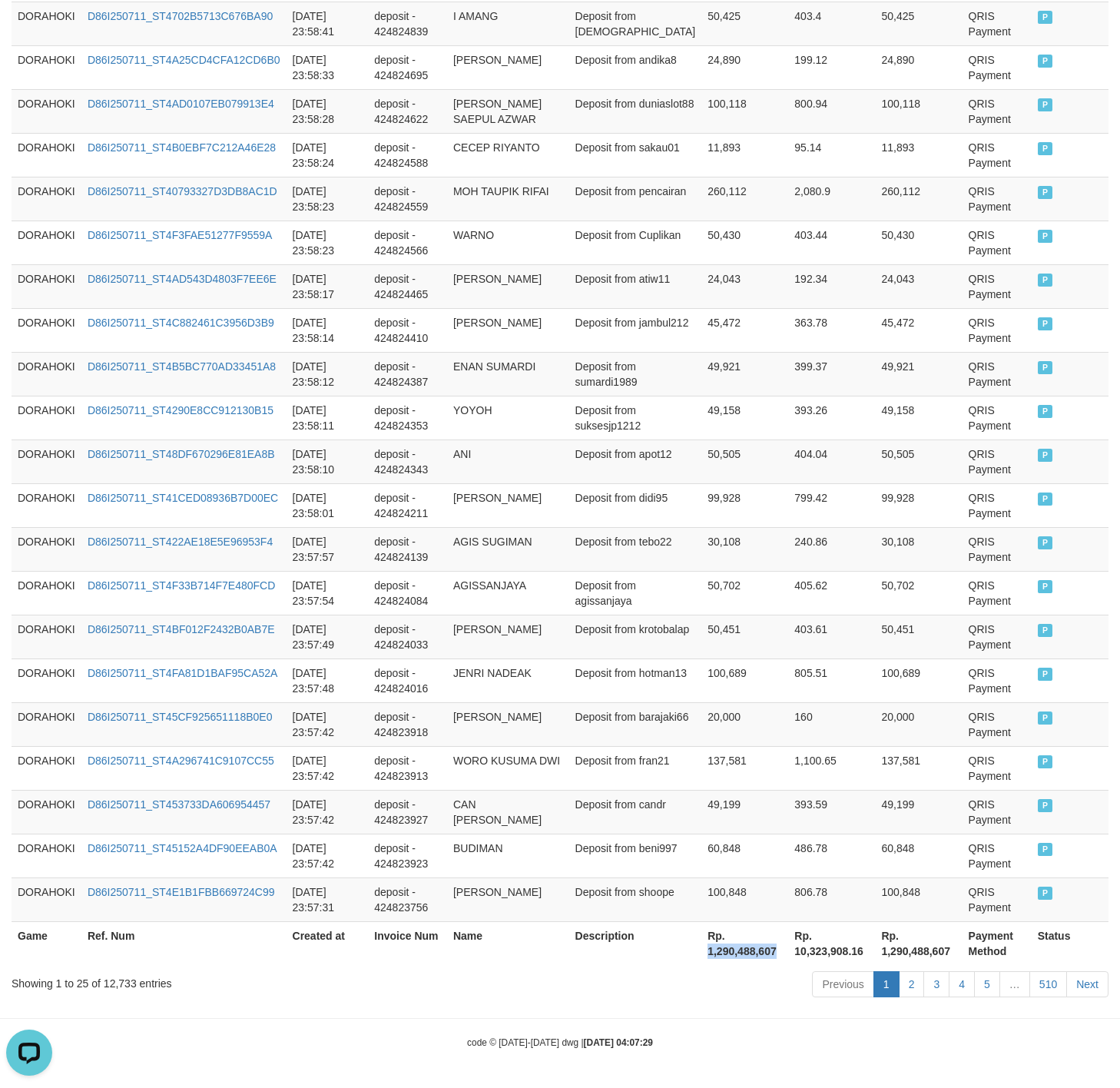 drag, startPoint x: 741, startPoint y: 947, endPoint x: 705, endPoint y: 947, distance: 36 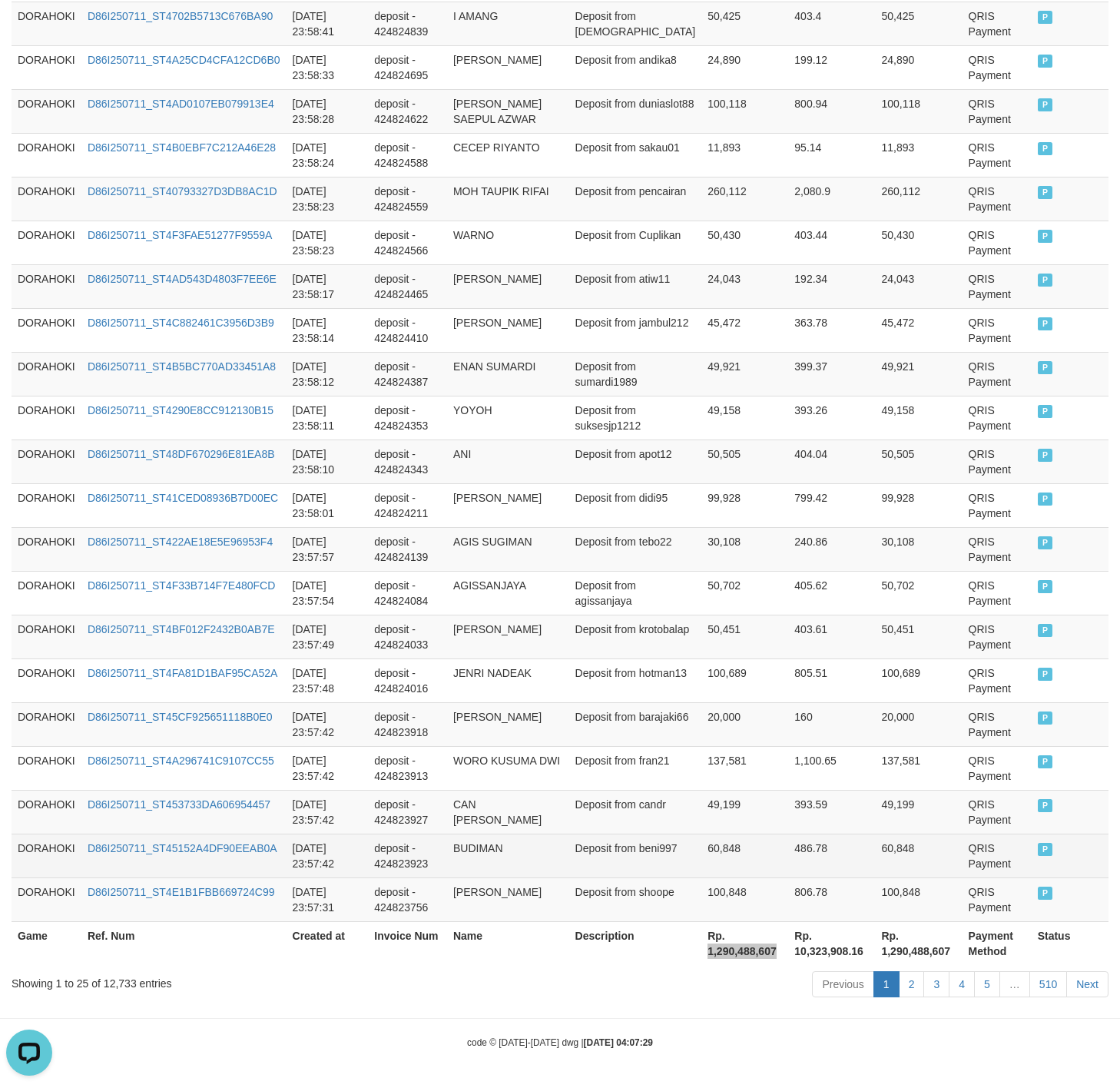 scroll, scrollTop: 0, scrollLeft: 0, axis: both 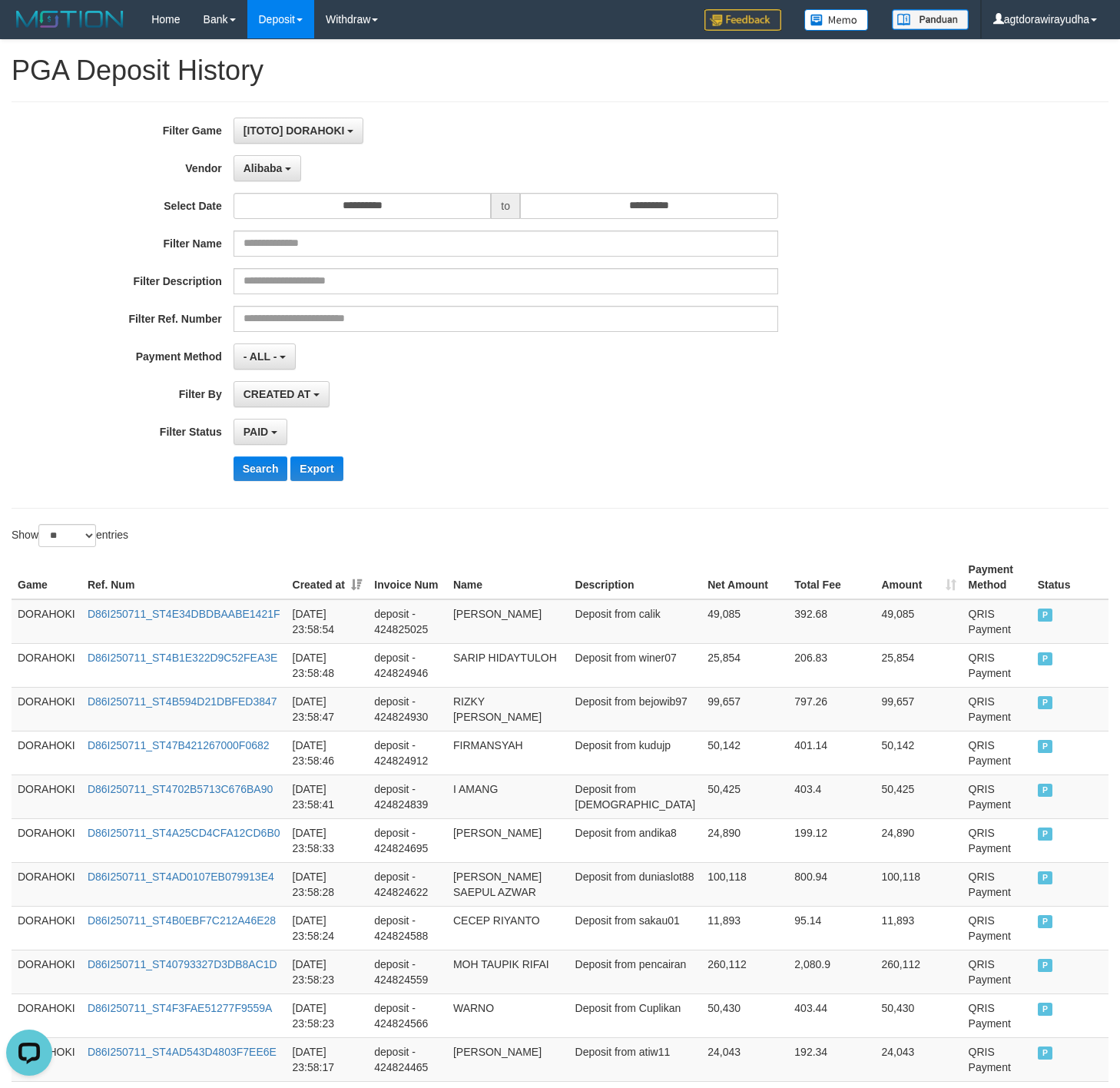 click on "Description" at bounding box center [635, 577] 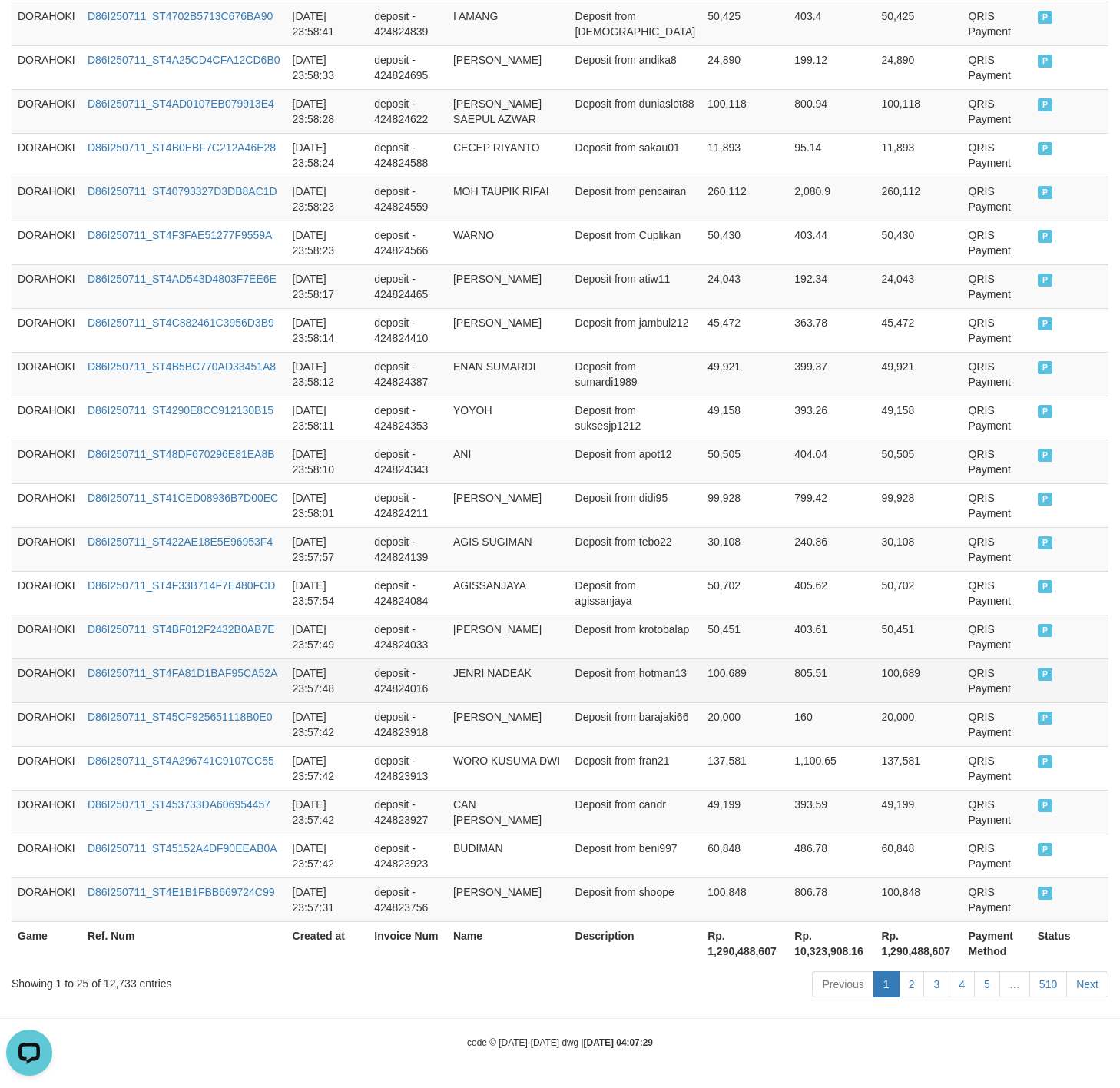 scroll, scrollTop: 0, scrollLeft: 0, axis: both 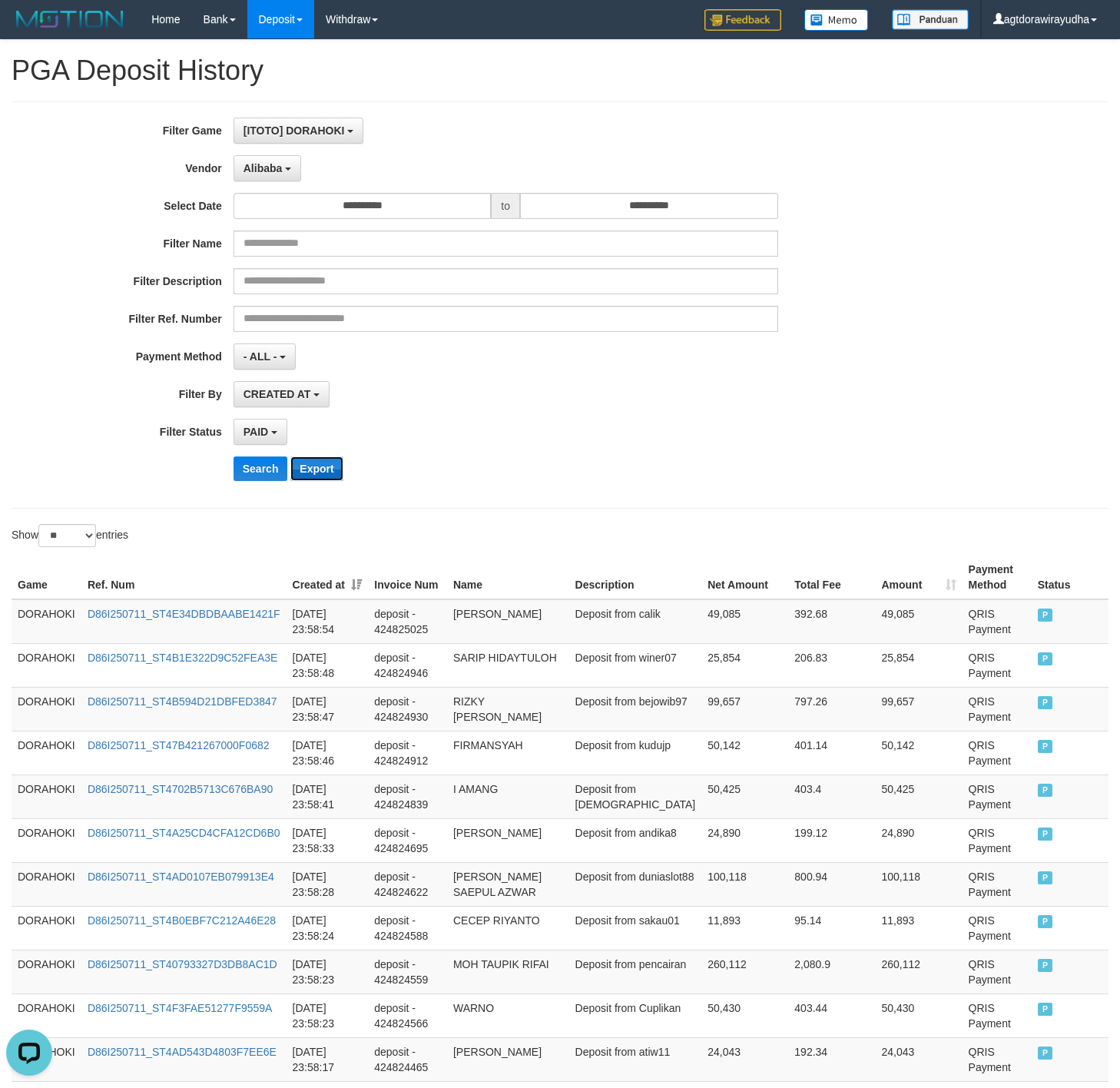 click on "Export" at bounding box center [316, 469] 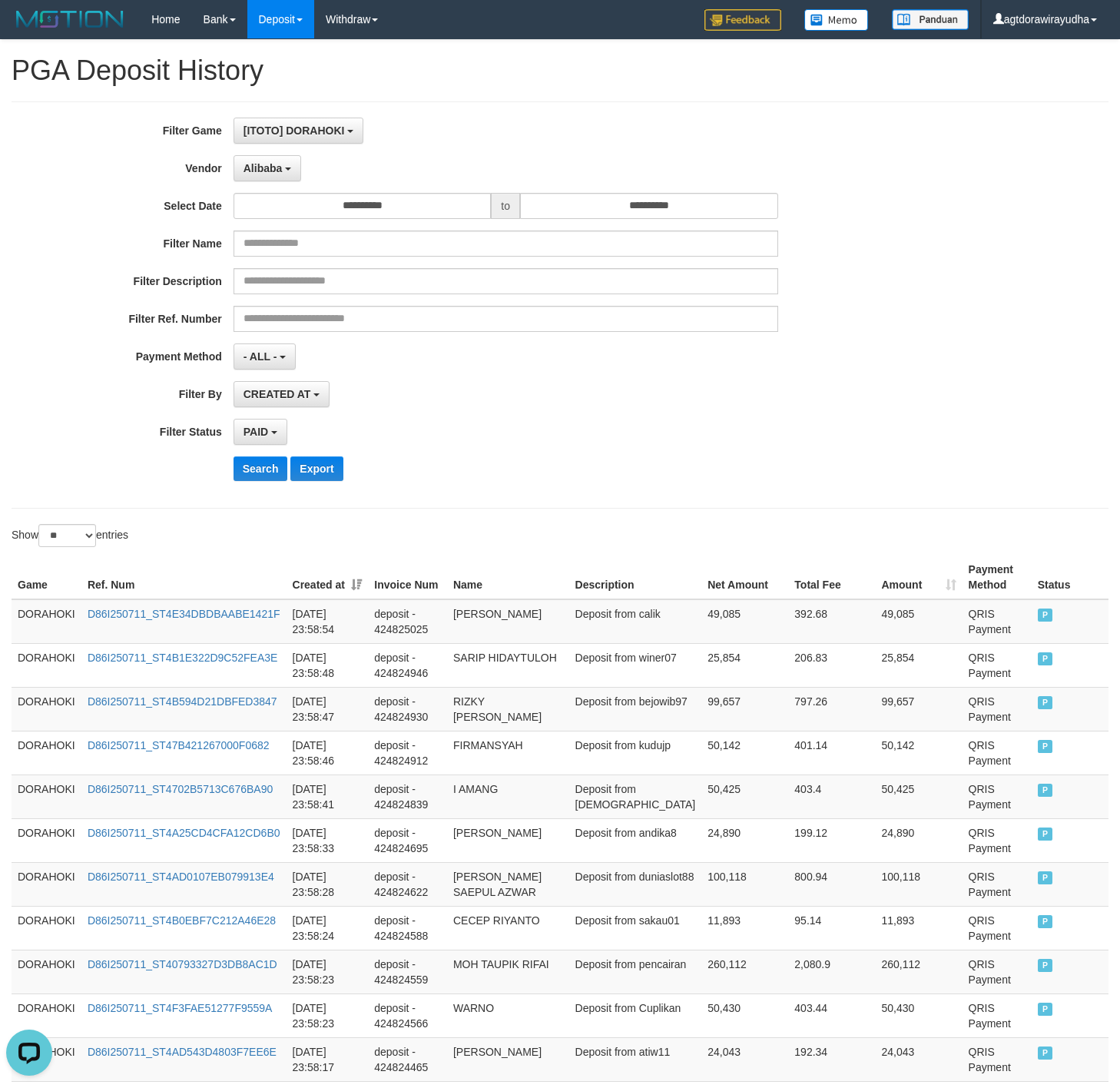 click on "**********" at bounding box center [466, 305] 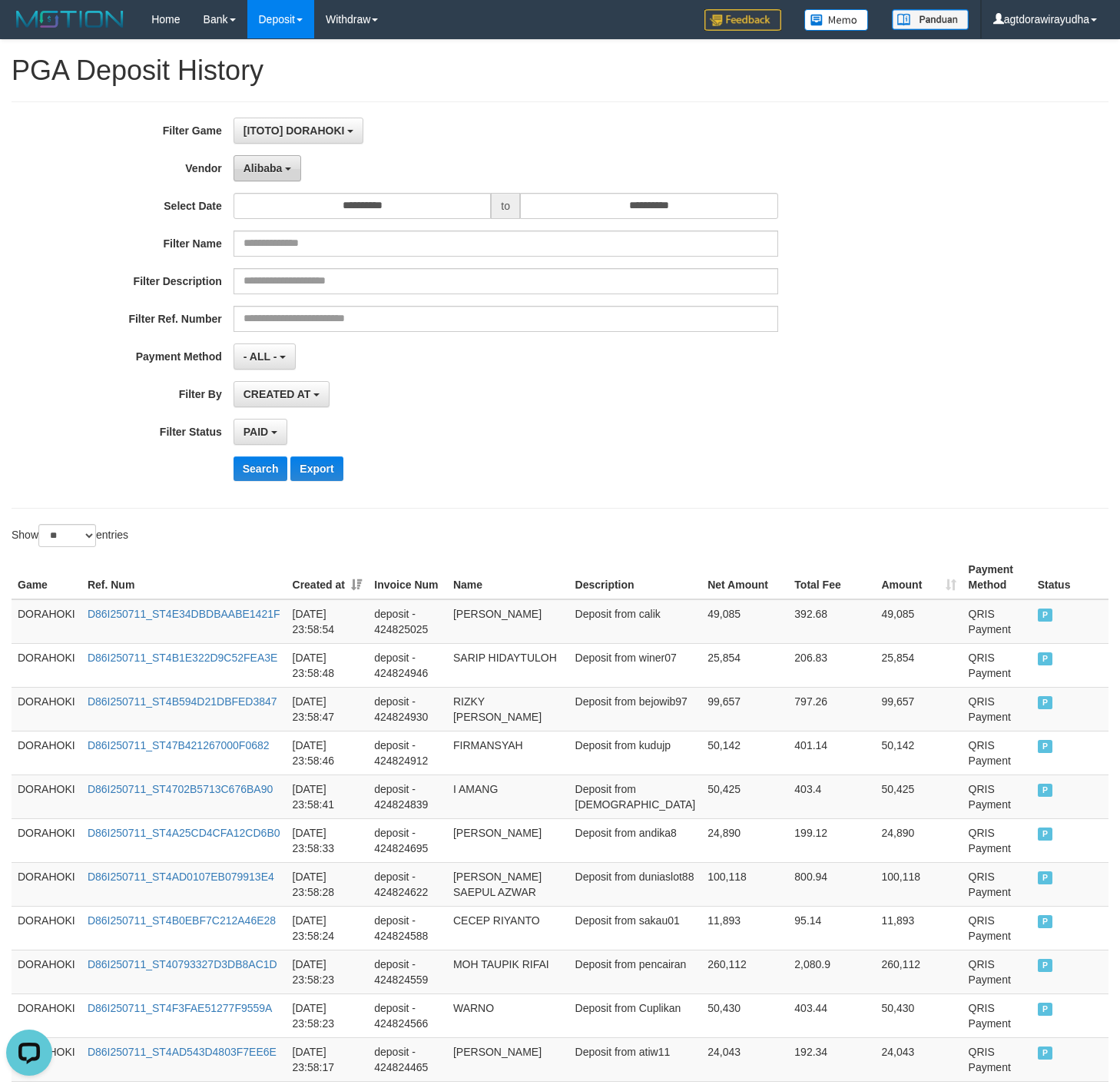 click on "Alibaba" at bounding box center (267, 168) 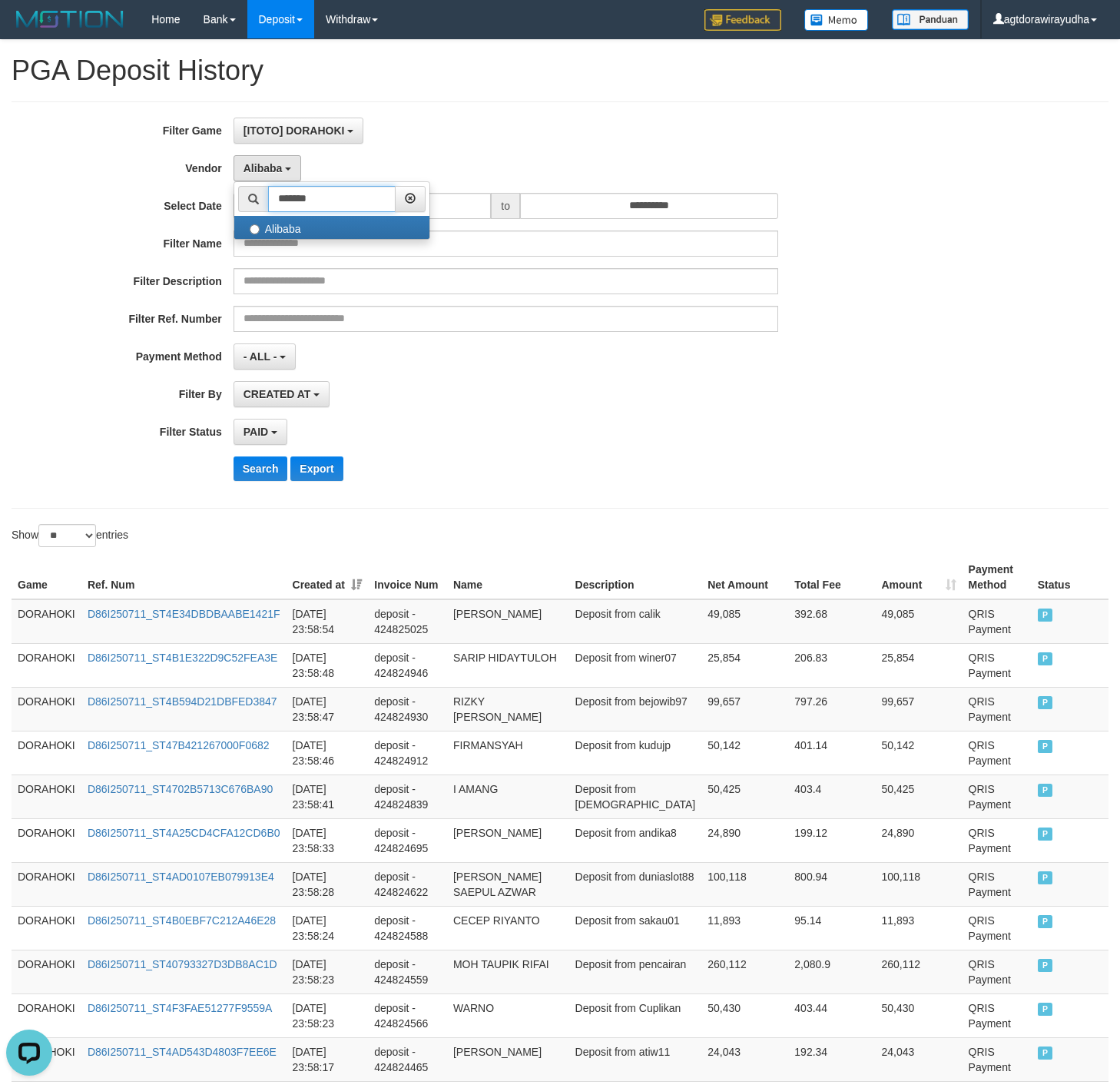 click on "*******" at bounding box center (332, 199) 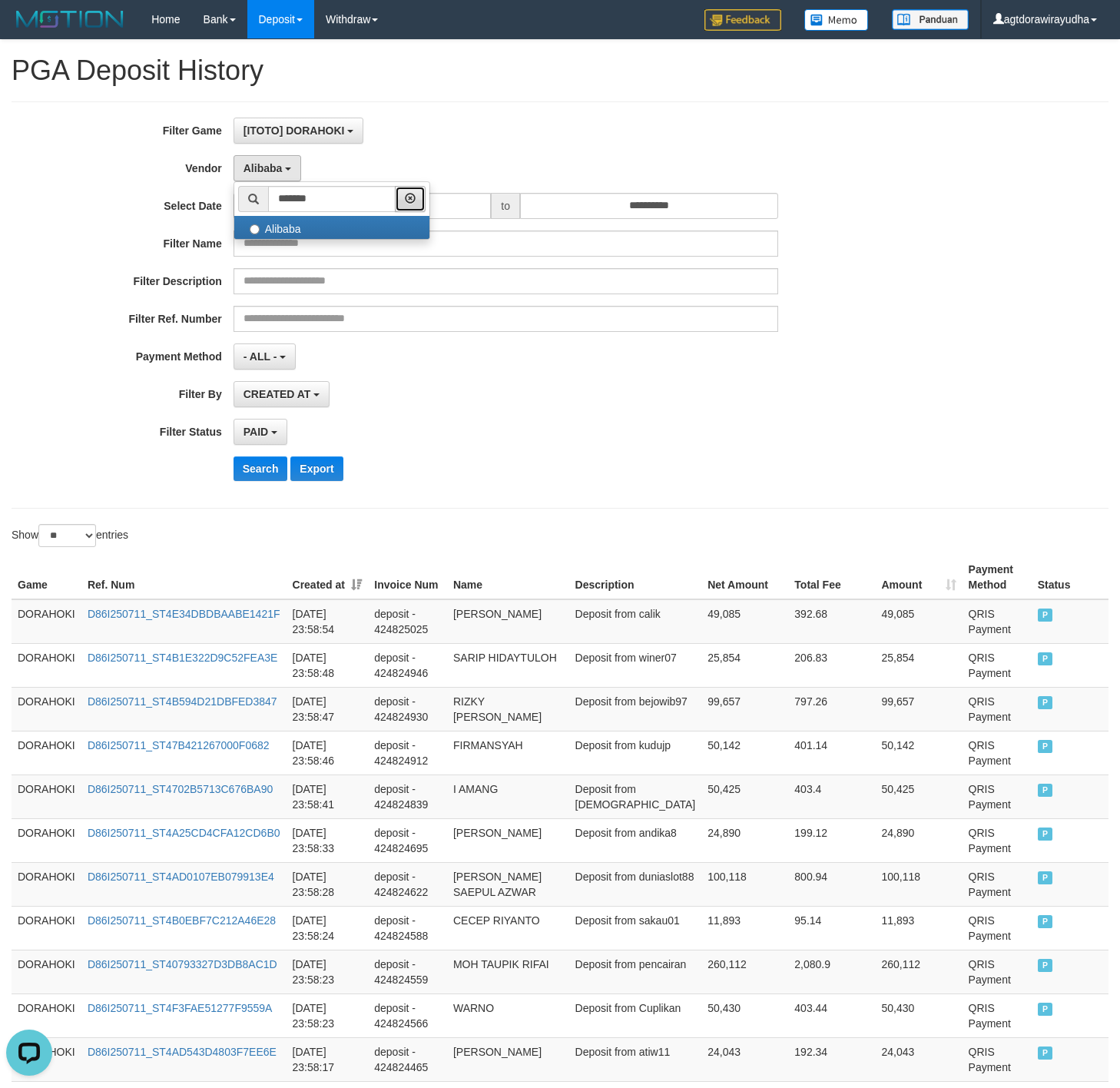 click at bounding box center [410, 199] 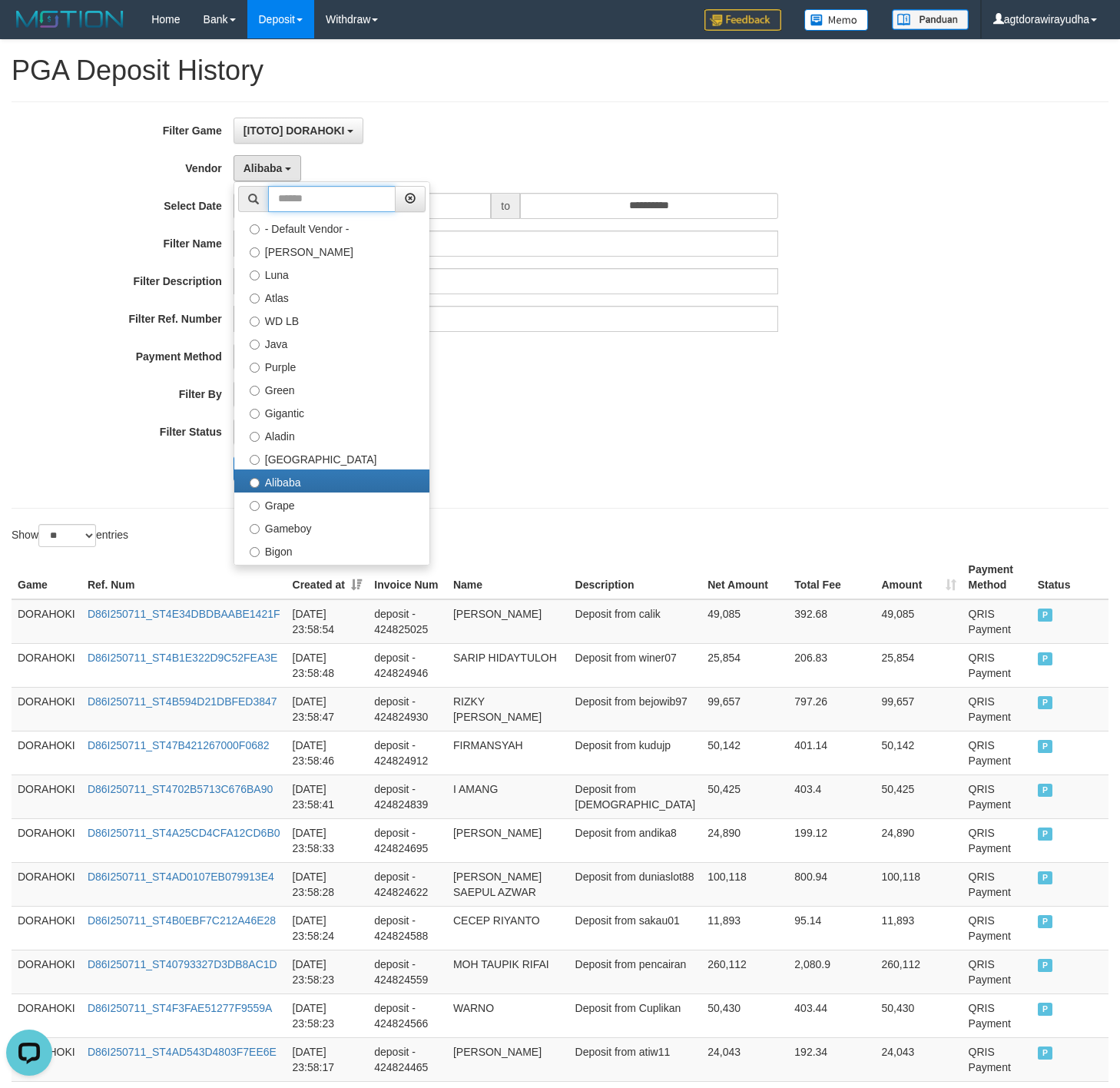click at bounding box center [332, 199] 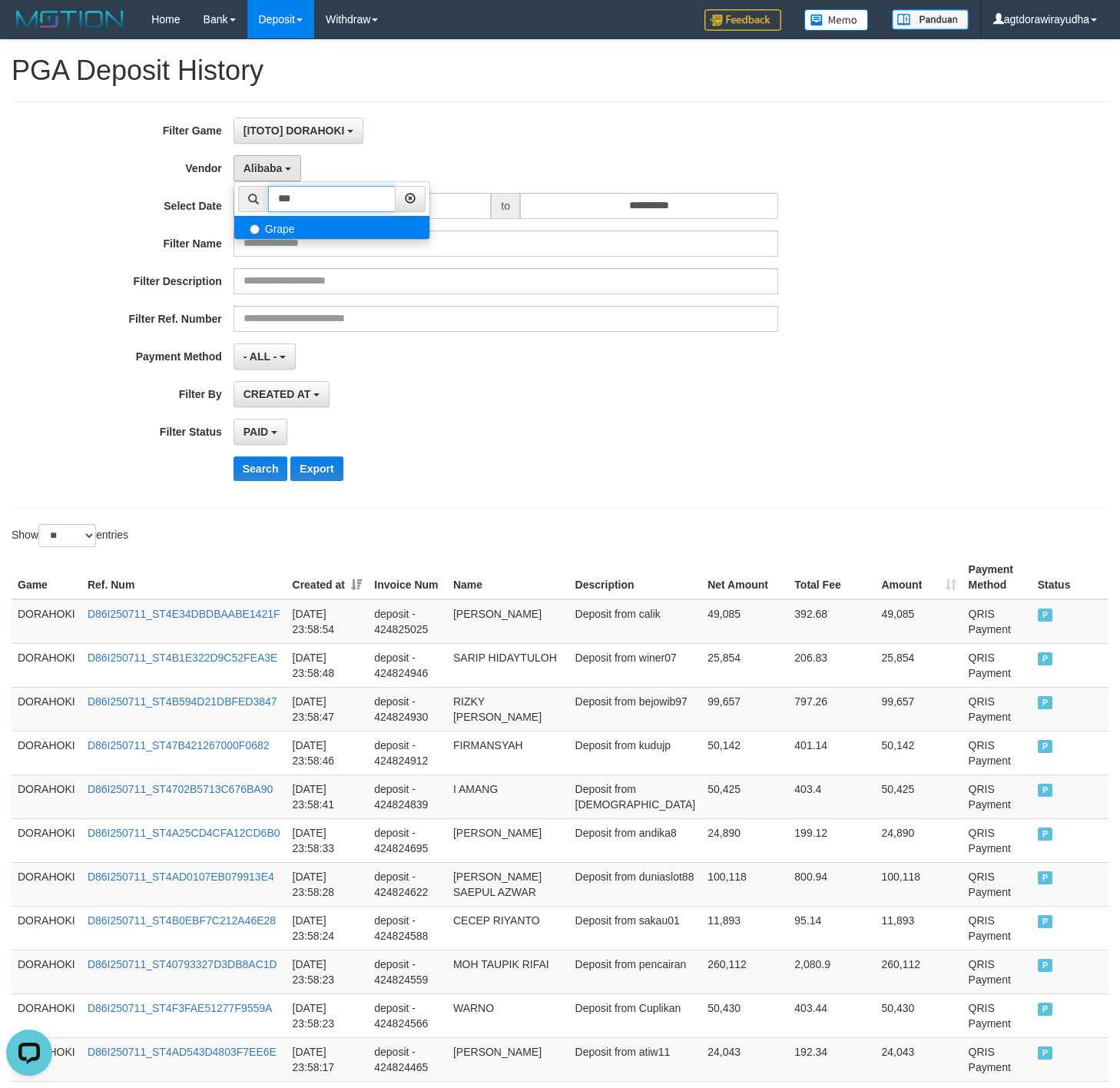 type on "***" 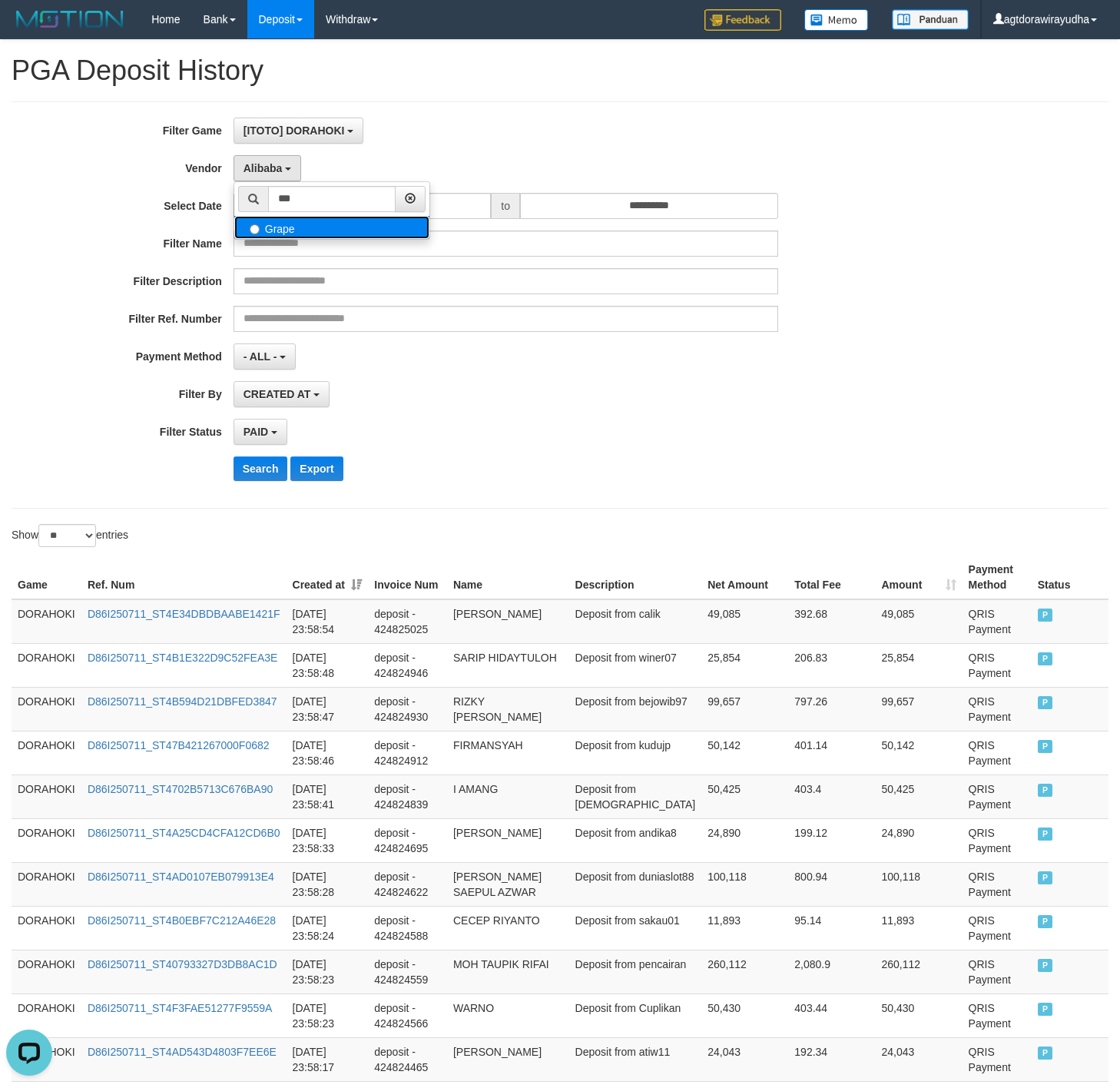 click on "Grape" at bounding box center [332, 227] 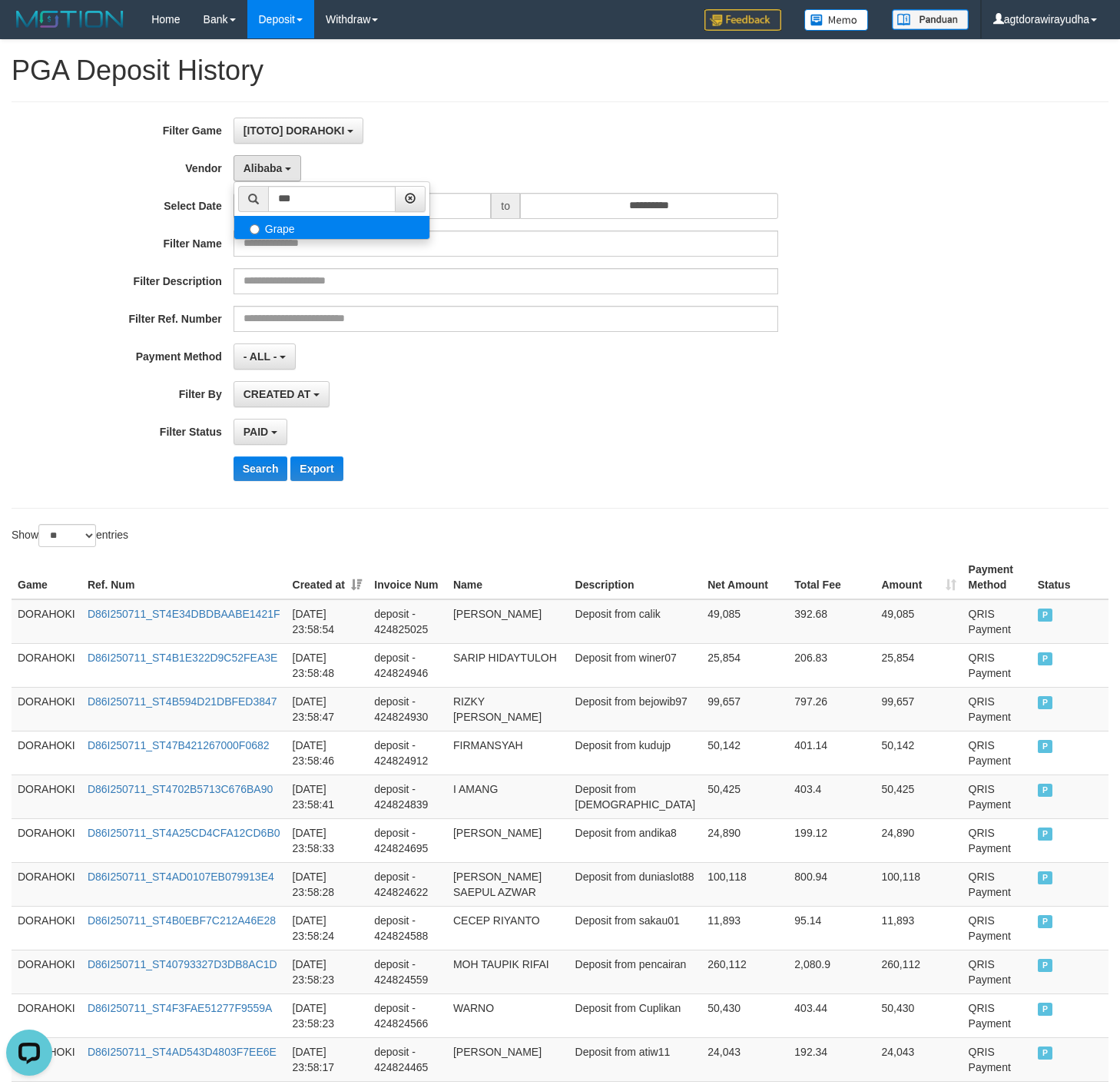 select on "**********" 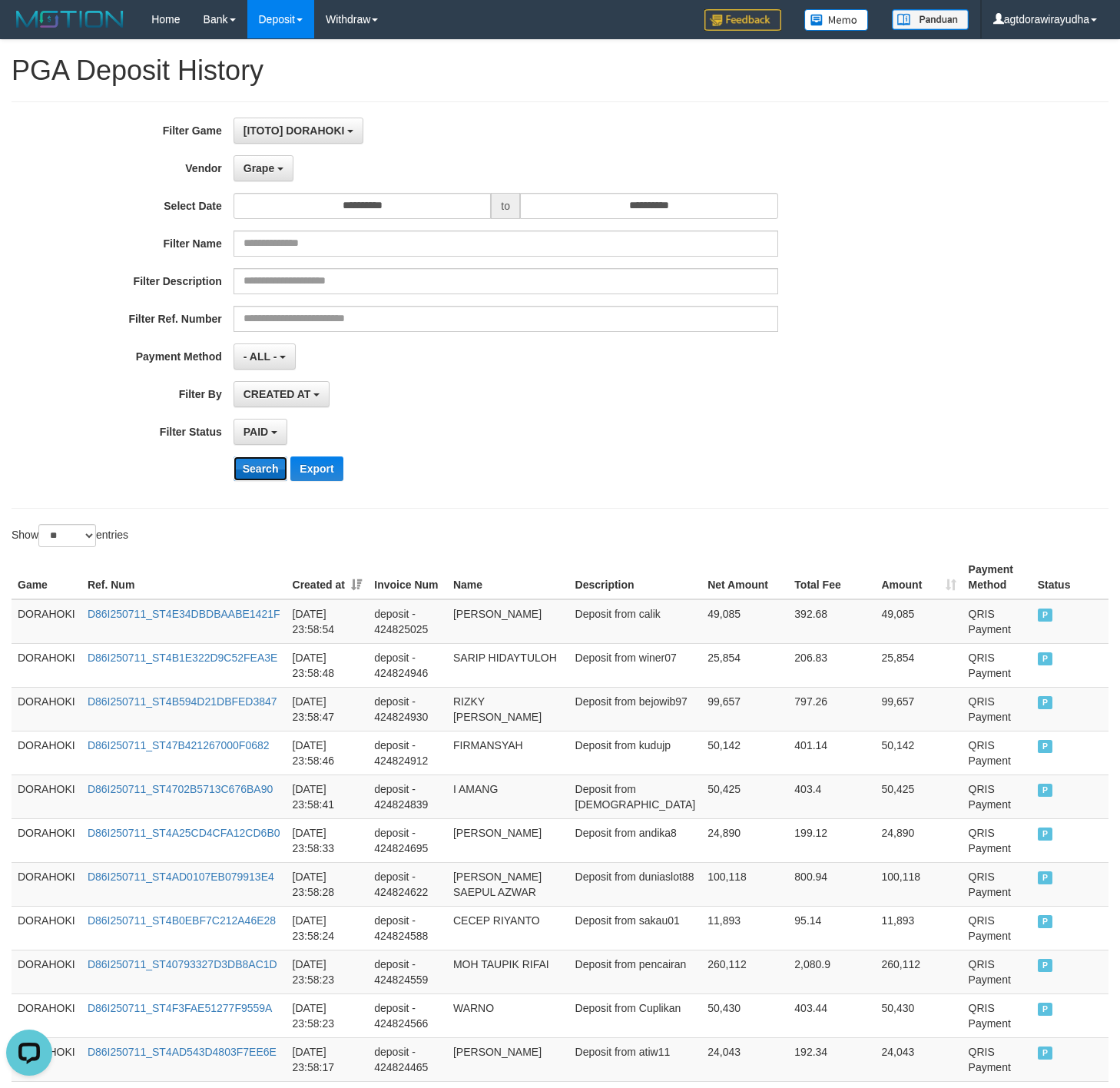 click on "Search" at bounding box center [260, 469] 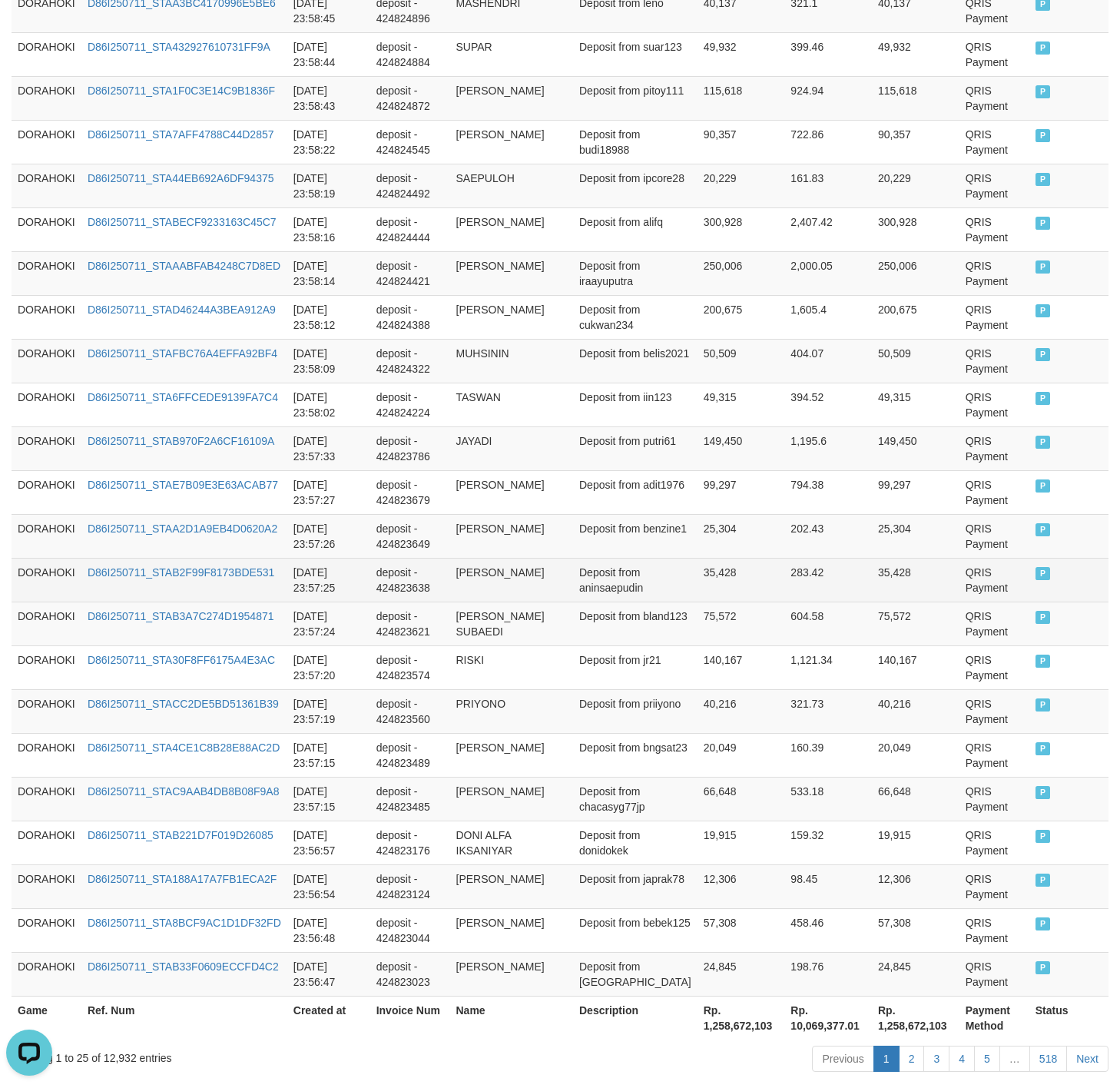 scroll, scrollTop: 787, scrollLeft: 0, axis: vertical 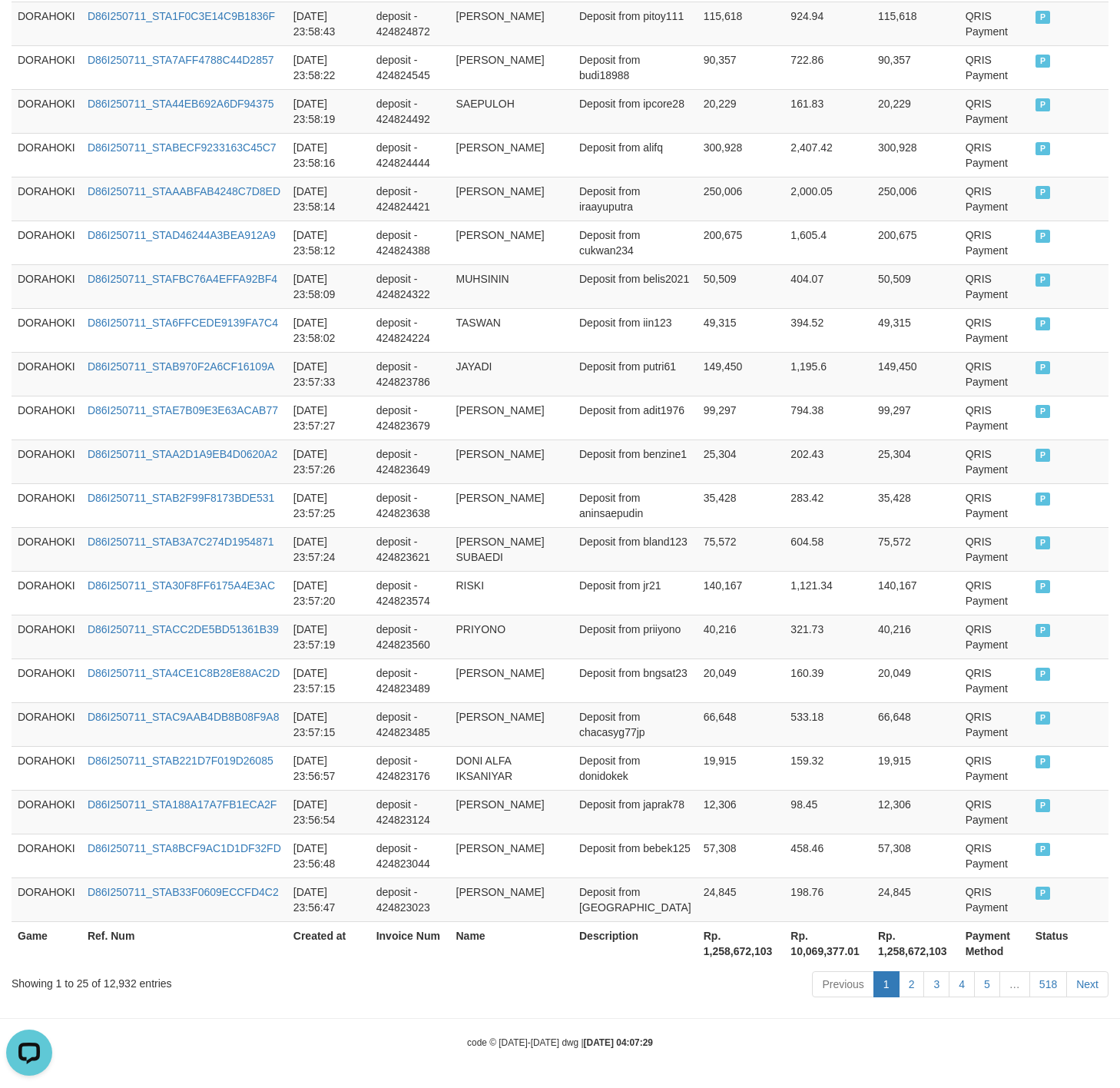 click on "Rp. 1,258,672,103" at bounding box center [741, 943] 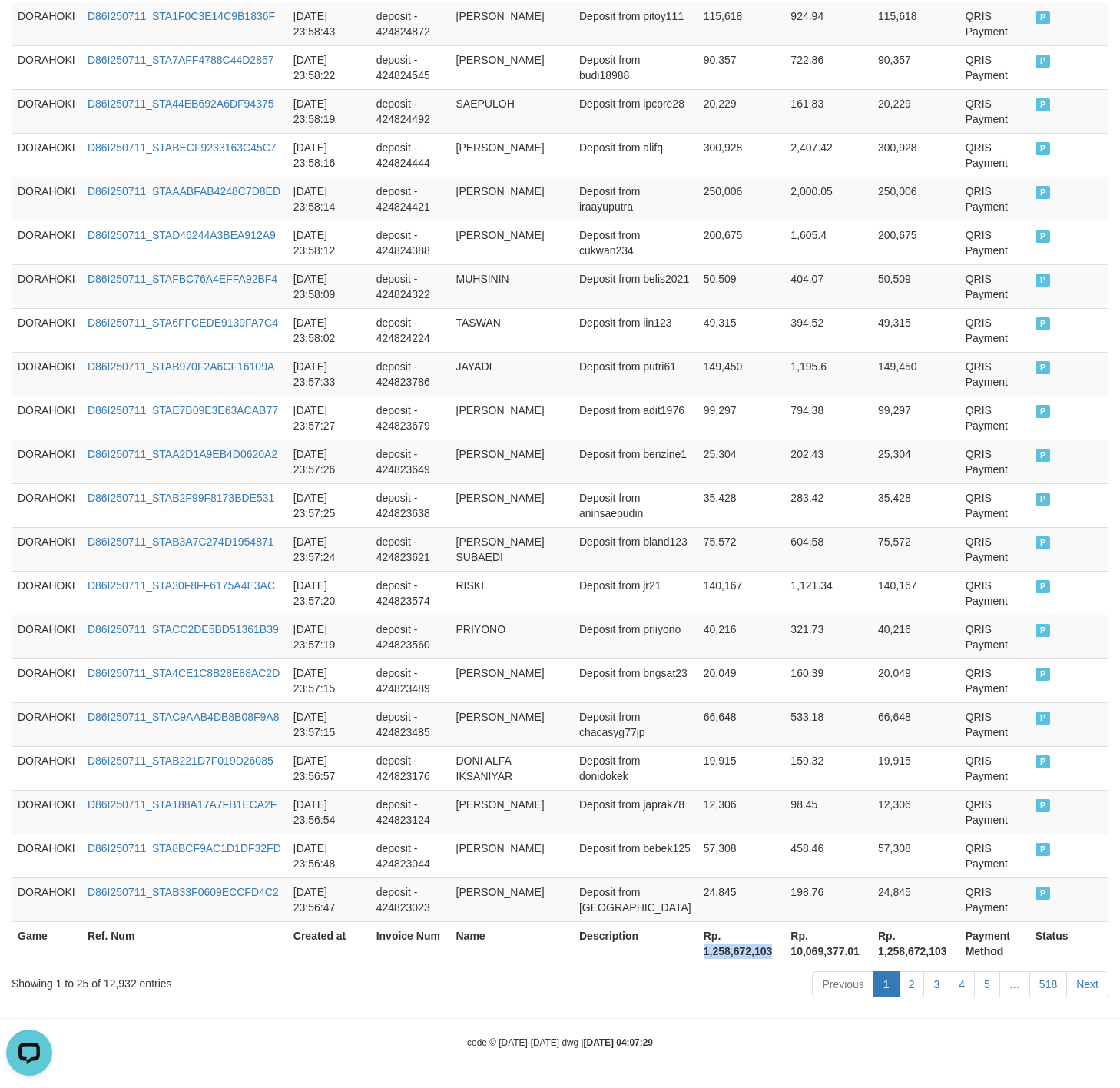 click on "Rp. 1,258,672,103" at bounding box center [741, 943] 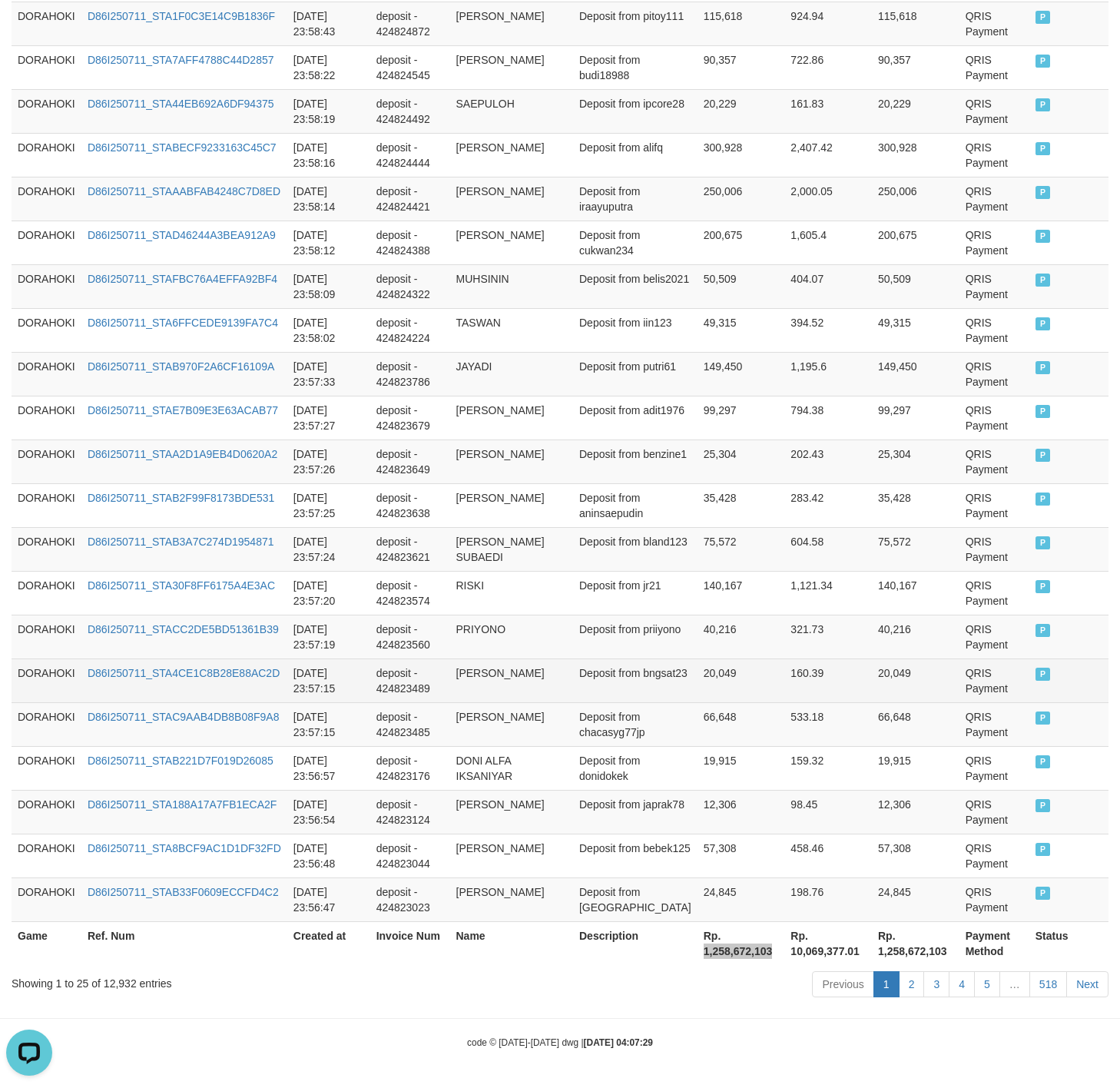scroll, scrollTop: 0, scrollLeft: 0, axis: both 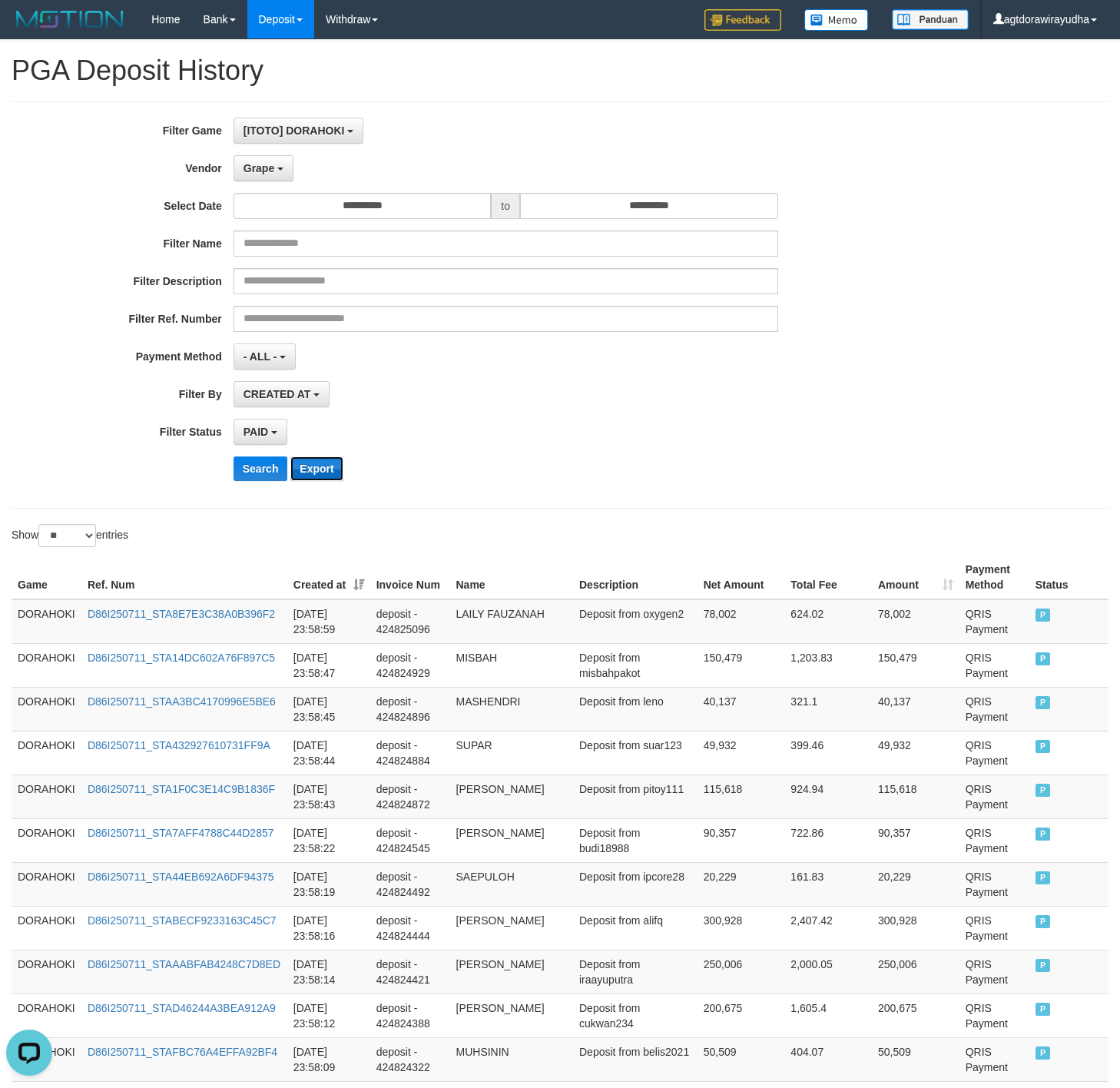 click on "Export" at bounding box center [316, 469] 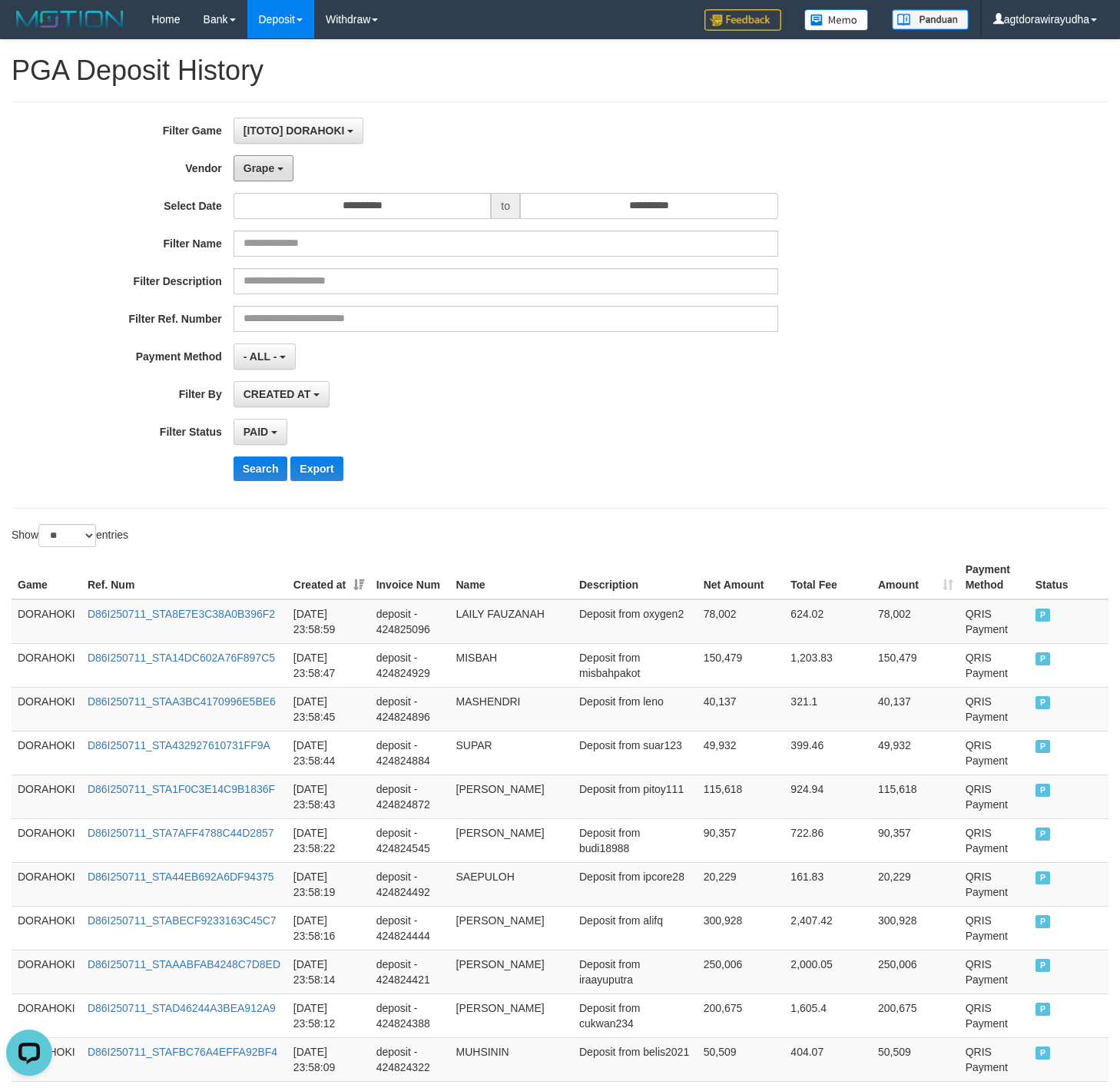 drag, startPoint x: 268, startPoint y: 178, endPoint x: 307, endPoint y: 185, distance: 39.62323 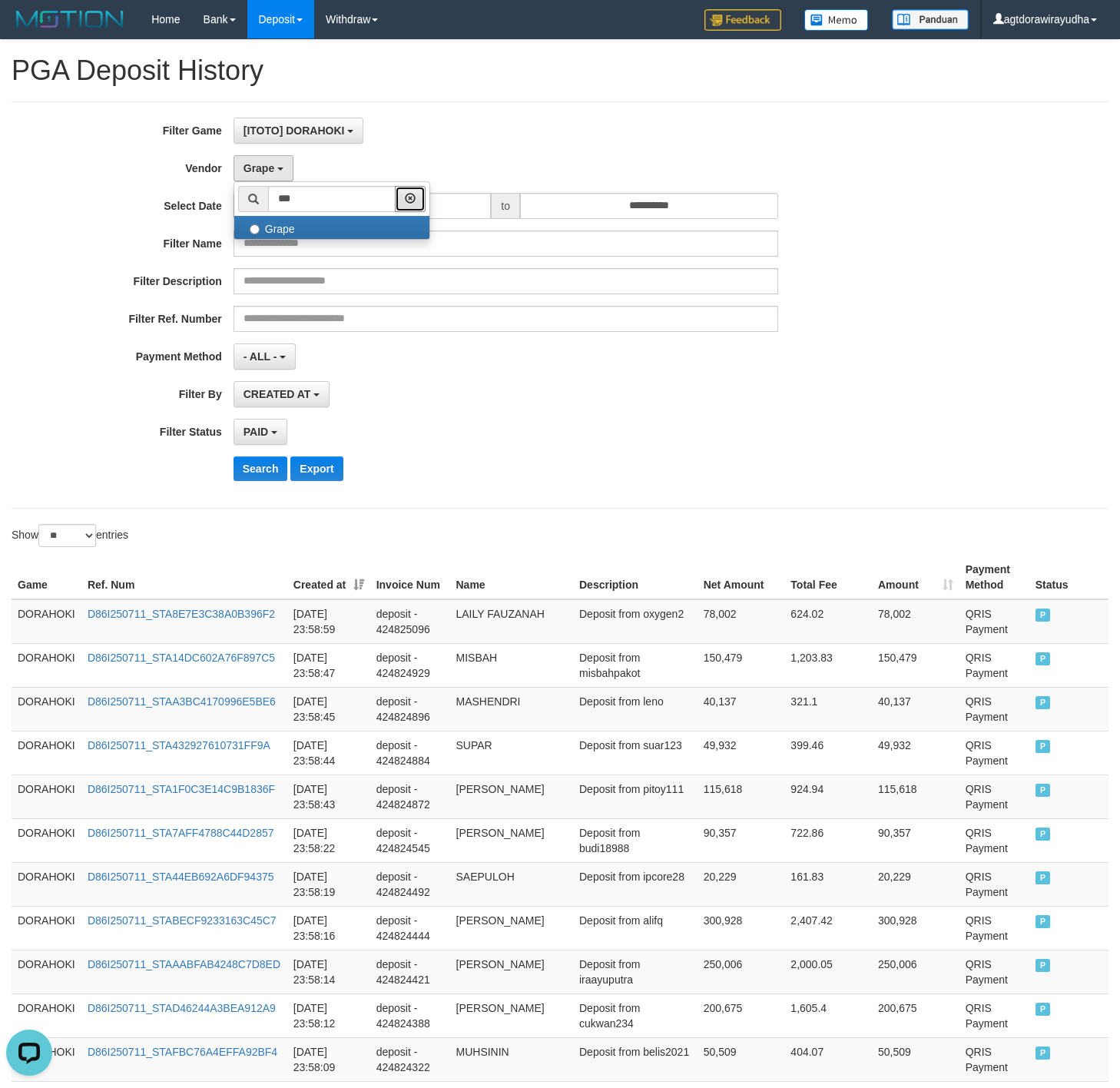click at bounding box center (410, 199) 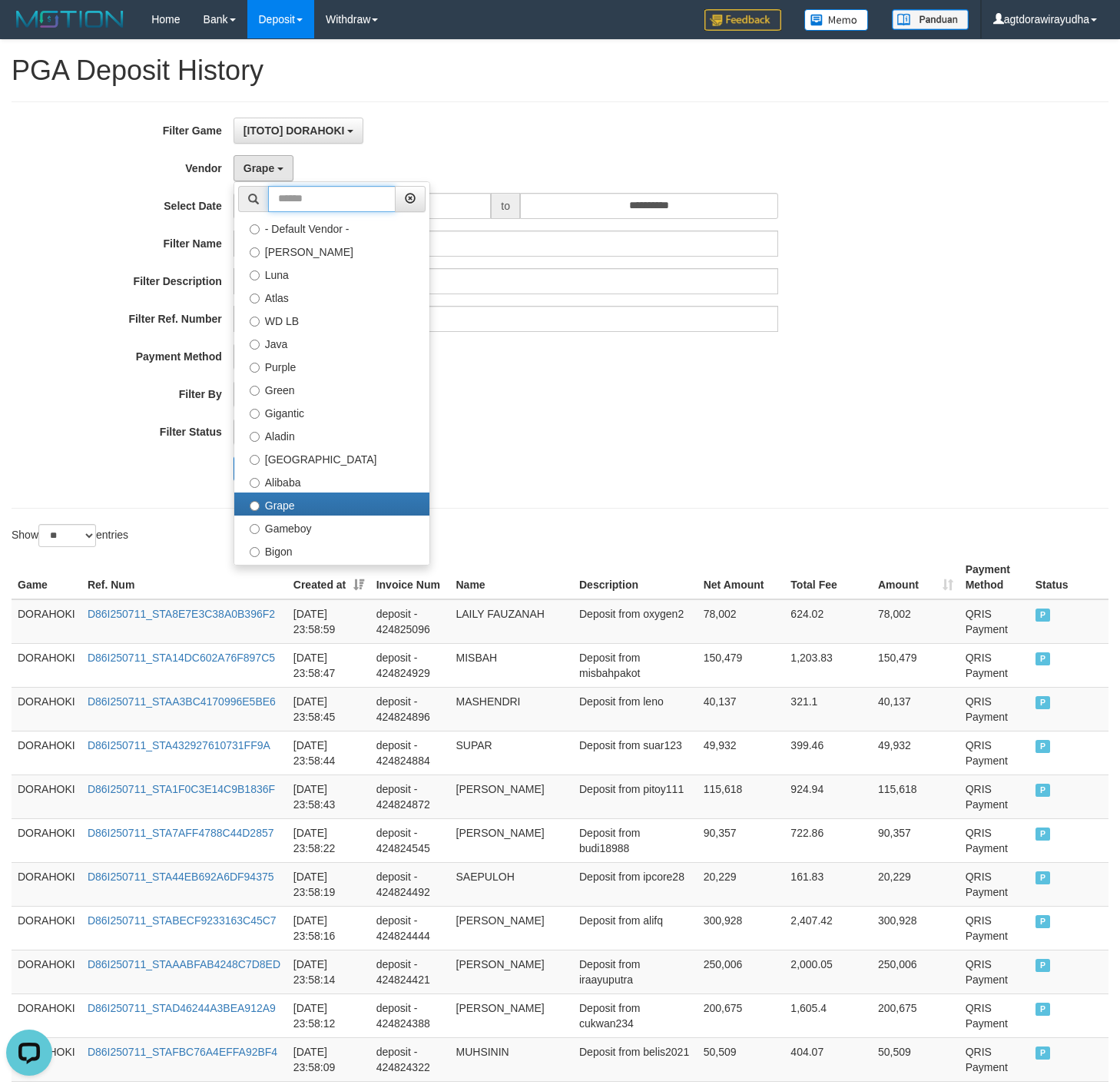 click at bounding box center (332, 199) 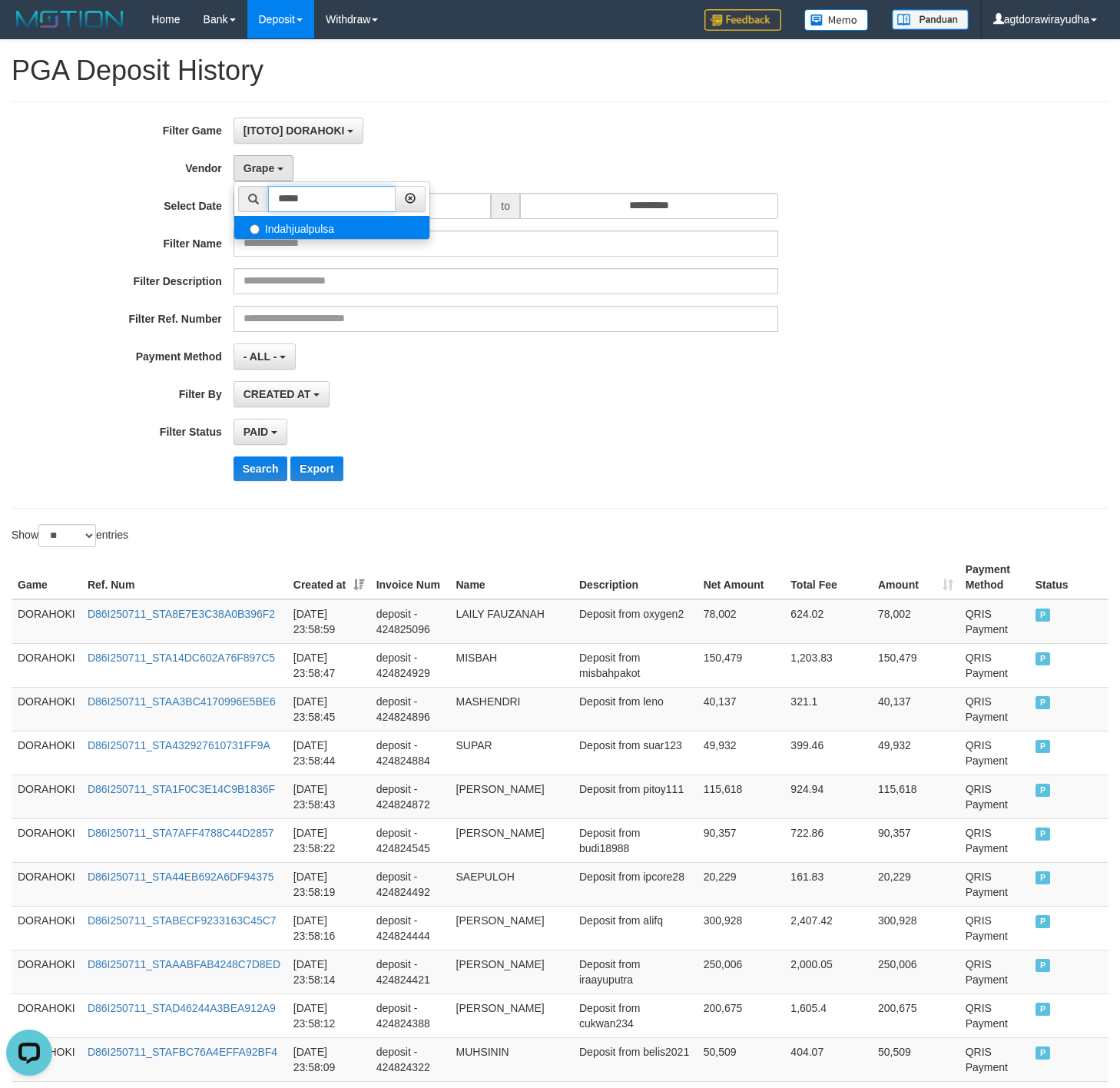 type on "*****" 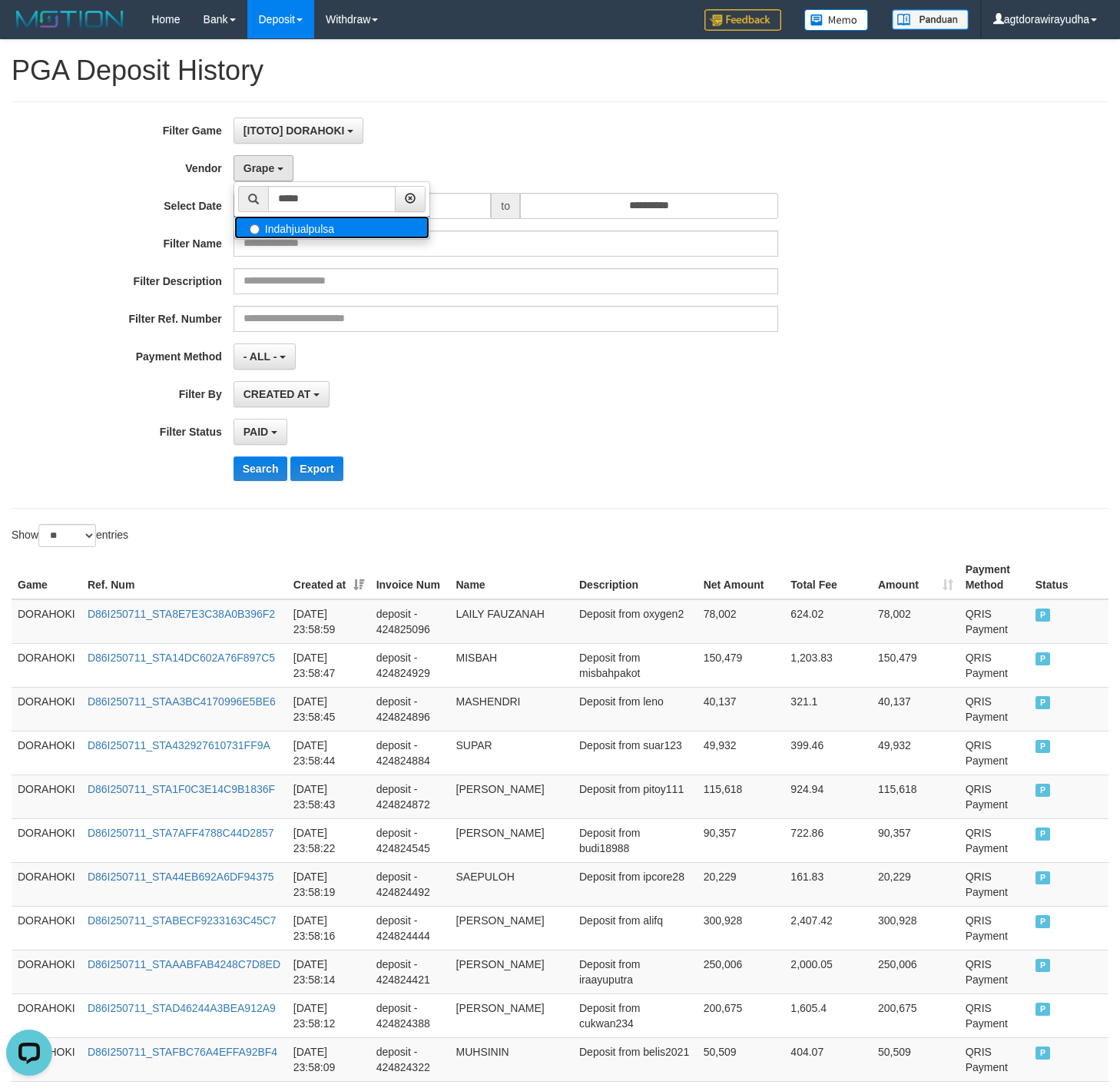 click on "Indahjualpulsa" at bounding box center (332, 227) 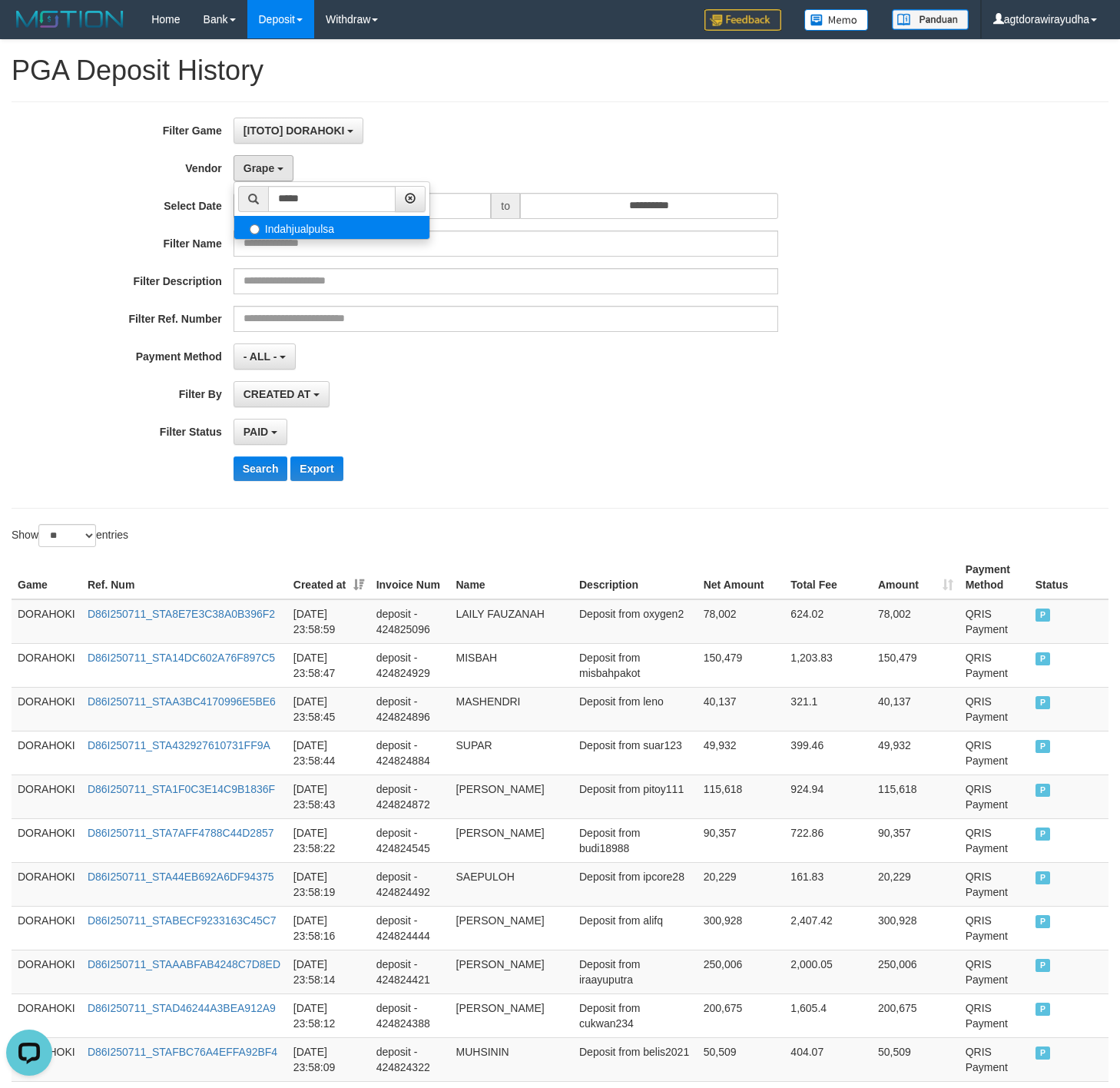select on "**********" 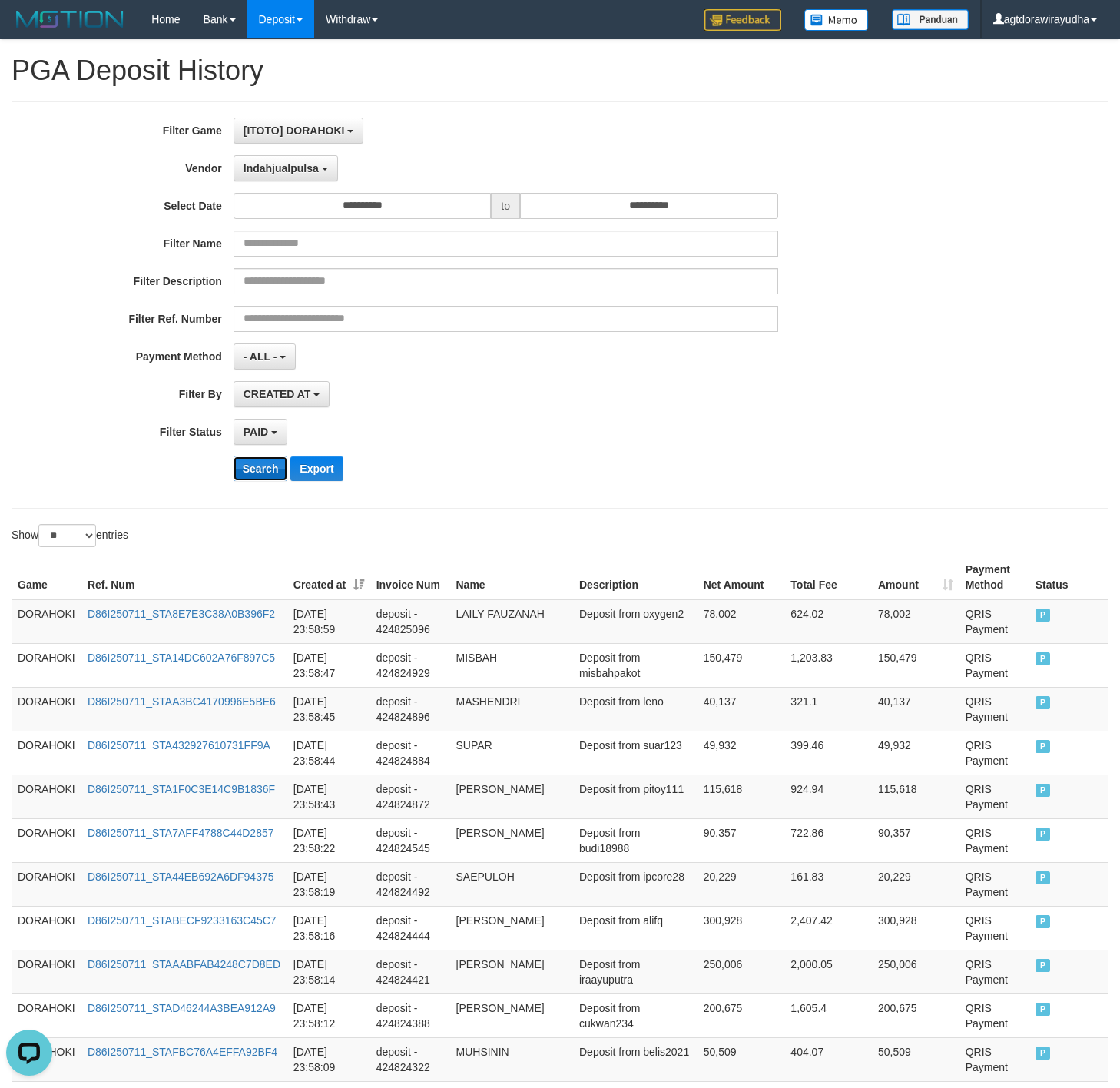 click on "Search" at bounding box center [260, 469] 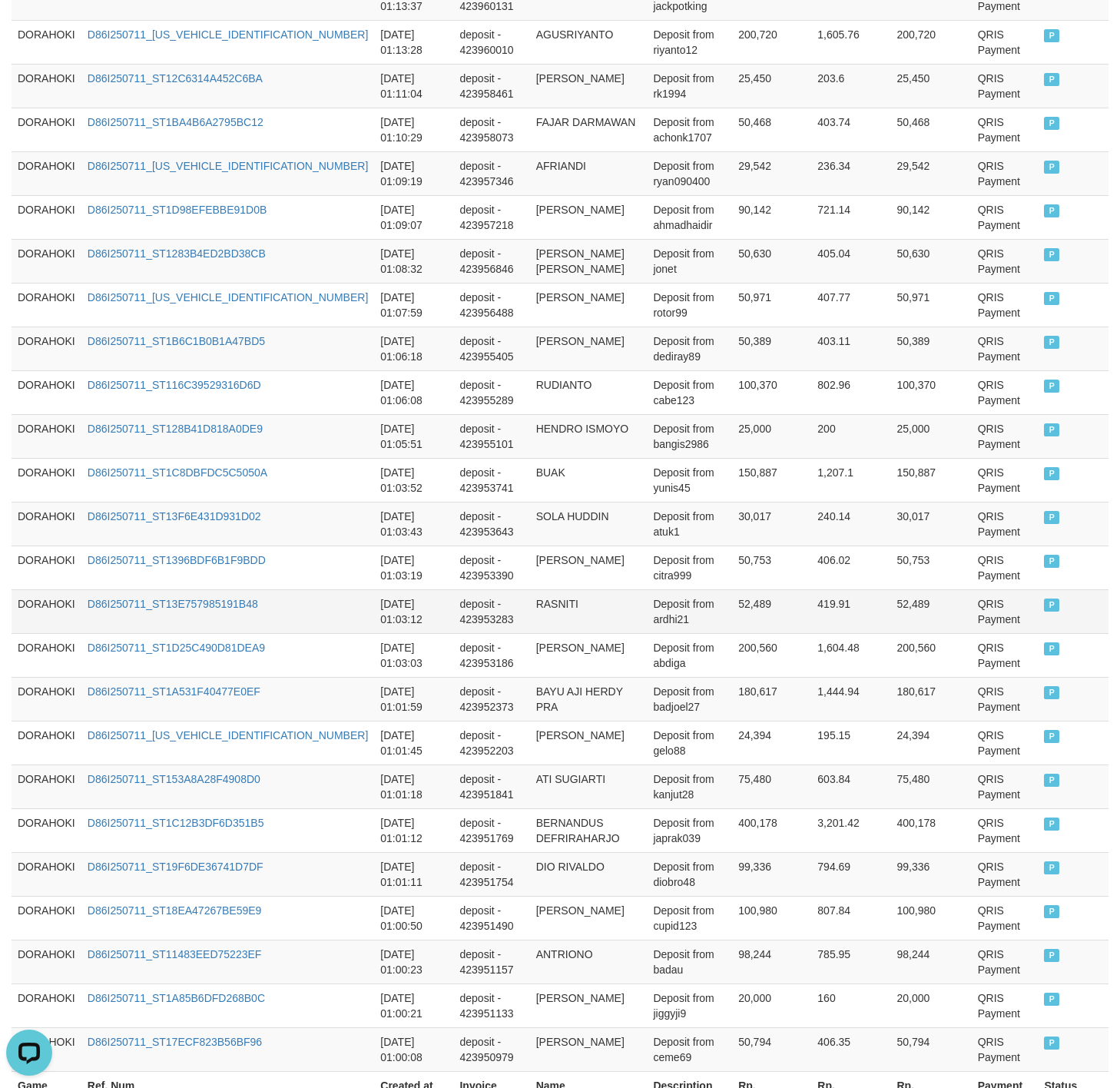scroll, scrollTop: 787, scrollLeft: 0, axis: vertical 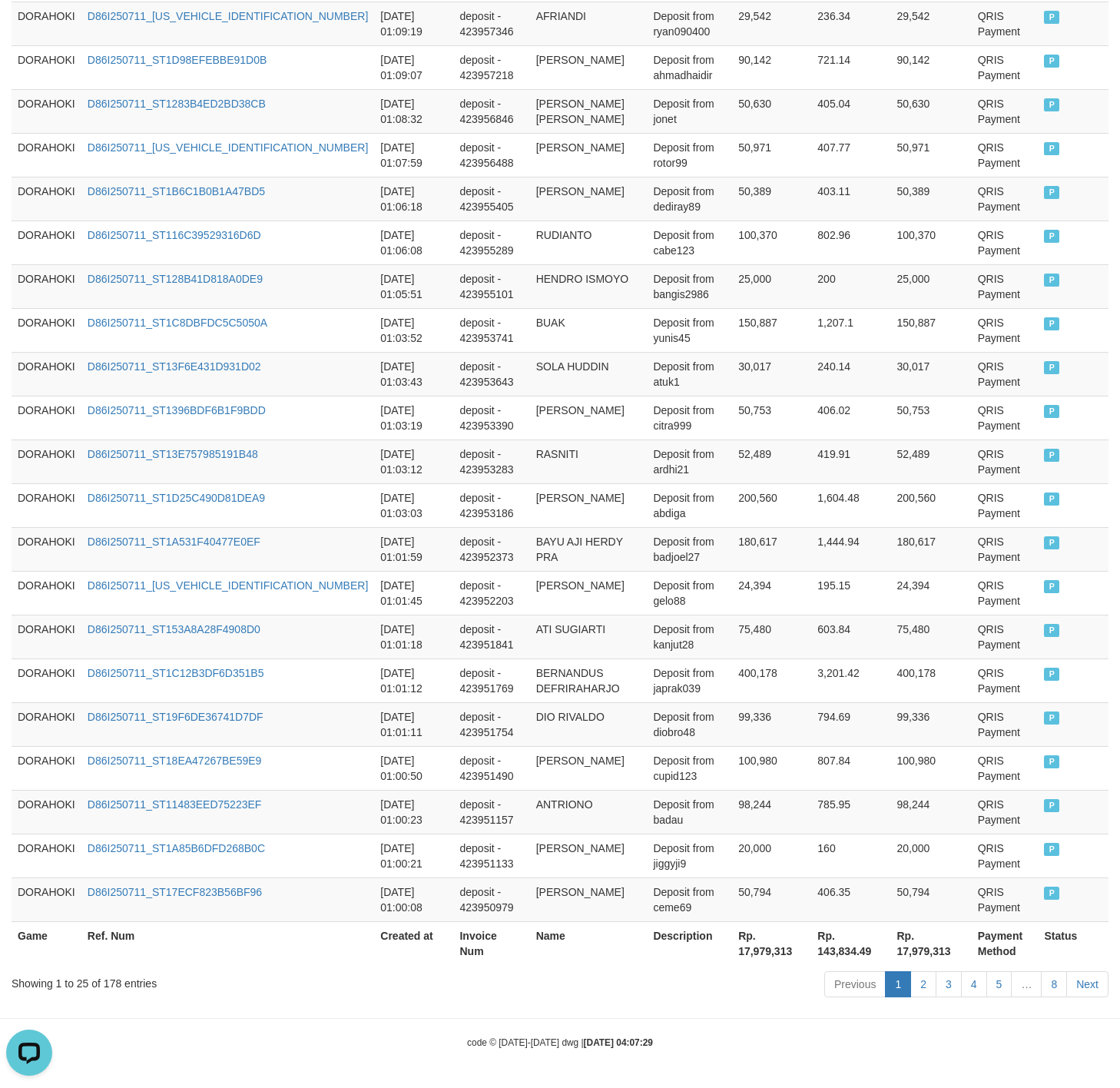 click on "Rp. 17,979,313" at bounding box center [771, 943] 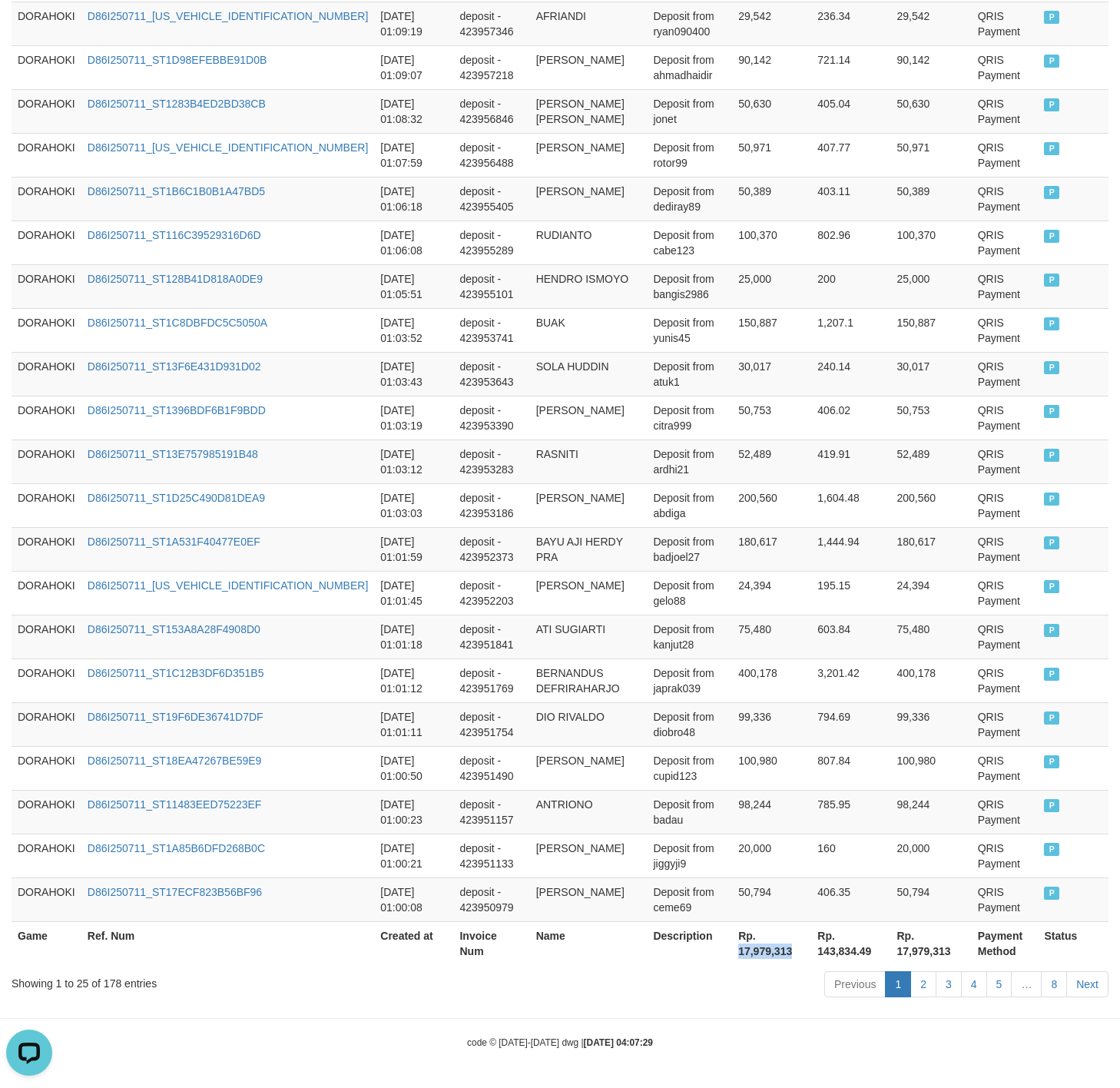 drag, startPoint x: 750, startPoint y: 934, endPoint x: 731, endPoint y: 934, distance: 19 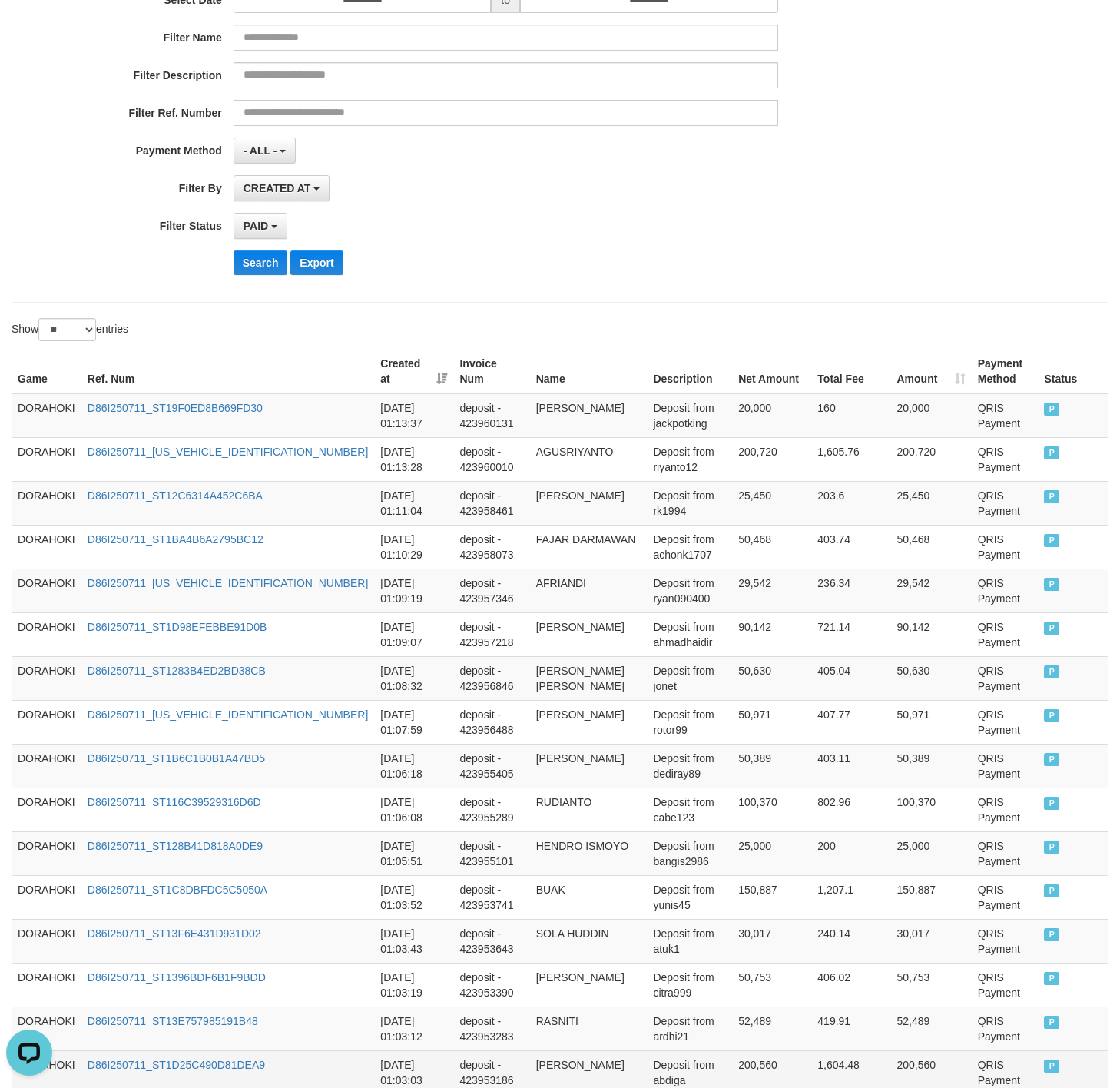 scroll, scrollTop: 0, scrollLeft: 0, axis: both 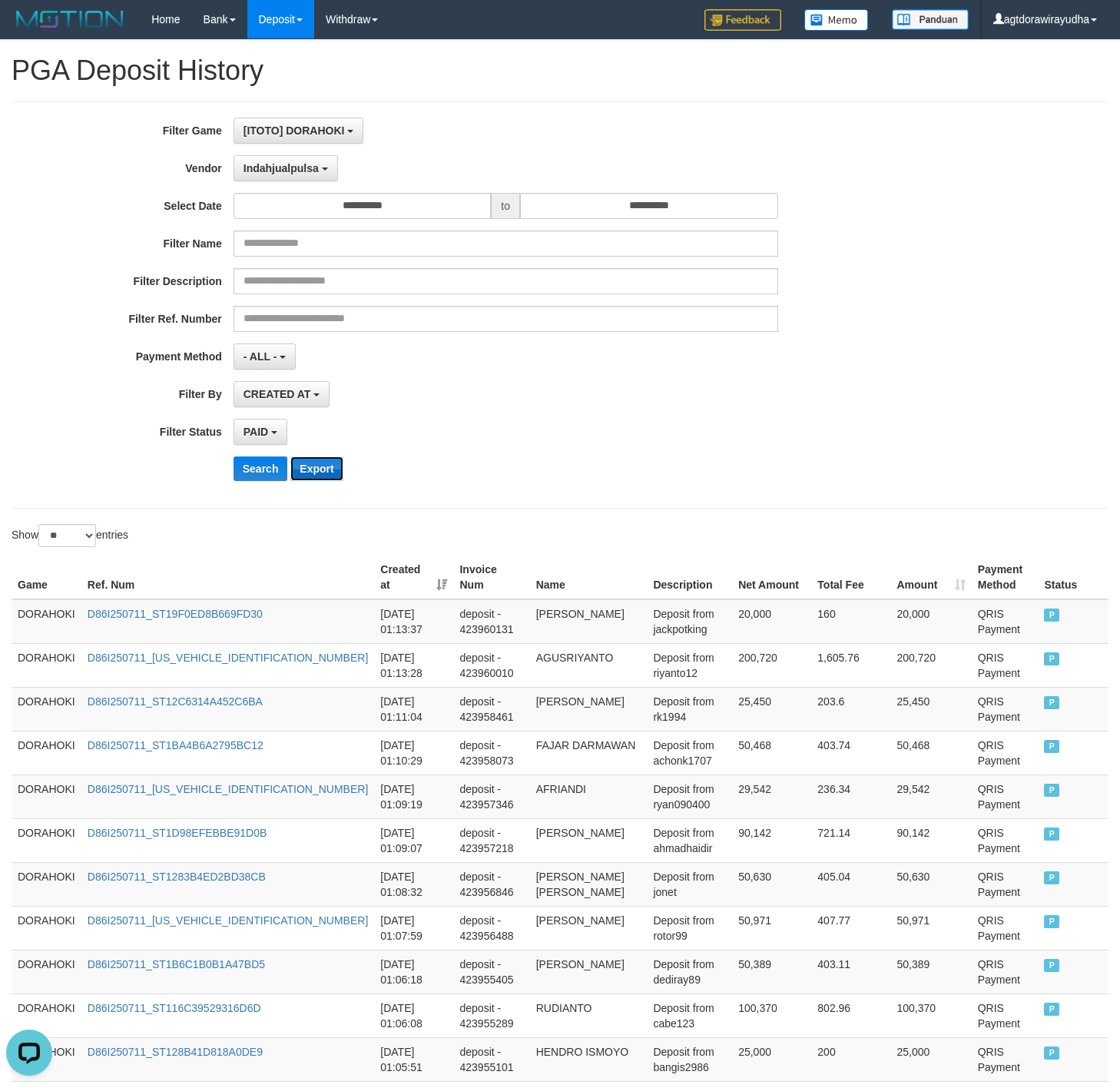 click on "Export" at bounding box center [316, 469] 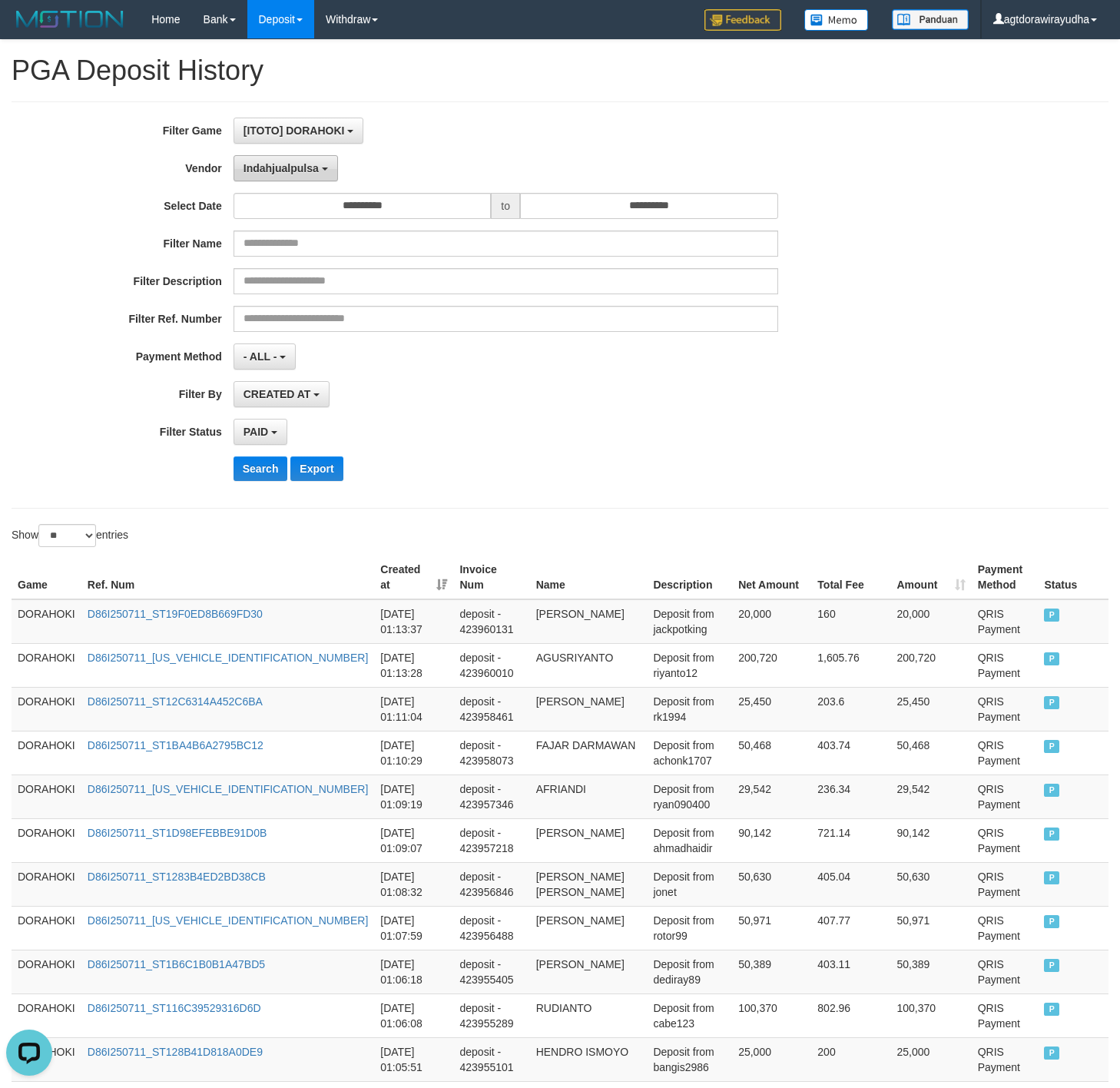 click on "Indahjualpulsa" at bounding box center [281, 168] 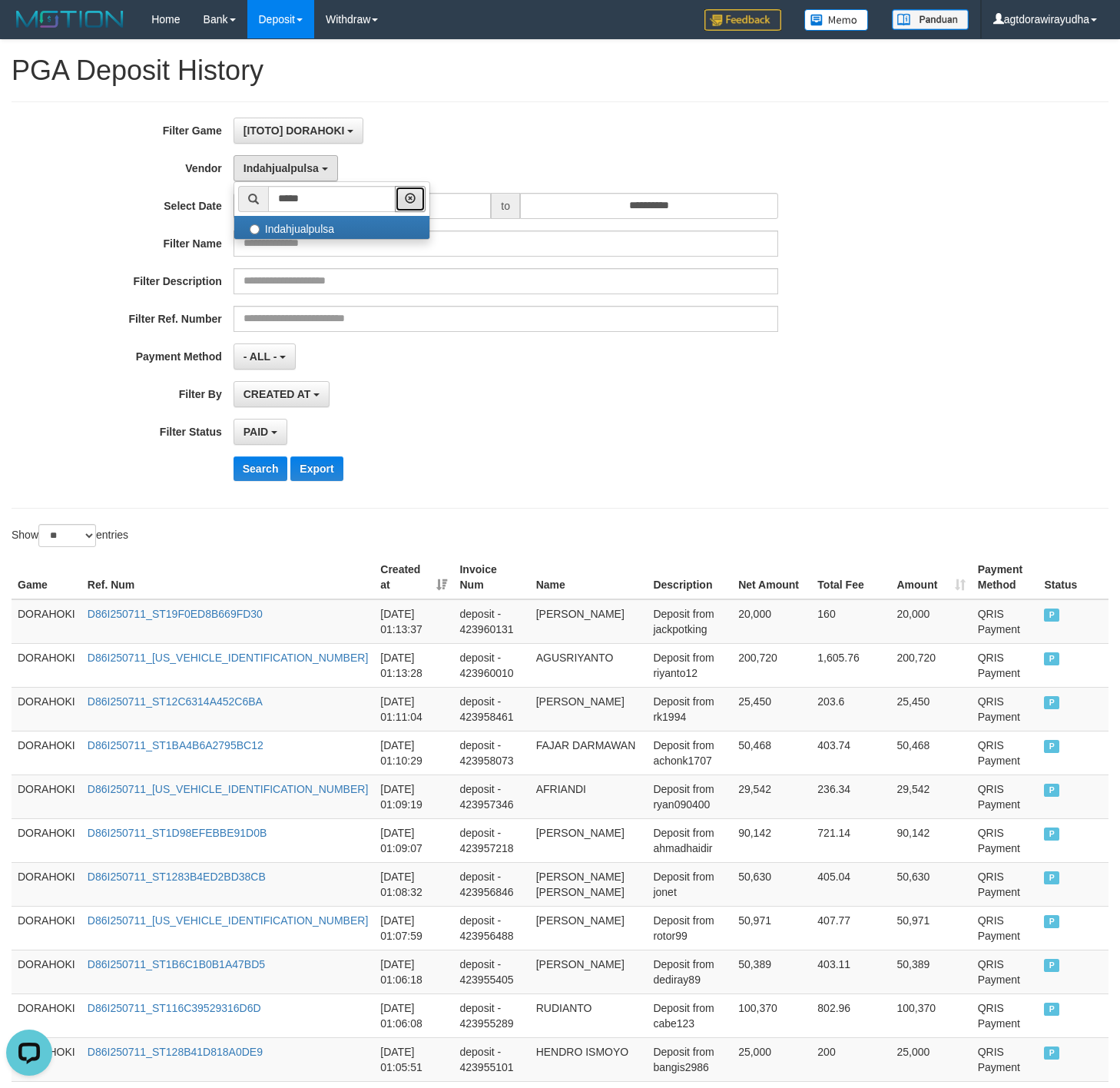 drag, startPoint x: 447, startPoint y: 191, endPoint x: 330, endPoint y: 192, distance: 117.0043 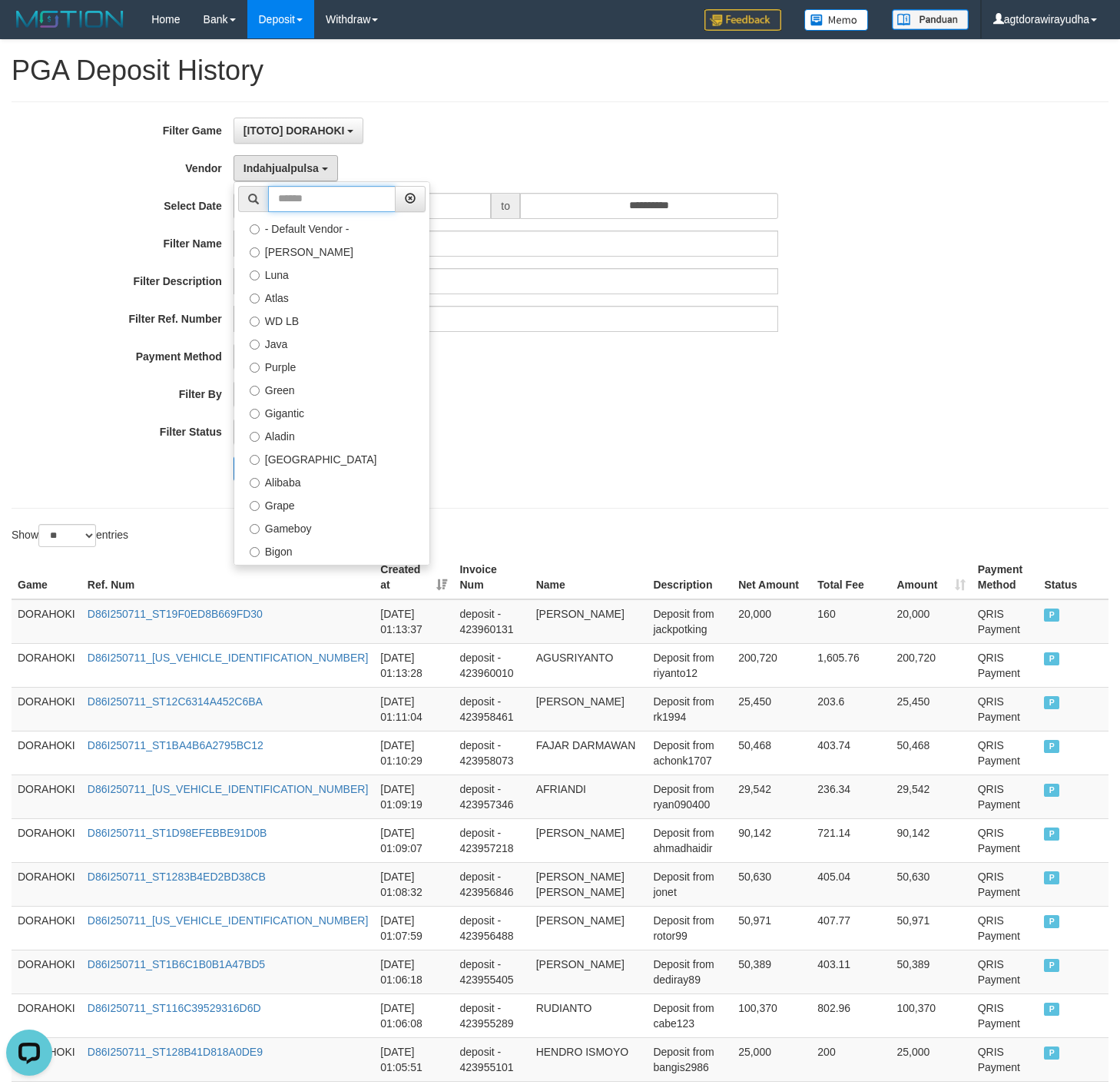 click at bounding box center [332, 199] 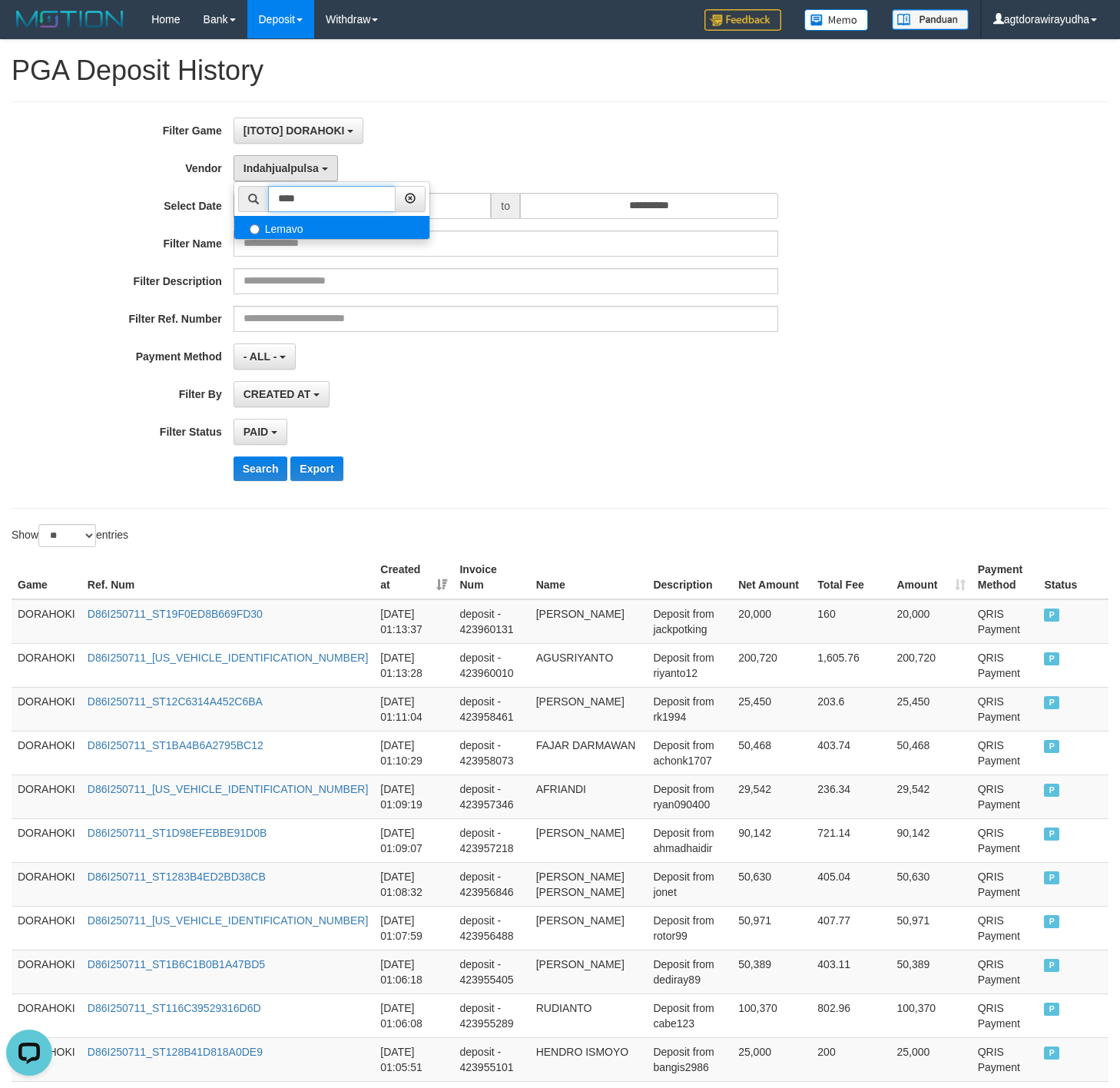 type on "****" 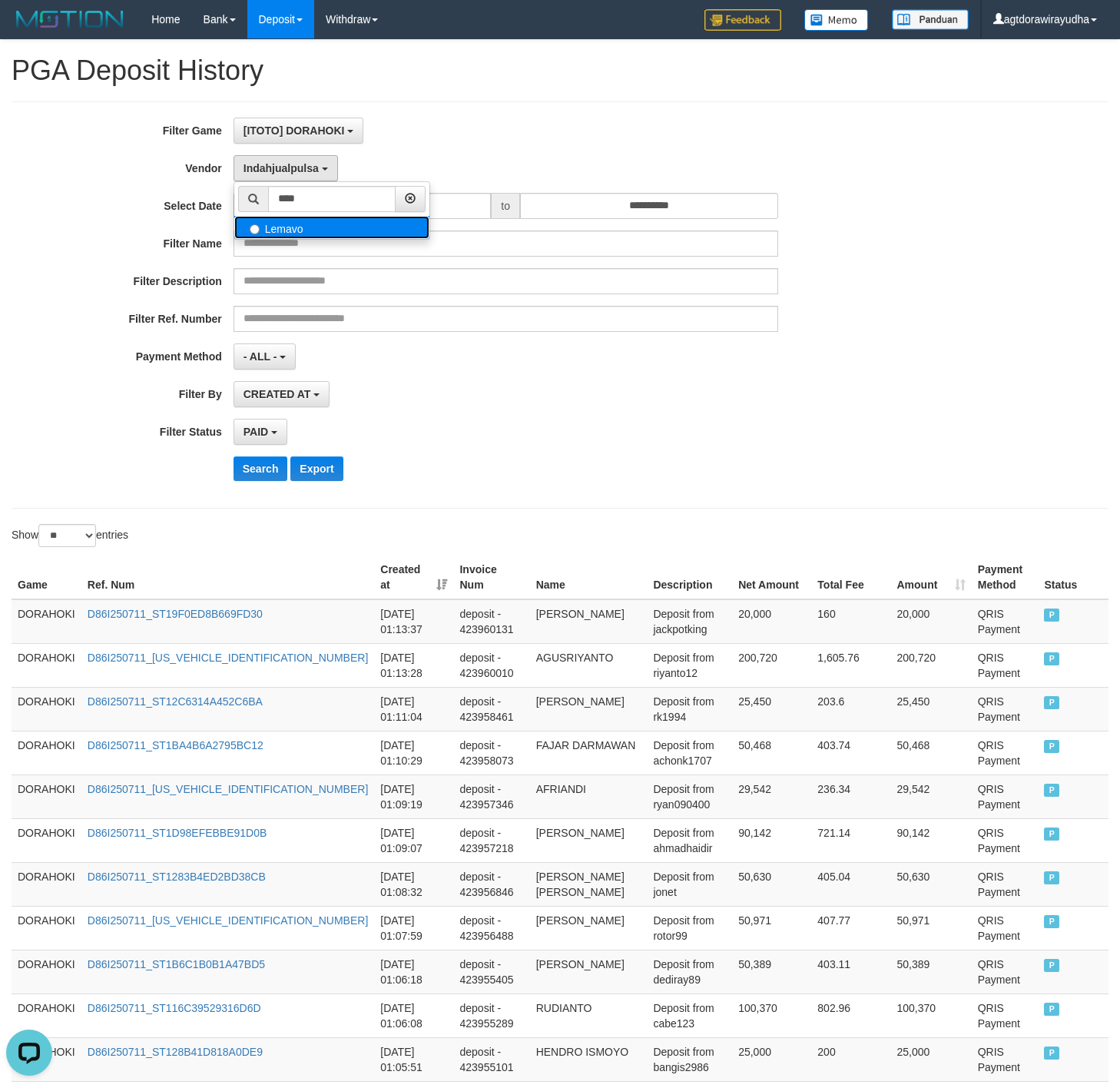 click on "Lemavo" at bounding box center [332, 227] 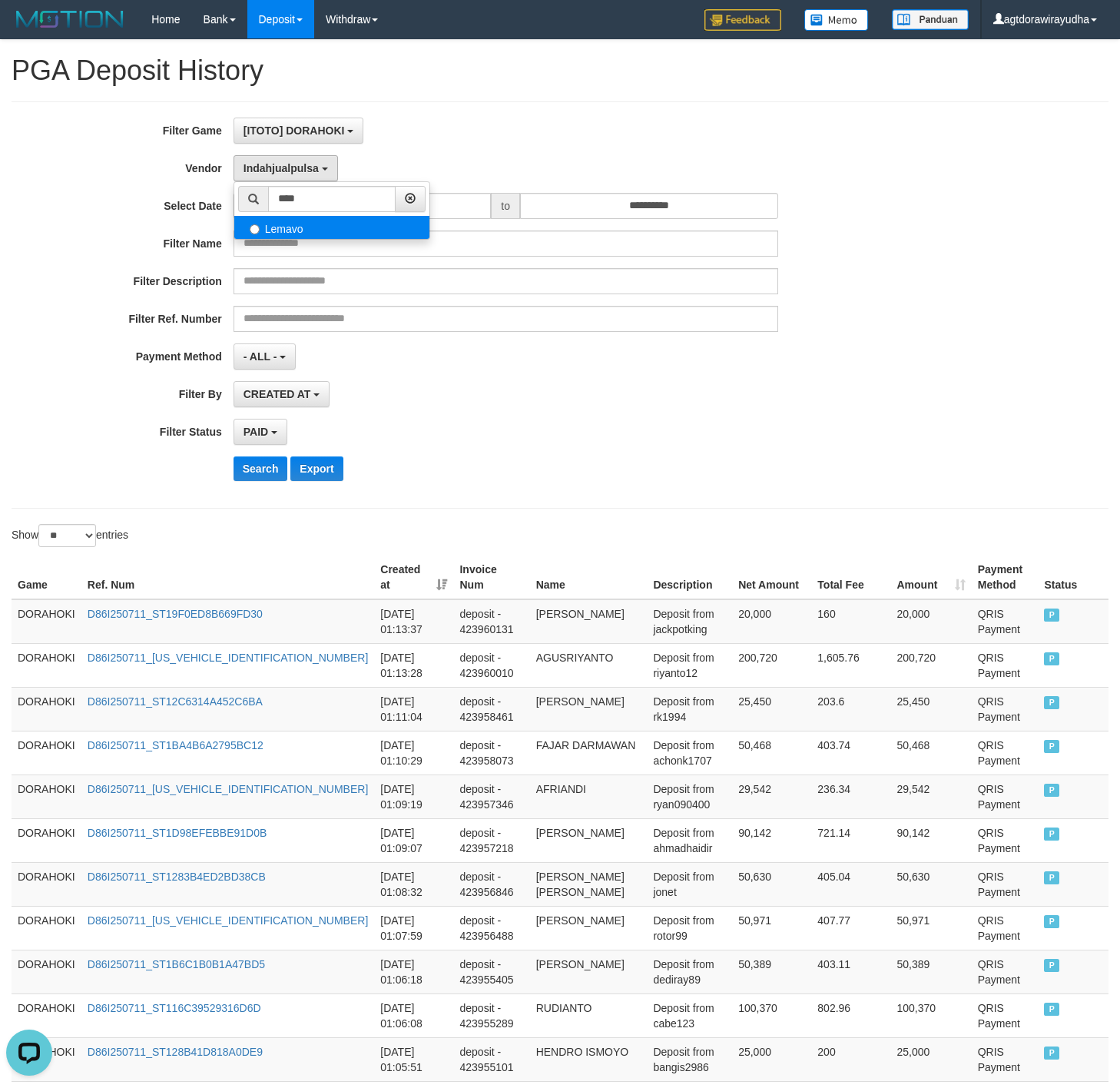 select on "**********" 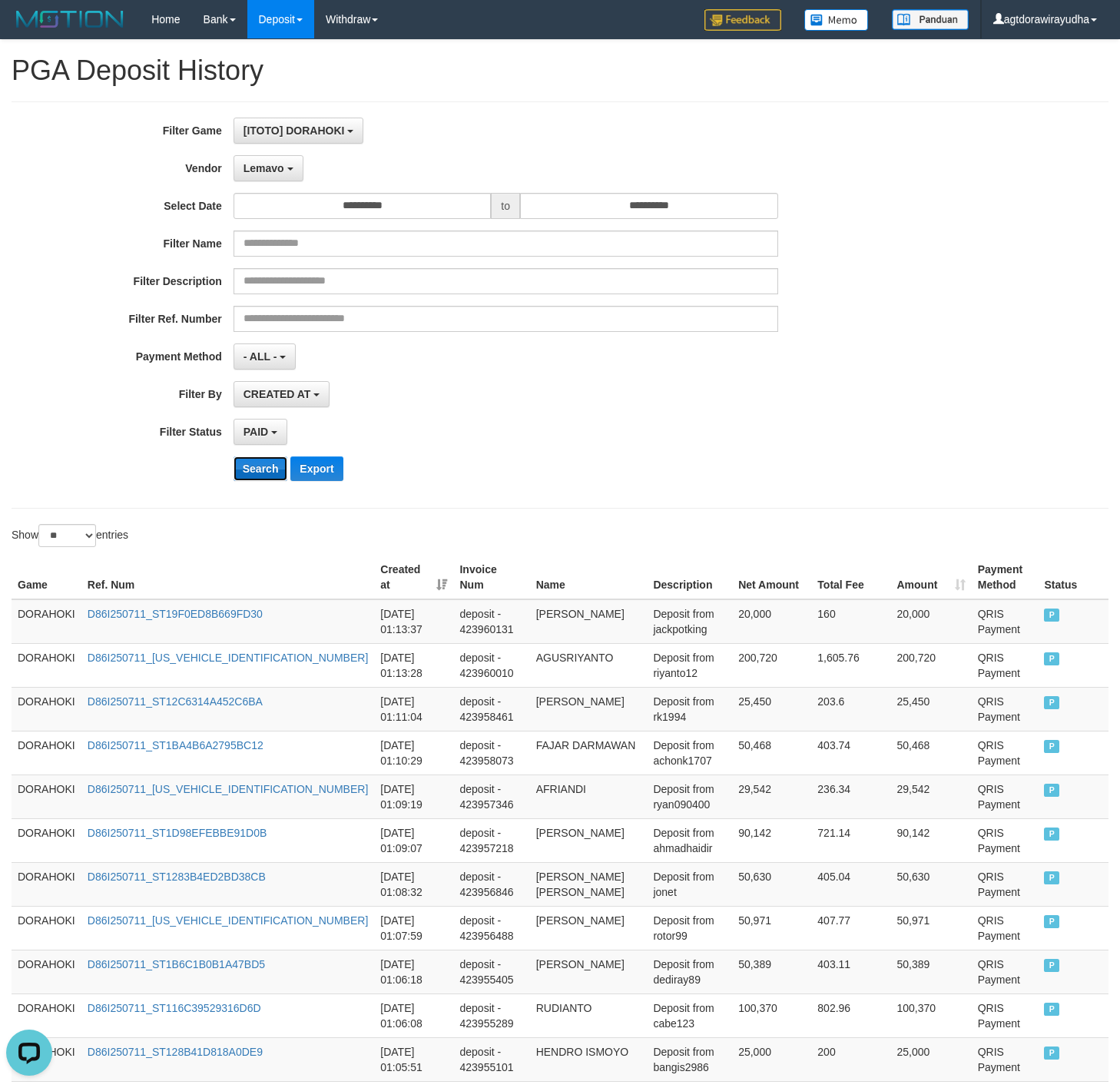 click on "Search" at bounding box center (260, 469) 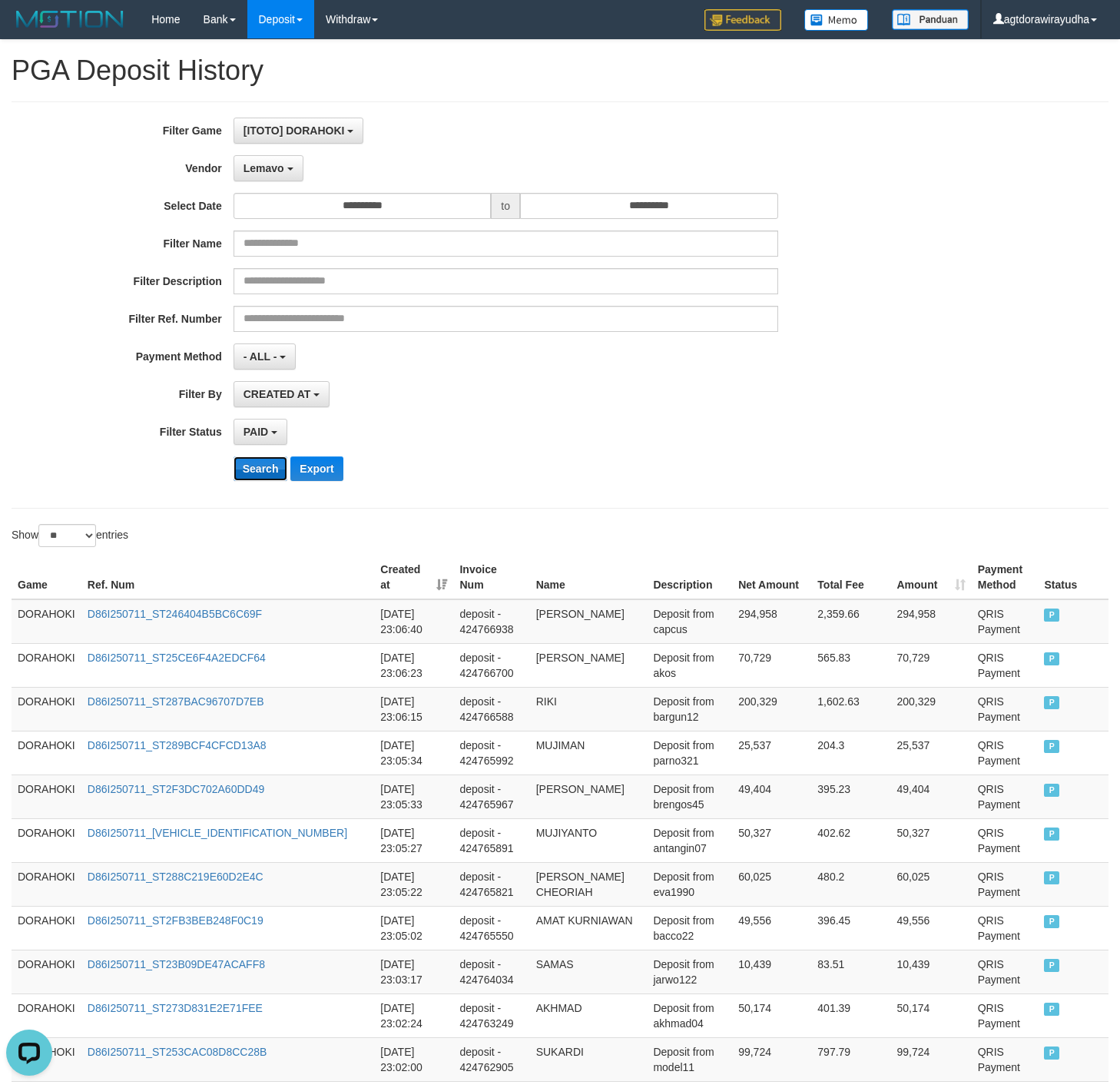 click on "Search" at bounding box center [260, 469] 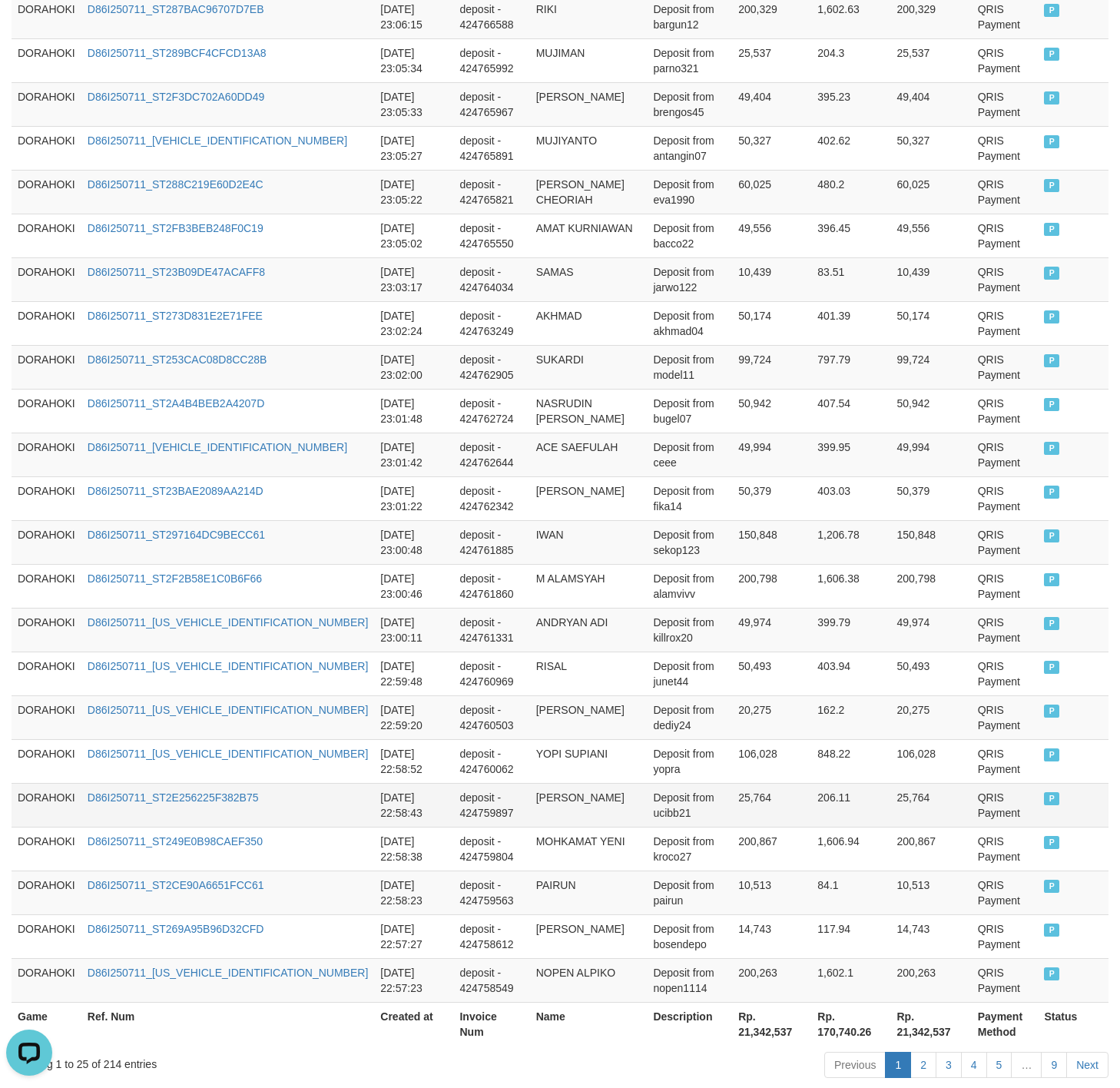 scroll, scrollTop: 787, scrollLeft: 0, axis: vertical 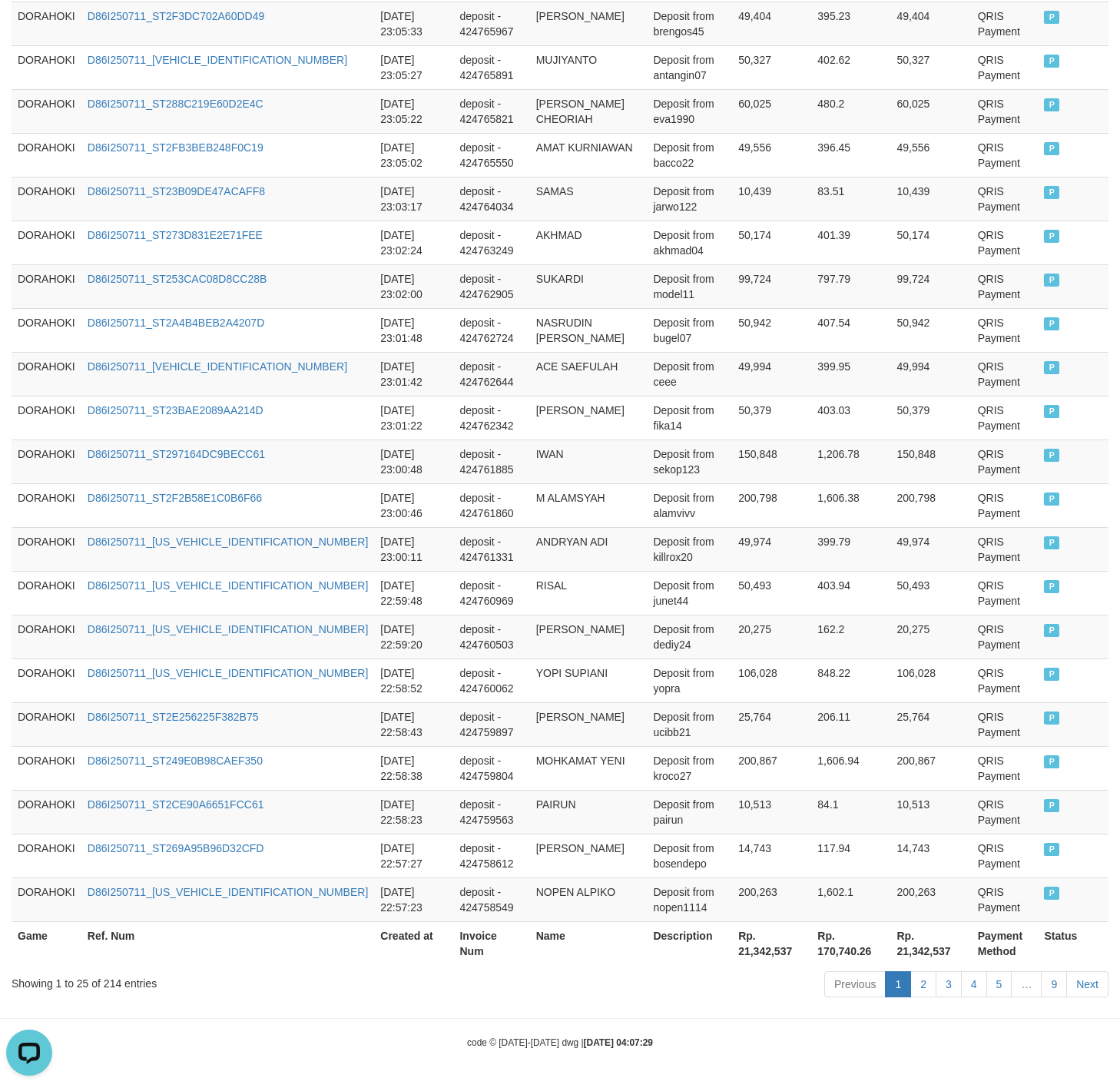 click on "Rp. 21,342,537" at bounding box center (771, 943) 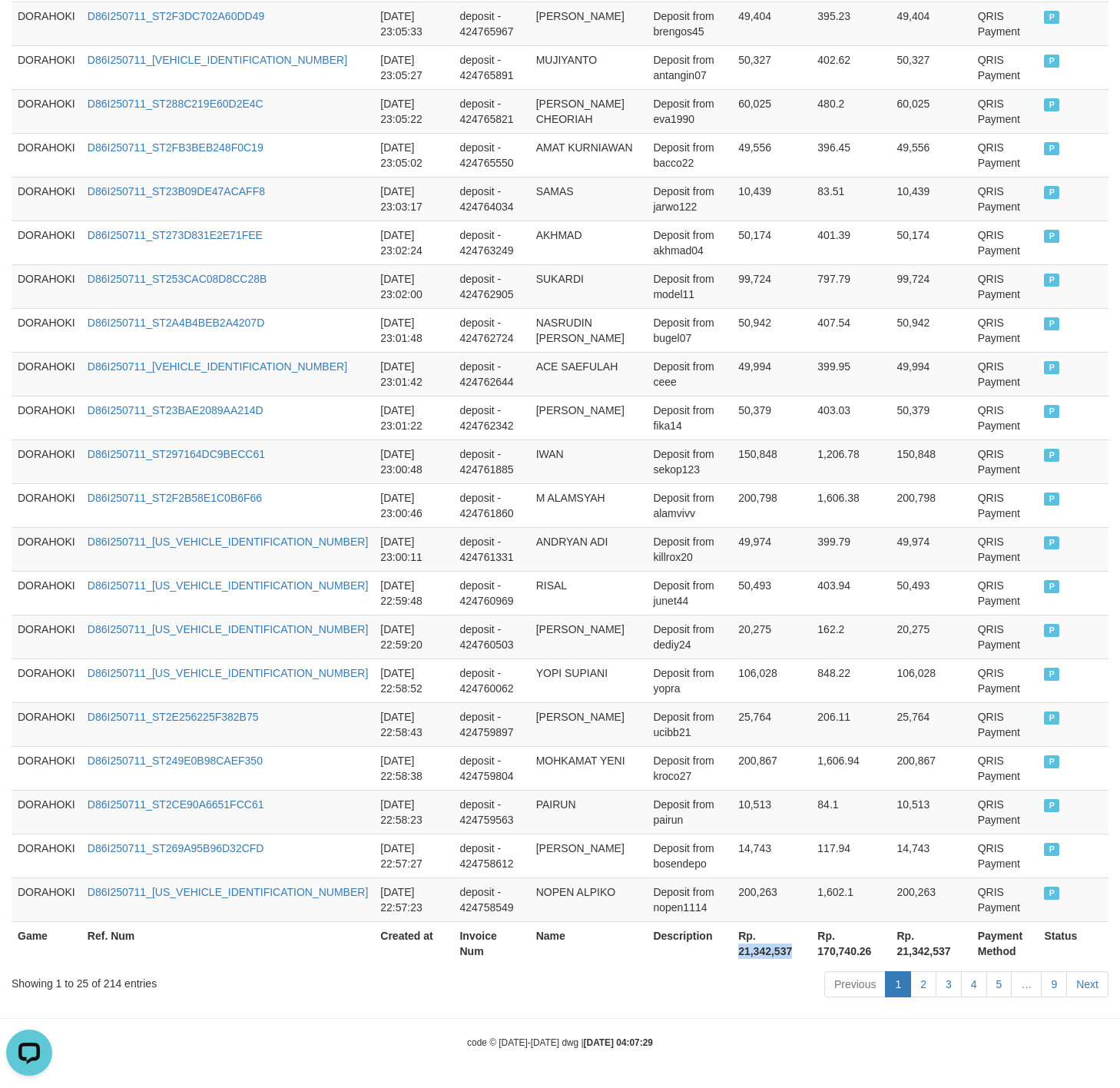 drag, startPoint x: 744, startPoint y: 929, endPoint x: 740, endPoint y: 936, distance: 8.062258 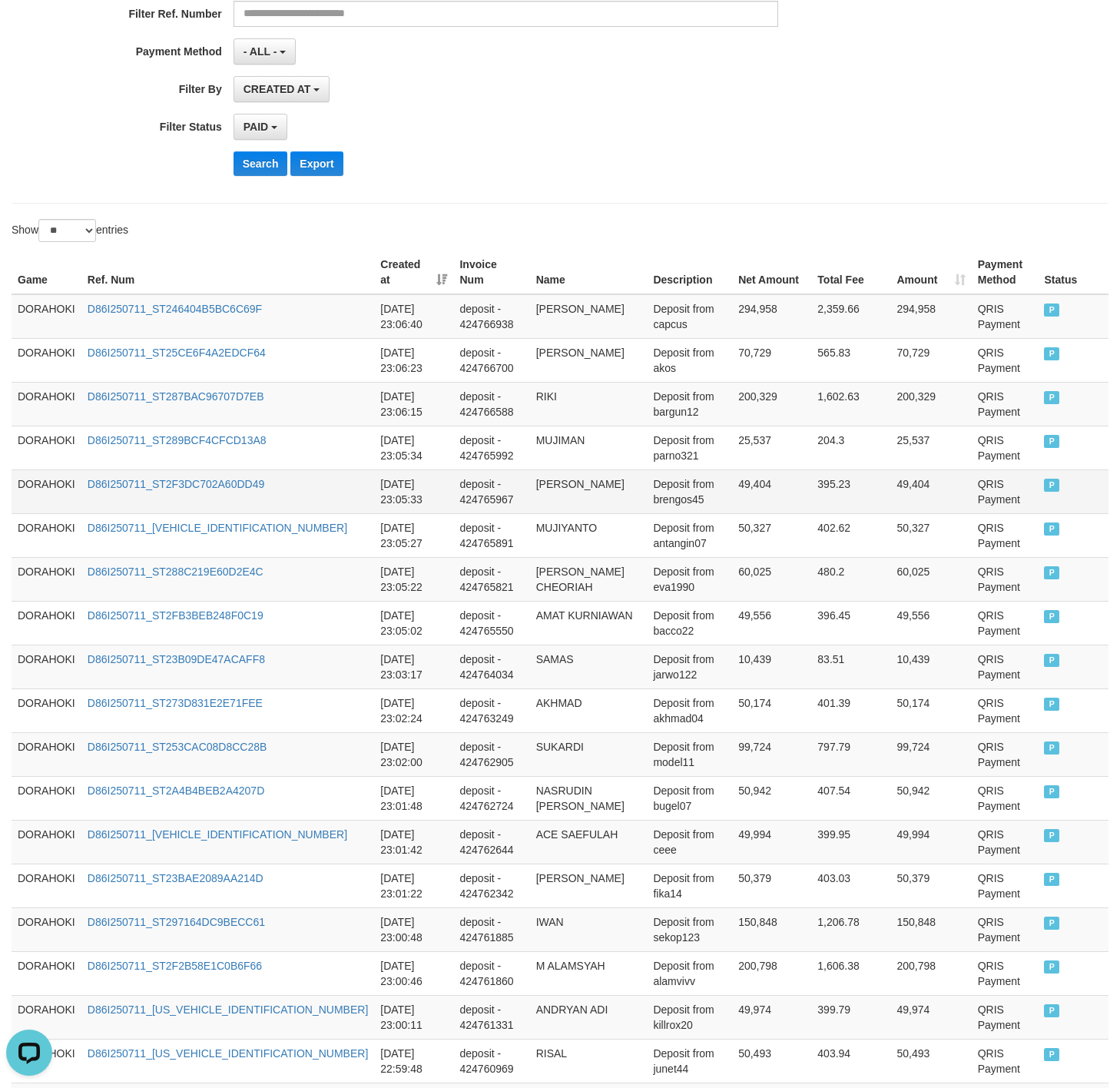 scroll, scrollTop: 0, scrollLeft: 0, axis: both 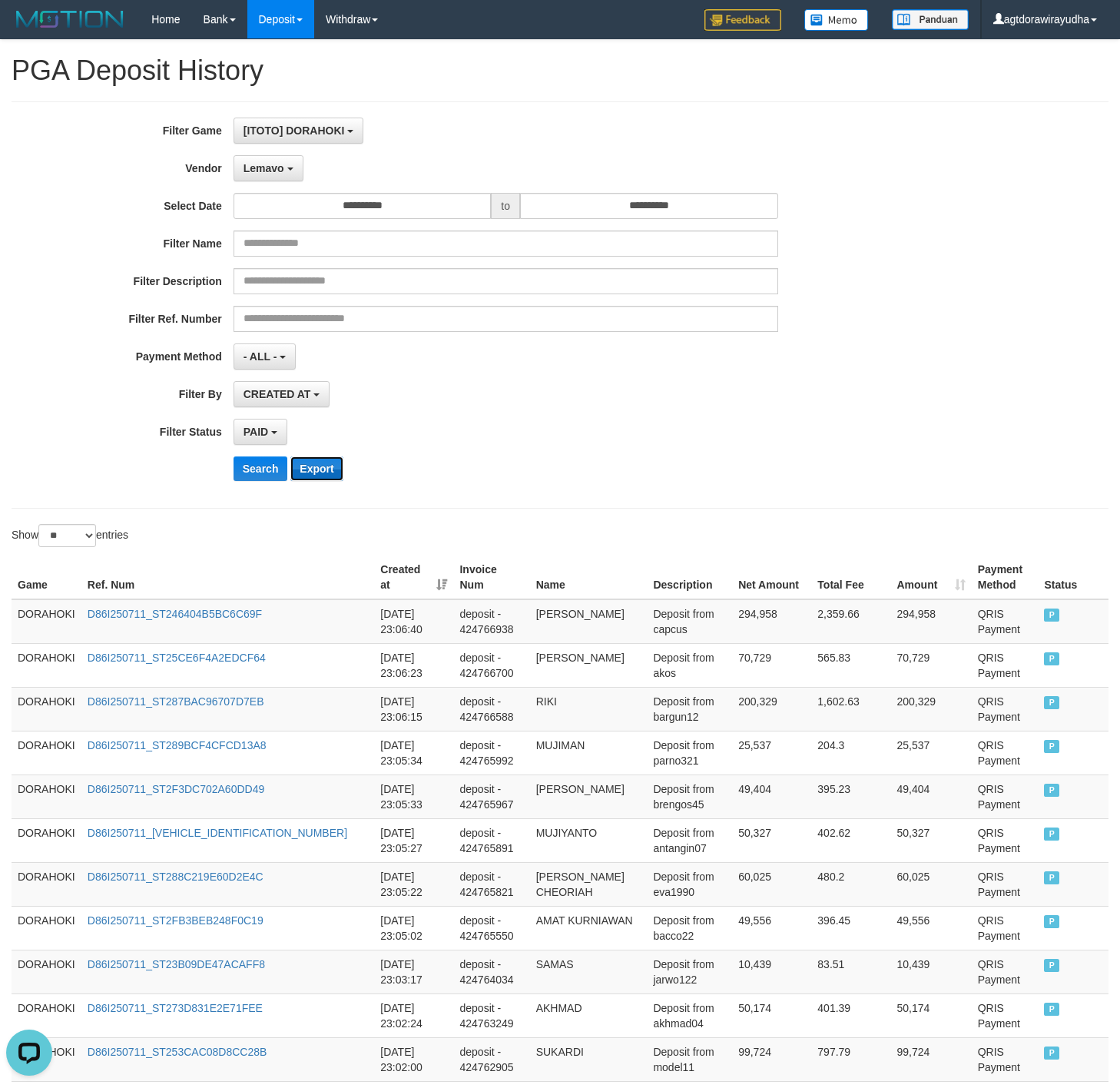click on "Export" at bounding box center [316, 469] 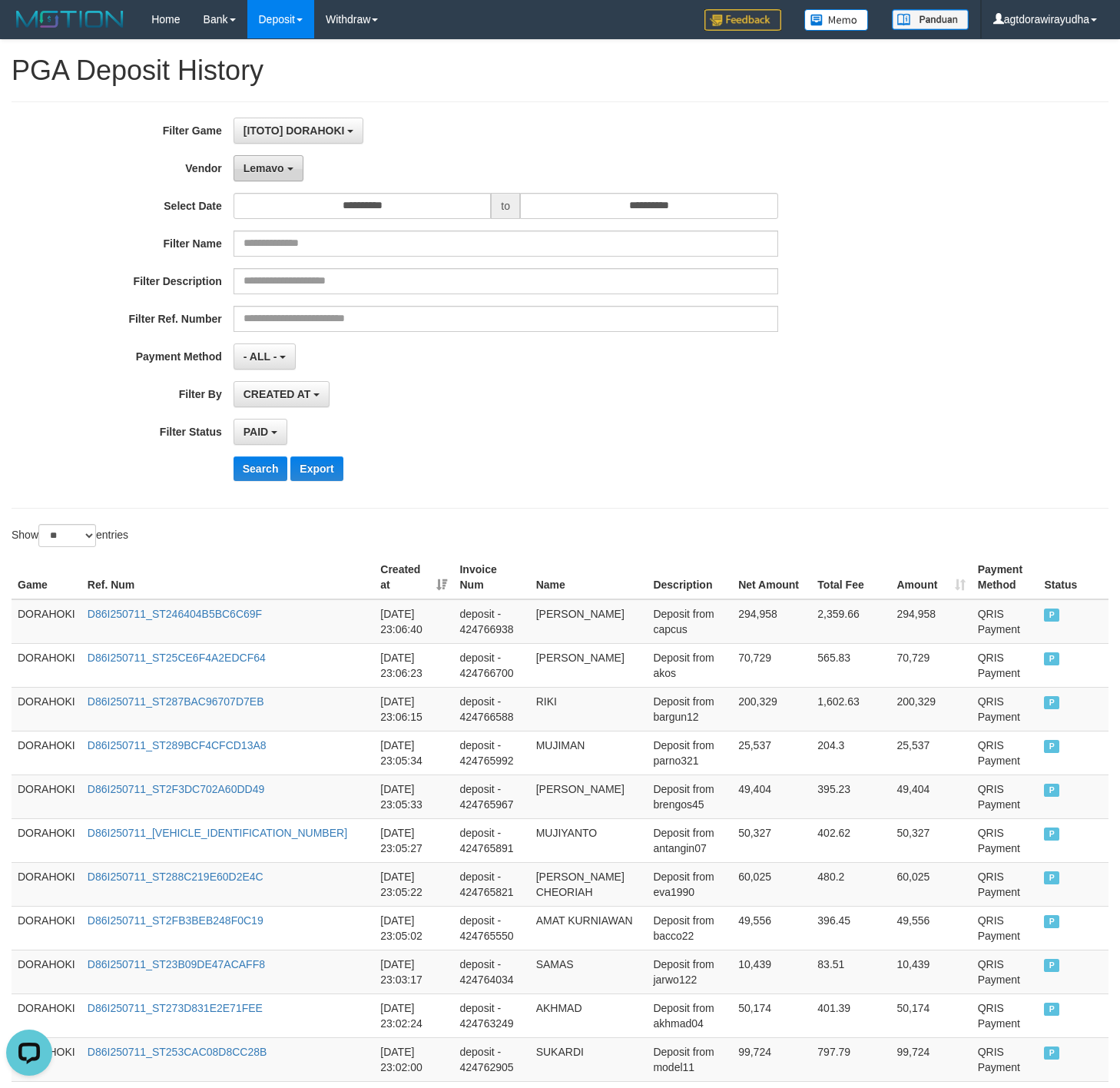 click on "Lemavo" at bounding box center [268, 168] 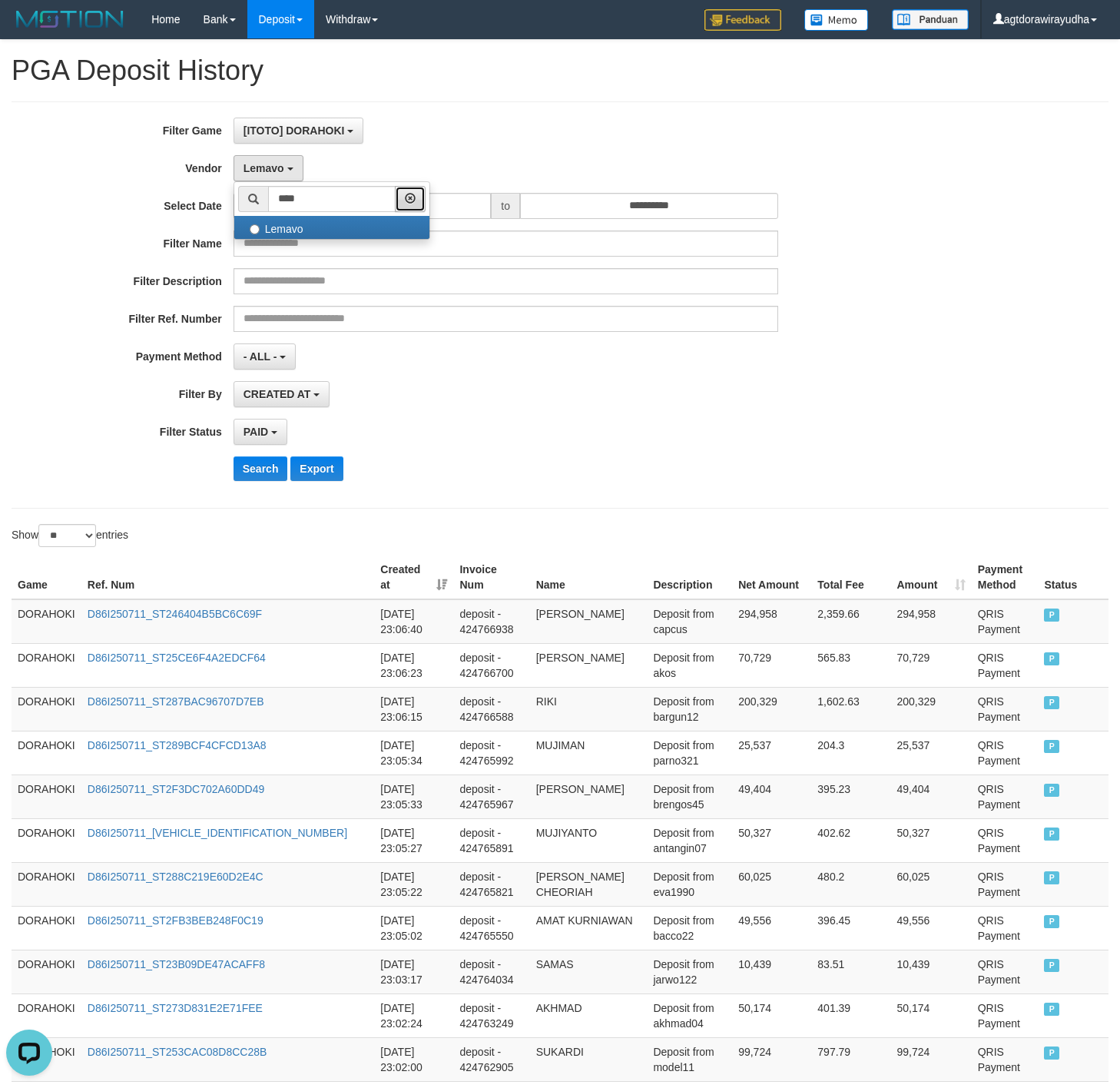 drag, startPoint x: 443, startPoint y: 199, endPoint x: 427, endPoint y: 199, distance: 16 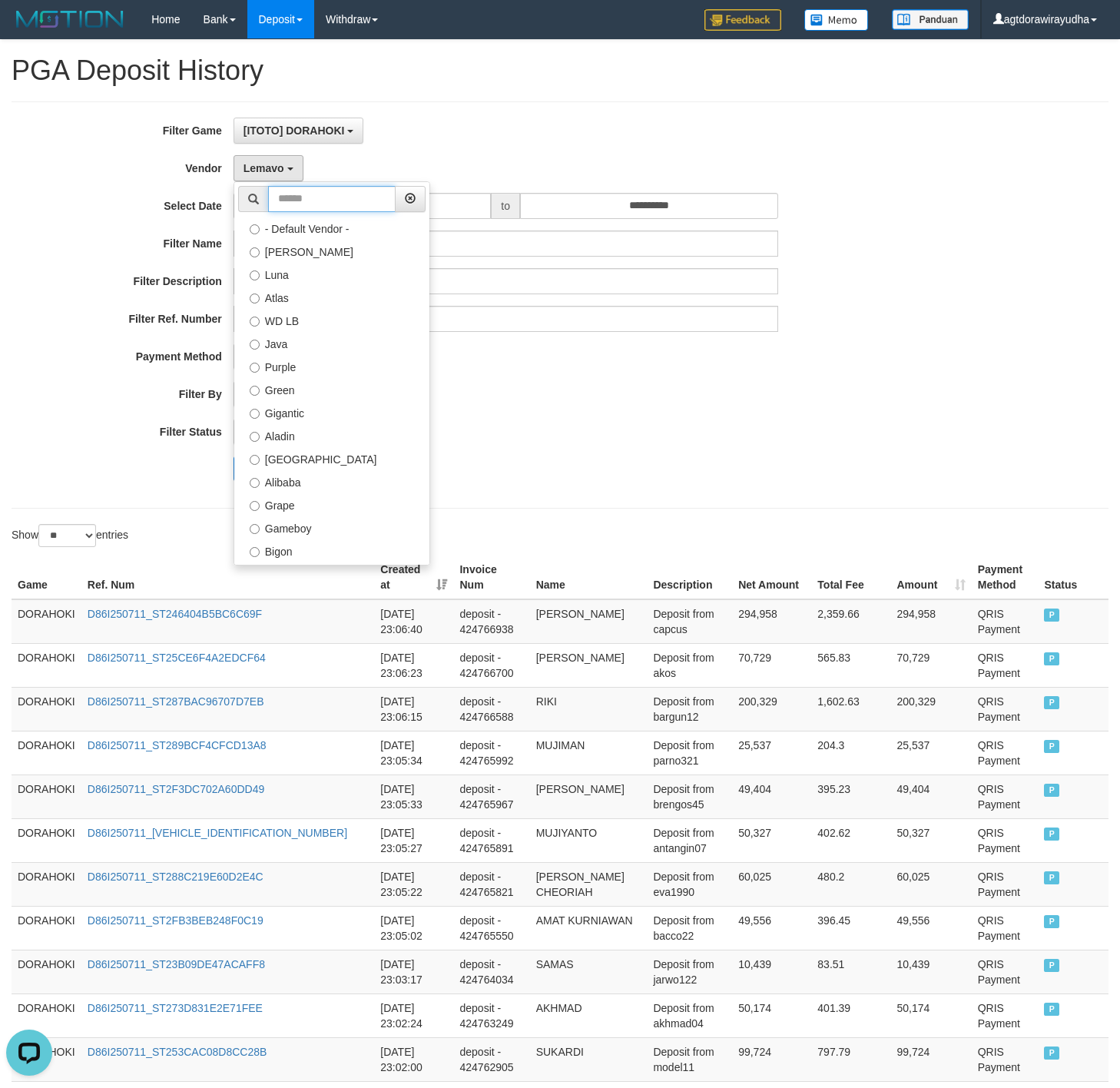 click at bounding box center [332, 199] 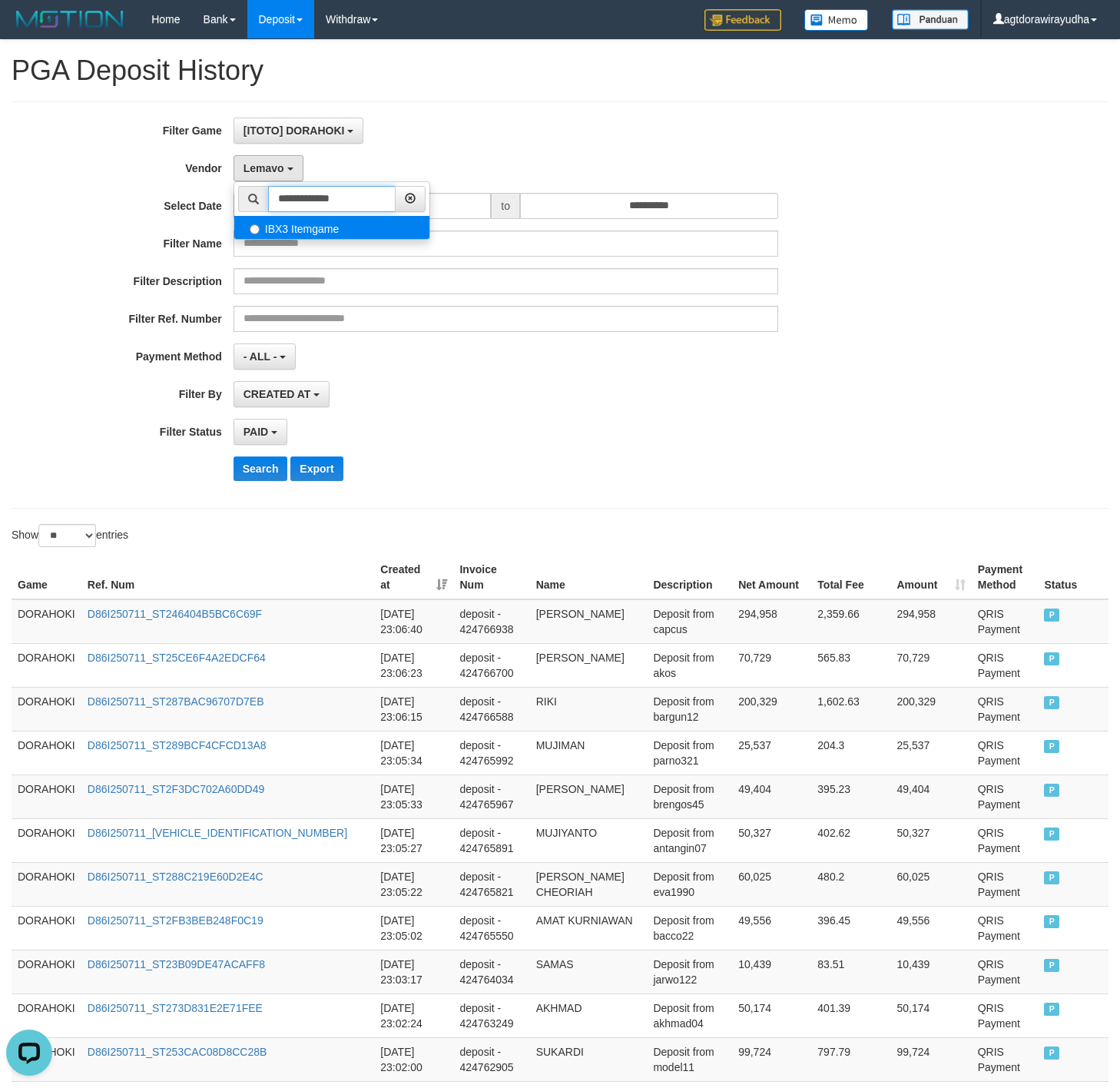 type on "**********" 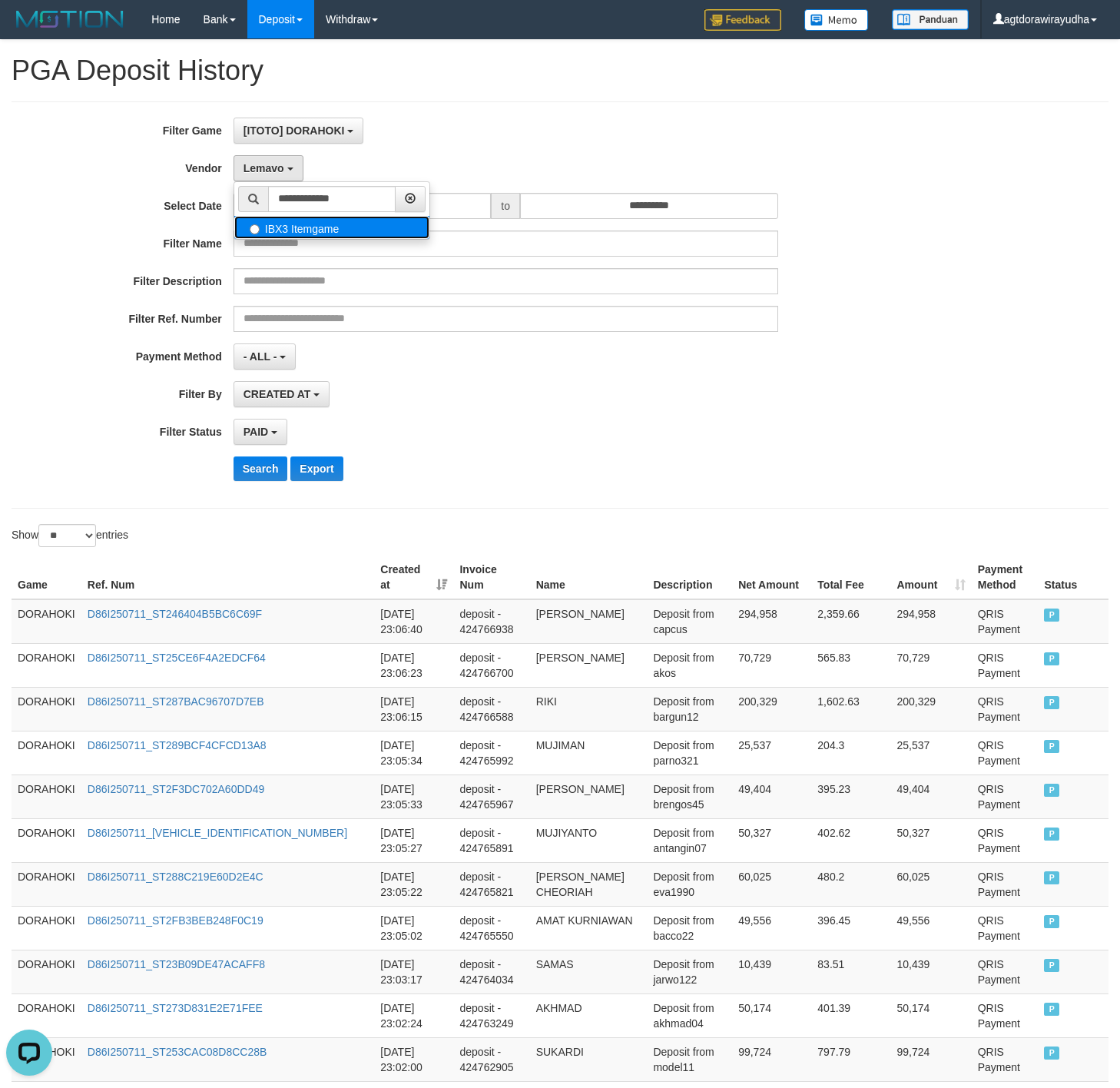 click on "IBX3 Itemgame" at bounding box center (332, 227) 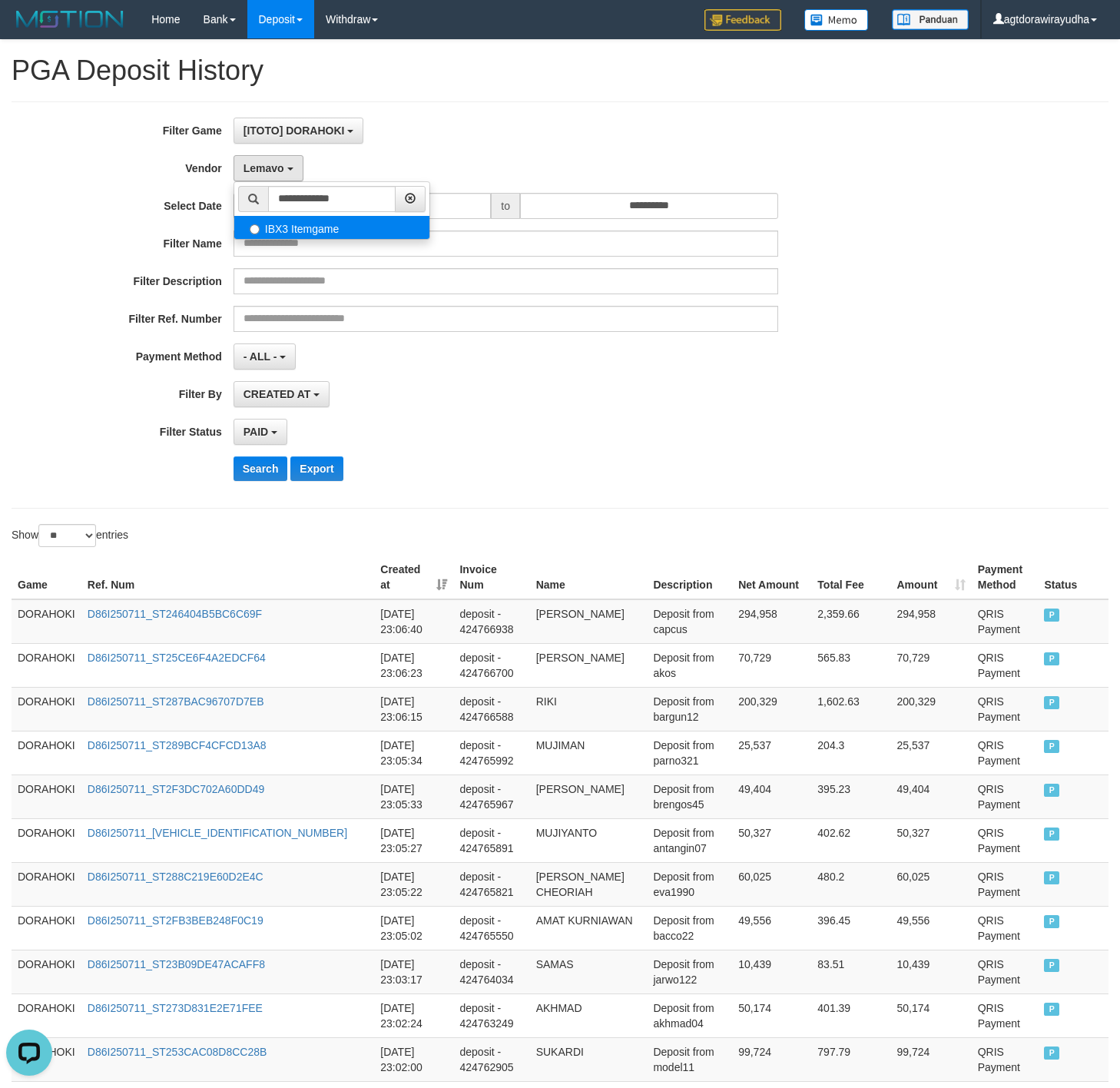 select on "**********" 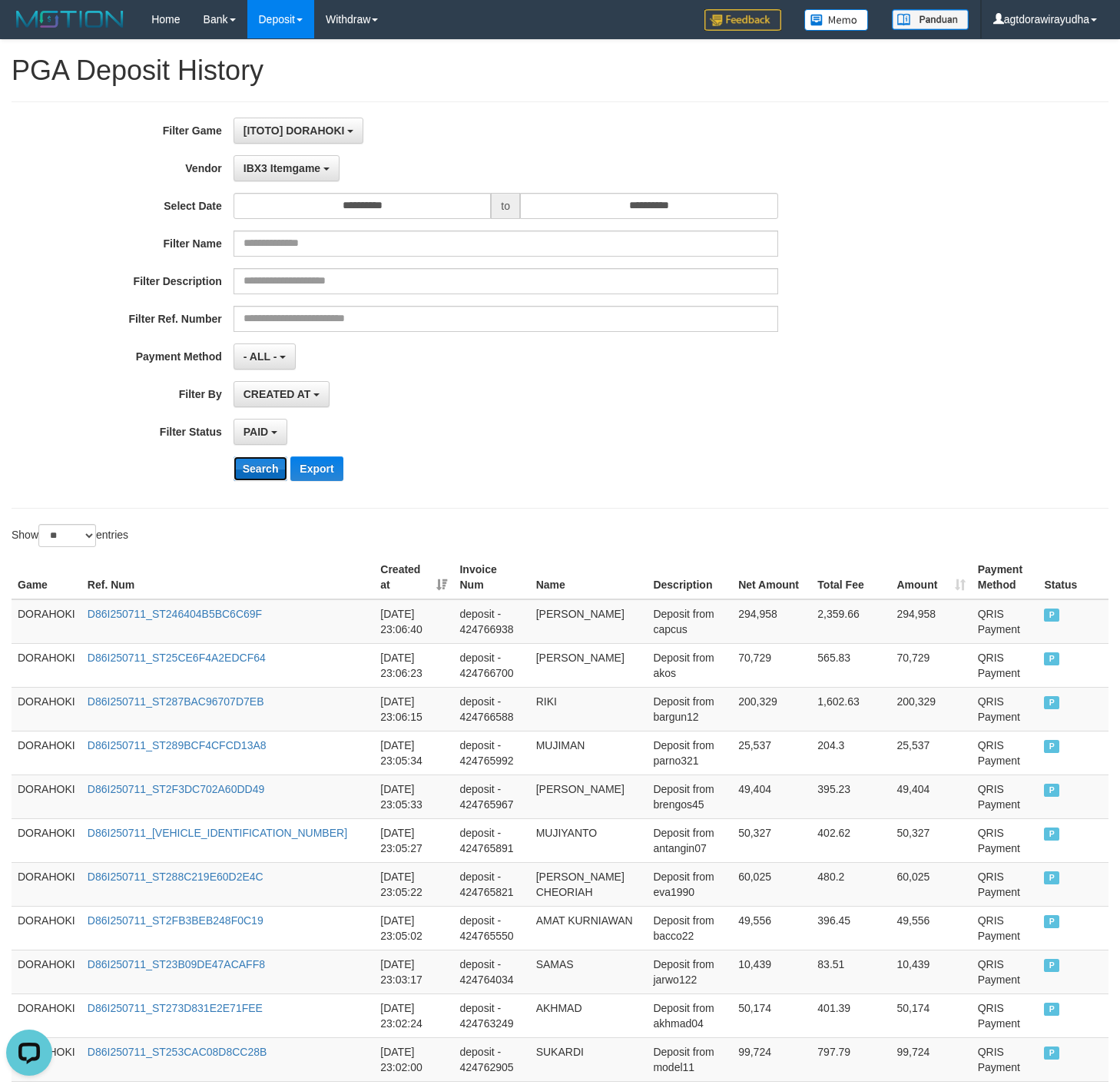 click on "Search" at bounding box center (260, 469) 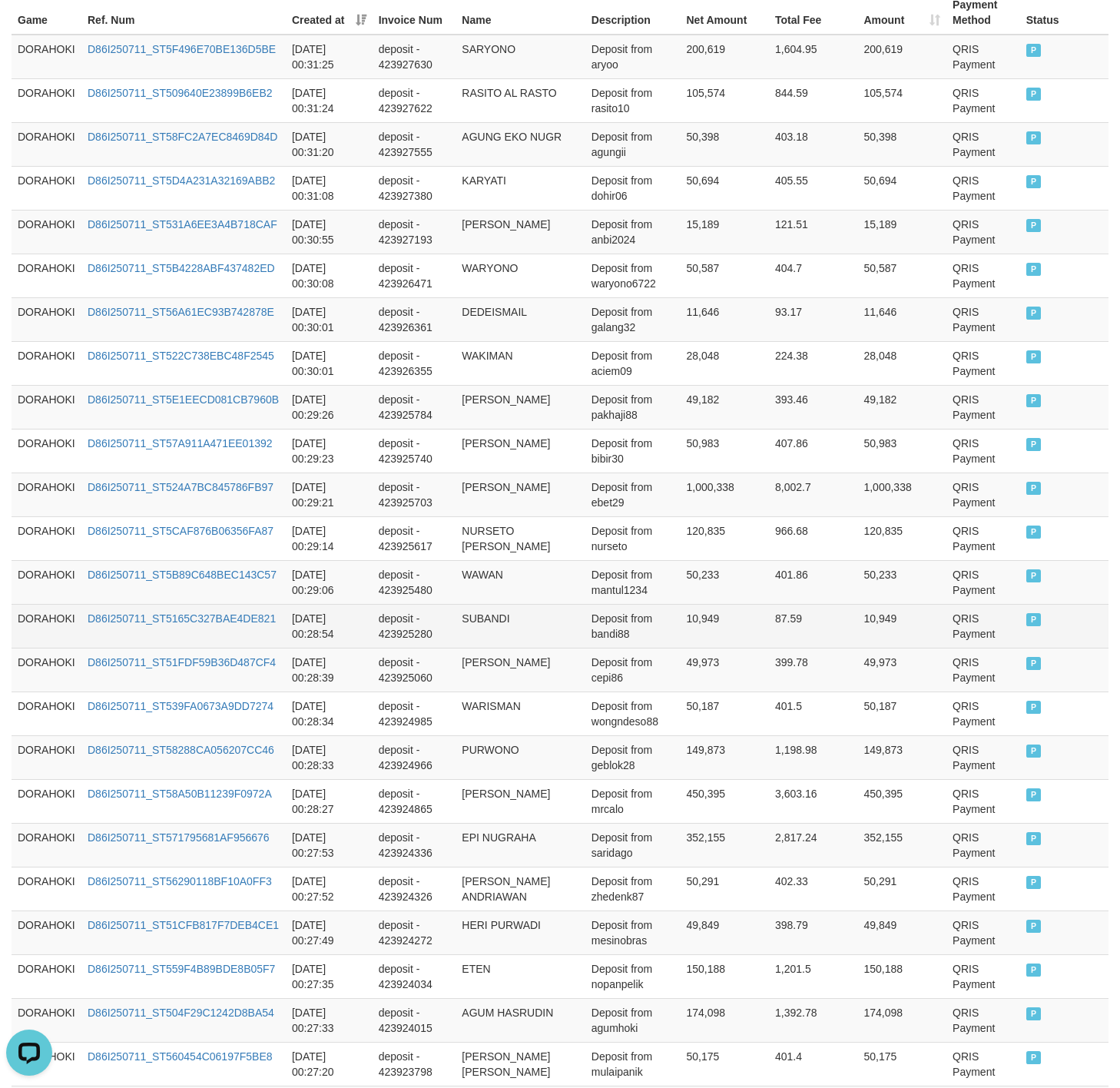 scroll, scrollTop: 787, scrollLeft: 0, axis: vertical 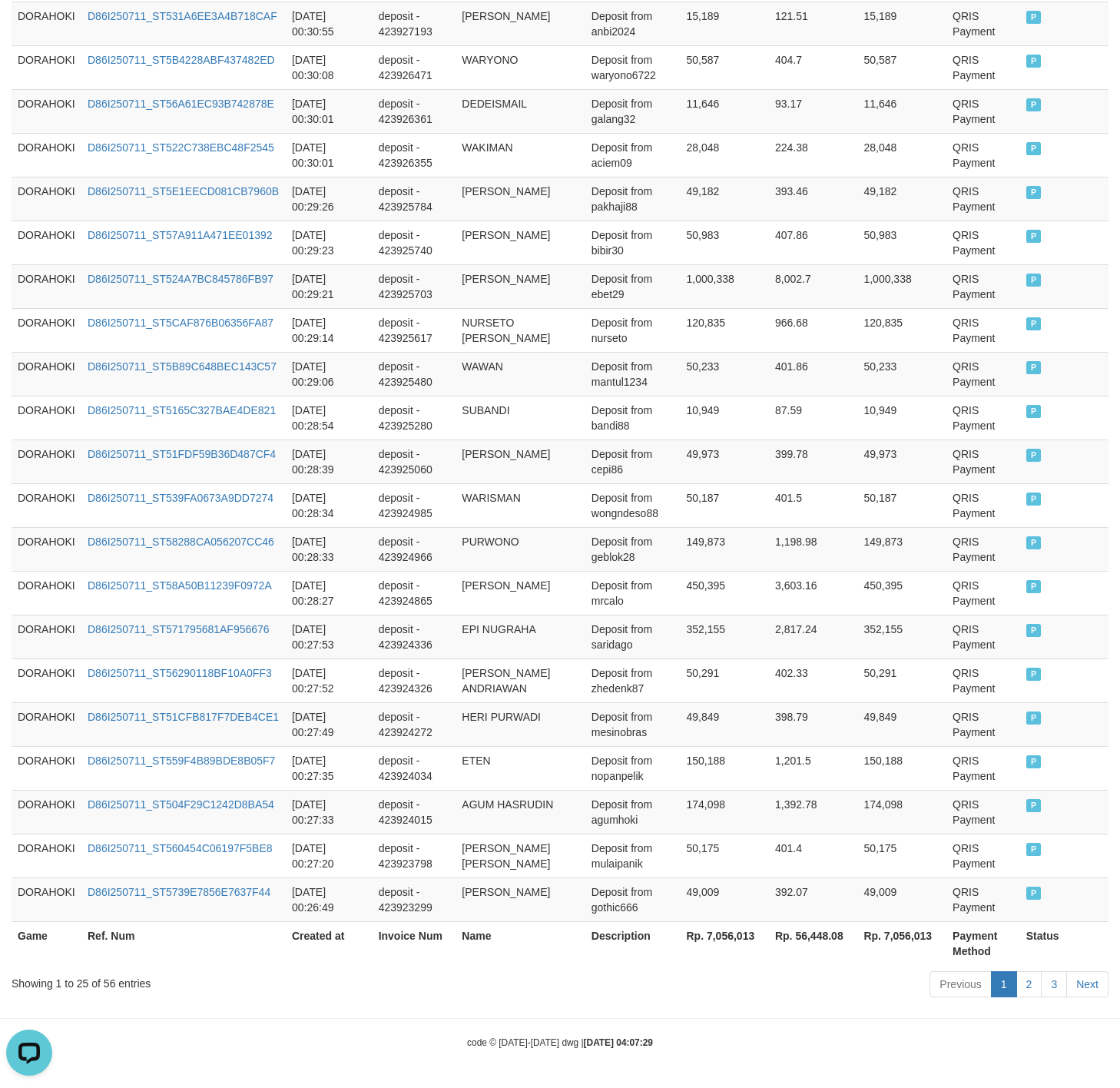 click on "Rp. 7,056,013" at bounding box center [724, 943] 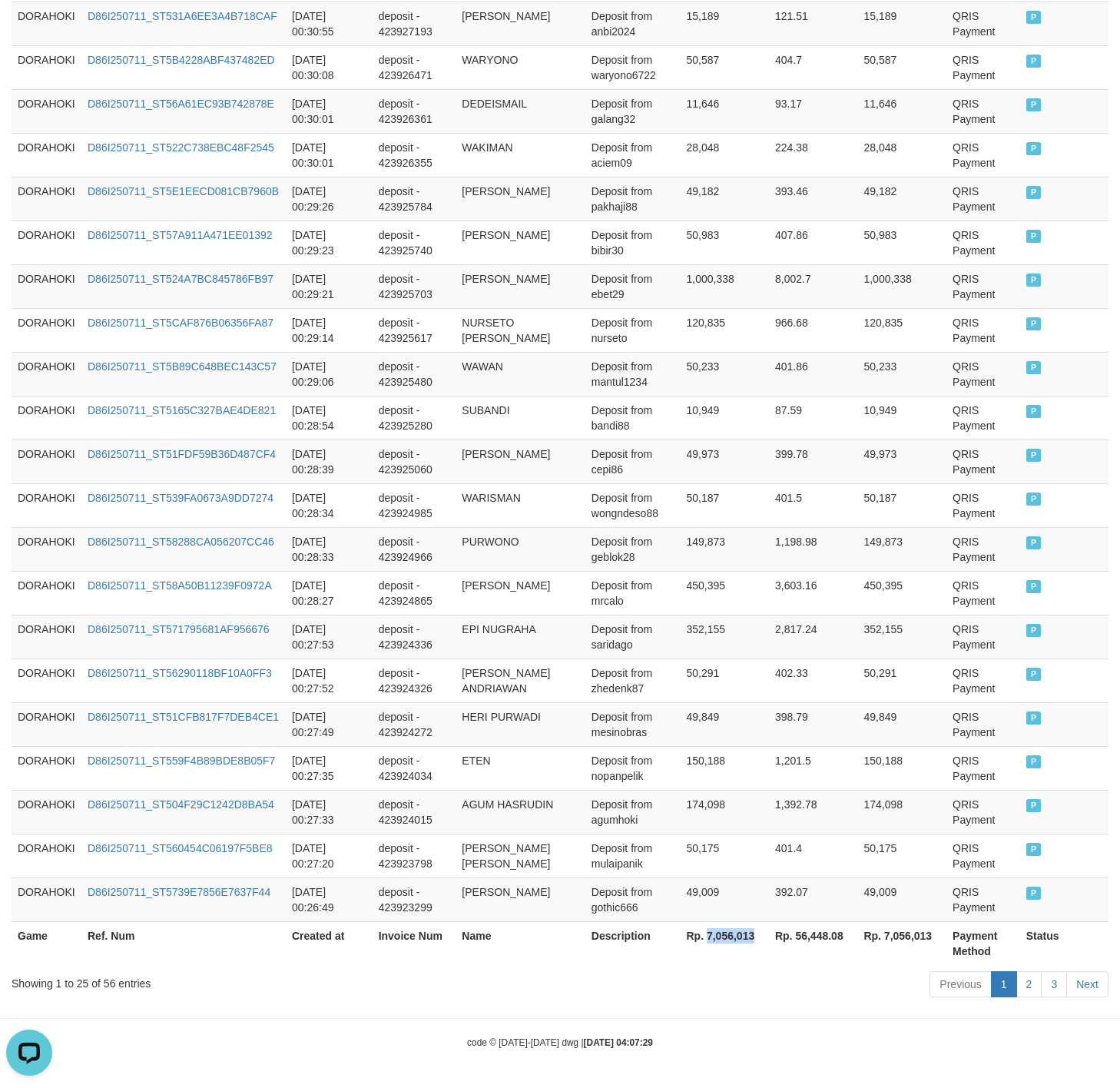 drag, startPoint x: 733, startPoint y: 930, endPoint x: 711, endPoint y: 932, distance: 22.09072 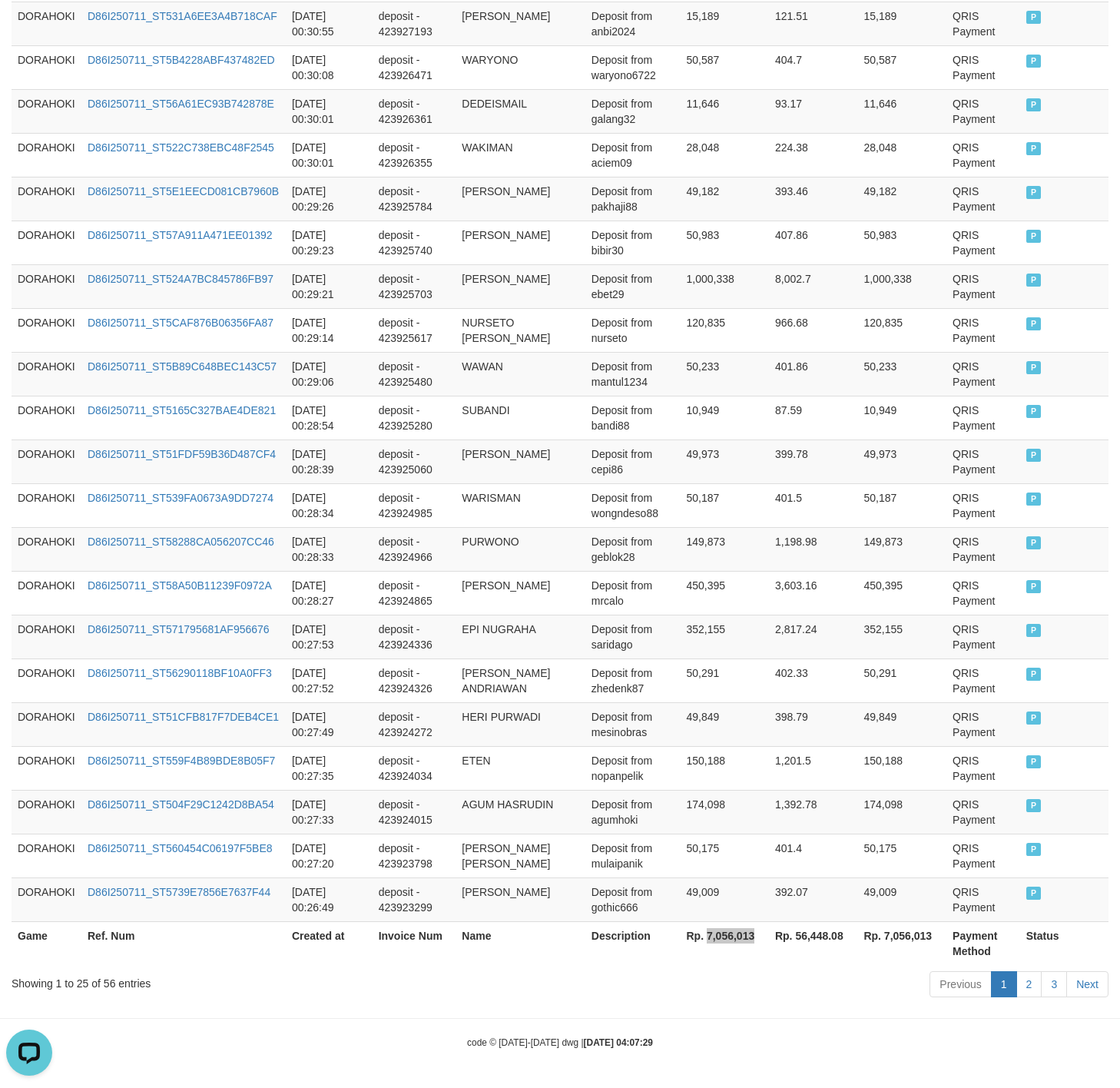 scroll, scrollTop: 0, scrollLeft: 0, axis: both 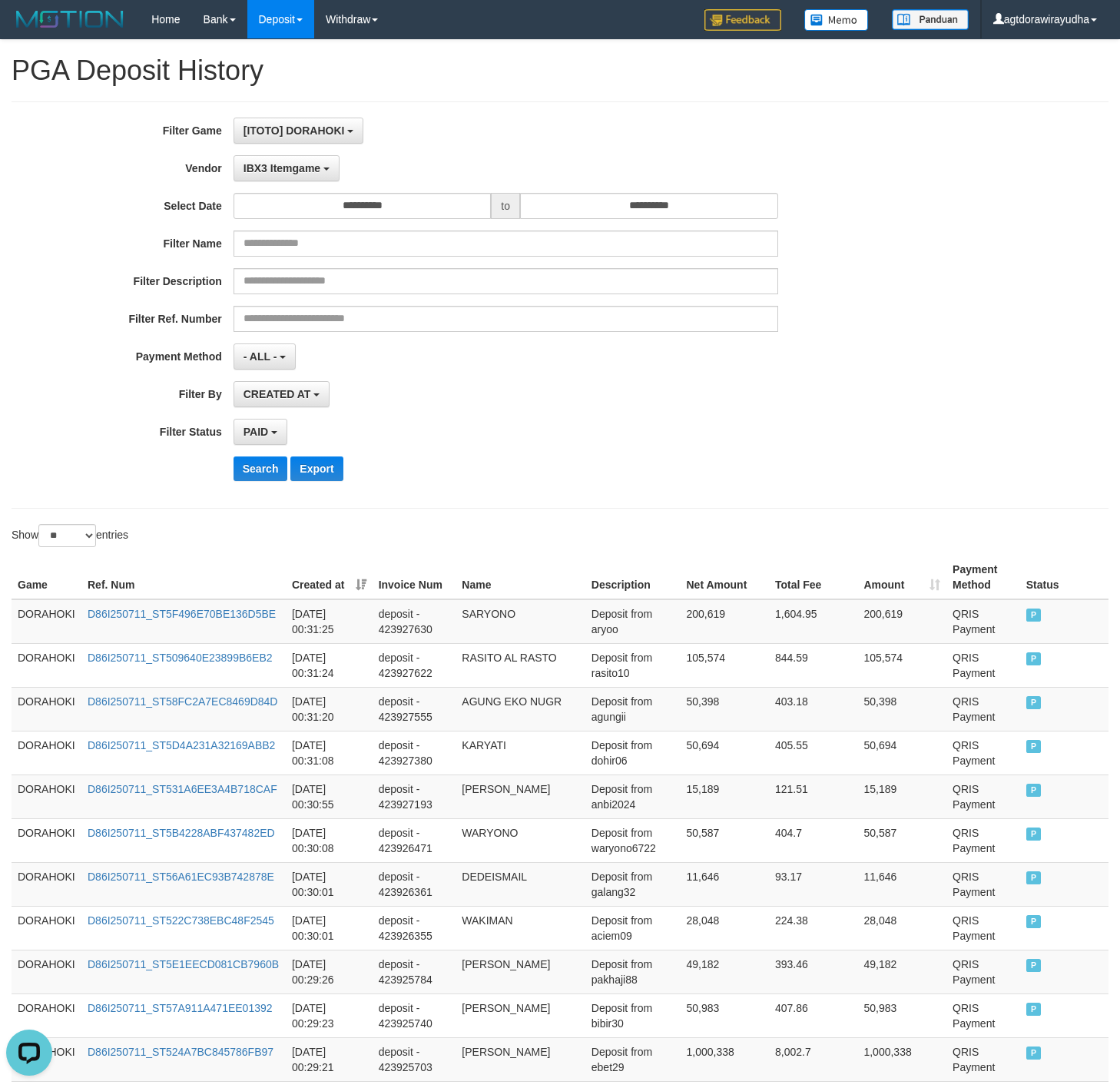 click on "**********" at bounding box center (466, 305) 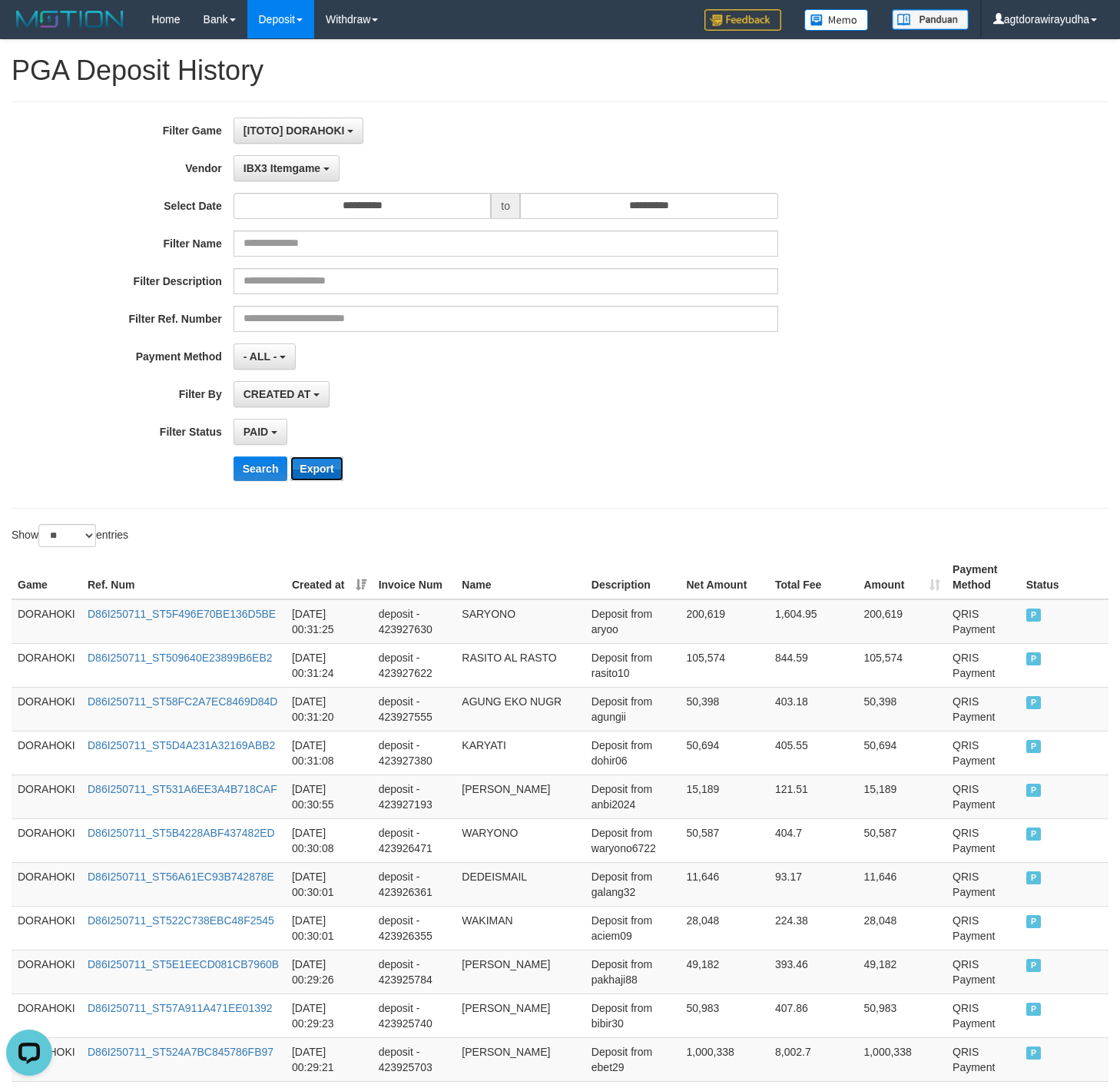 click on "Export" at bounding box center (316, 469) 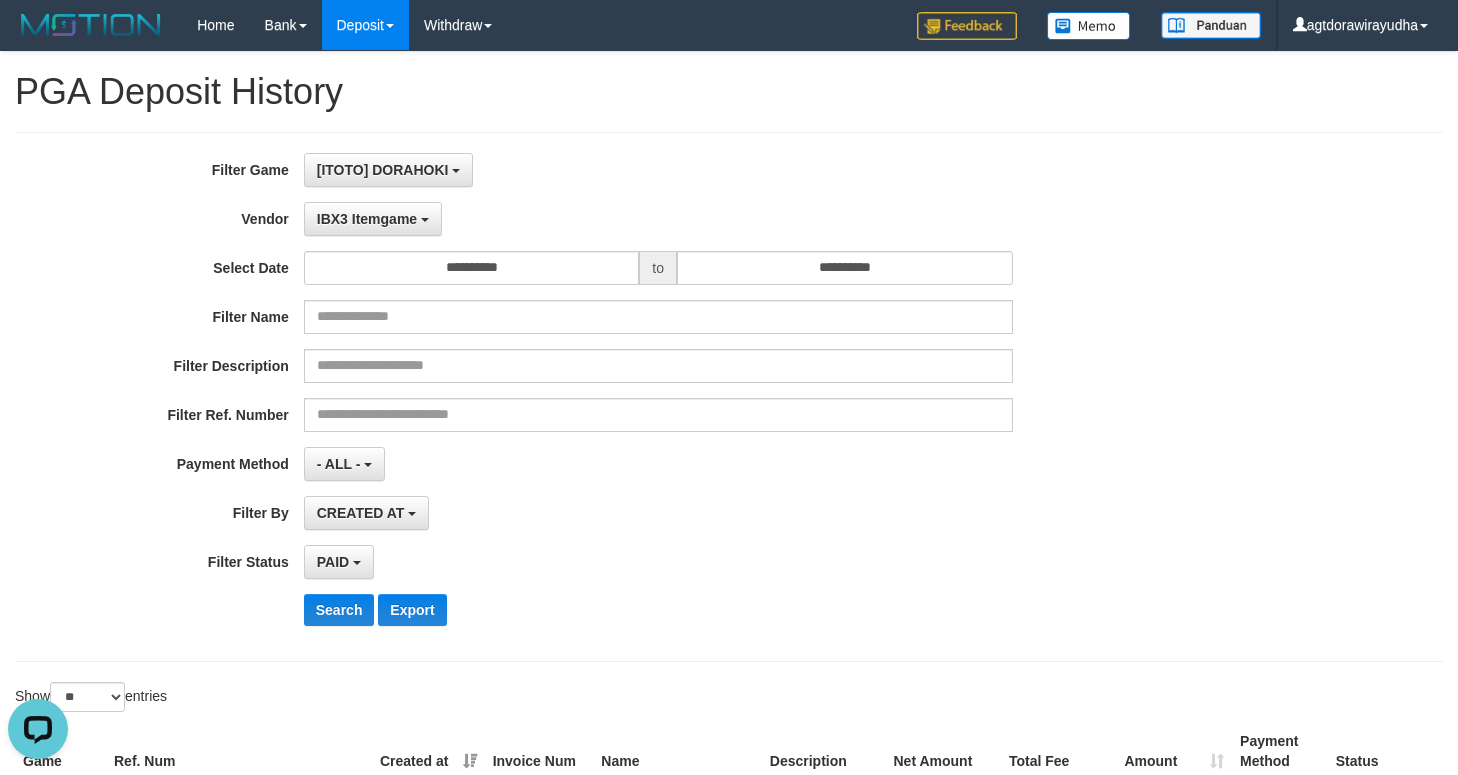 click on "PAID								    SELECT ALL  - ALL -  SELECT STATUS
PENDING/UNPAID
PAID
CANCELED
EXPIRED" at bounding box center [658, 562] 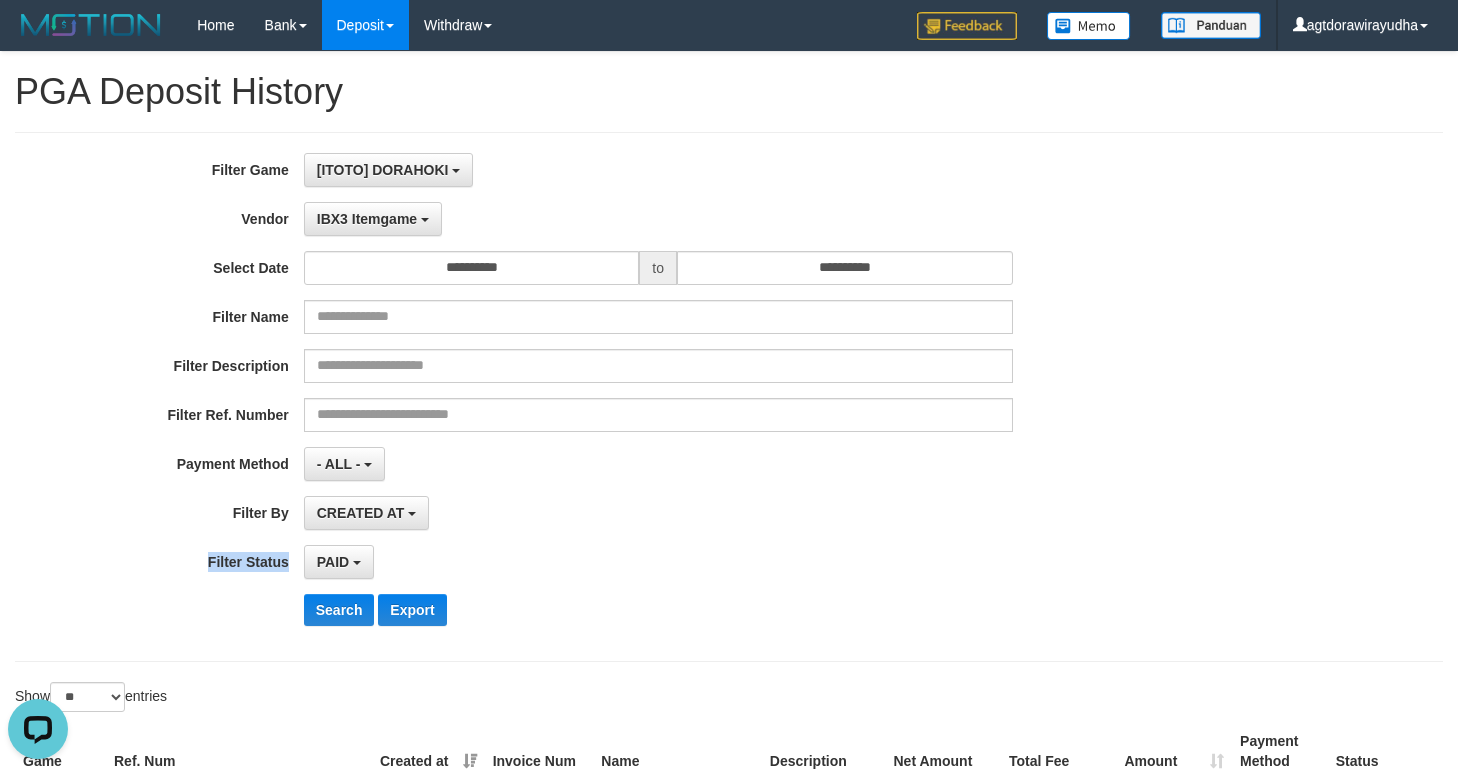 click on "**********" at bounding box center [607, 397] 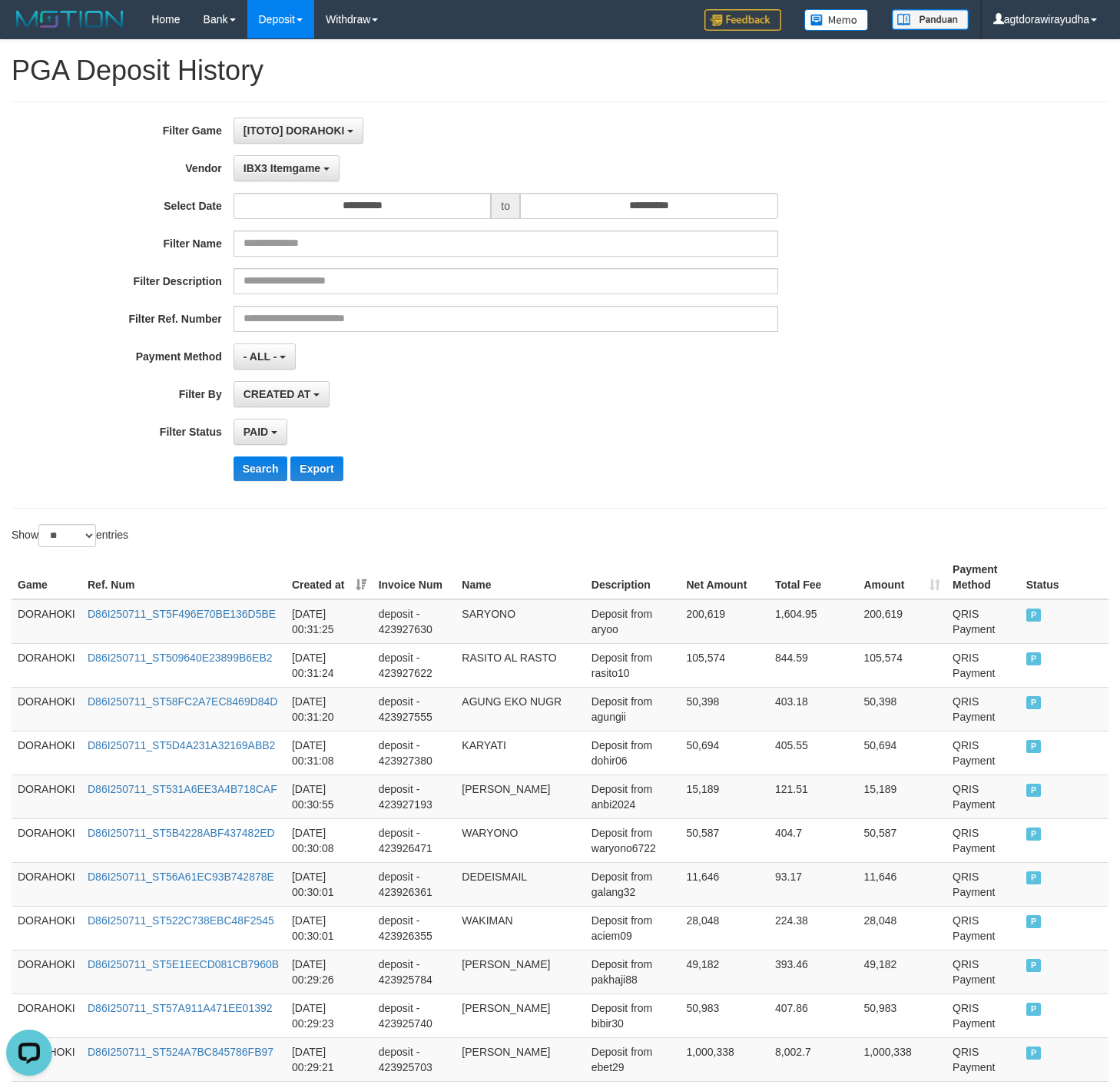 click on "**********" at bounding box center (466, 305) 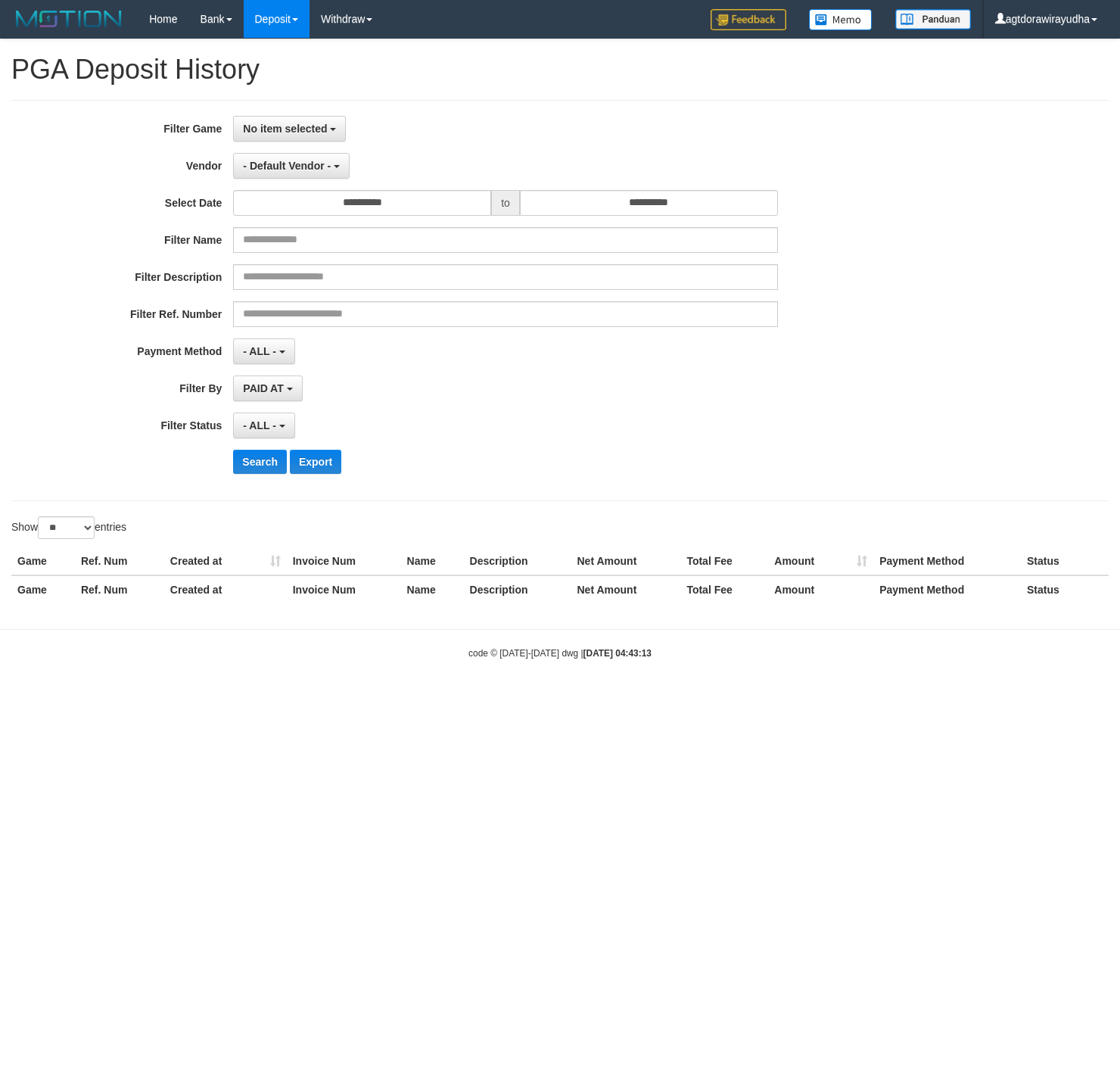 select 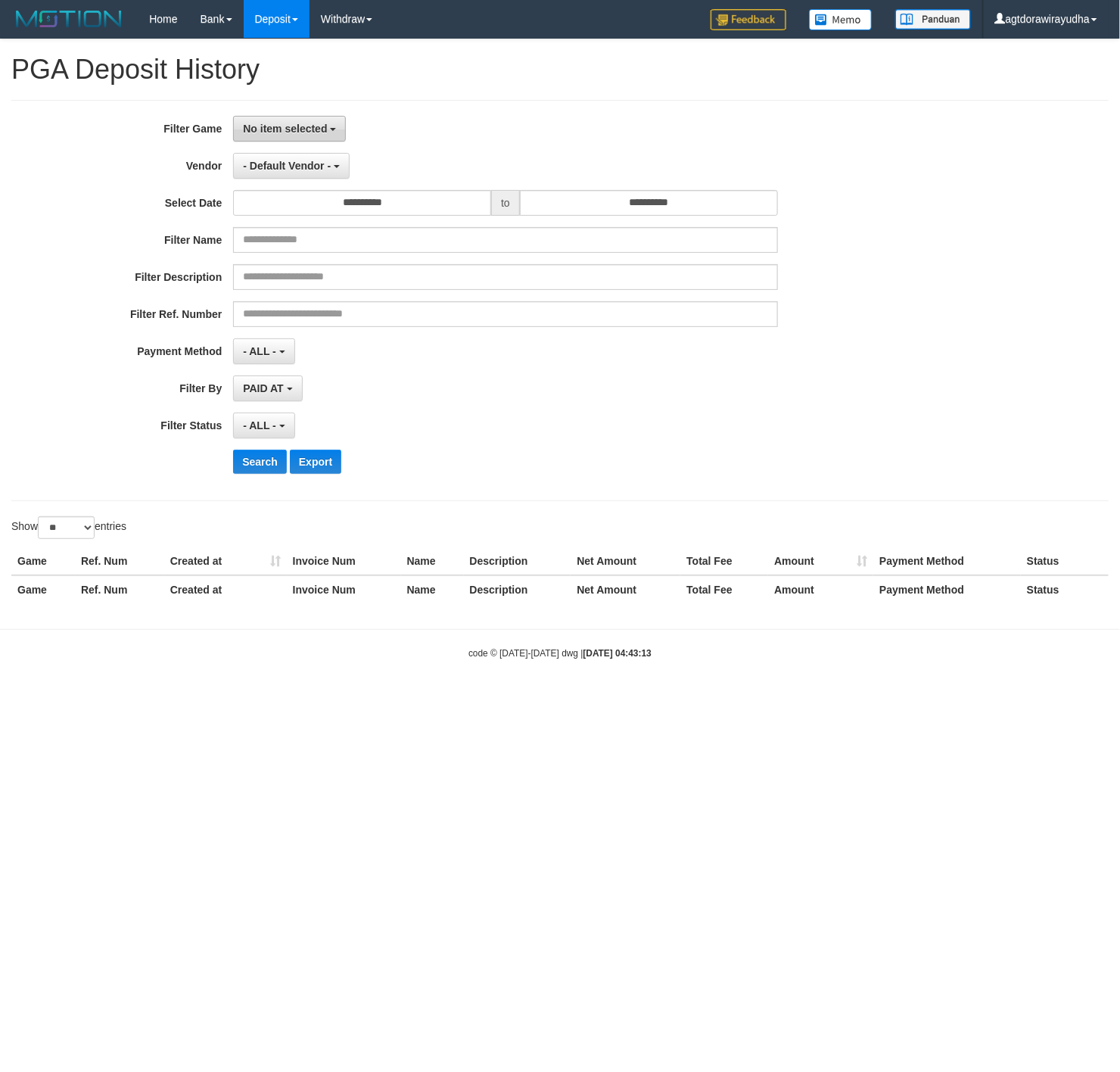 click on "No item selected" at bounding box center [285, 129] 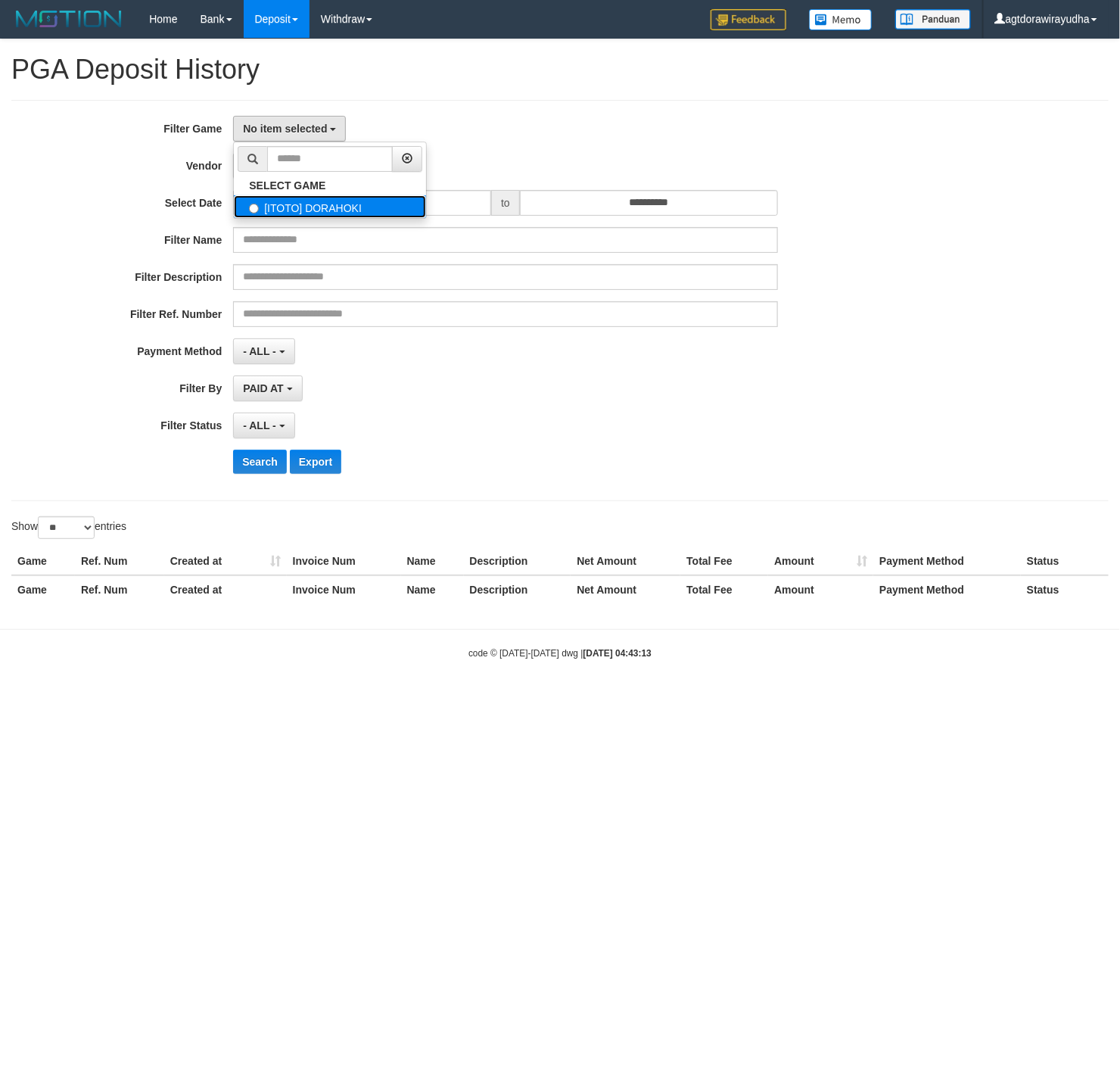 click on "[ITOTO] DORAHOKI" at bounding box center [330, 207] 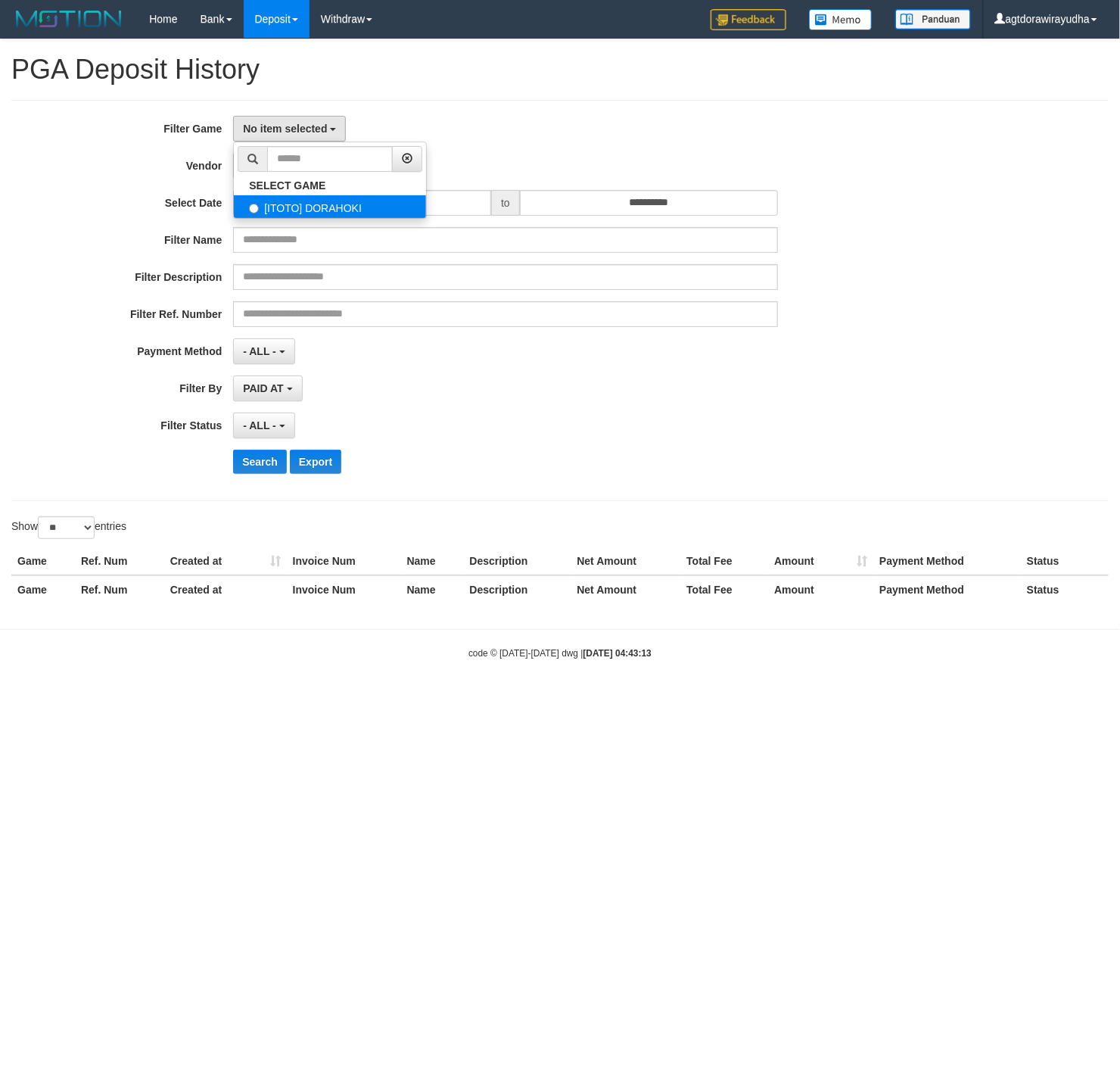 select on "****" 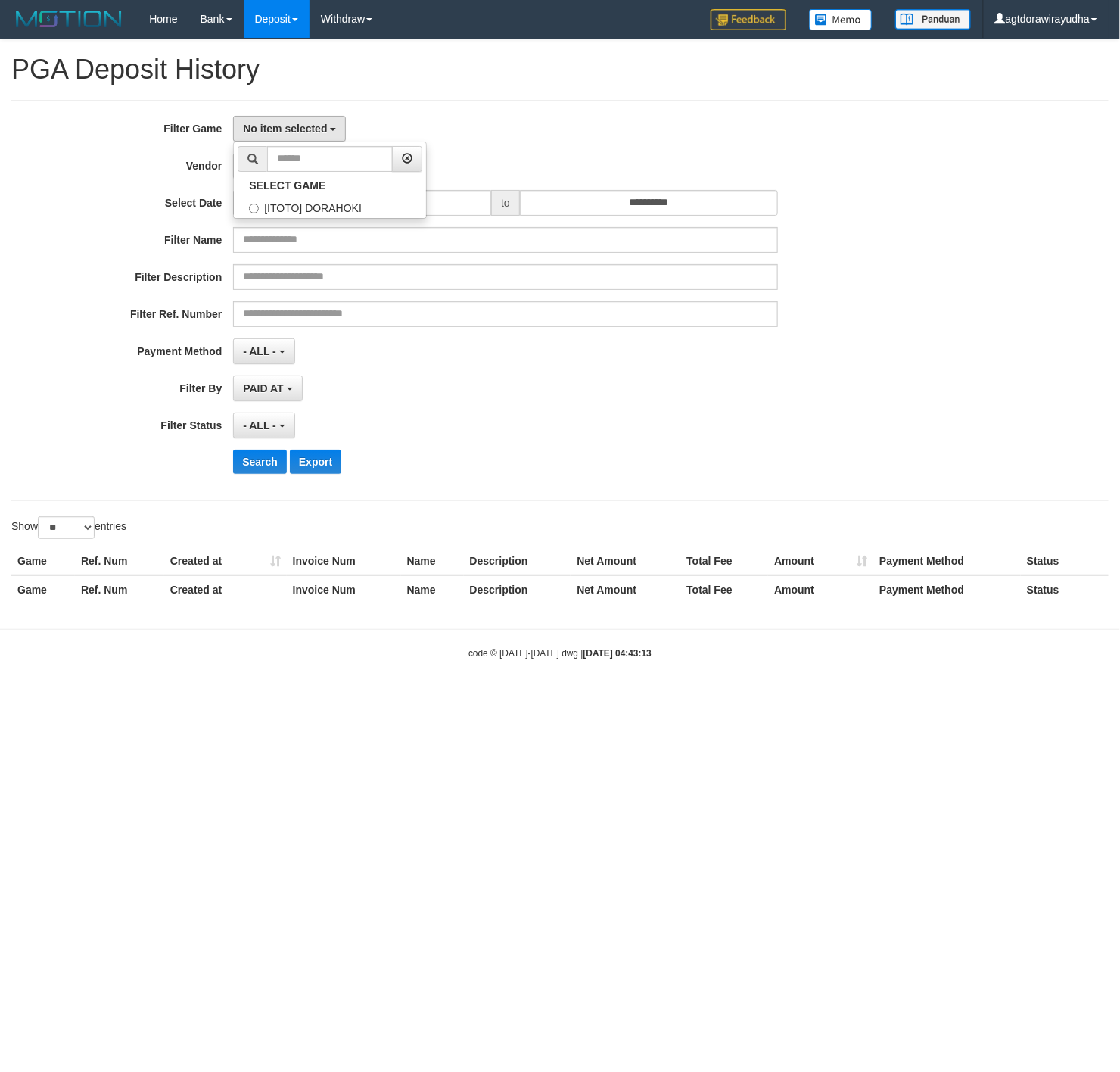 scroll, scrollTop: 14, scrollLeft: 0, axis: vertical 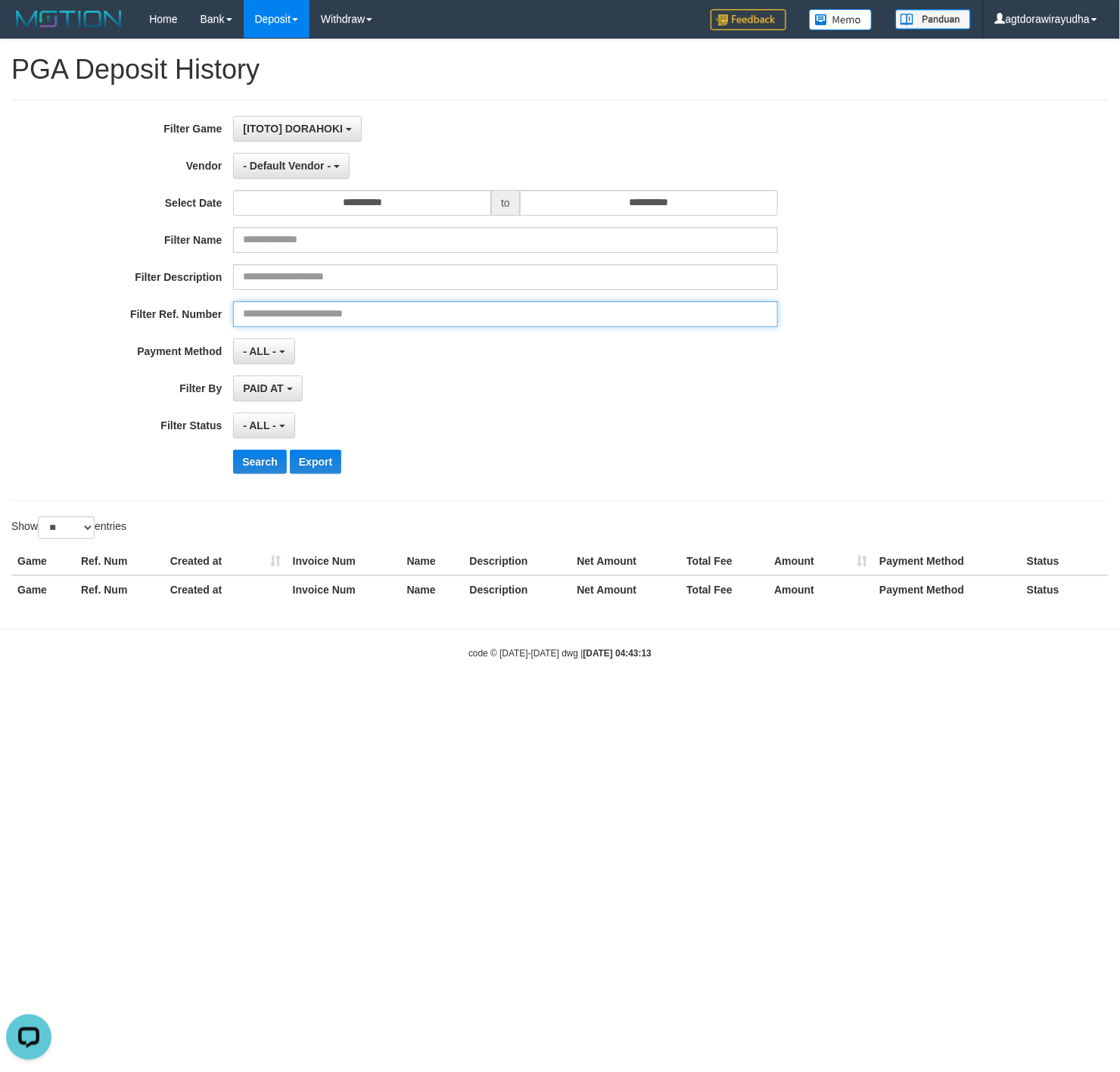 click at bounding box center (505, 314) 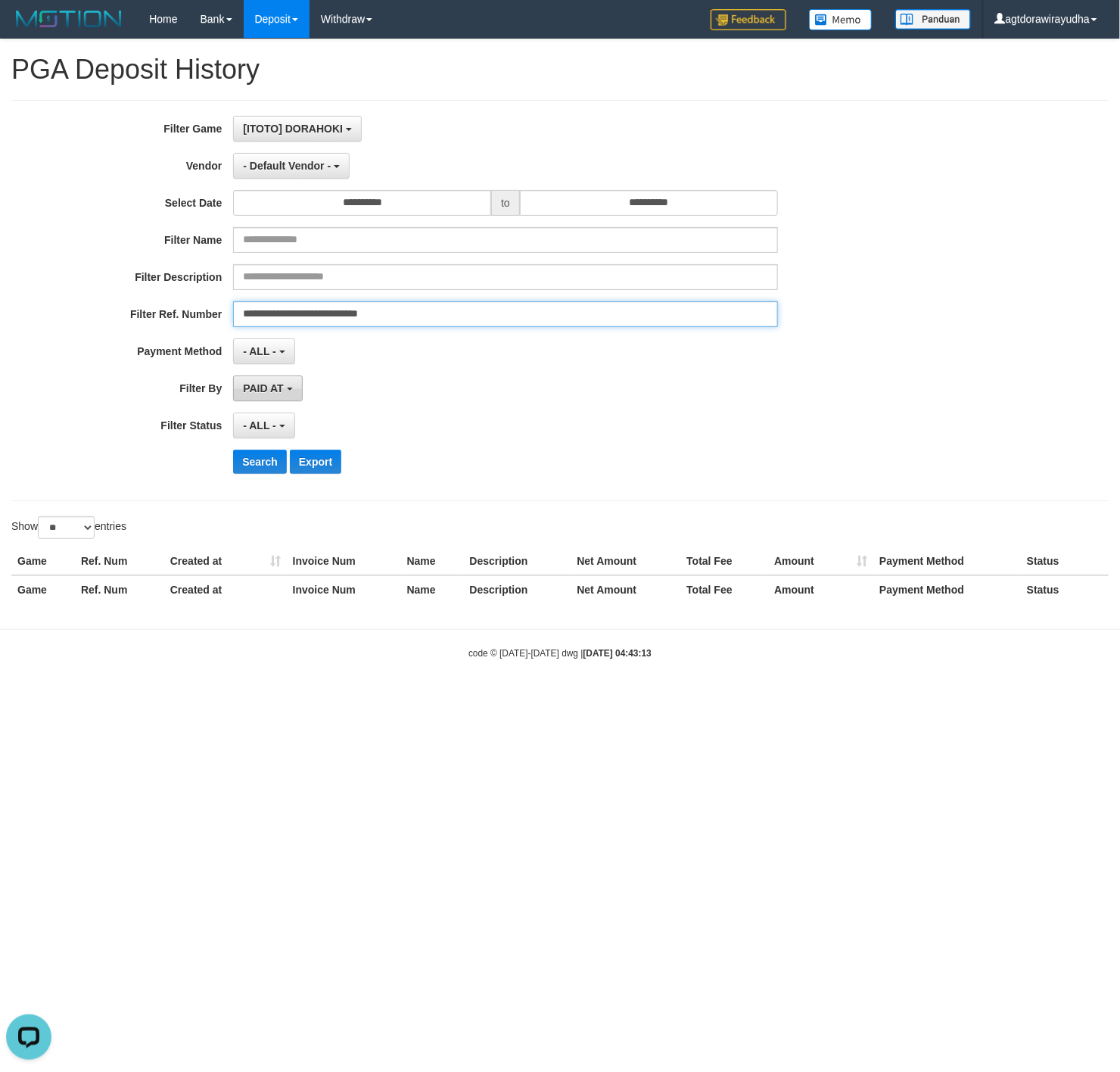 type on "**********" 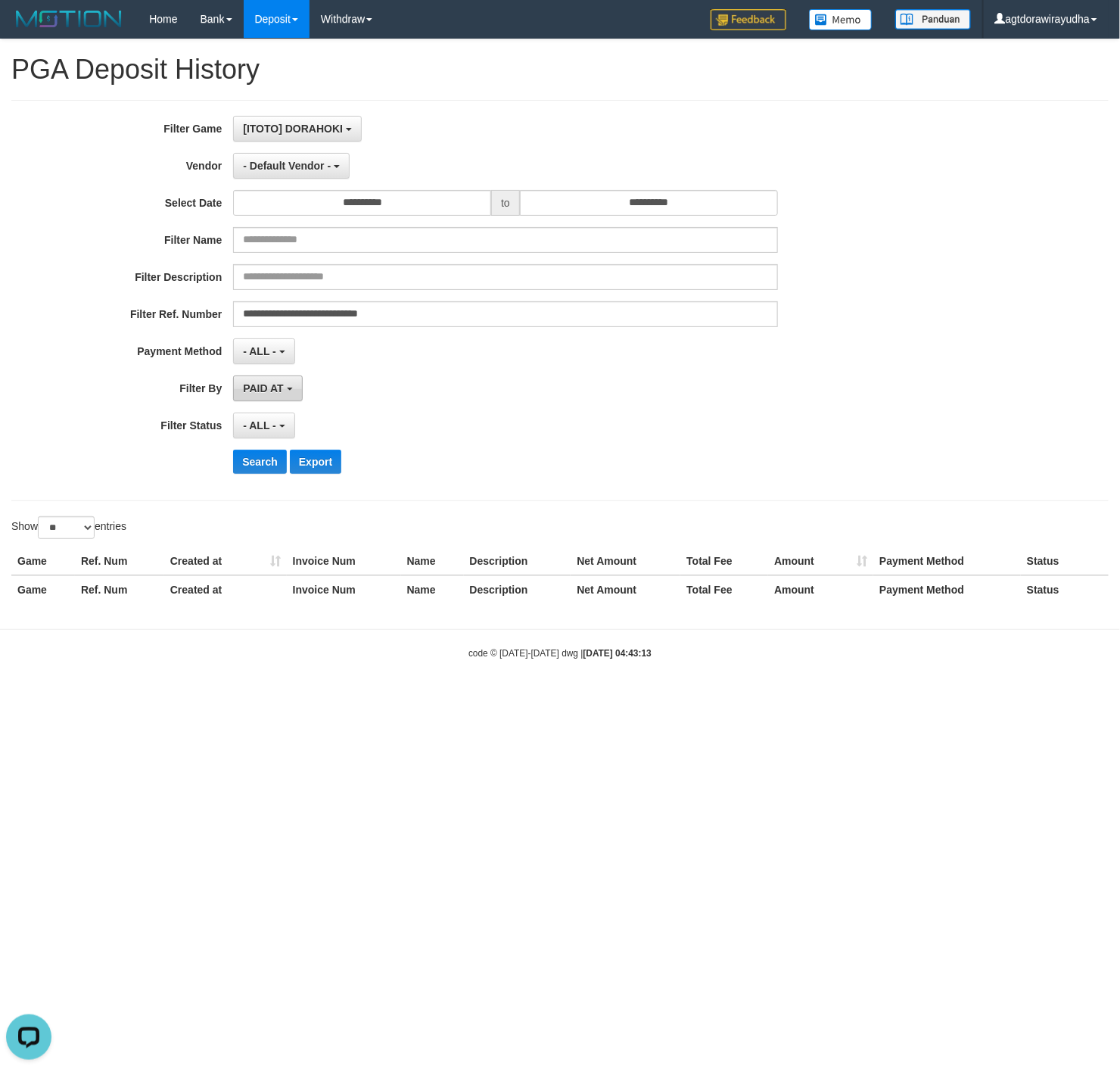 click on "PAID AT" at bounding box center [263, 388] 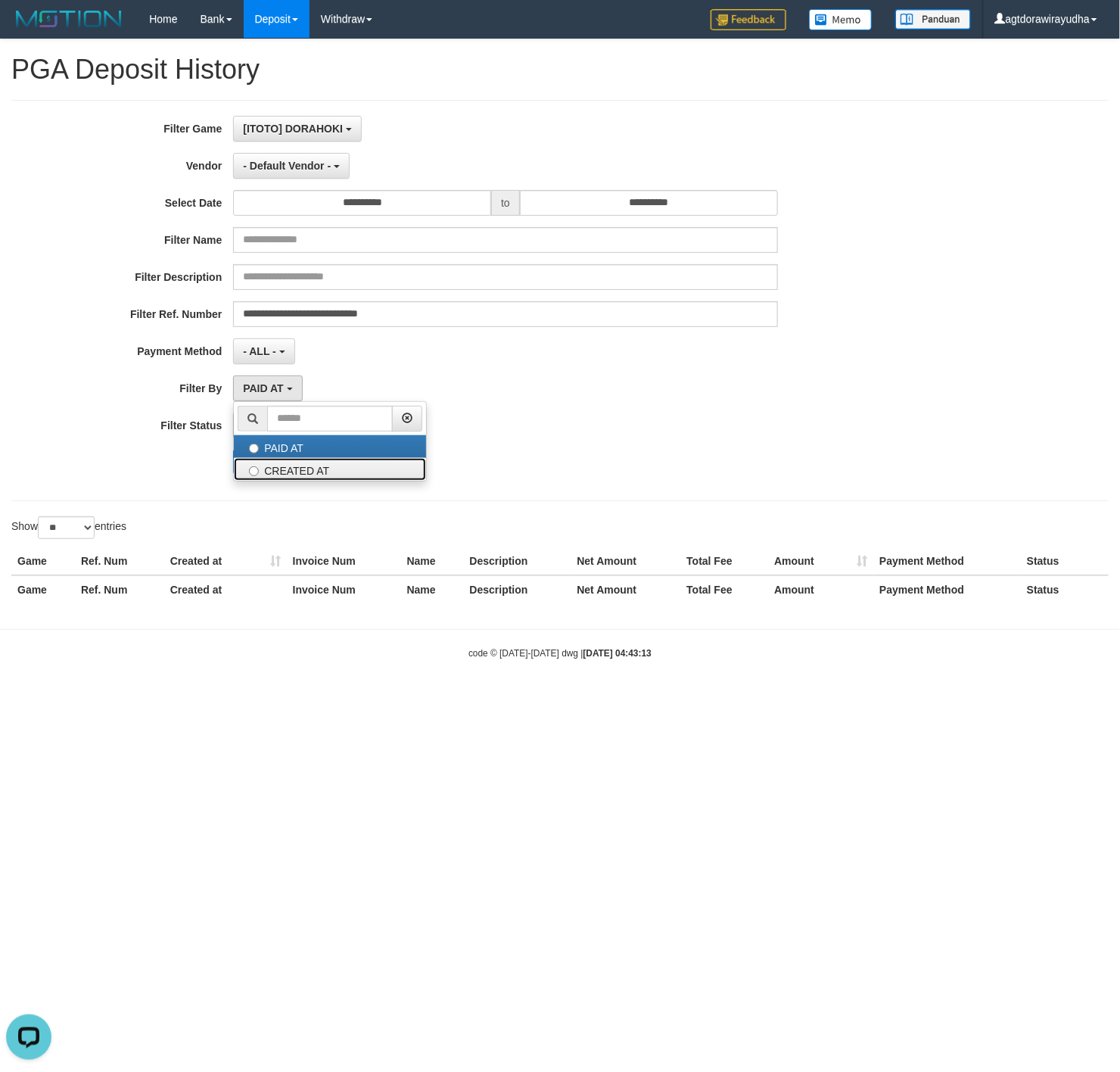 drag, startPoint x: 291, startPoint y: 469, endPoint x: 423, endPoint y: 438, distance: 135.5913 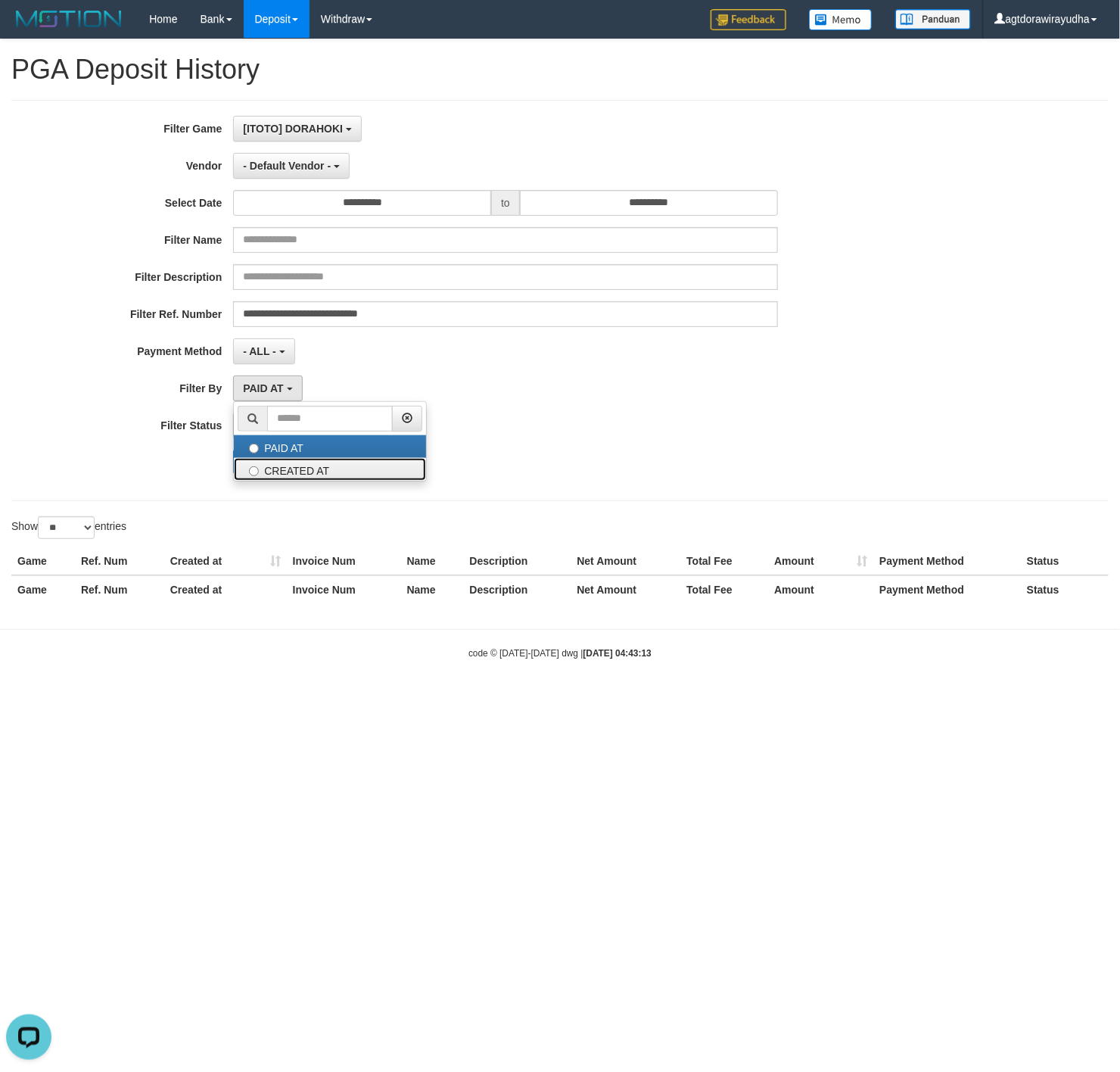 click on "CREATED AT" at bounding box center [330, 469] 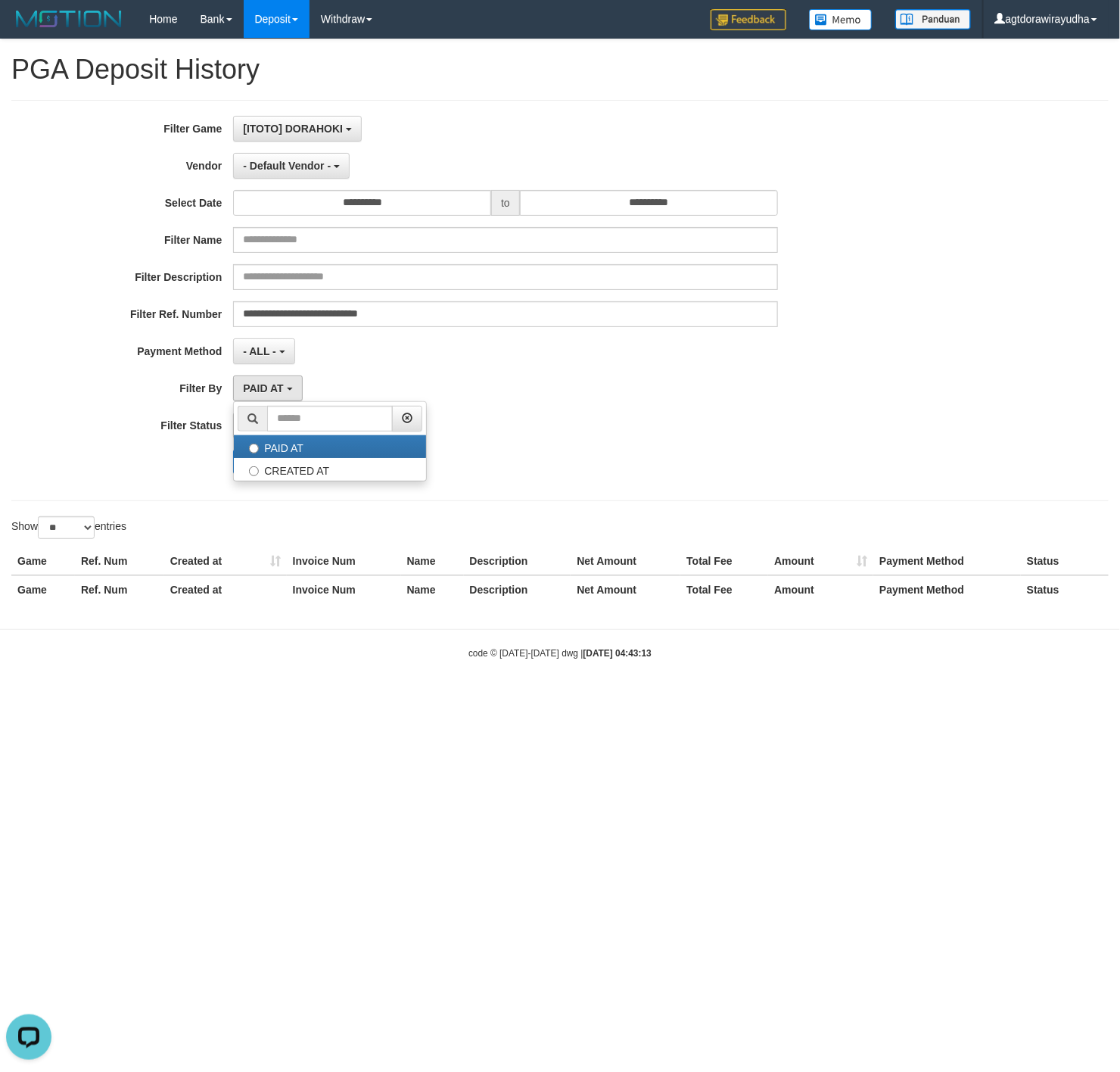 select on "*" 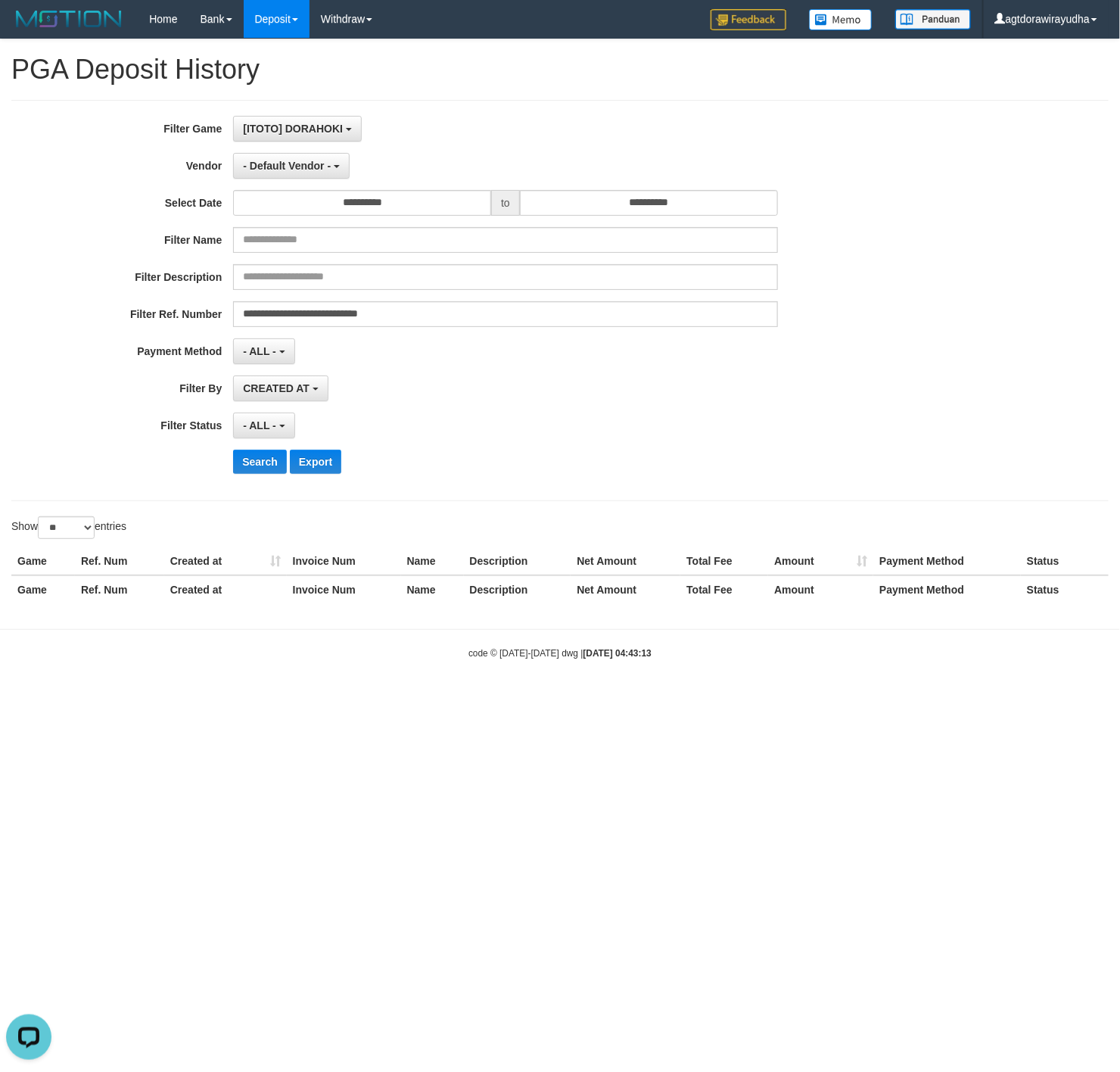 click on "- ALL -    SELECT ALL  - ALL -  SELECT STATUS
PENDING/UNPAID
PAID
CANCELED
EXPIRED" at bounding box center [505, 425] 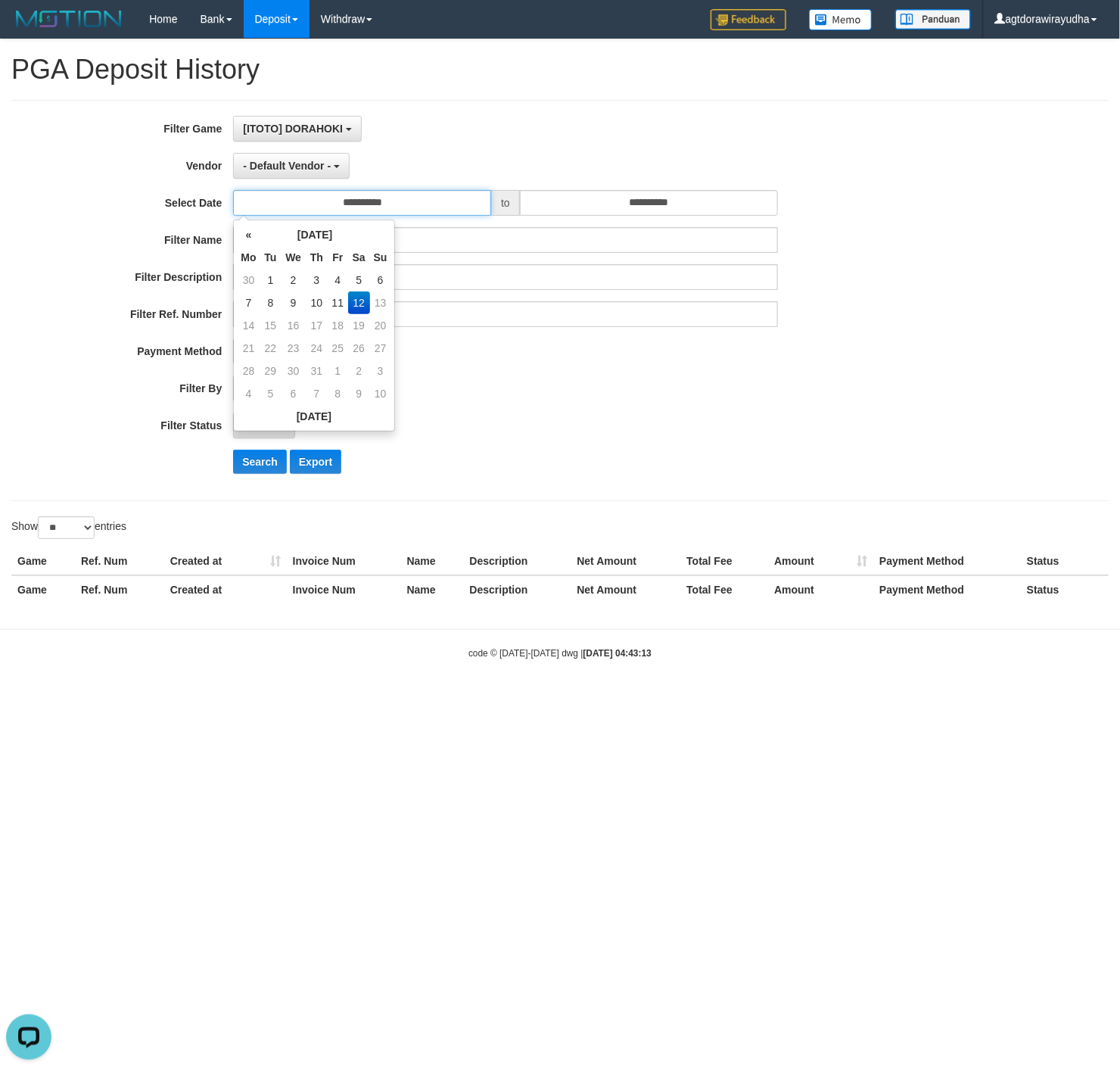 click on "**********" at bounding box center (362, 203) 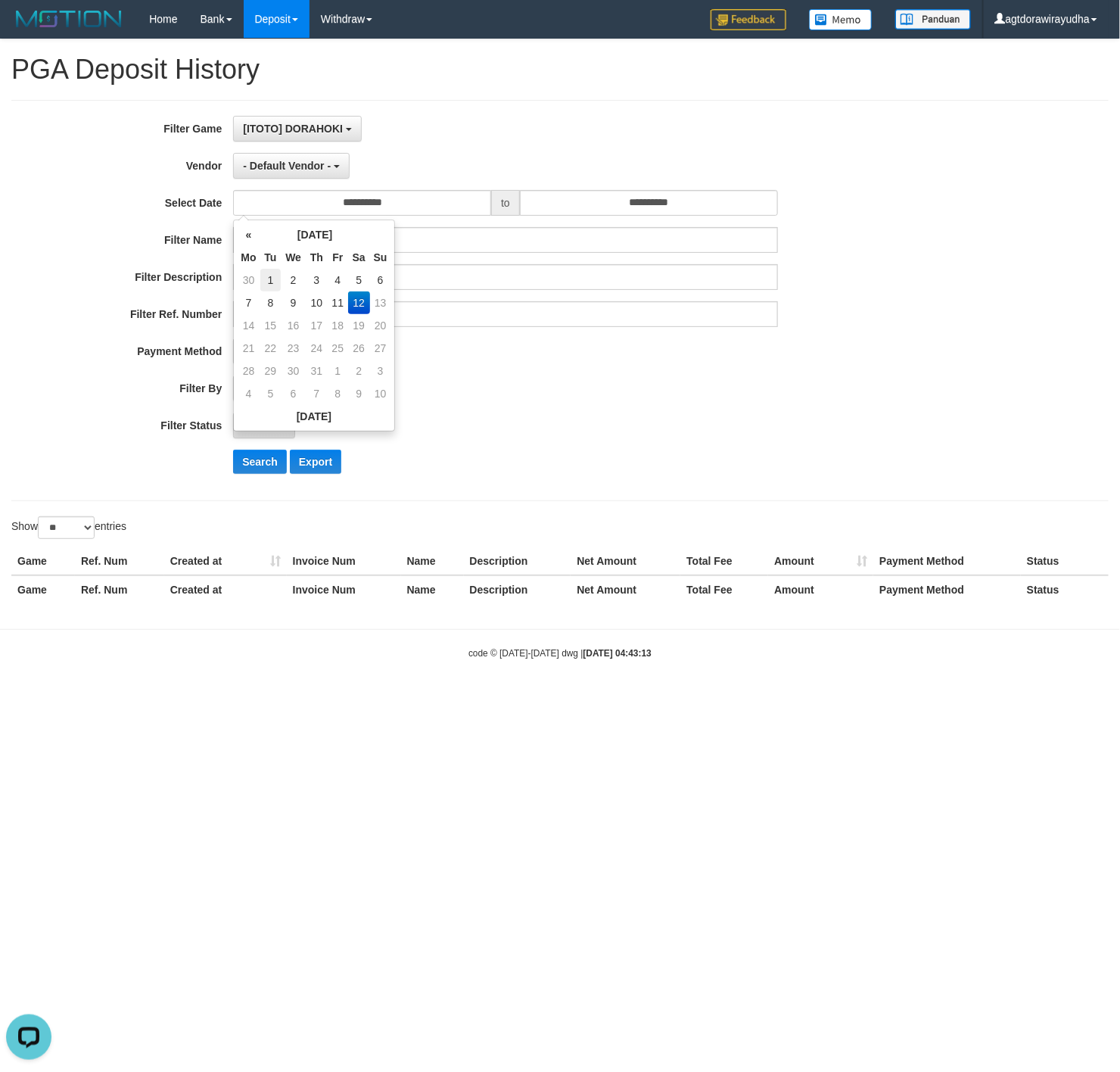 click on "1" at bounding box center (271, 280) 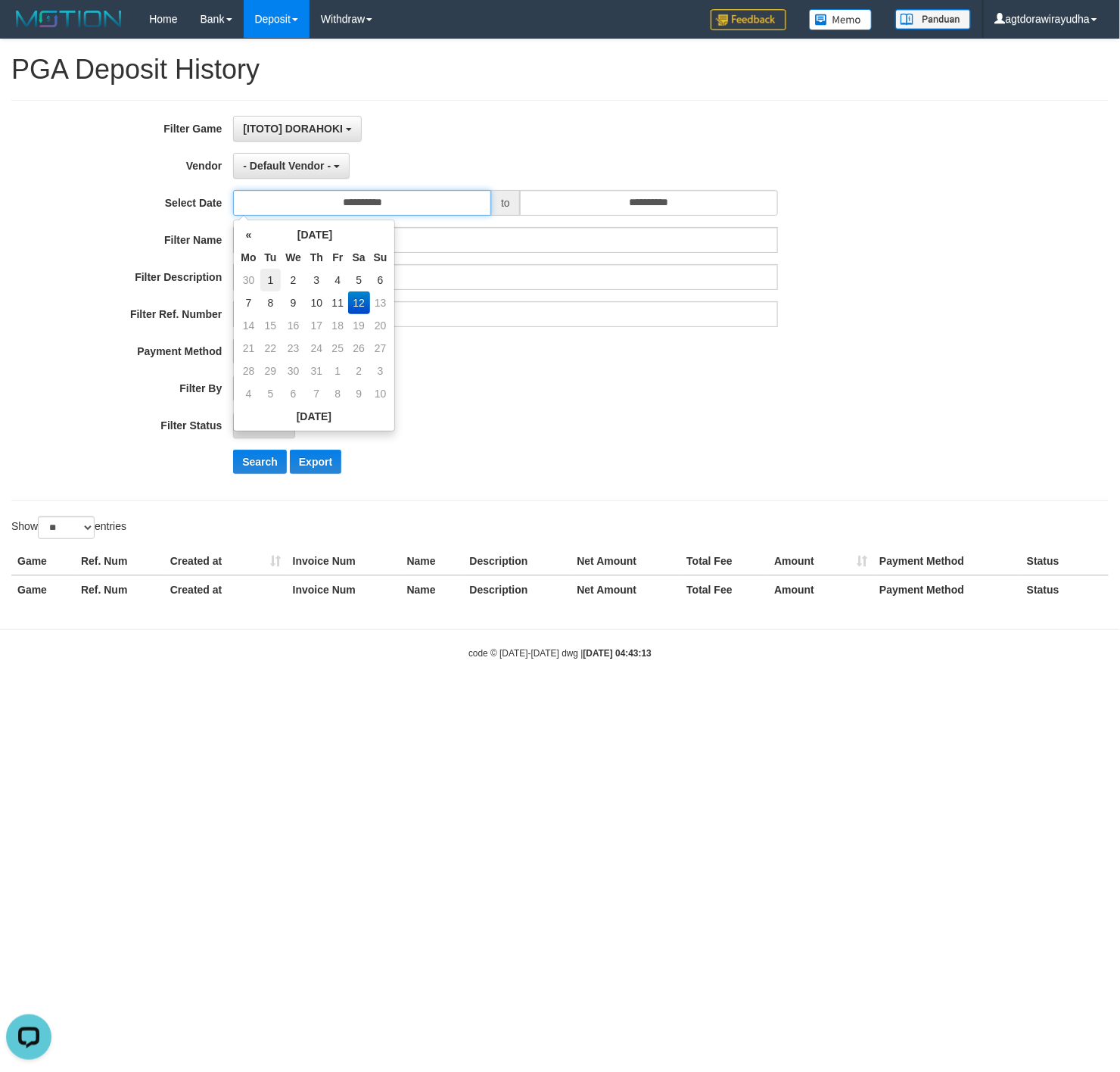type on "**********" 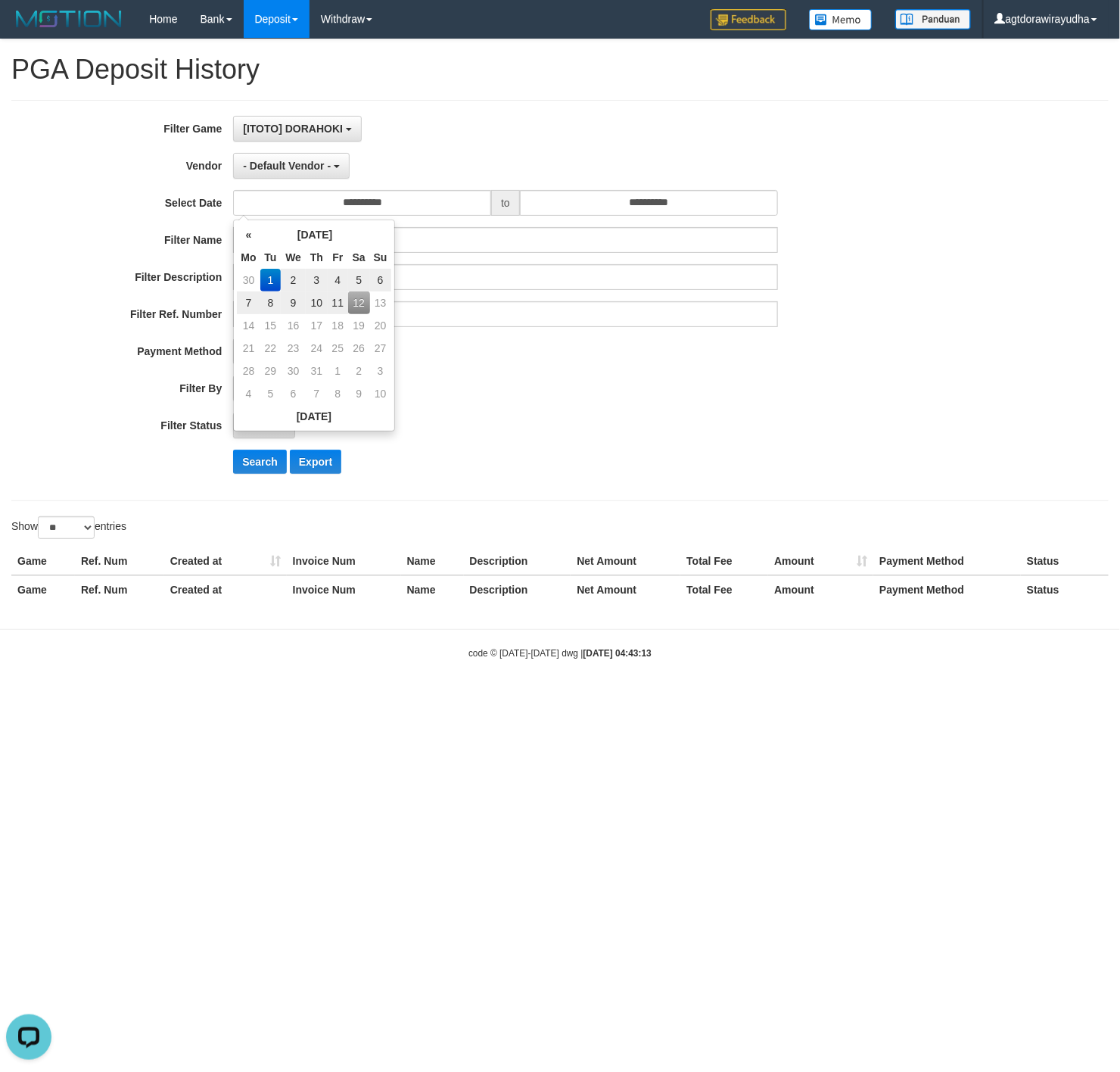 click on "**********" at bounding box center [466, 301] 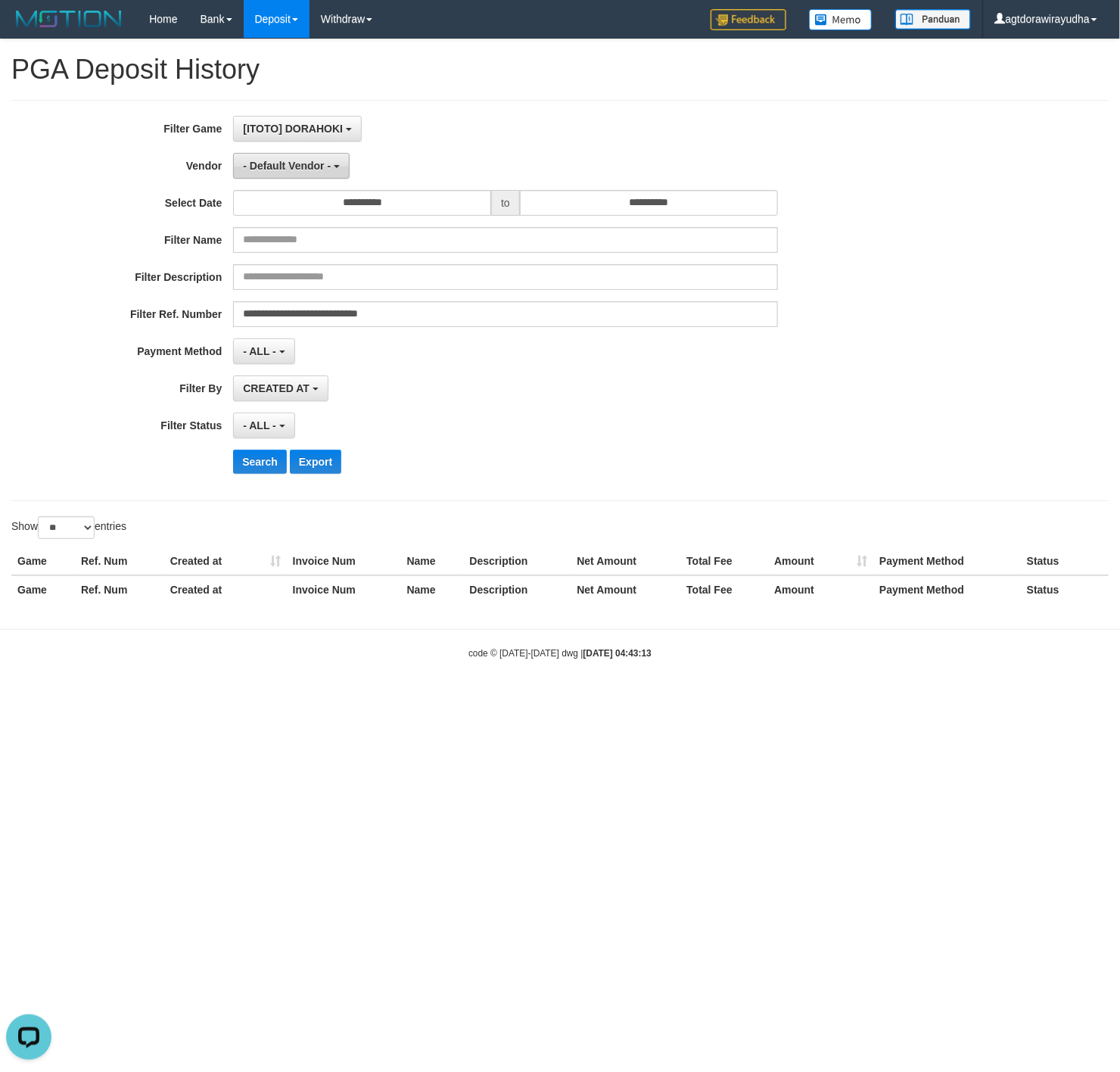 drag, startPoint x: 286, startPoint y: 170, endPoint x: 386, endPoint y: 187, distance: 101.43471 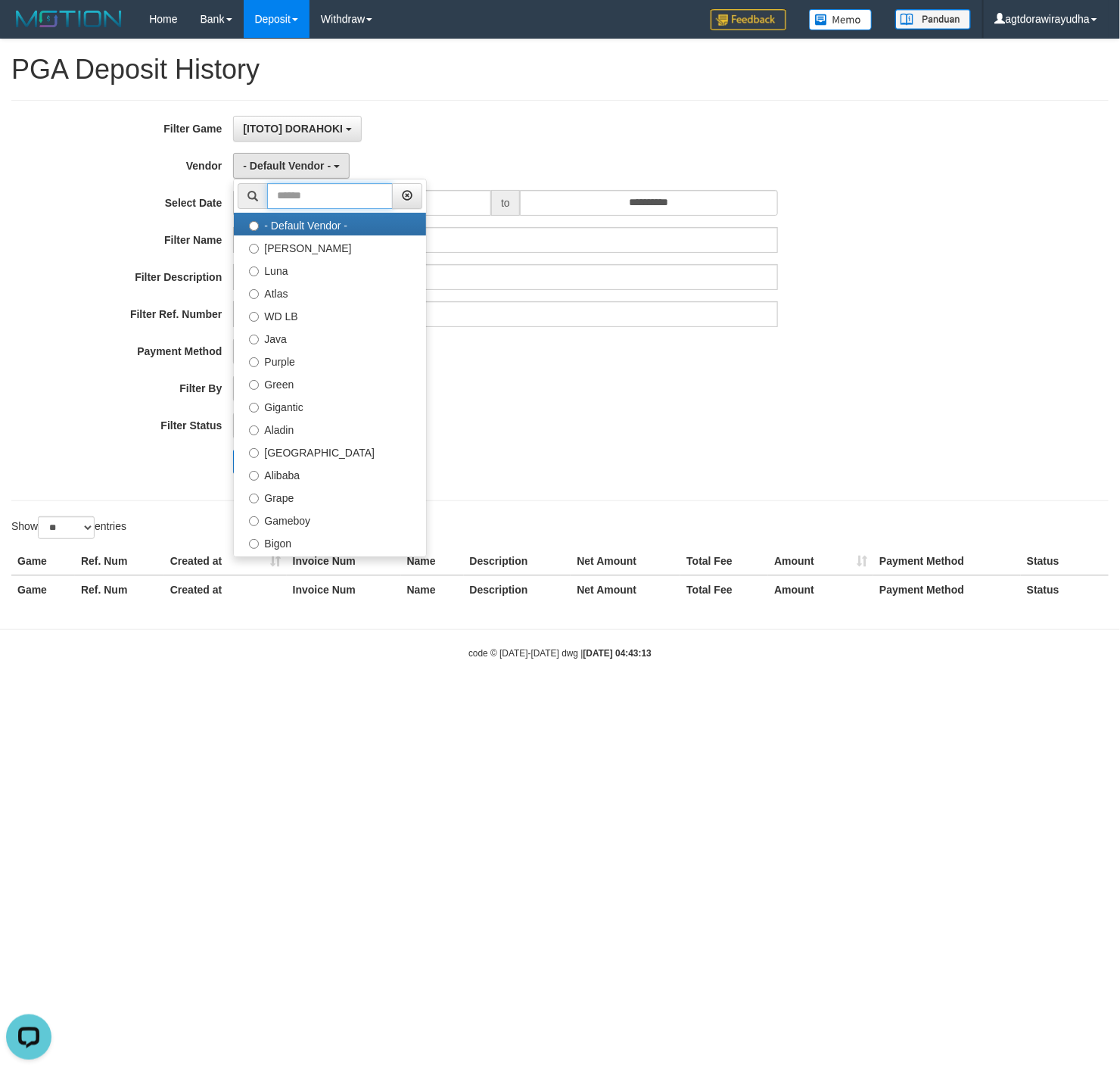 click at bounding box center [330, 196] 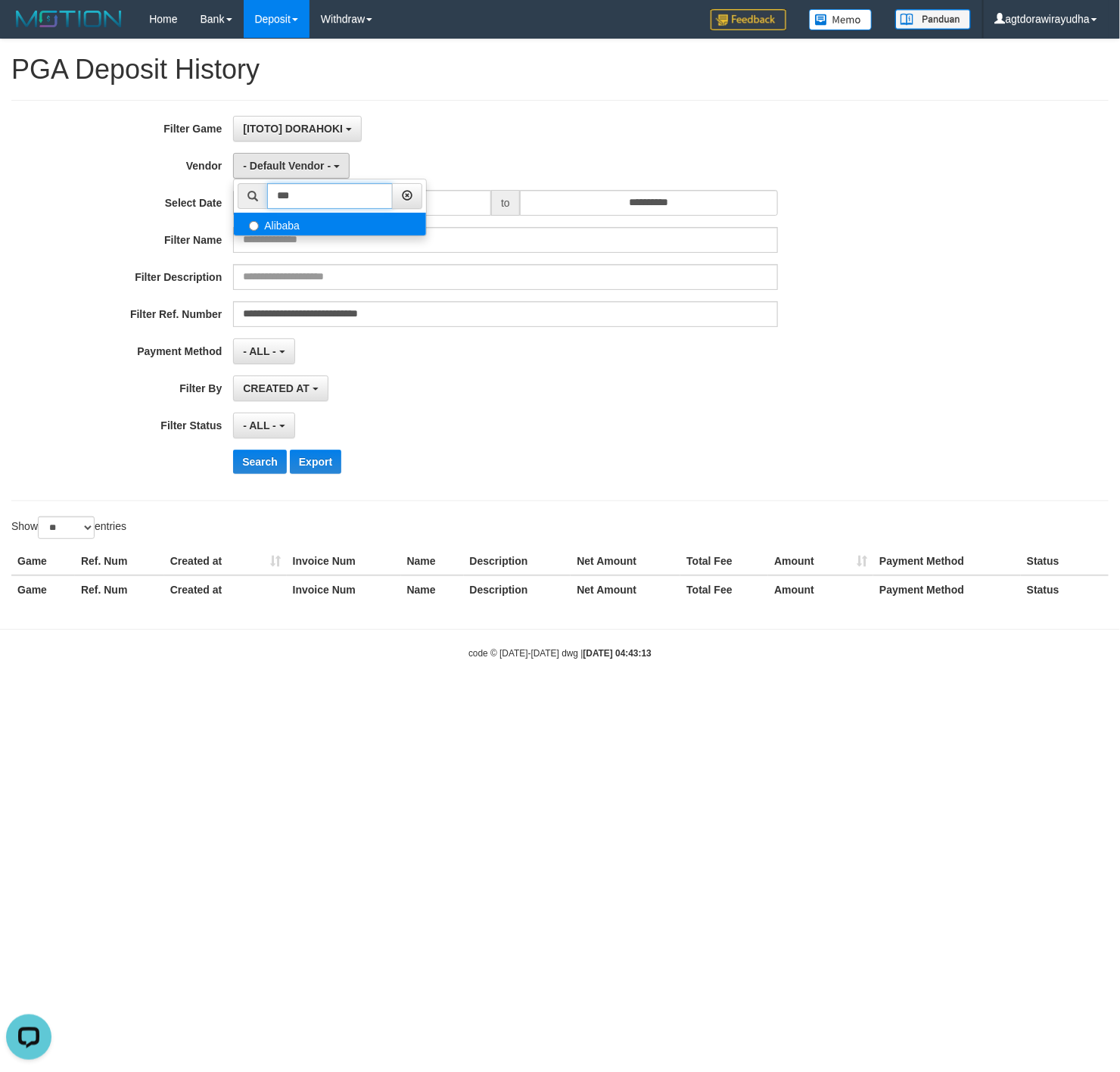 type on "***" 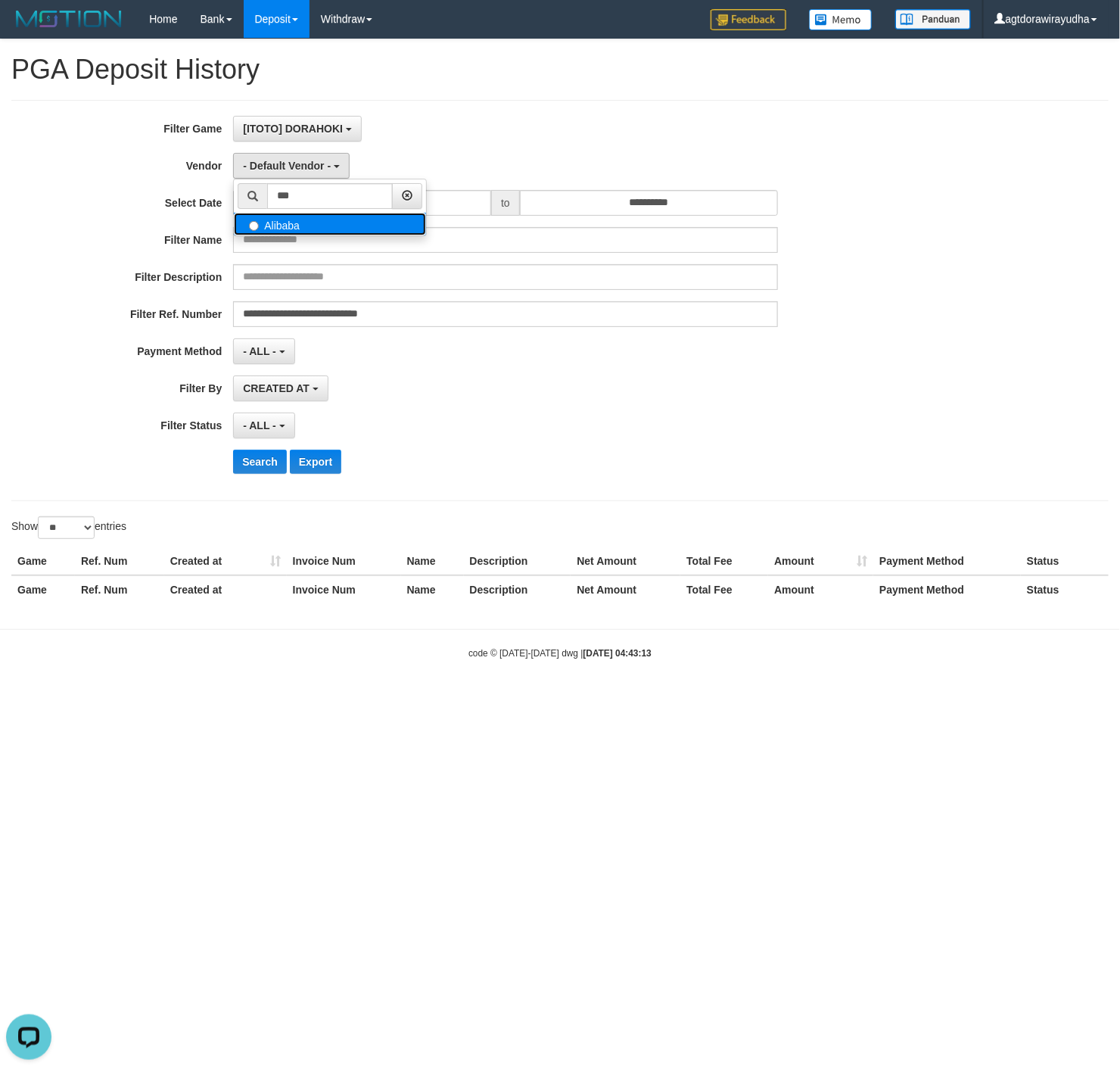 click on "Alibaba" at bounding box center (330, 224) 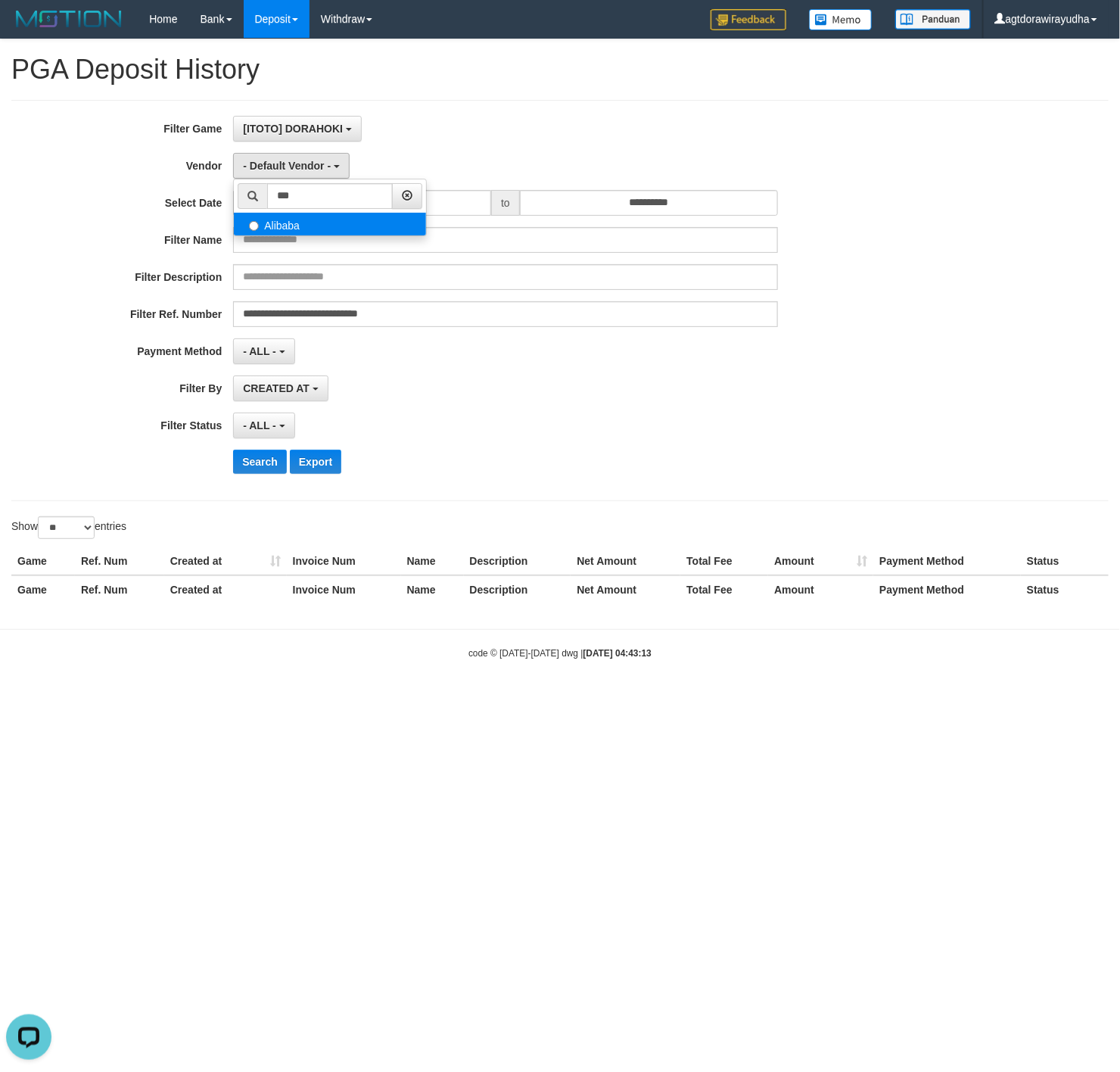select on "**********" 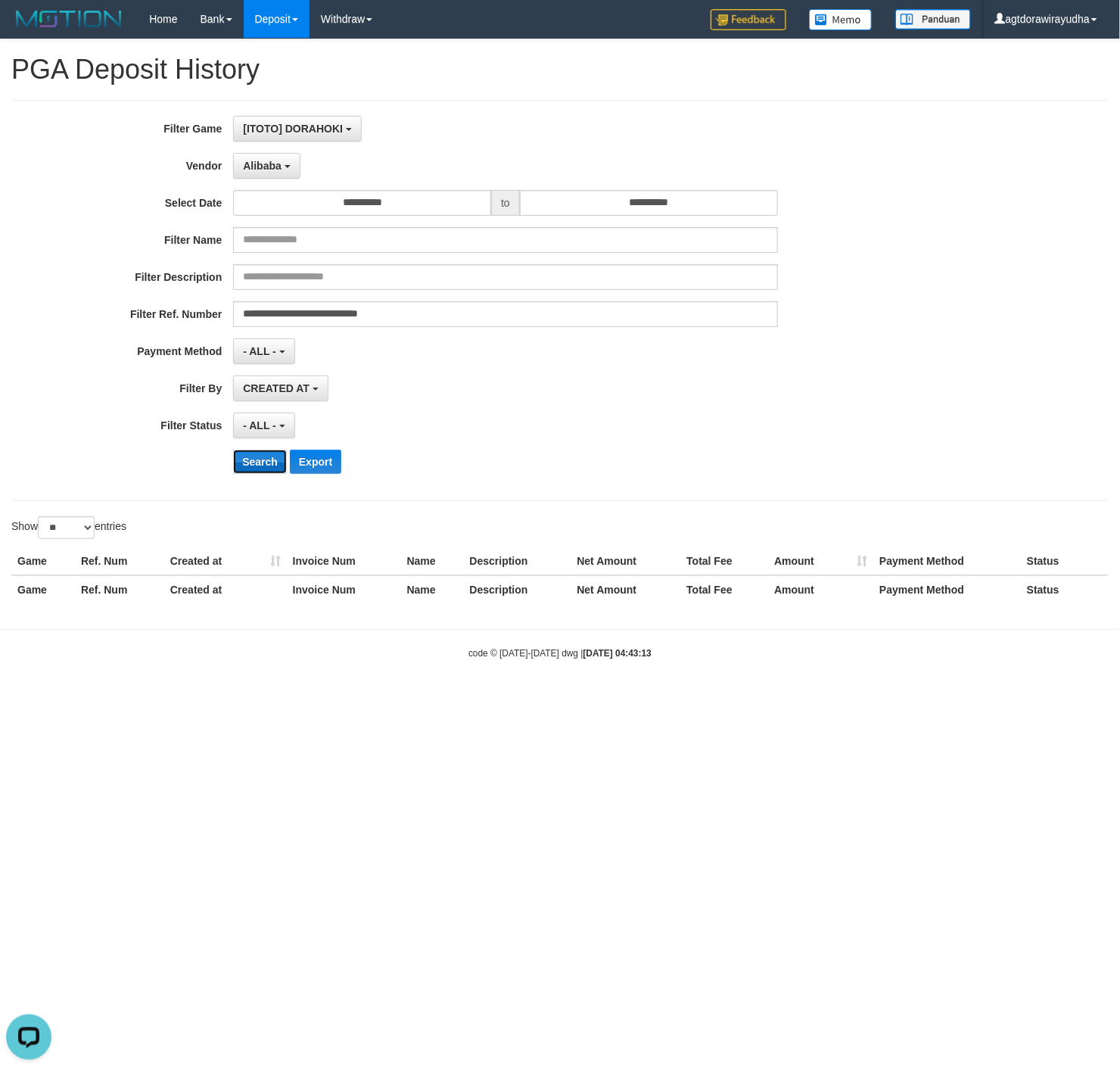 click on "Search" at bounding box center (260, 462) 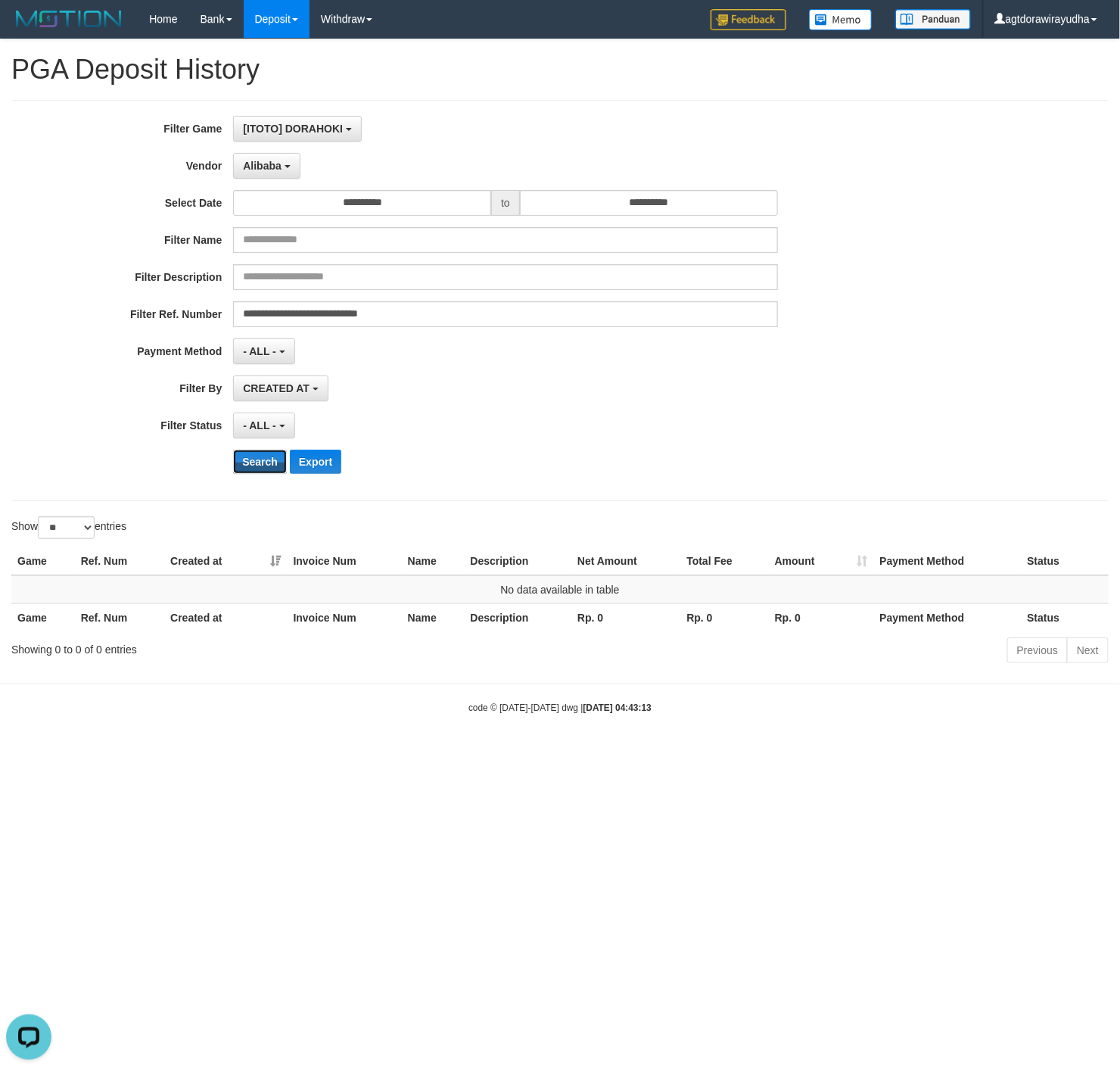 type 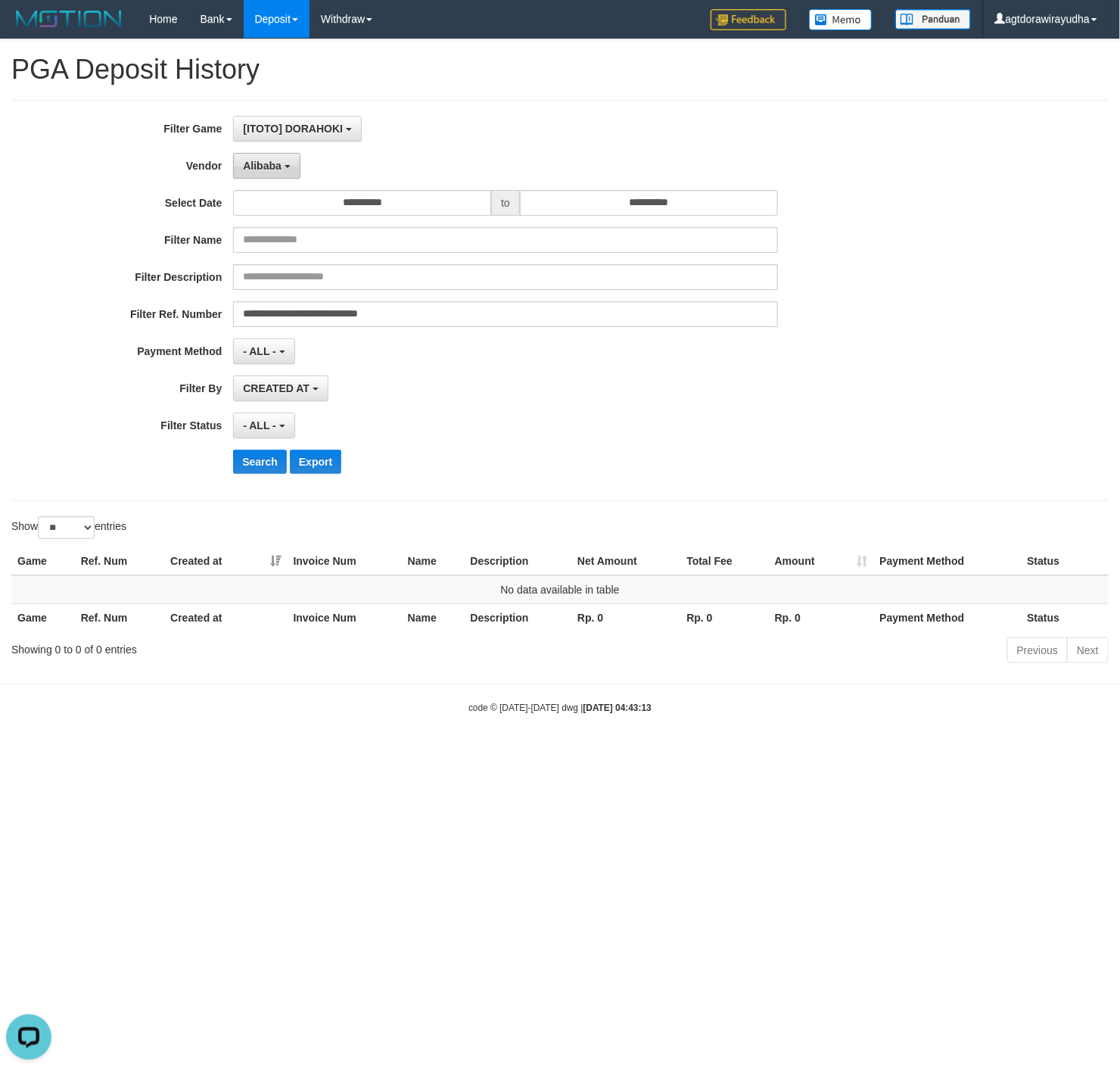 click on "Alibaba" at bounding box center (266, 166) 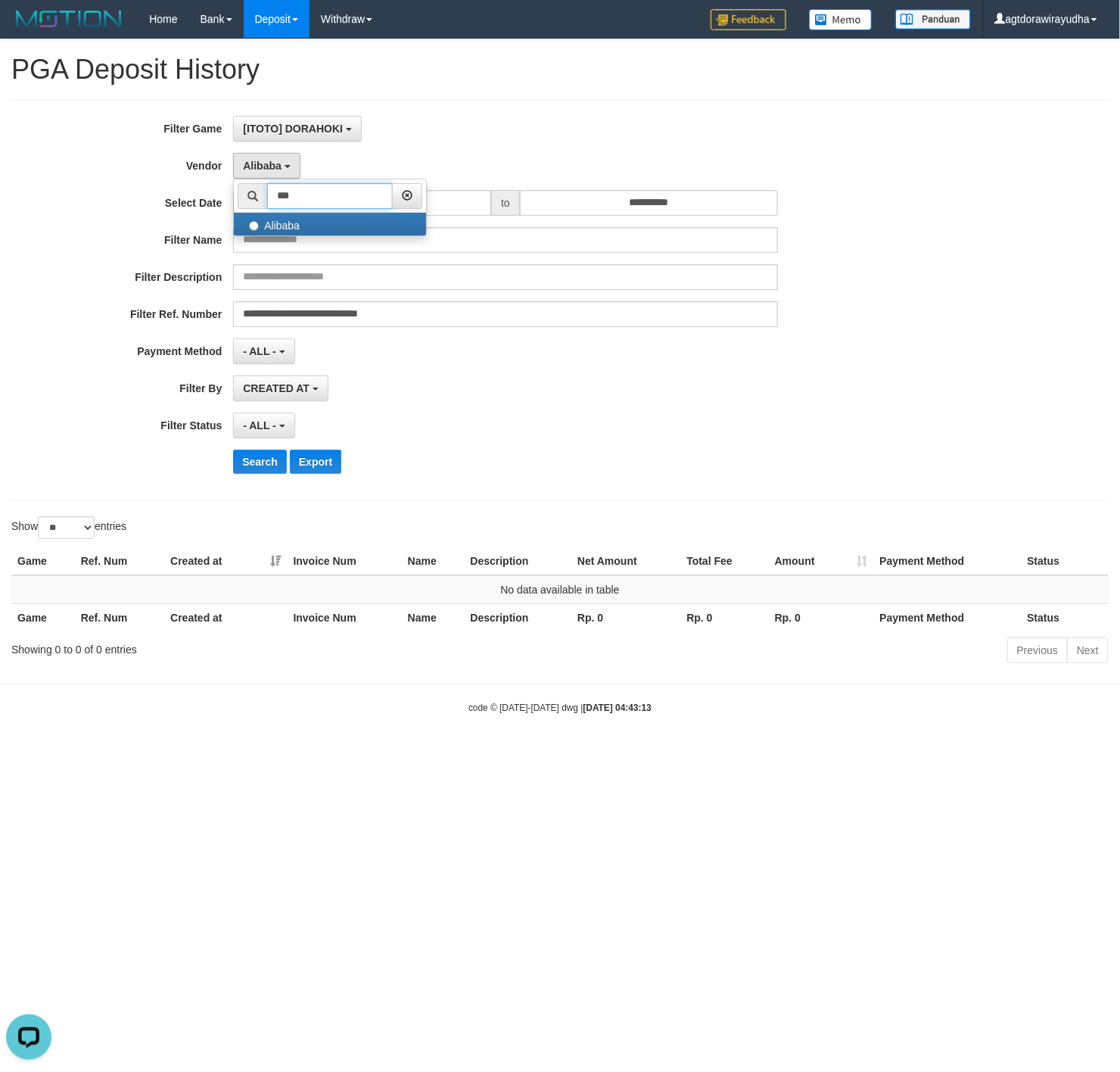 click on "***" at bounding box center (330, 196) 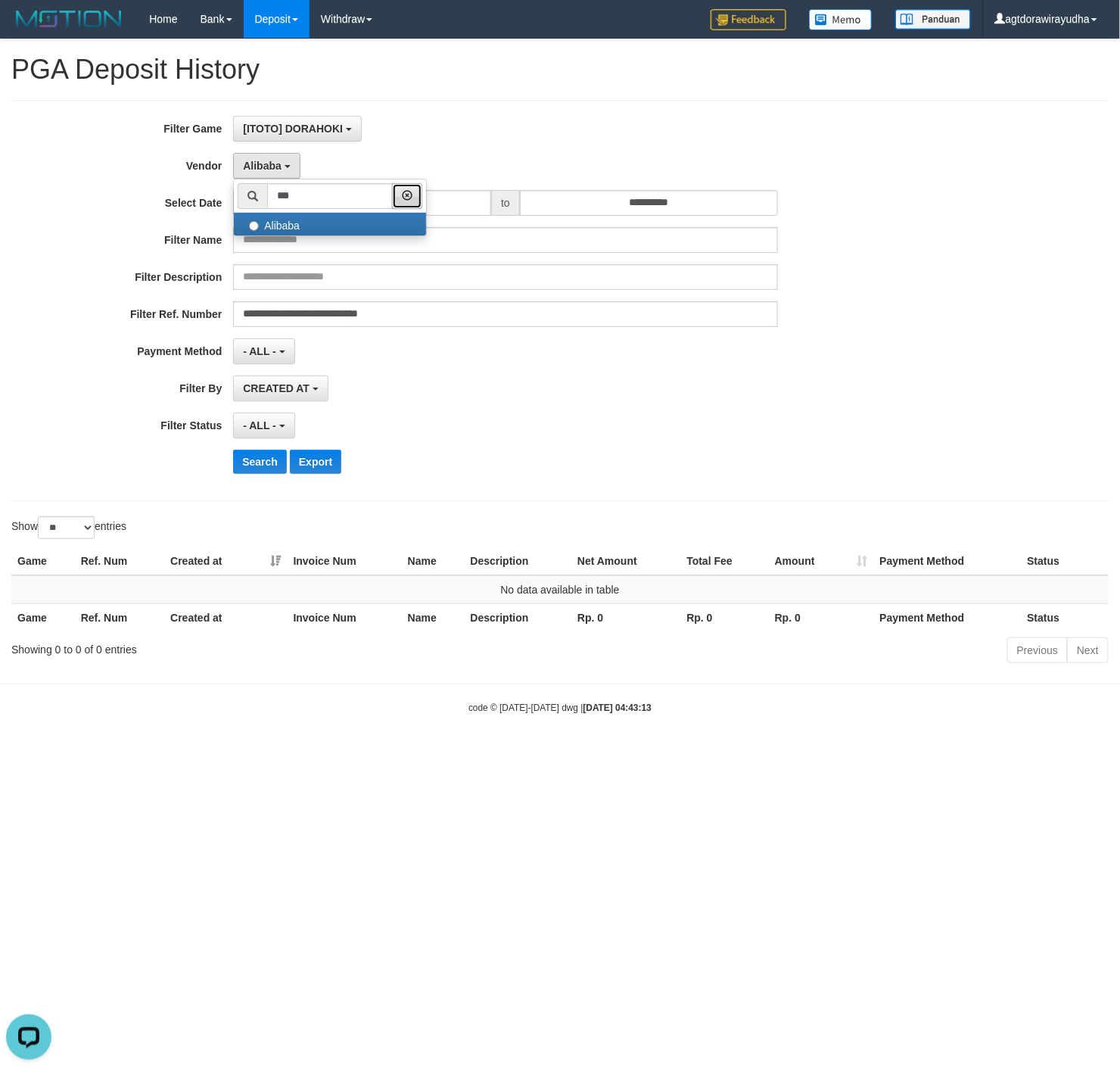 drag, startPoint x: 434, startPoint y: 192, endPoint x: 420, endPoint y: 193, distance: 14.035669 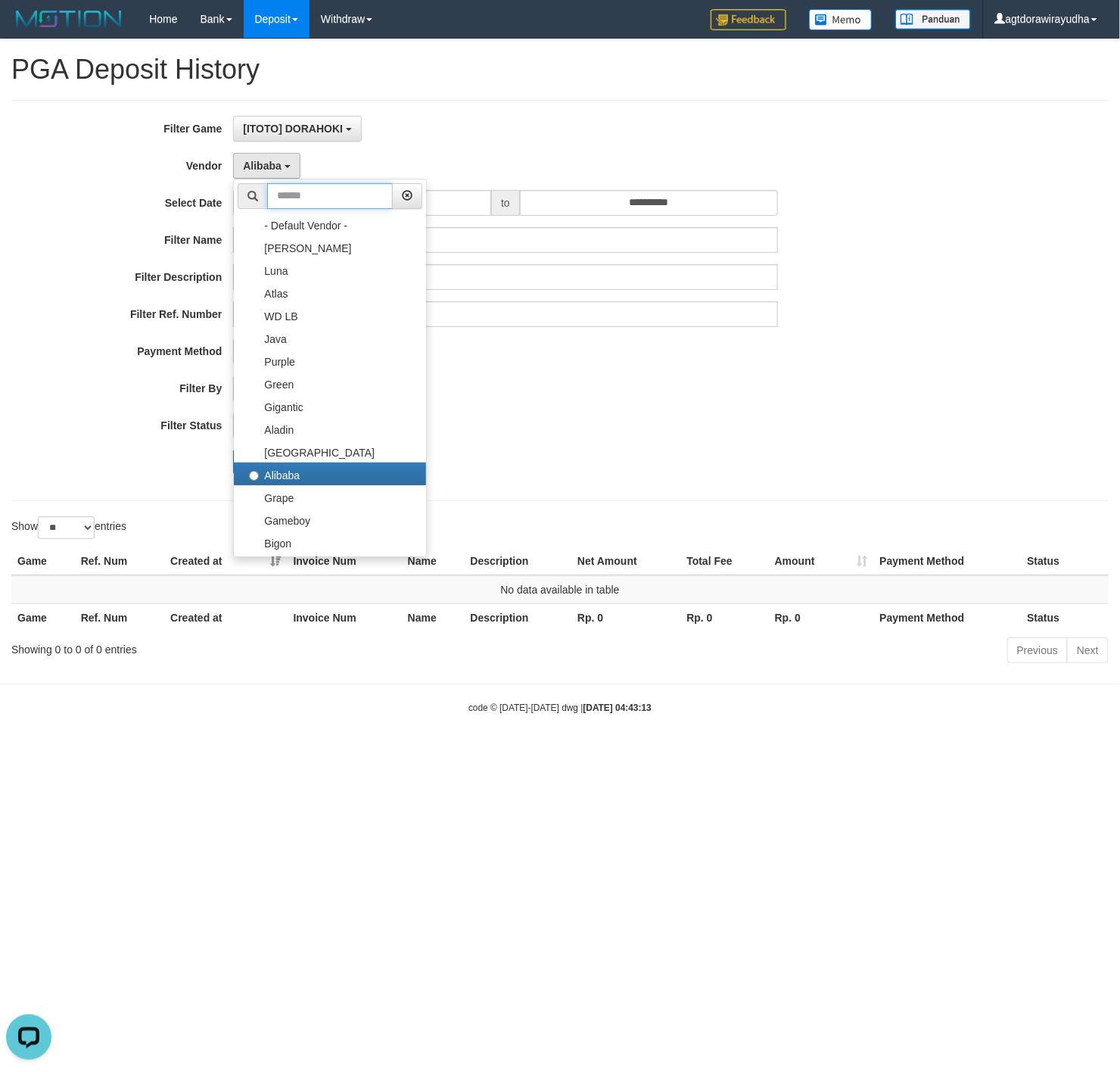 click at bounding box center [330, 196] 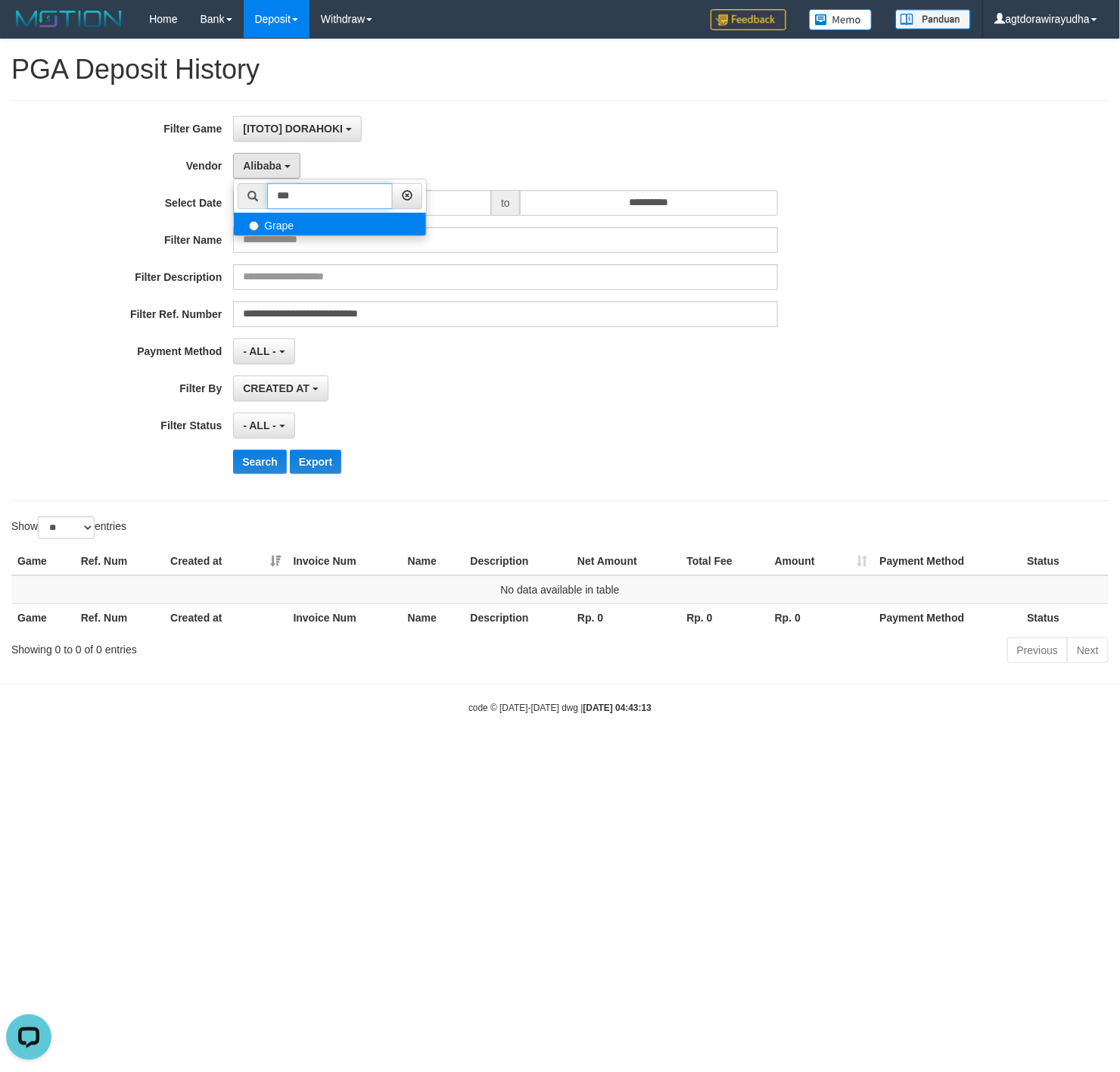 type on "***" 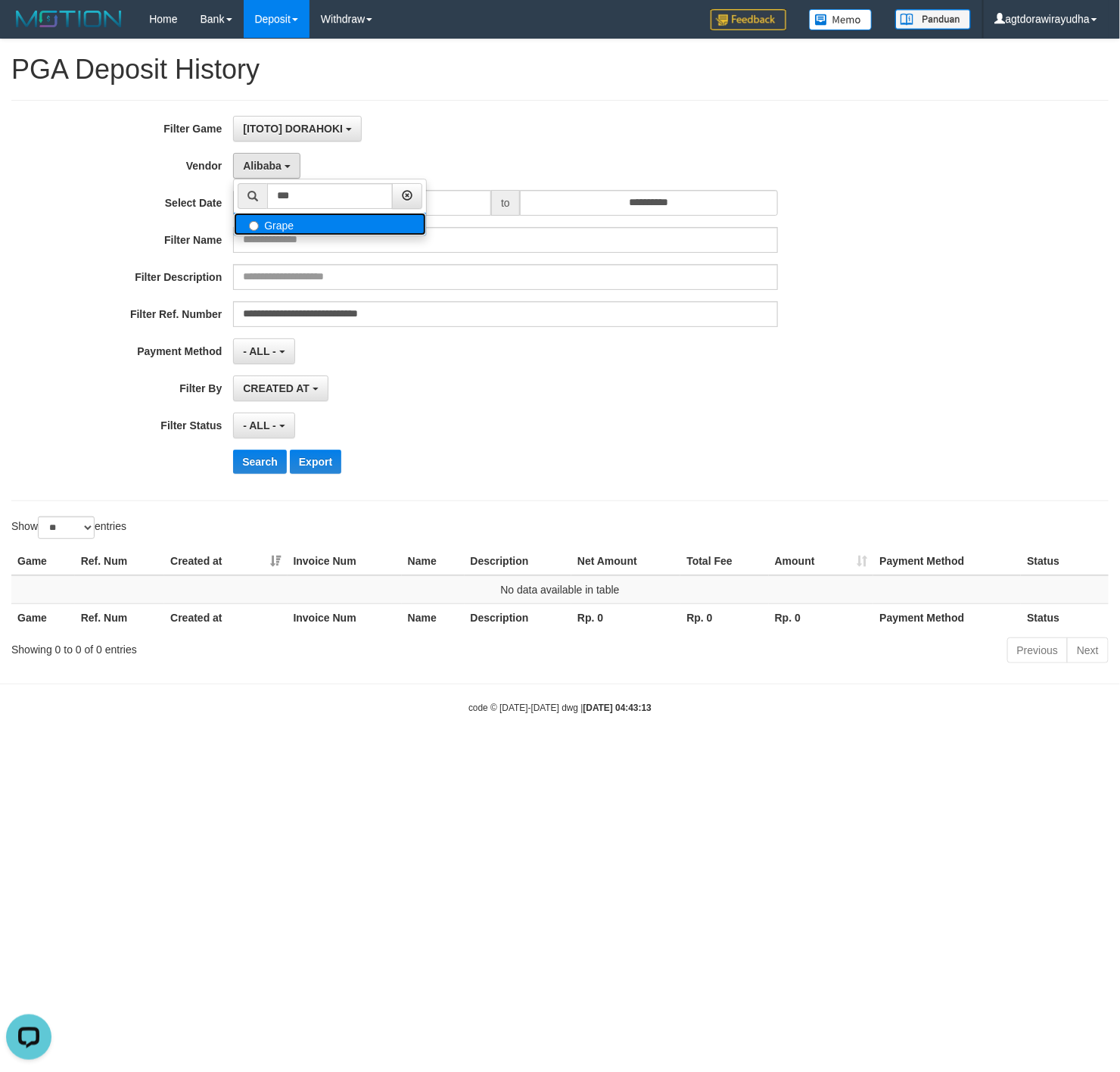 click on "Grape" at bounding box center (330, 224) 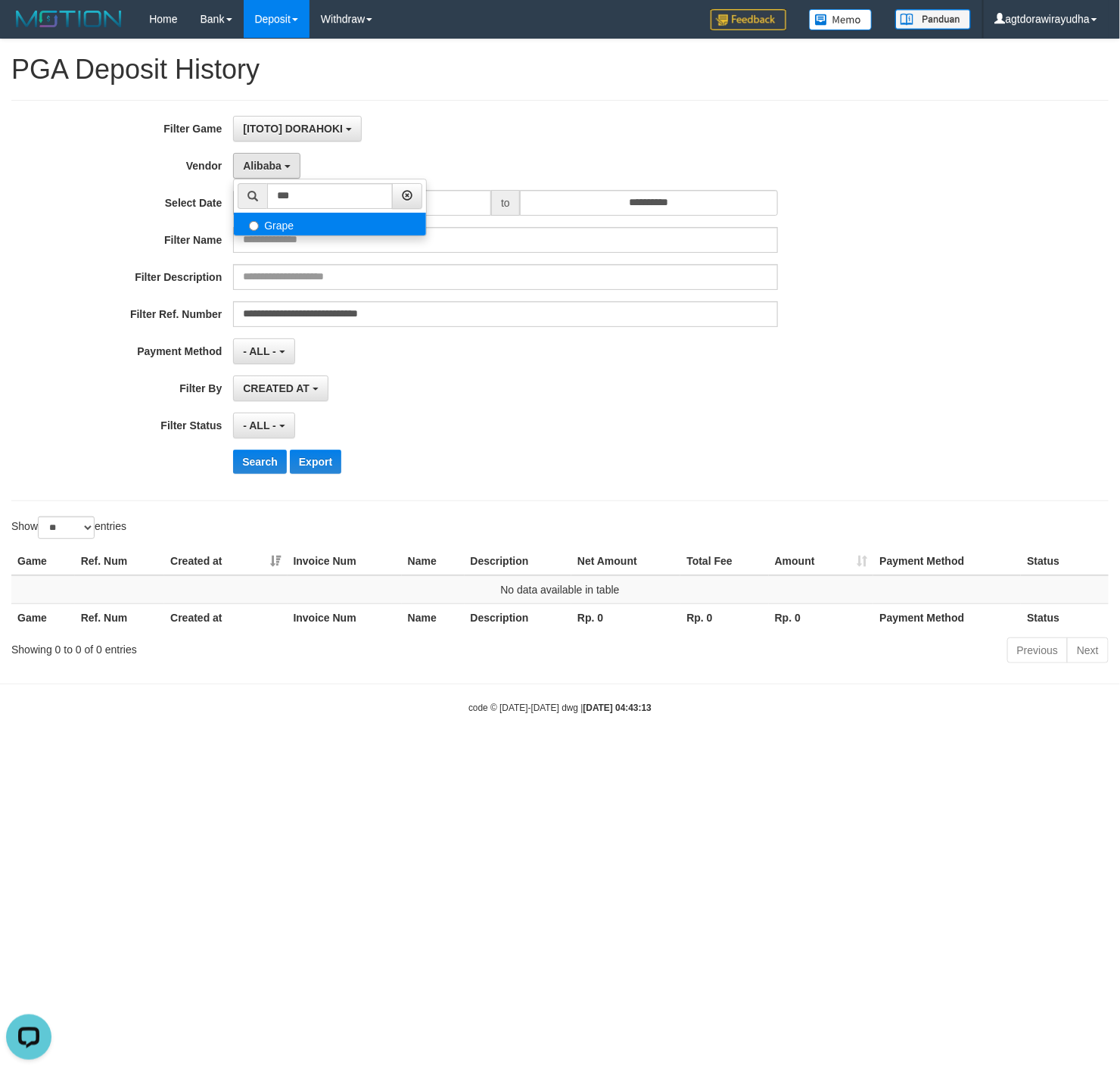 select on "**********" 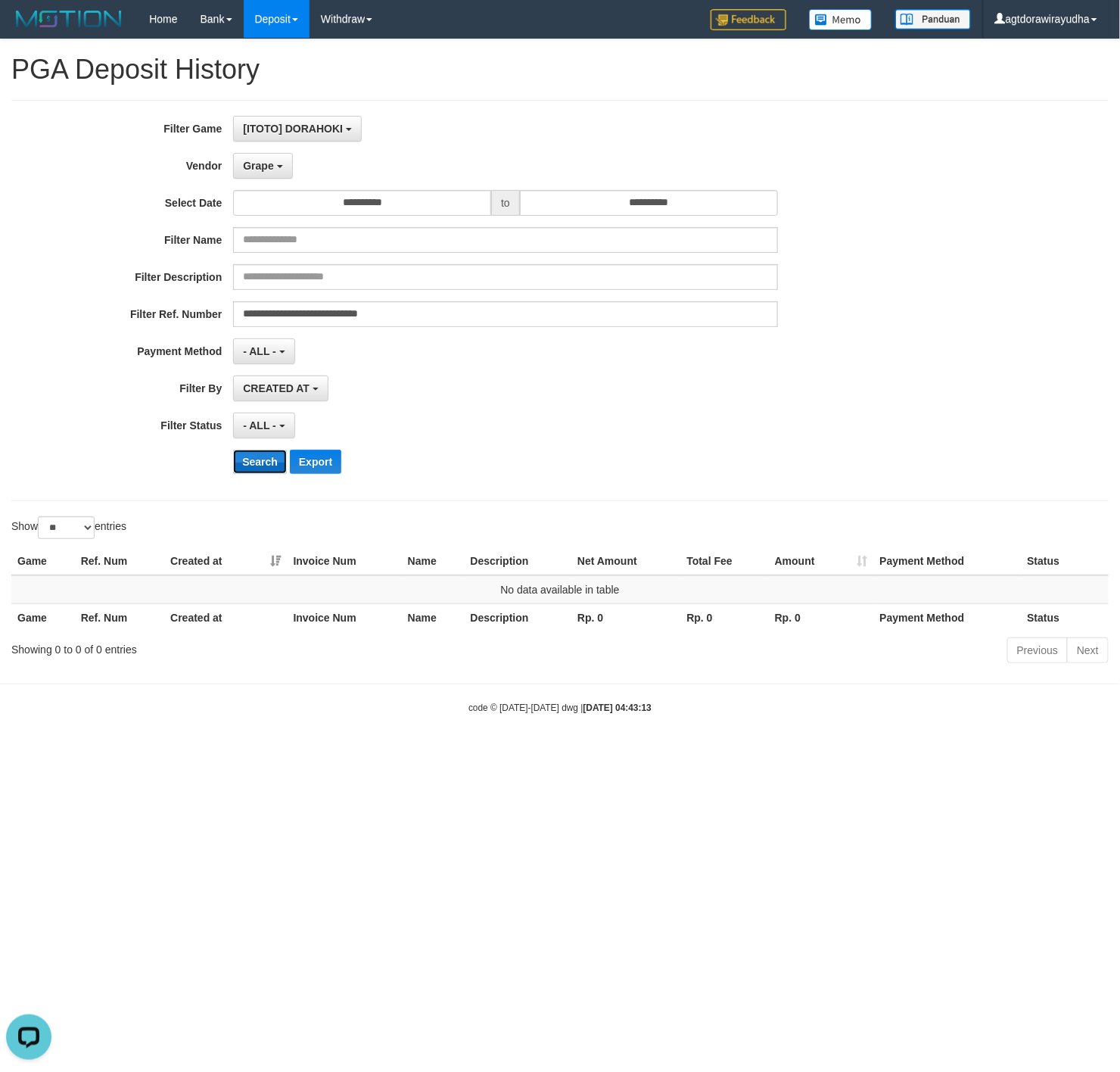 click on "Search" at bounding box center [260, 462] 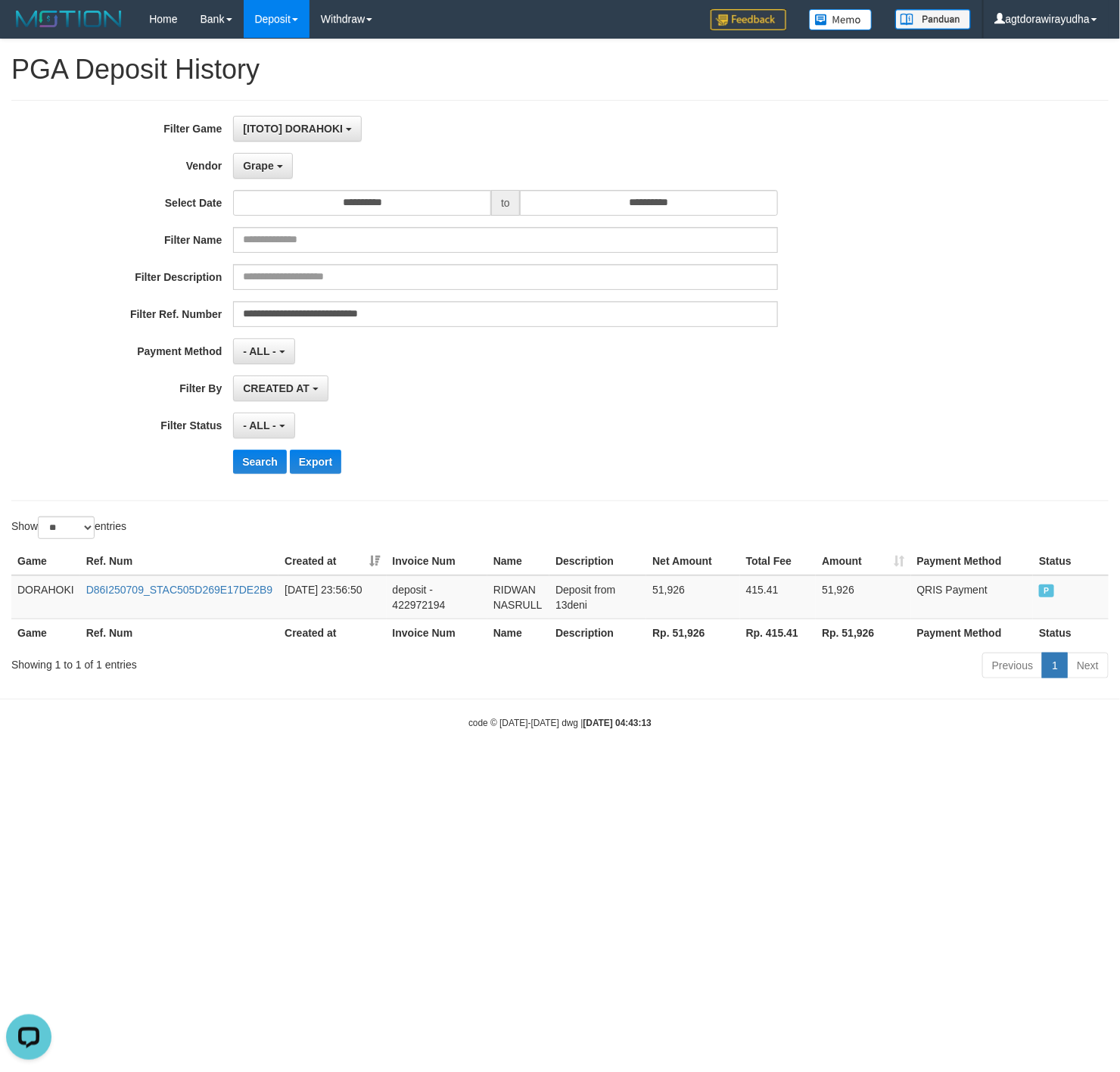 drag, startPoint x: 563, startPoint y: 389, endPoint x: 557, endPoint y: 384, distance: 7.81025 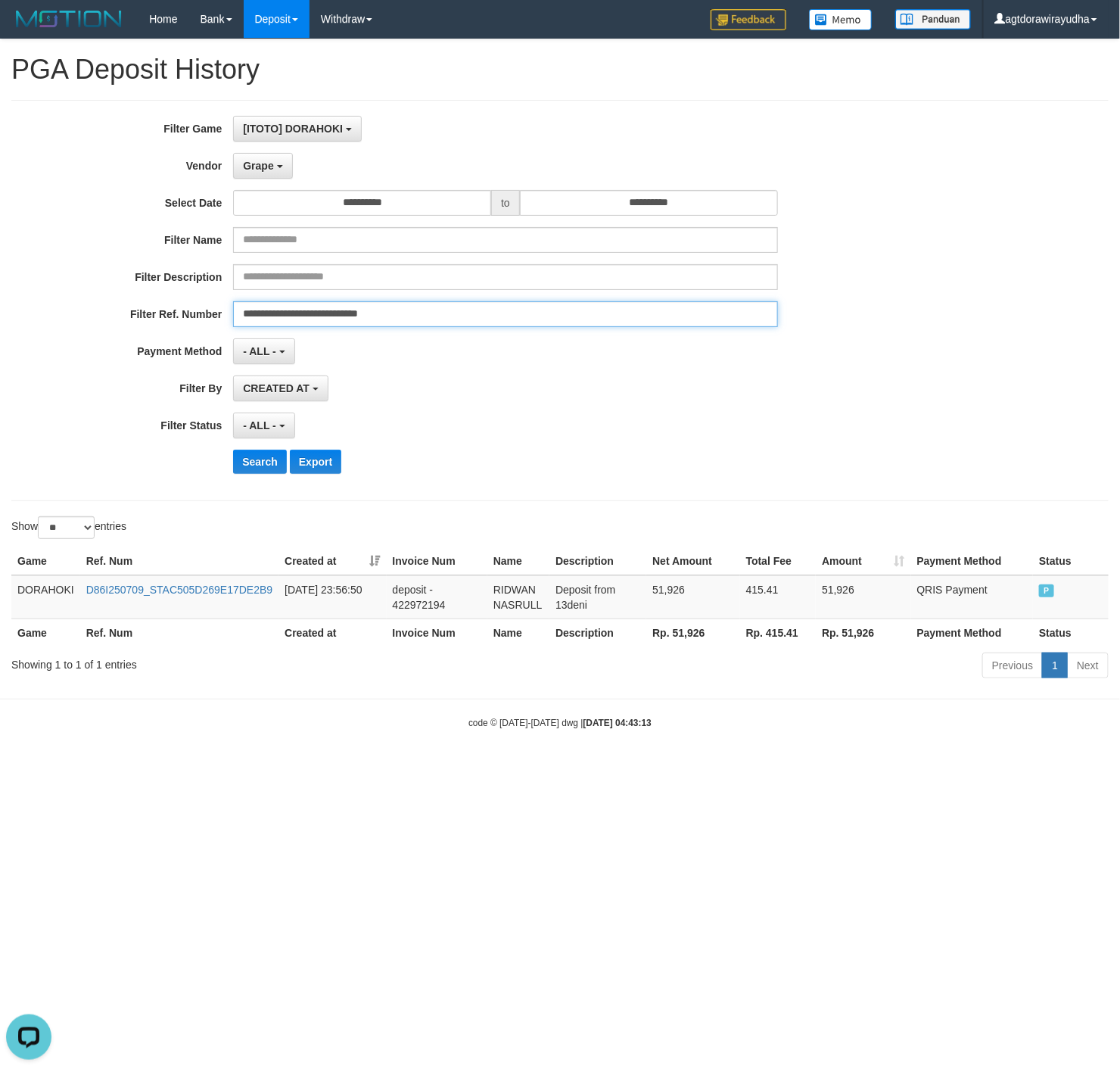 click on "**********" at bounding box center (505, 314) 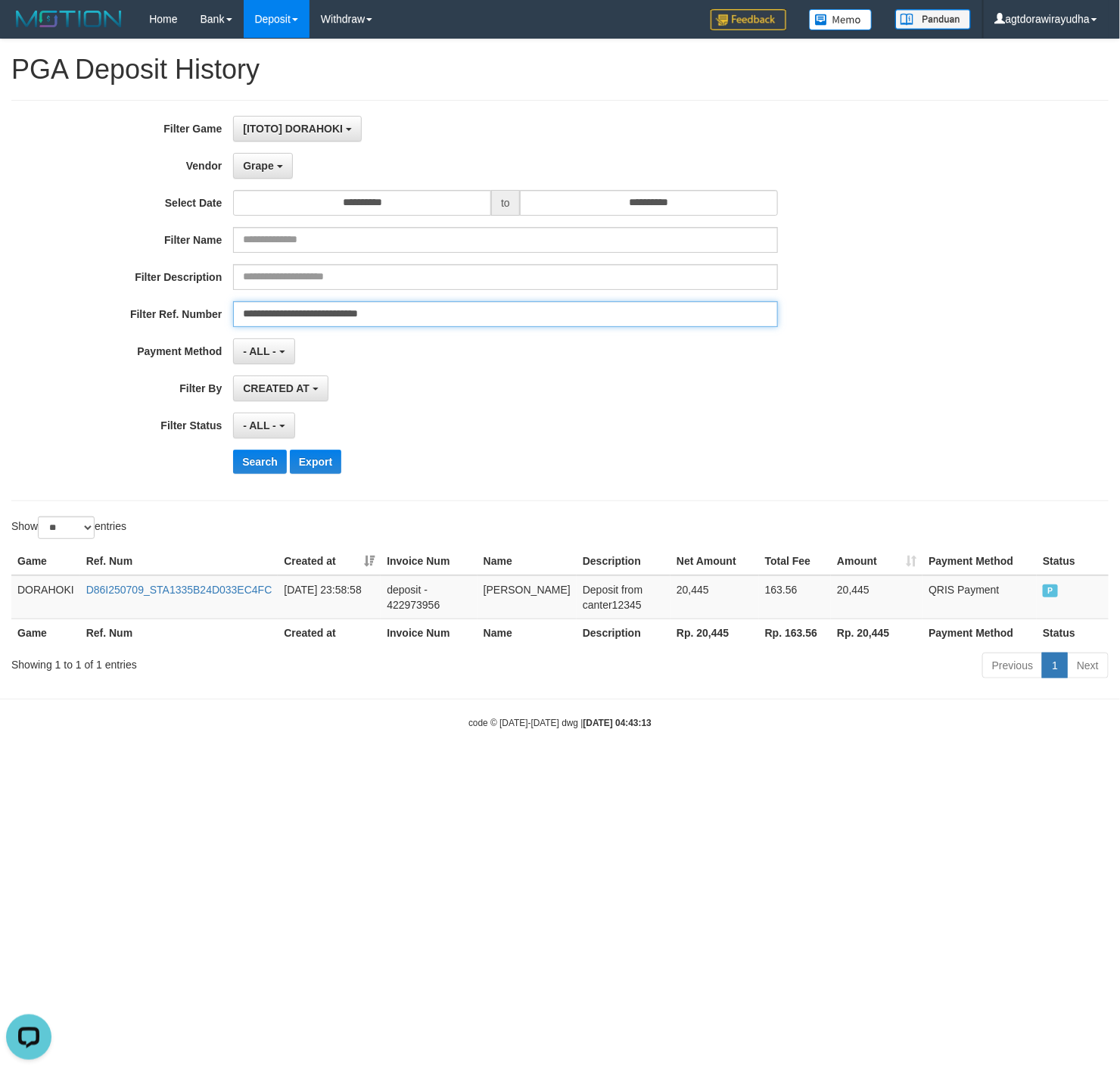 click on "**********" at bounding box center [505, 314] 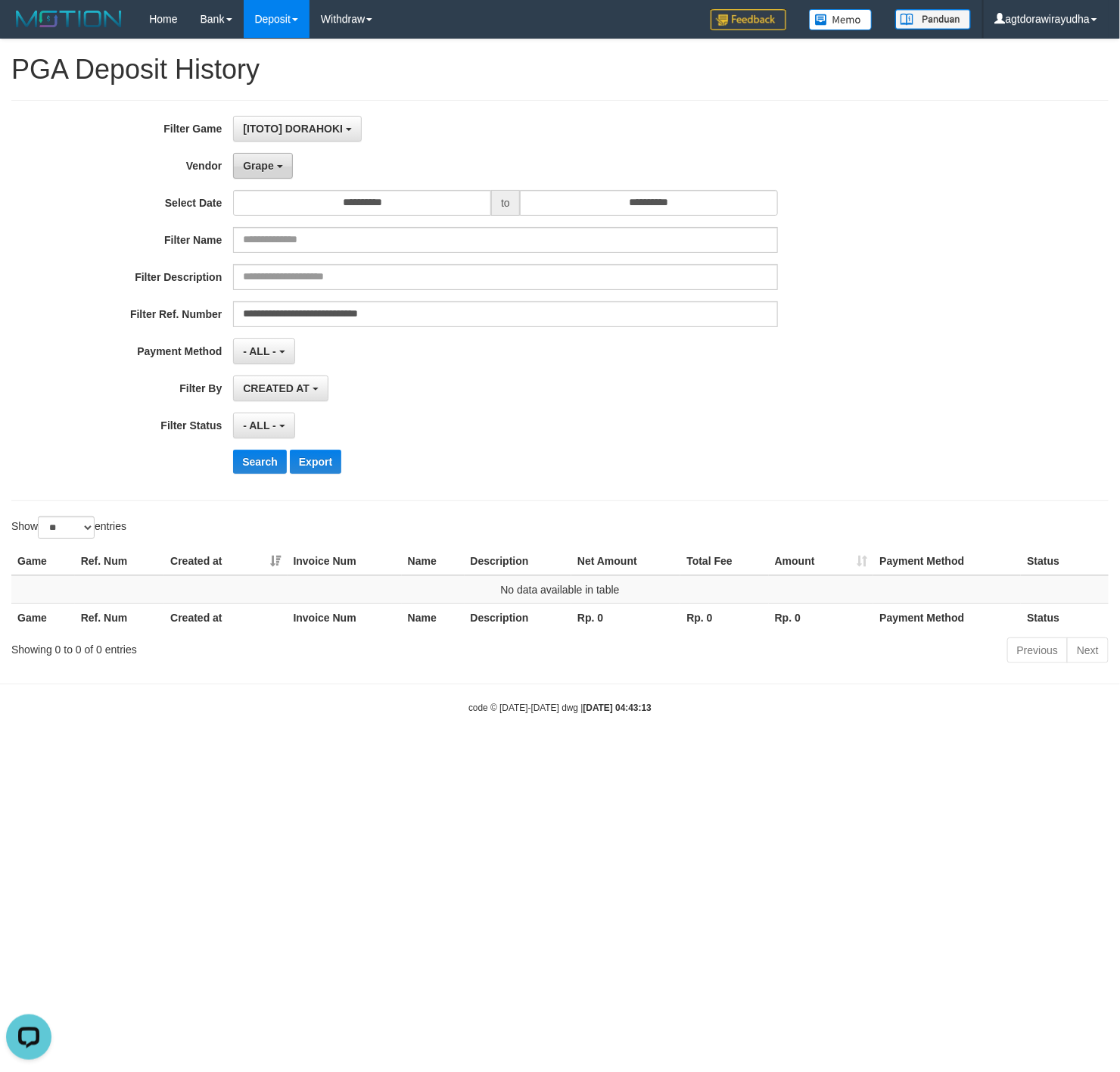 click on "Grape" at bounding box center (258, 166) 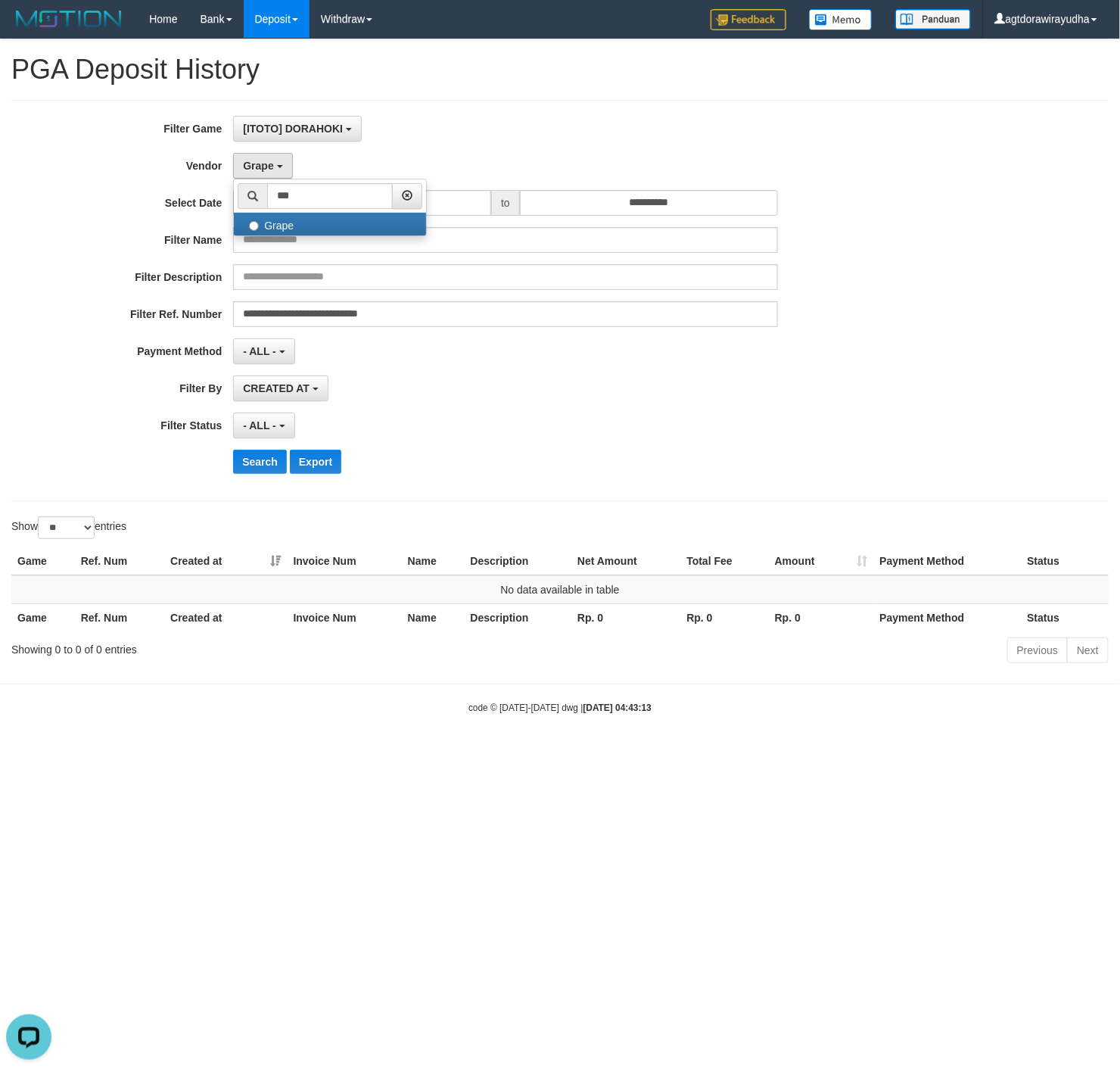 click on "***" at bounding box center [330, 196] 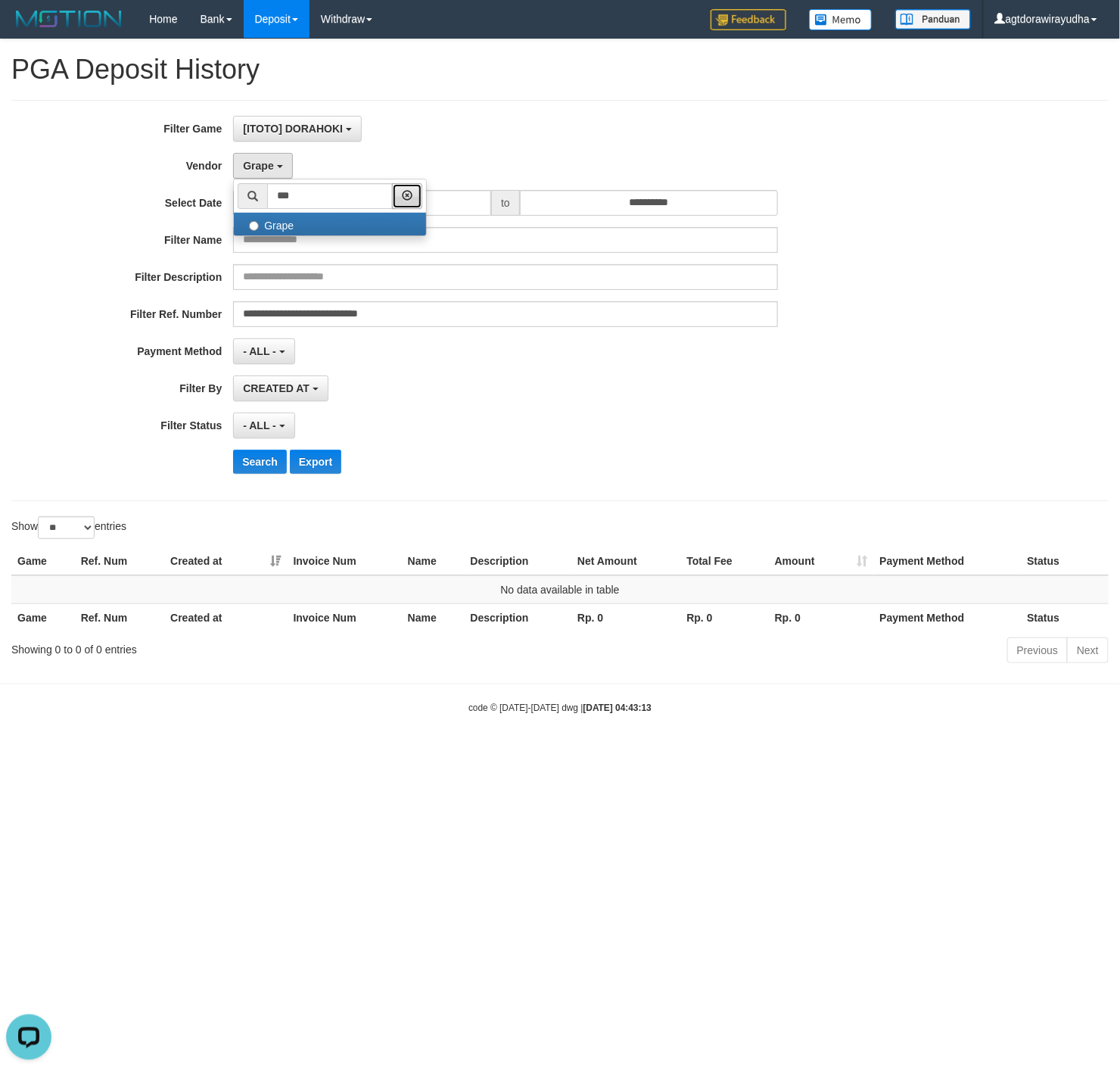 click at bounding box center [407, 195] 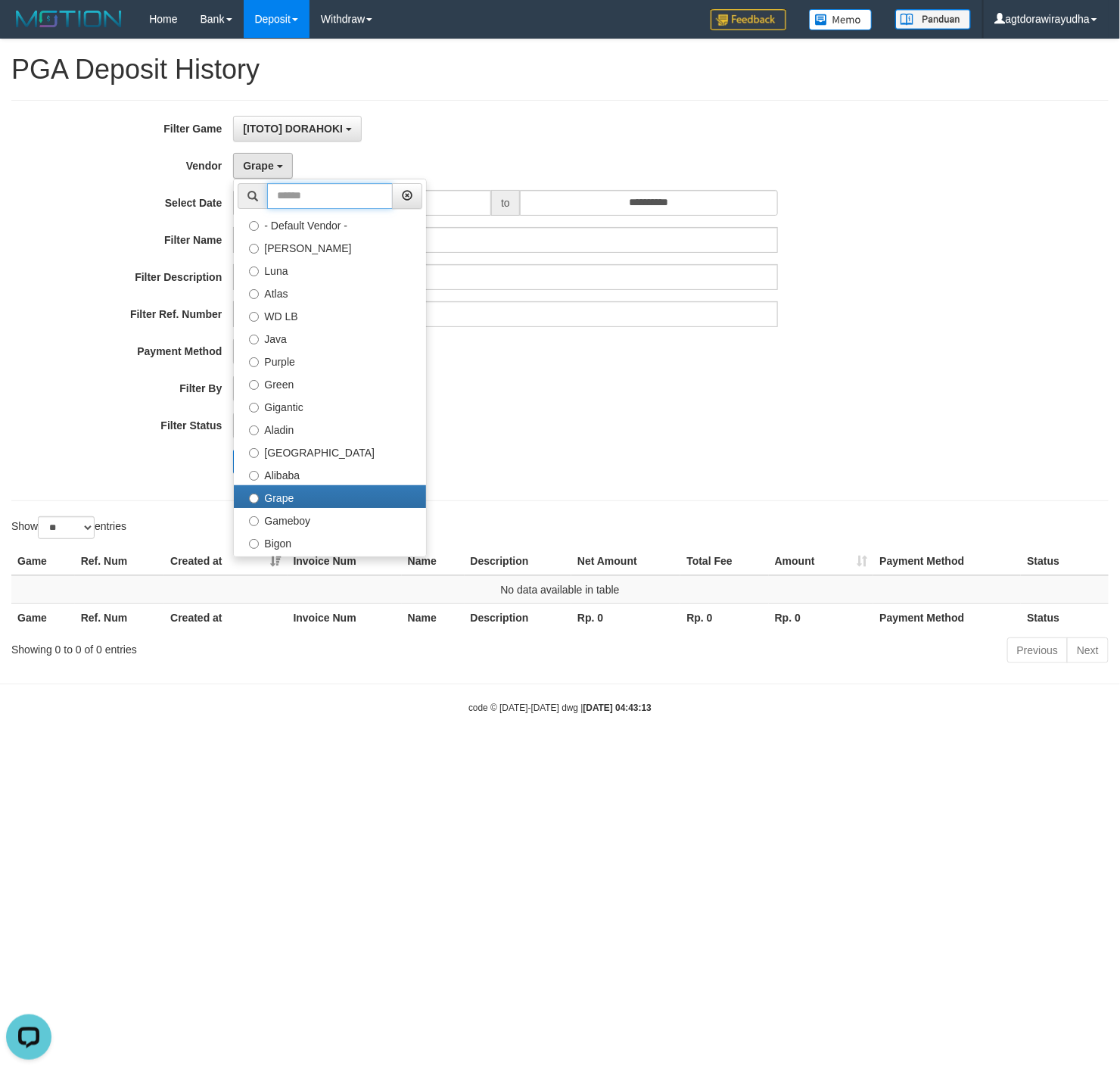 drag, startPoint x: 338, startPoint y: 202, endPoint x: 359, endPoint y: 189, distance: 24.69818 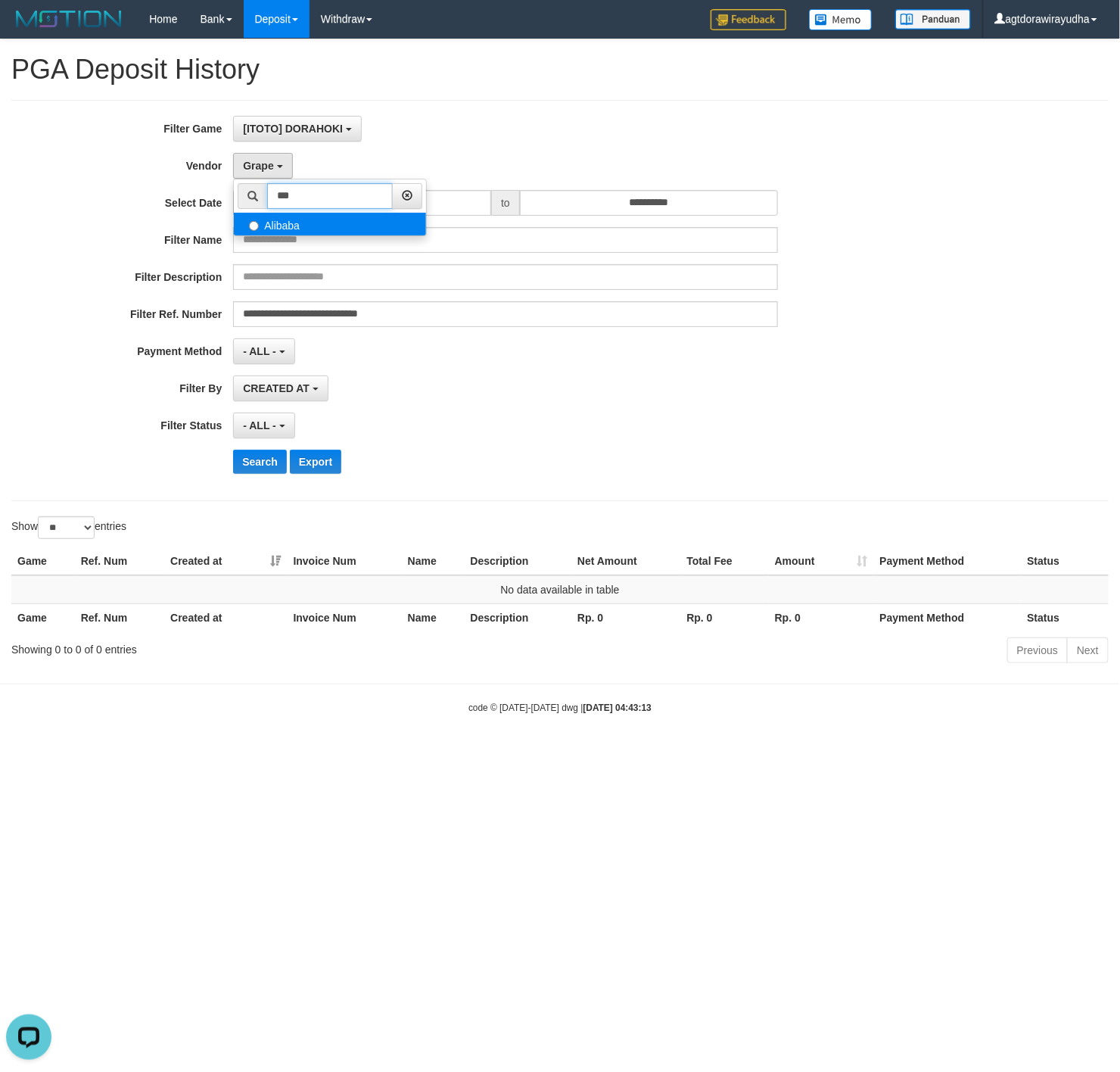 type on "***" 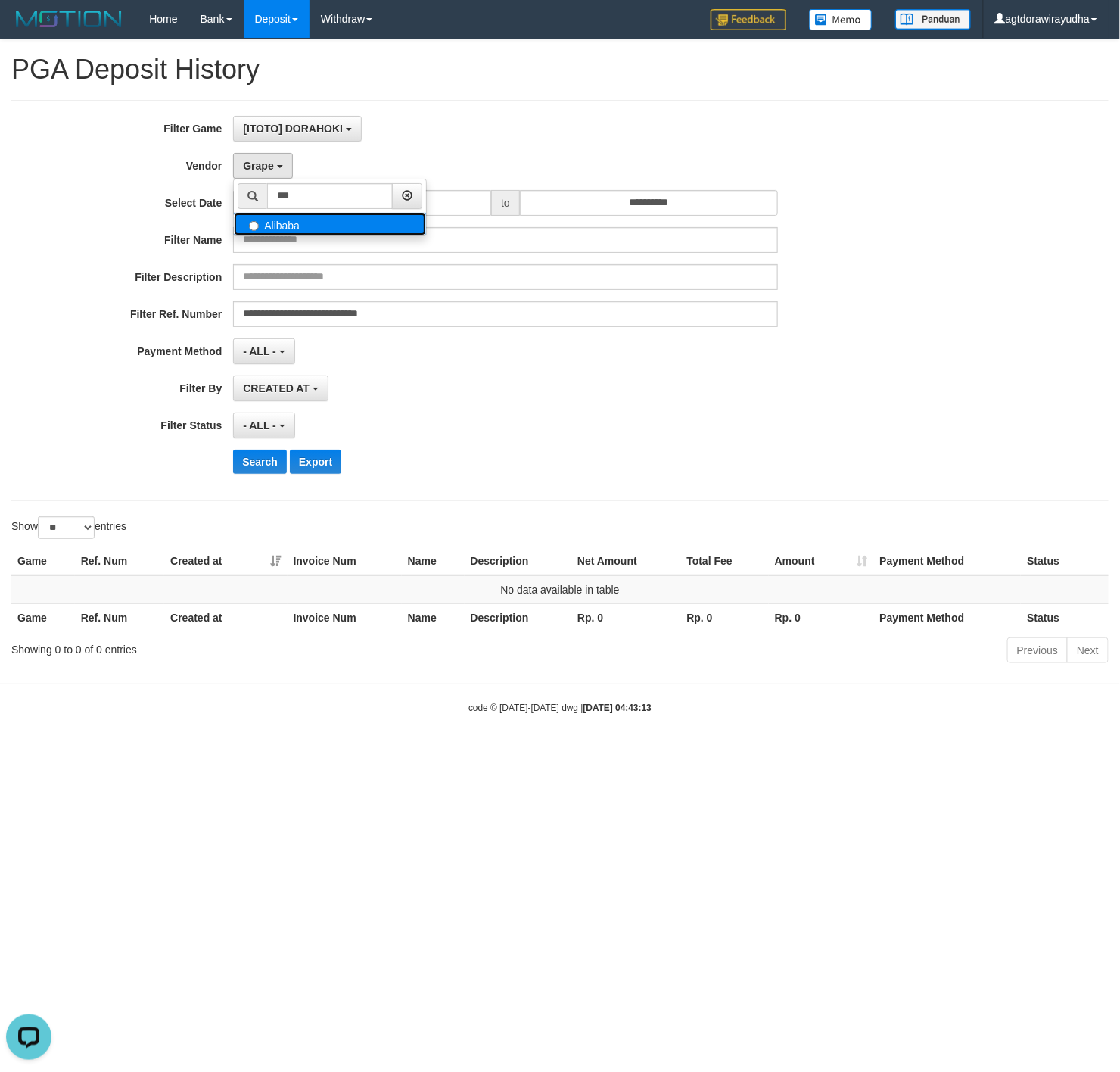click on "Alibaba" at bounding box center [330, 224] 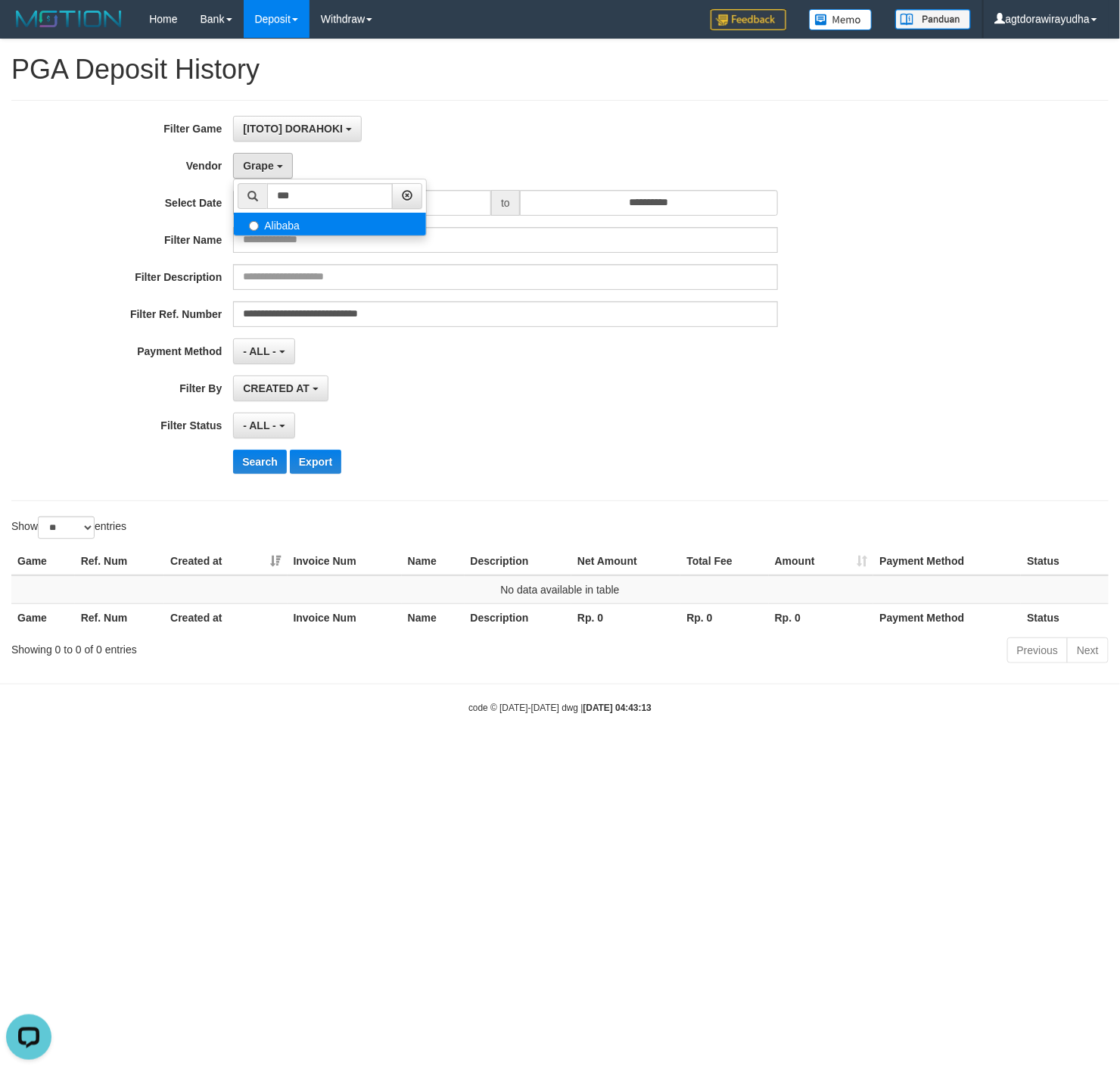select on "**********" 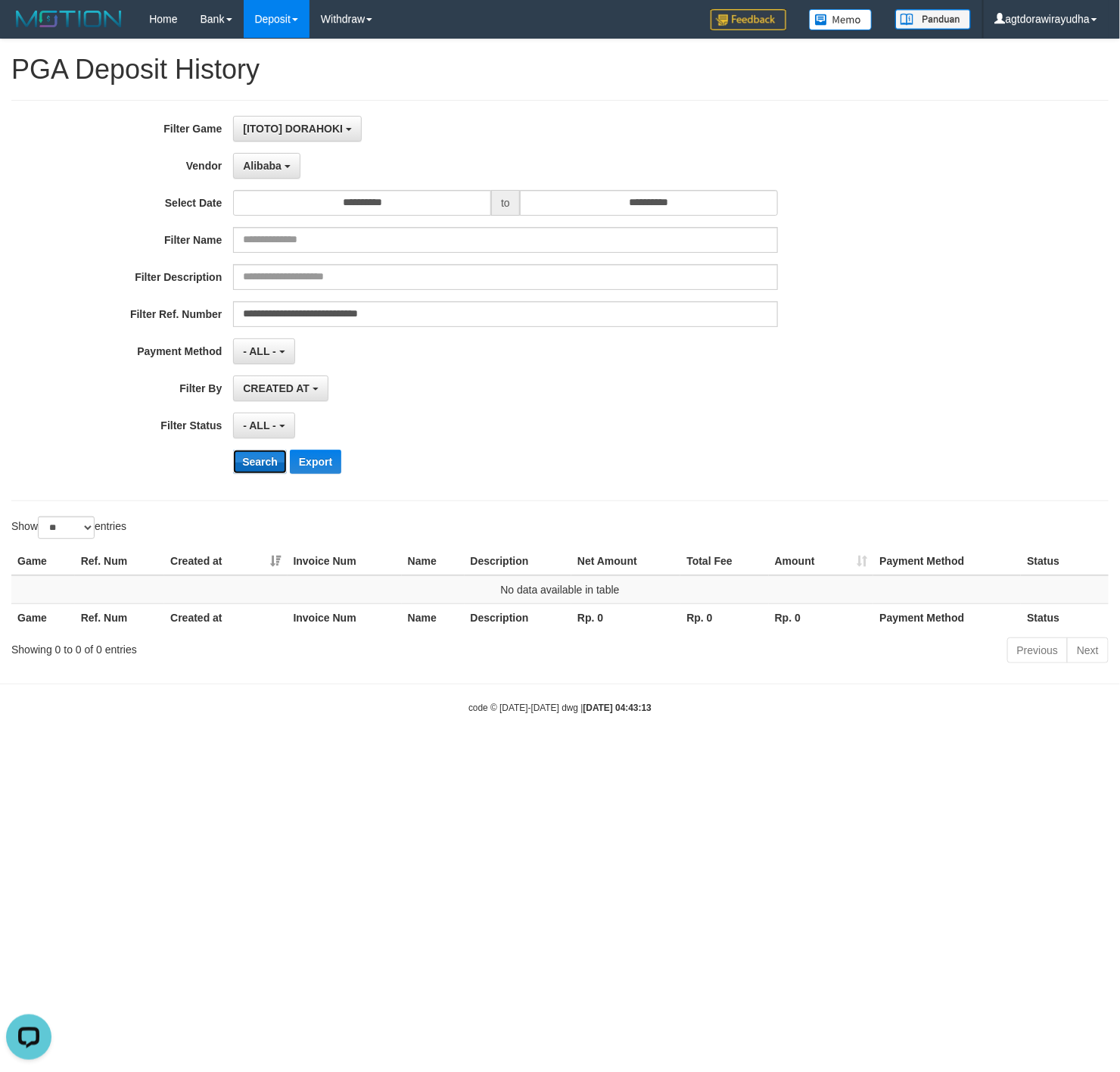 click on "Search" at bounding box center [260, 462] 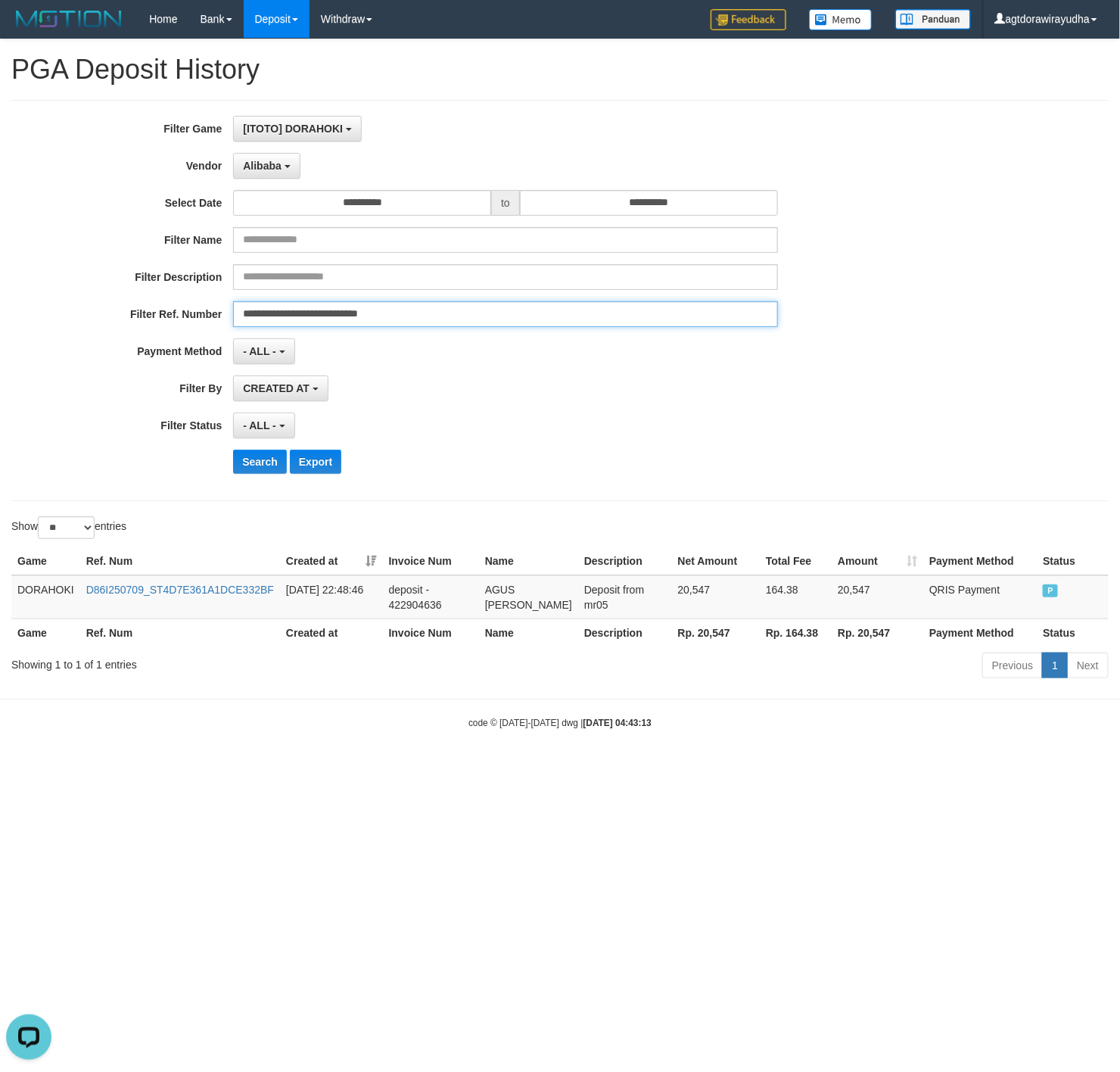 click on "**********" at bounding box center (505, 314) 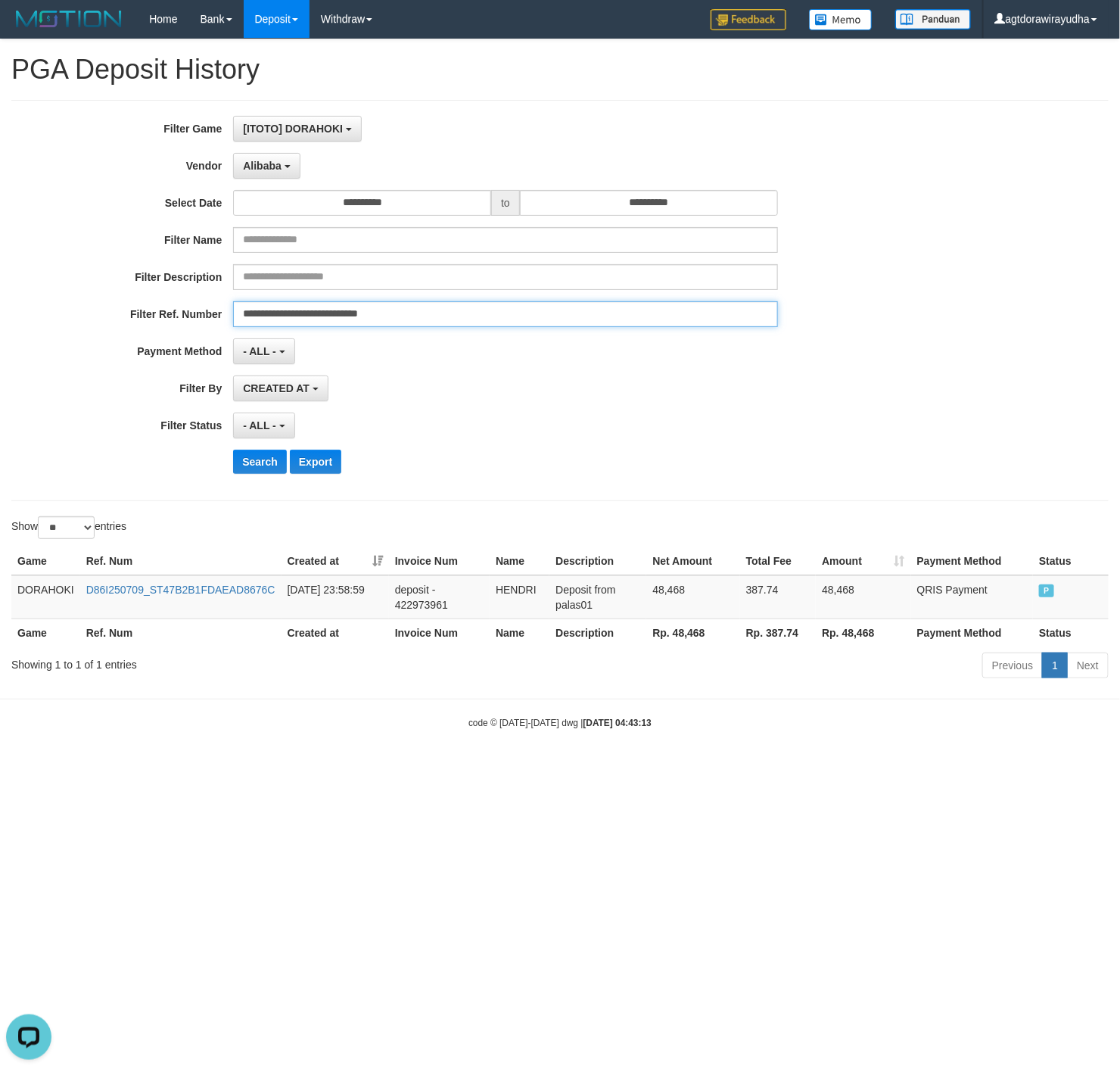 click on "**********" at bounding box center [505, 314] 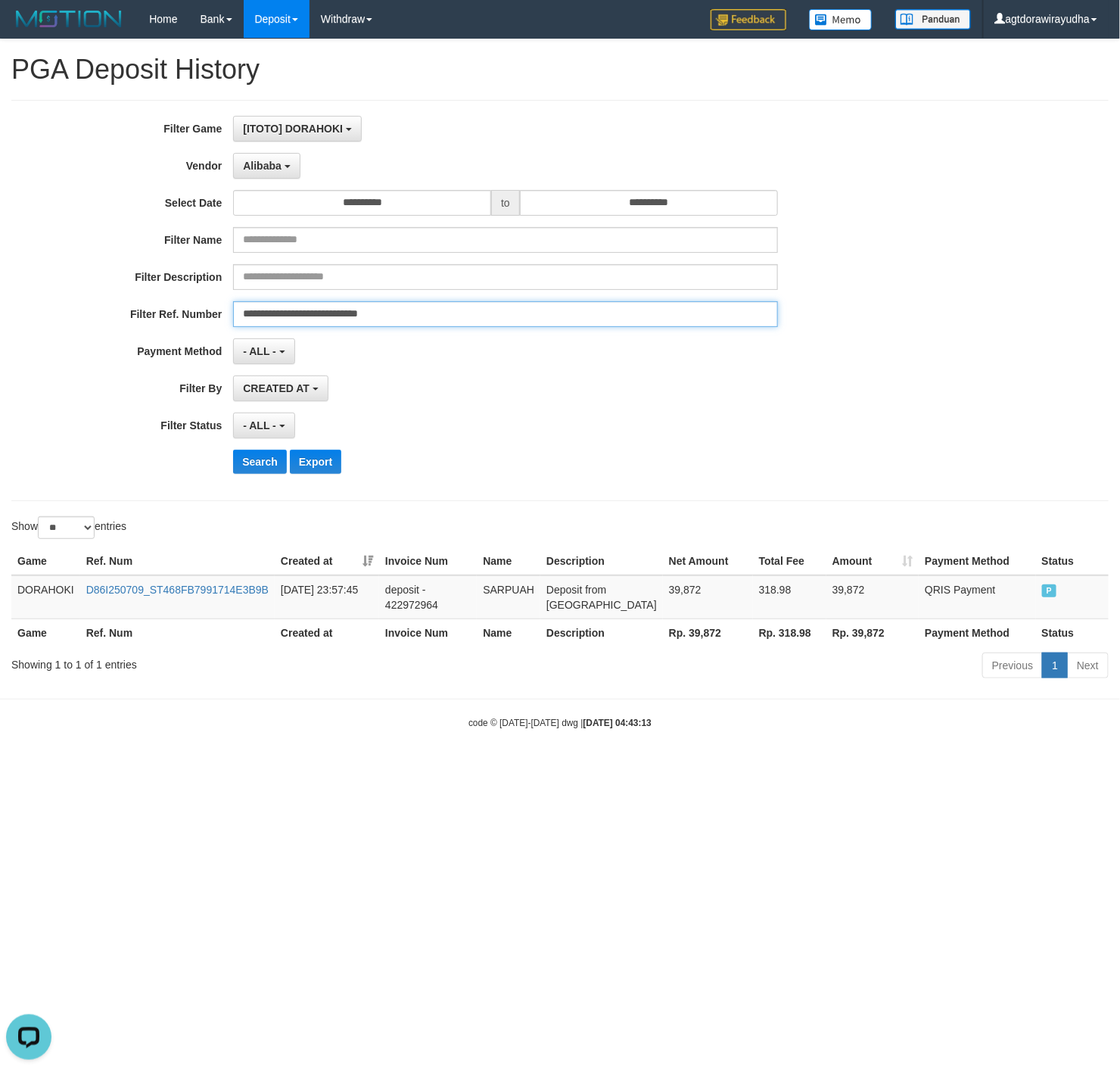 click on "**********" at bounding box center (505, 314) 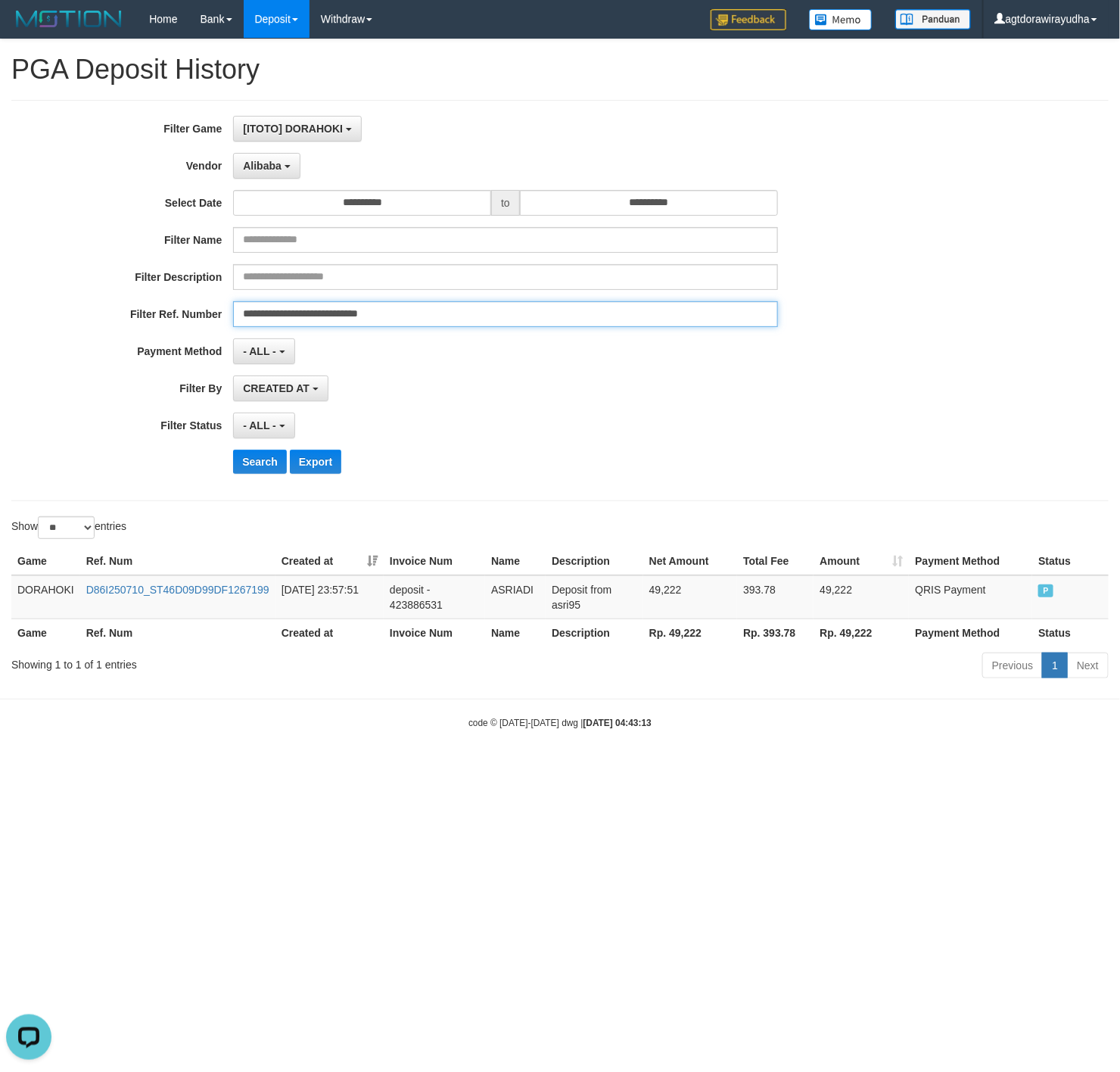 click on "**********" at bounding box center (505, 314) 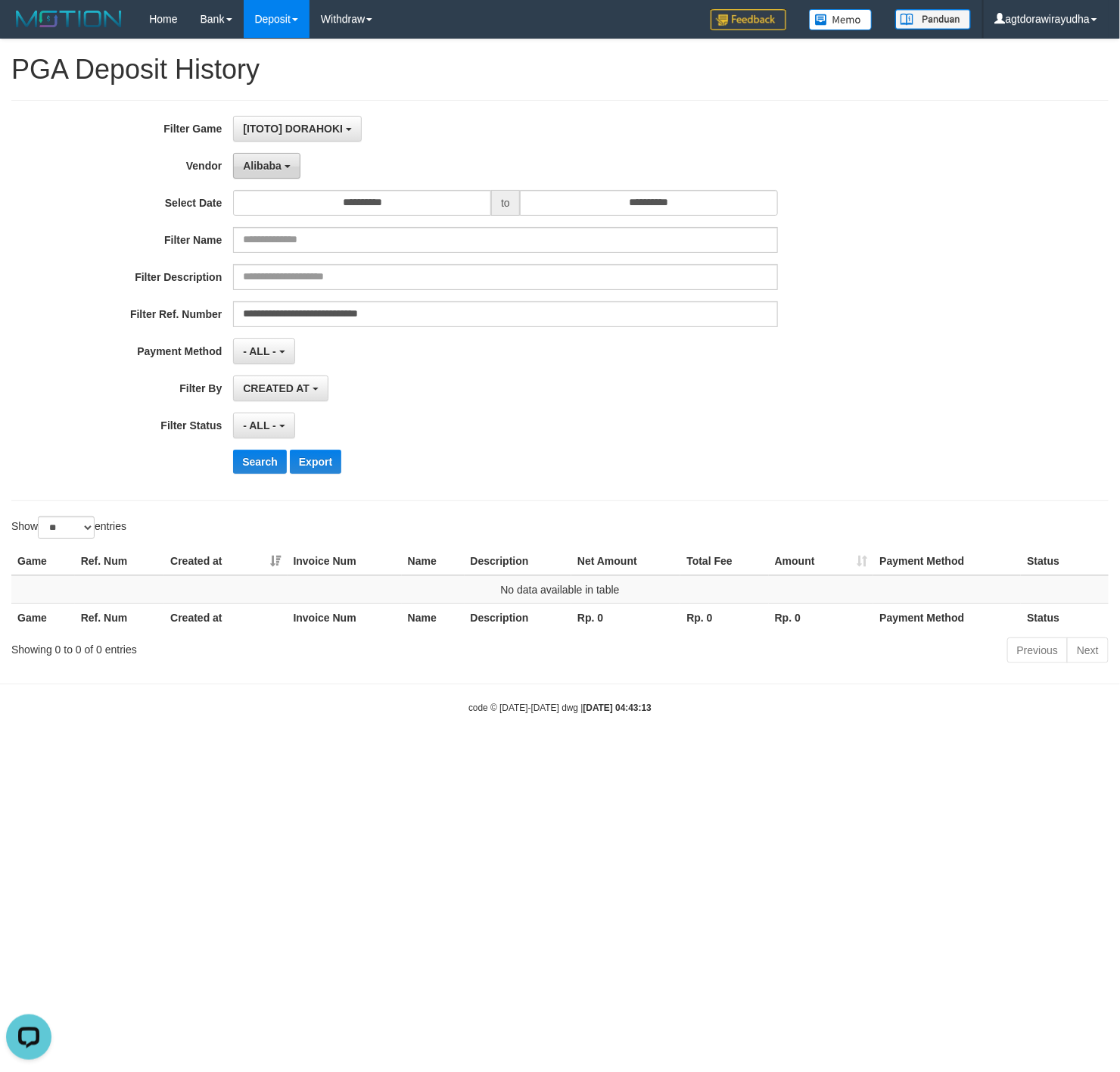 click on "Alibaba" at bounding box center [266, 166] 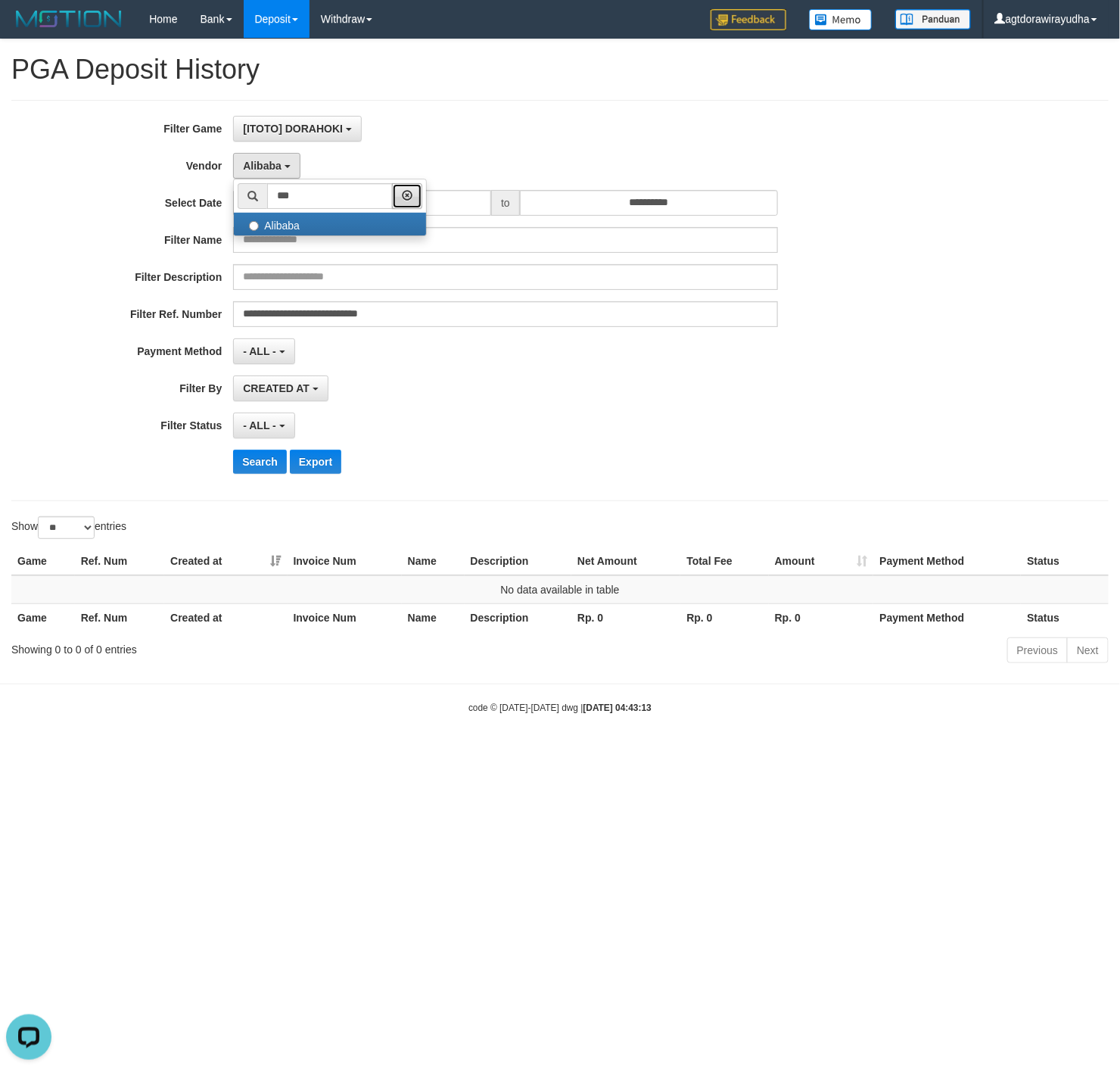 drag, startPoint x: 450, startPoint y: 195, endPoint x: 343, endPoint y: 195, distance: 107 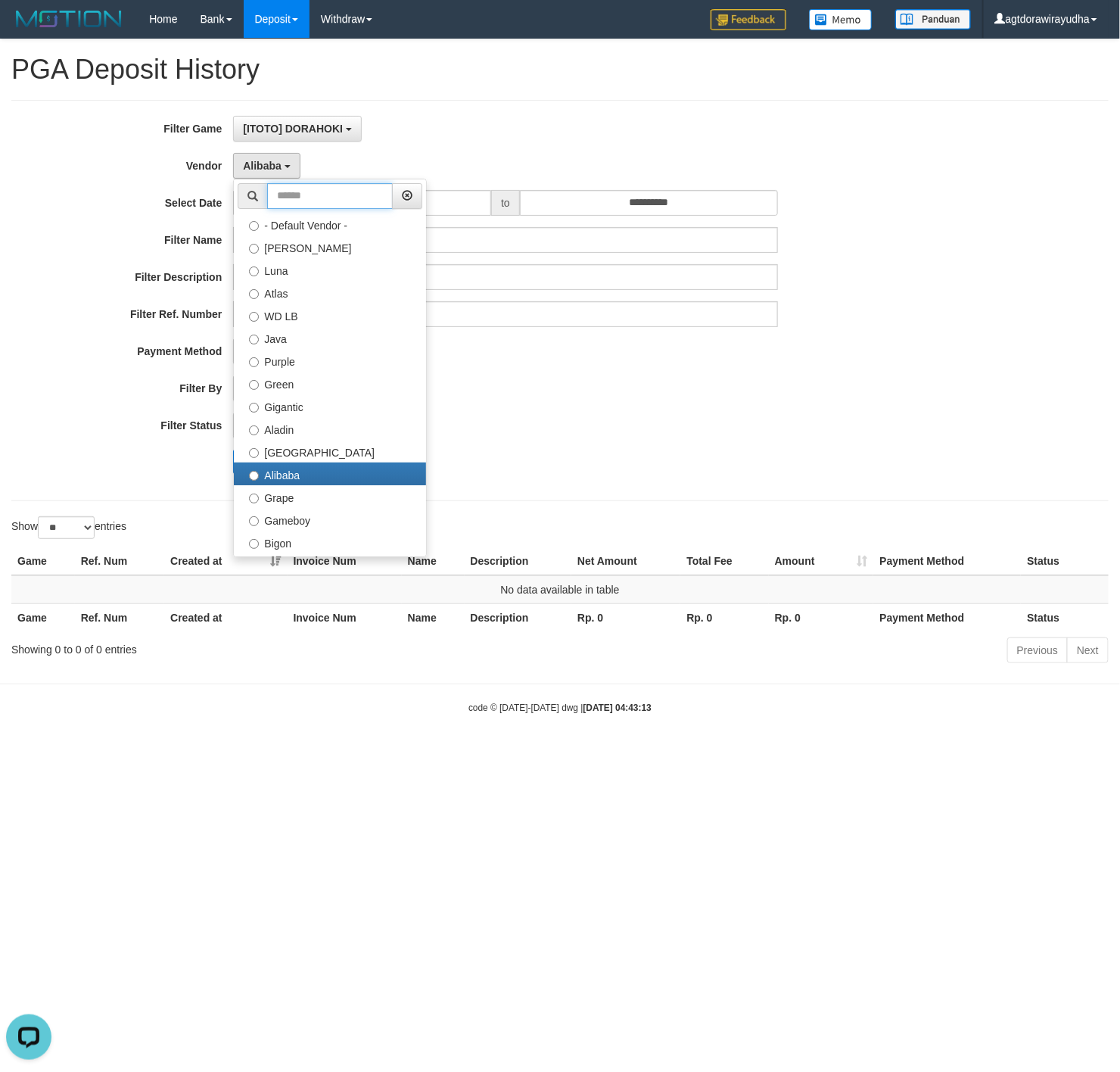 click at bounding box center [330, 196] 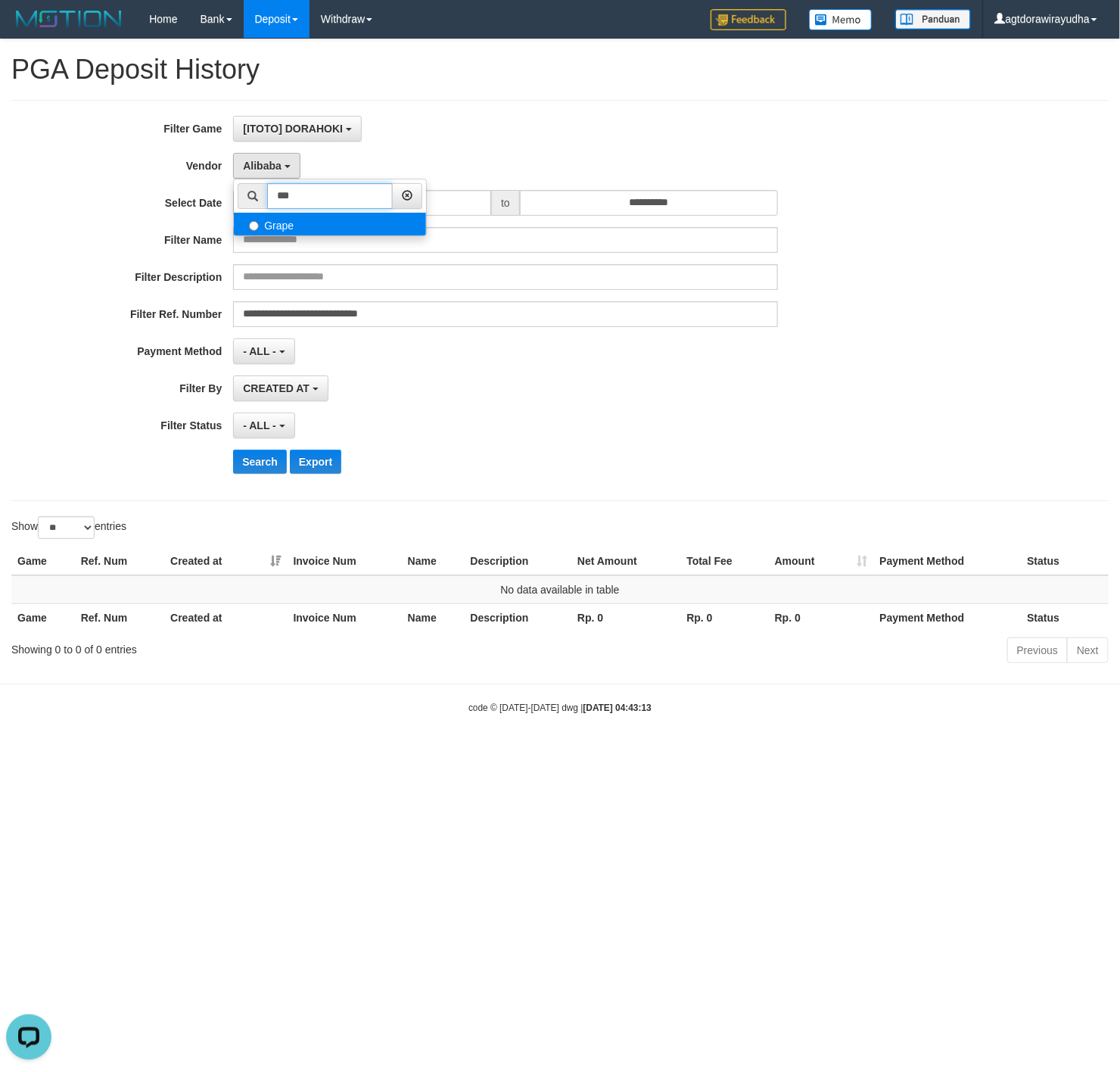 type on "***" 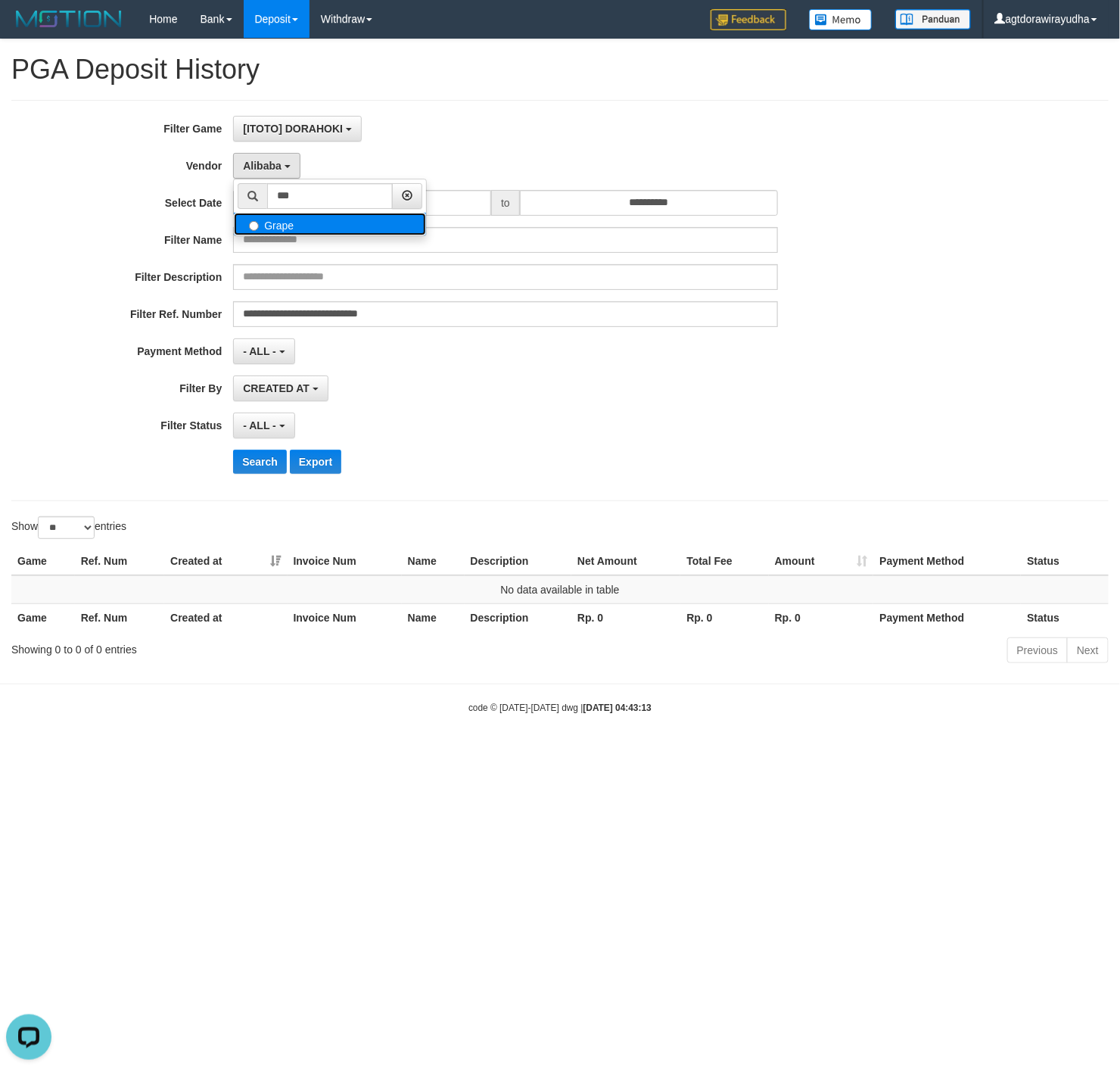 click on "Grape" at bounding box center (330, 224) 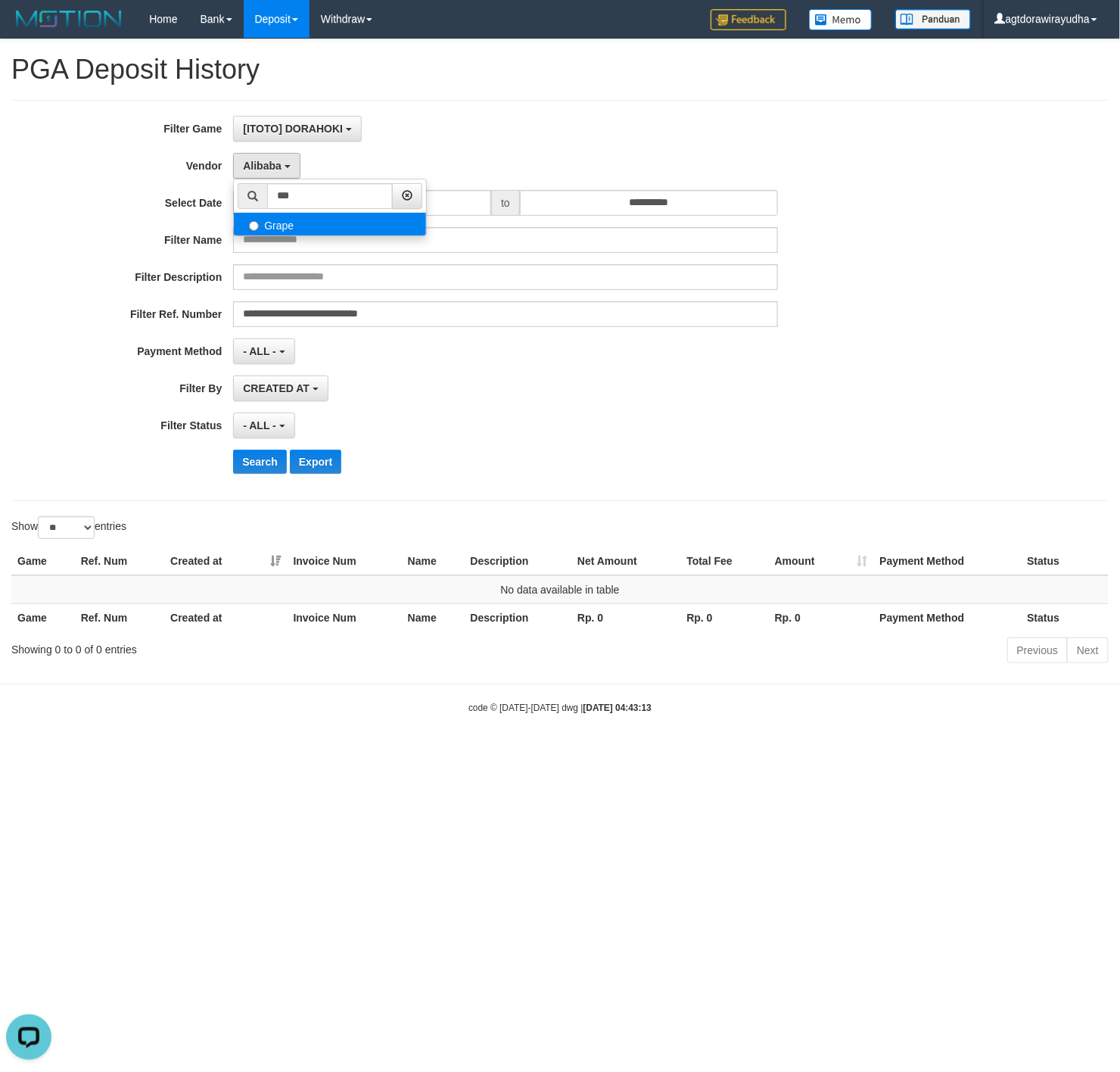 select on "**********" 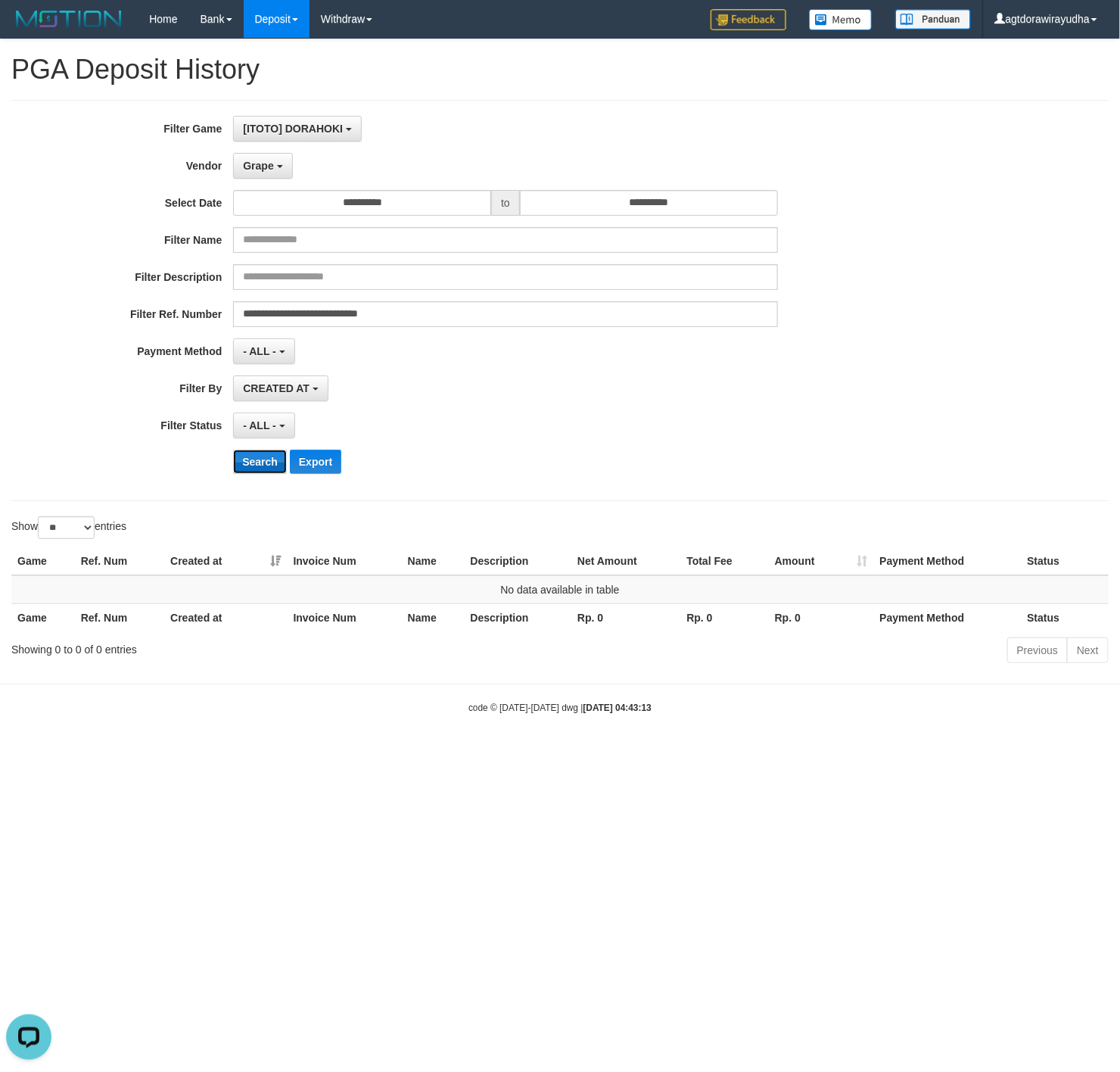 click on "Search" at bounding box center (260, 462) 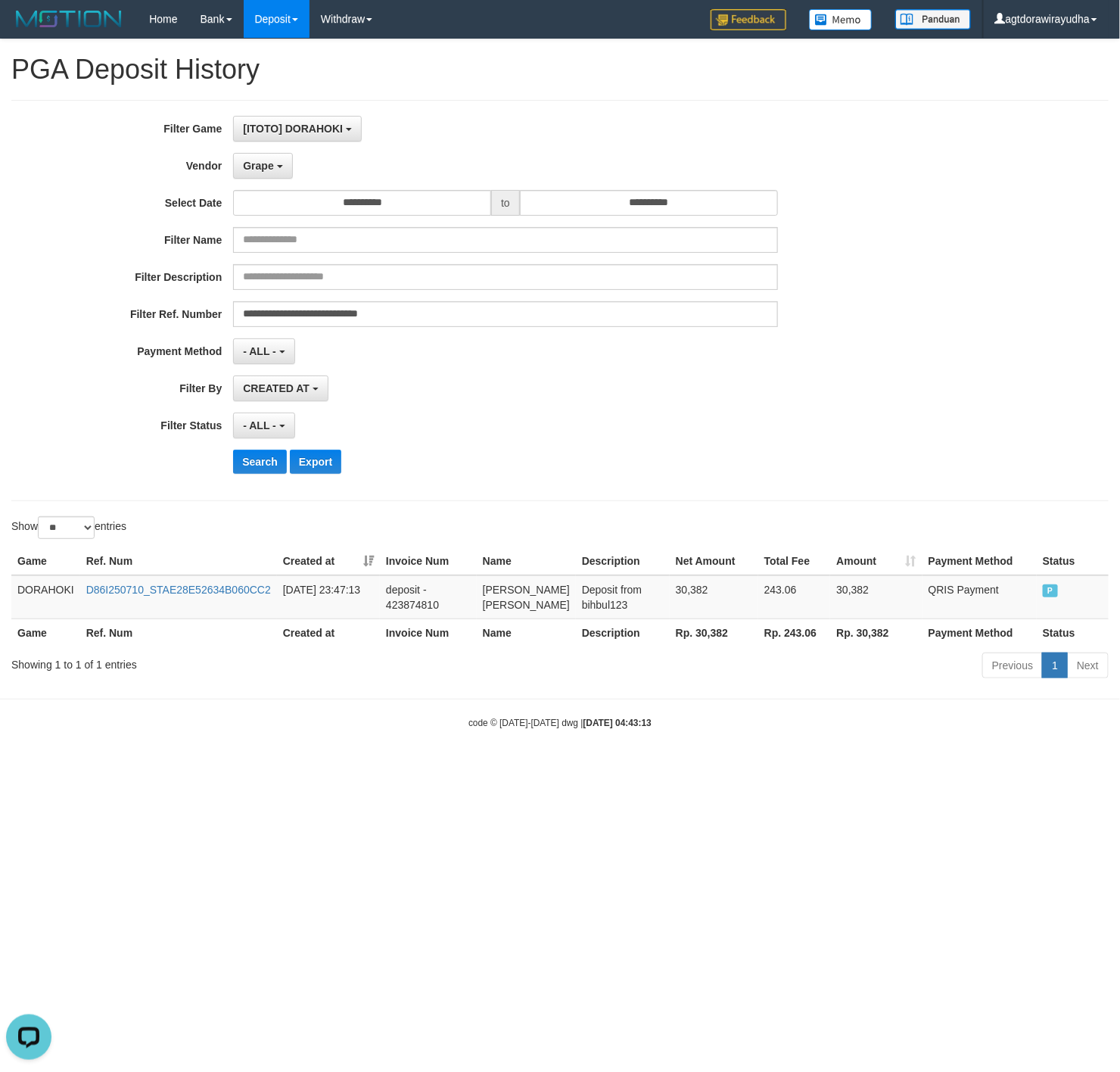 click on "**********" at bounding box center (466, 301) 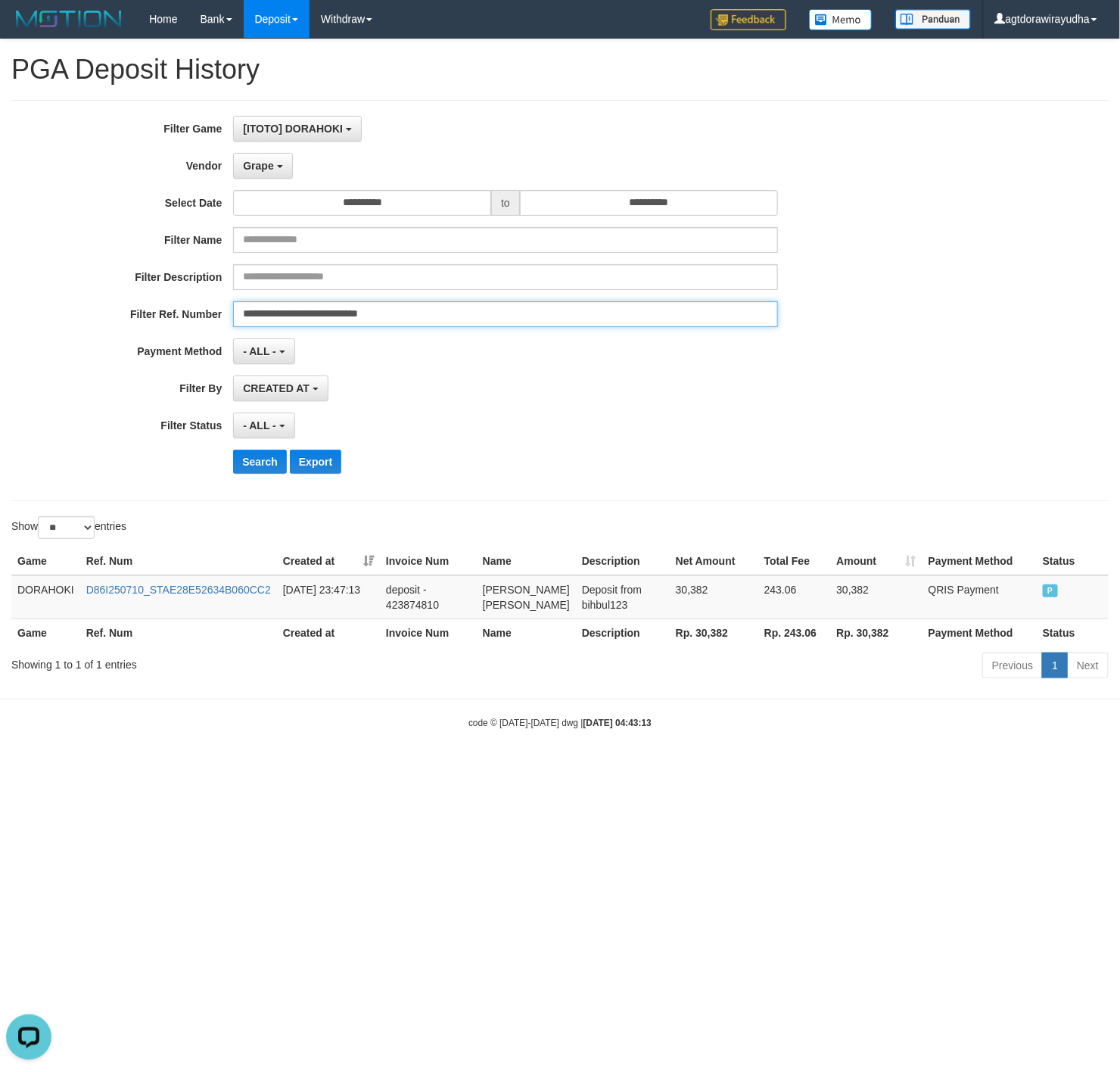 click on "**********" at bounding box center (505, 314) 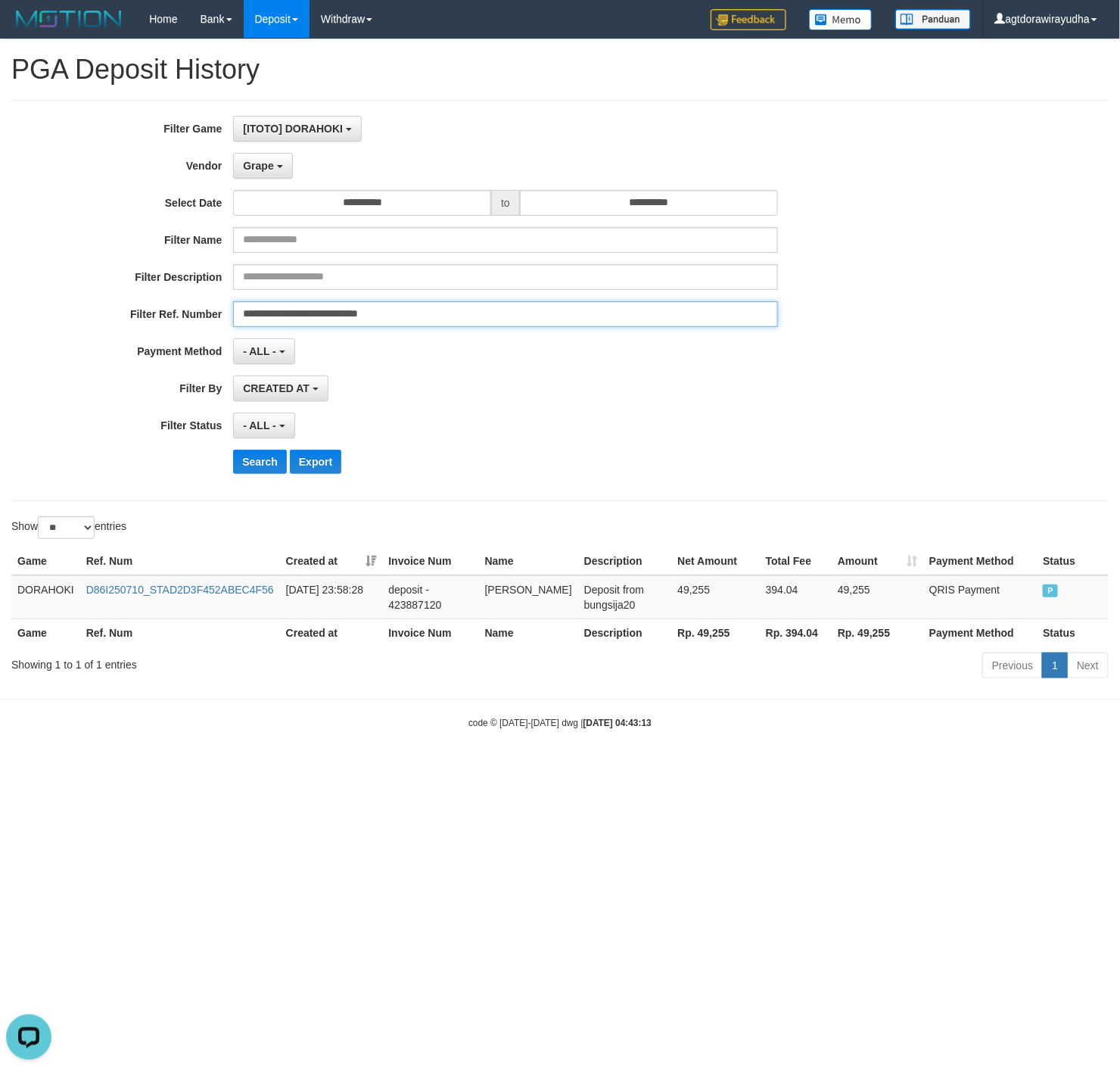 click on "**********" at bounding box center [505, 314] 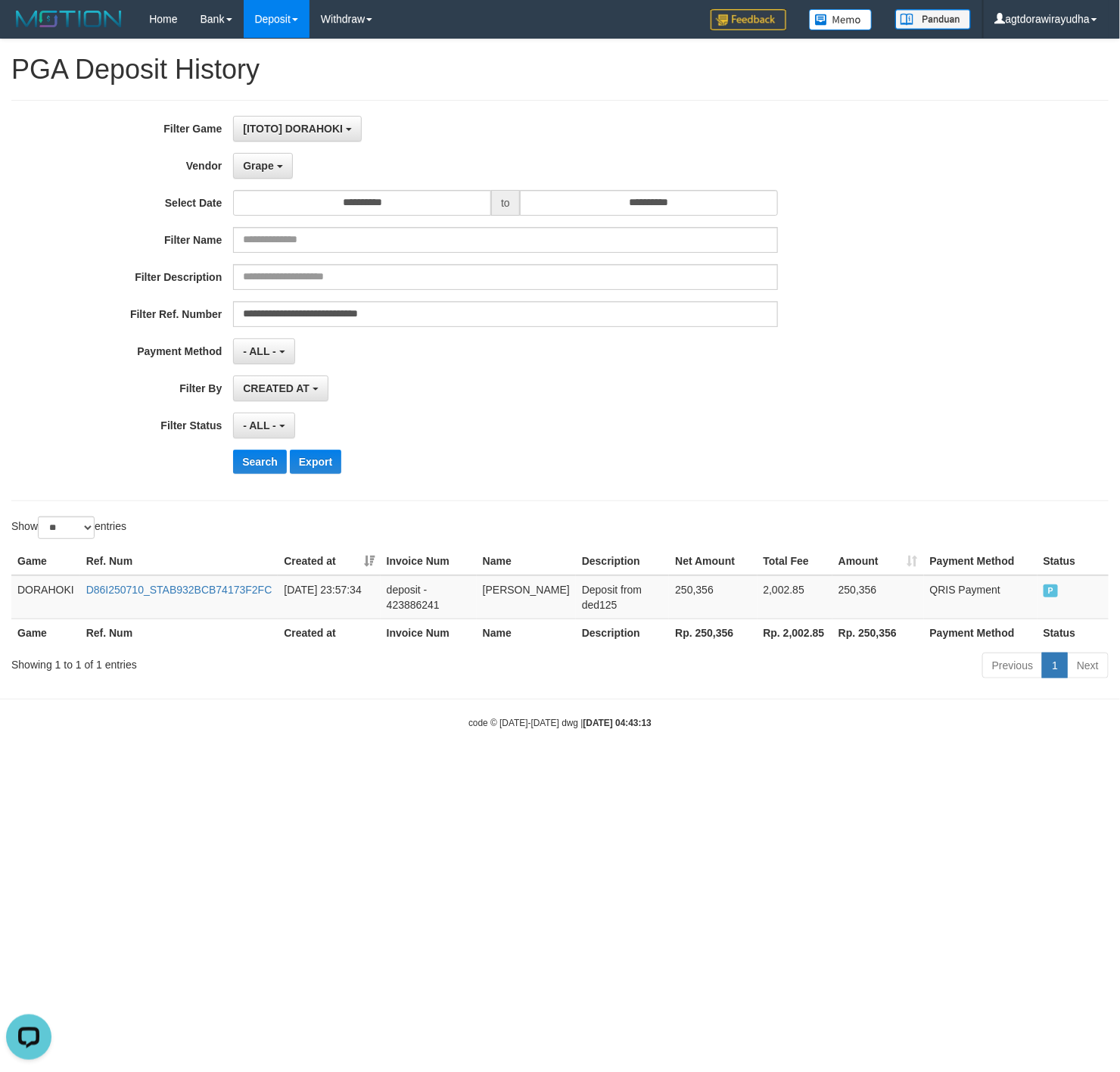click on "Search
Export" at bounding box center [583, 462] 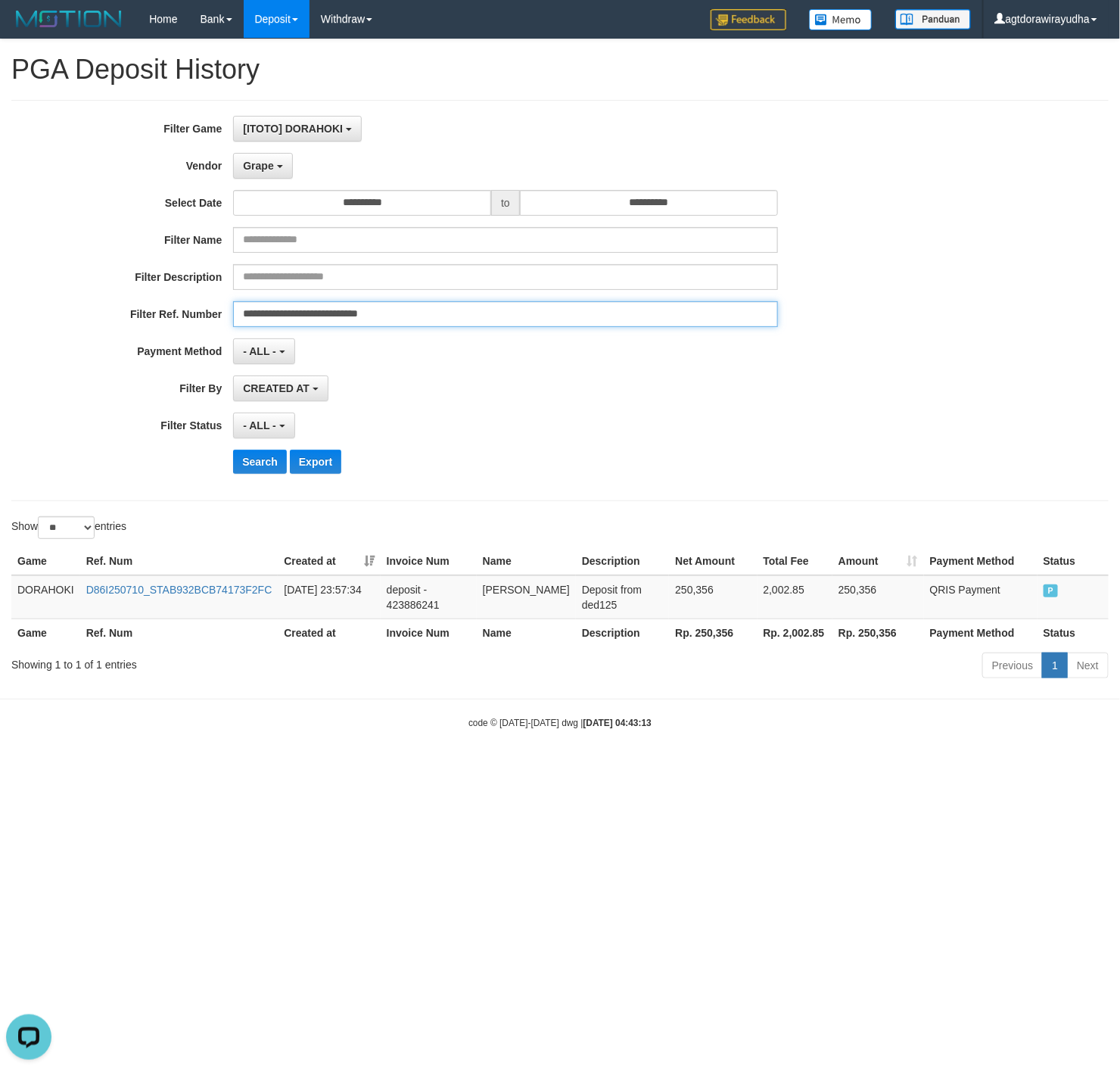 click on "**********" at bounding box center [505, 314] 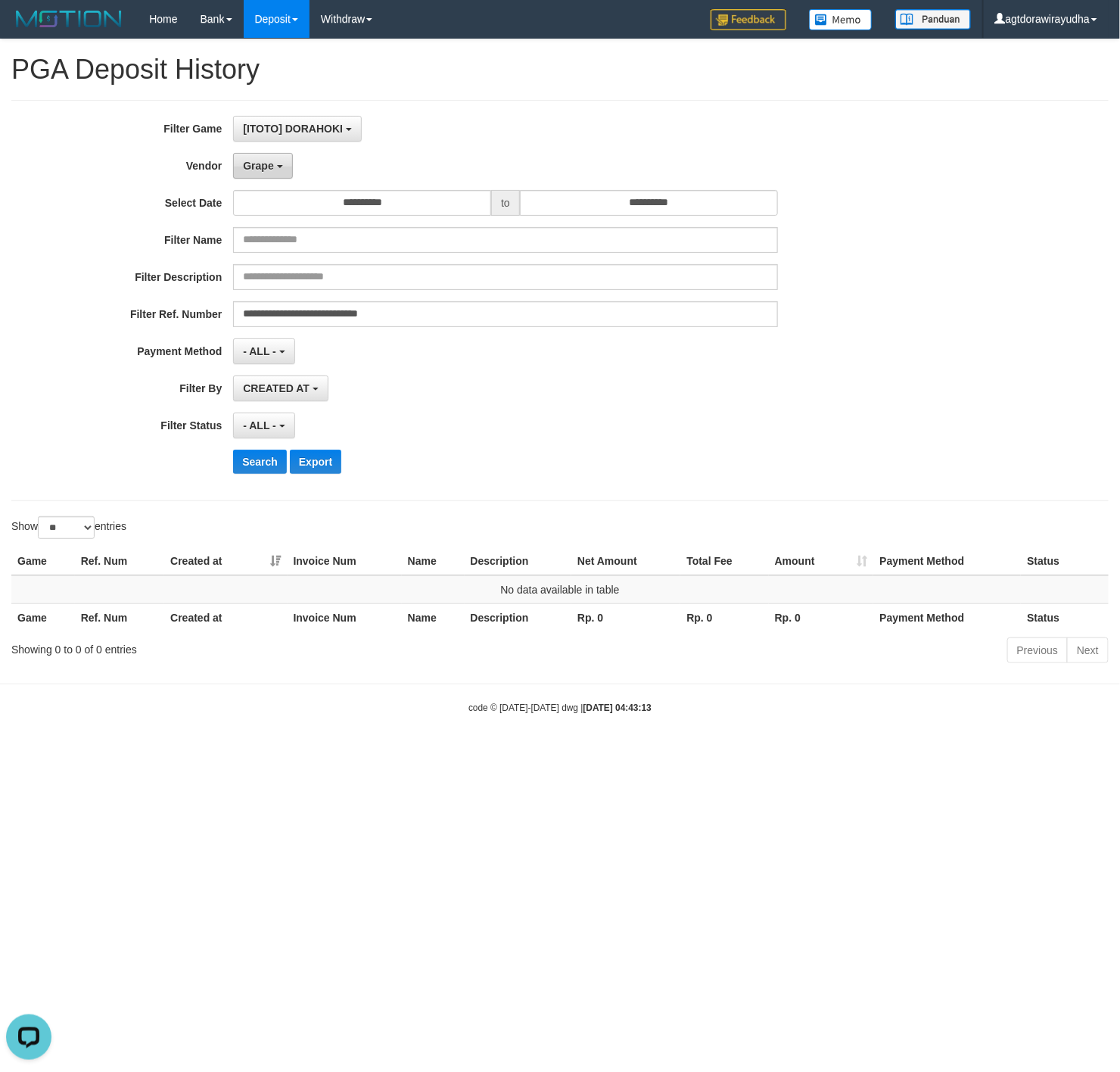 click on "Grape" at bounding box center (263, 166) 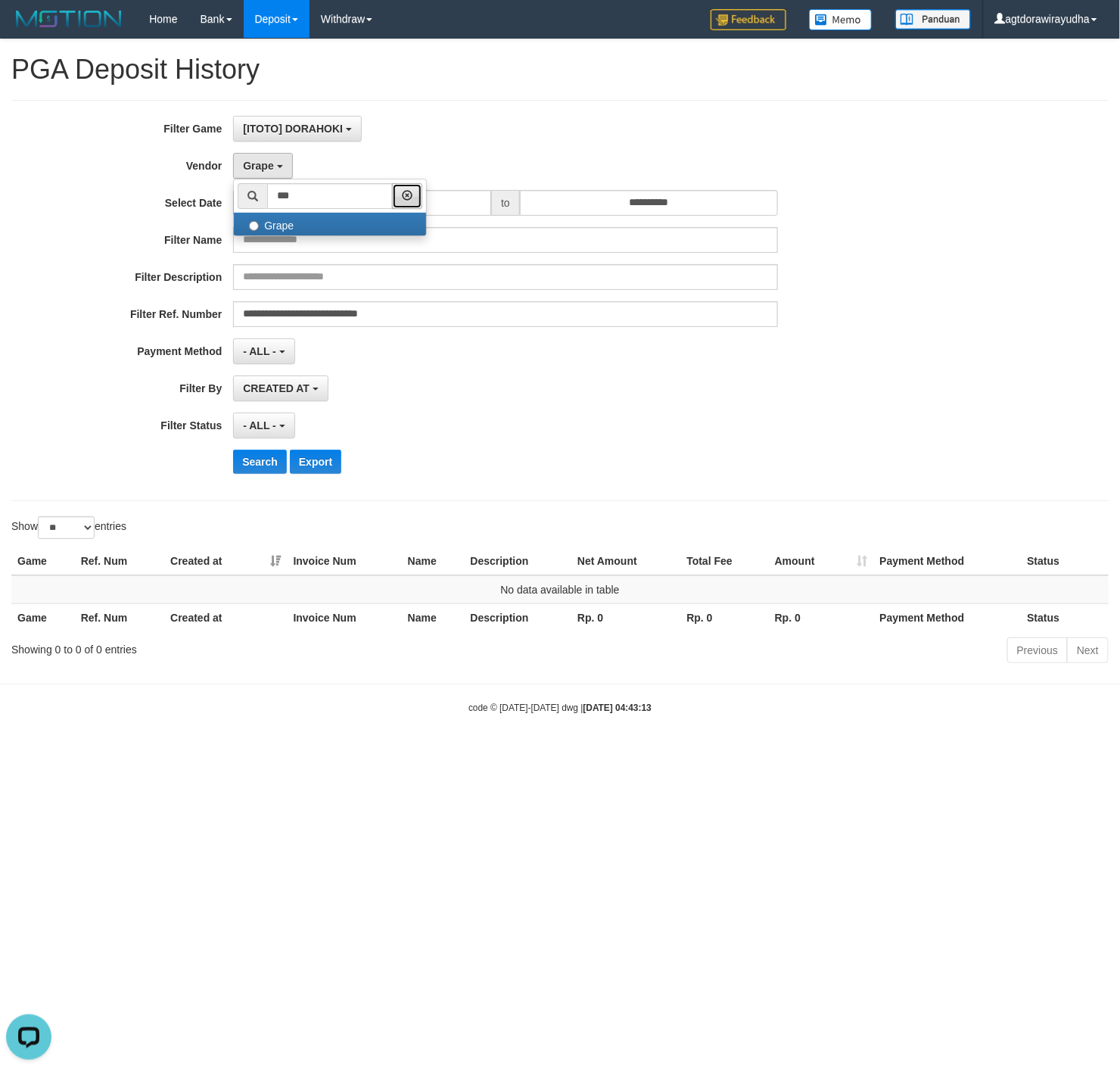 click at bounding box center (407, 195) 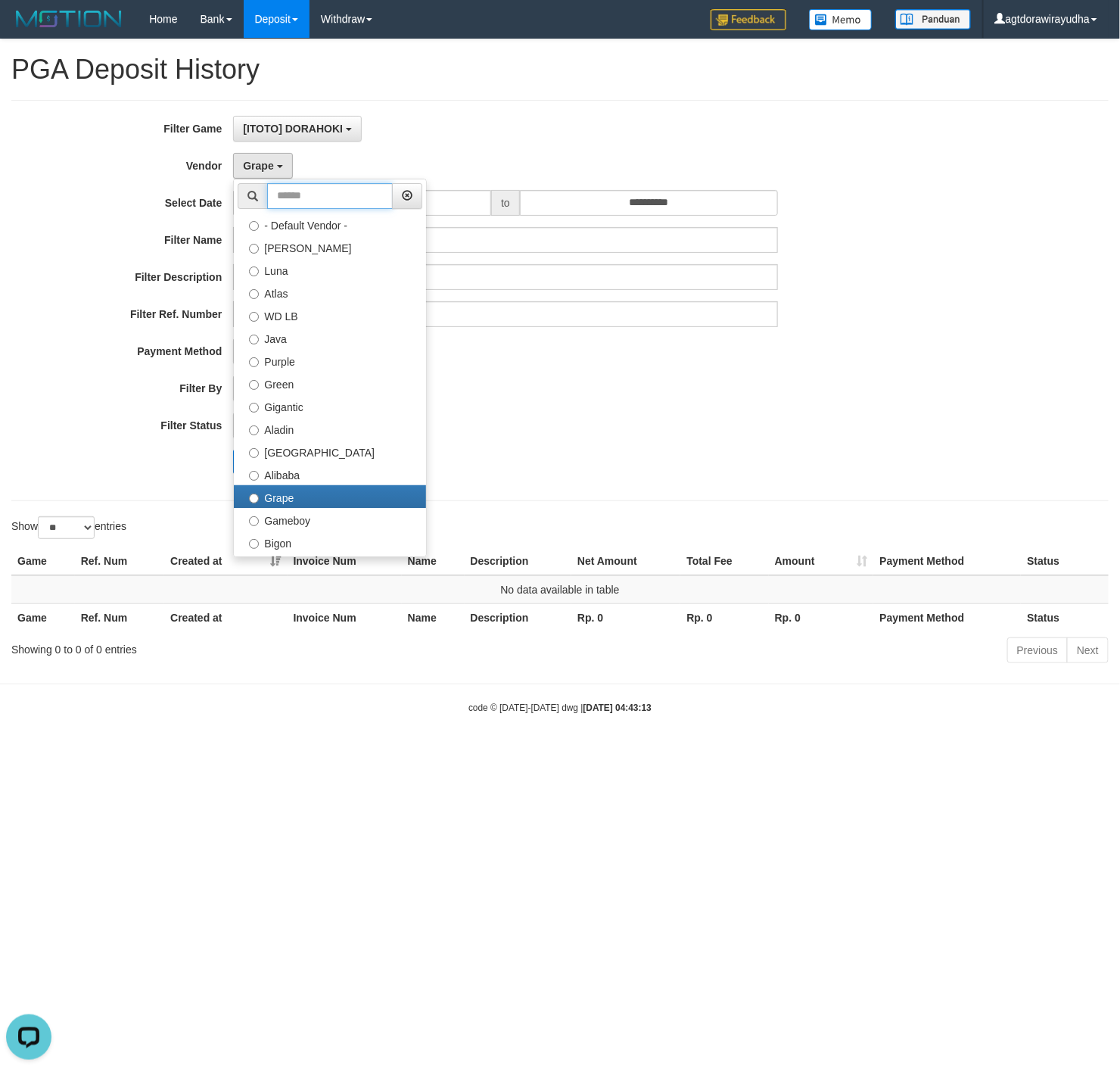 click at bounding box center (330, 196) 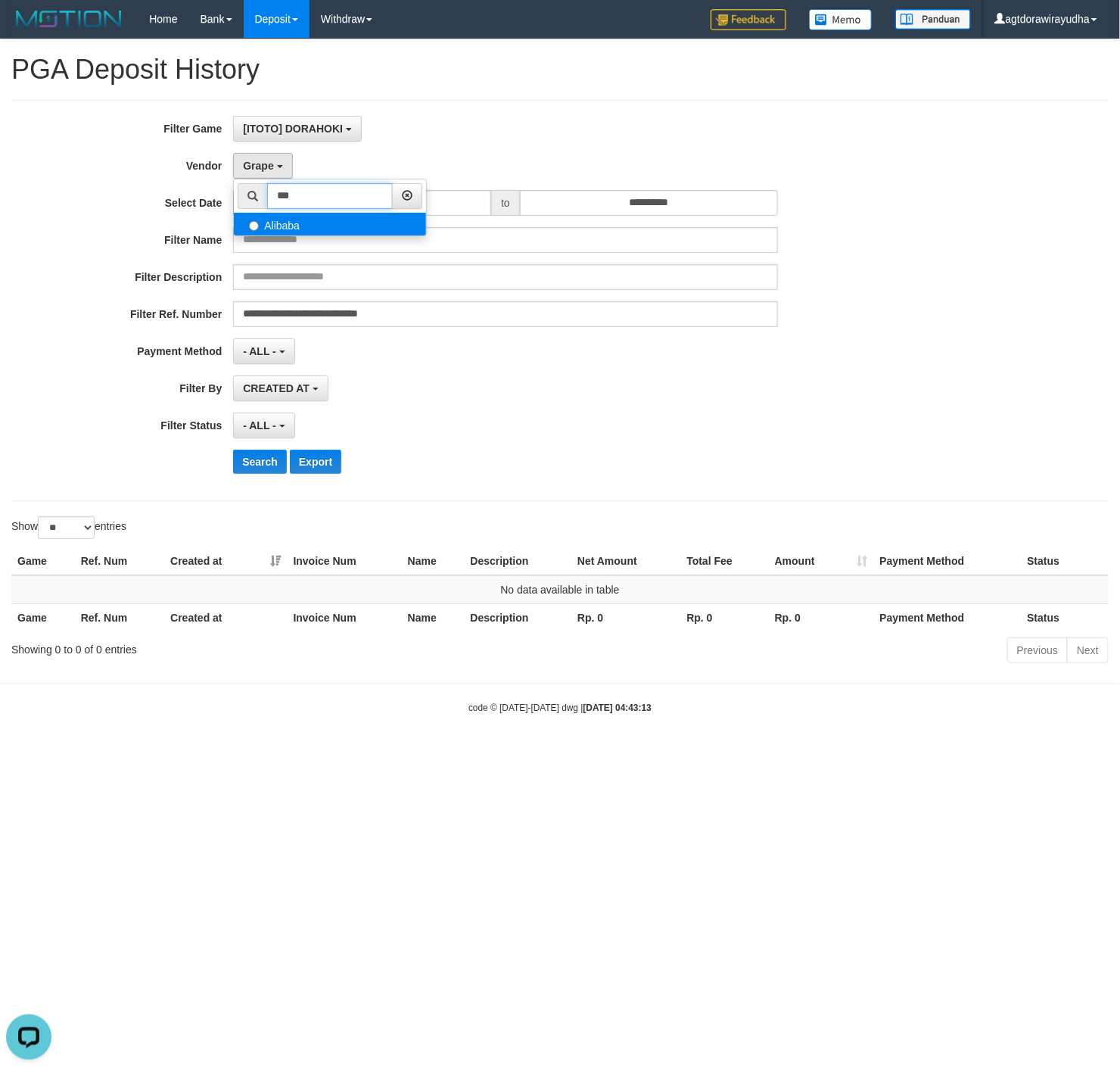 type on "***" 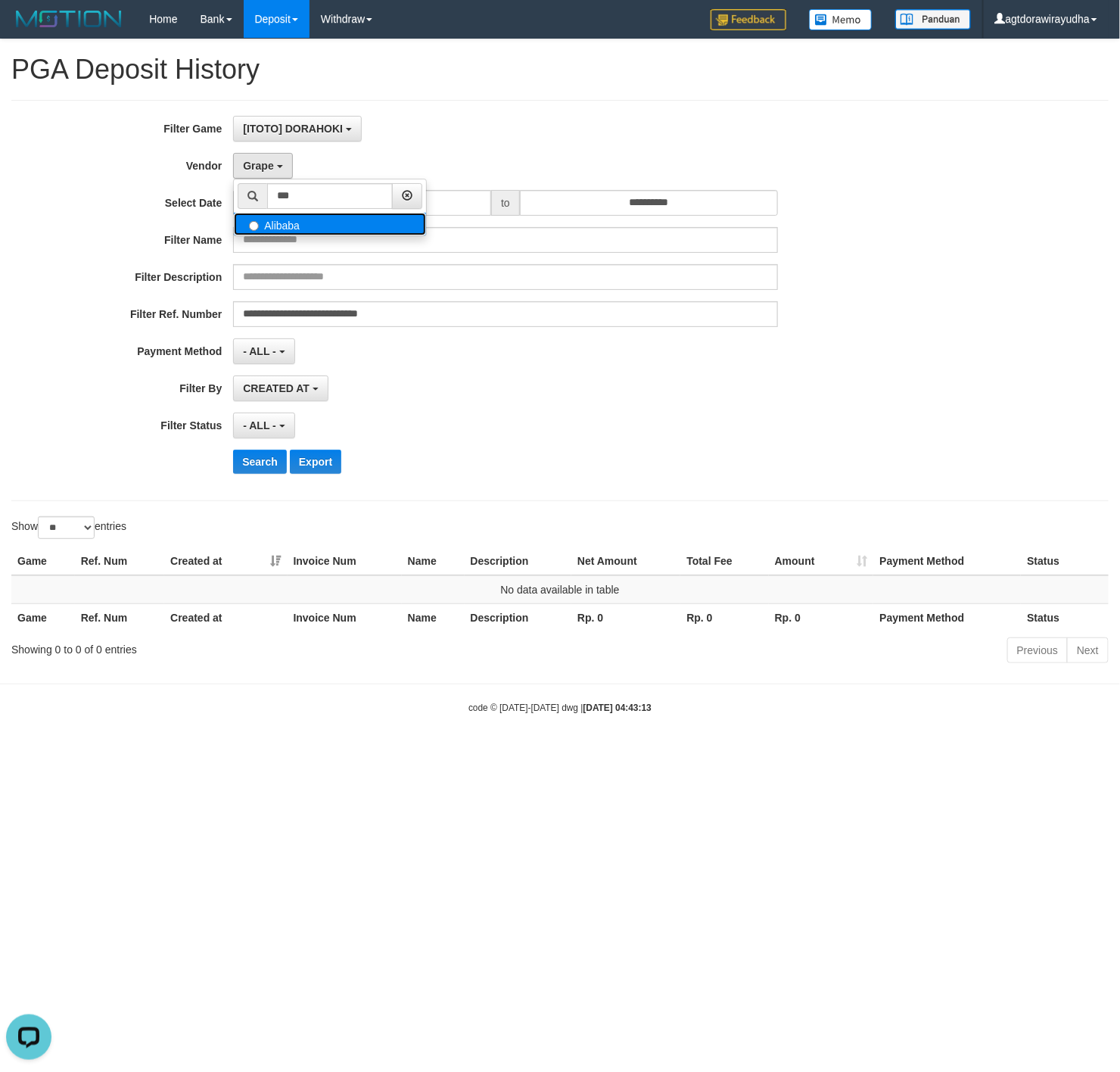 click on "Alibaba" at bounding box center (330, 224) 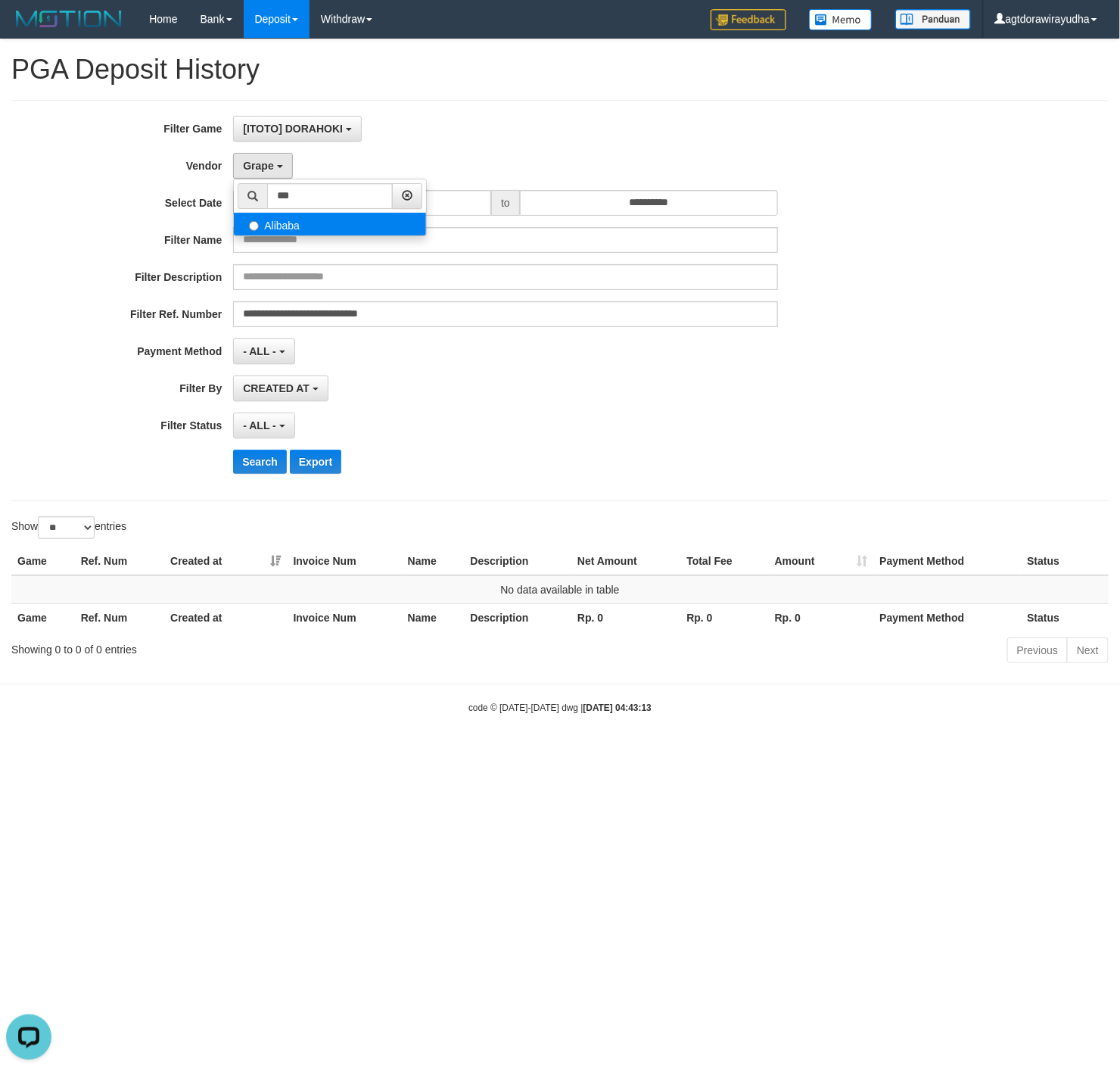 select on "**********" 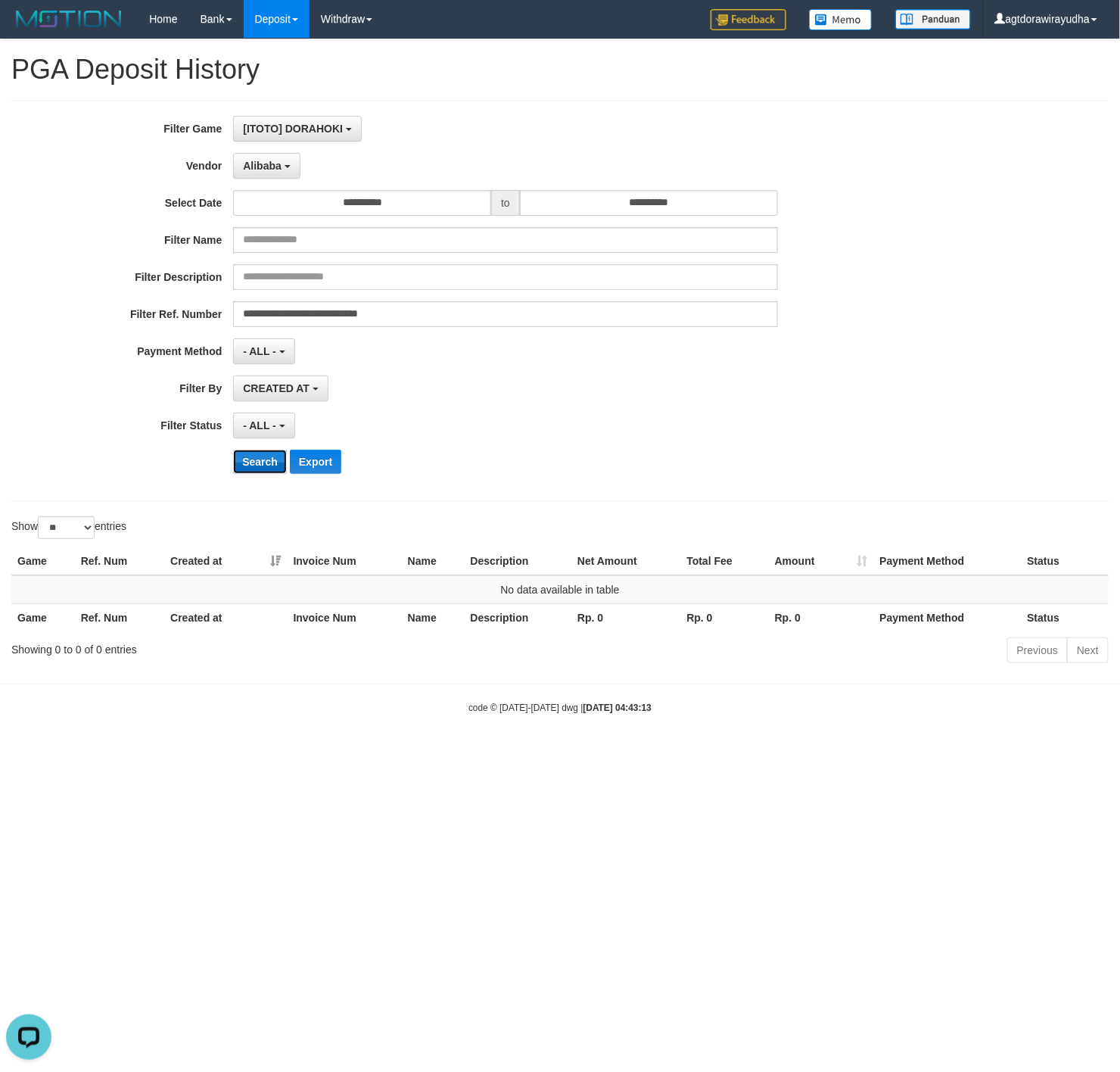 click on "Search" at bounding box center [260, 462] 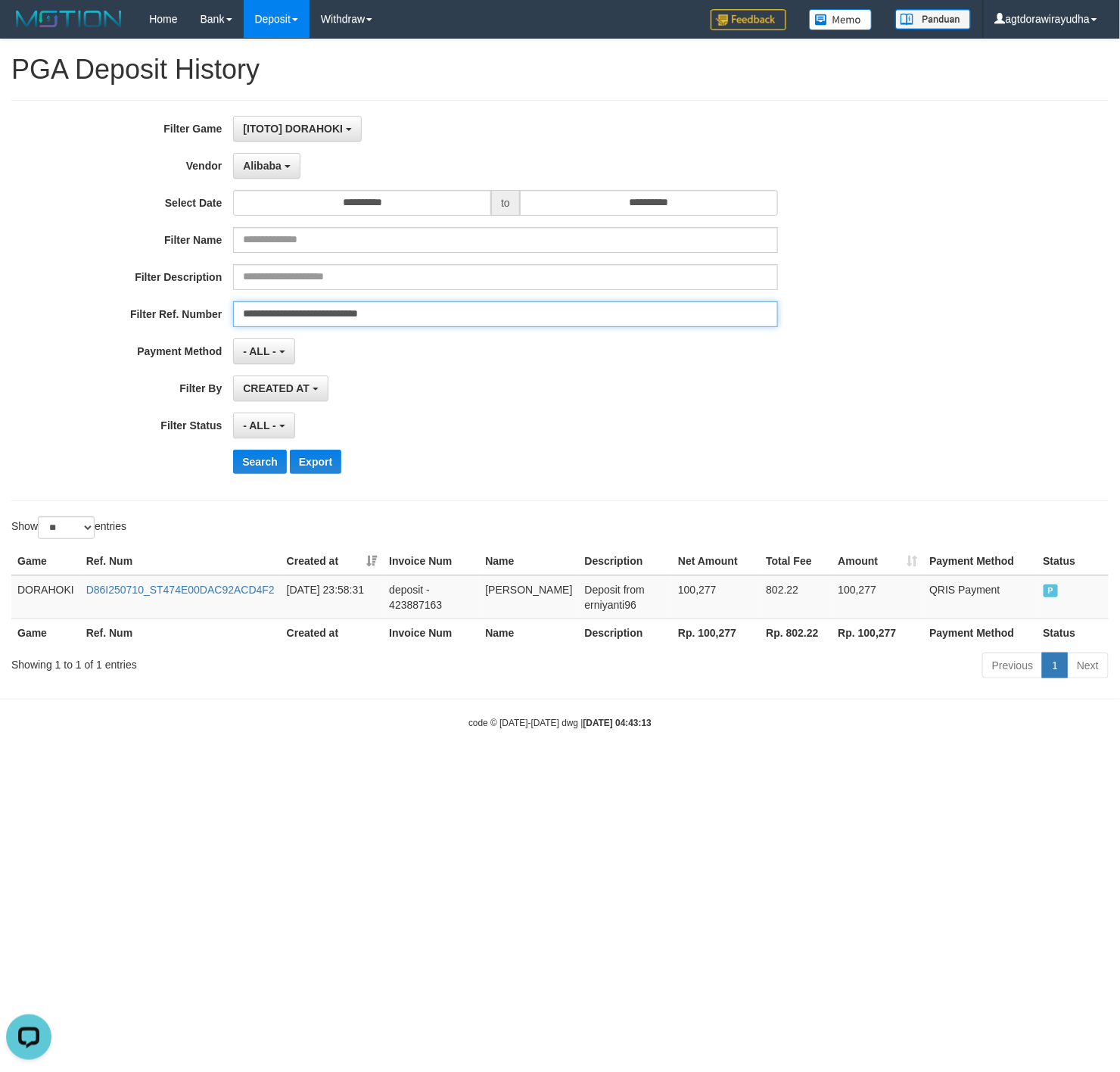 click on "**********" at bounding box center [505, 314] 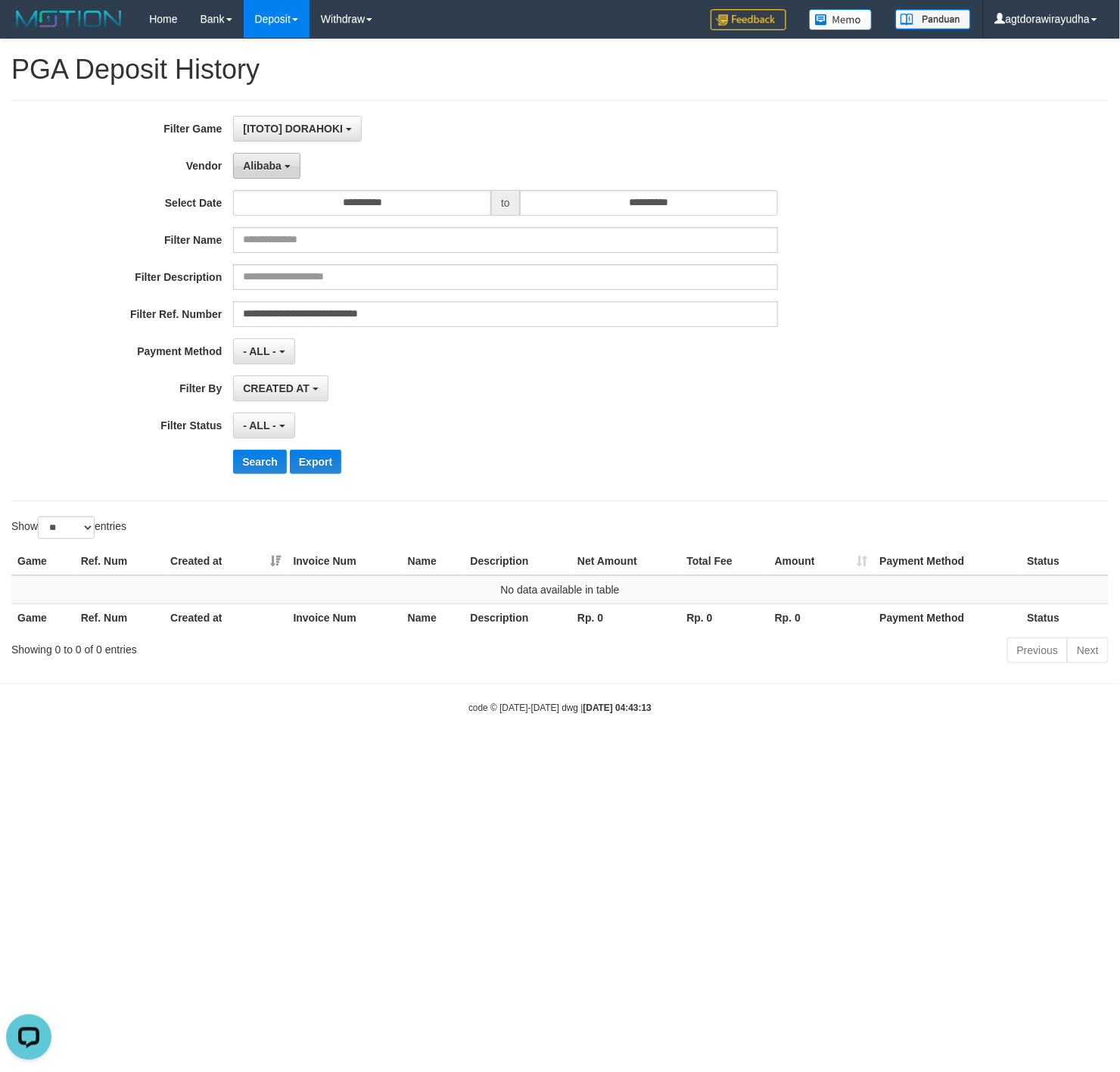 click on "Alibaba" at bounding box center (262, 166) 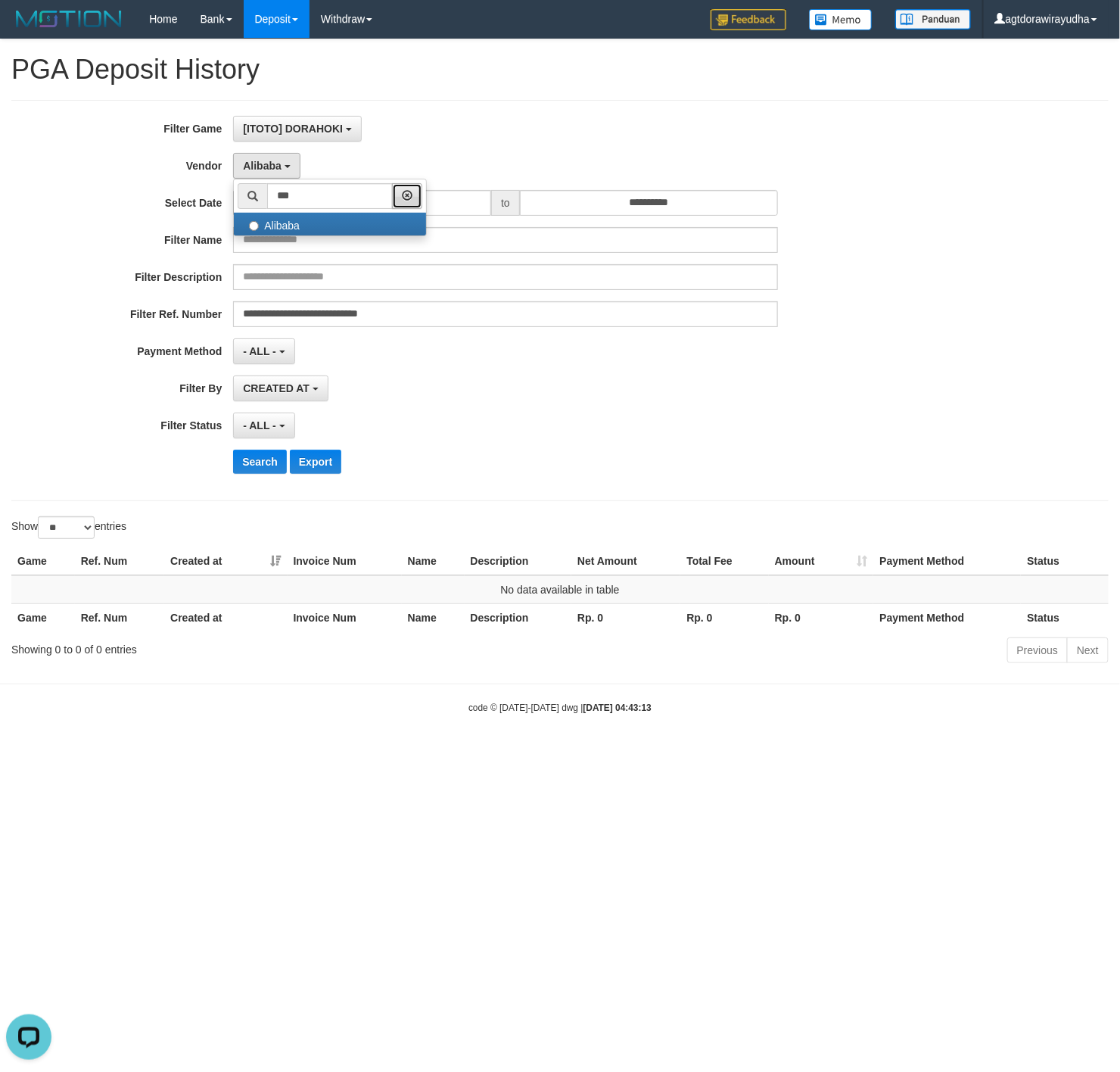 drag, startPoint x: 440, startPoint y: 198, endPoint x: 344, endPoint y: 202, distance: 96.0833 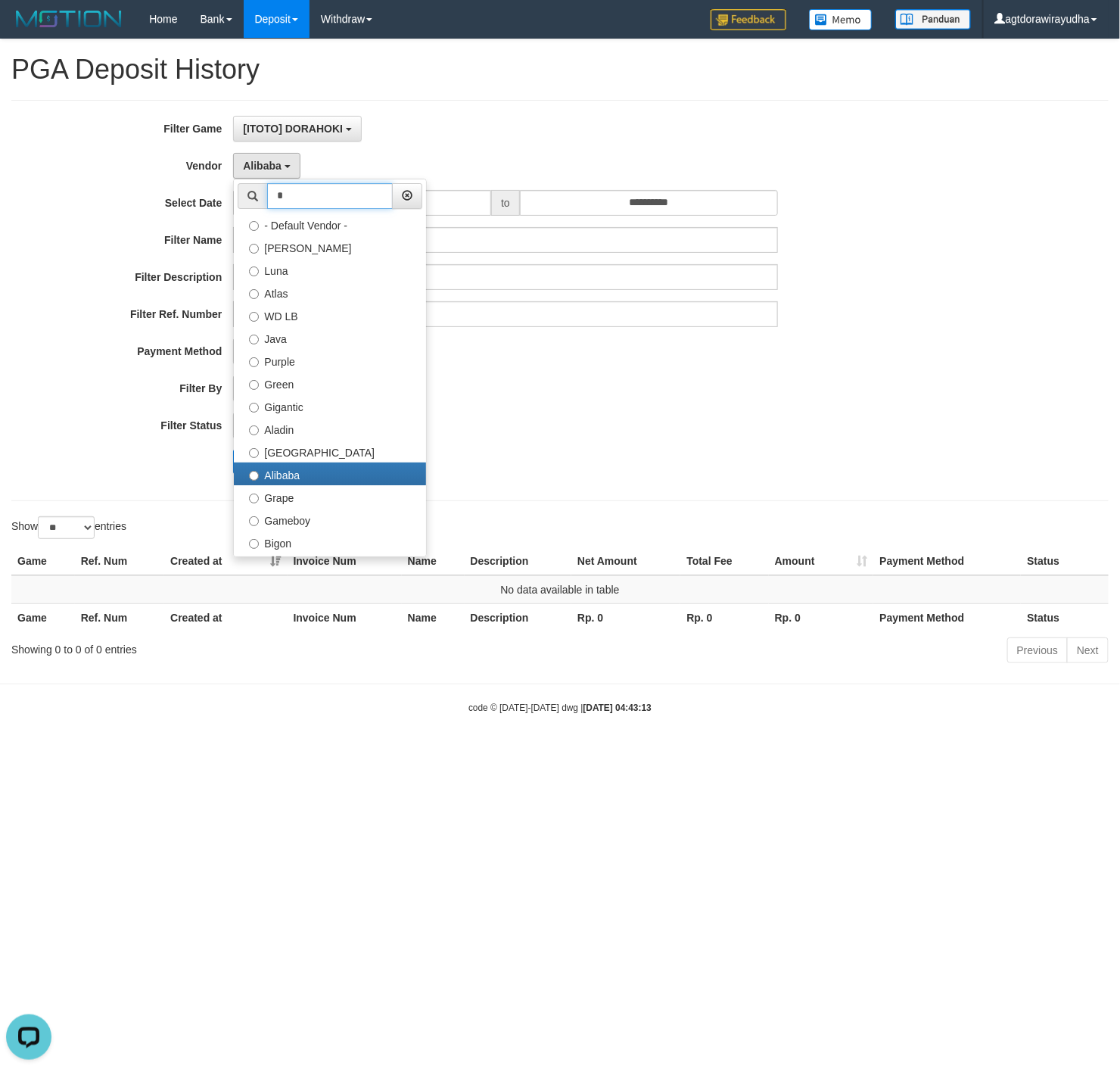 click on "*" at bounding box center [330, 196] 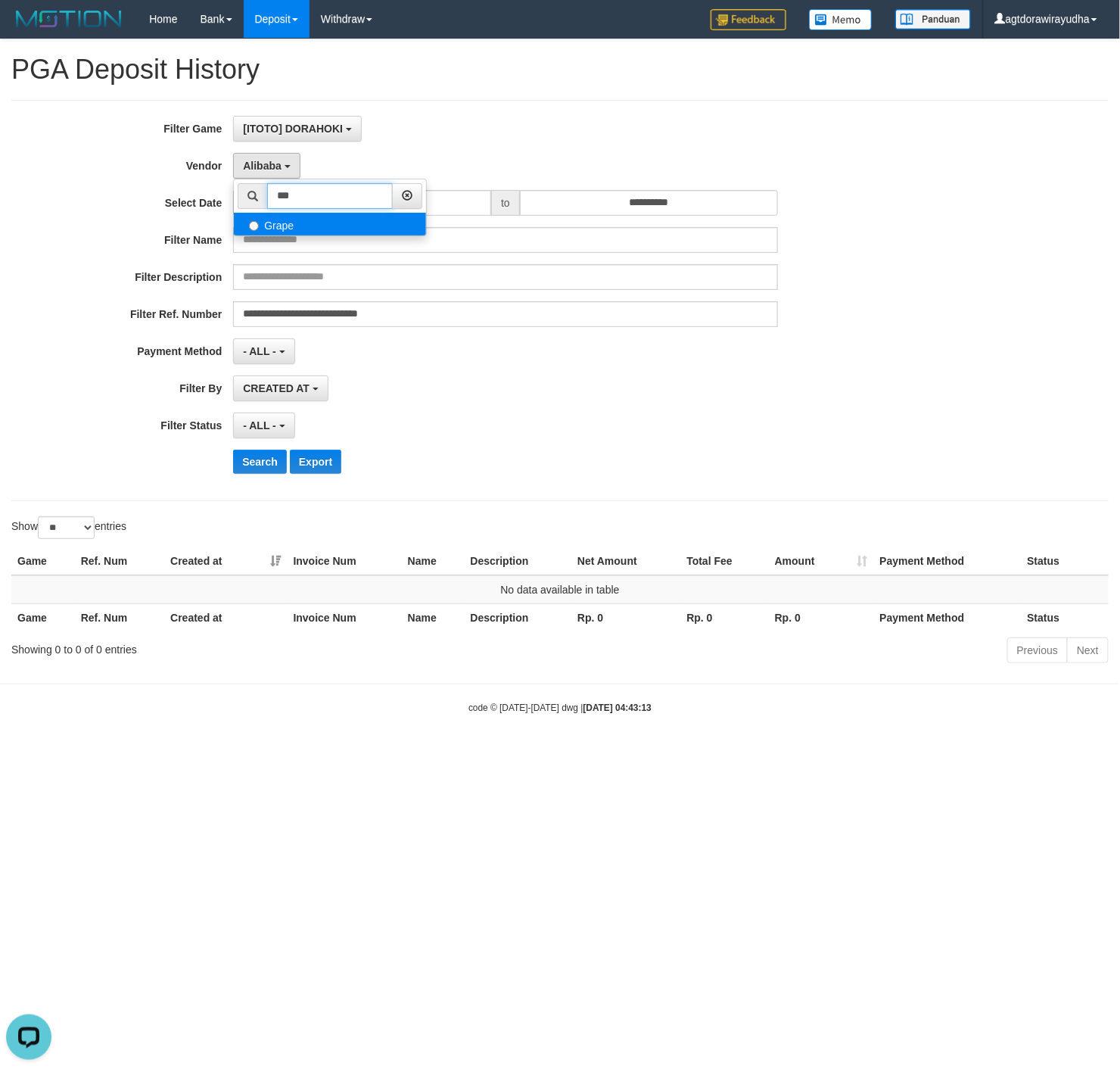 type on "***" 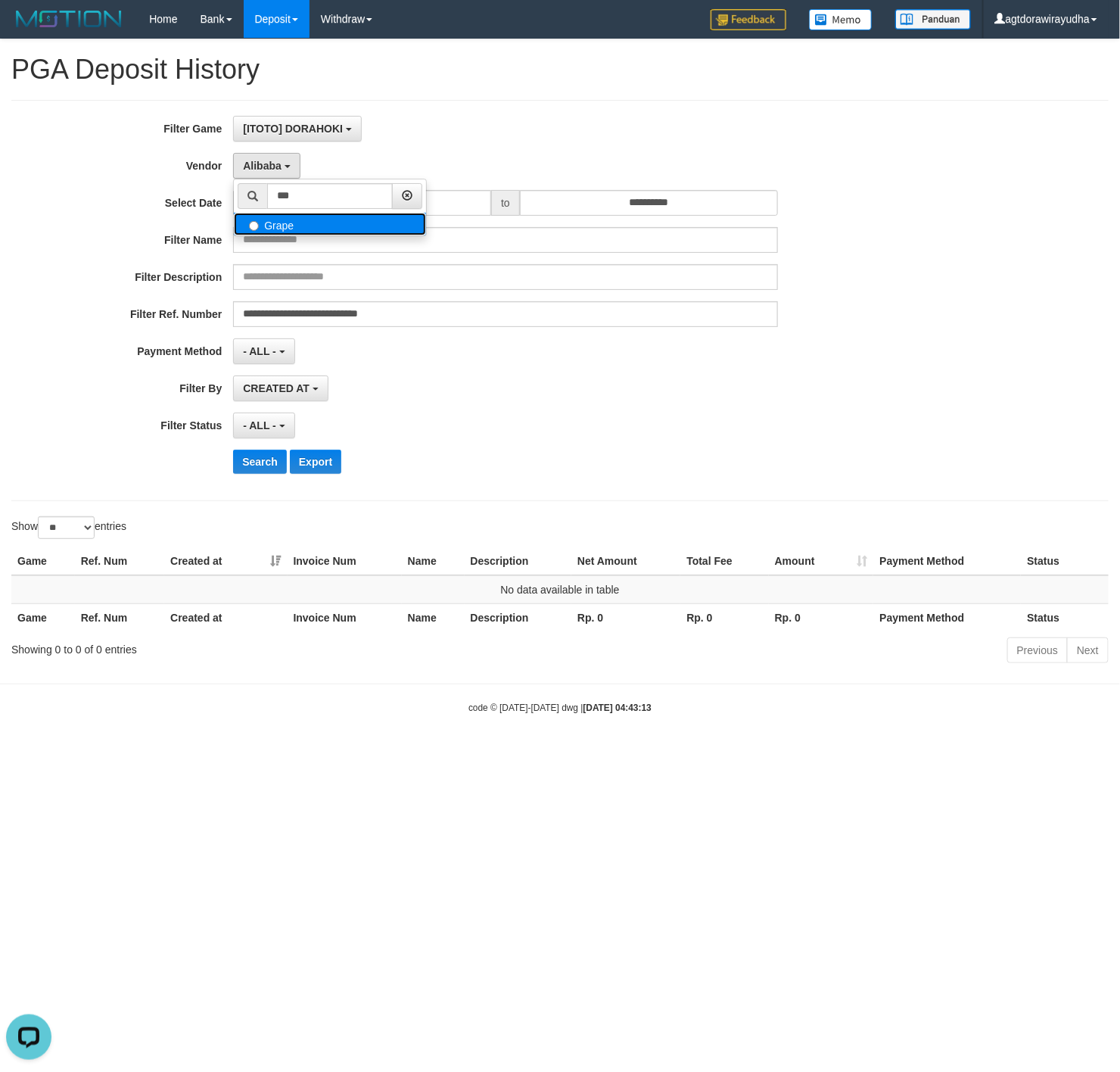 click on "Grape" at bounding box center [330, 224] 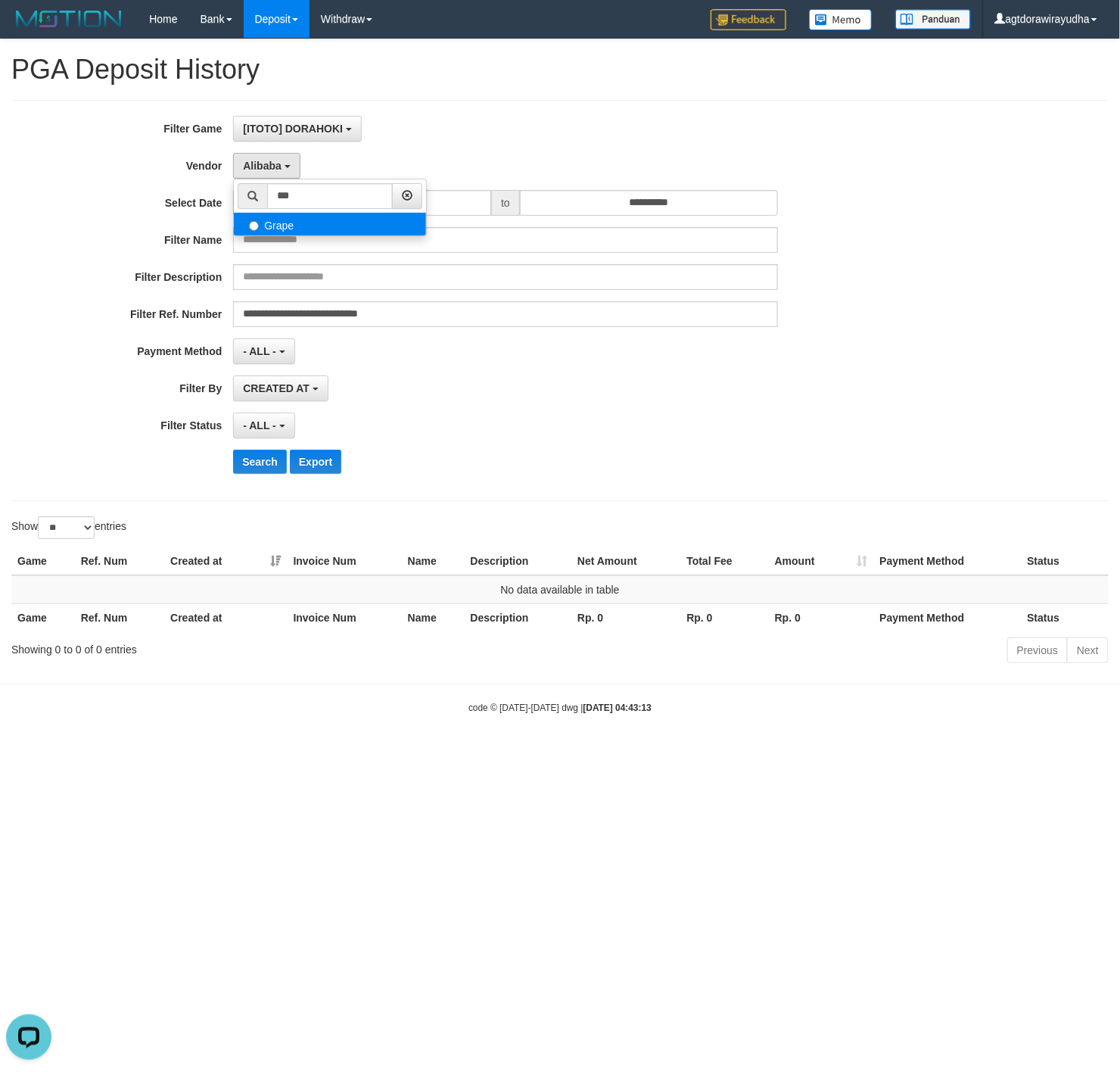 select on "**********" 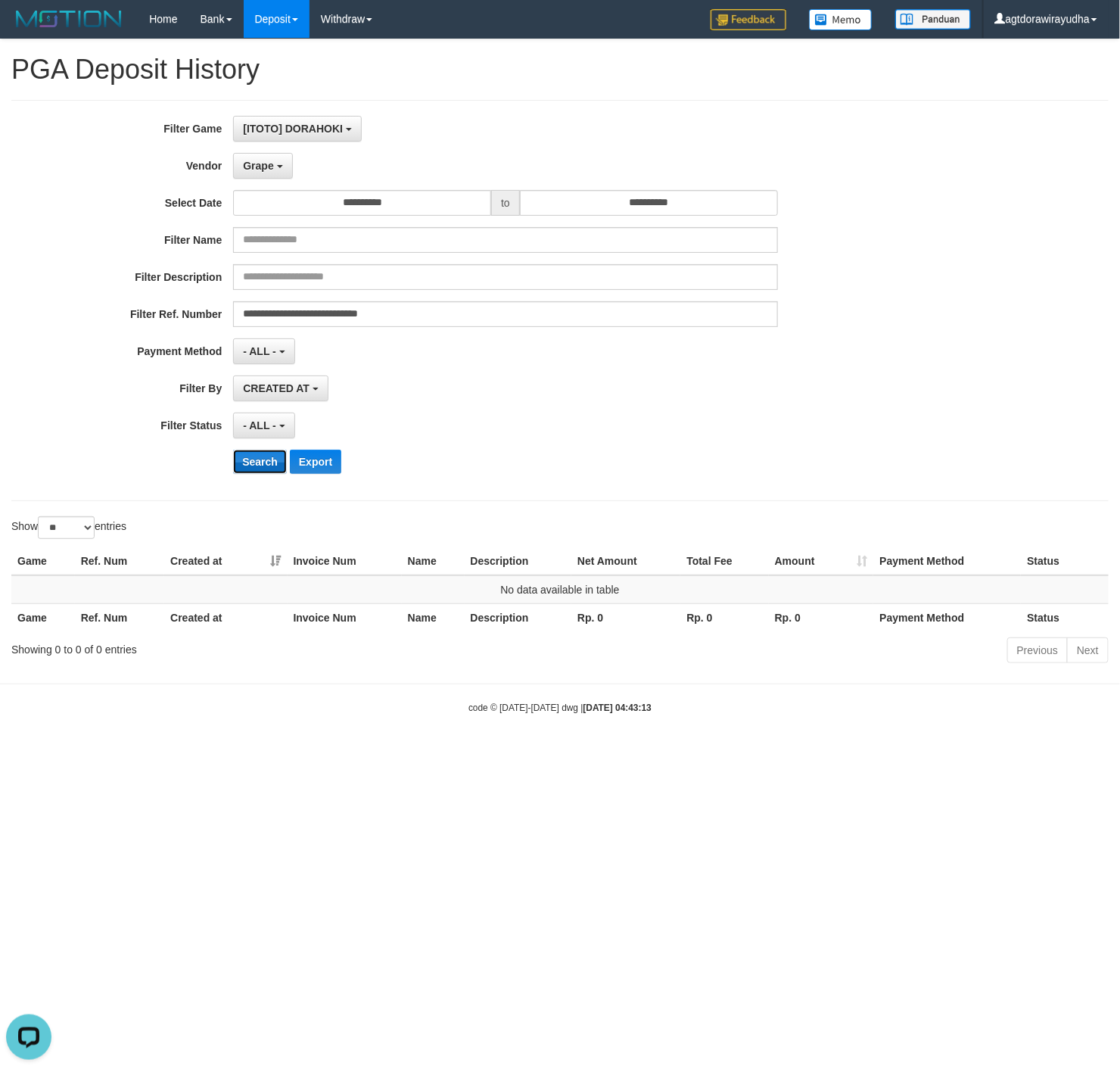 click on "Search" at bounding box center [260, 462] 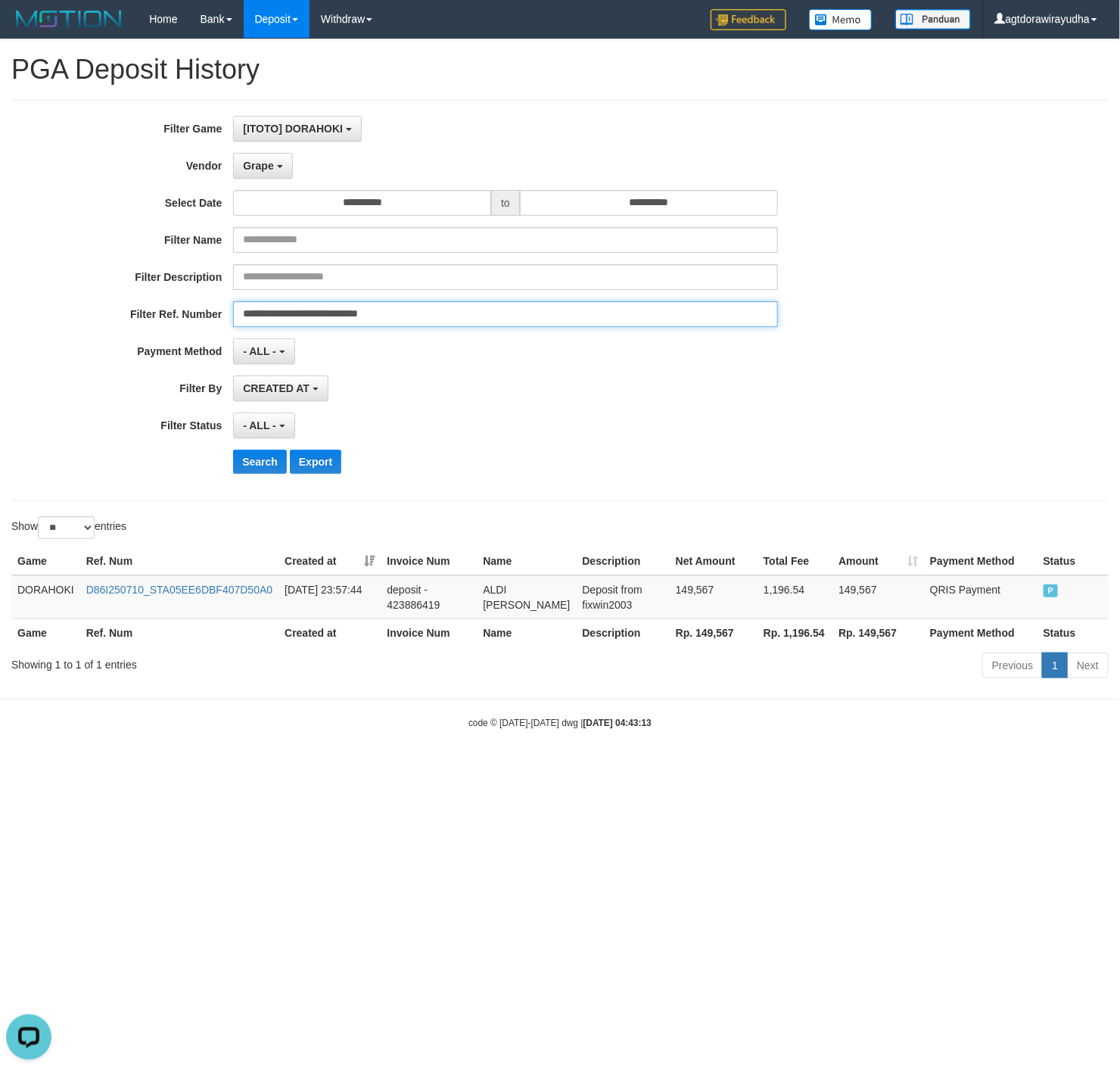 click on "**********" at bounding box center [505, 314] 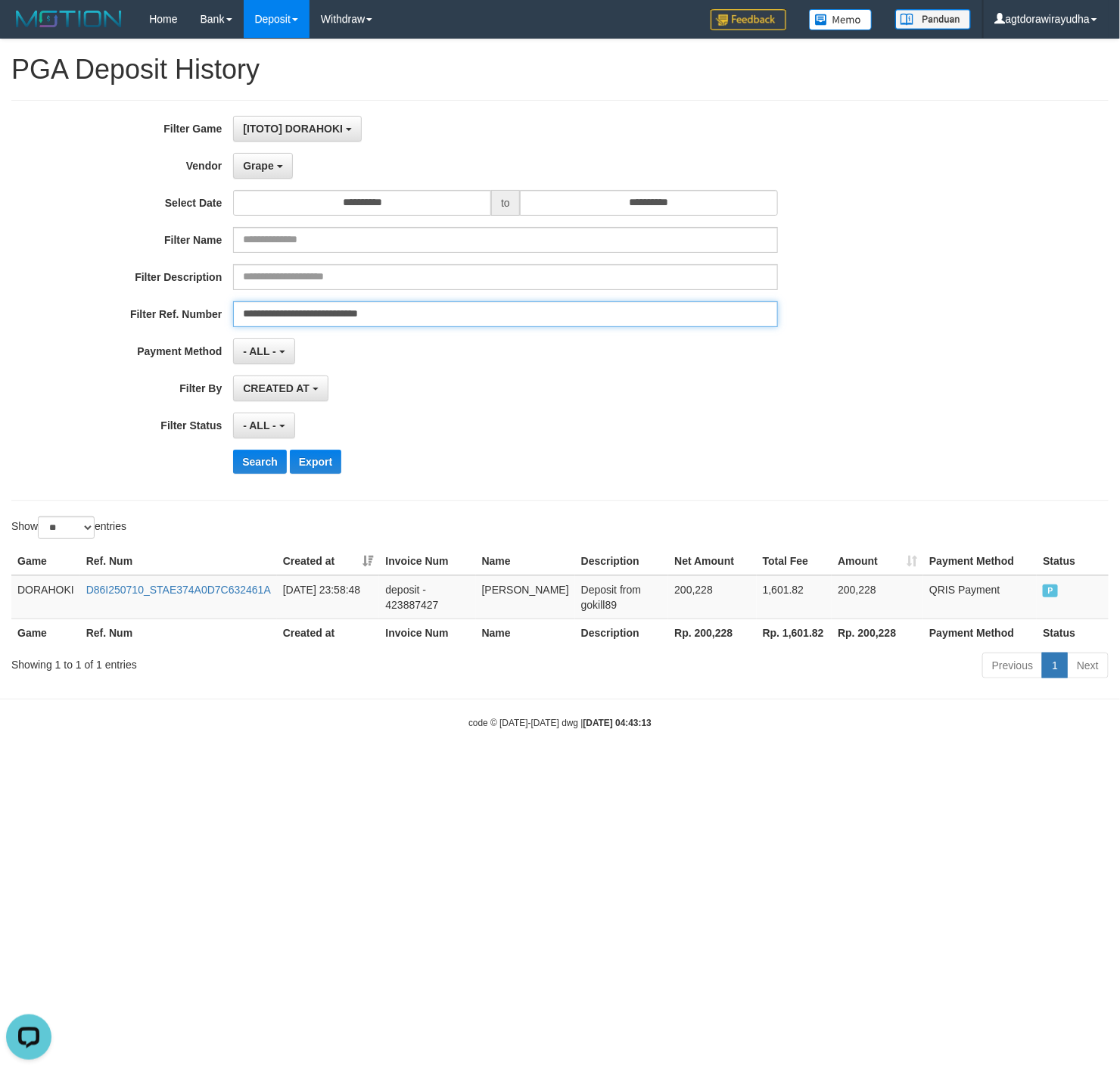 click on "**********" at bounding box center (505, 314) 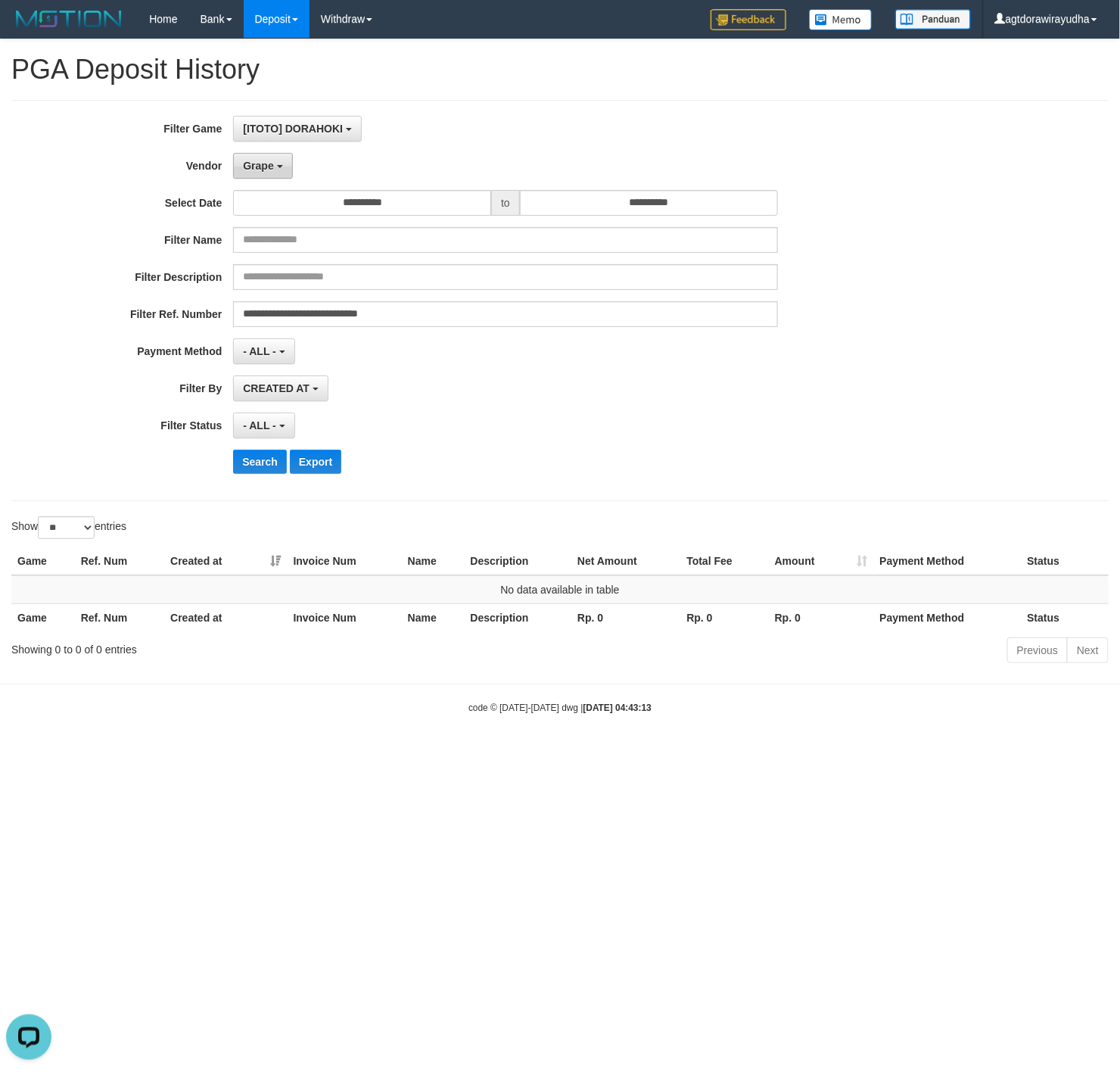 click on "Grape" at bounding box center (258, 166) 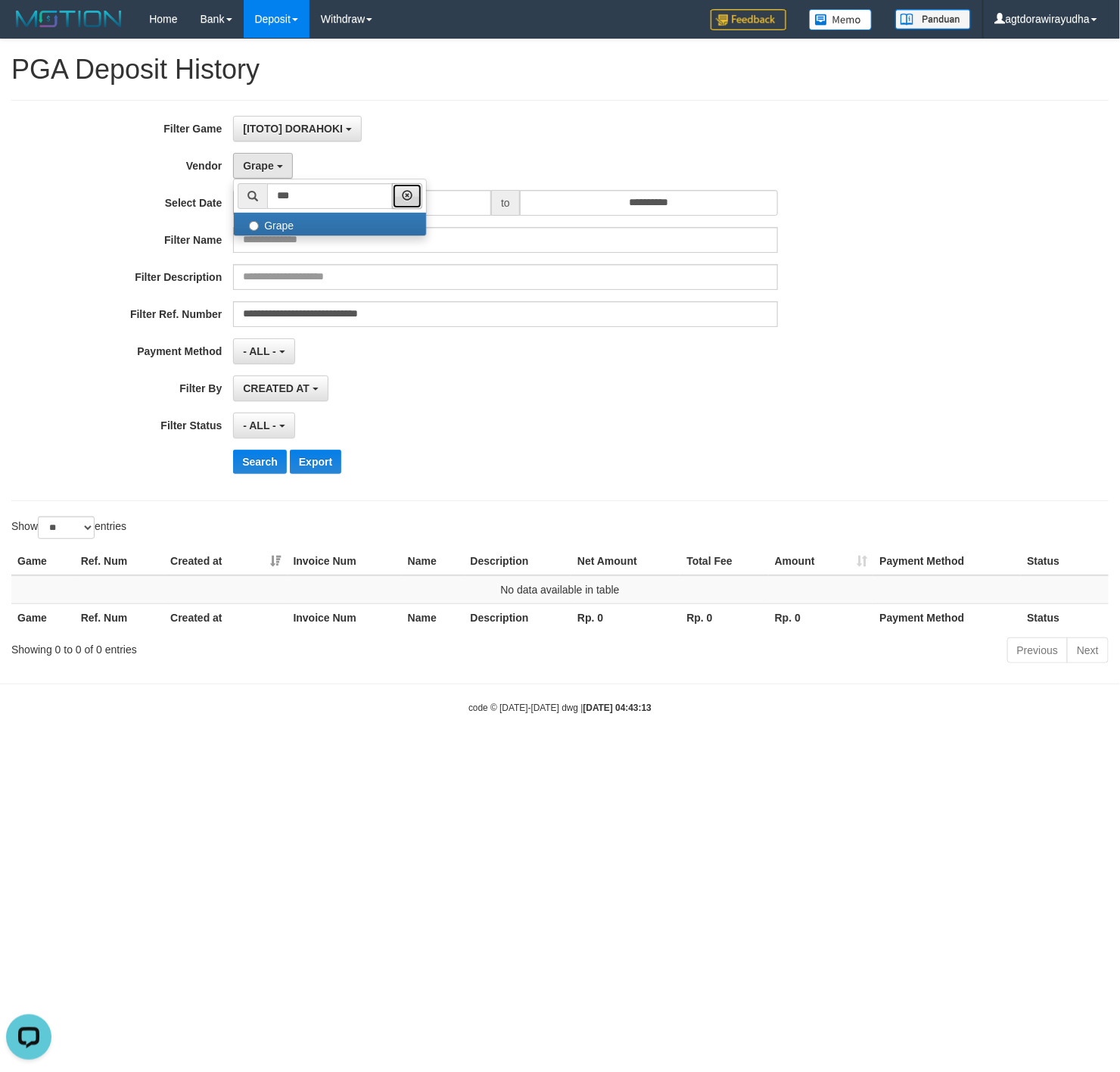 click at bounding box center (407, 196) 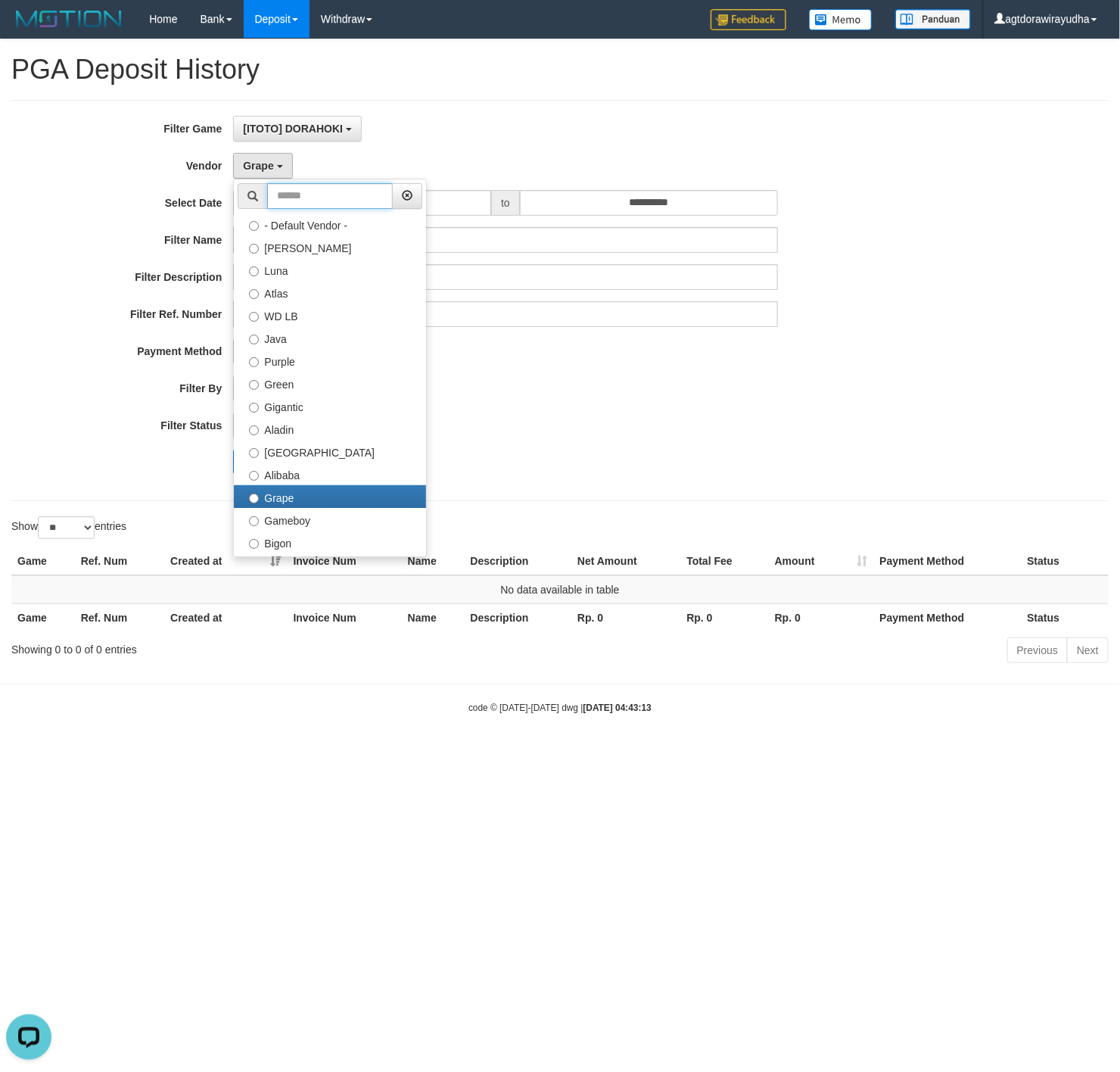 click at bounding box center [330, 196] 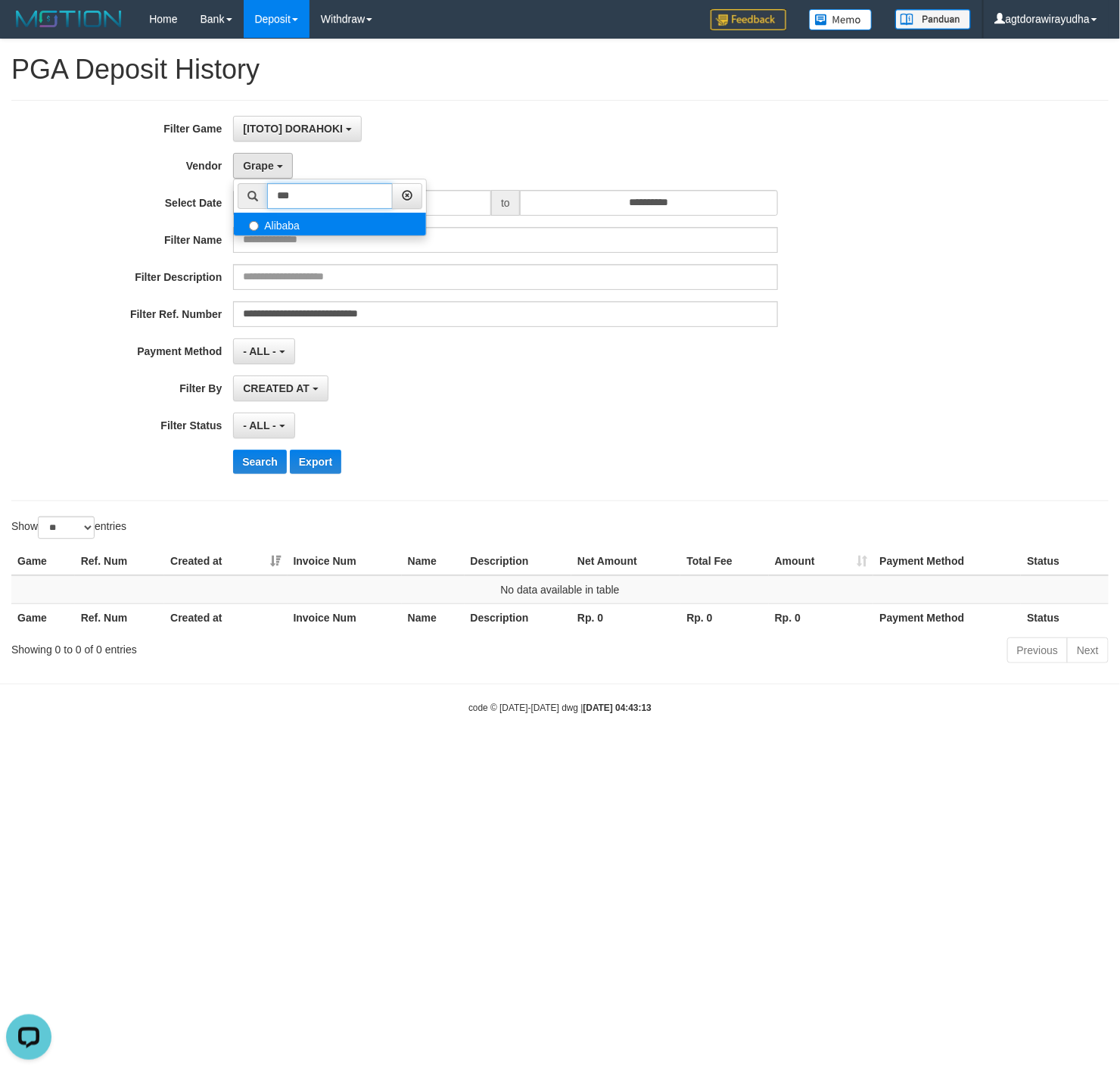 type on "***" 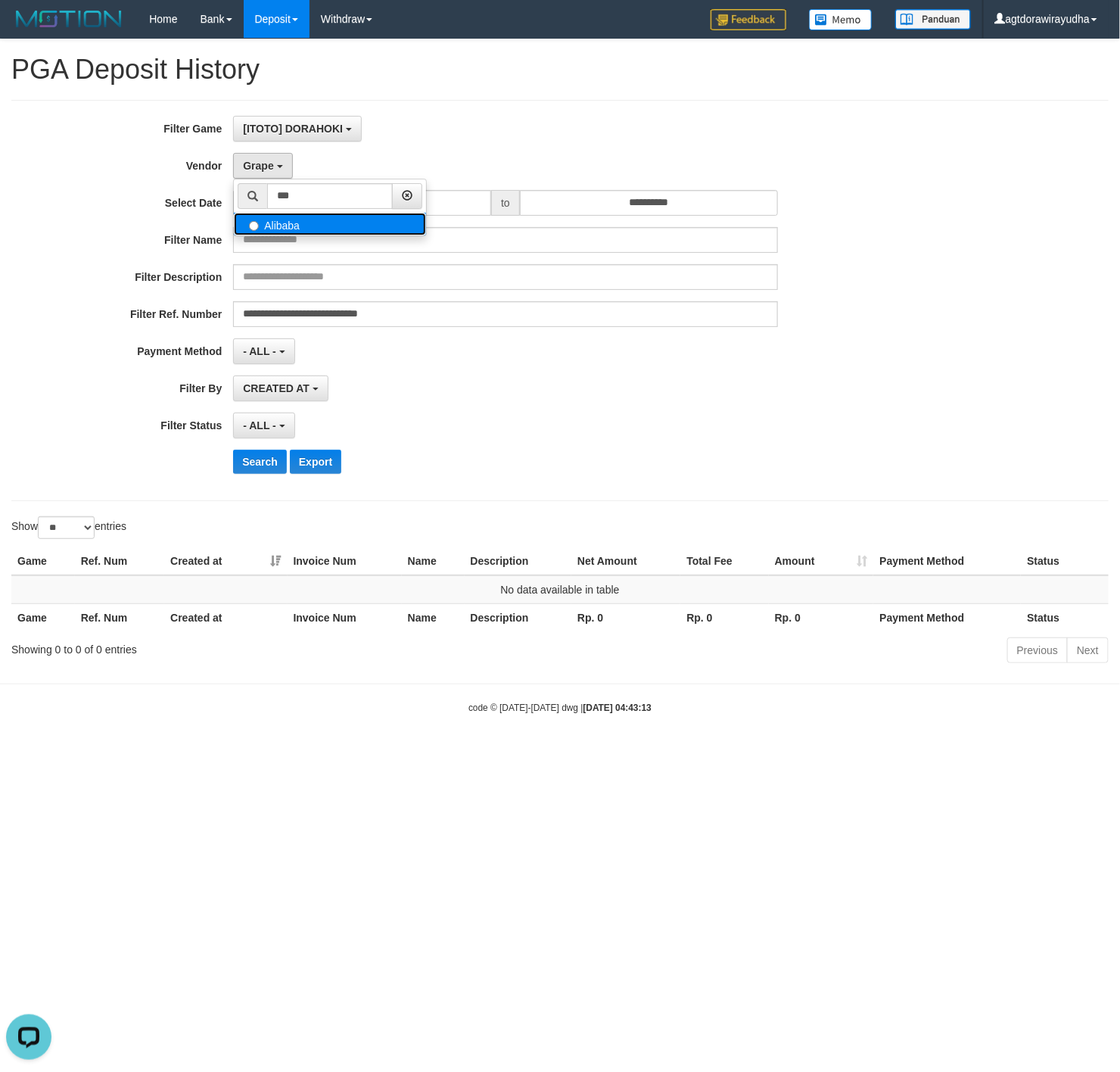 click on "Alibaba" at bounding box center (330, 224) 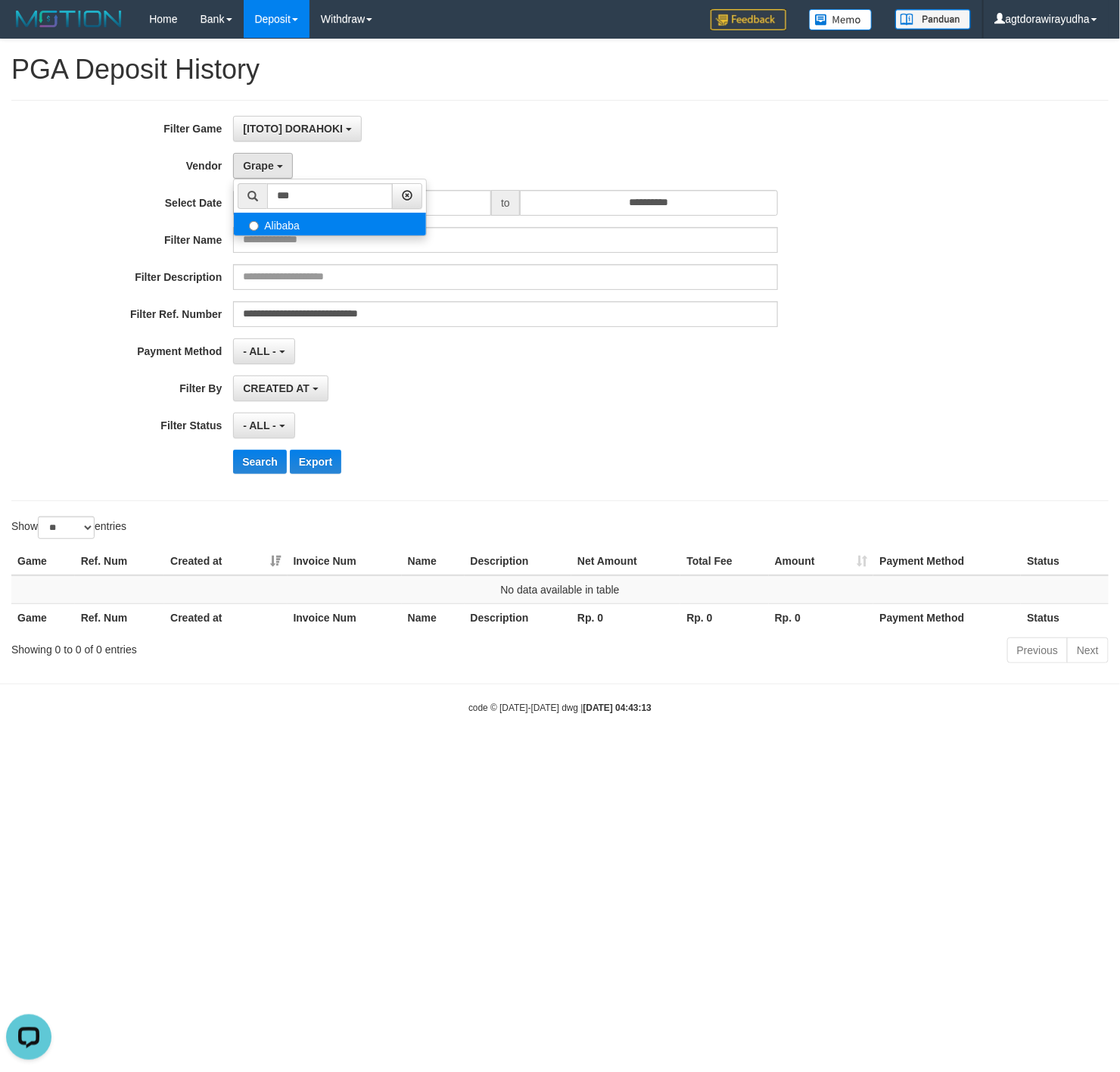 select on "**********" 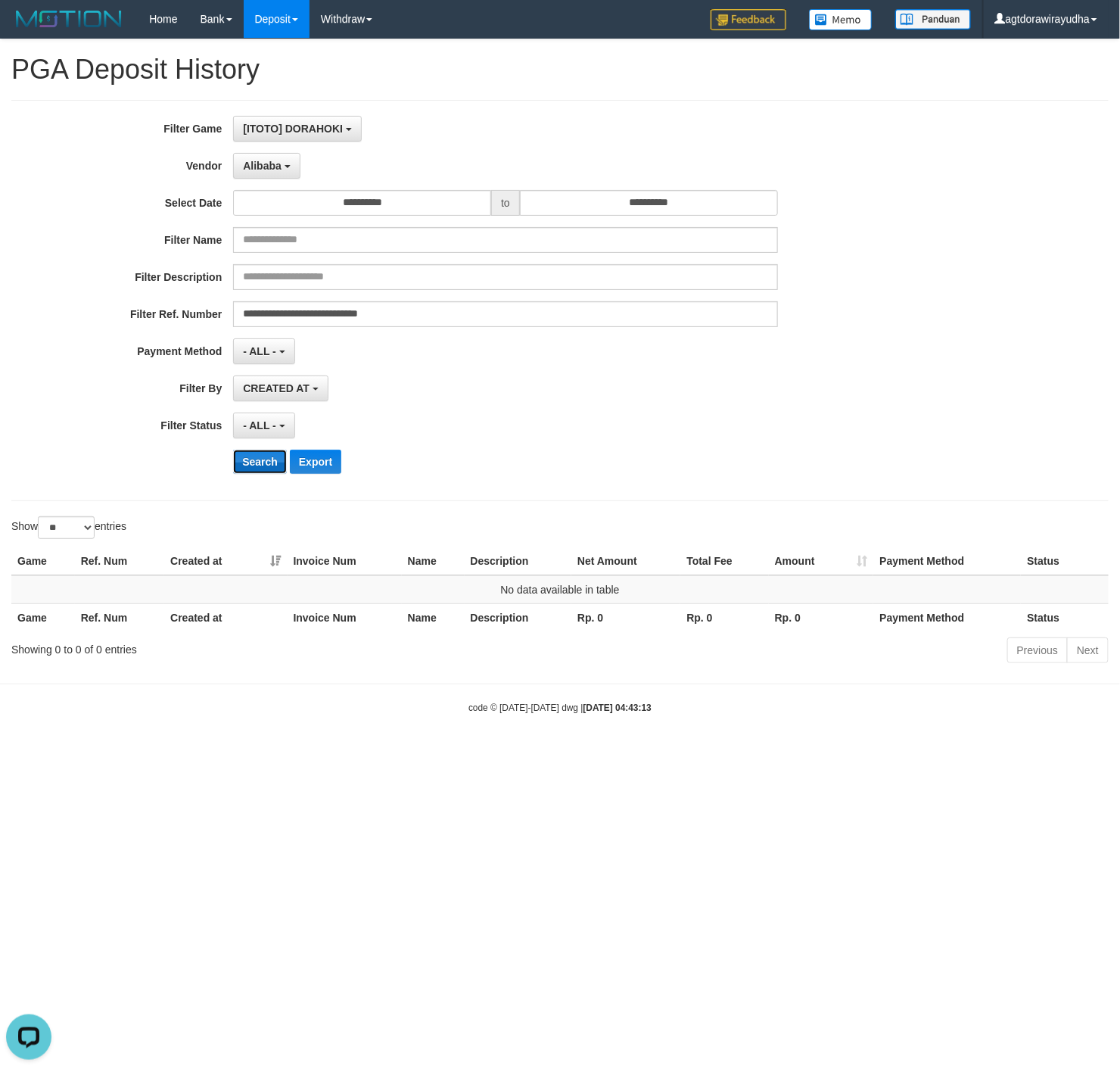 click on "Search" at bounding box center [260, 462] 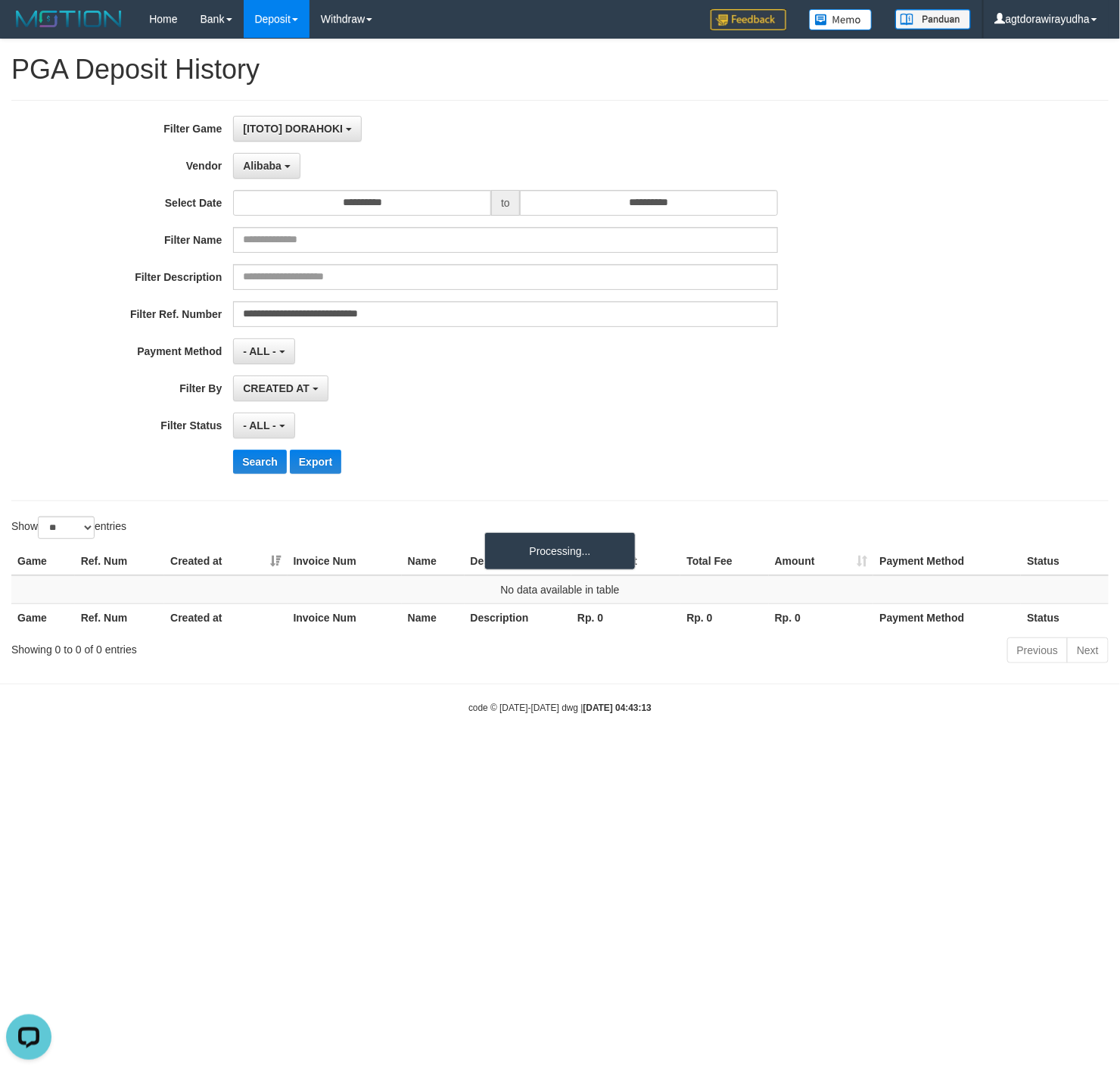 click on "**********" at bounding box center [466, 301] 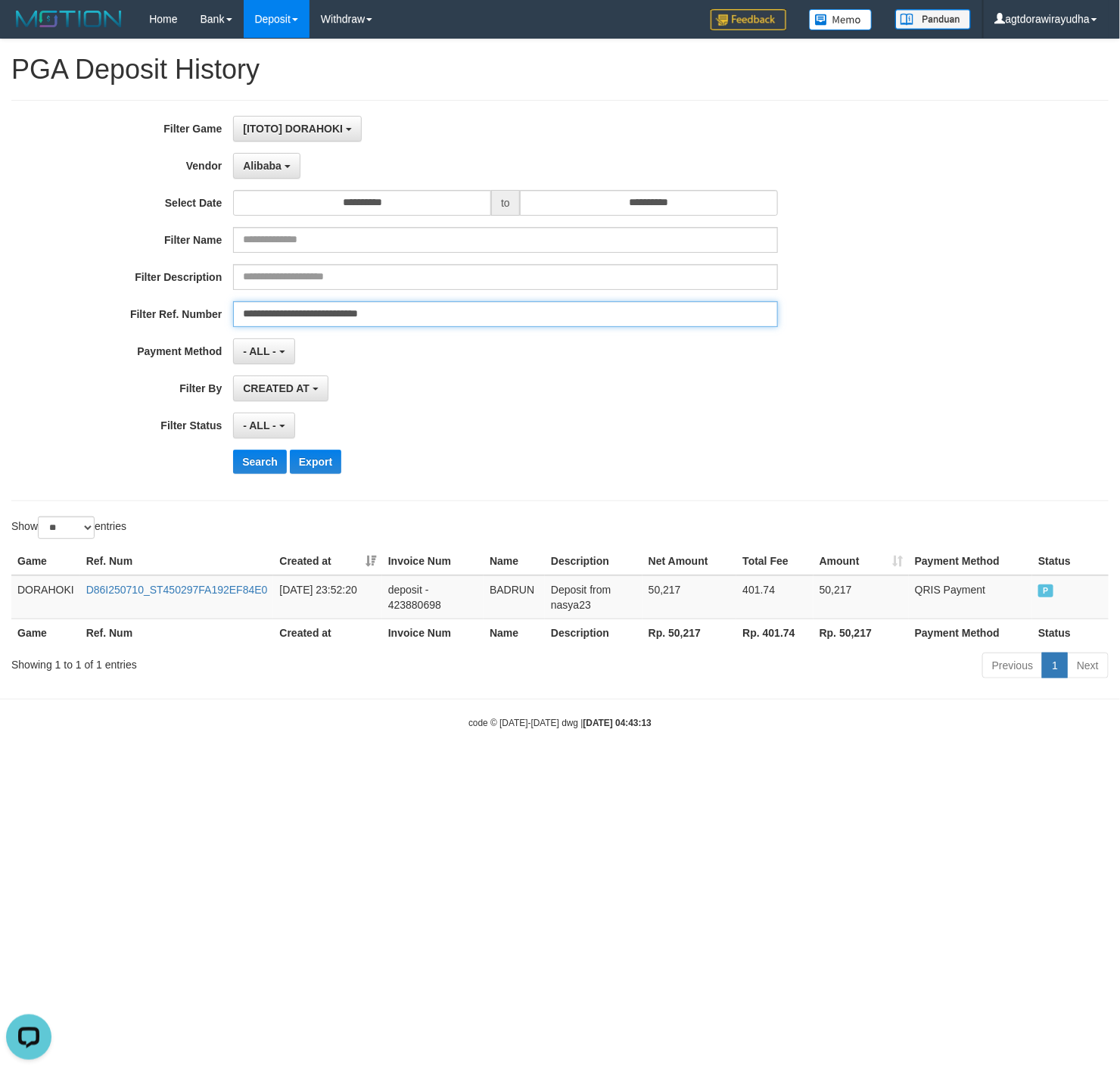 click on "**********" at bounding box center (505, 314) 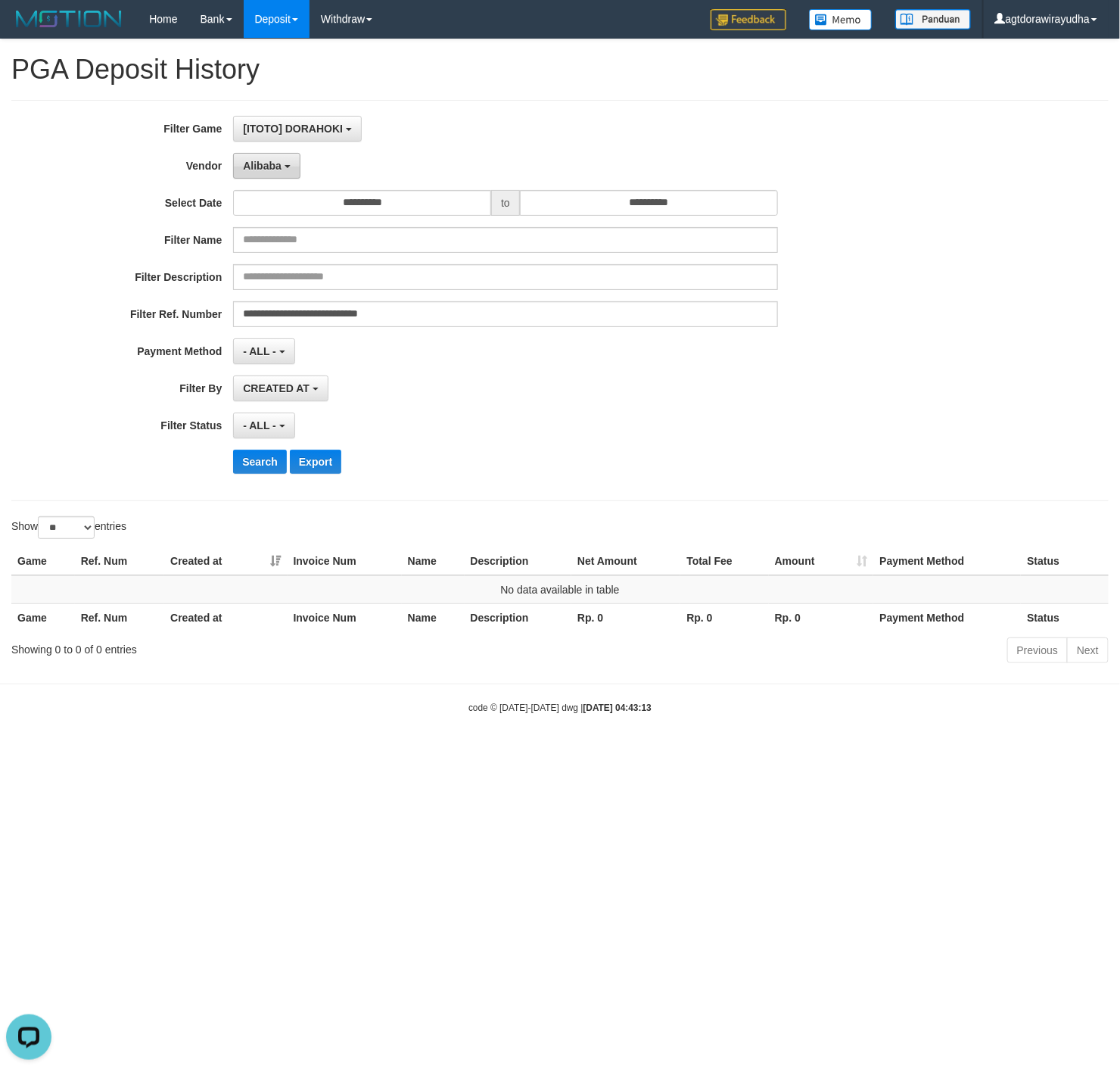 click on "Alibaba" at bounding box center [266, 166] 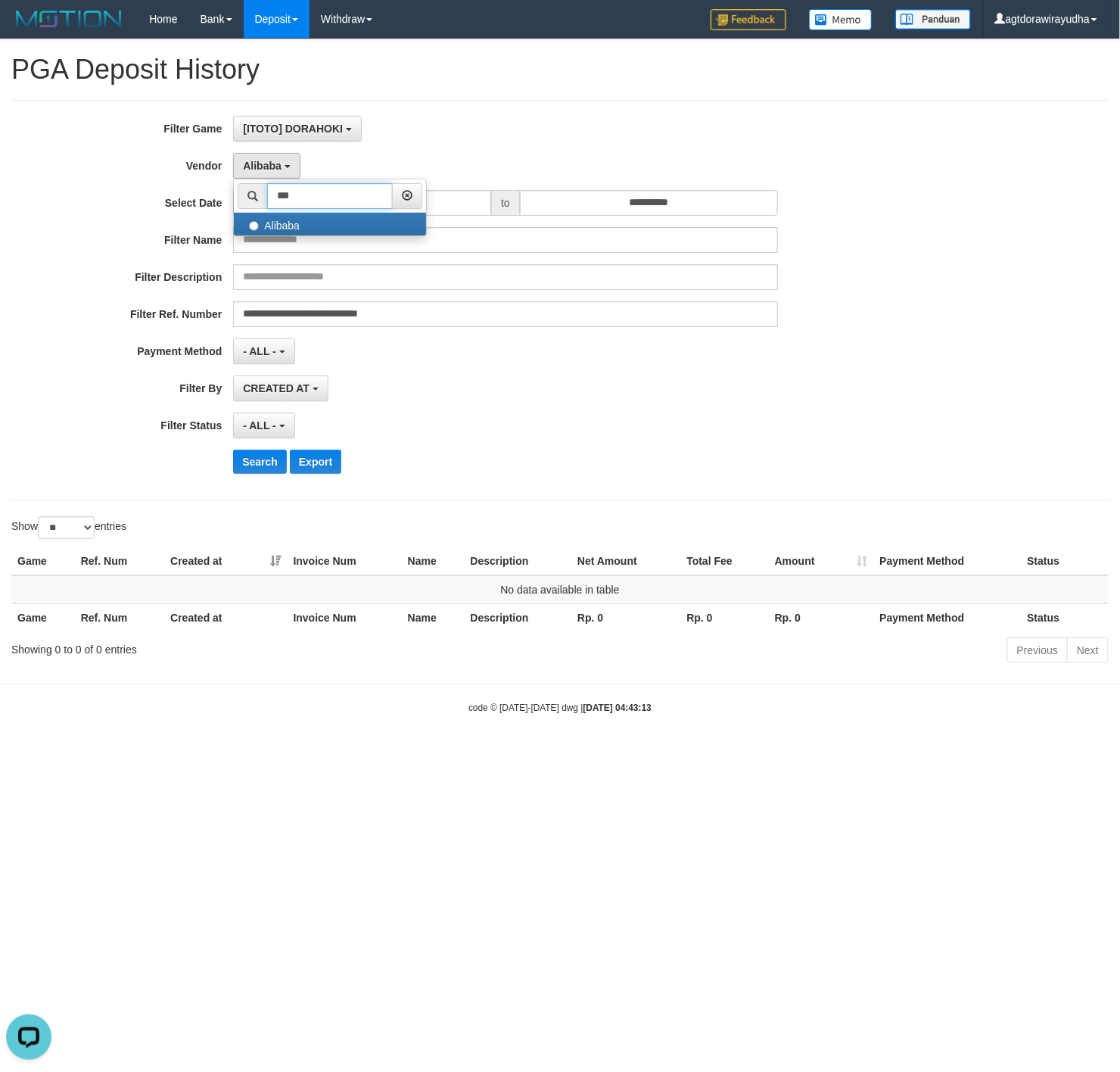 click on "***" at bounding box center [330, 196] 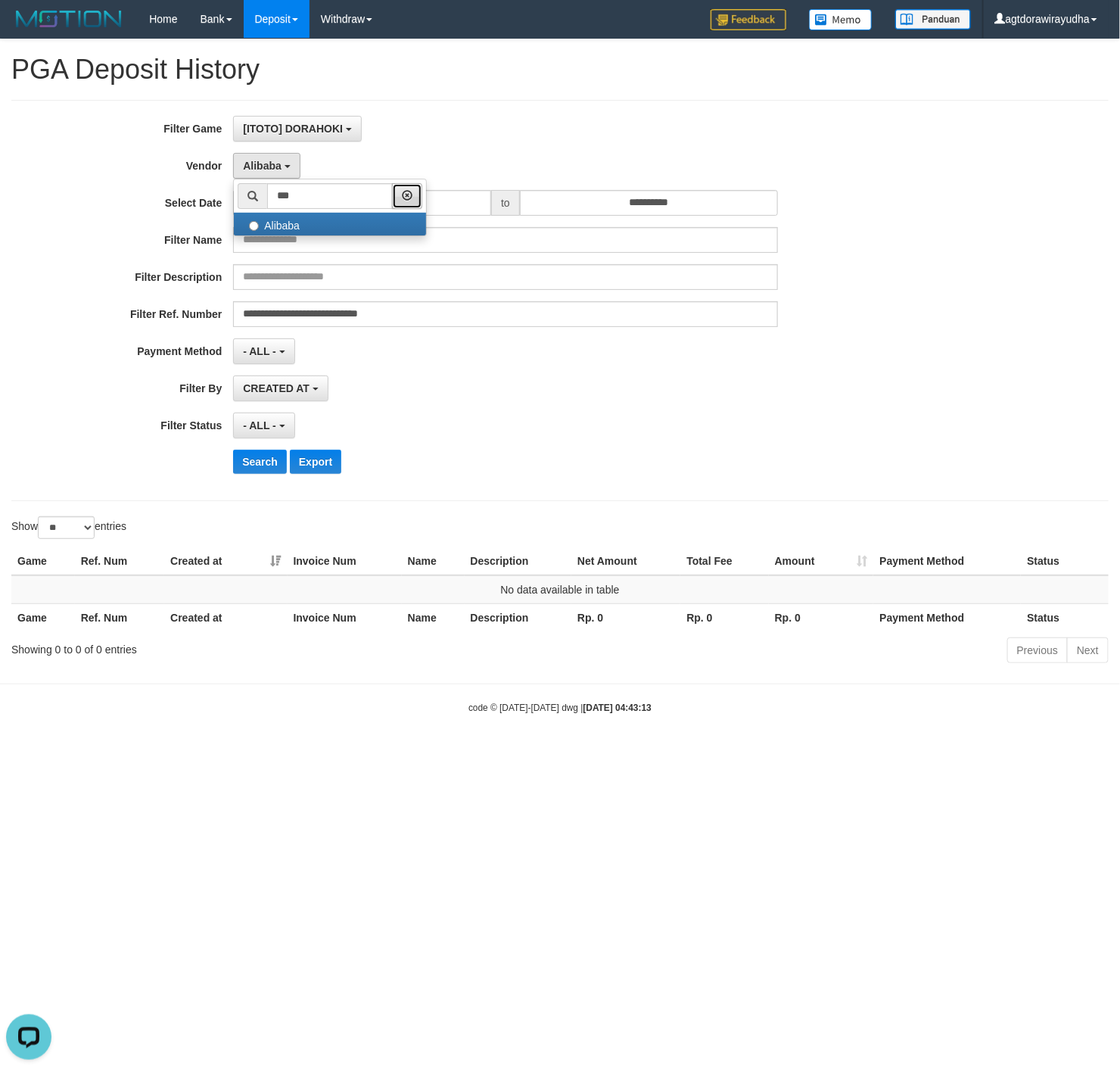 drag, startPoint x: 443, startPoint y: 195, endPoint x: 420, endPoint y: 195, distance: 23 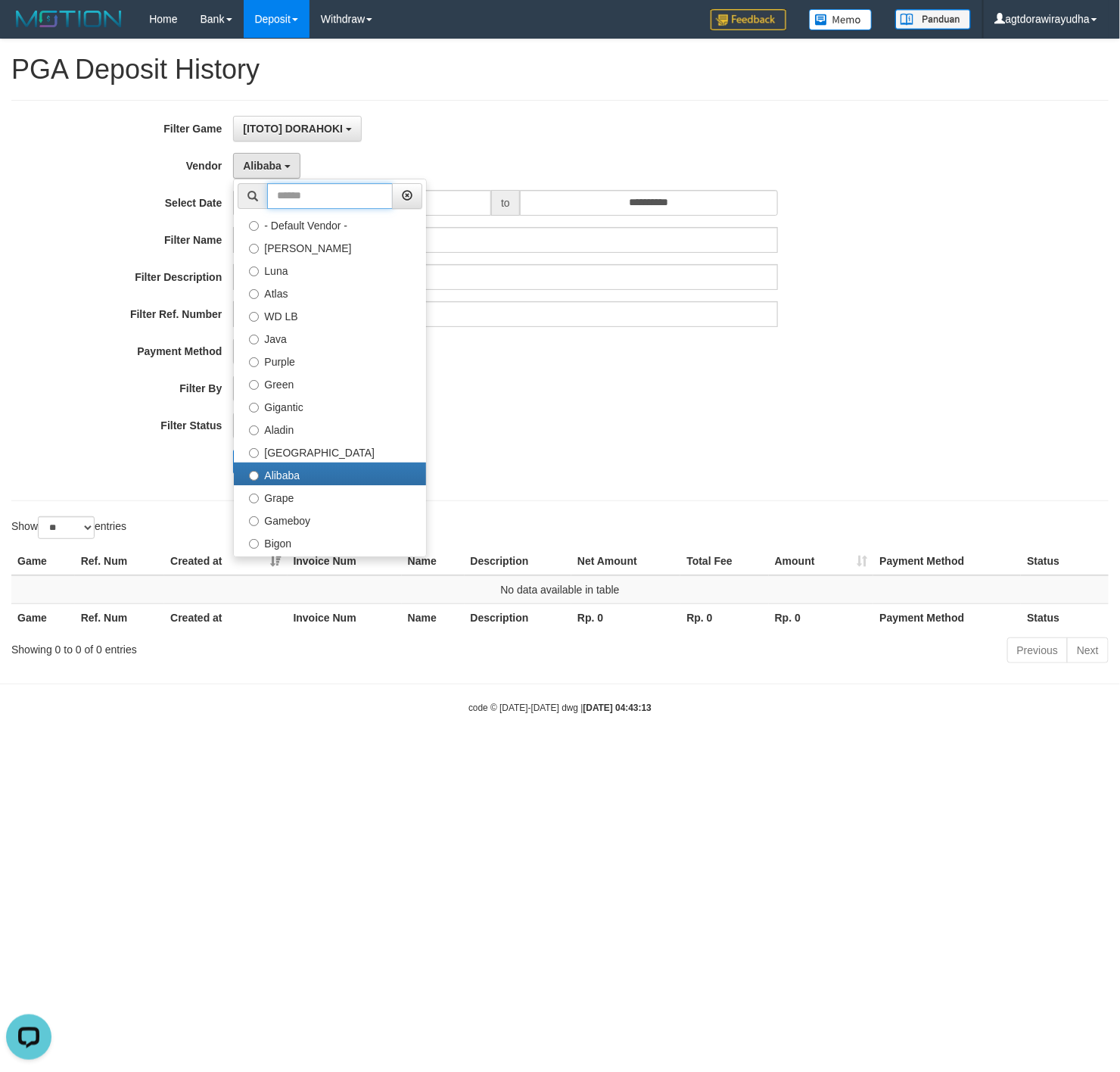 click at bounding box center (330, 196) 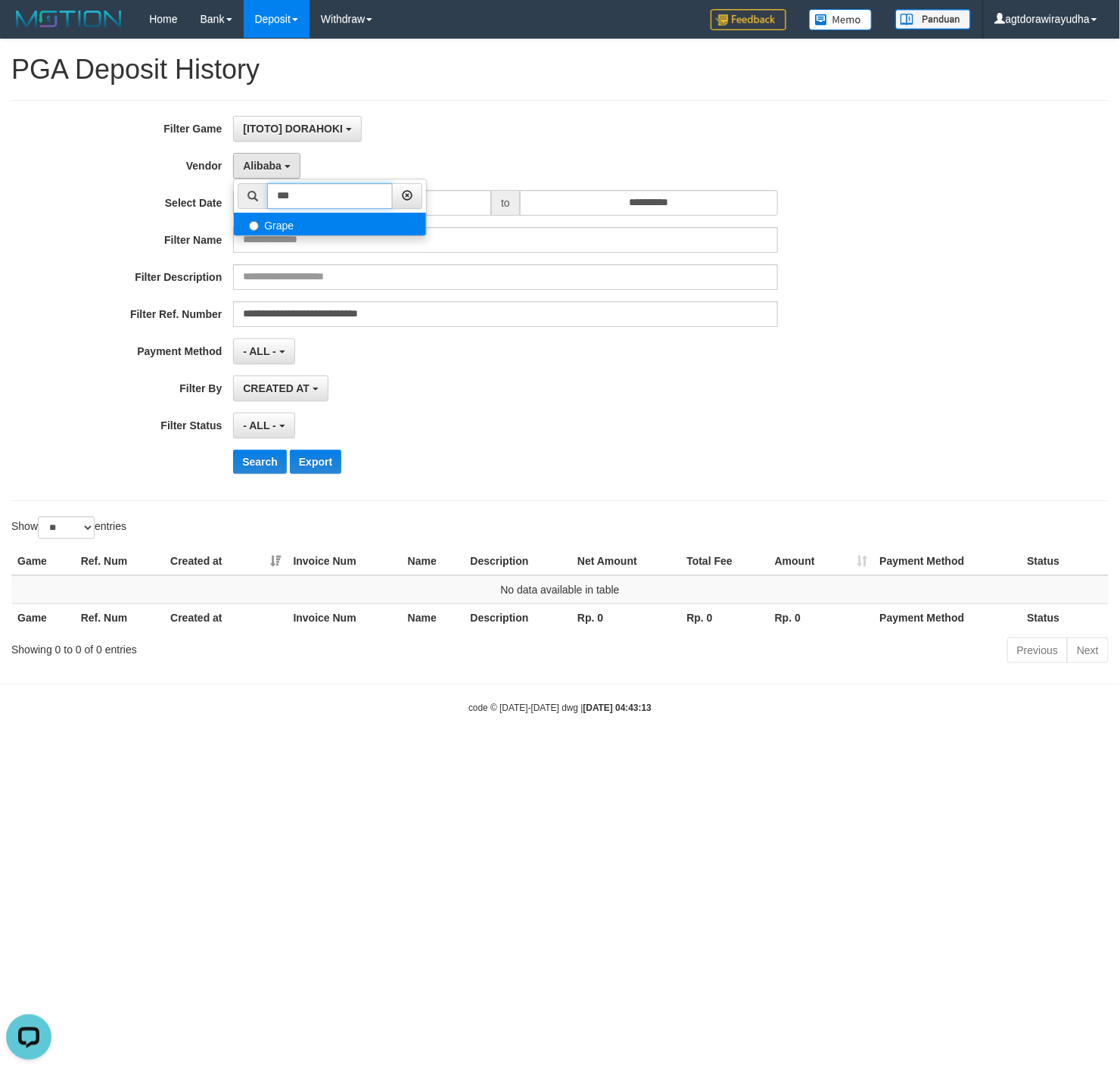 type on "***" 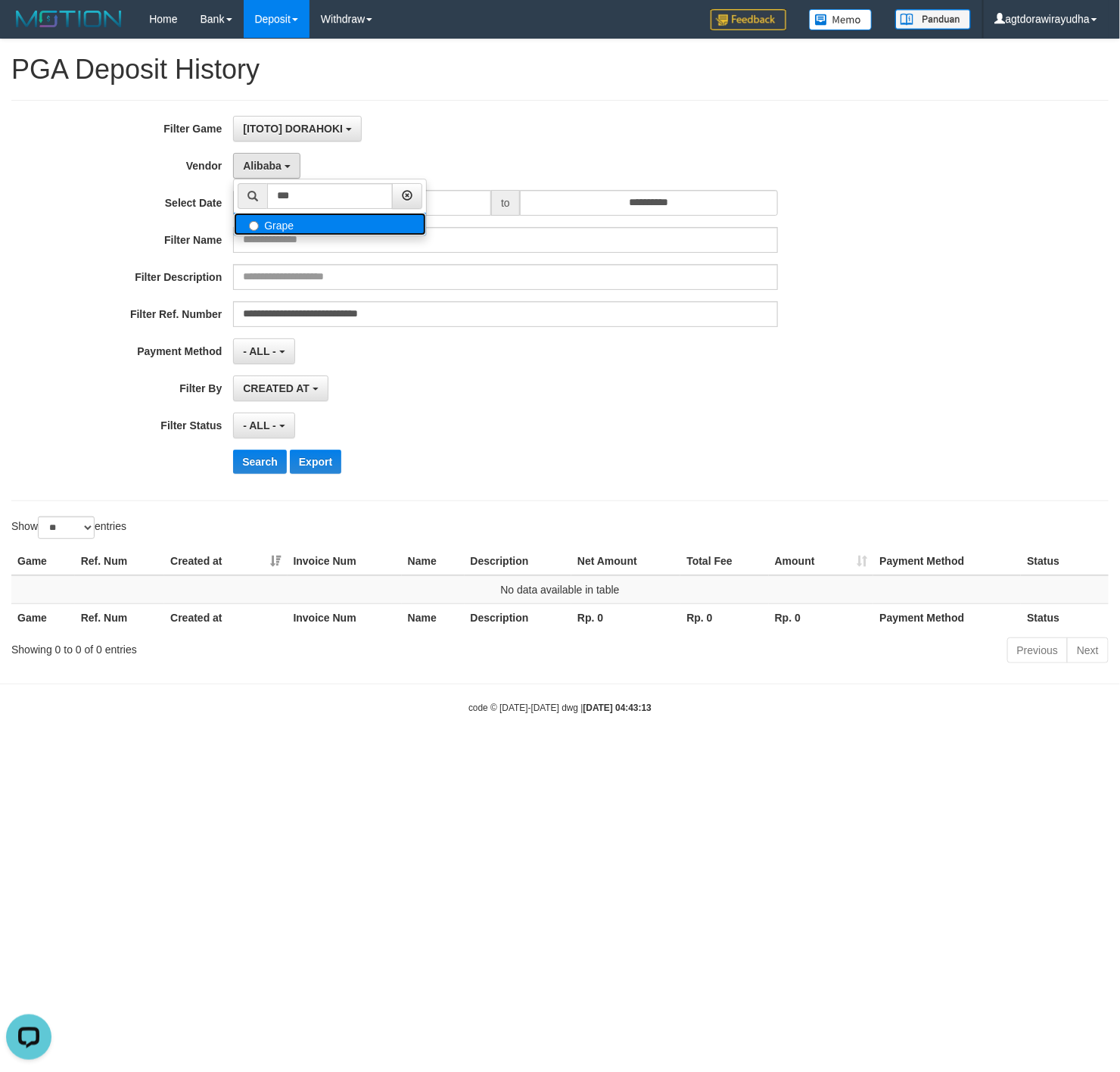 click on "Grape" at bounding box center (330, 224) 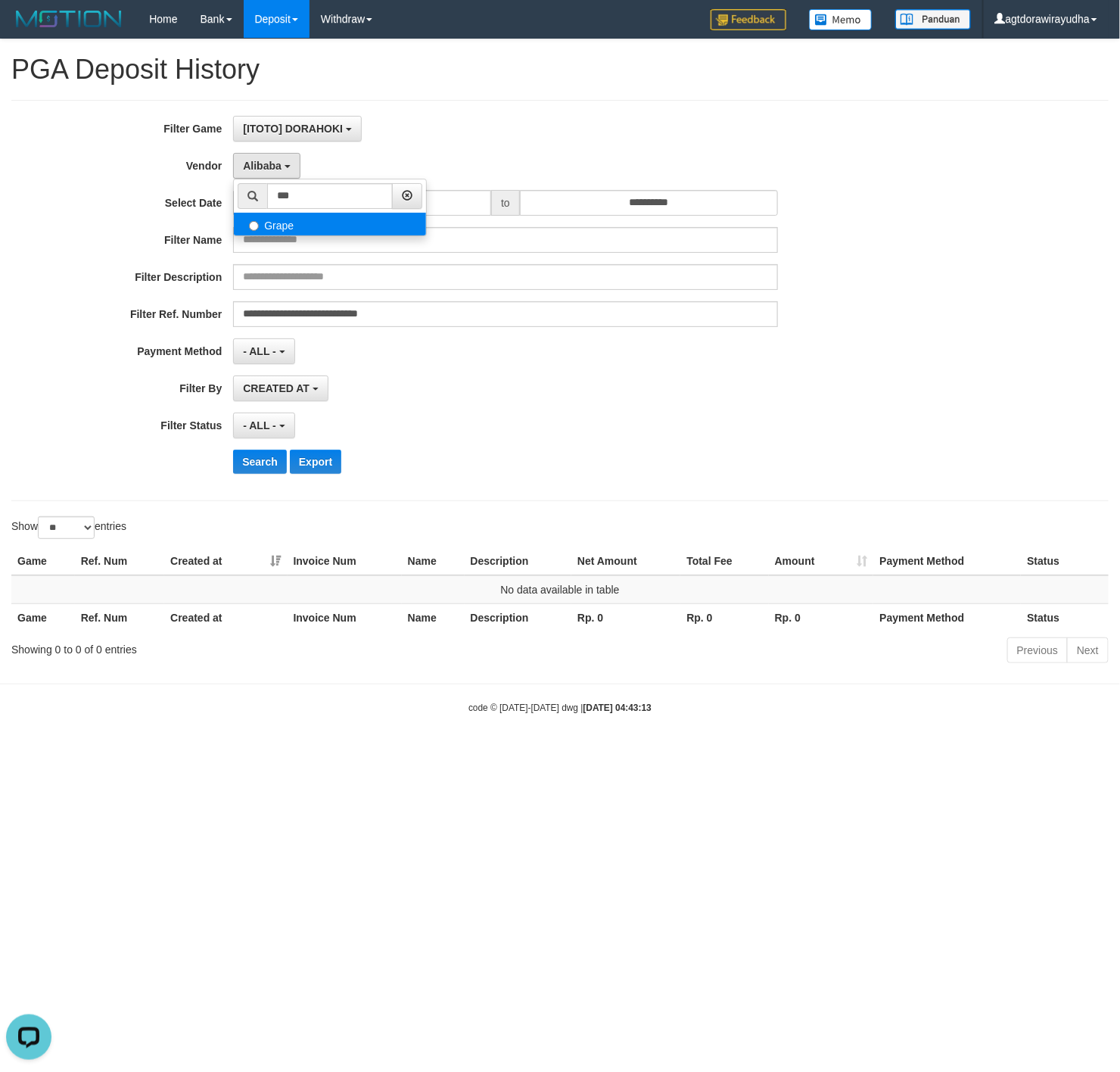 select on "**********" 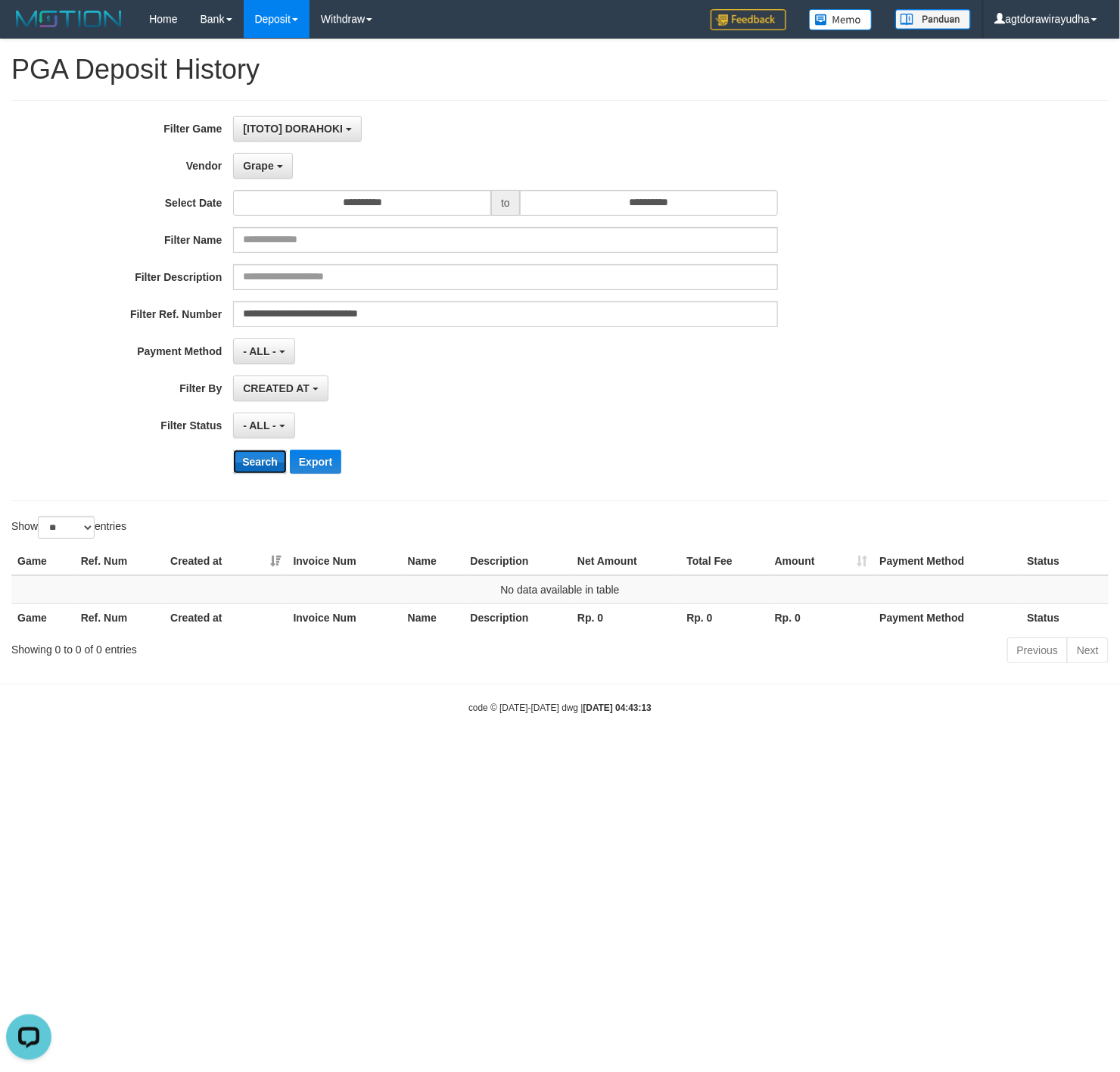 click on "Search" at bounding box center [260, 462] 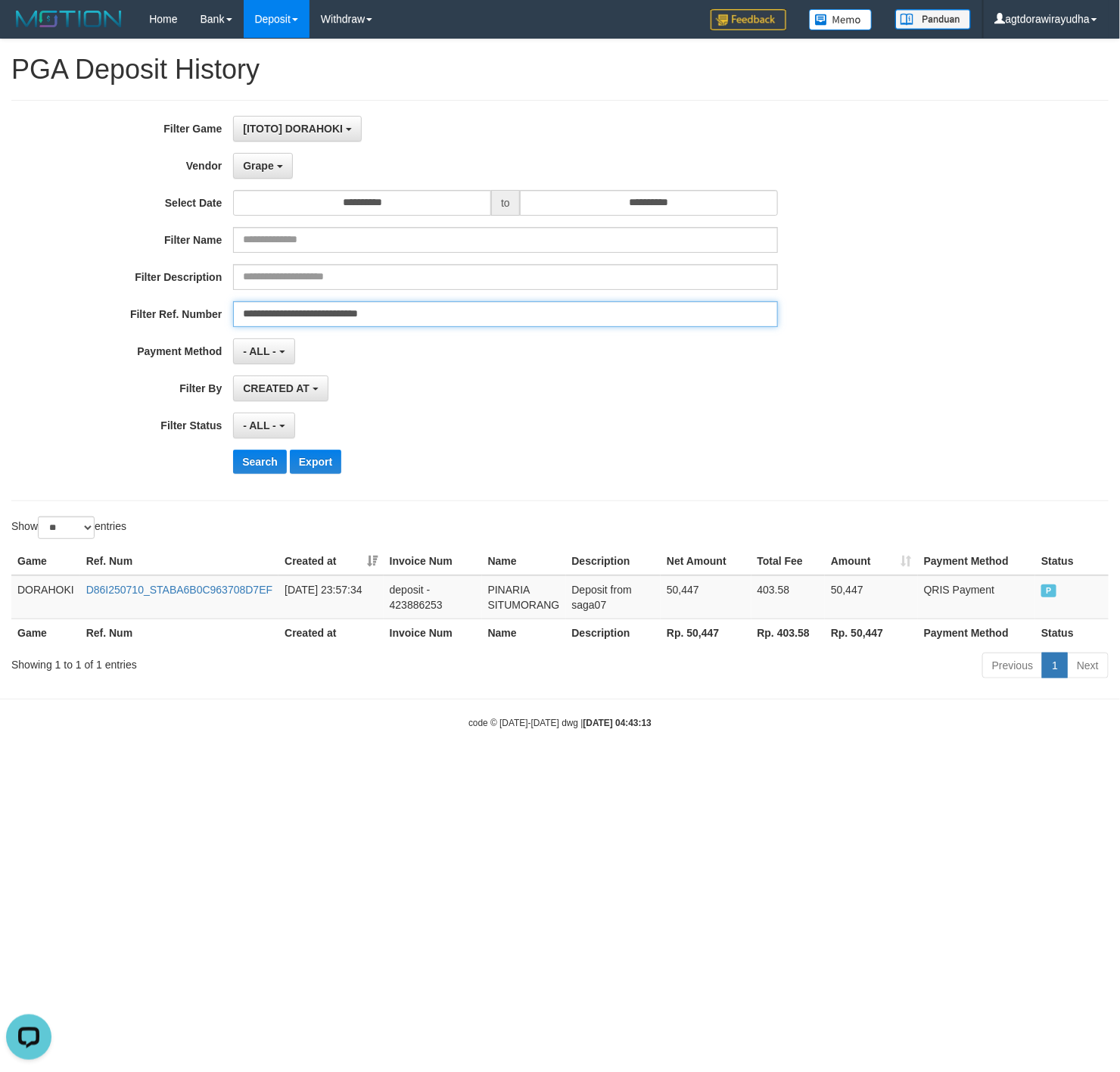 click on "**********" at bounding box center [505, 314] 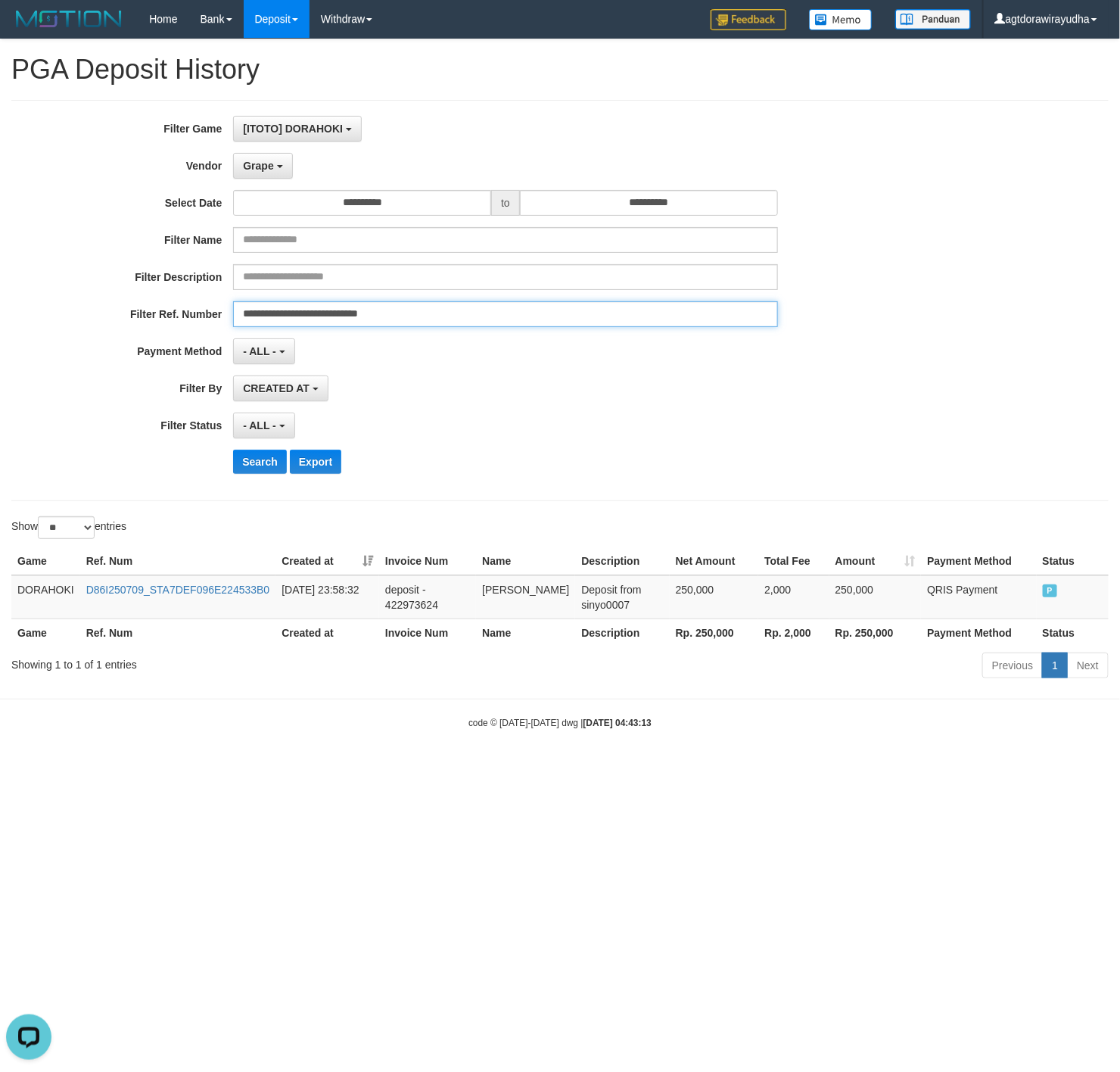 click on "**********" at bounding box center (505, 314) 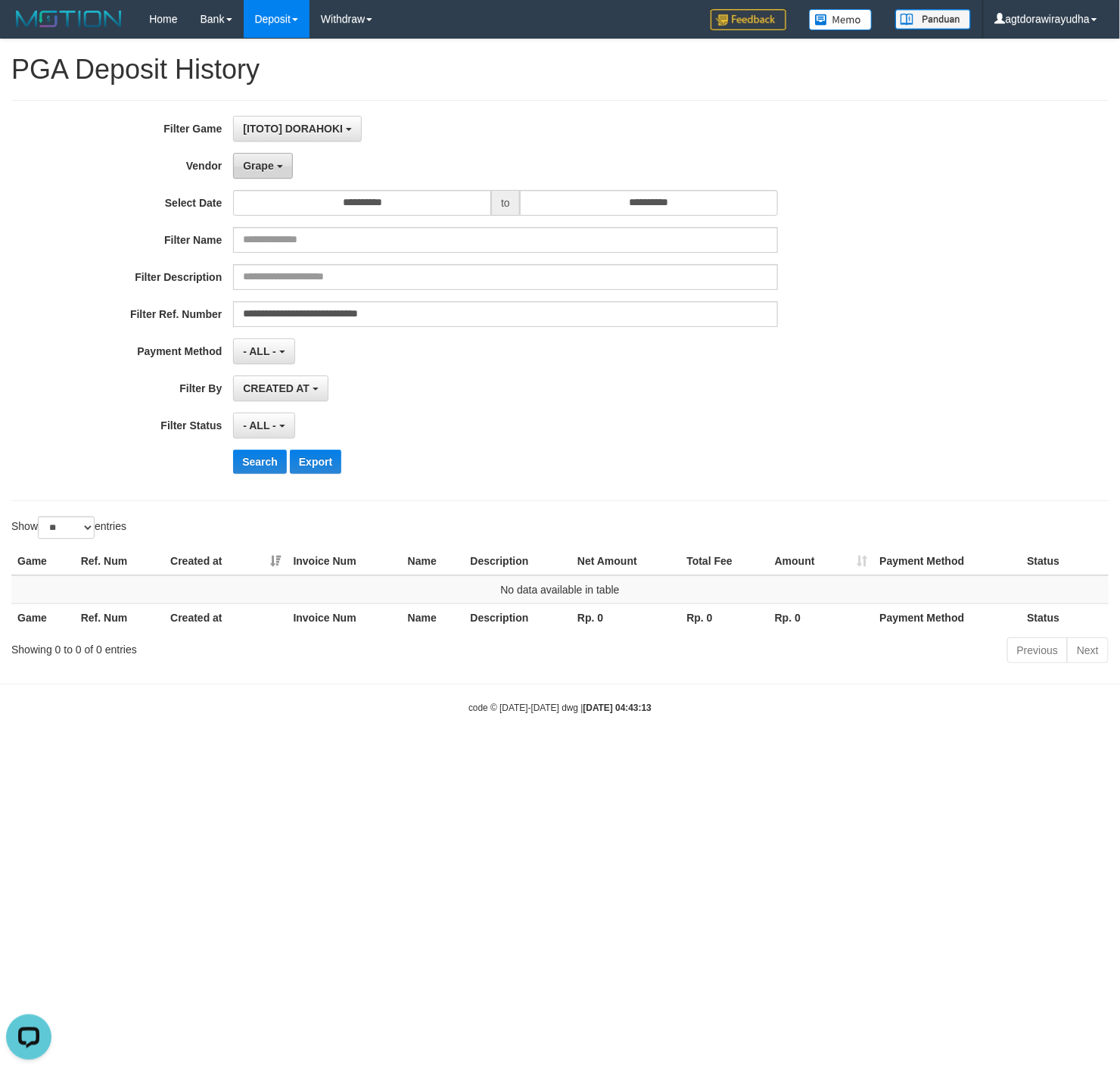 drag, startPoint x: 279, startPoint y: 170, endPoint x: 309, endPoint y: 182, distance: 32.310989 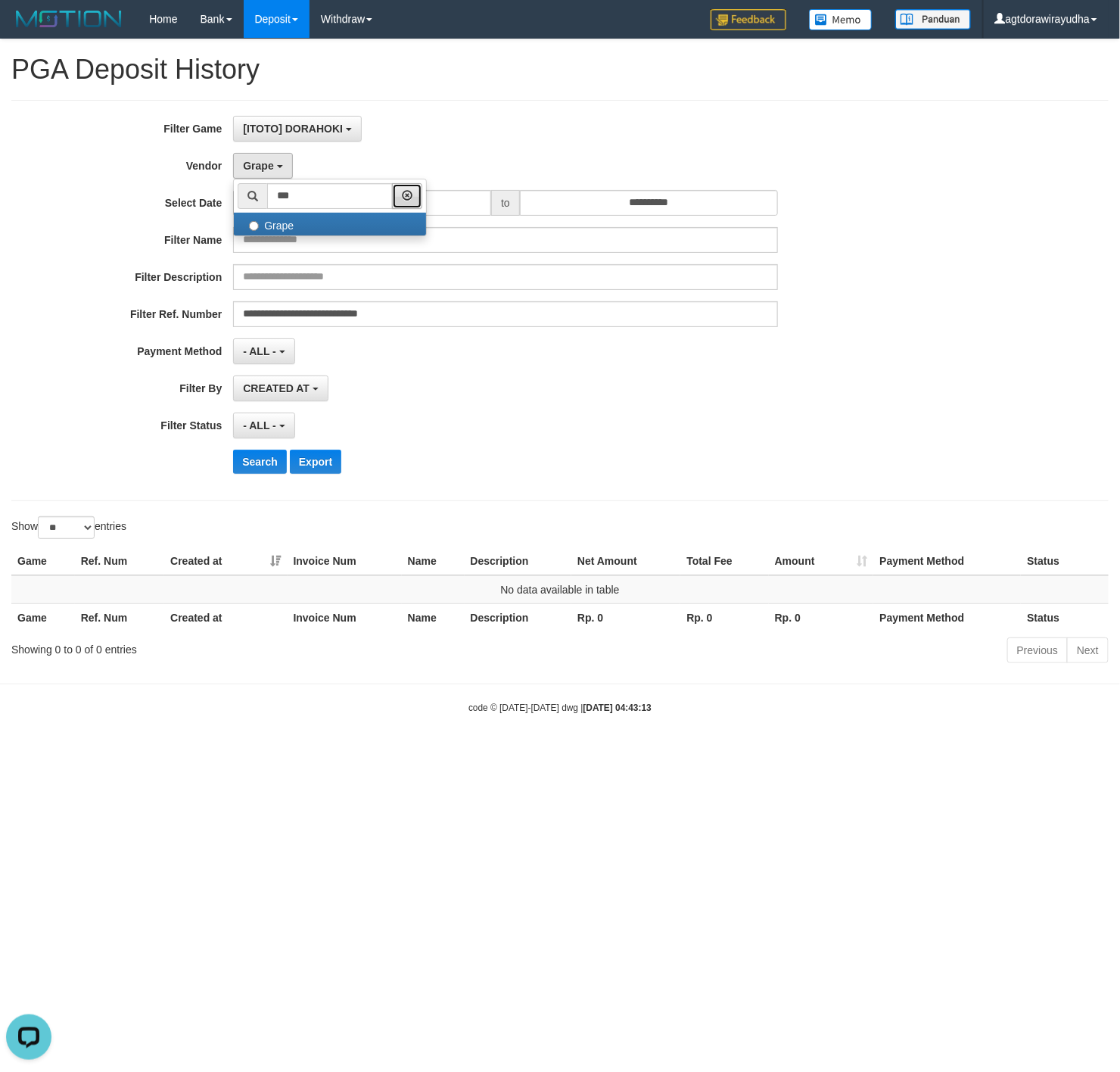 click at bounding box center (407, 196) 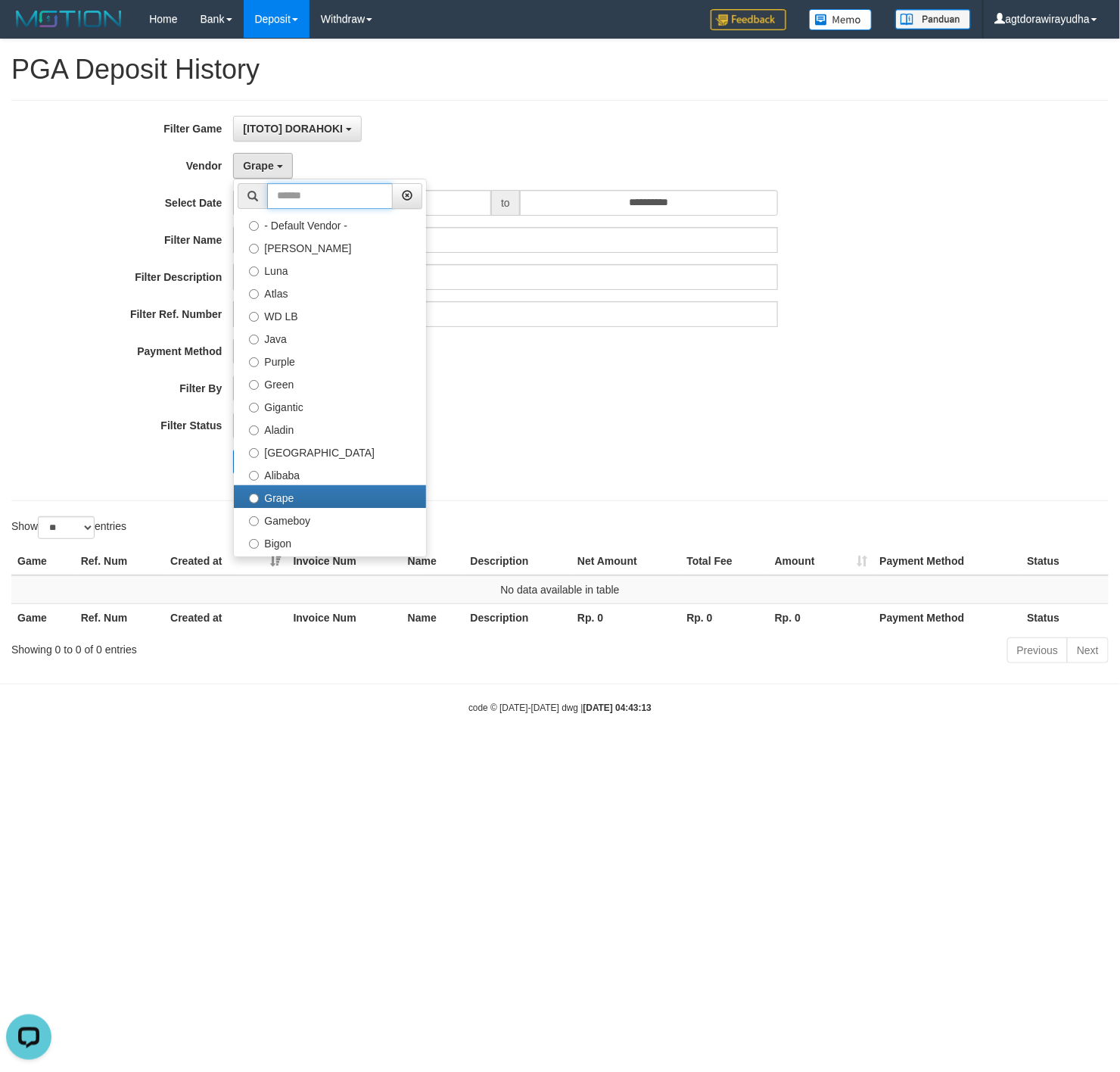 click at bounding box center (330, 196) 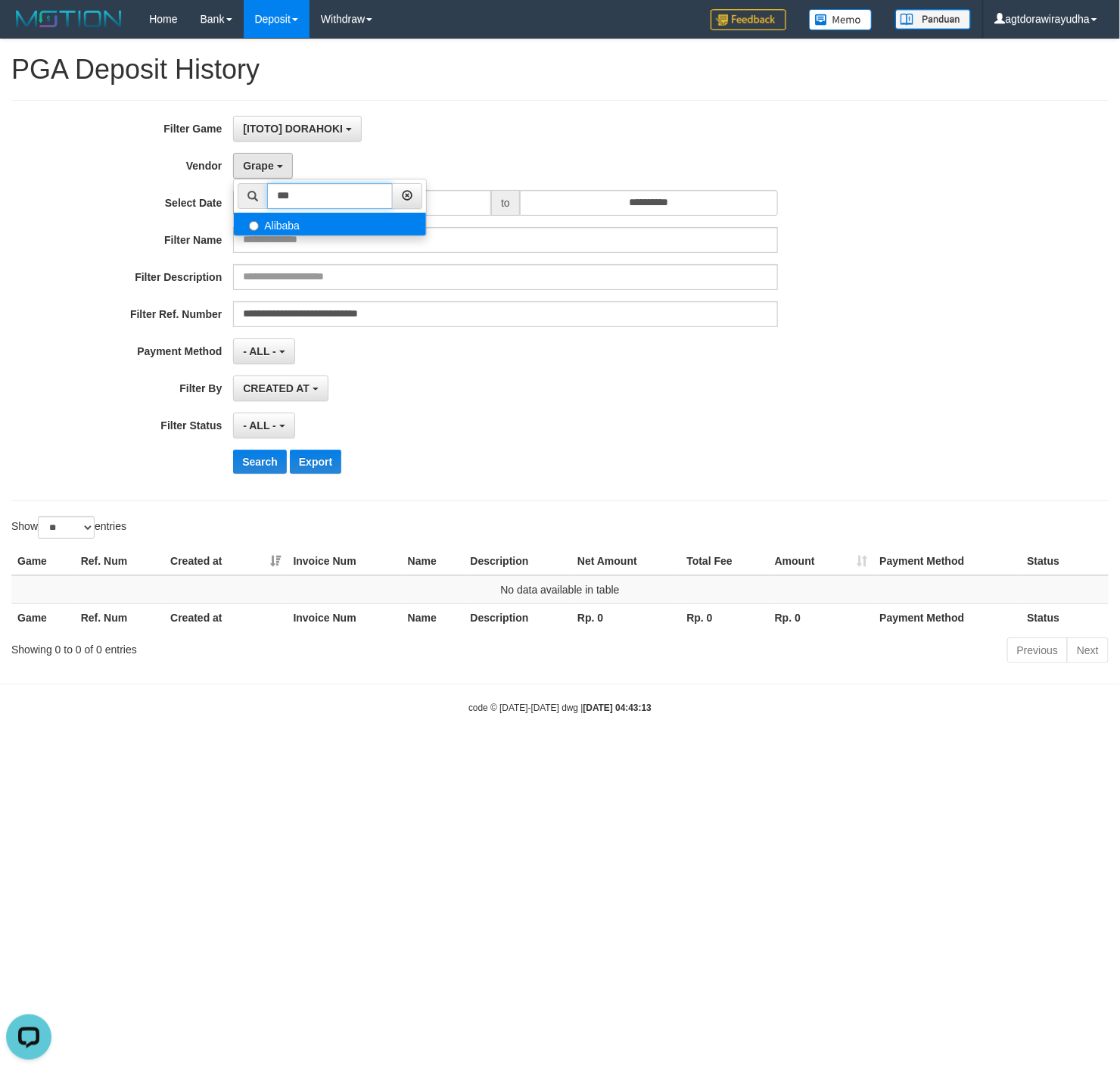 type on "***" 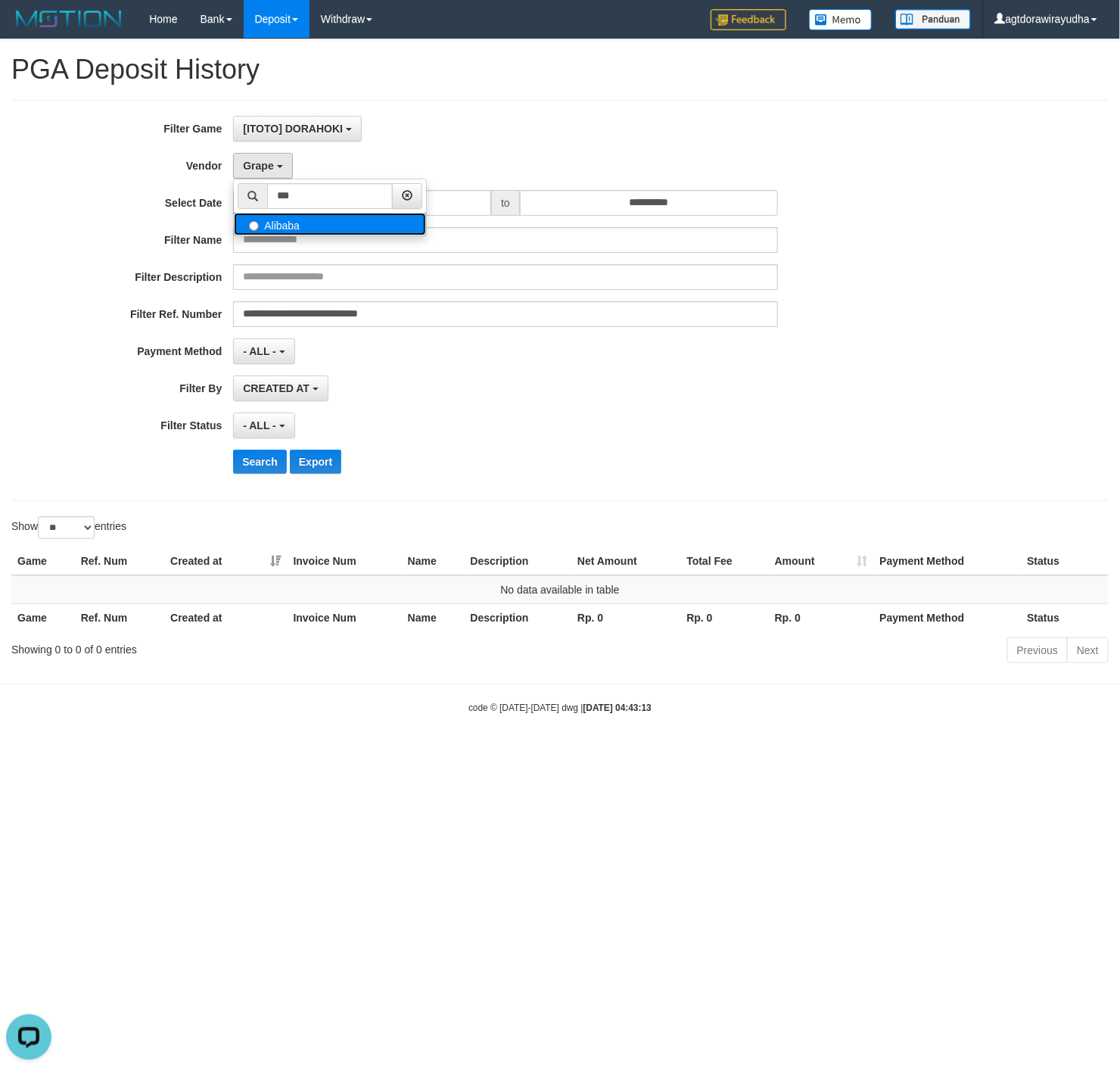 click on "Alibaba" at bounding box center (330, 224) 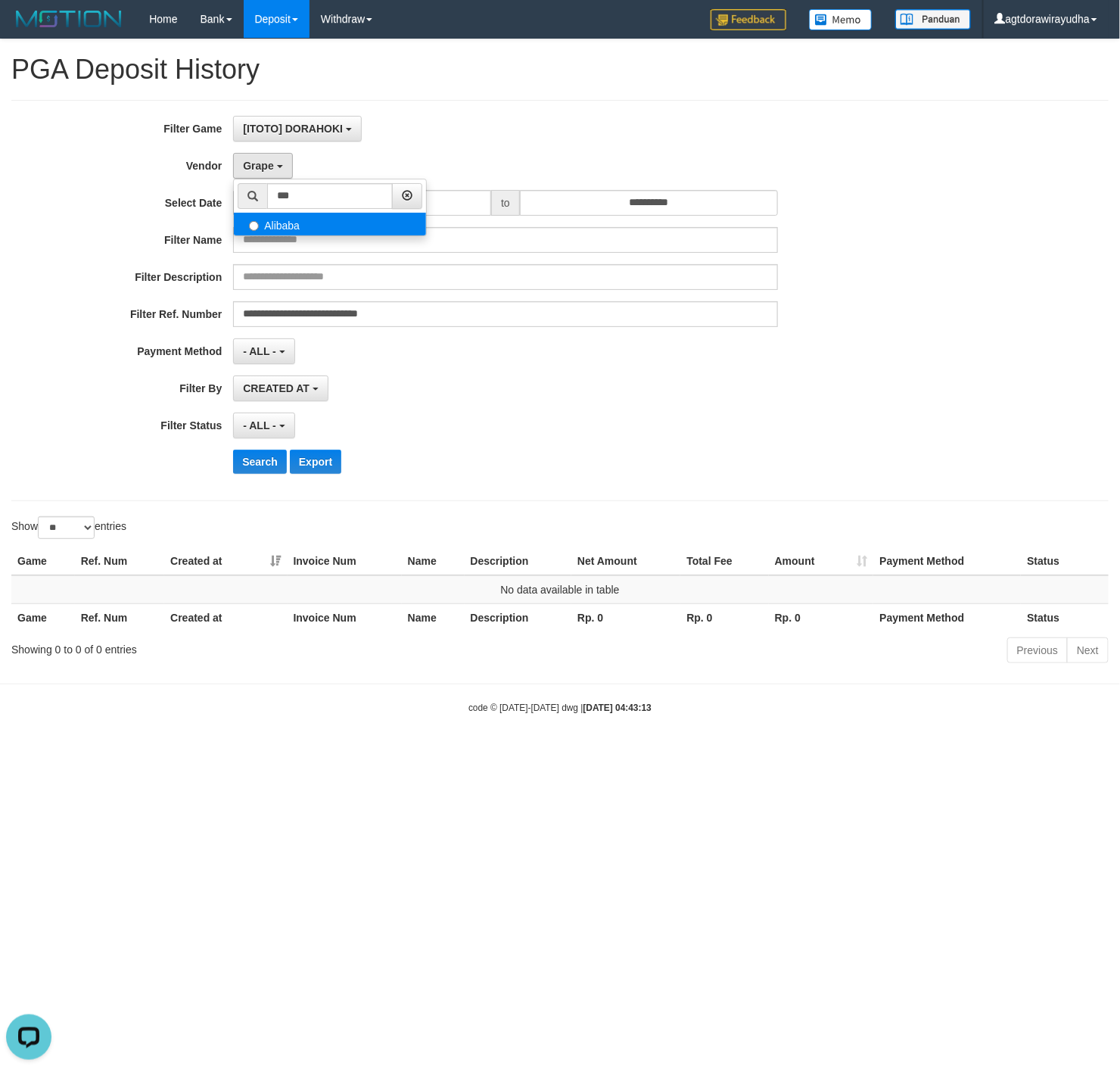 select on "**********" 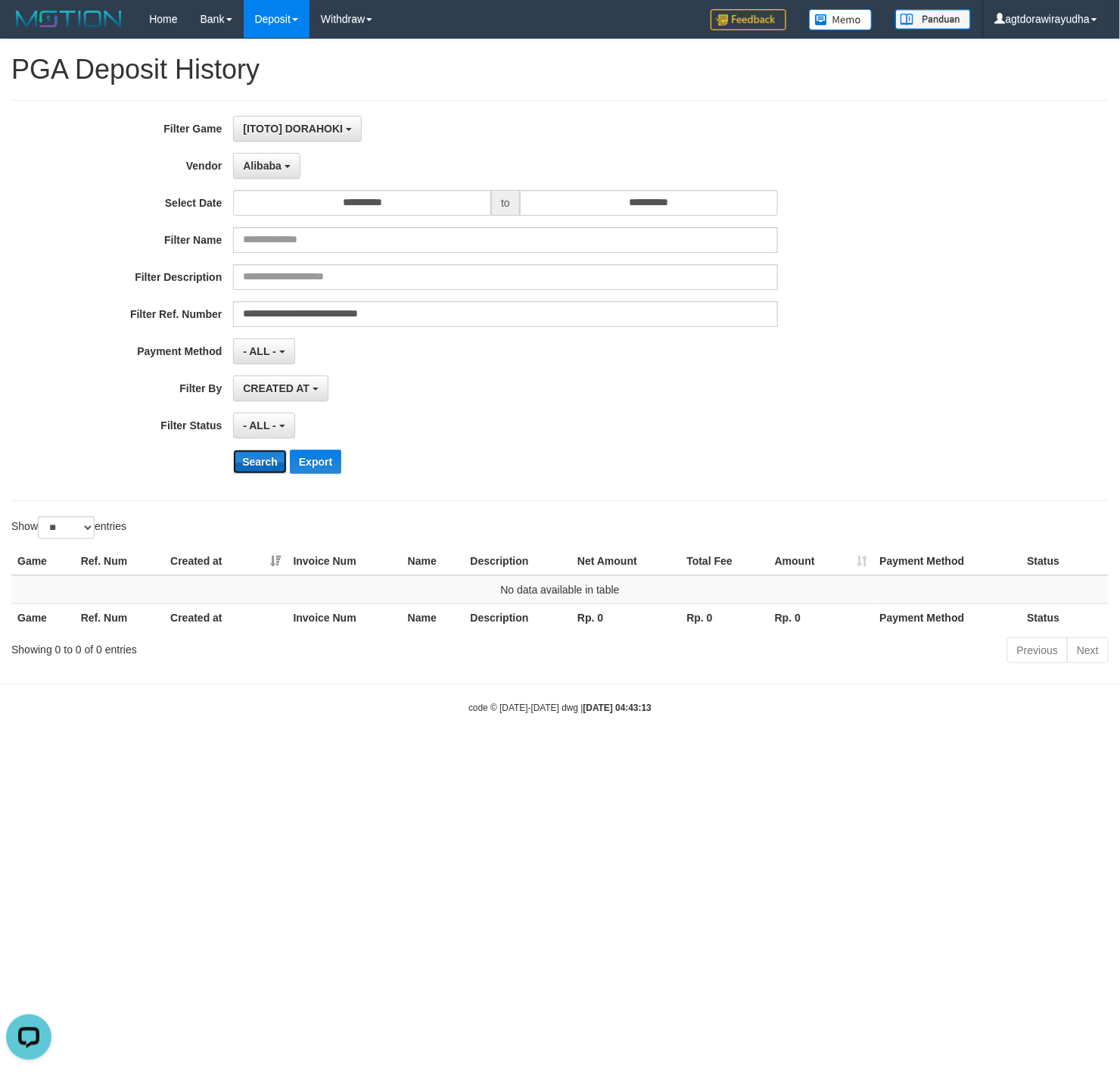 click on "Search" at bounding box center (260, 462) 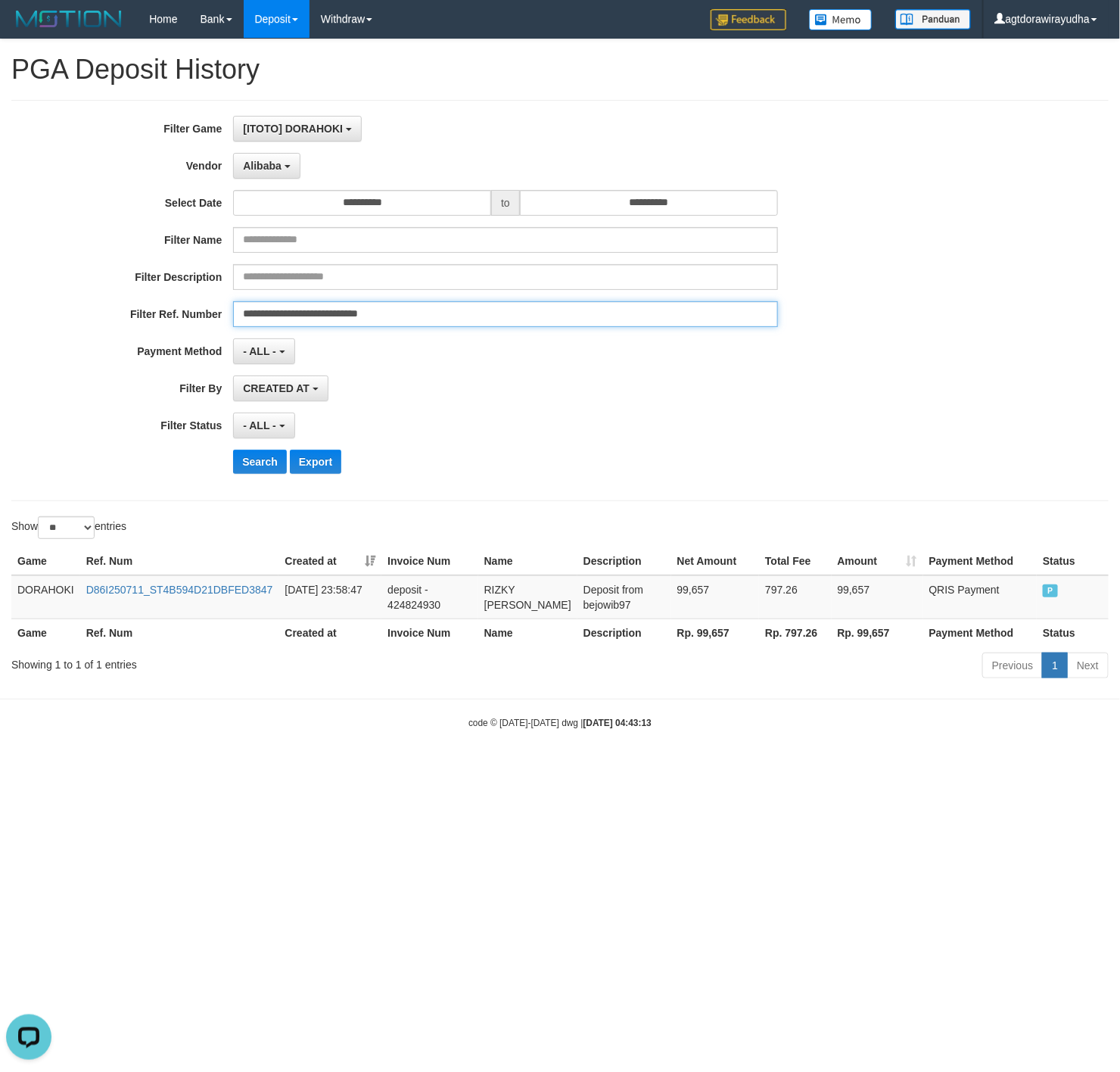 click on "**********" at bounding box center [505, 314] 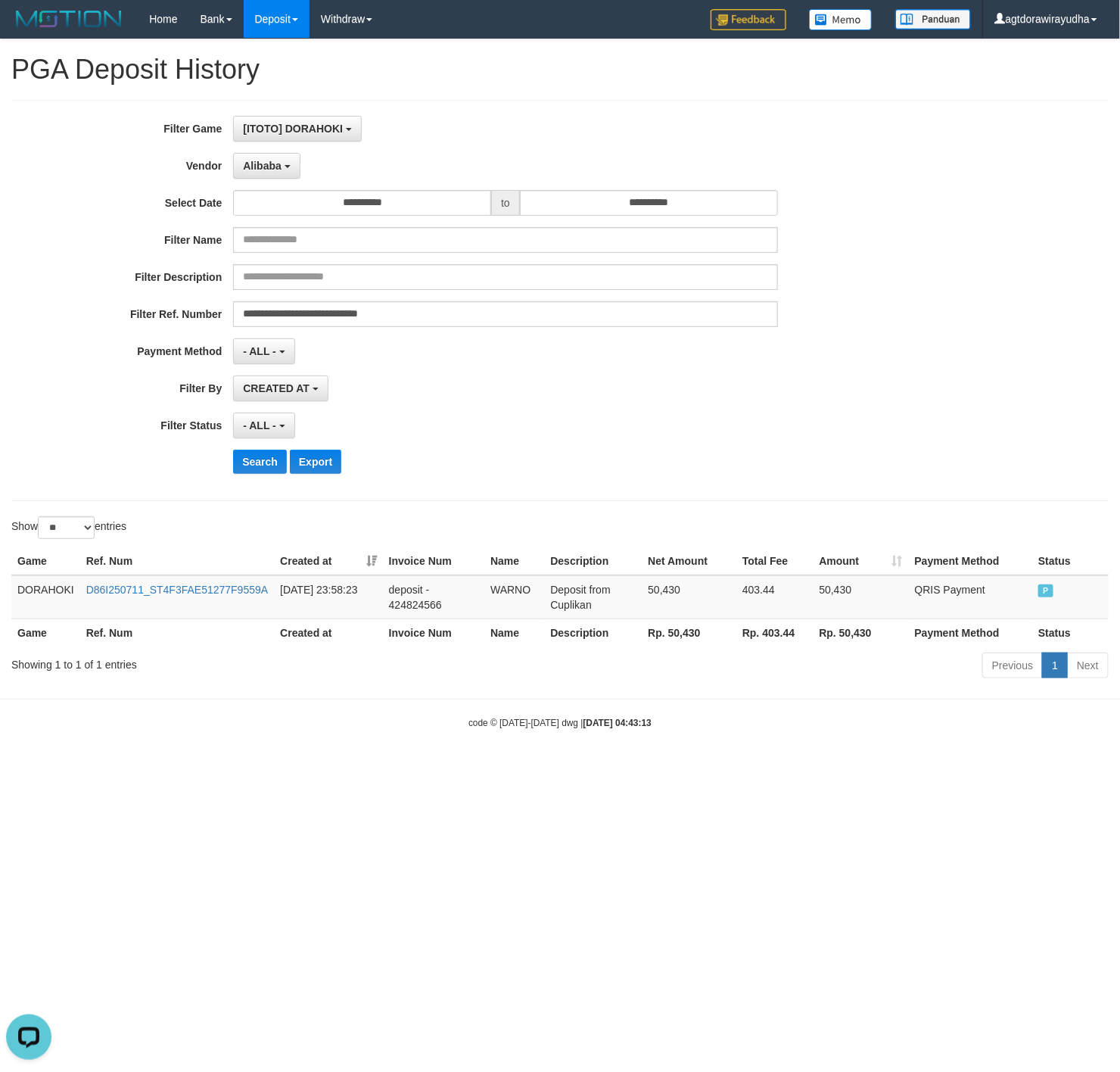 click on "Search
Export" at bounding box center (583, 462) 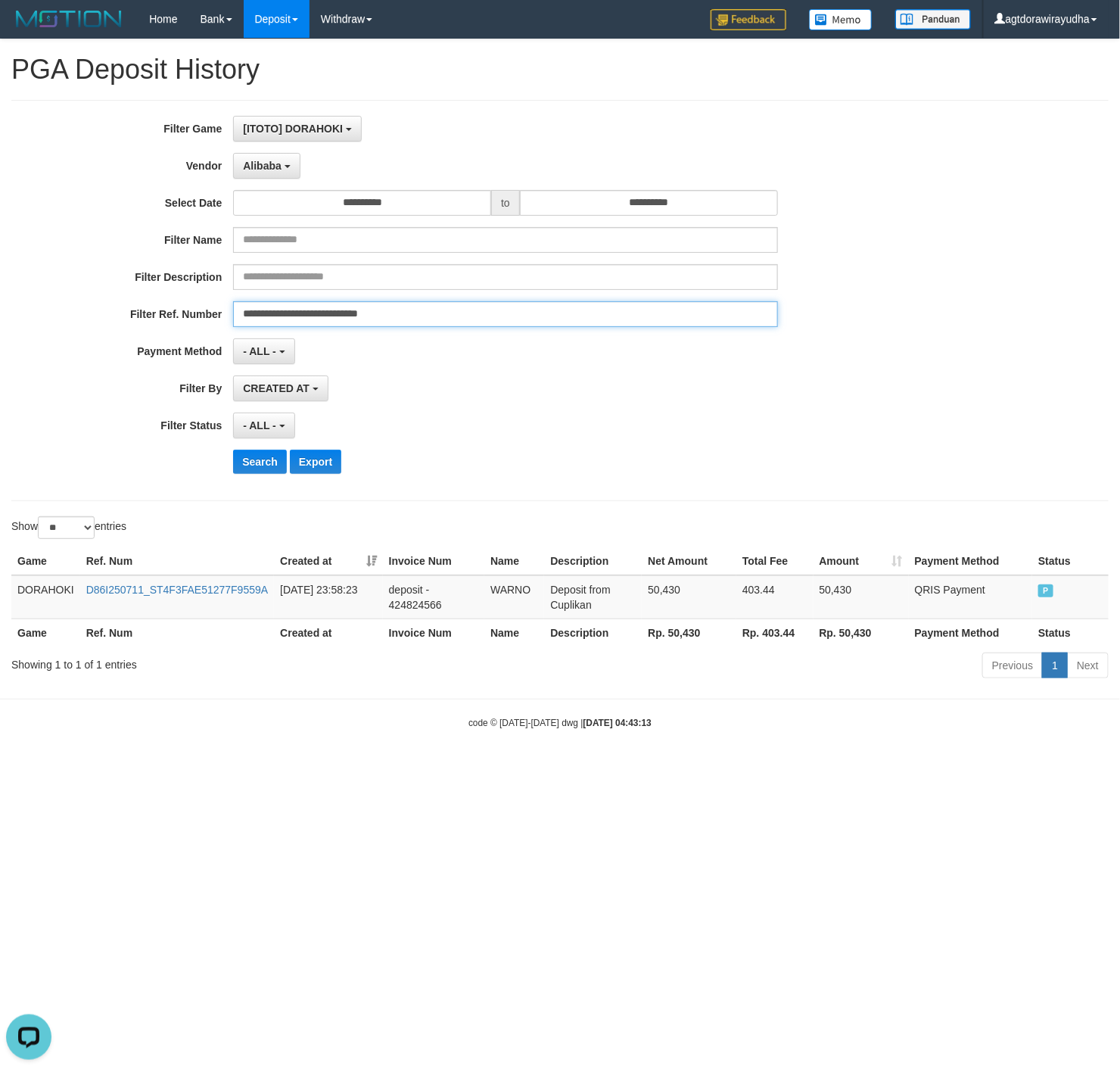 click on "**********" at bounding box center [505, 314] 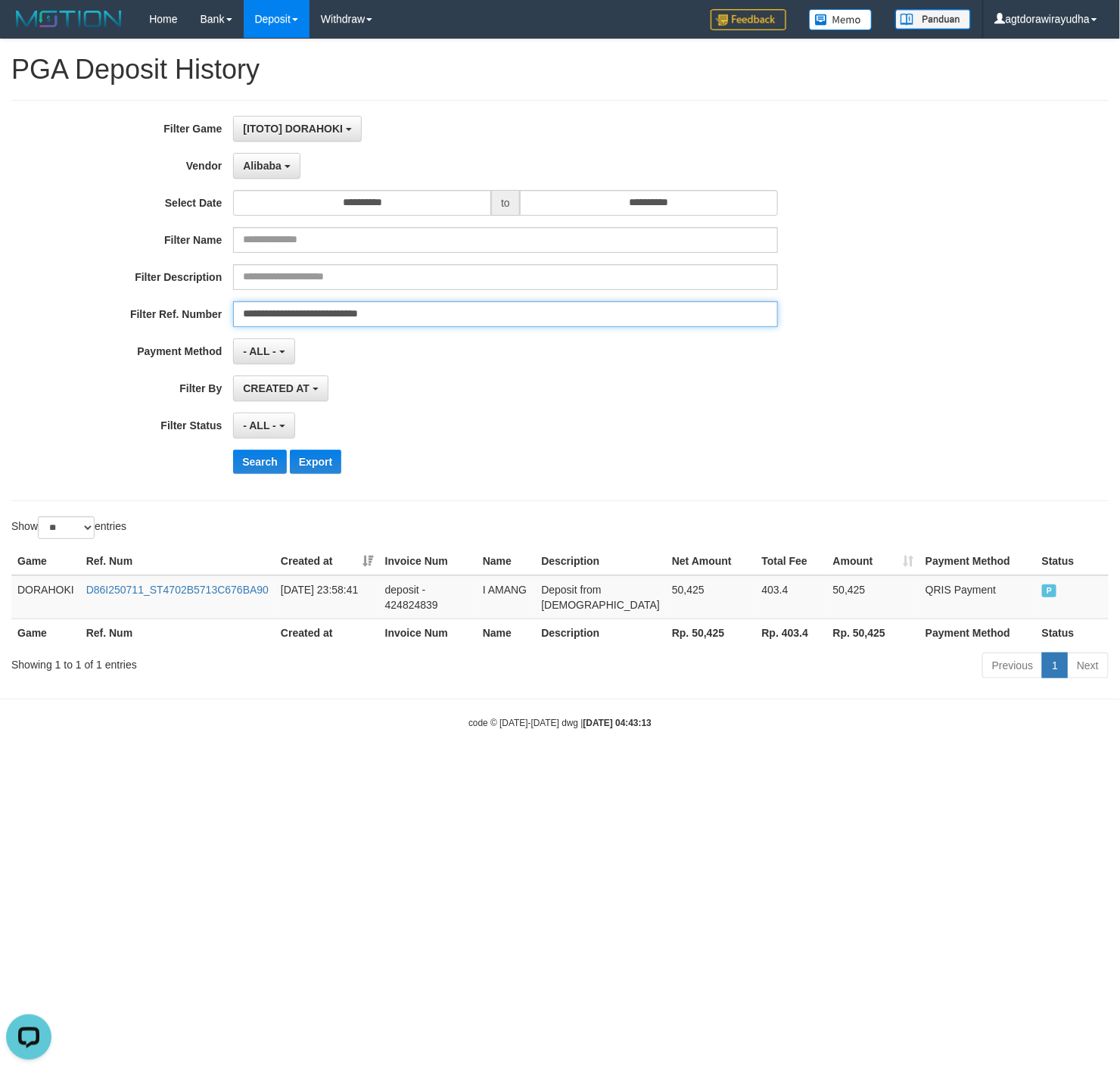 click on "**********" at bounding box center (505, 314) 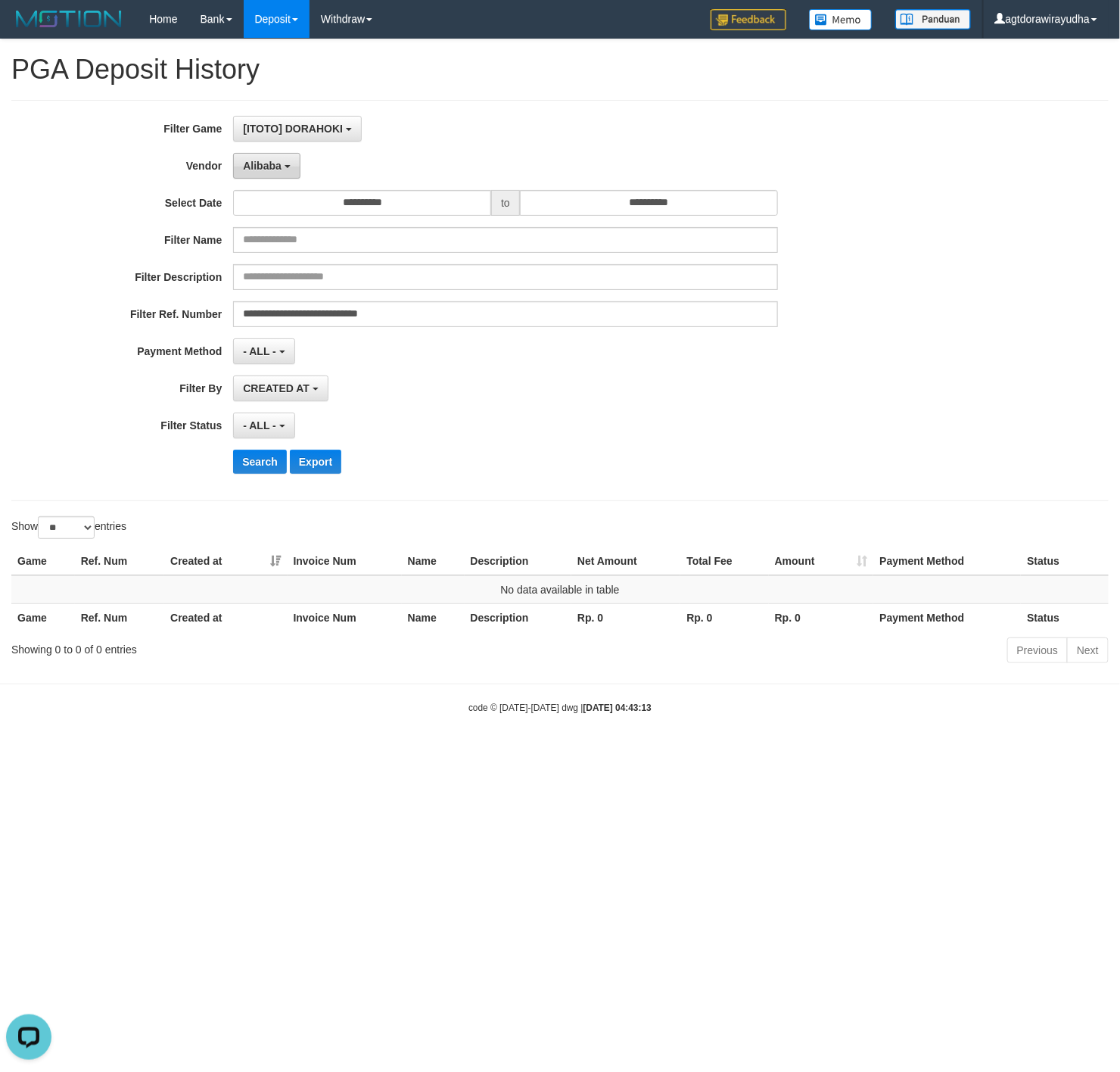 click on "Alibaba" at bounding box center [262, 166] 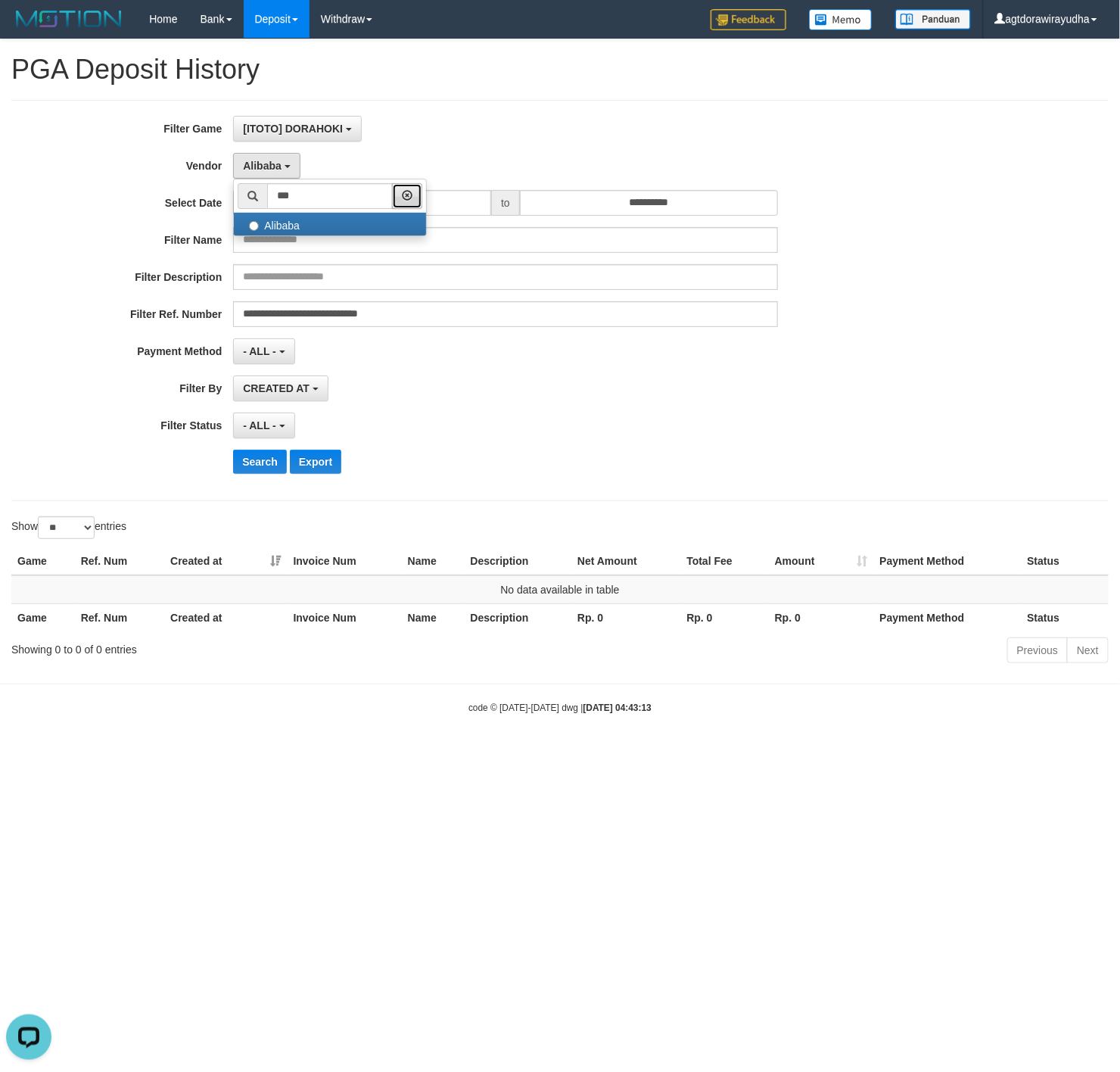 click at bounding box center [407, 196] 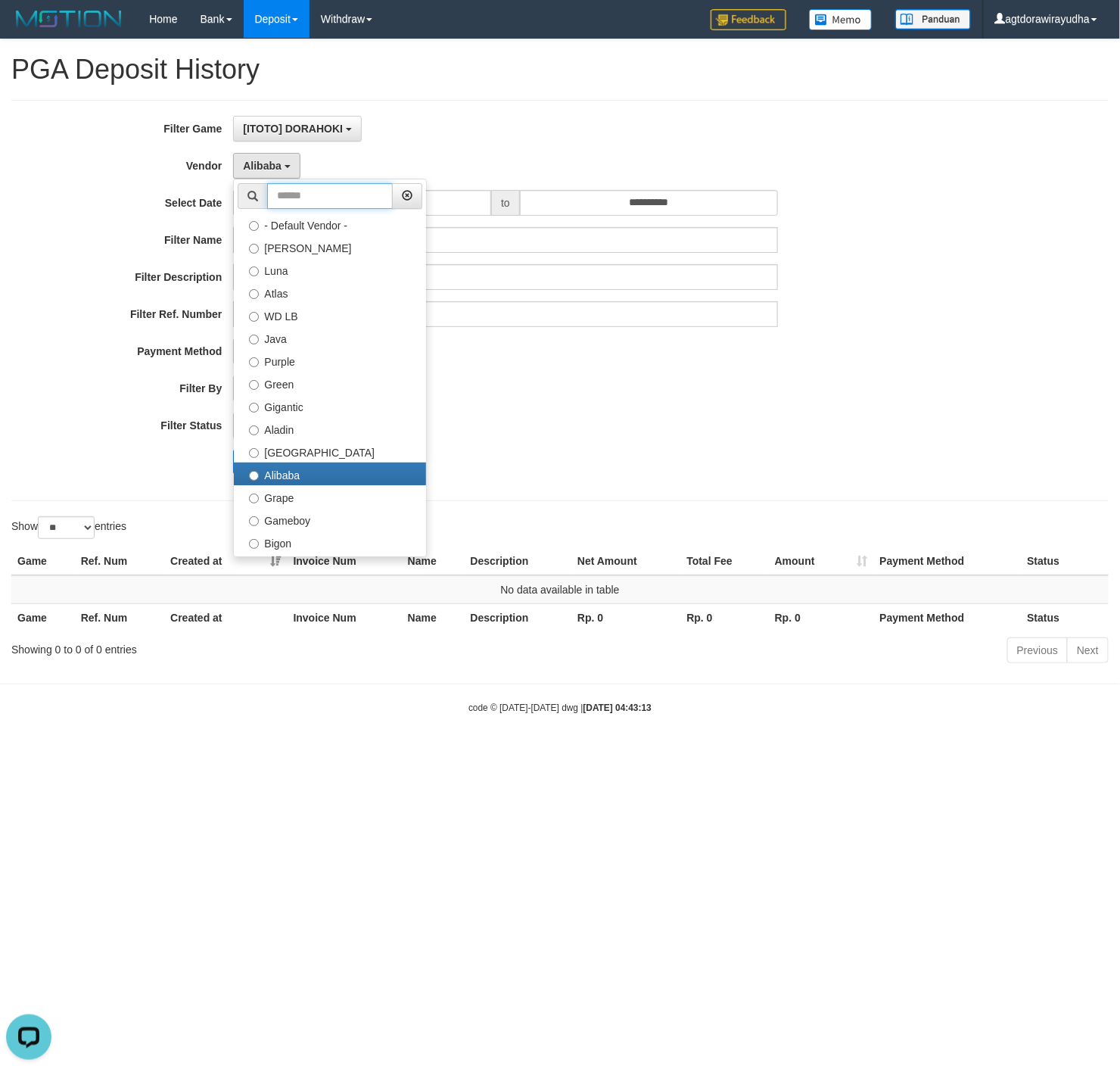 click at bounding box center (330, 196) 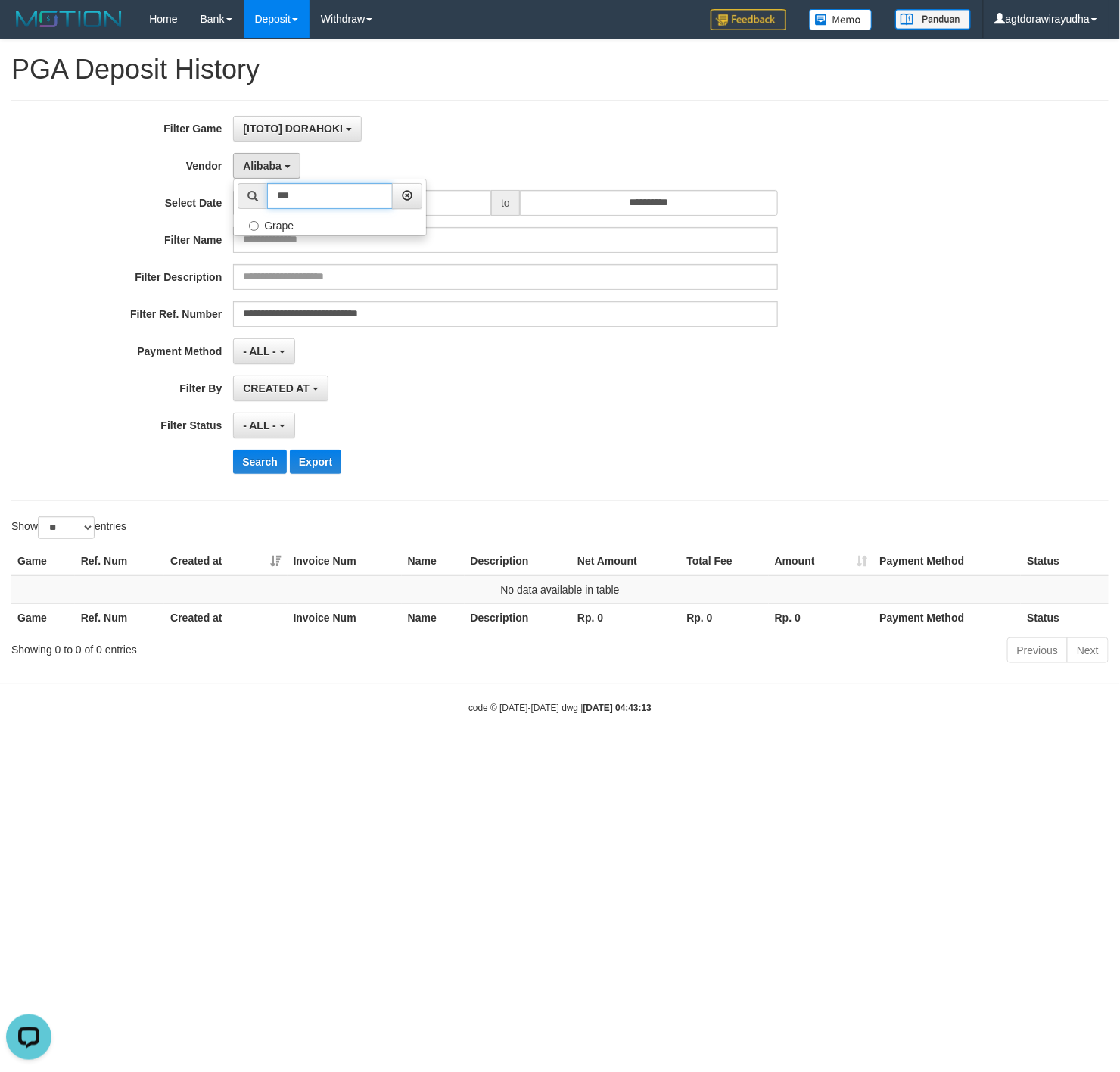 type on "***" 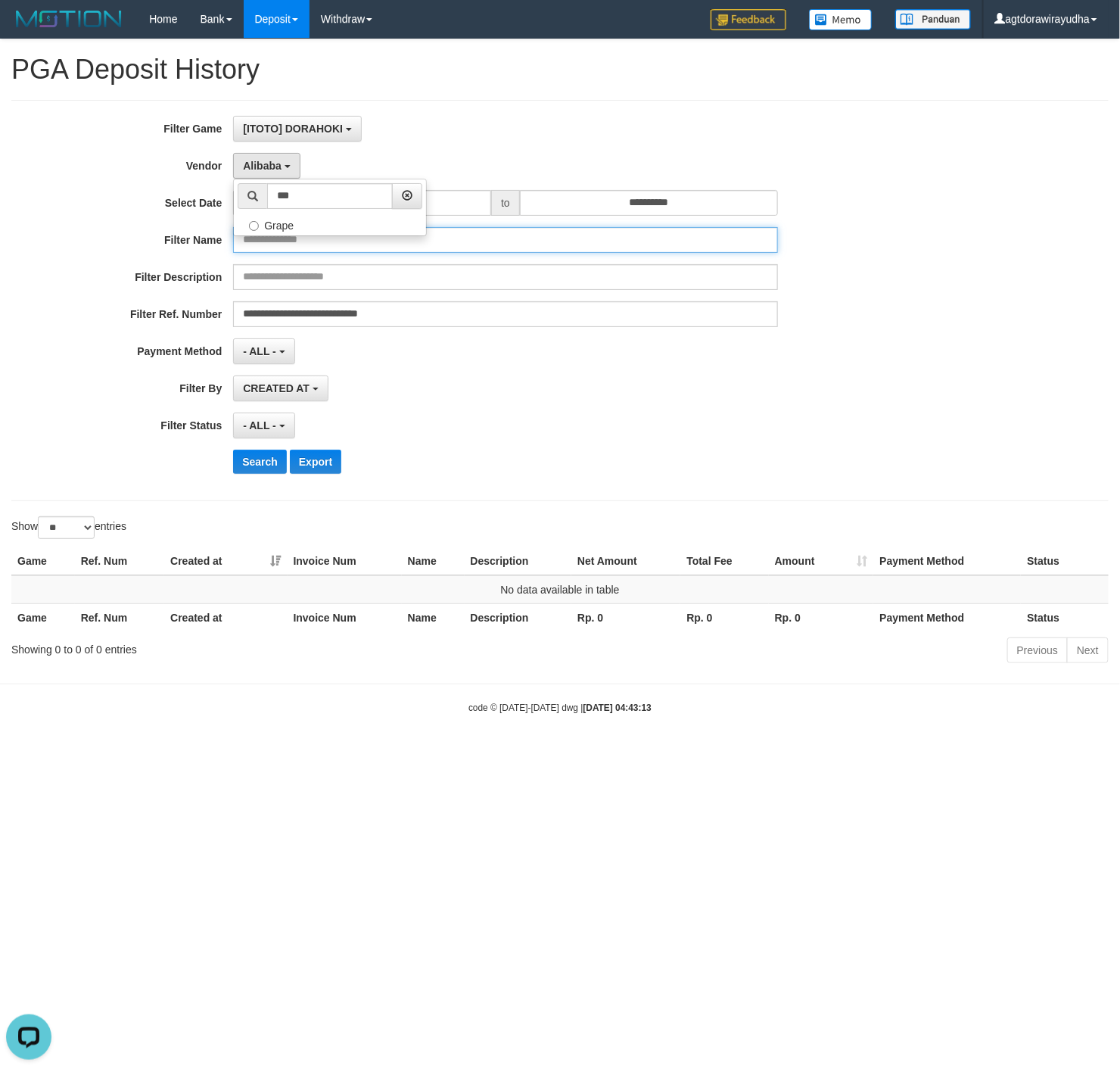 click at bounding box center [505, 240] 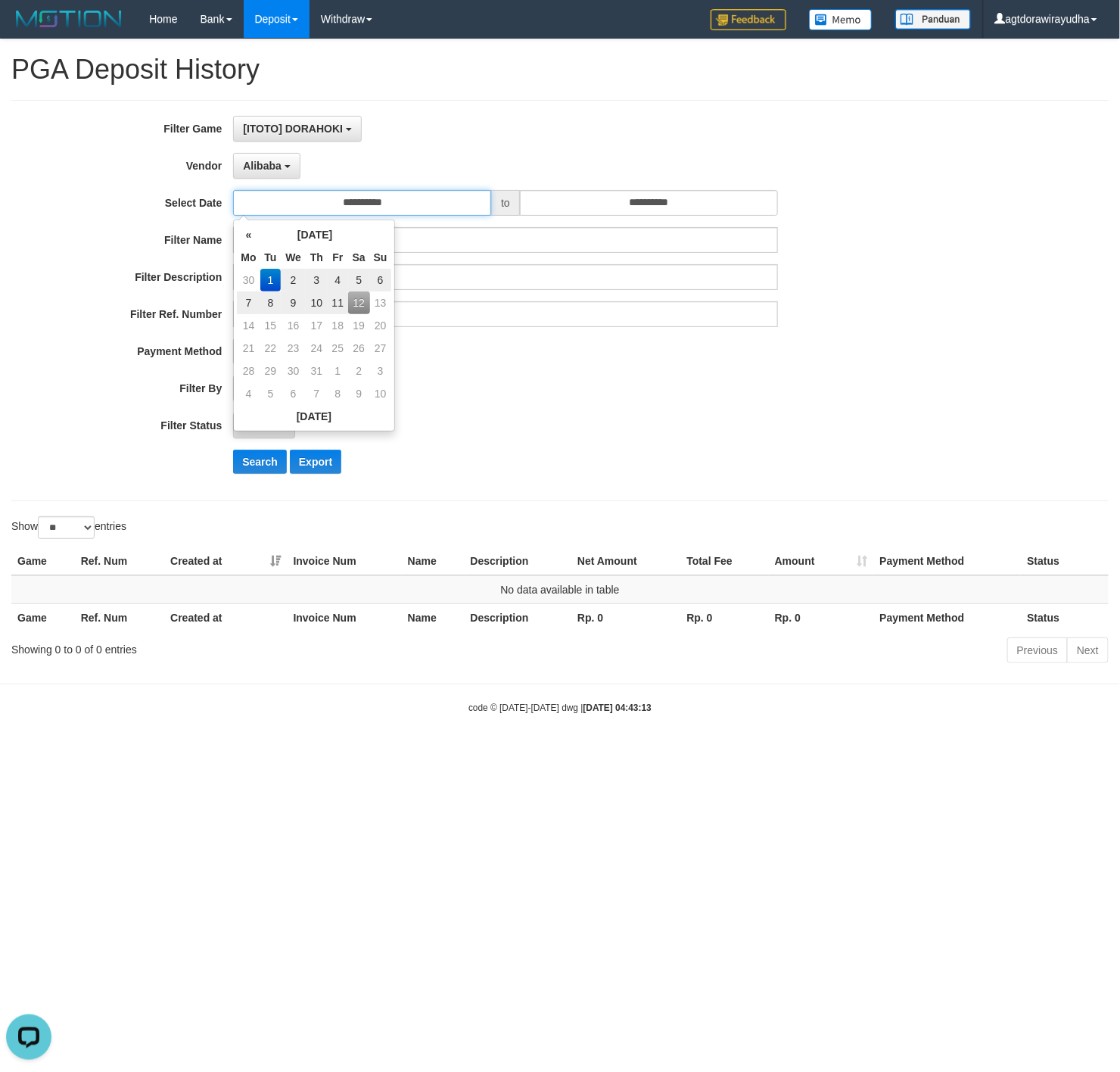 click on "**********" at bounding box center [362, 203] 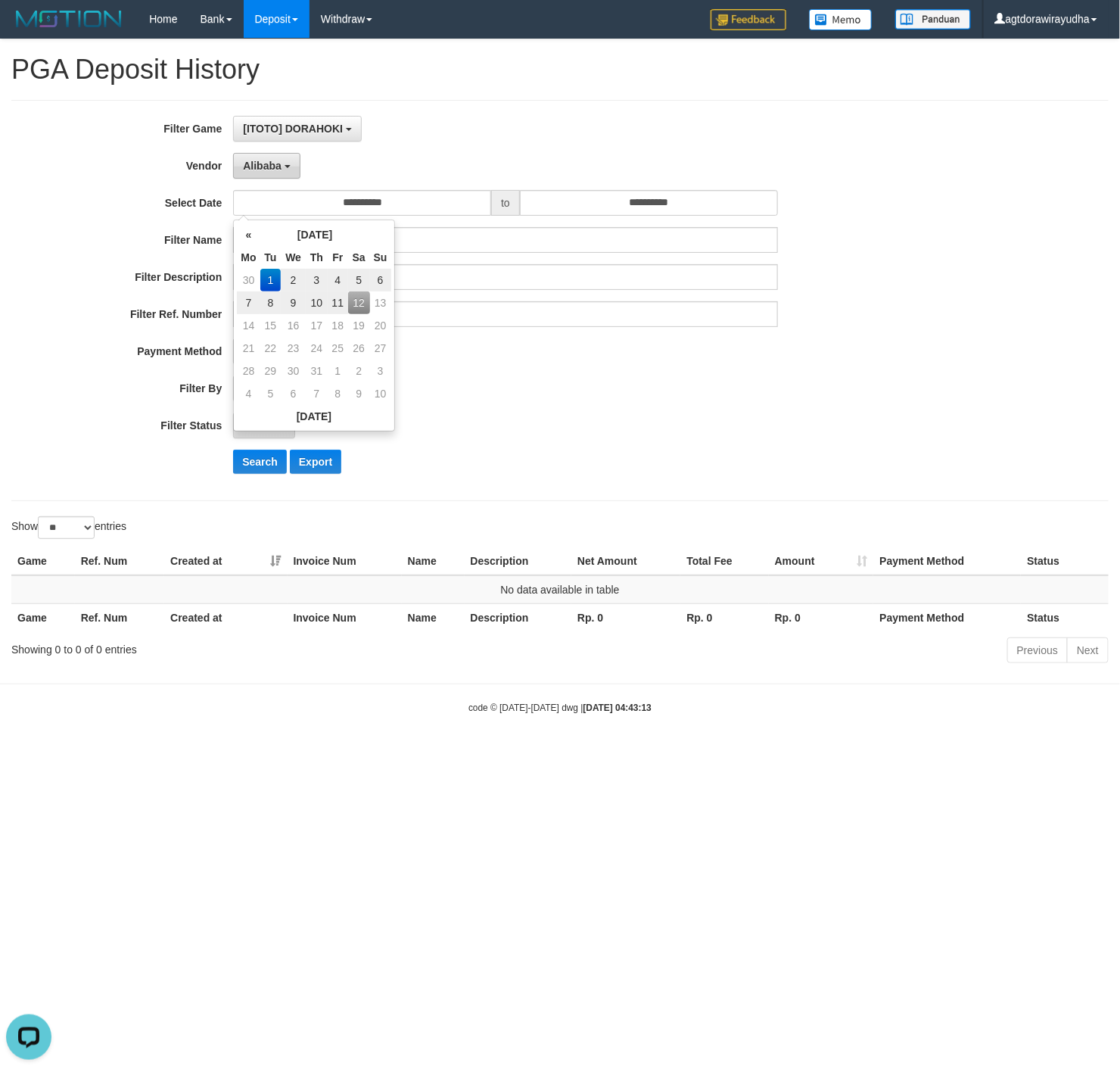 click on "Alibaba" at bounding box center (262, 166) 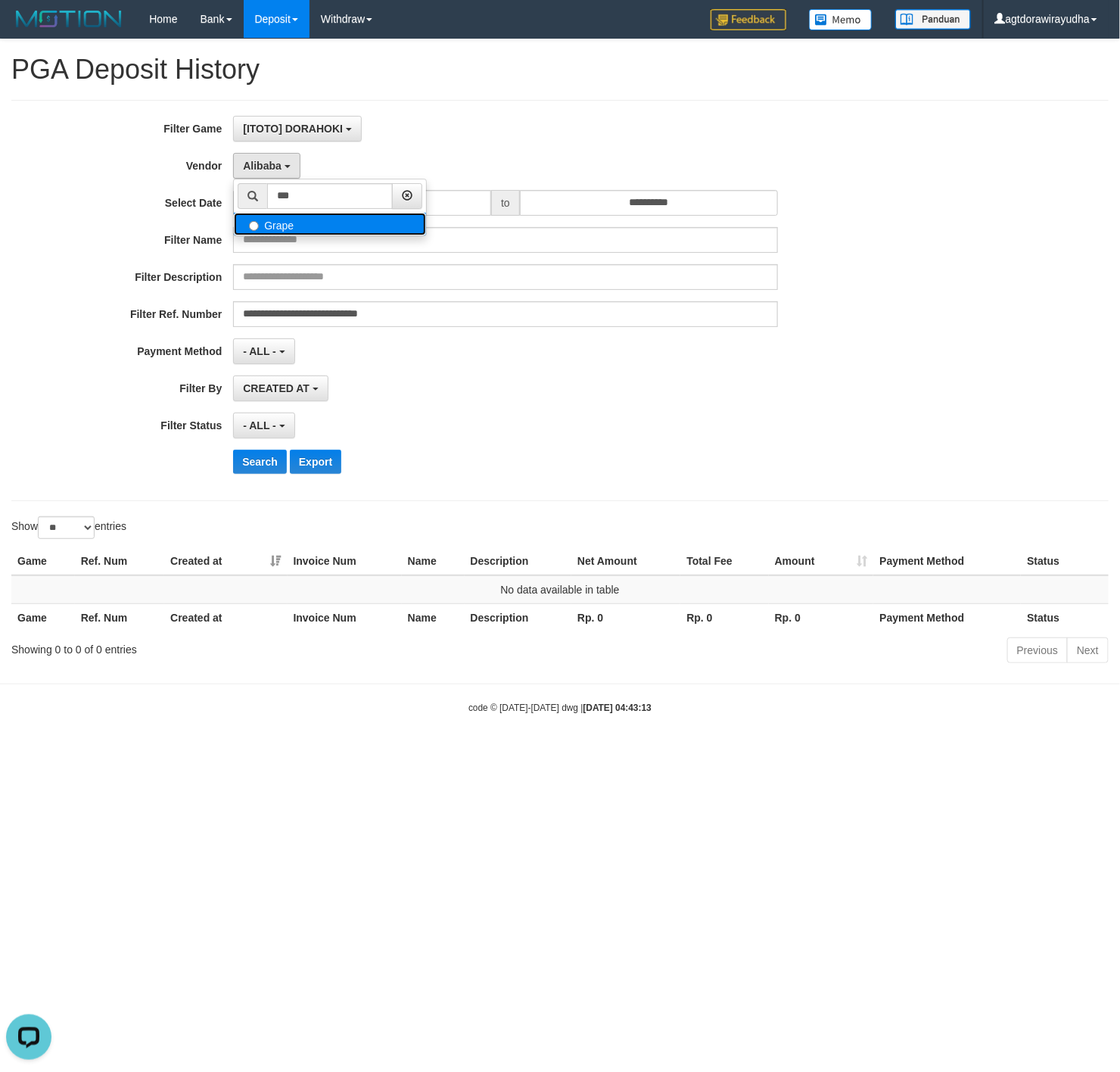 click on "Grape" at bounding box center [330, 224] 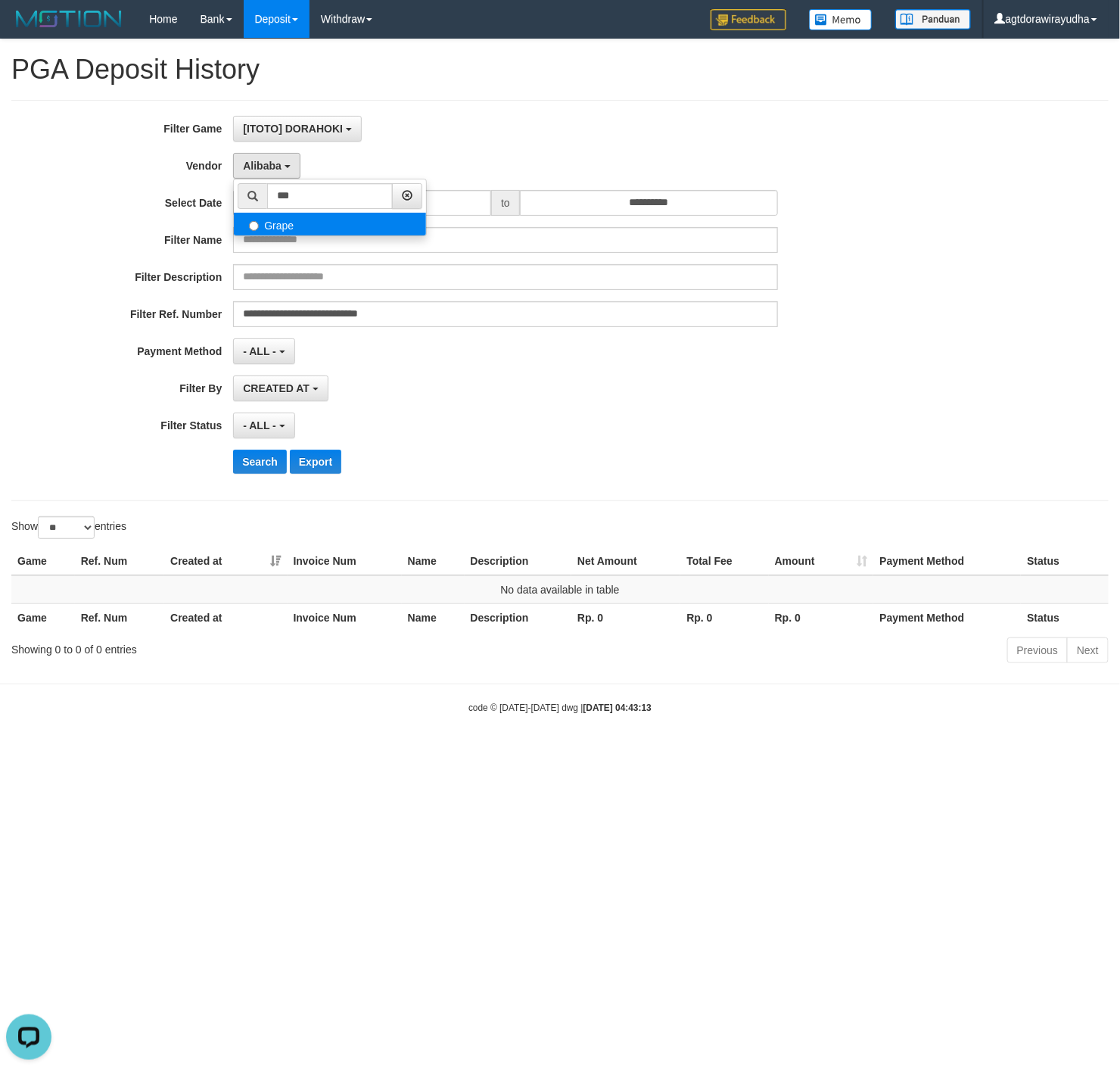 select on "**********" 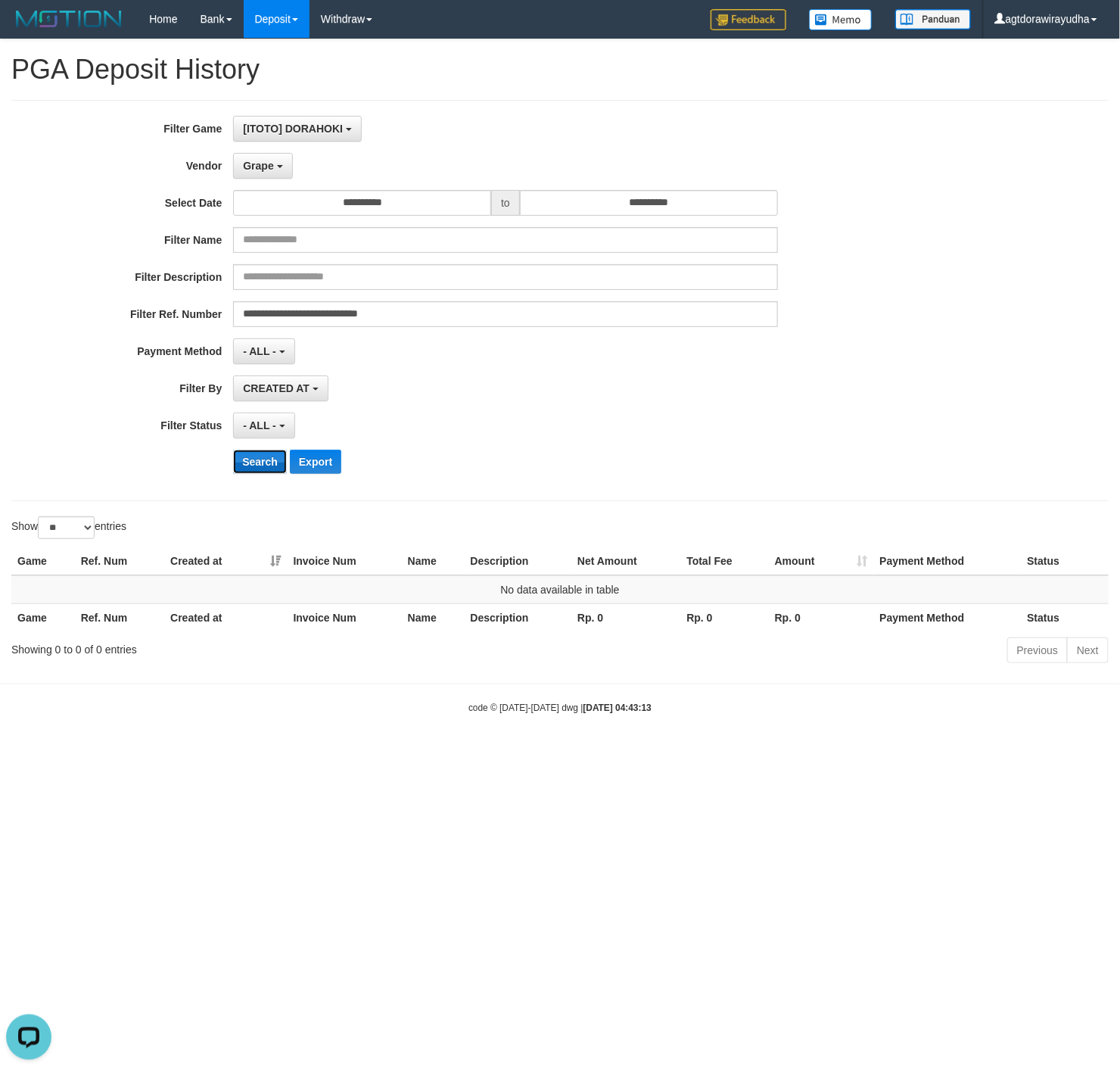 click on "Search" at bounding box center (260, 462) 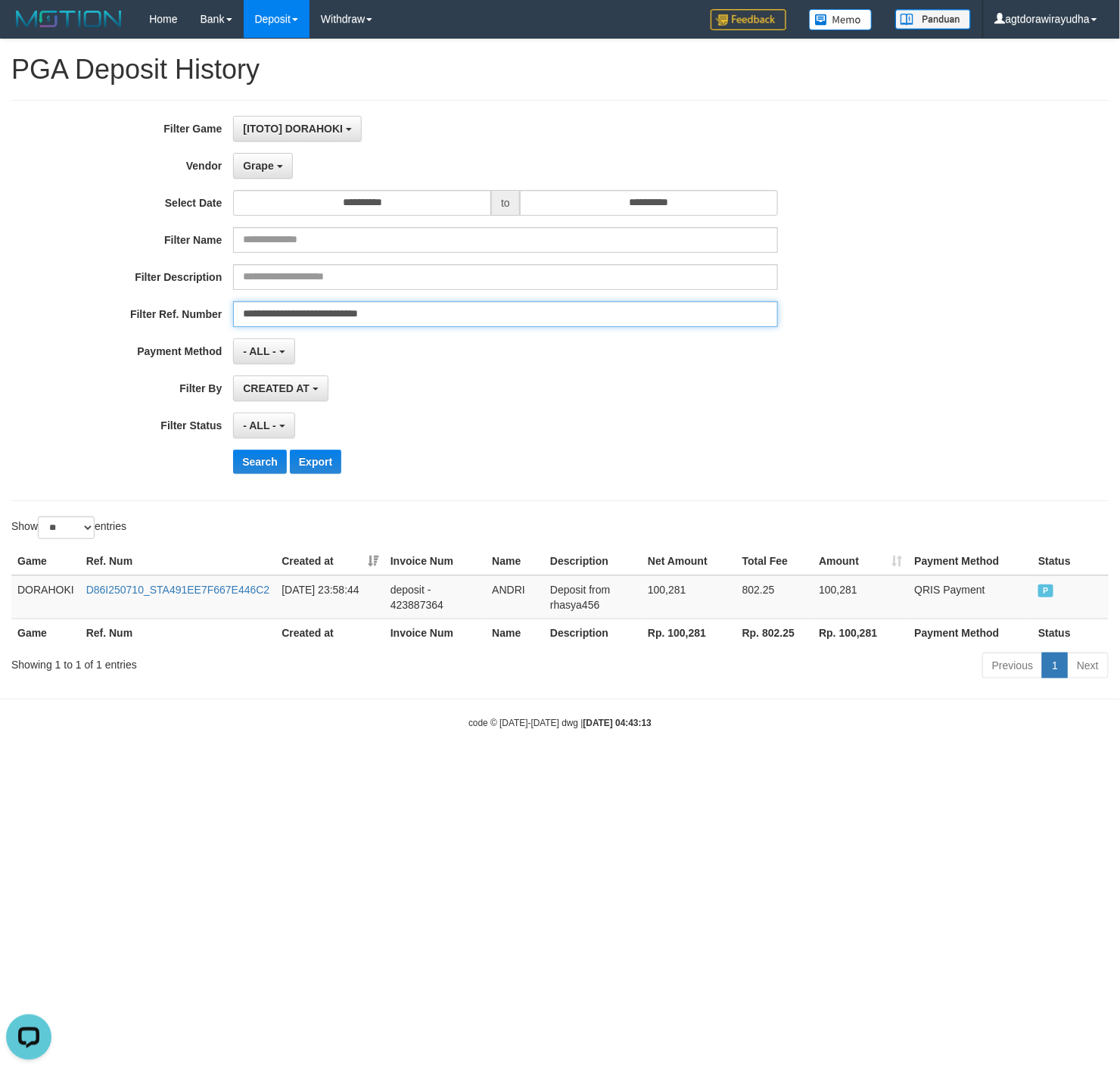 click on "**********" at bounding box center [505, 314] 